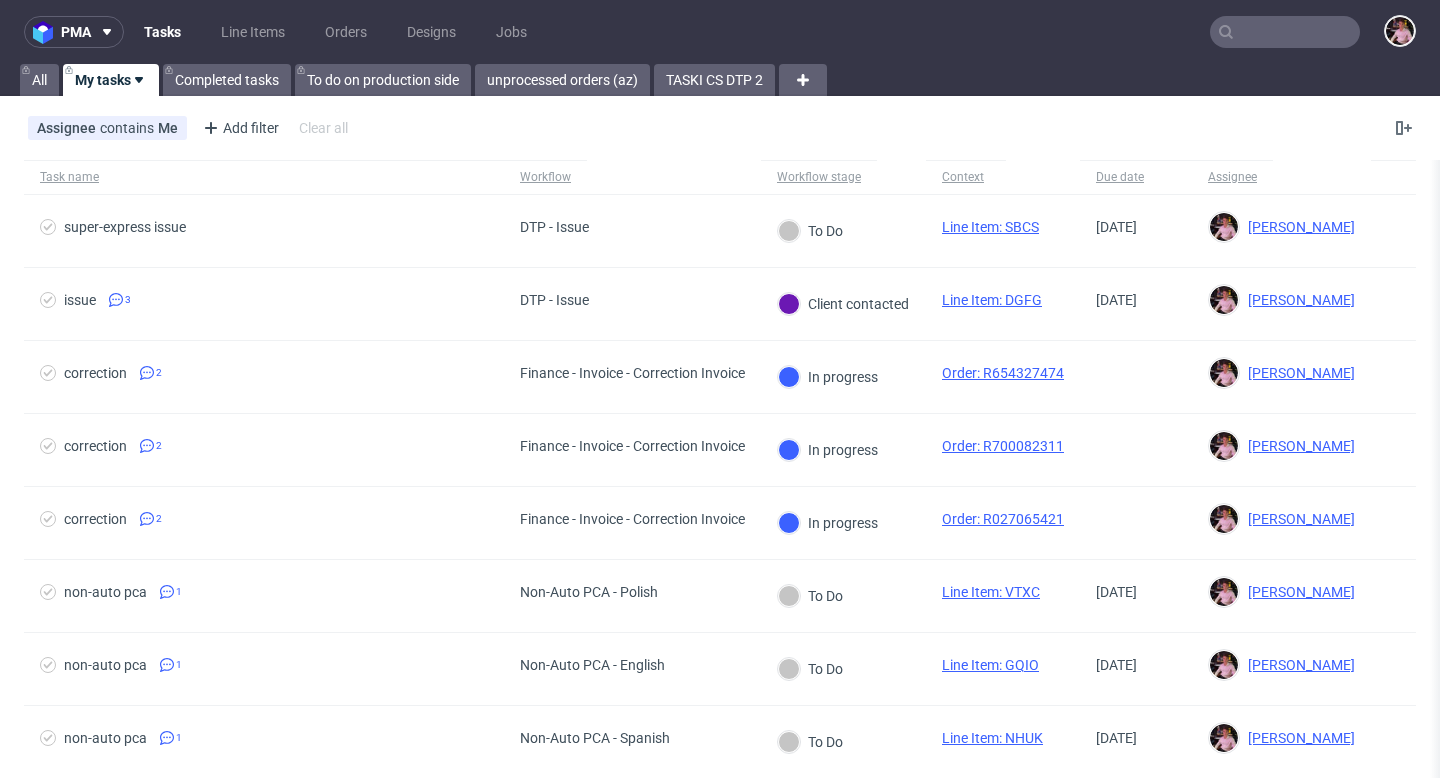 scroll, scrollTop: 0, scrollLeft: 0, axis: both 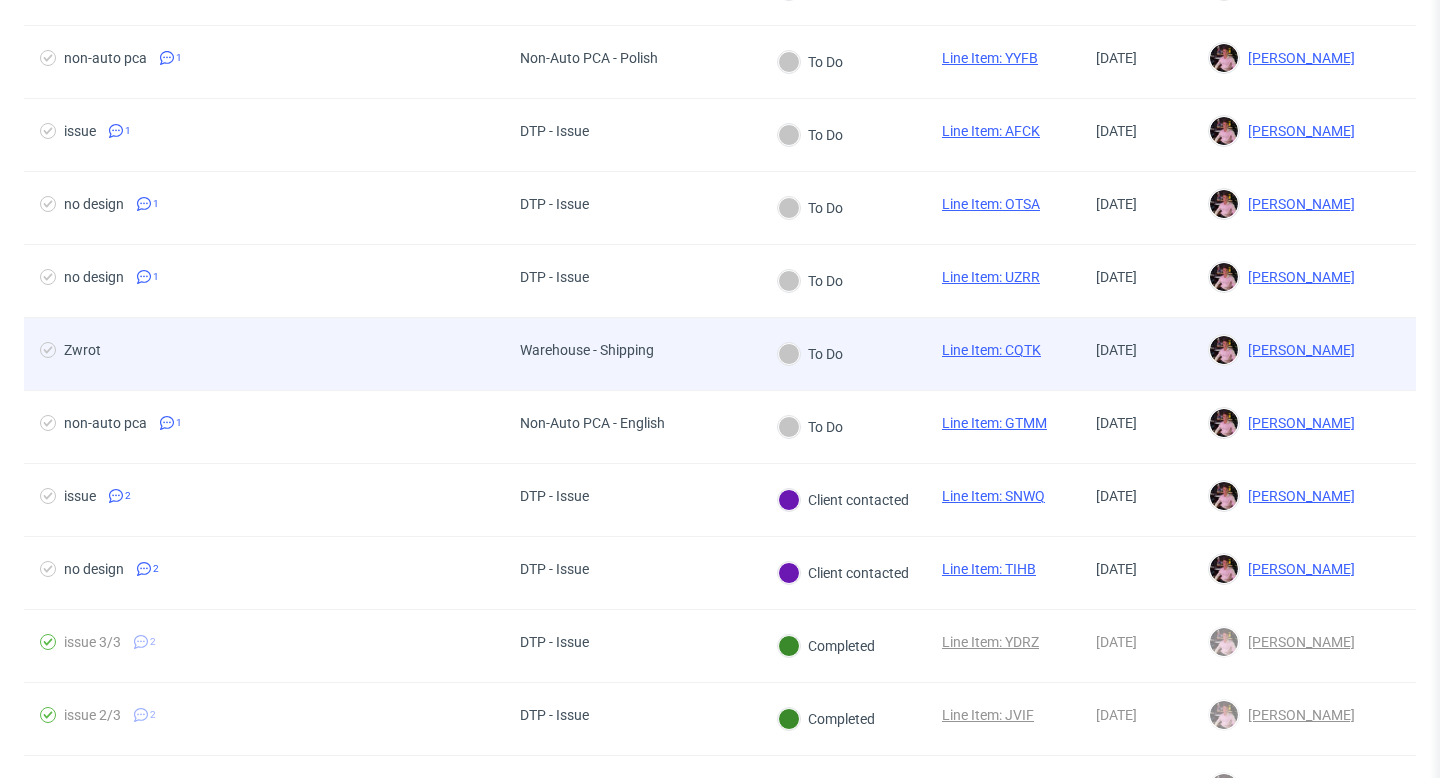 click on "Warehouse - Shipping" at bounding box center [587, 350] 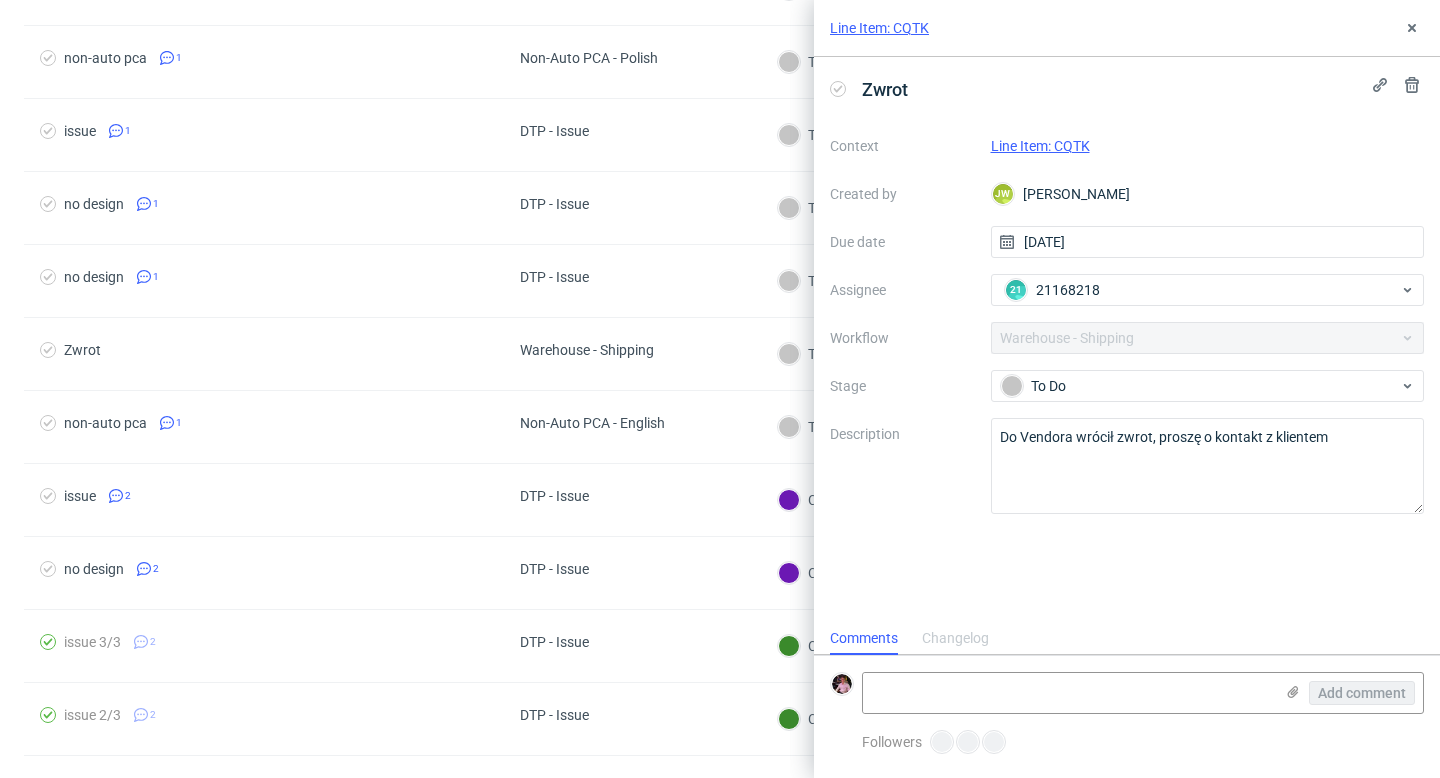 scroll, scrollTop: 16, scrollLeft: 0, axis: vertical 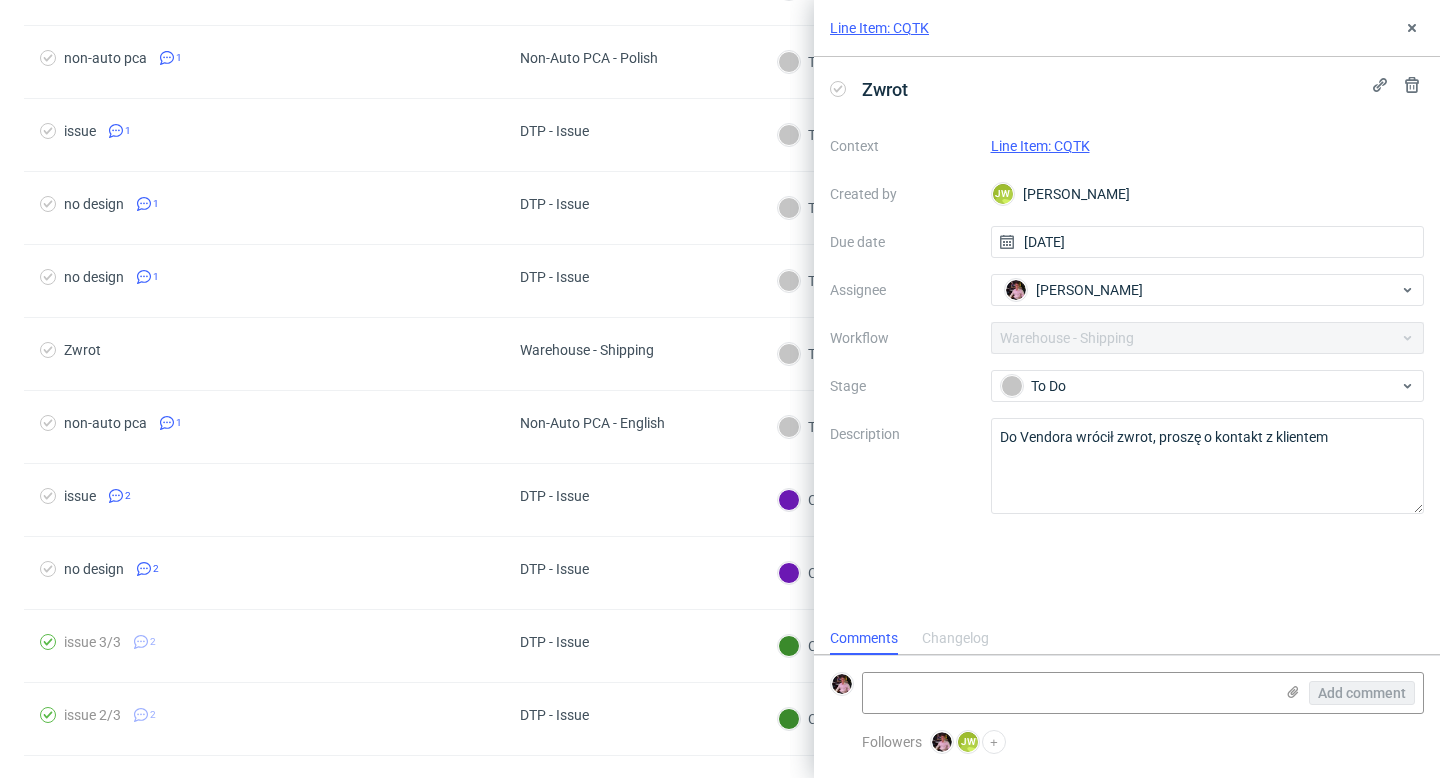 click on "Line Item: CQTK" at bounding box center [1040, 146] 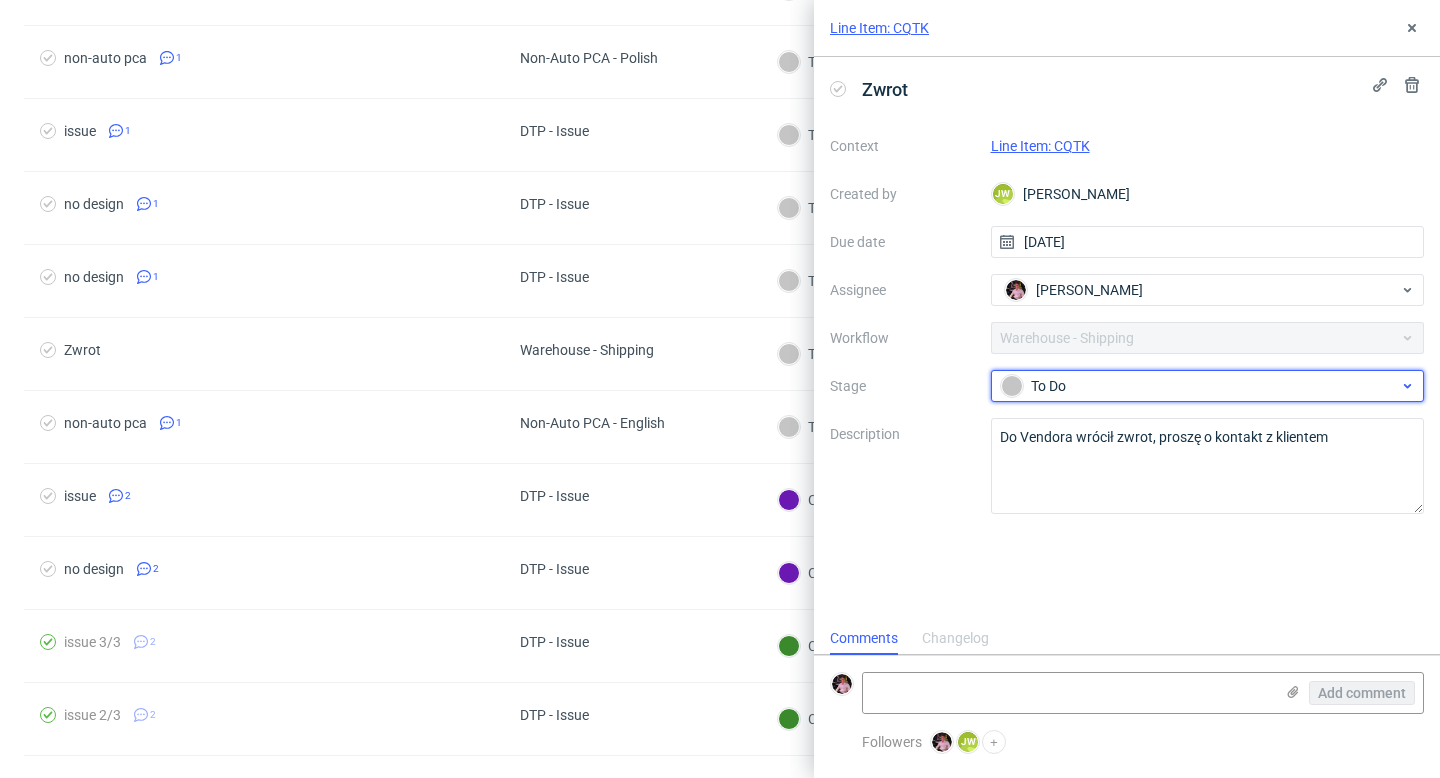 click on "To Do" at bounding box center [1200, 386] 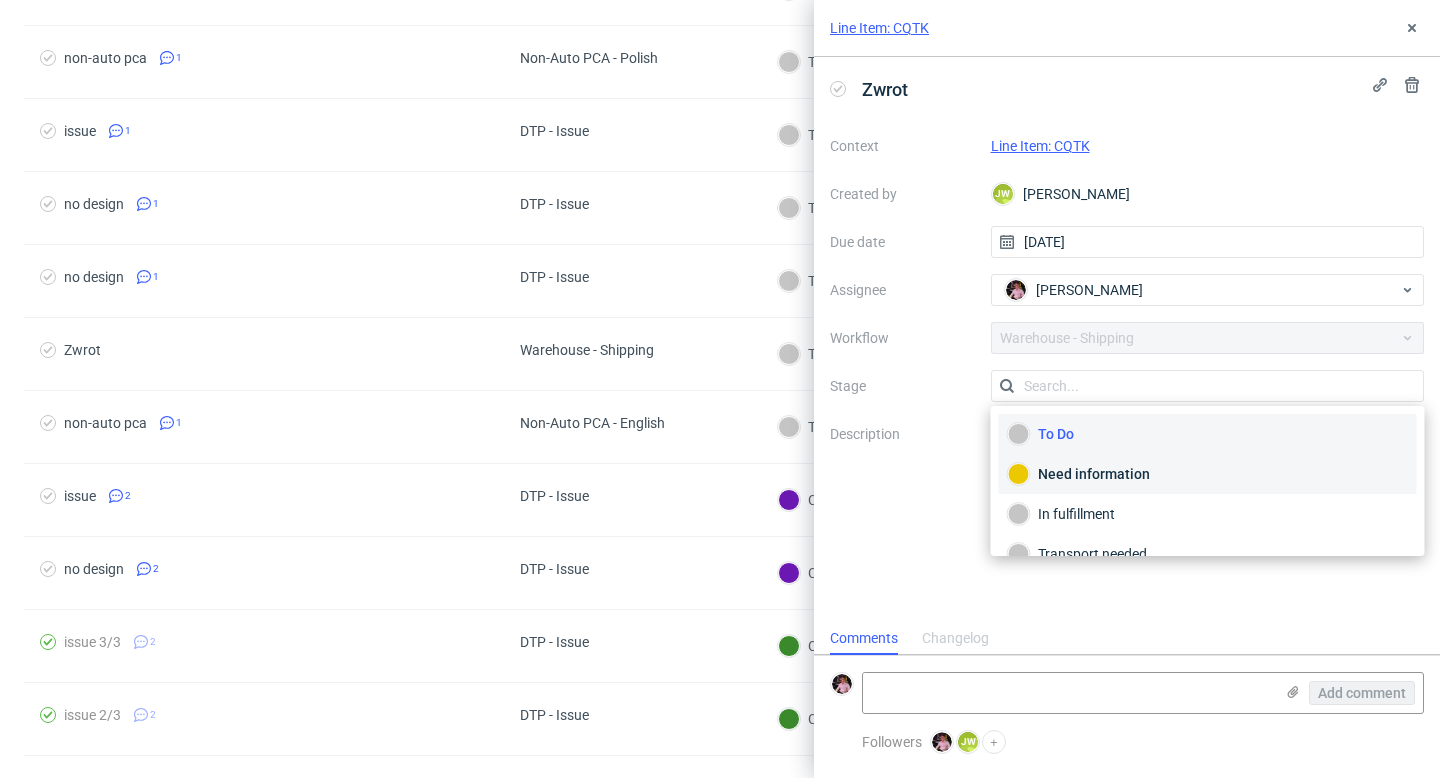 click on "Need information" at bounding box center (1208, 474) 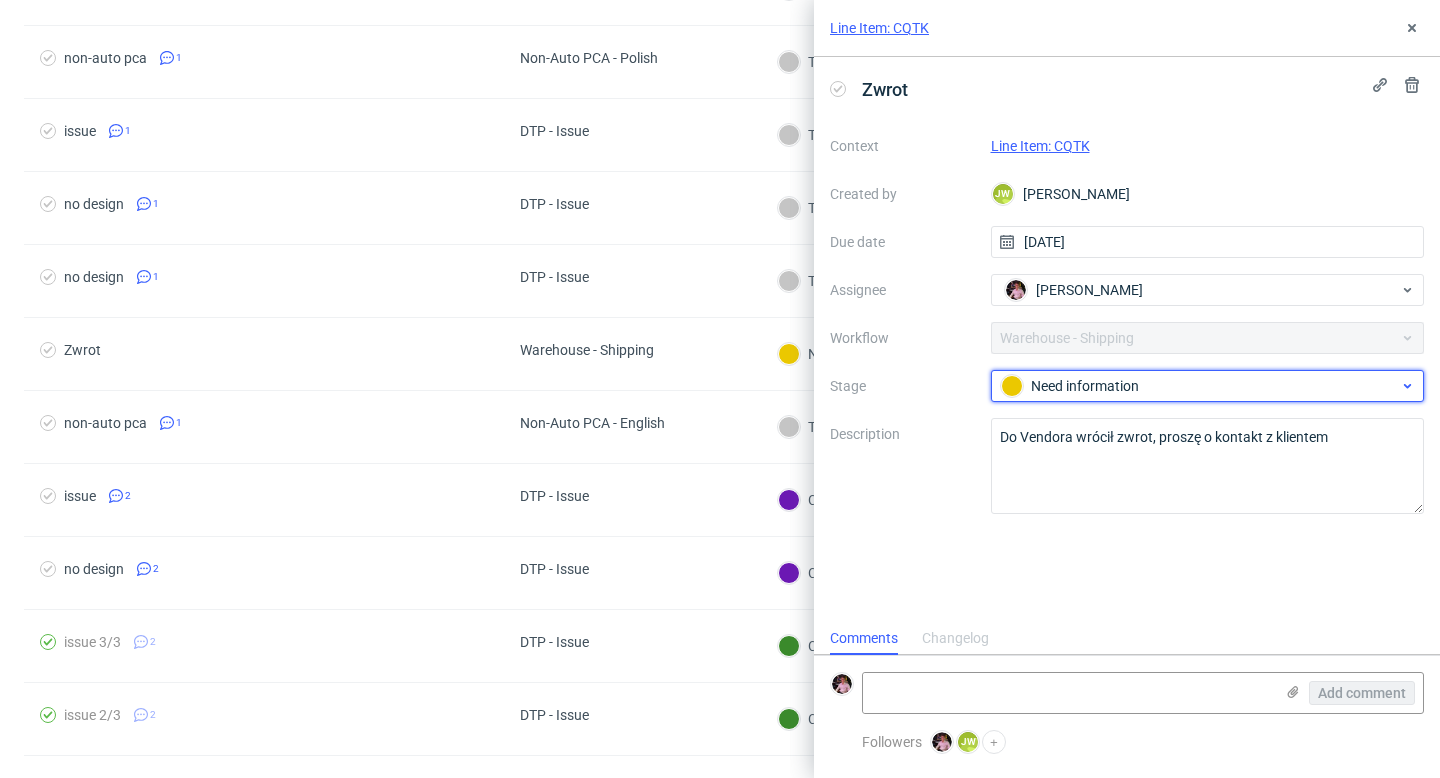 click on "Need information" at bounding box center [1200, 386] 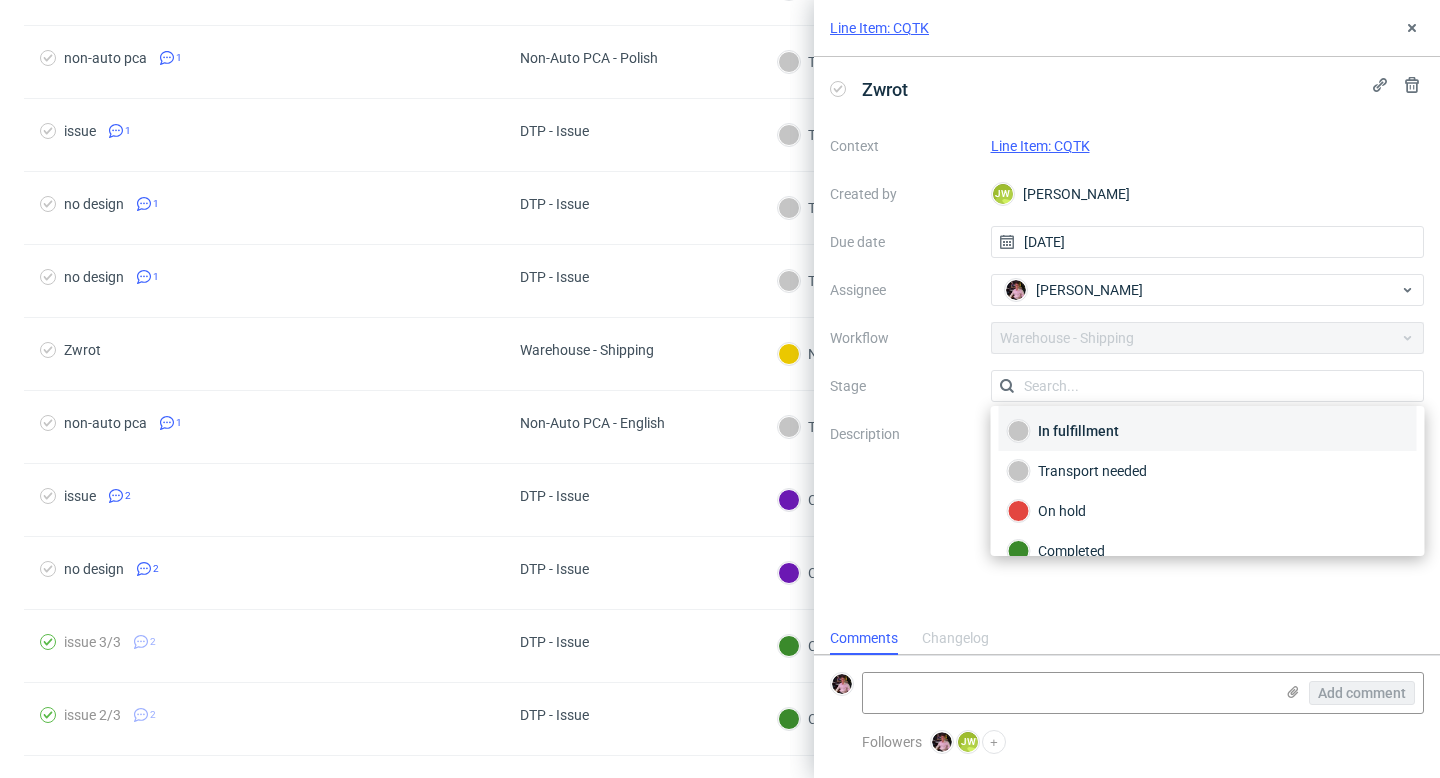 scroll, scrollTop: 106, scrollLeft: 0, axis: vertical 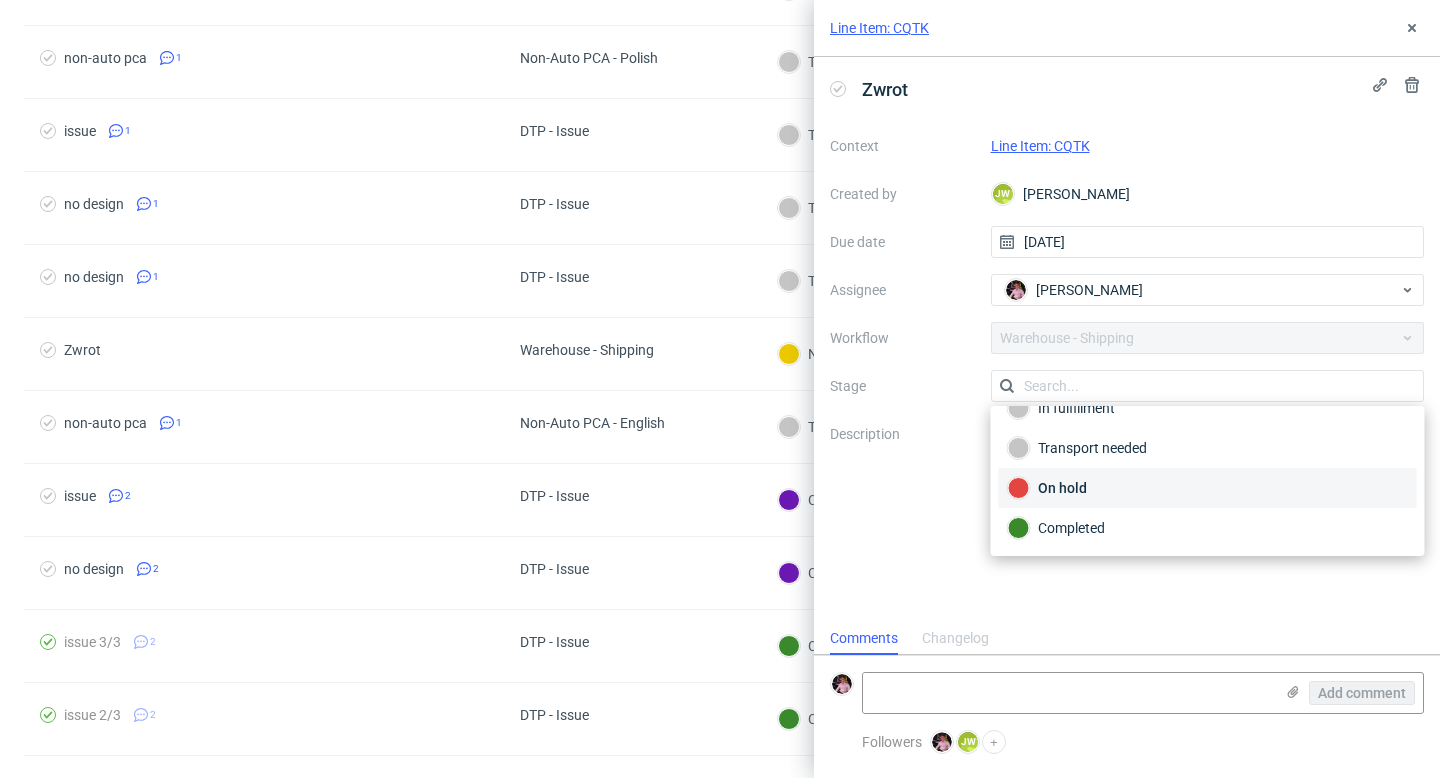 click on "On hold" at bounding box center [1208, 488] 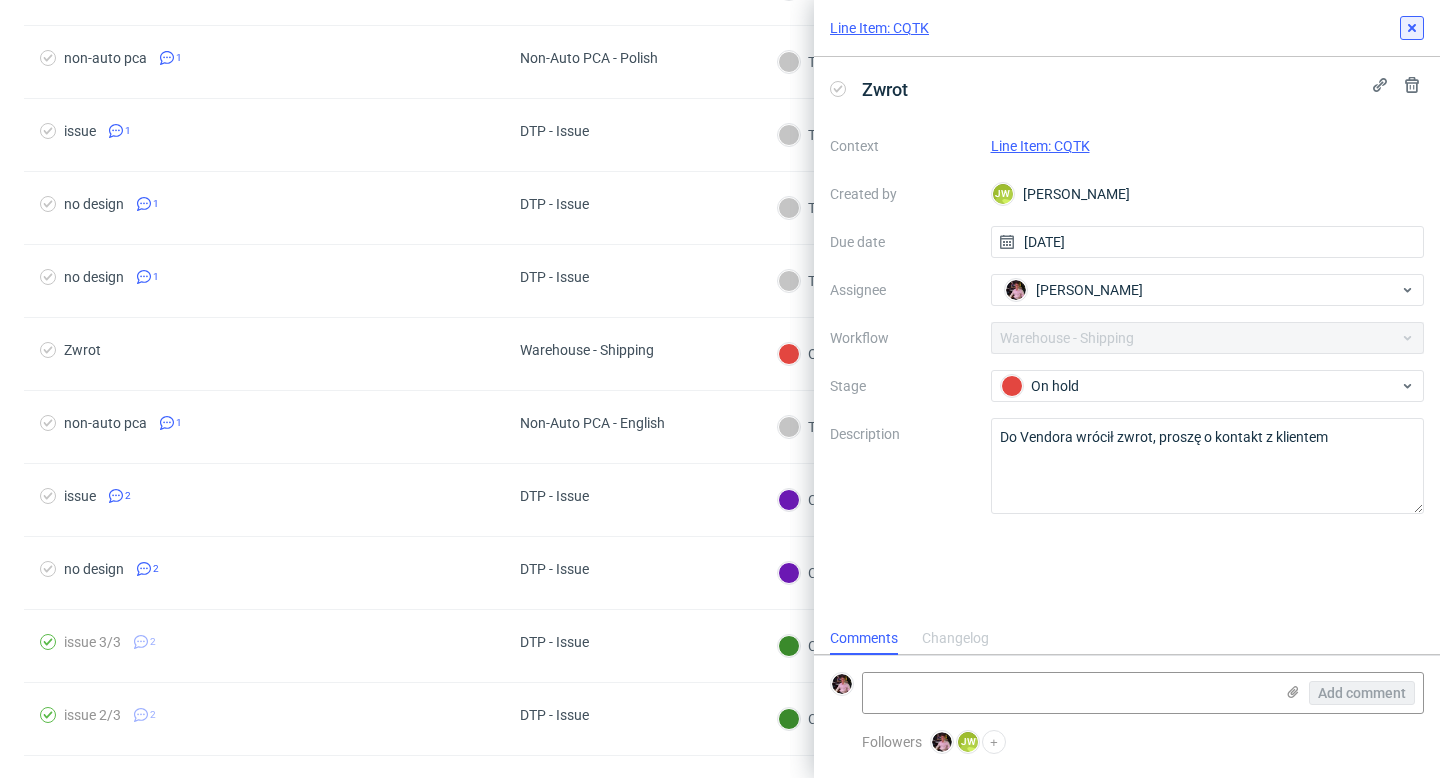 click at bounding box center (1412, 28) 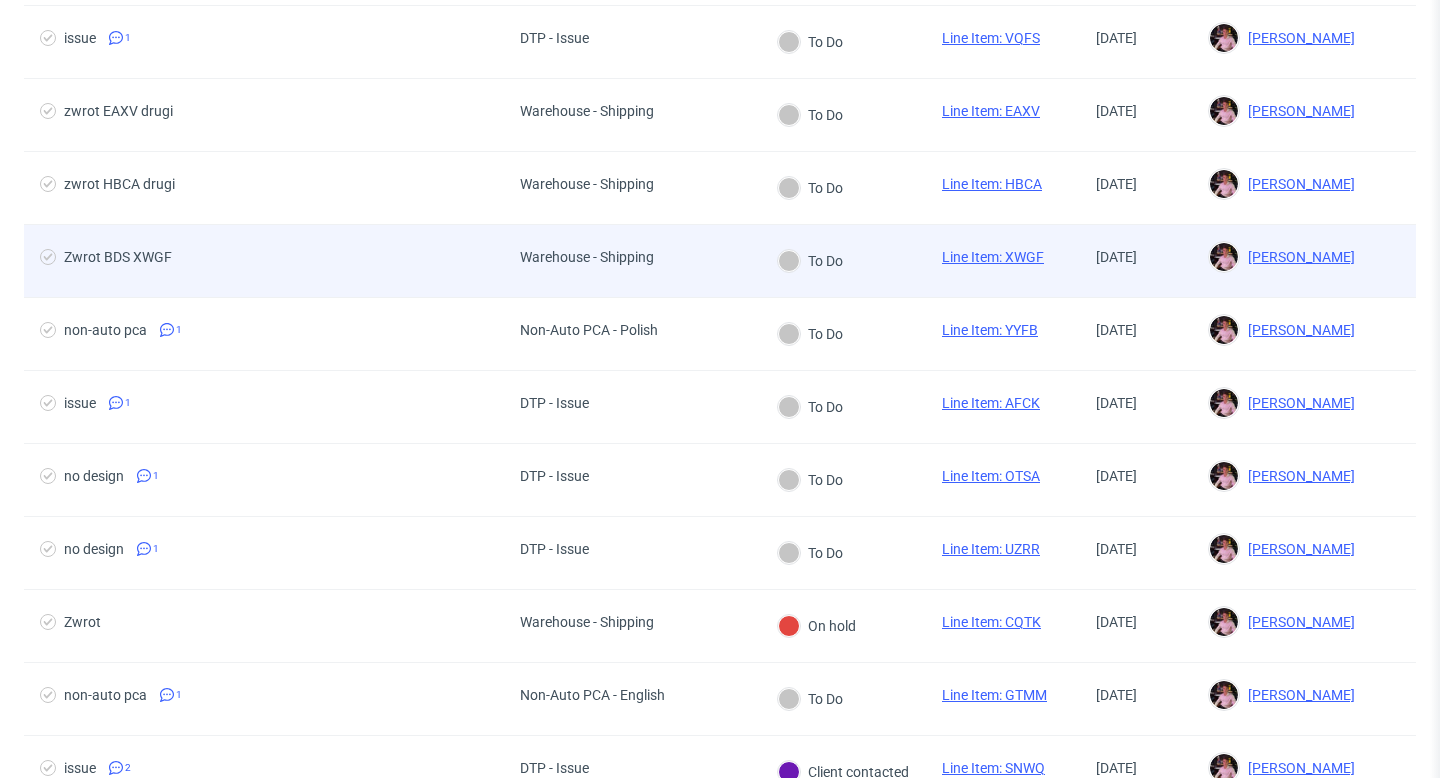scroll, scrollTop: 1126, scrollLeft: 0, axis: vertical 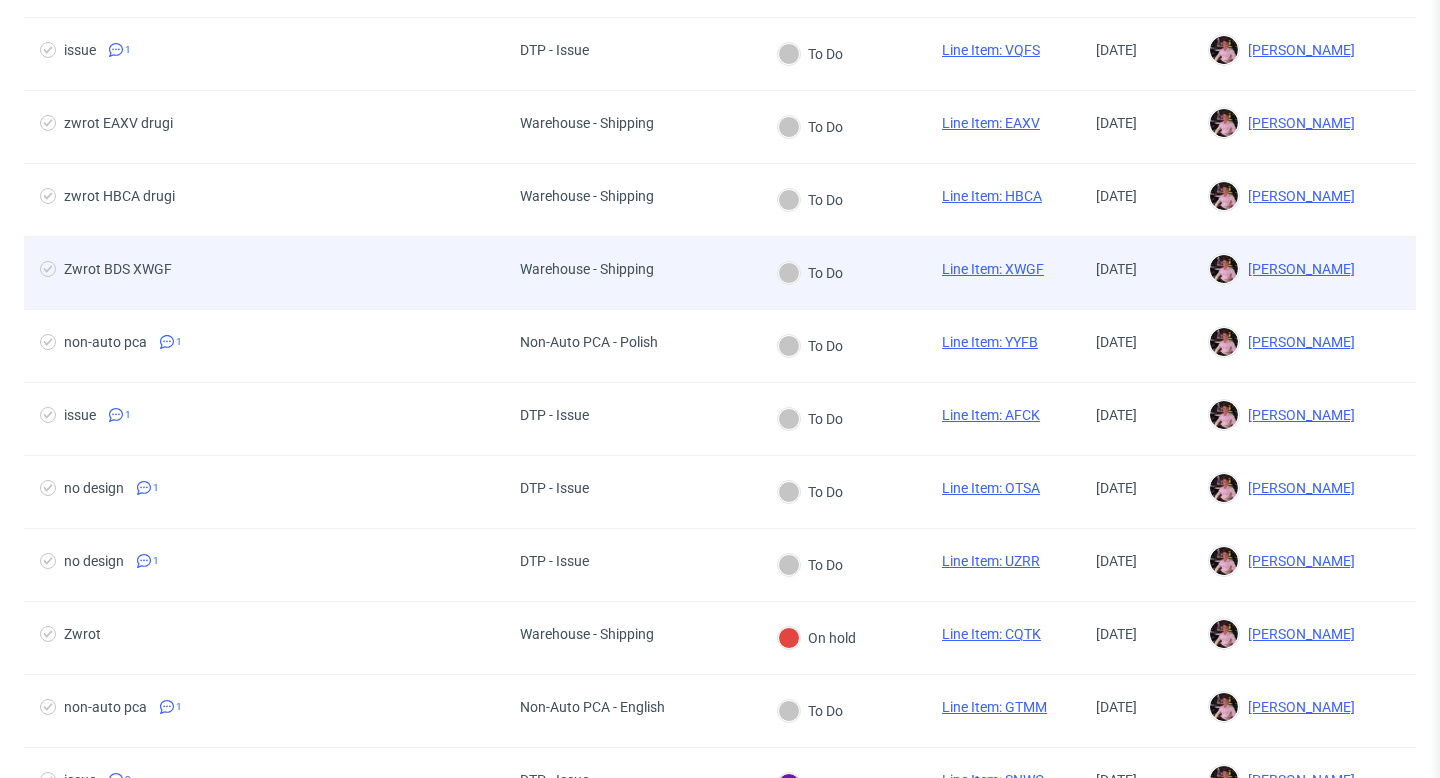 click on "Warehouse - Shipping" at bounding box center [587, 269] 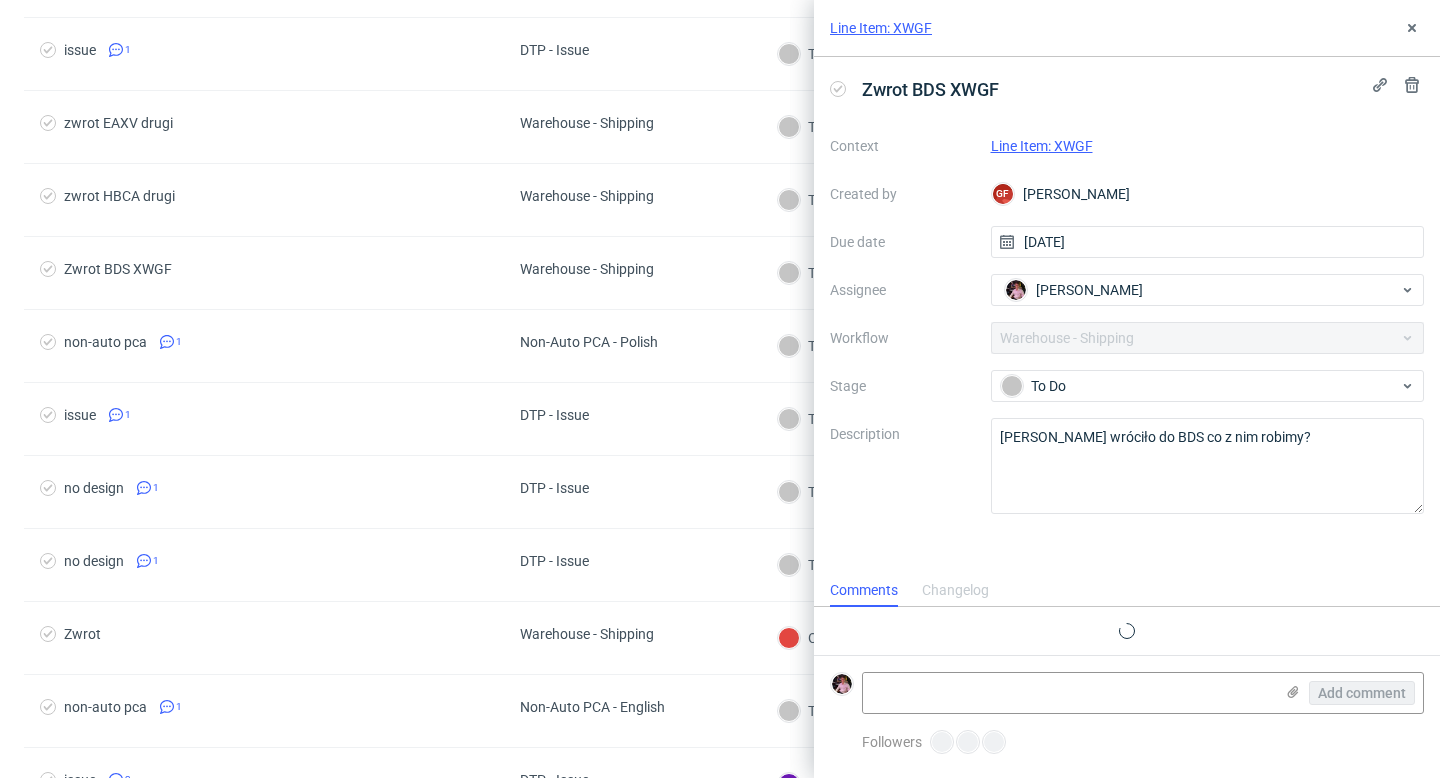 scroll, scrollTop: 16, scrollLeft: 0, axis: vertical 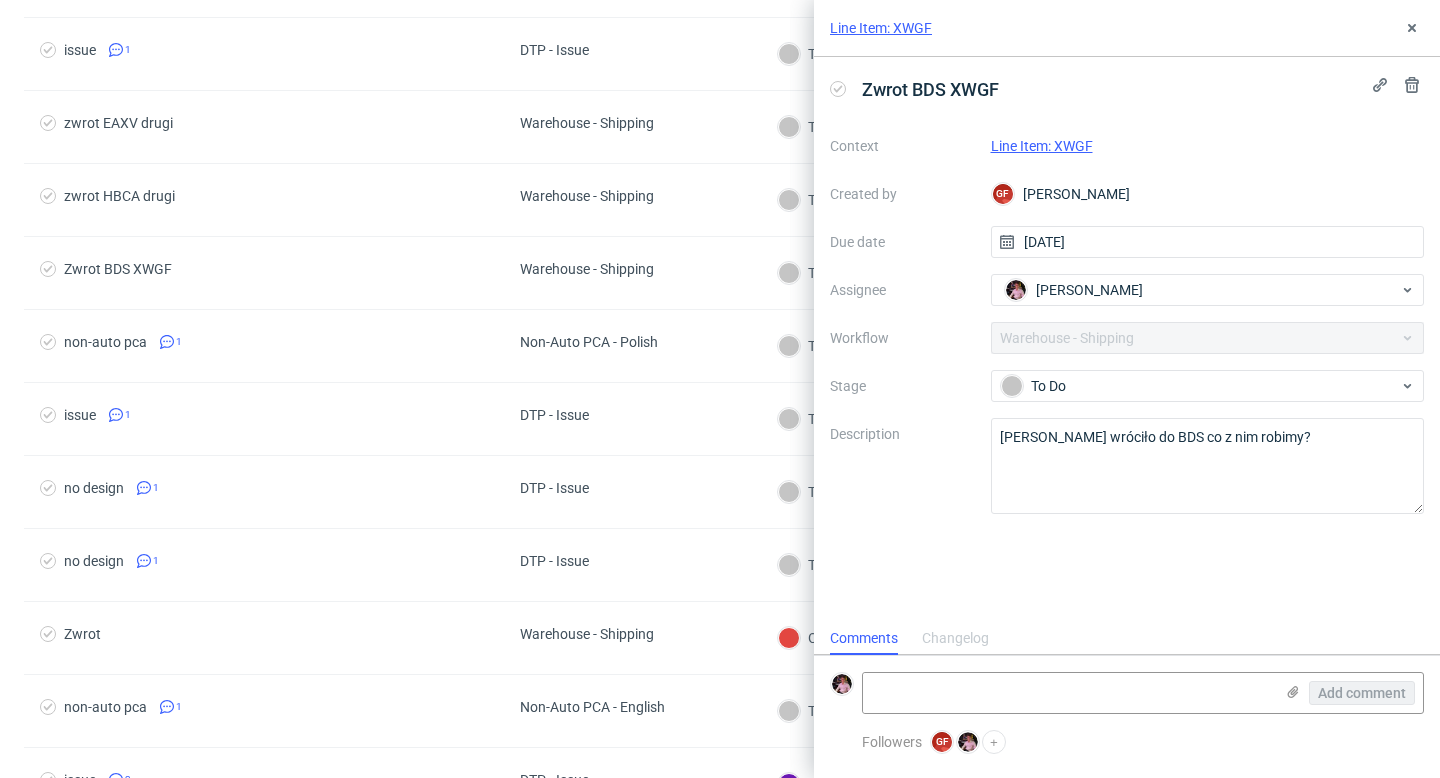 click on "Line Item: XWGF" at bounding box center (1042, 146) 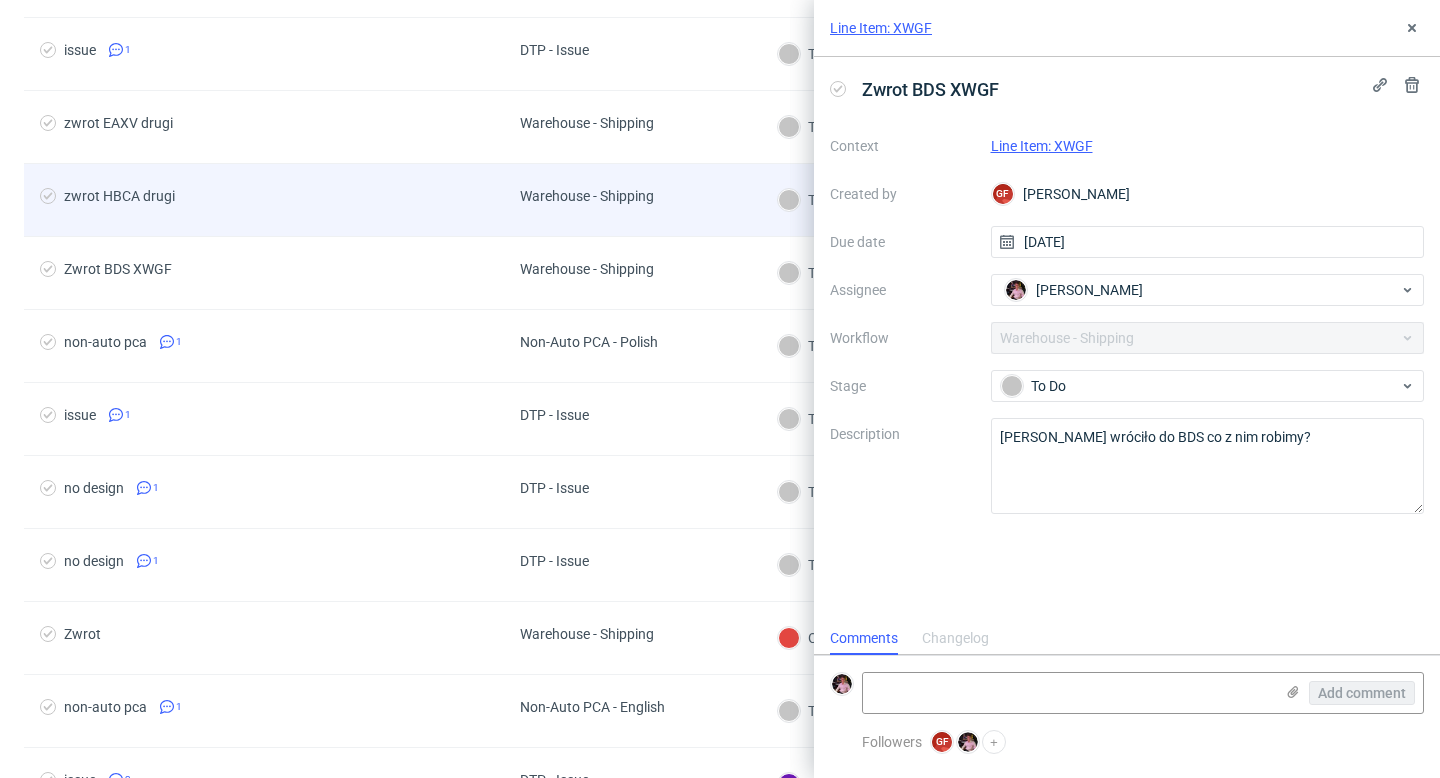 click on "Warehouse - Shipping" at bounding box center (587, 196) 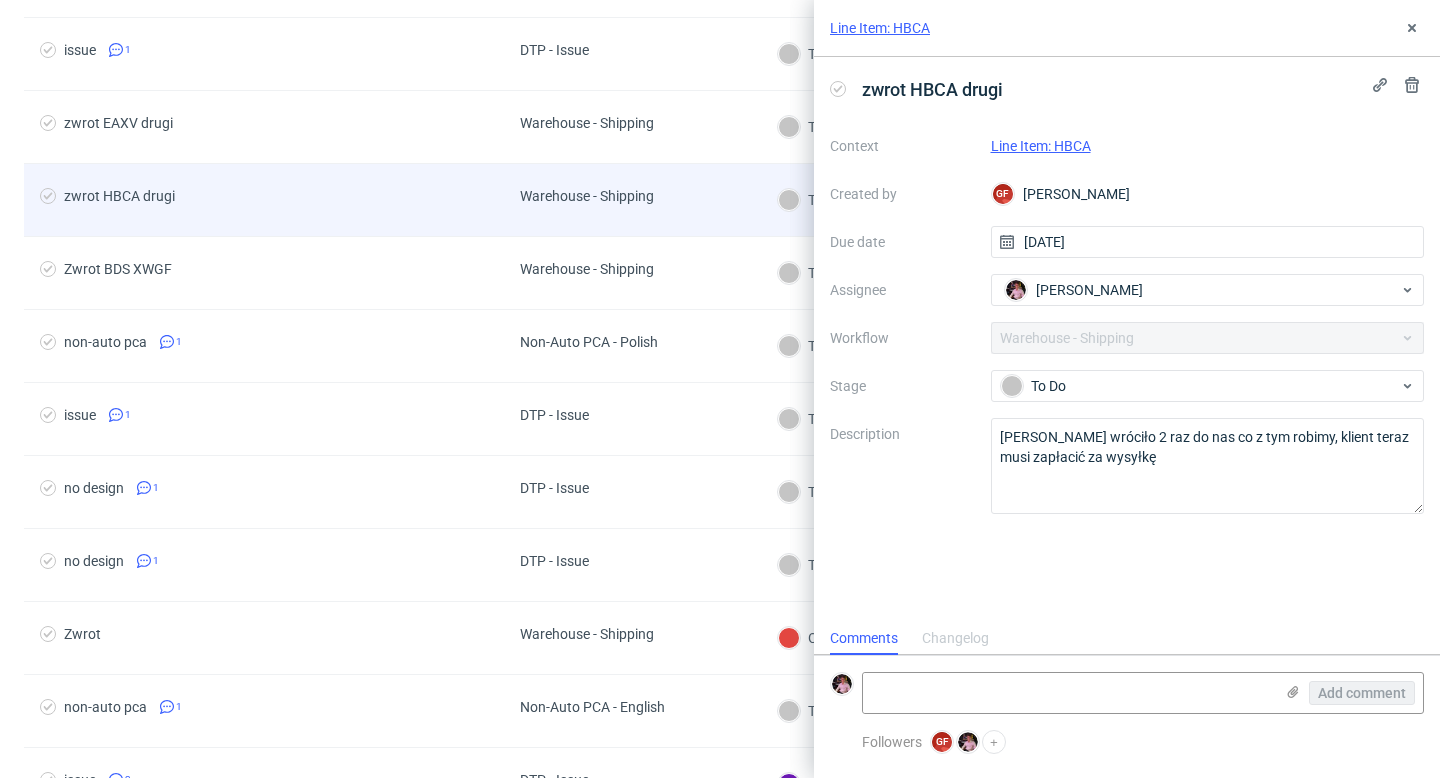 scroll, scrollTop: 16, scrollLeft: 0, axis: vertical 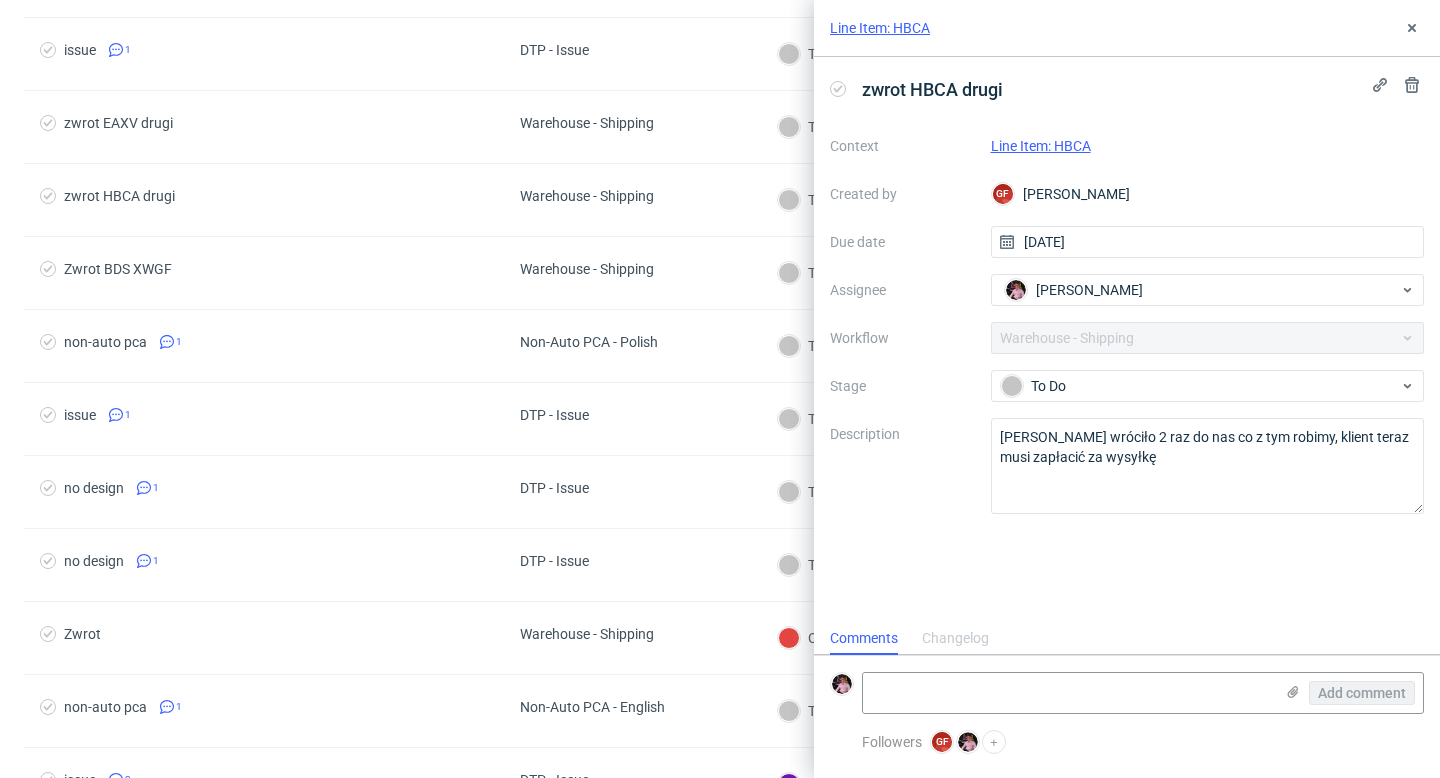click on "Line Item: HBCA" at bounding box center (1041, 146) 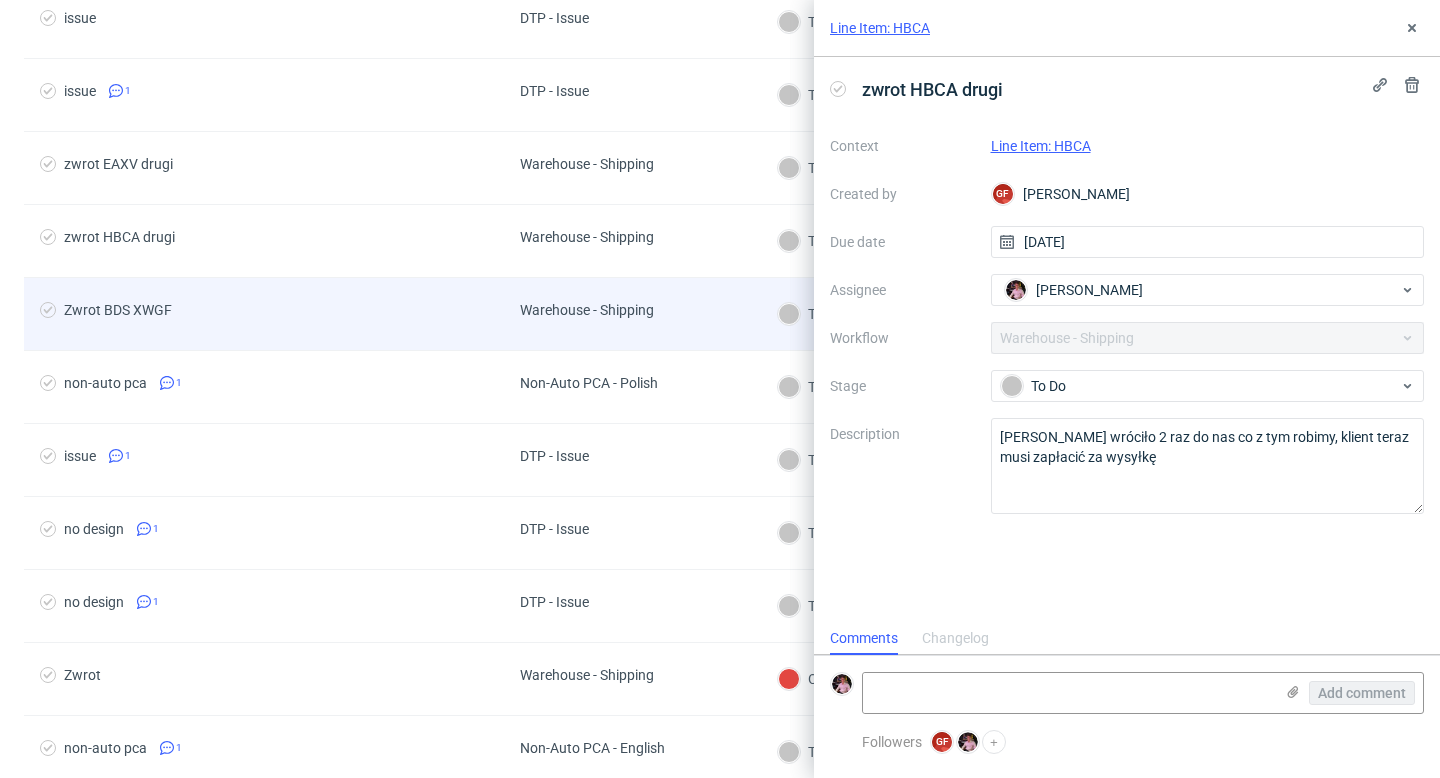 scroll, scrollTop: 1074, scrollLeft: 0, axis: vertical 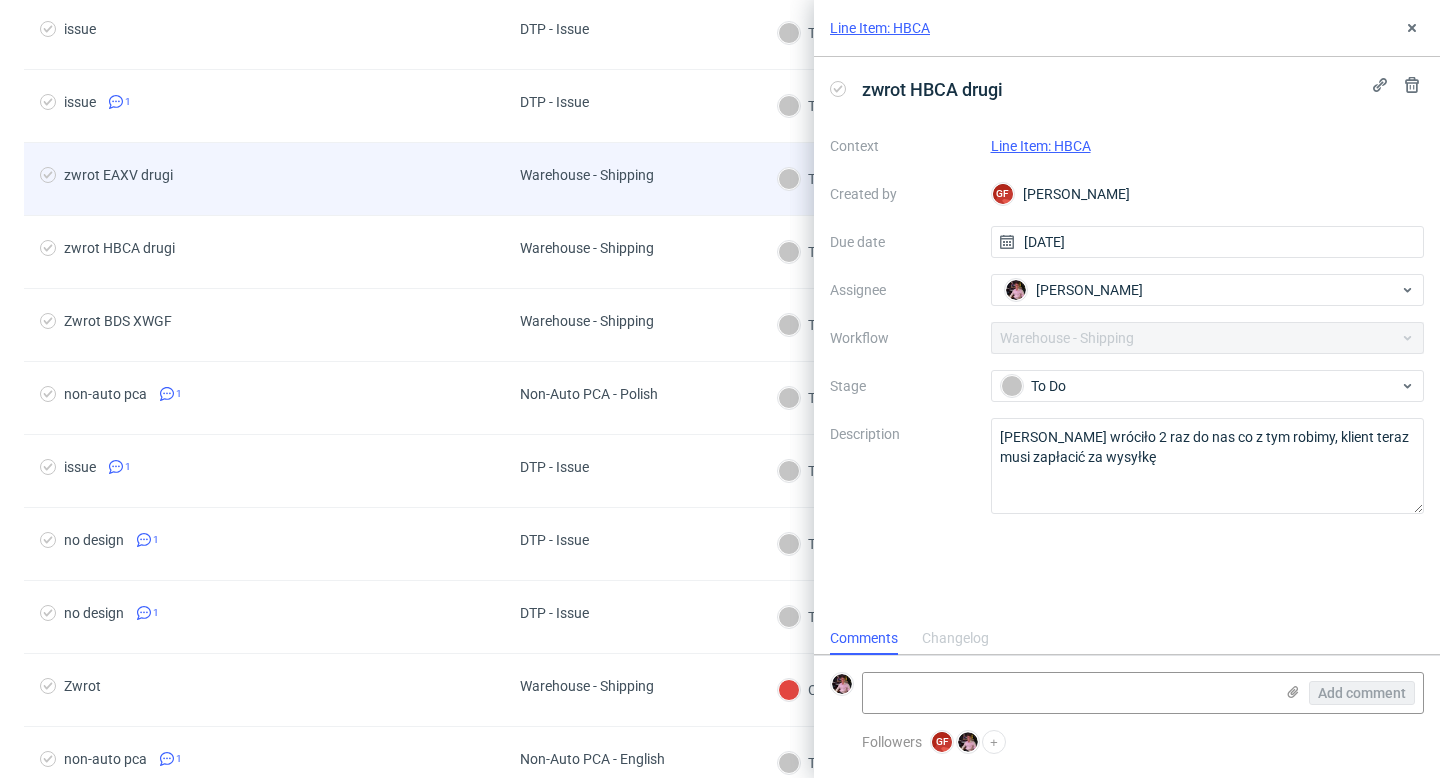 click on "Warehouse - Shipping" at bounding box center [587, 179] 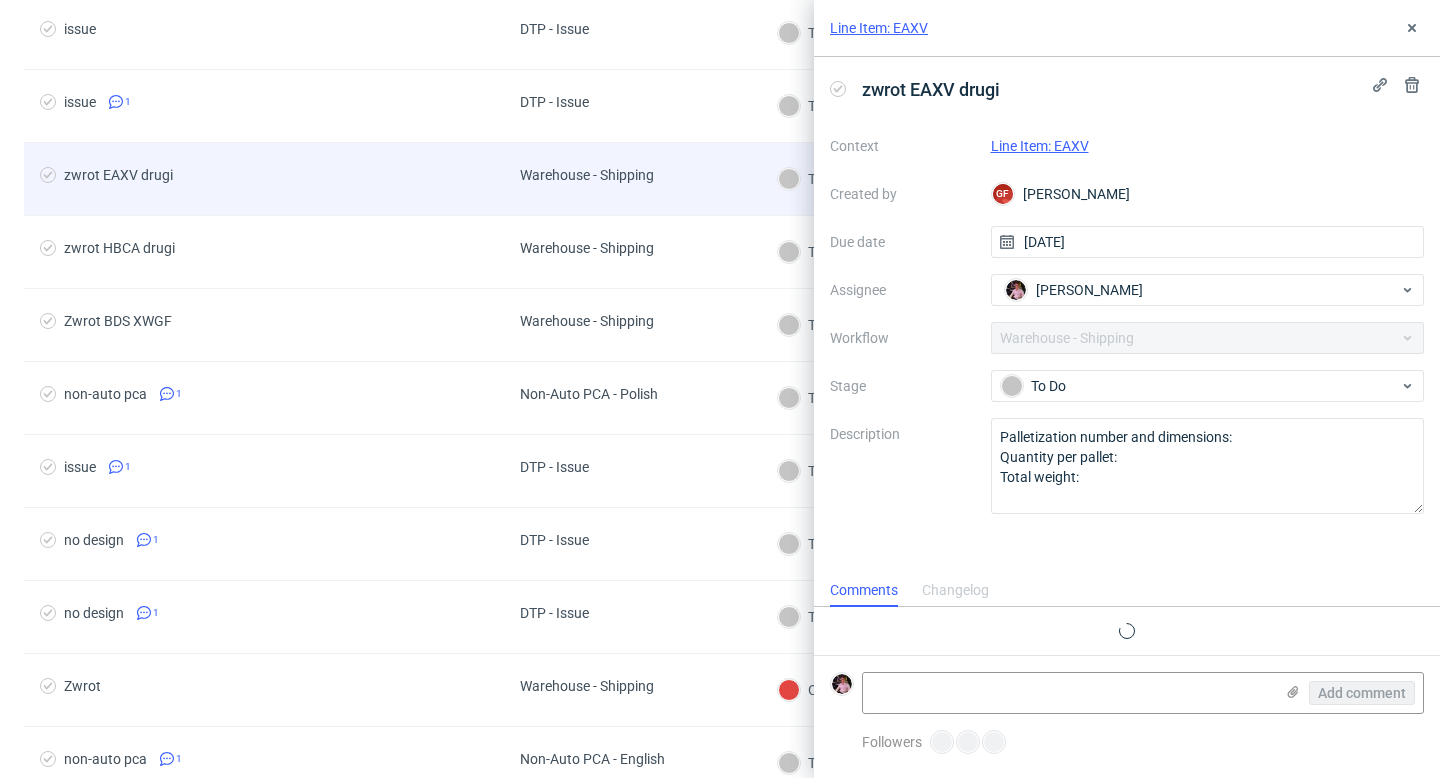 scroll, scrollTop: 16, scrollLeft: 0, axis: vertical 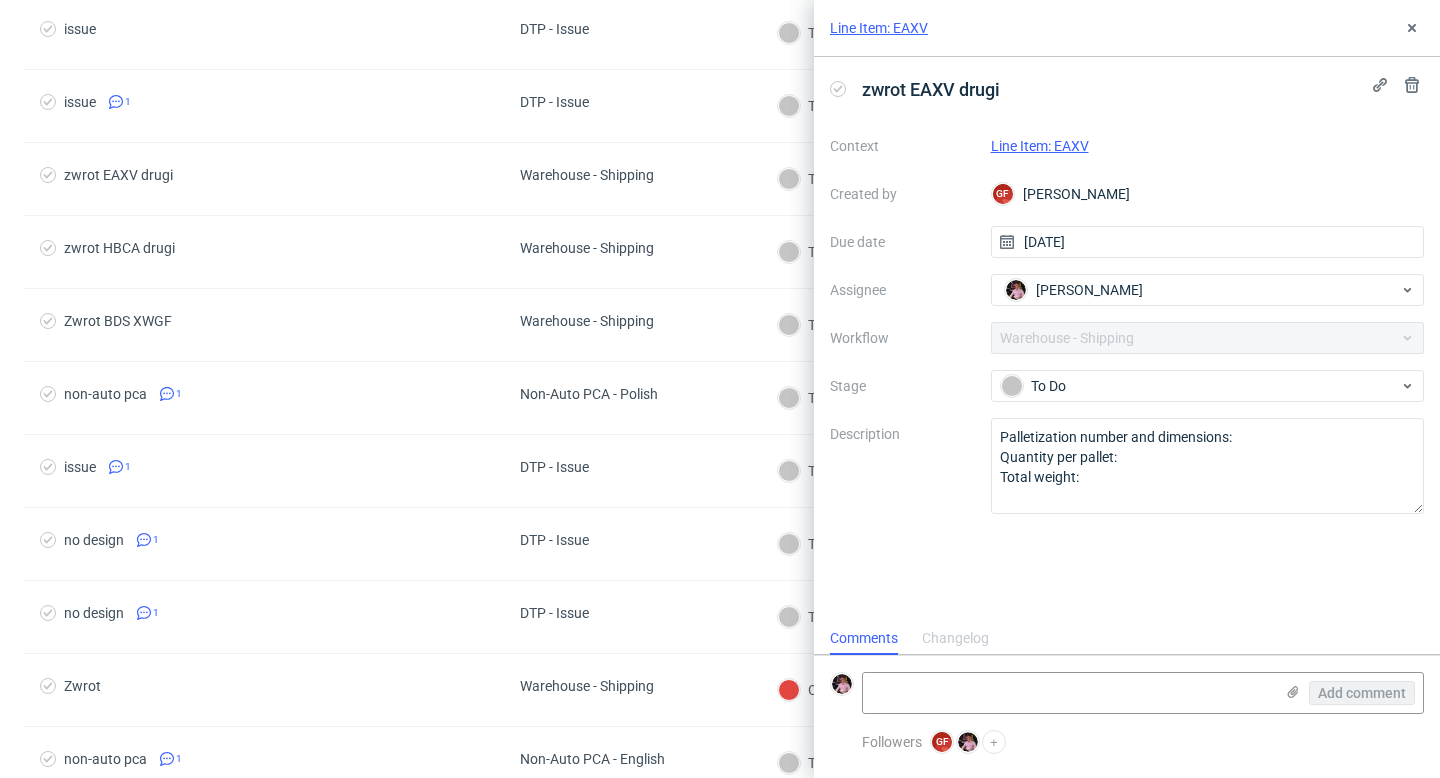 click on "Line Item: EAXV" at bounding box center [1040, 146] 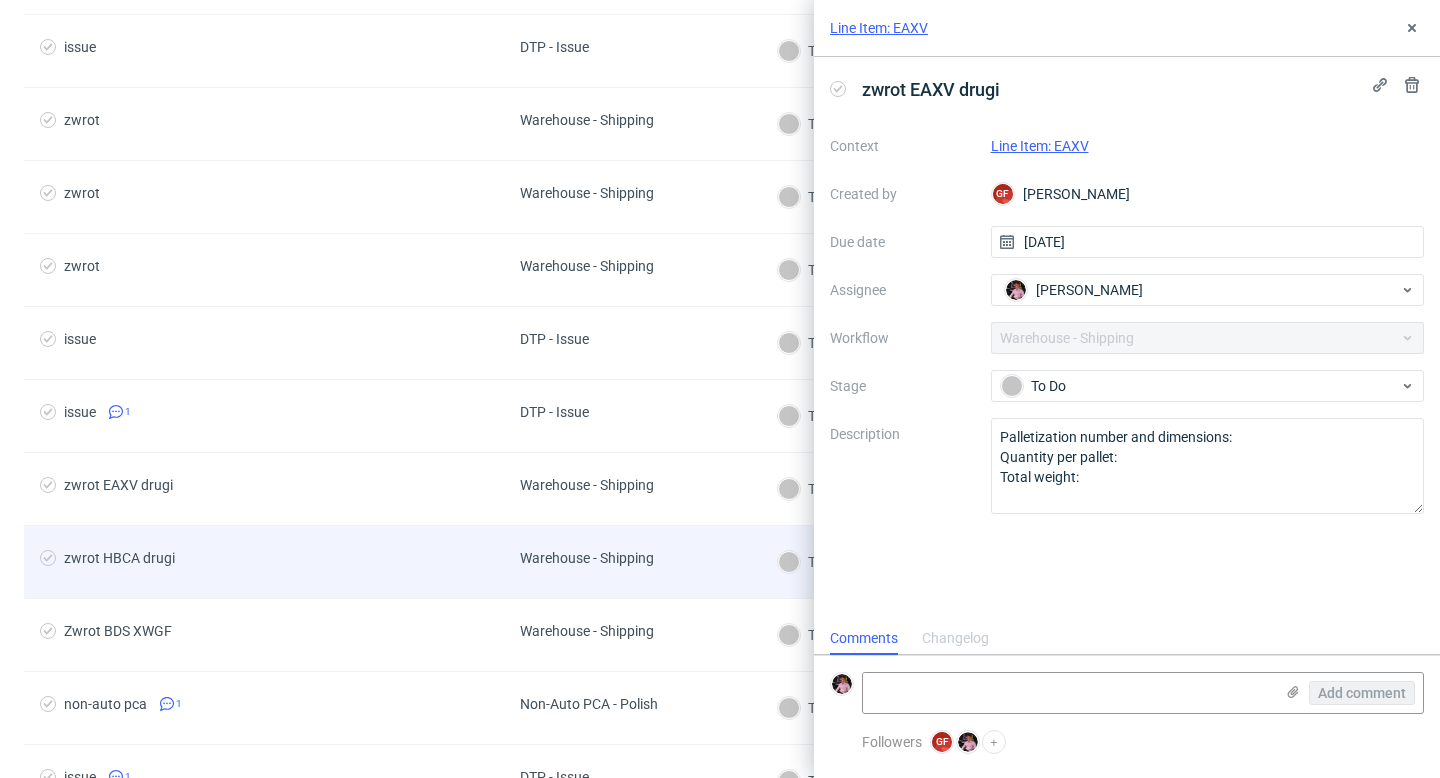 scroll, scrollTop: 749, scrollLeft: 0, axis: vertical 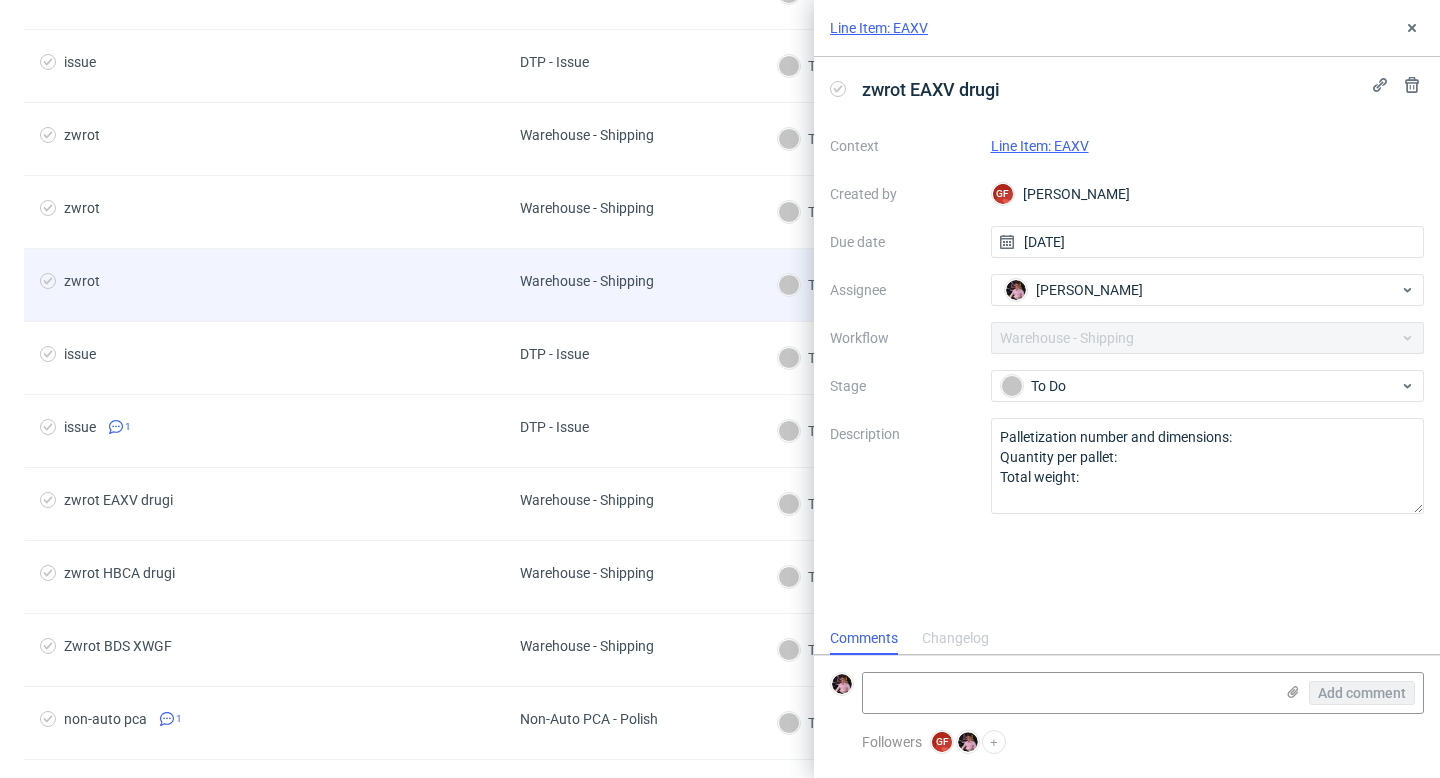 click on "zwrot" at bounding box center [264, 285] 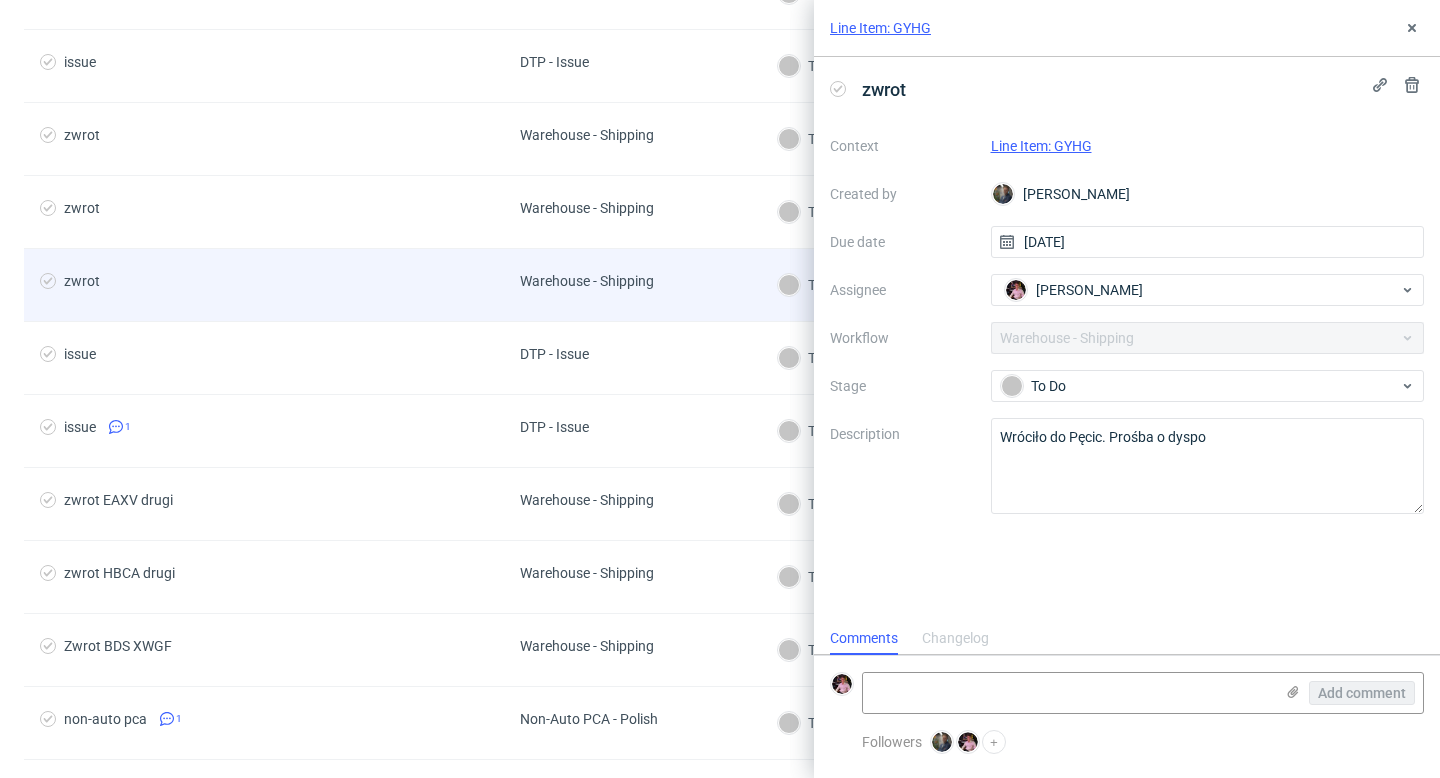 scroll, scrollTop: 16, scrollLeft: 0, axis: vertical 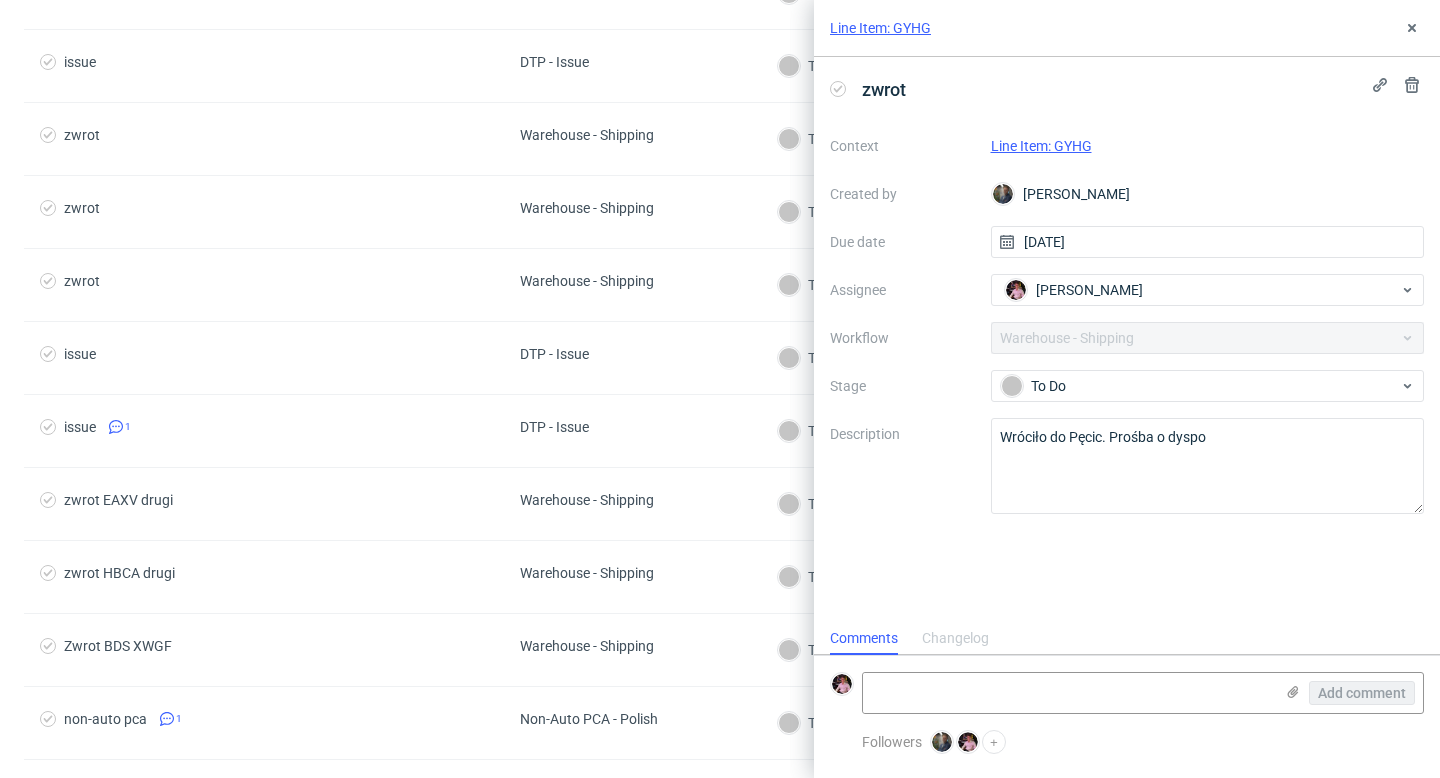 click on "Line Item: GYHG" at bounding box center (1041, 146) 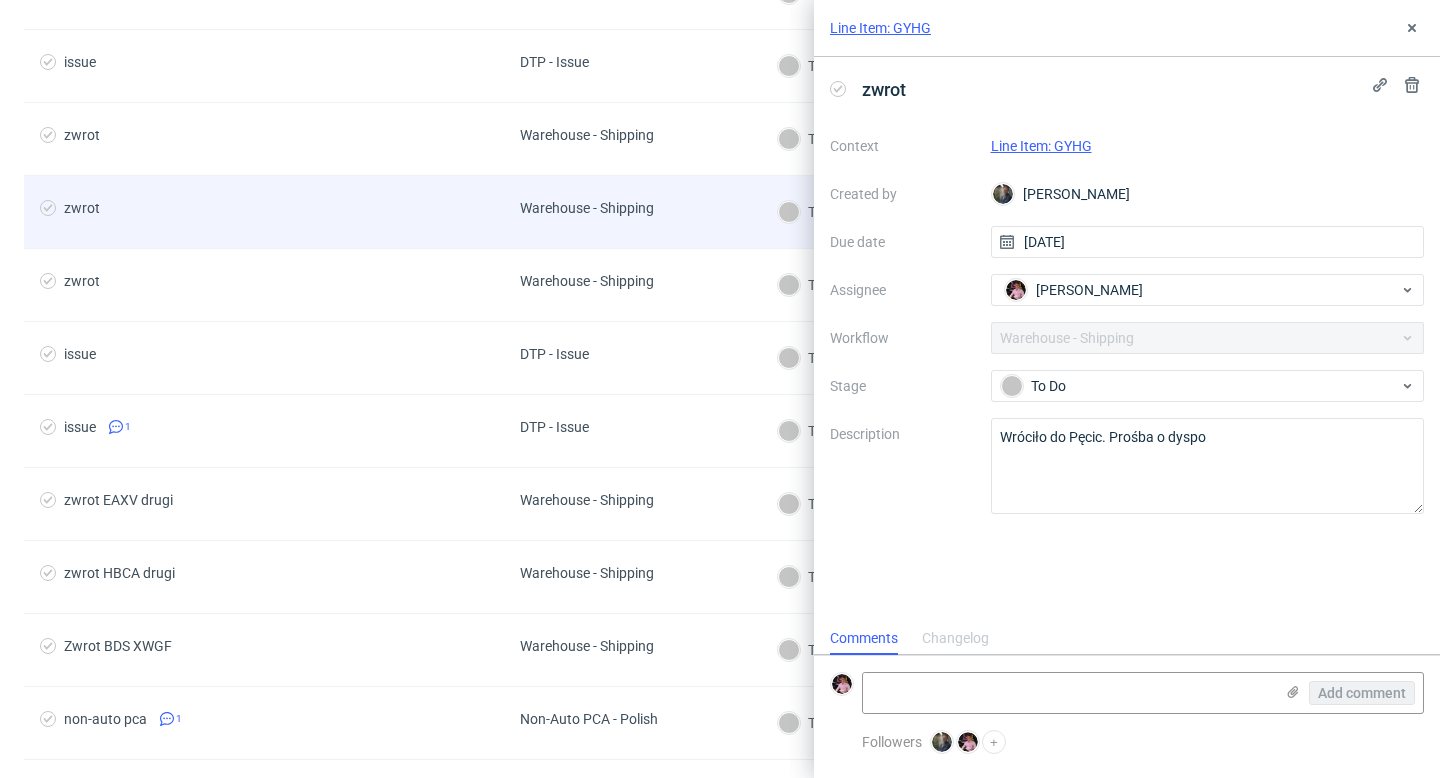 click on "Warehouse - Shipping" at bounding box center (587, 212) 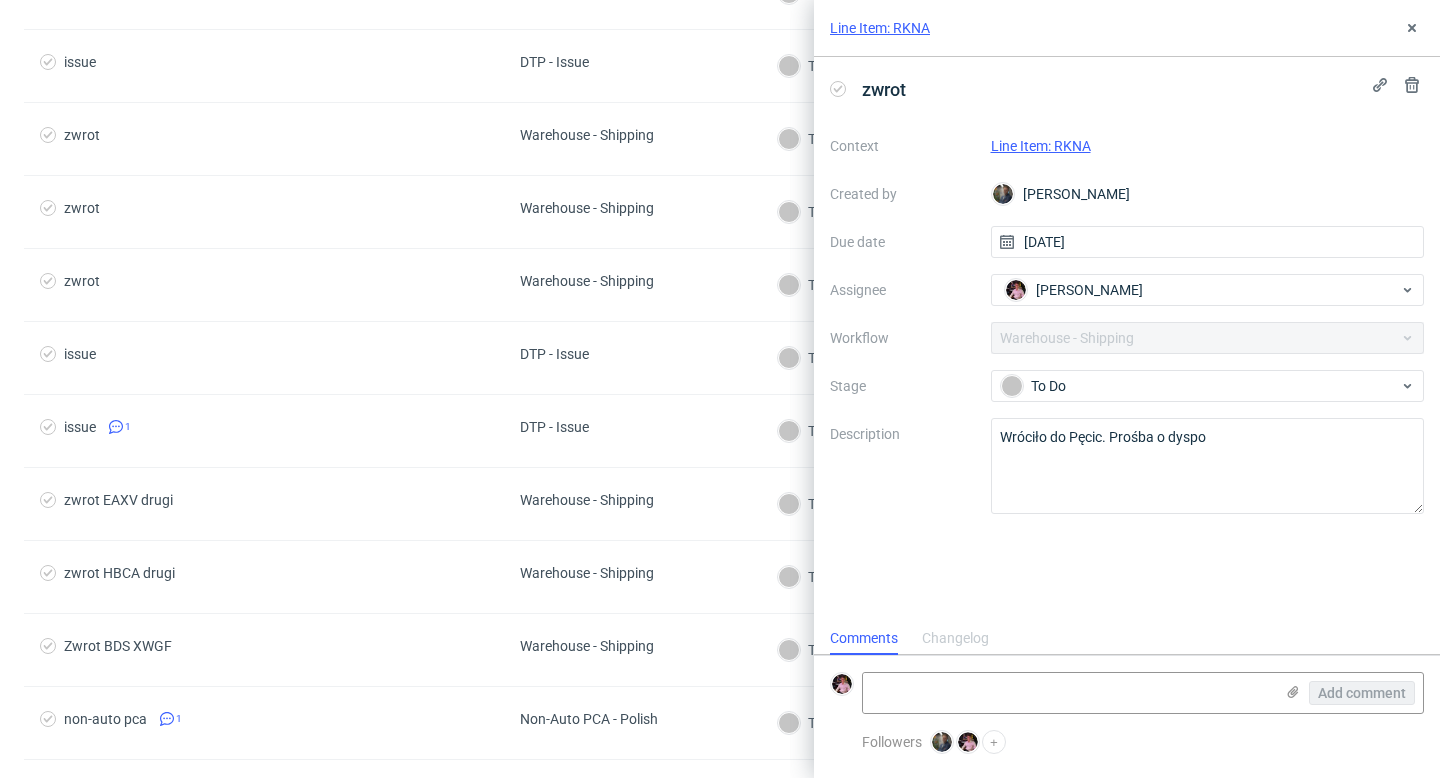 scroll, scrollTop: 16, scrollLeft: 0, axis: vertical 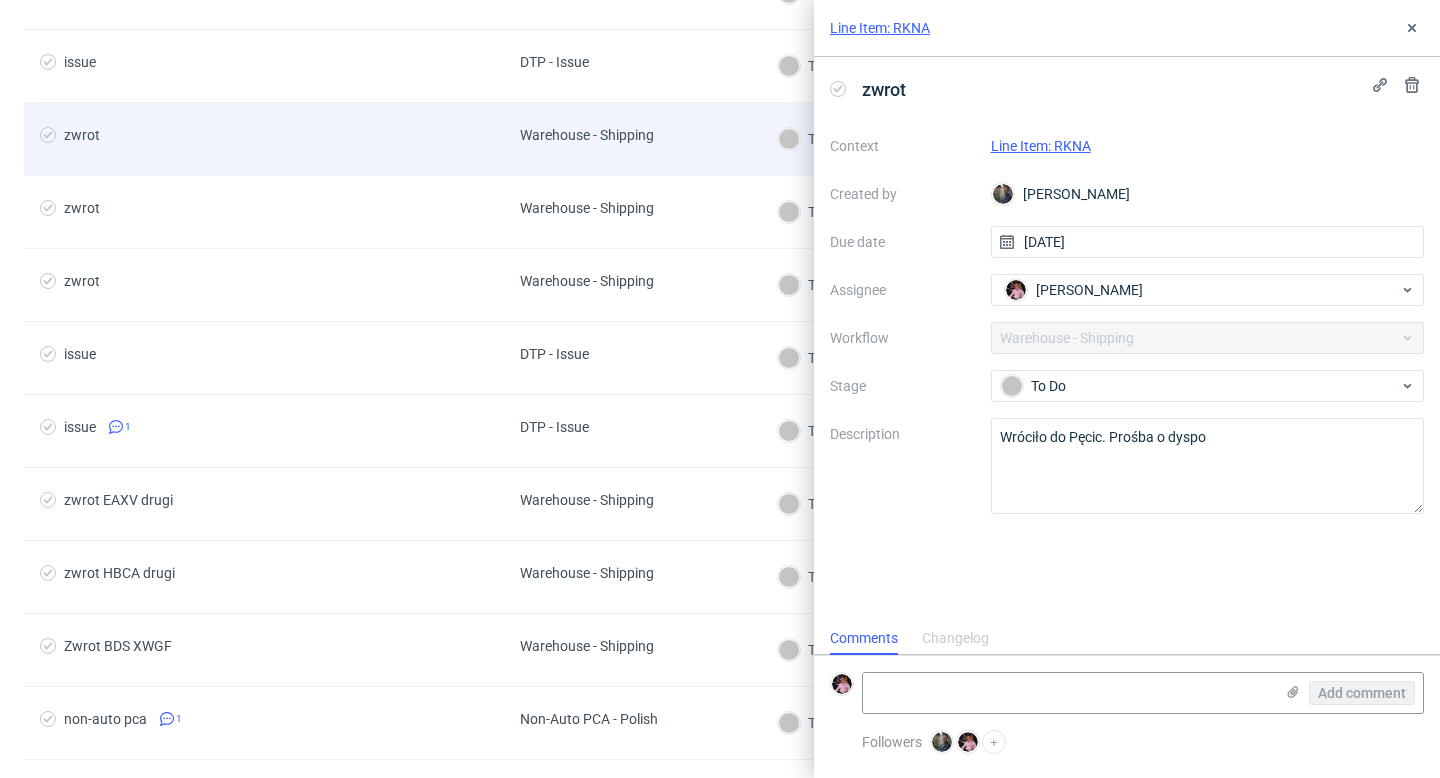 click on "zwrot" at bounding box center [264, 139] 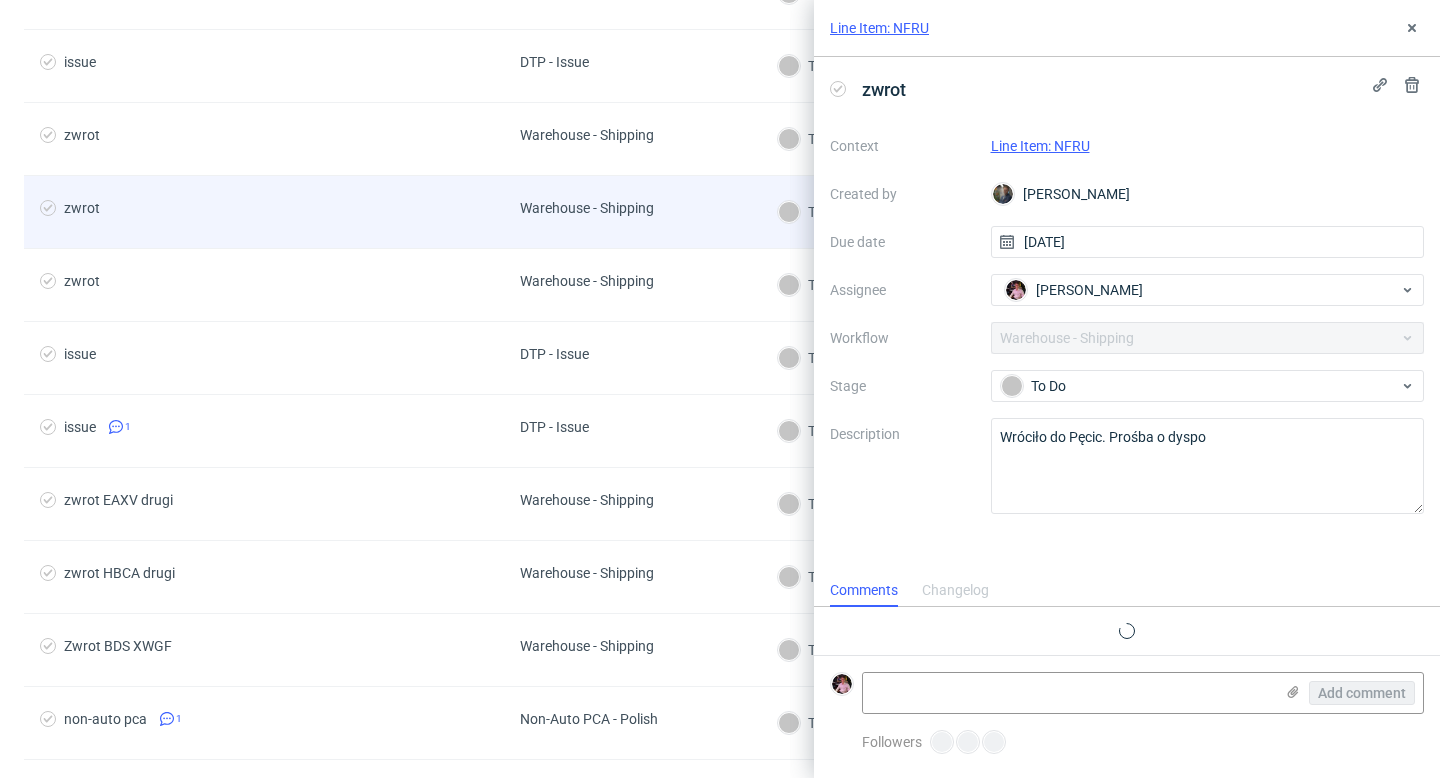 scroll, scrollTop: 16, scrollLeft: 0, axis: vertical 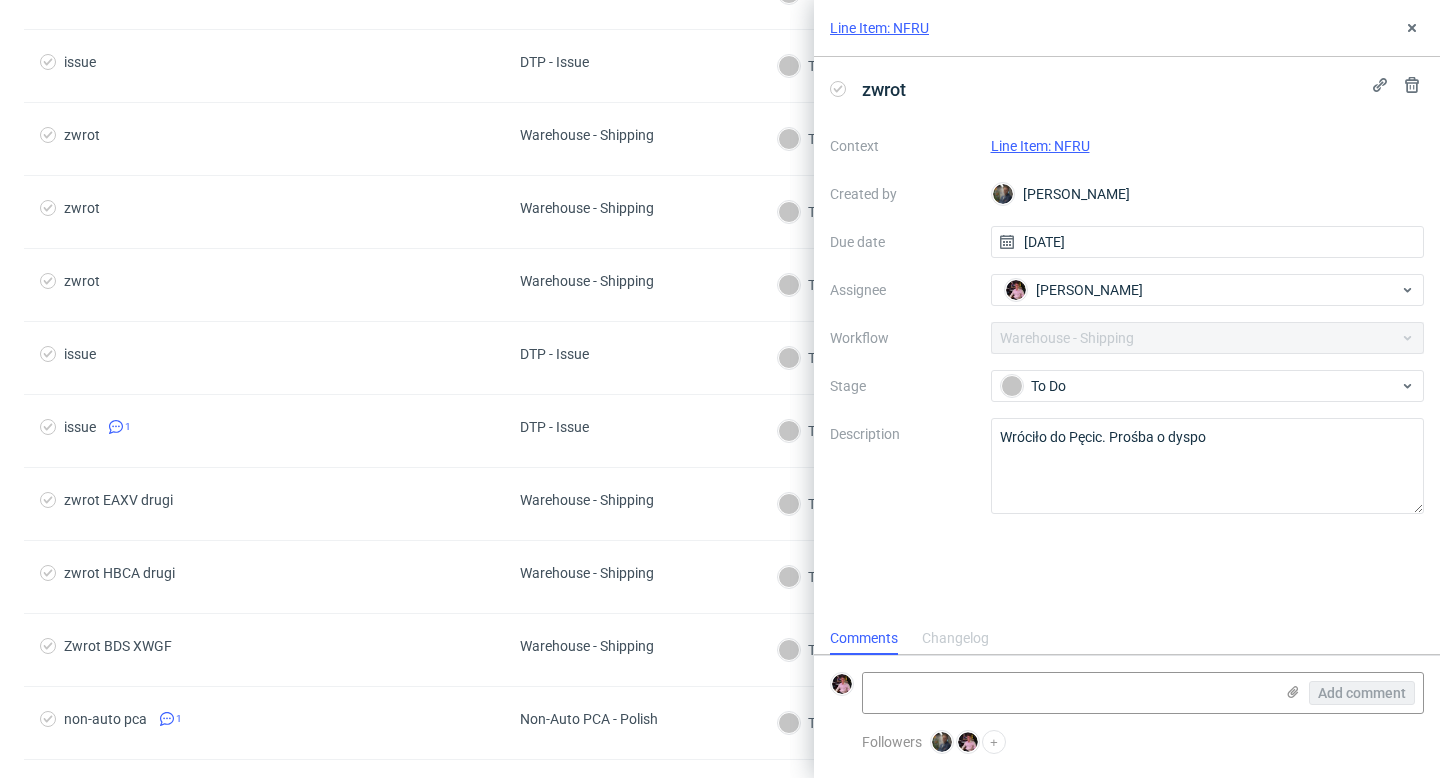 click on "Line Item: NFRU" at bounding box center (1040, 146) 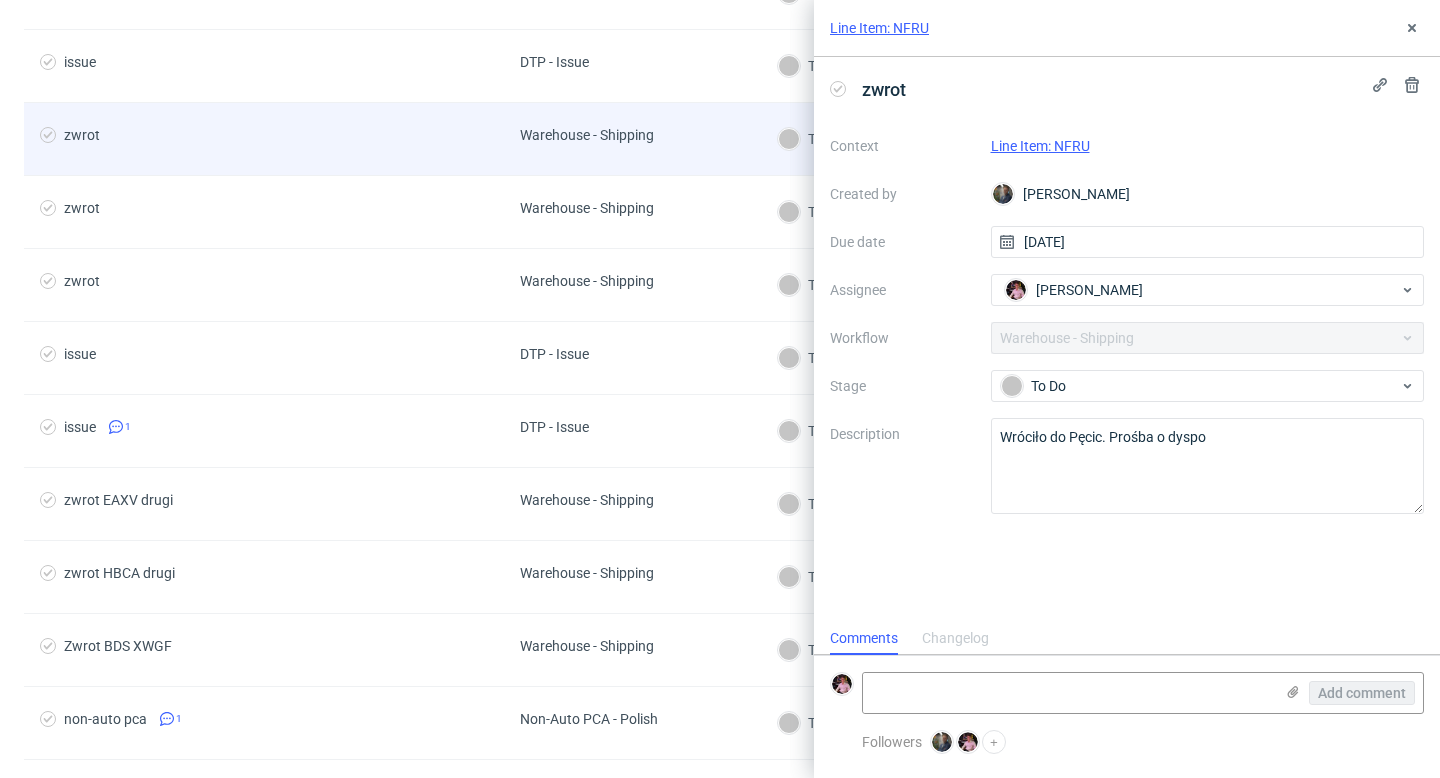click on "Warehouse - Shipping" at bounding box center (587, 139) 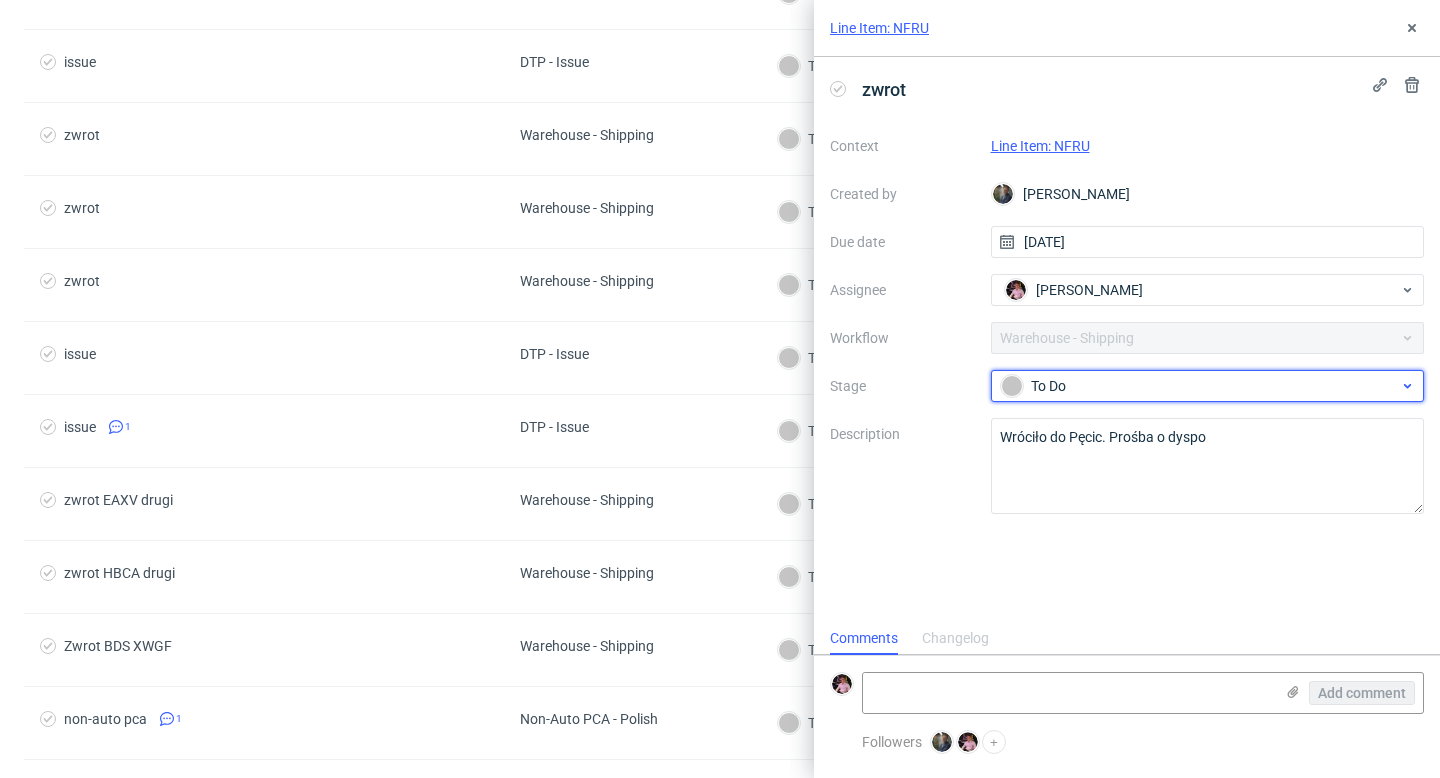 click on "To Do" at bounding box center [1200, 386] 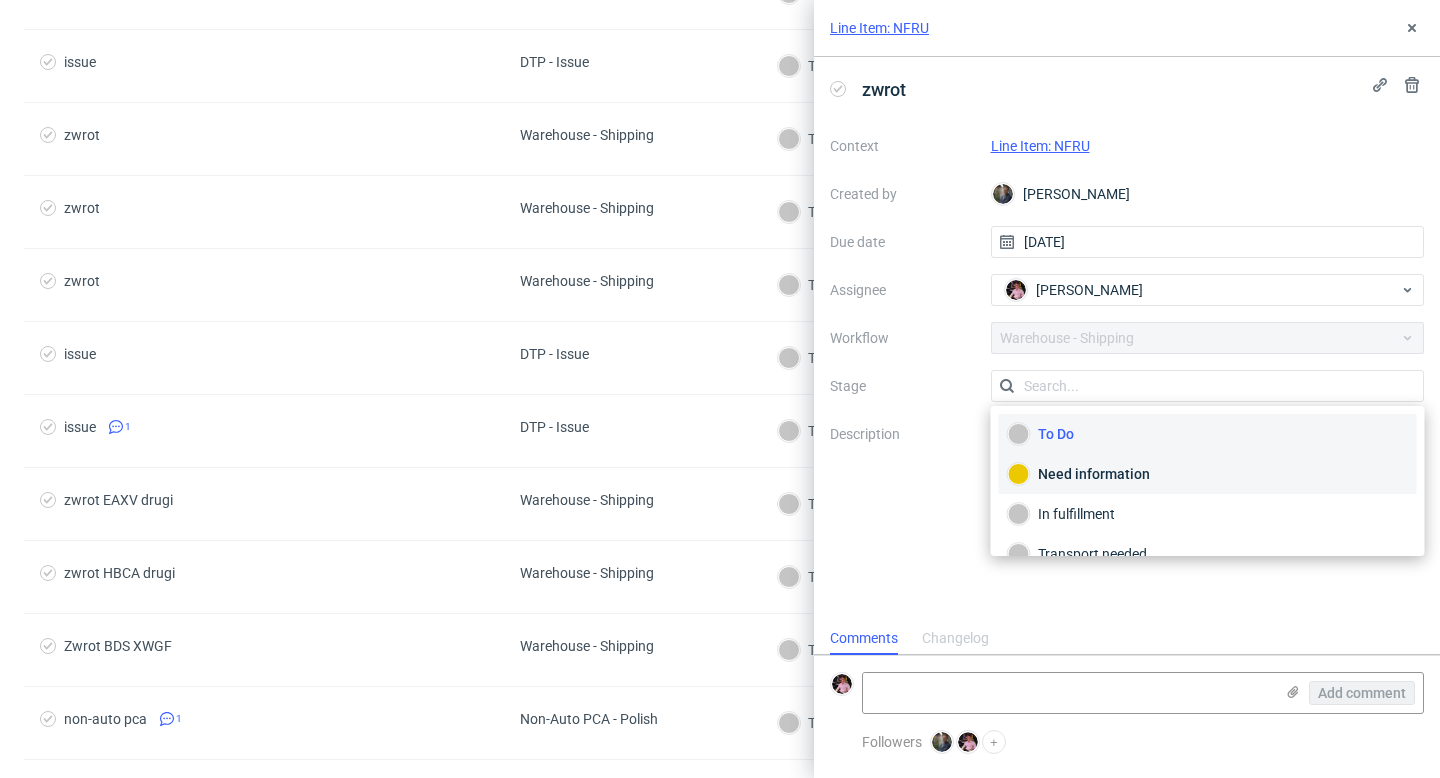 click on "Need information" at bounding box center (1208, 474) 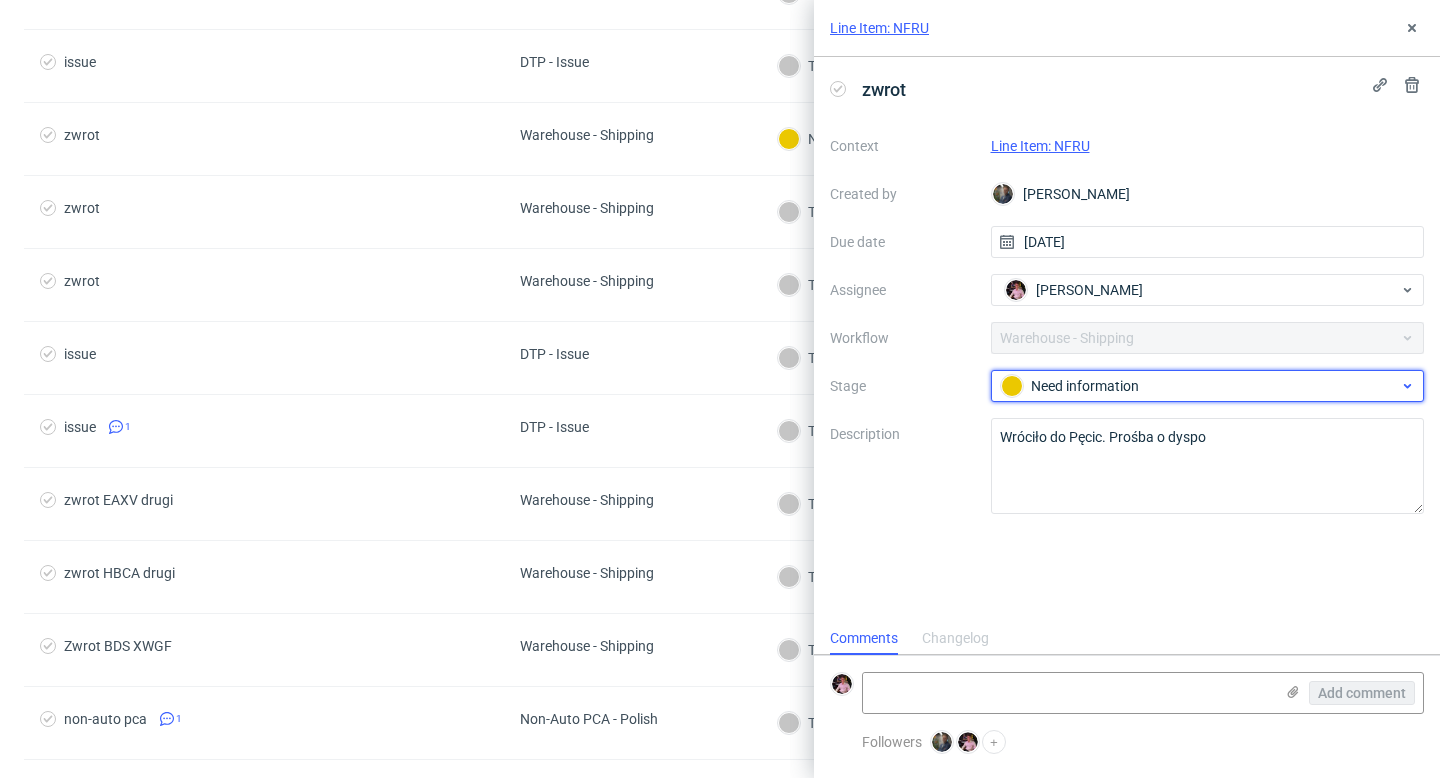 click on "Need information" at bounding box center [1200, 386] 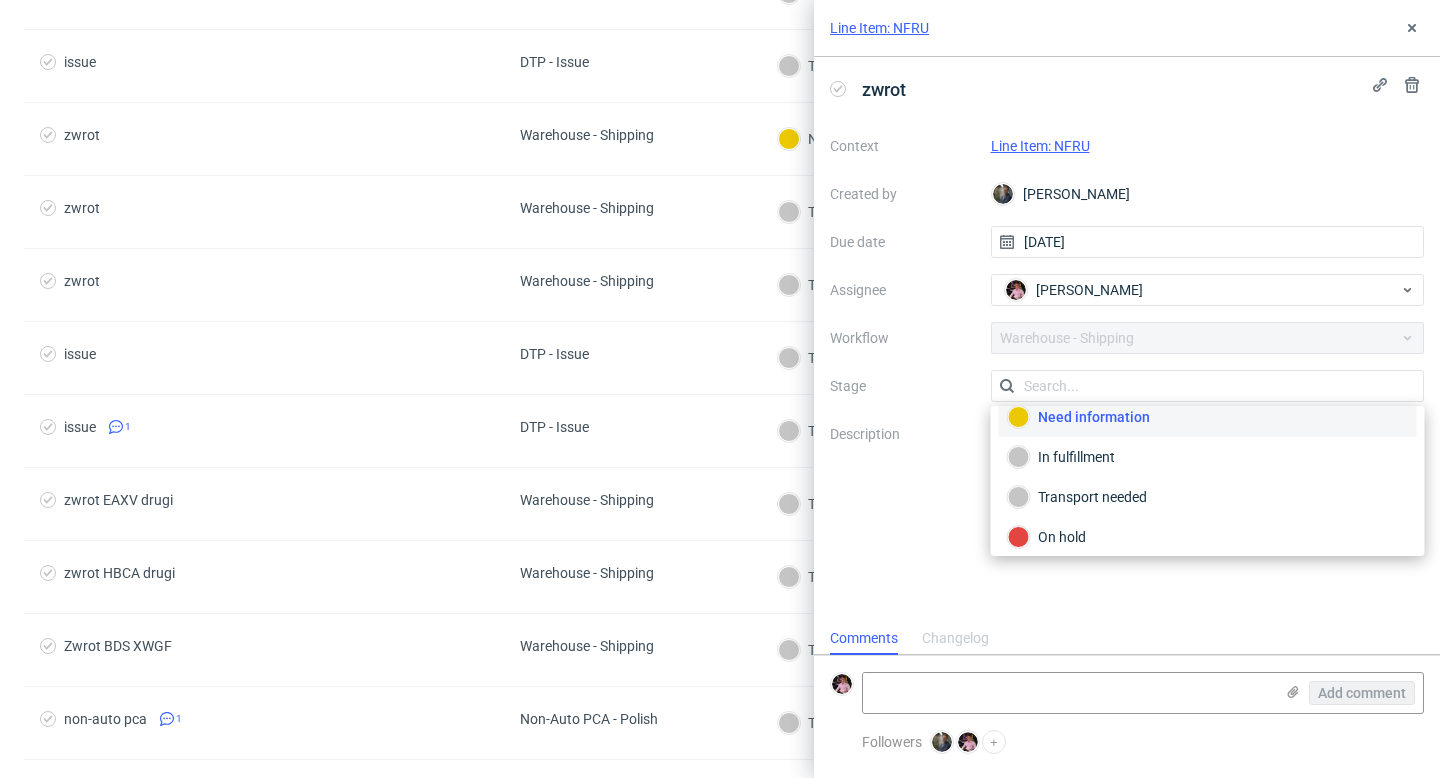 scroll, scrollTop: 106, scrollLeft: 0, axis: vertical 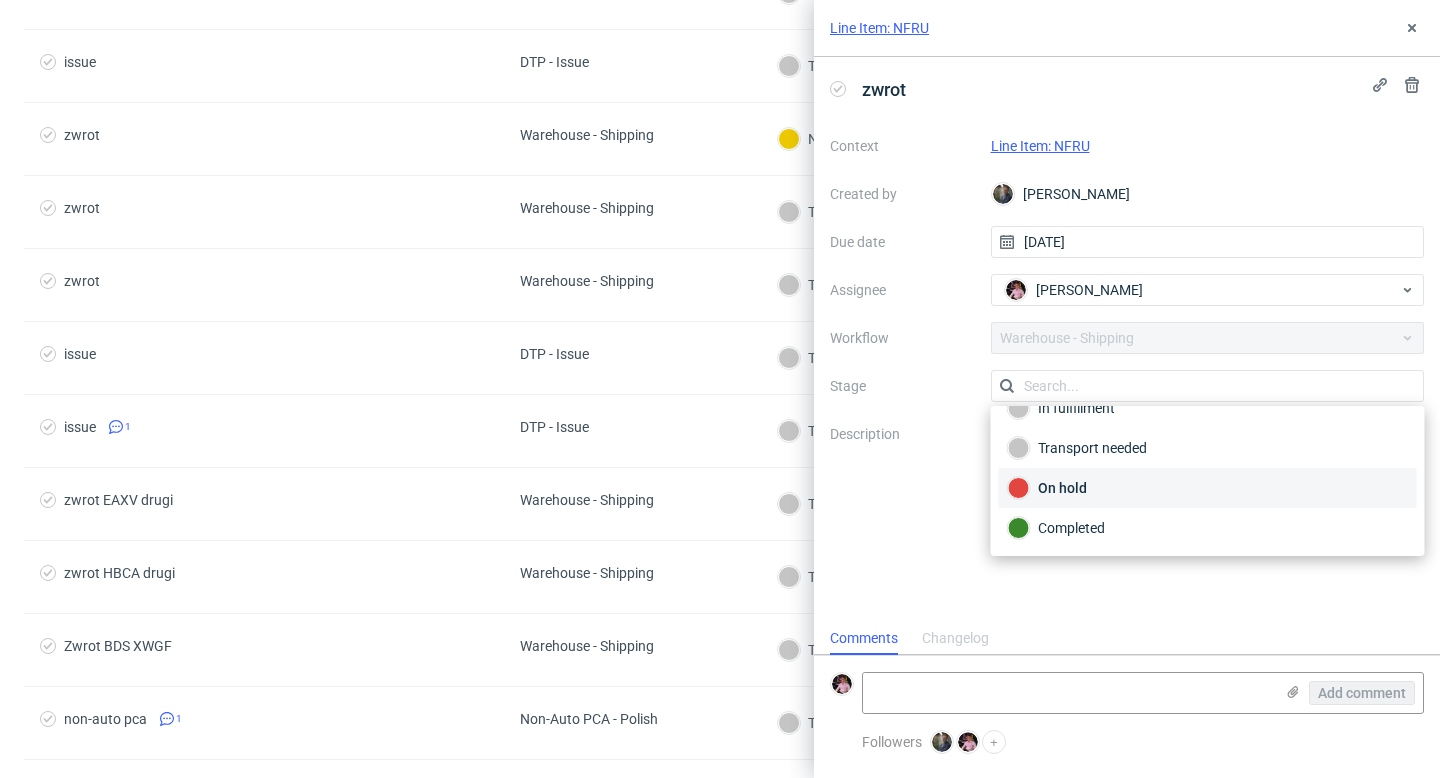 click on "On hold" at bounding box center (1208, 488) 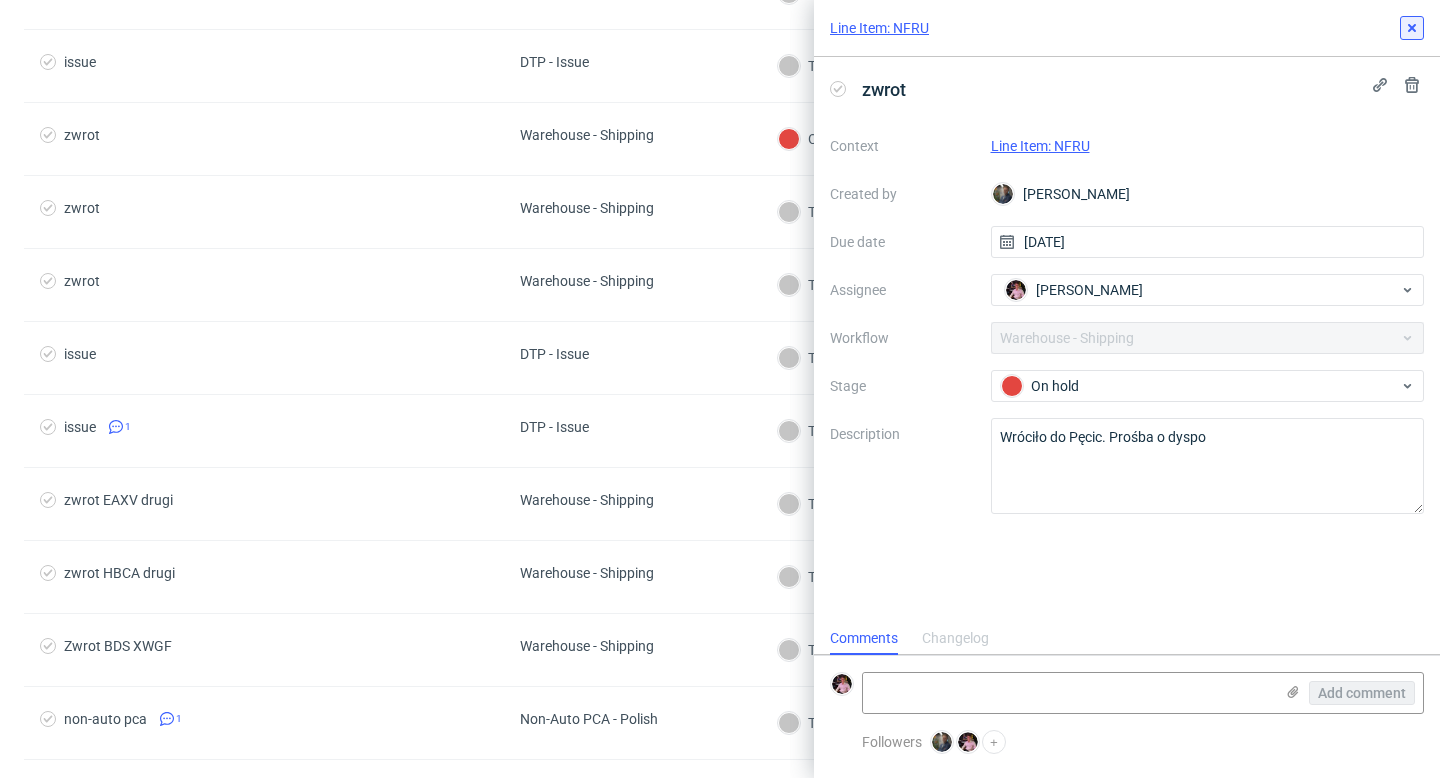 click at bounding box center [1412, 28] 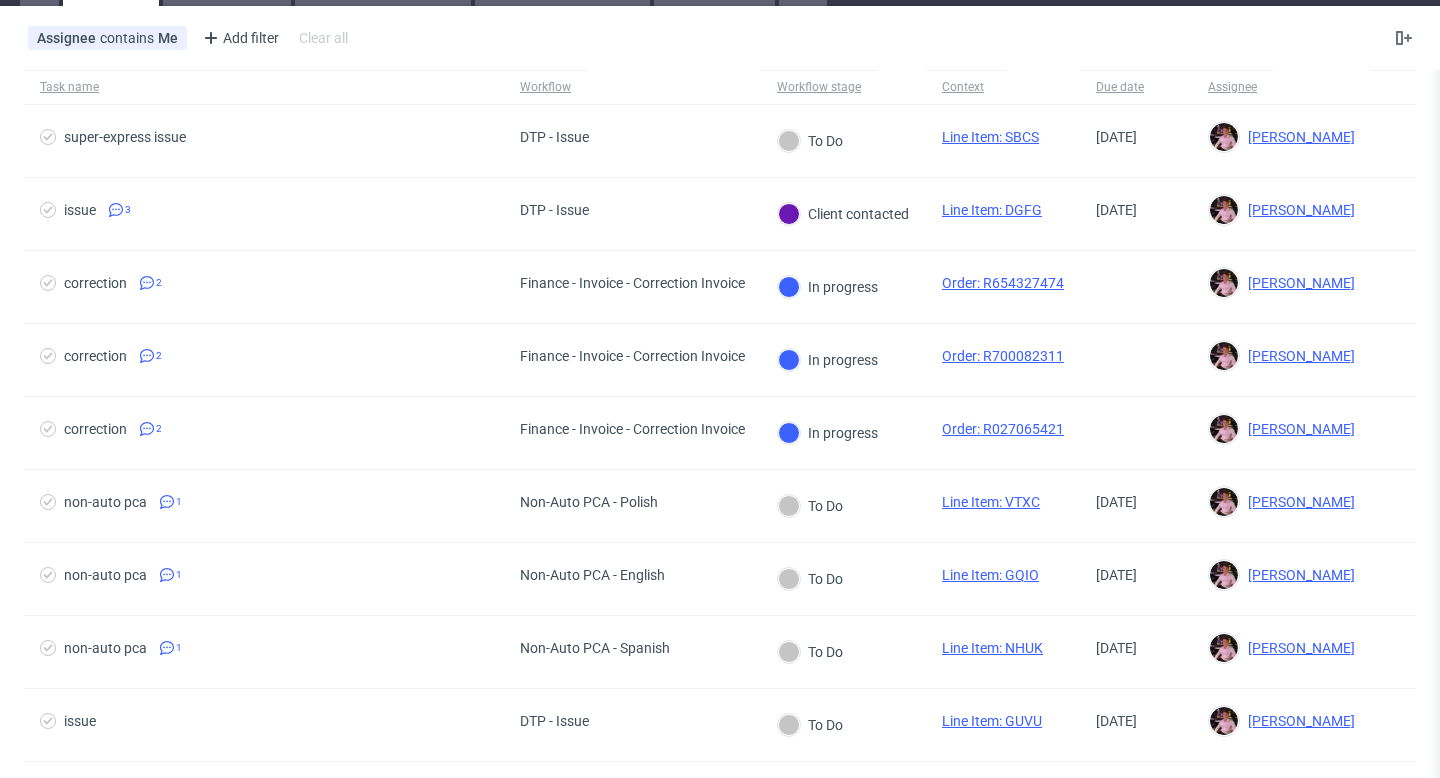 scroll, scrollTop: 148, scrollLeft: 0, axis: vertical 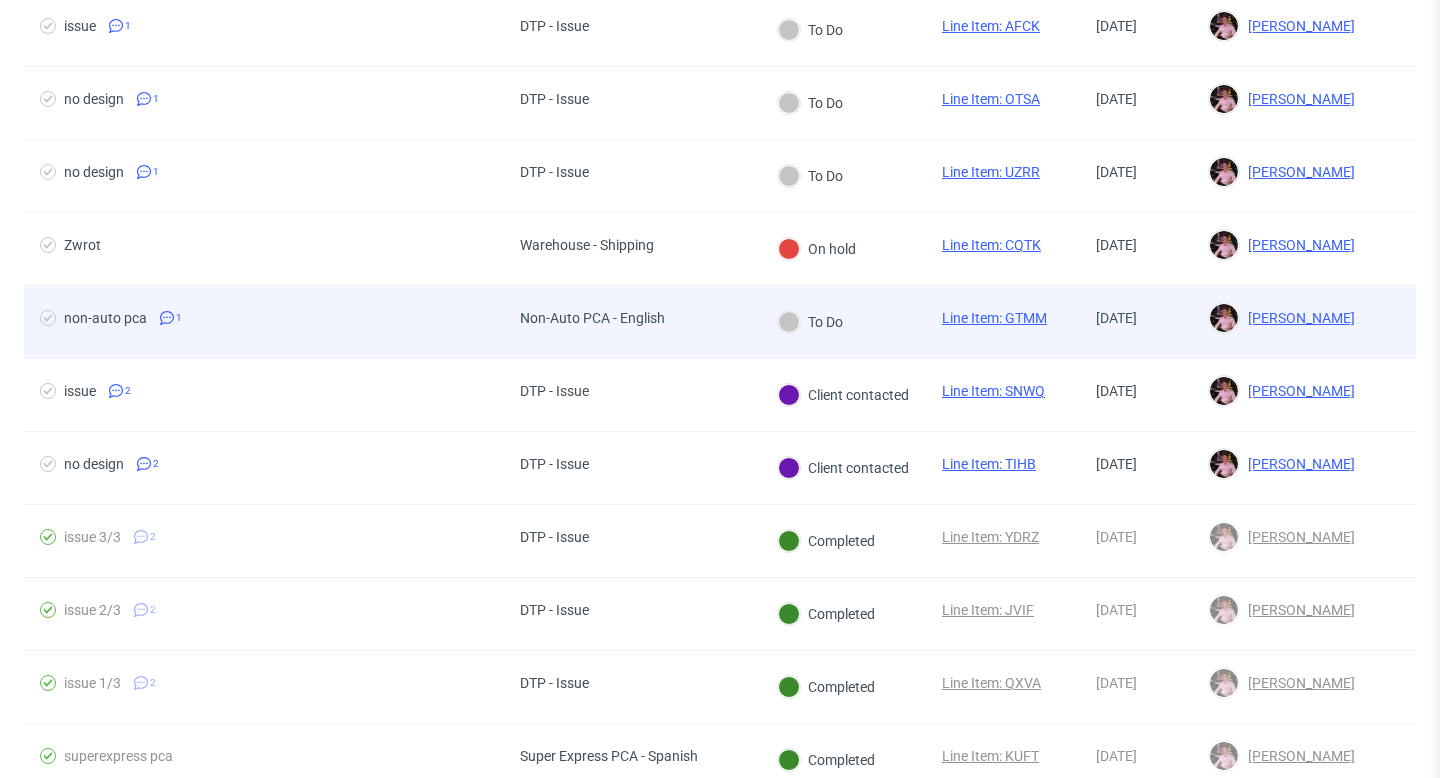 click on "Non-Auto PCA - English" at bounding box center (592, 322) 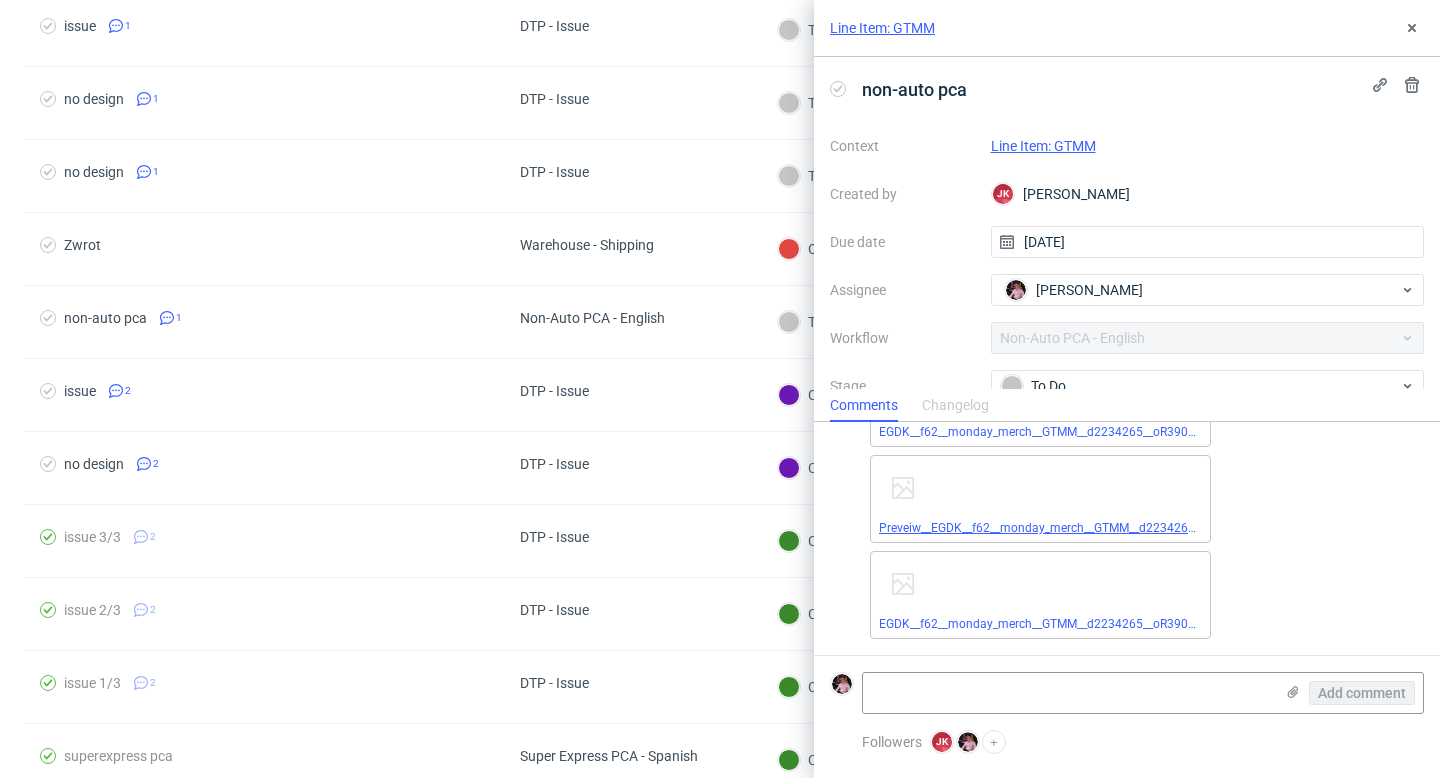 scroll, scrollTop: 0, scrollLeft: 0, axis: both 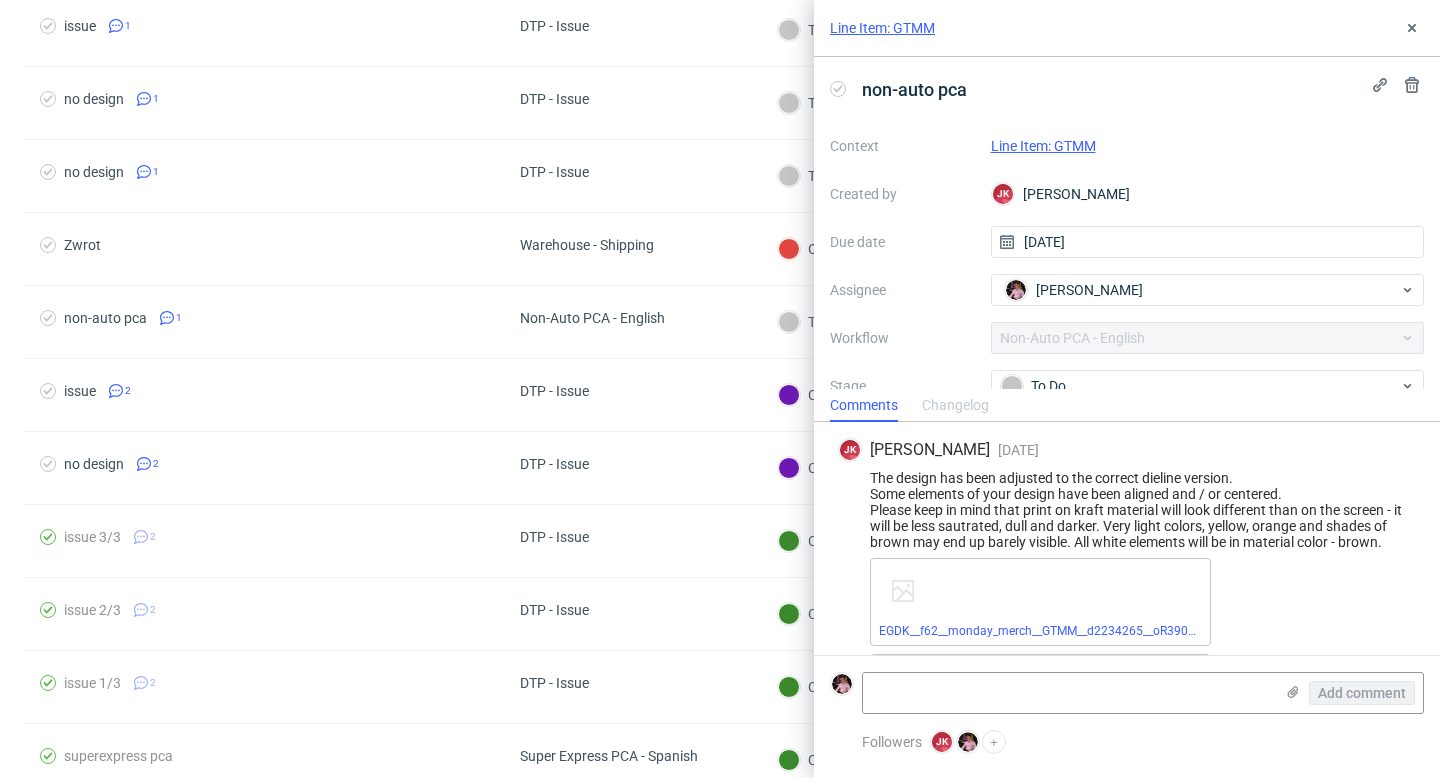 click on "Line Item: GTMM" at bounding box center (1043, 146) 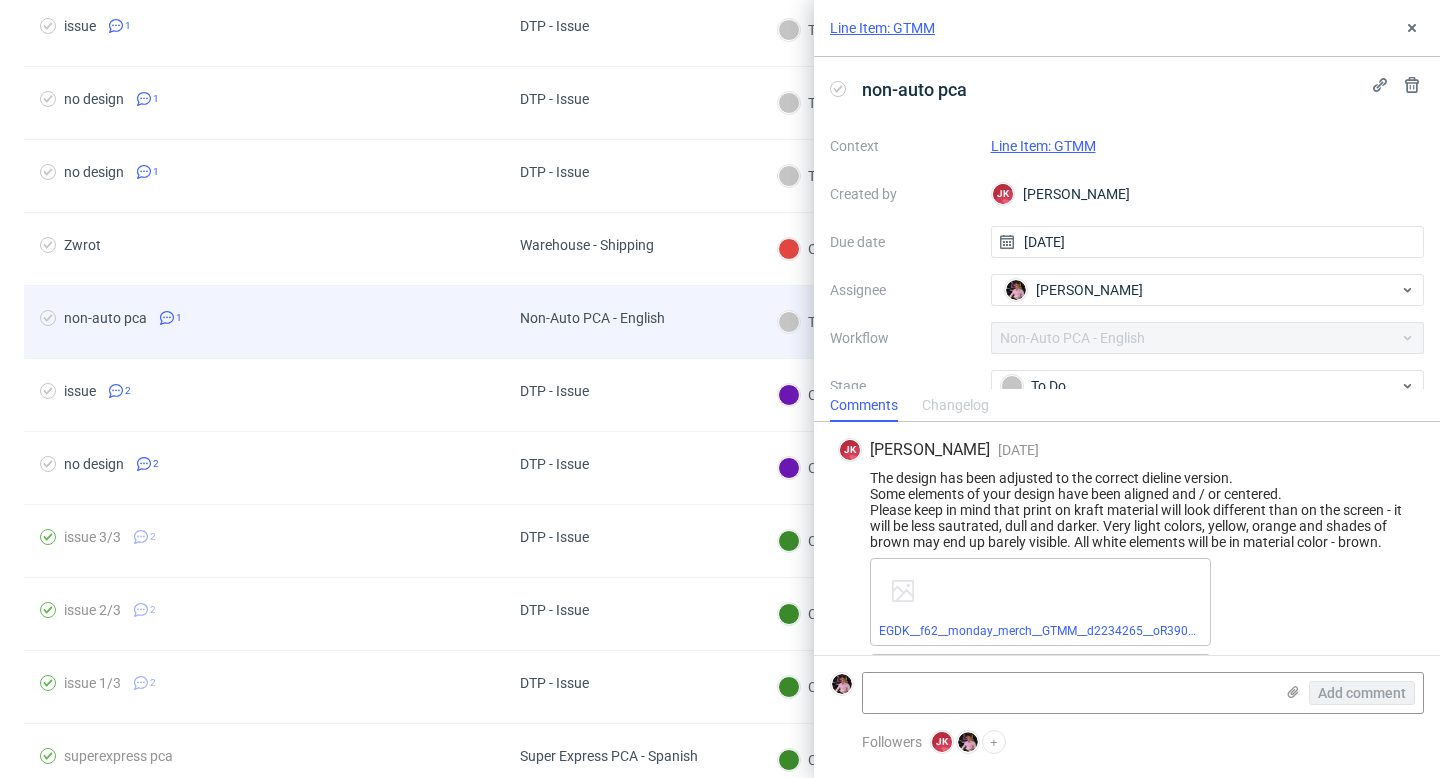 click on "Non-Auto PCA - English" at bounding box center [592, 318] 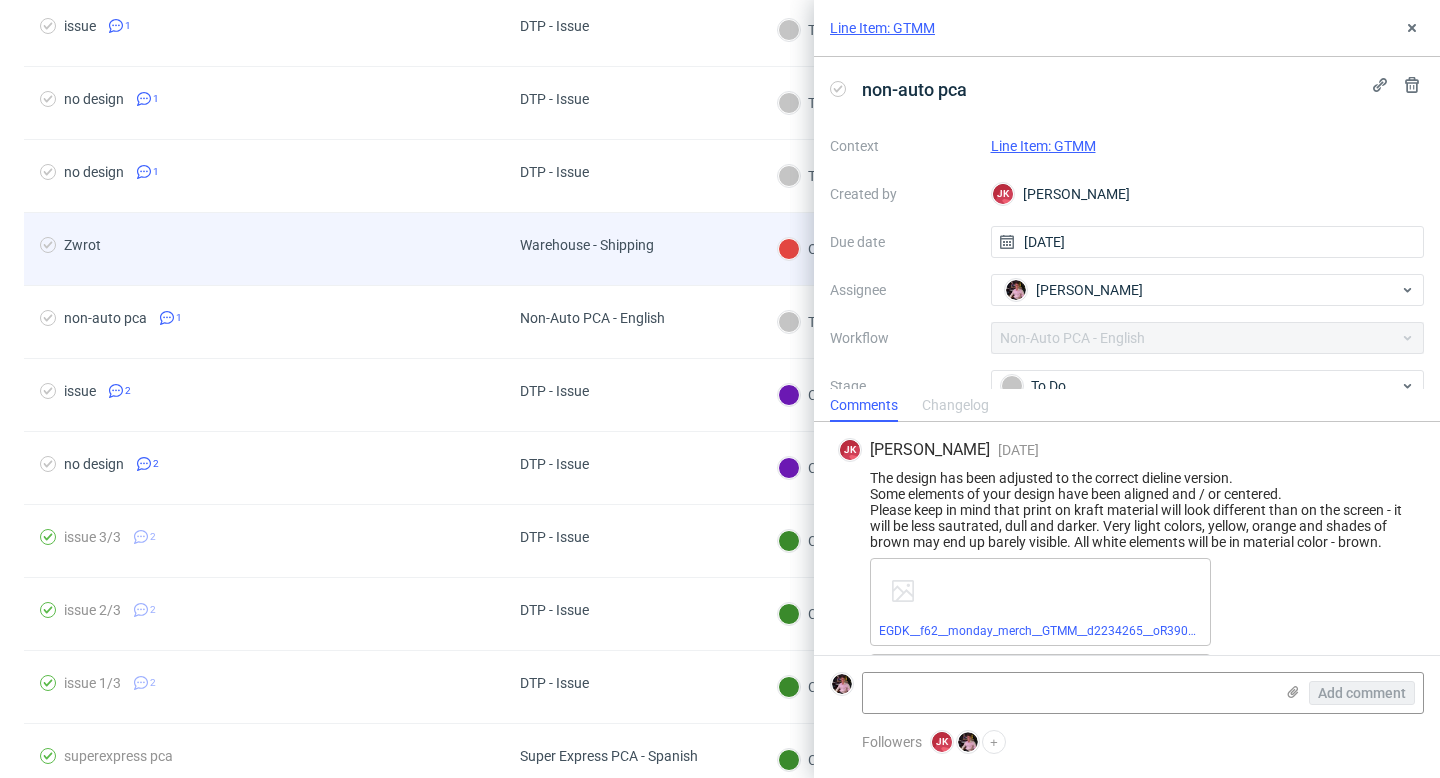click on "Warehouse - Shipping" at bounding box center (587, 245) 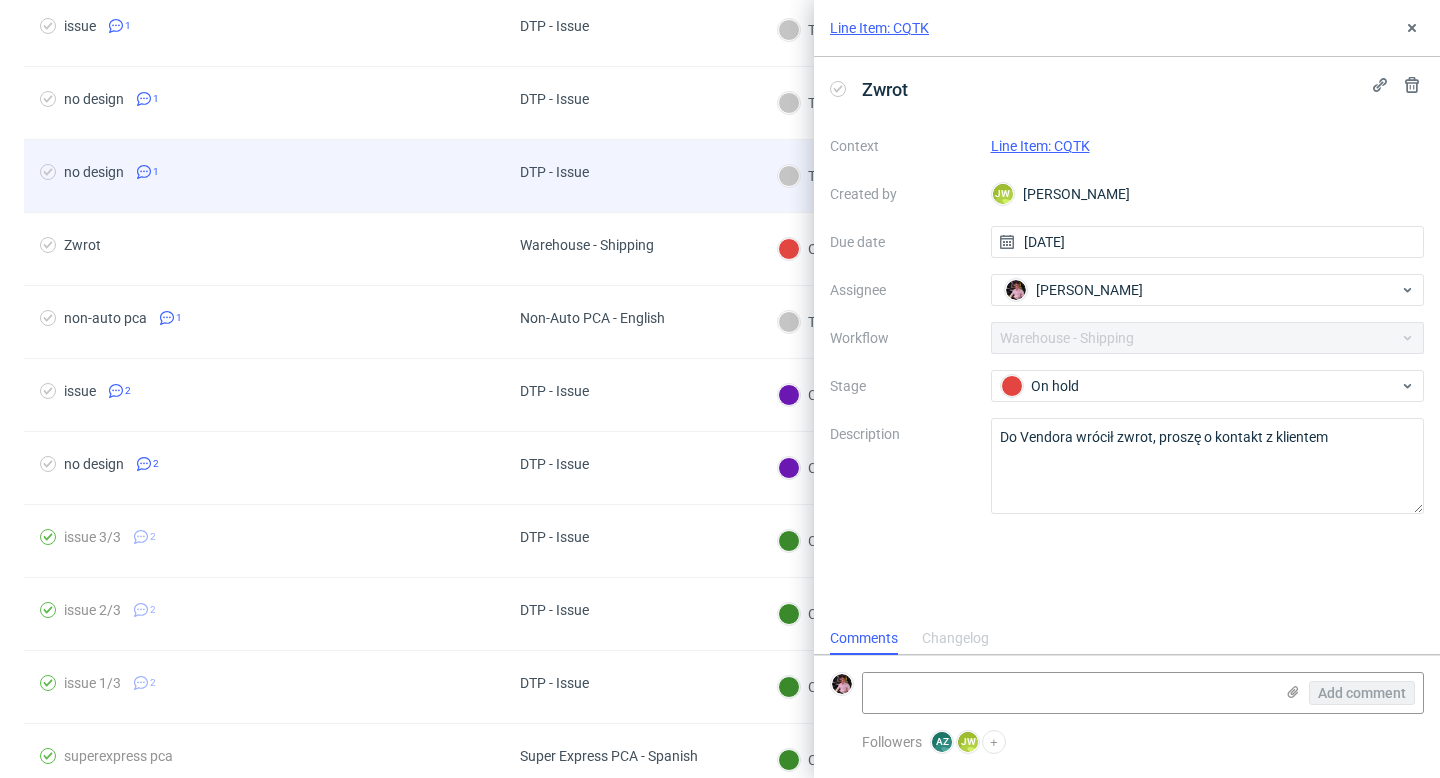 scroll, scrollTop: 16, scrollLeft: 0, axis: vertical 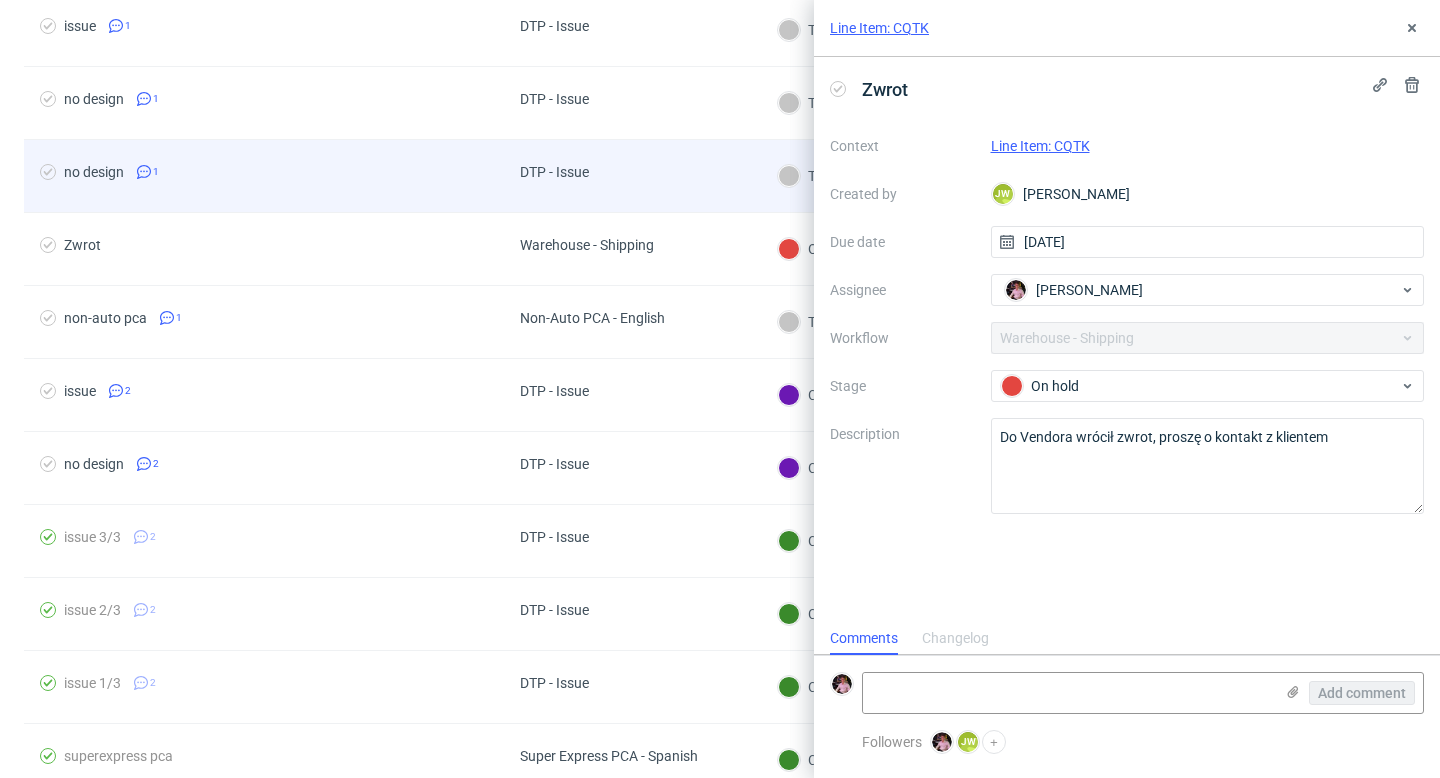 click on "DTP - Issue" at bounding box center [554, 176] 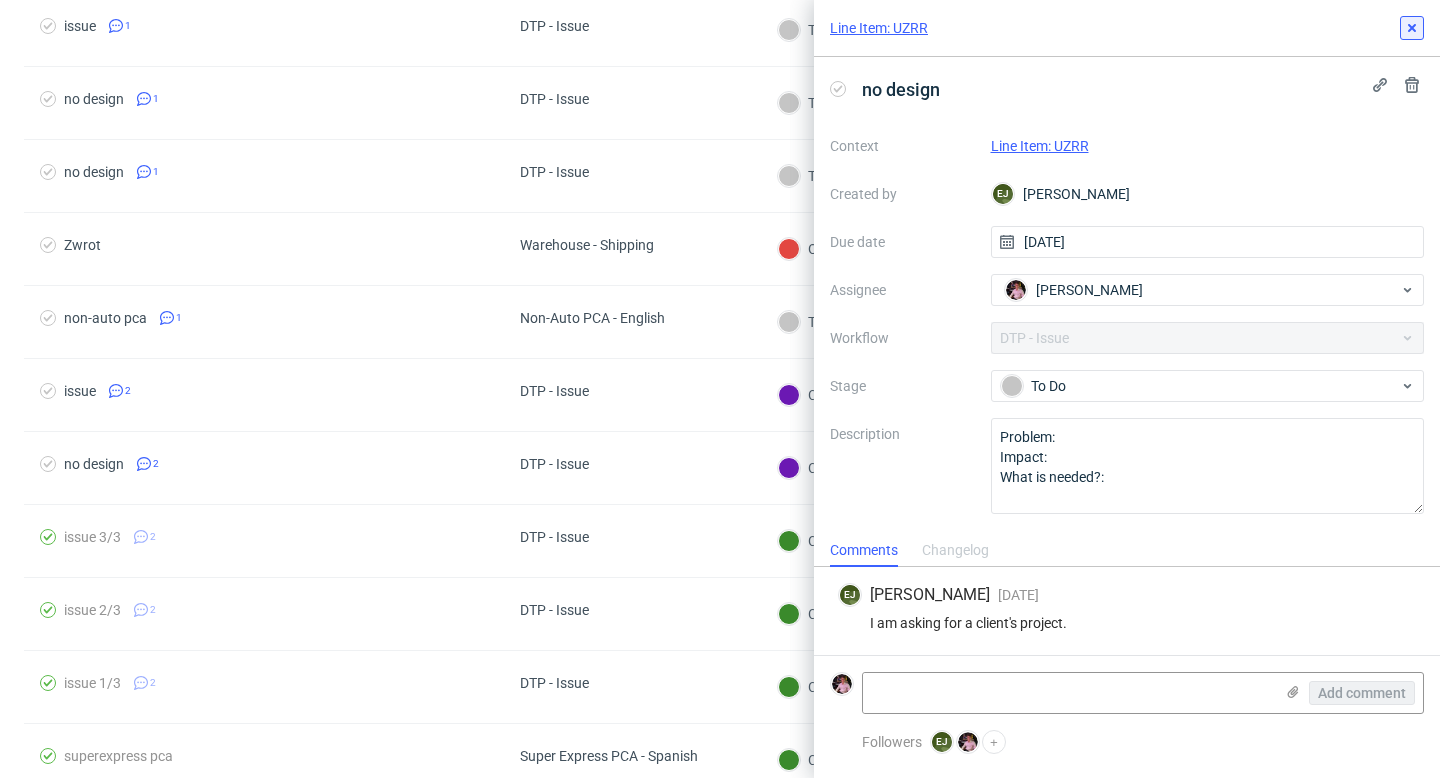 click at bounding box center [1412, 28] 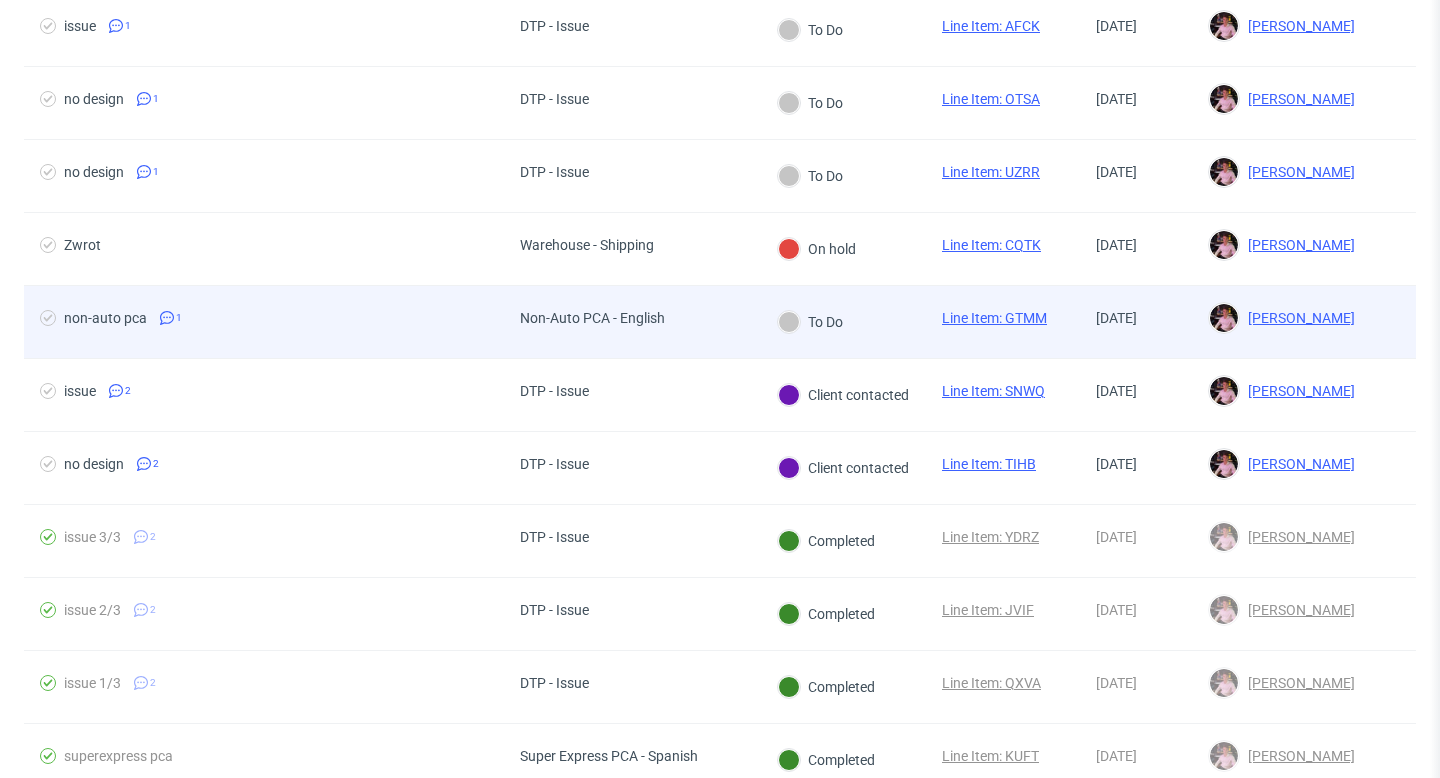 click on "Non-Auto PCA - English" at bounding box center [592, 322] 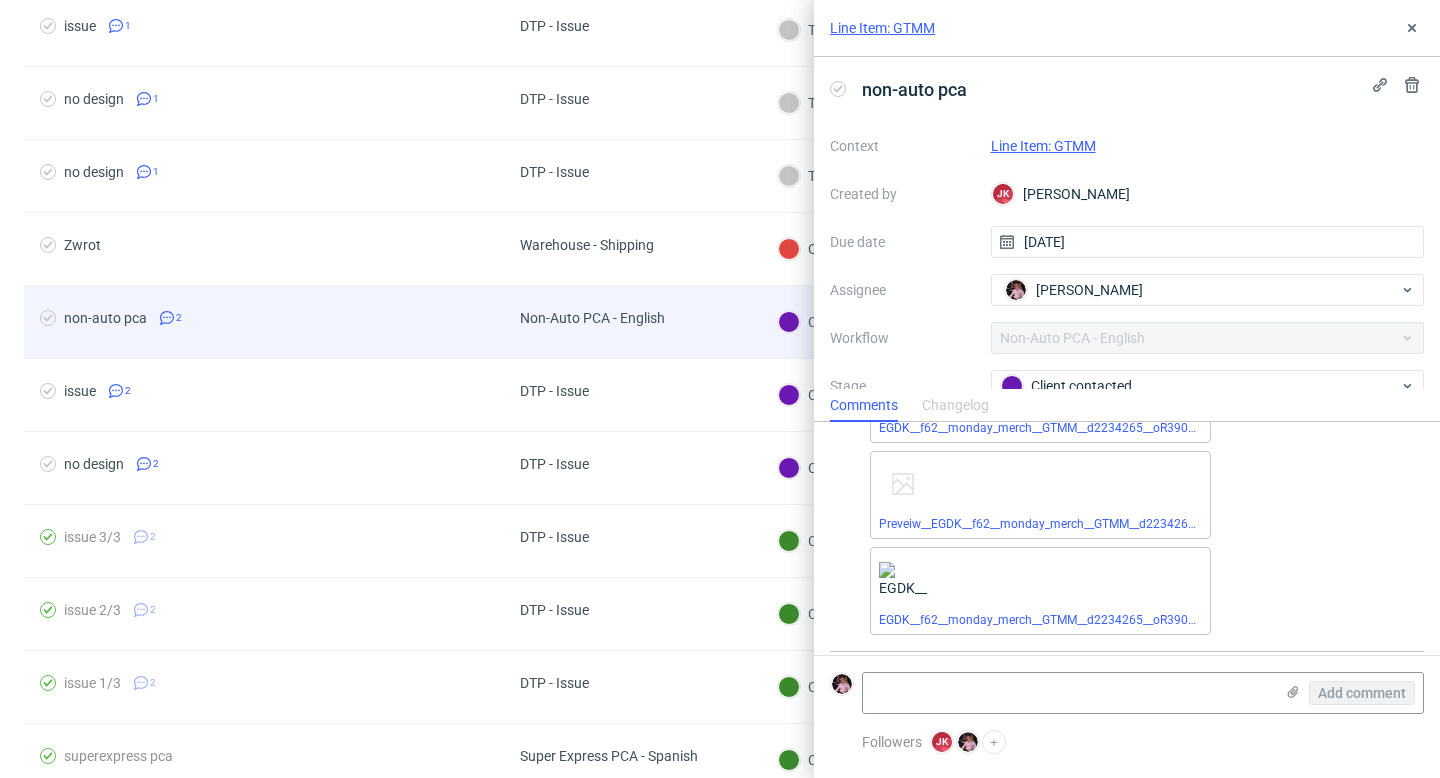scroll, scrollTop: 288, scrollLeft: 0, axis: vertical 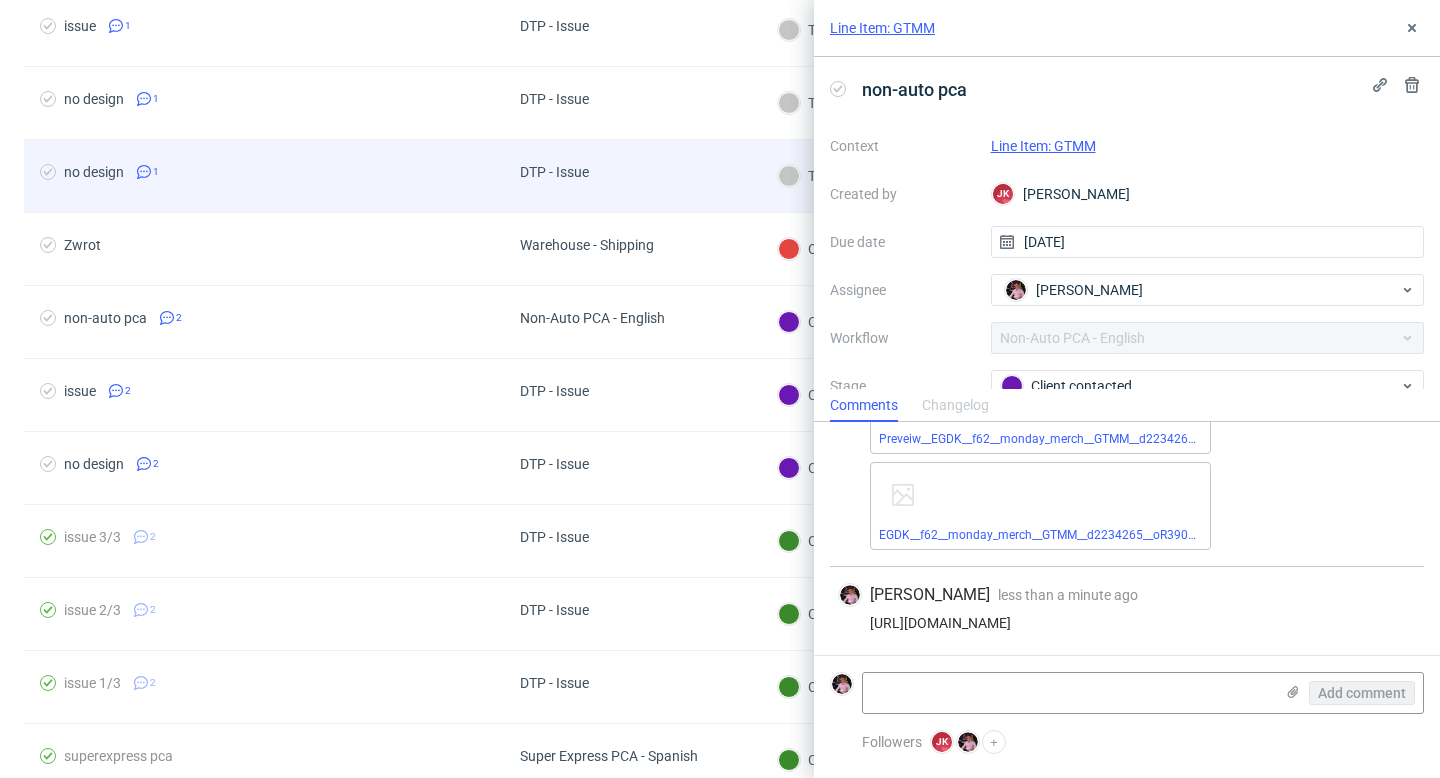 click on "DTP - Issue" at bounding box center (632, 176) 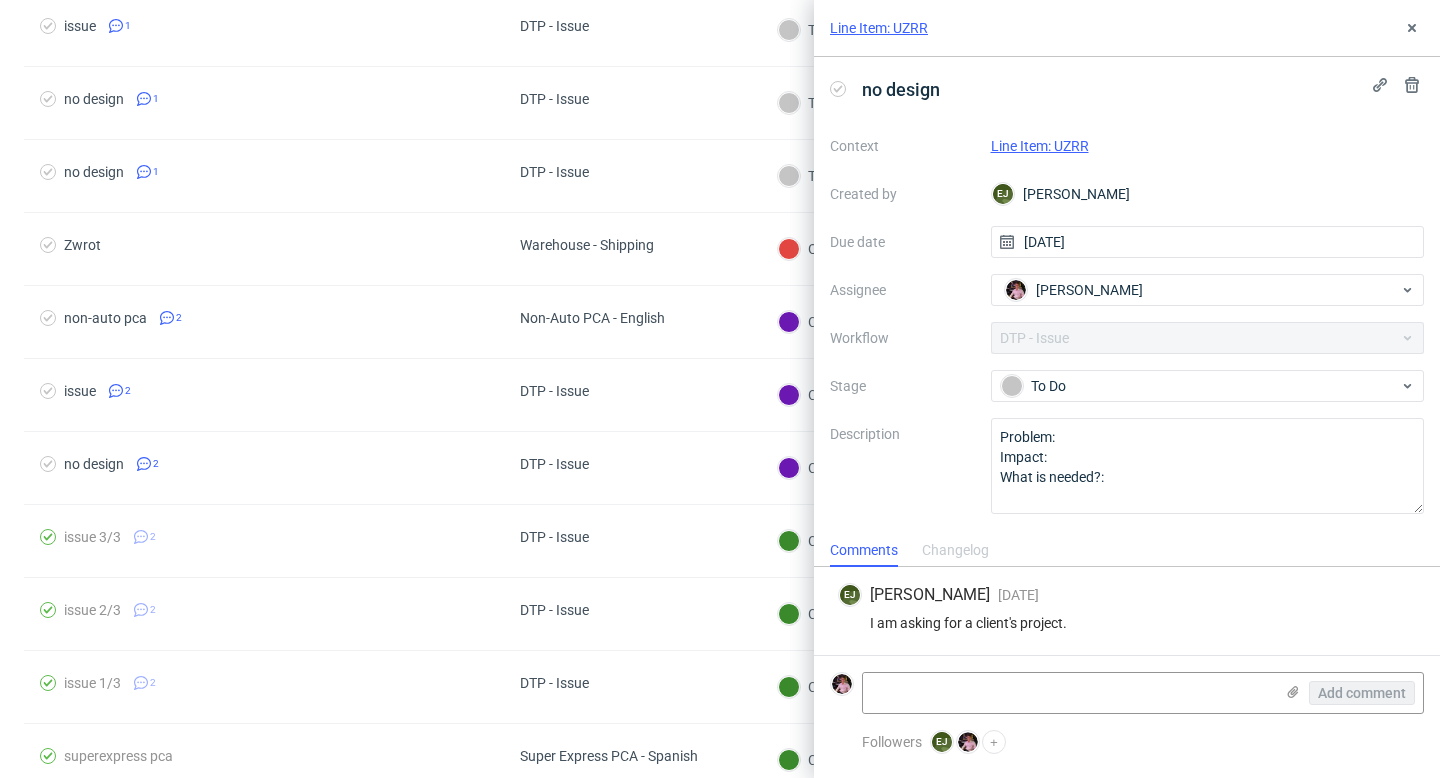 click on "Line Item: UZRR" at bounding box center [1040, 146] 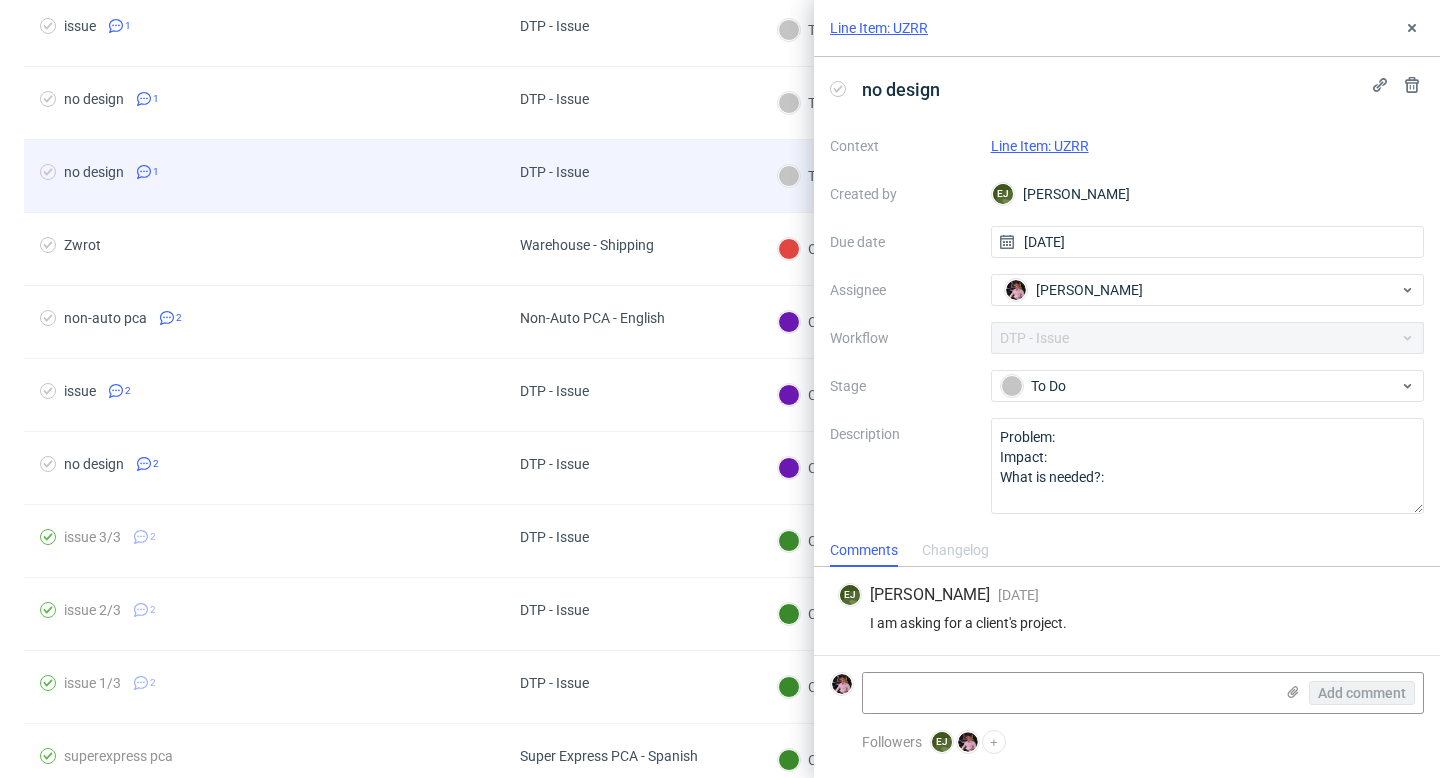 click on "DTP - Issue" at bounding box center [632, 176] 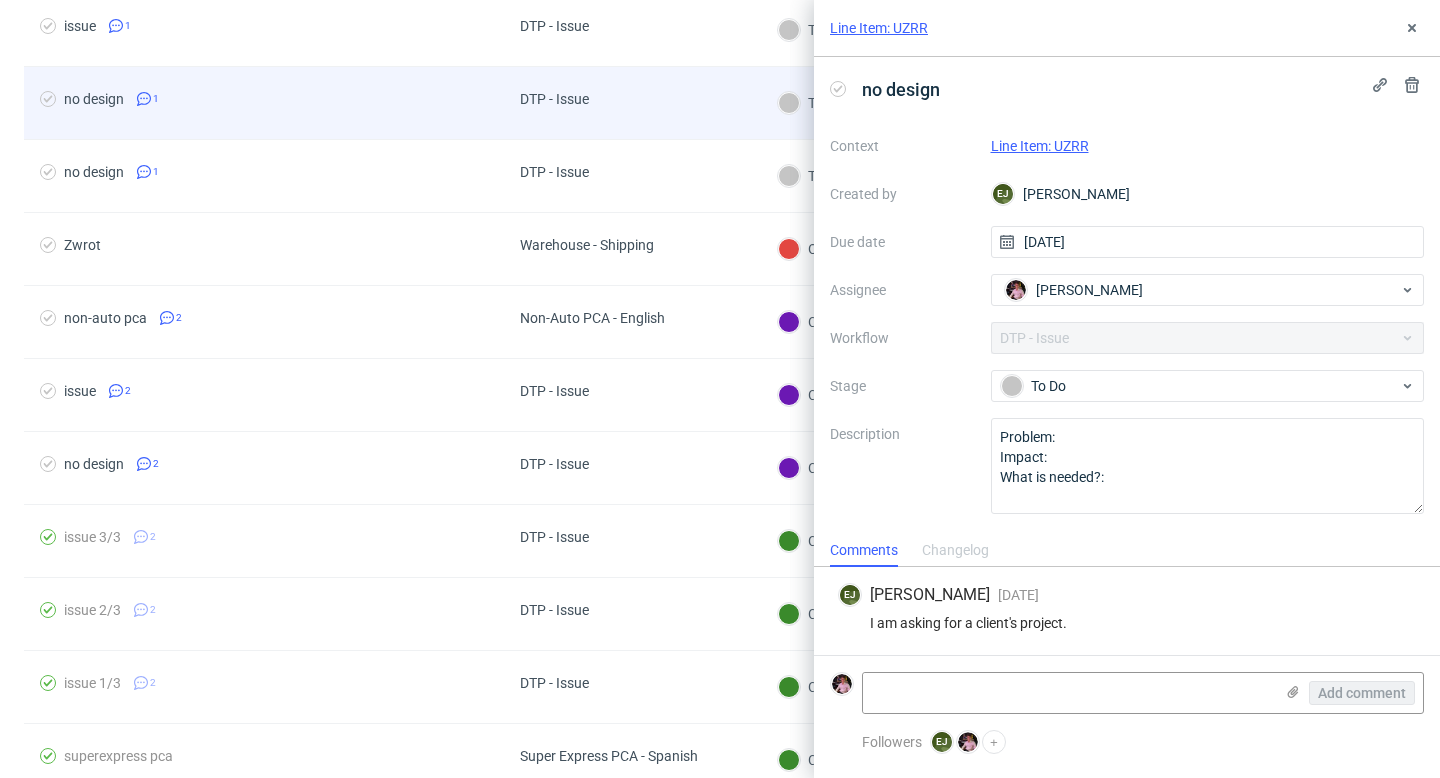 click on "DTP - Issue" at bounding box center [632, 103] 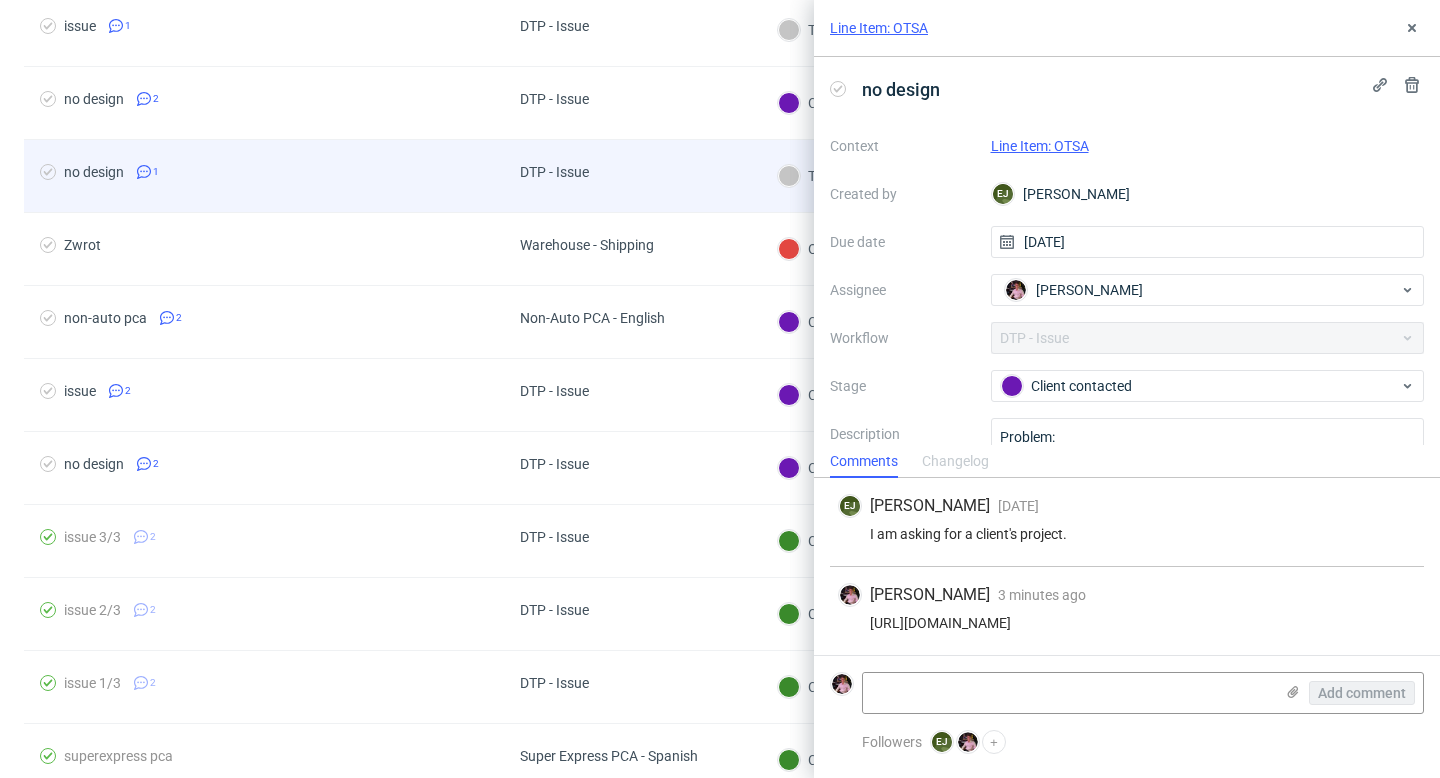 click on "DTP - Issue" at bounding box center [632, 176] 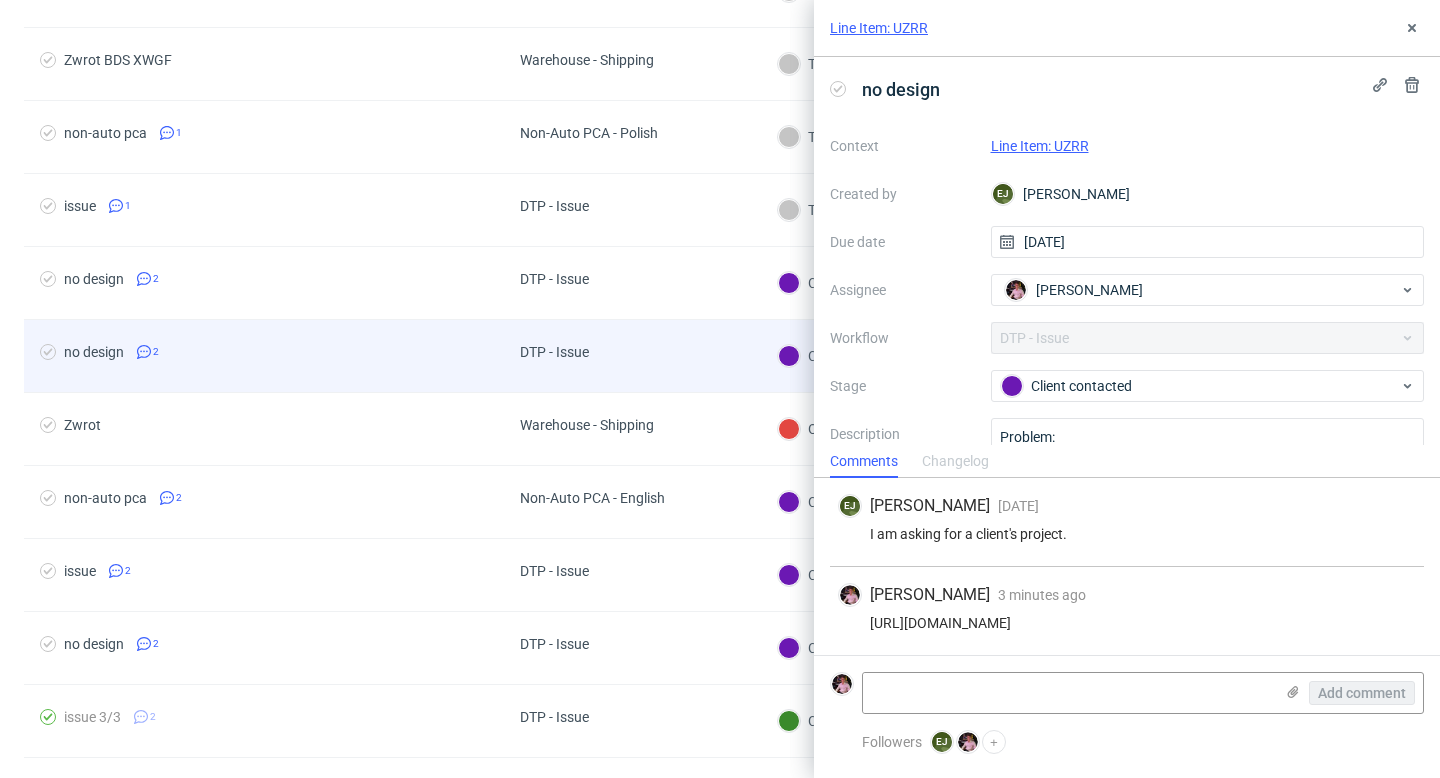 scroll, scrollTop: 1331, scrollLeft: 0, axis: vertical 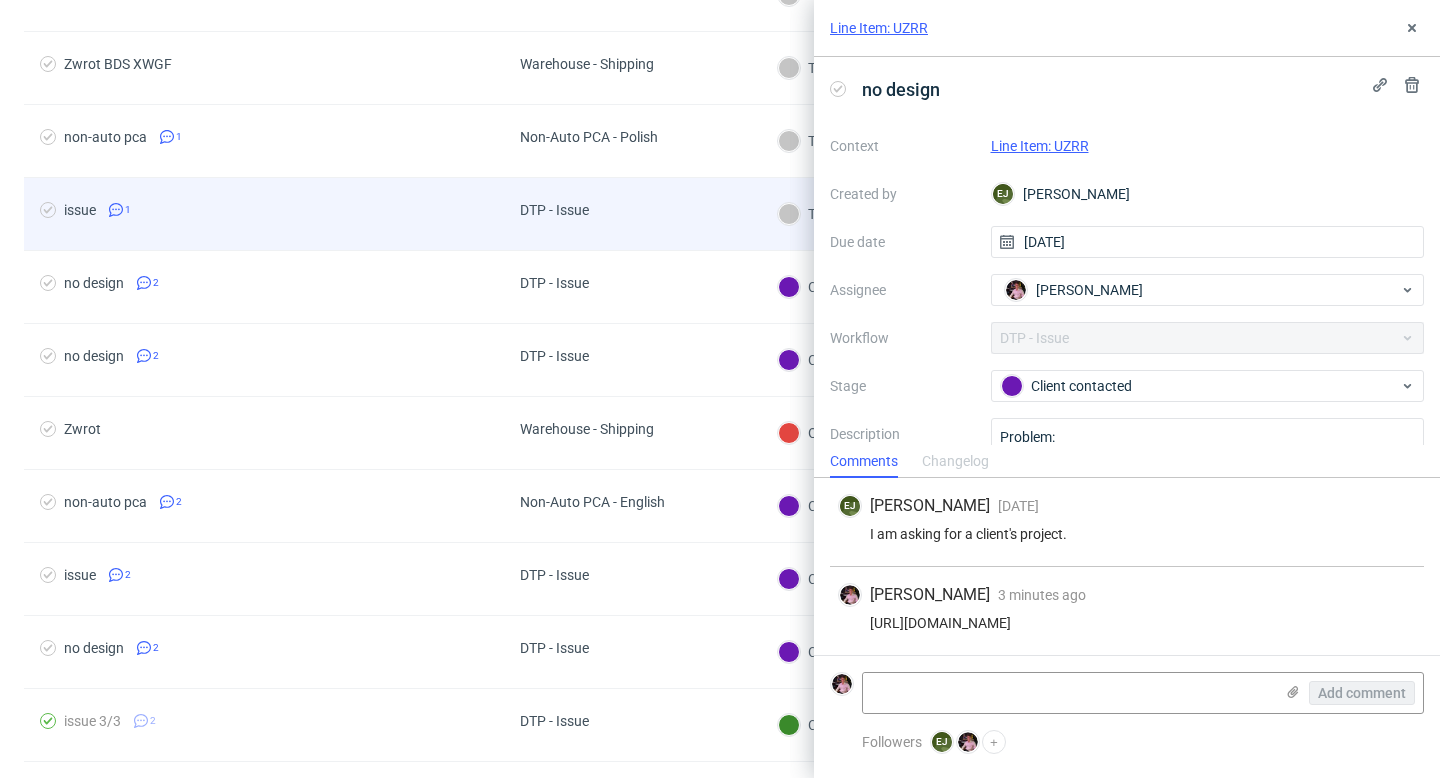 click on "DTP - Issue" at bounding box center [554, 214] 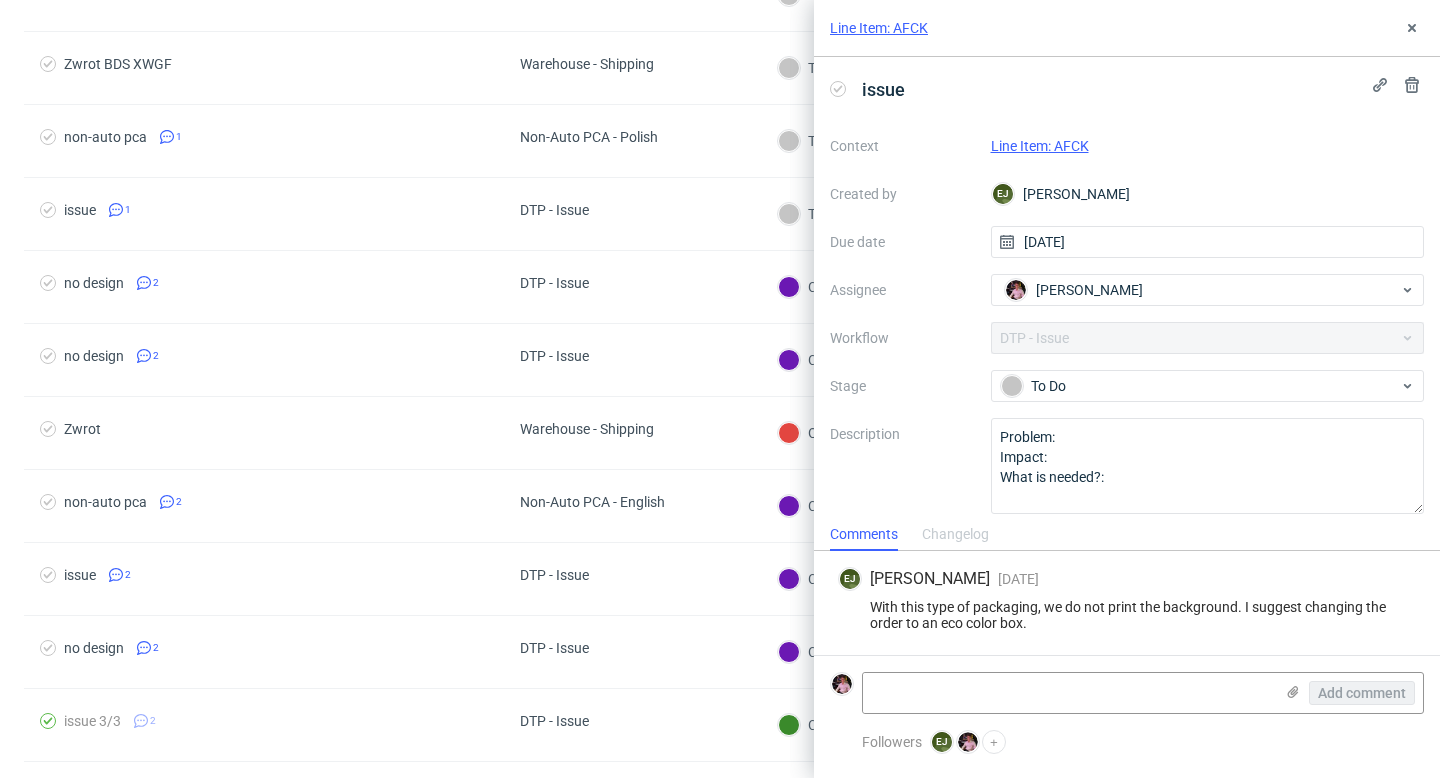 click on "Line Item: AFCK" at bounding box center [1040, 146] 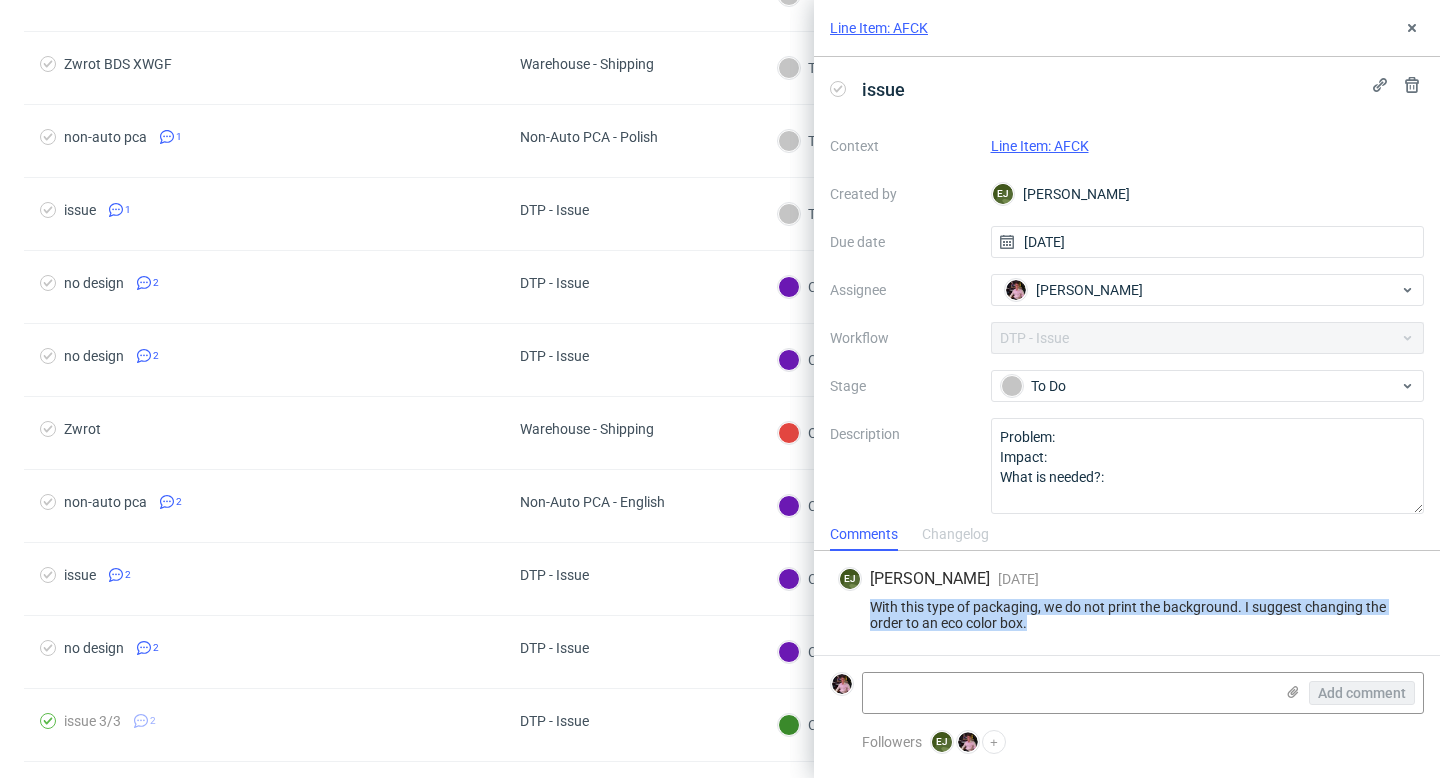 drag, startPoint x: 1034, startPoint y: 624, endPoint x: 857, endPoint y: 612, distance: 177.40631 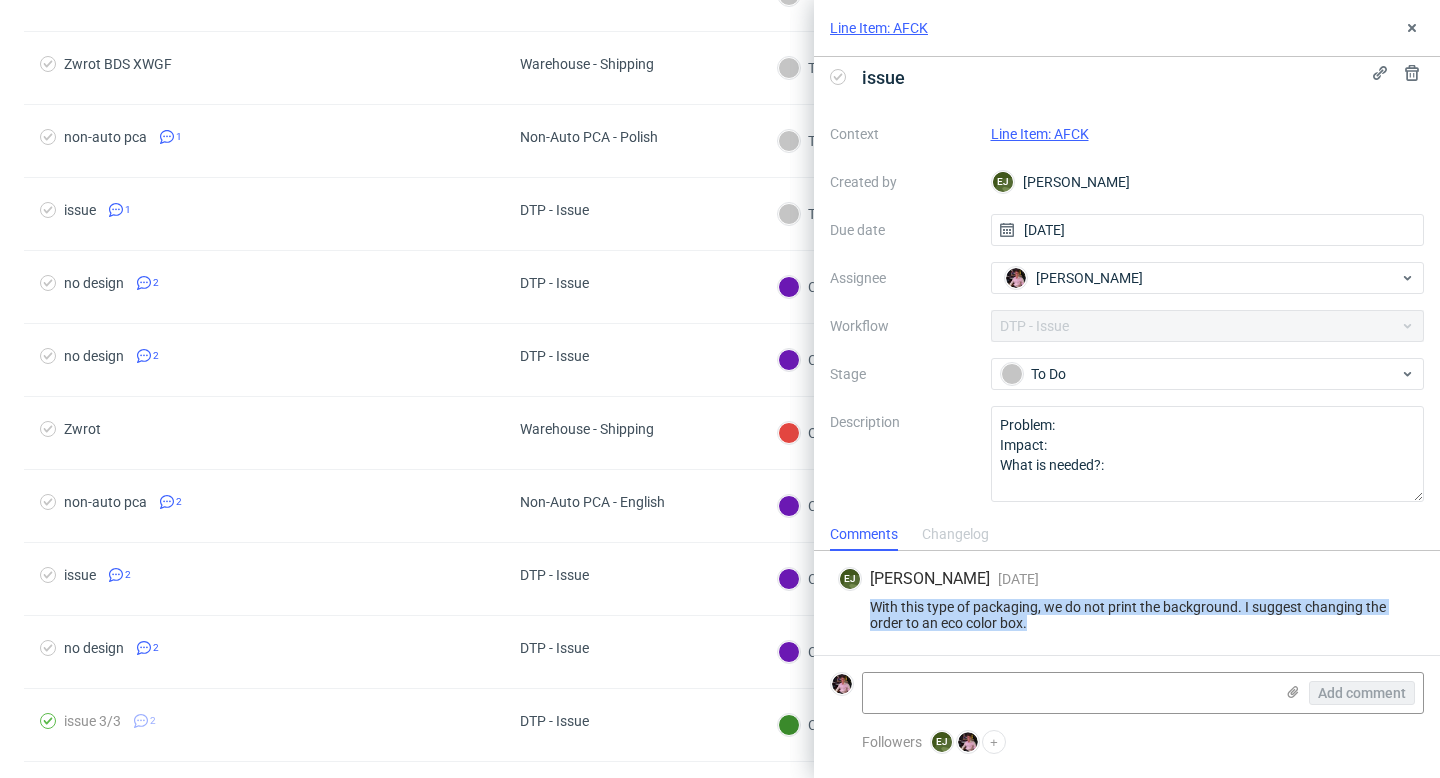 scroll, scrollTop: 0, scrollLeft: 0, axis: both 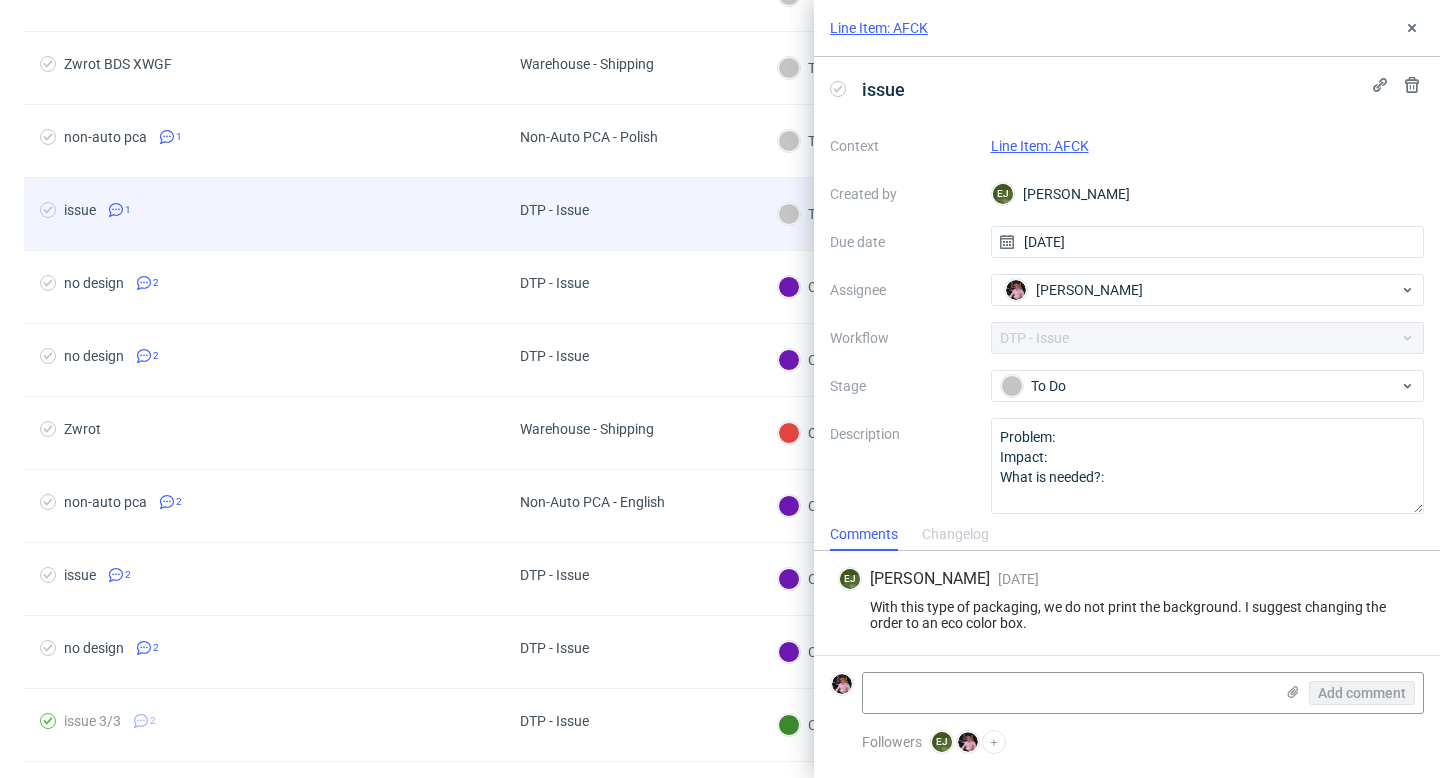 click on "DTP - Issue" at bounding box center (554, 214) 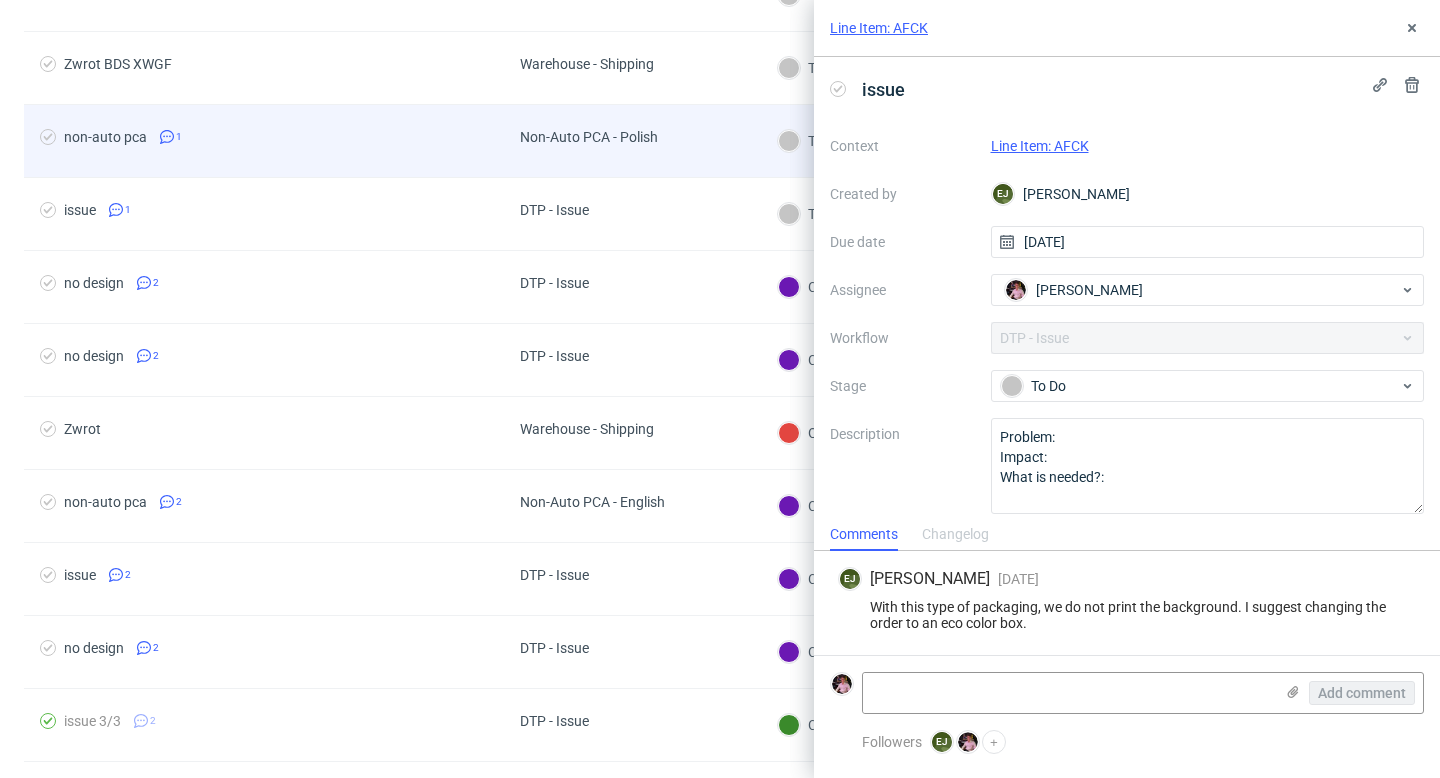 click on "Non-Auto PCA - Polish" at bounding box center (589, 137) 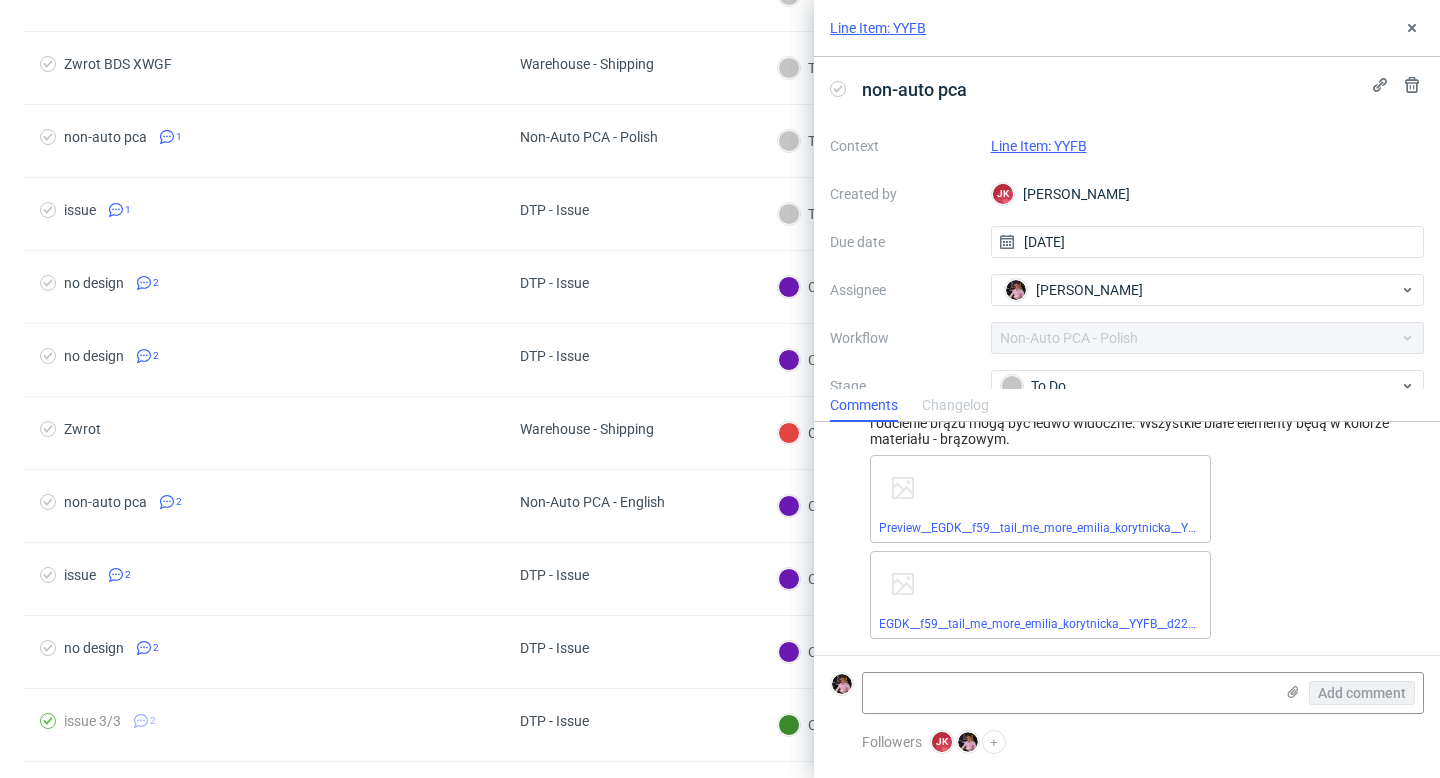 scroll, scrollTop: 0, scrollLeft: 0, axis: both 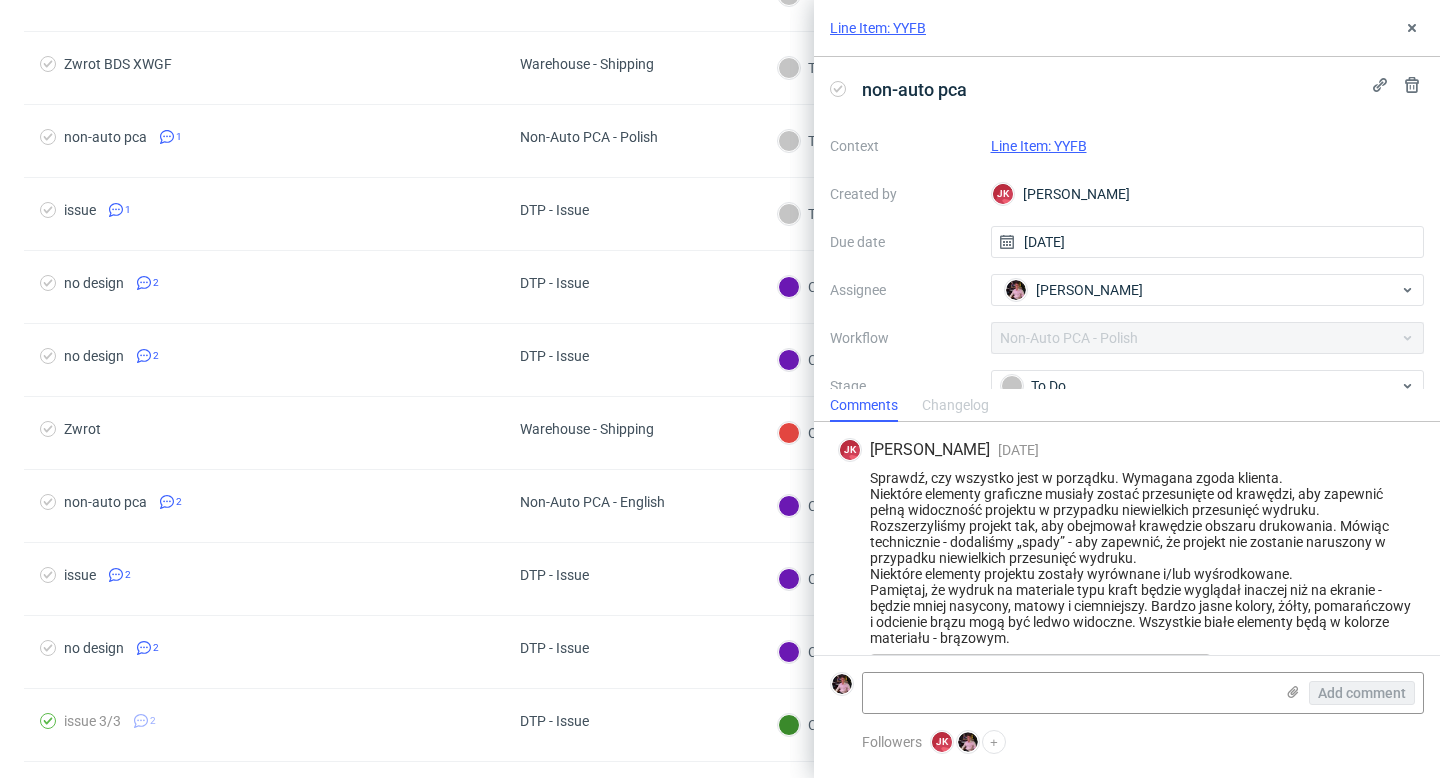 click on "Line Item: YYFB" at bounding box center (1039, 146) 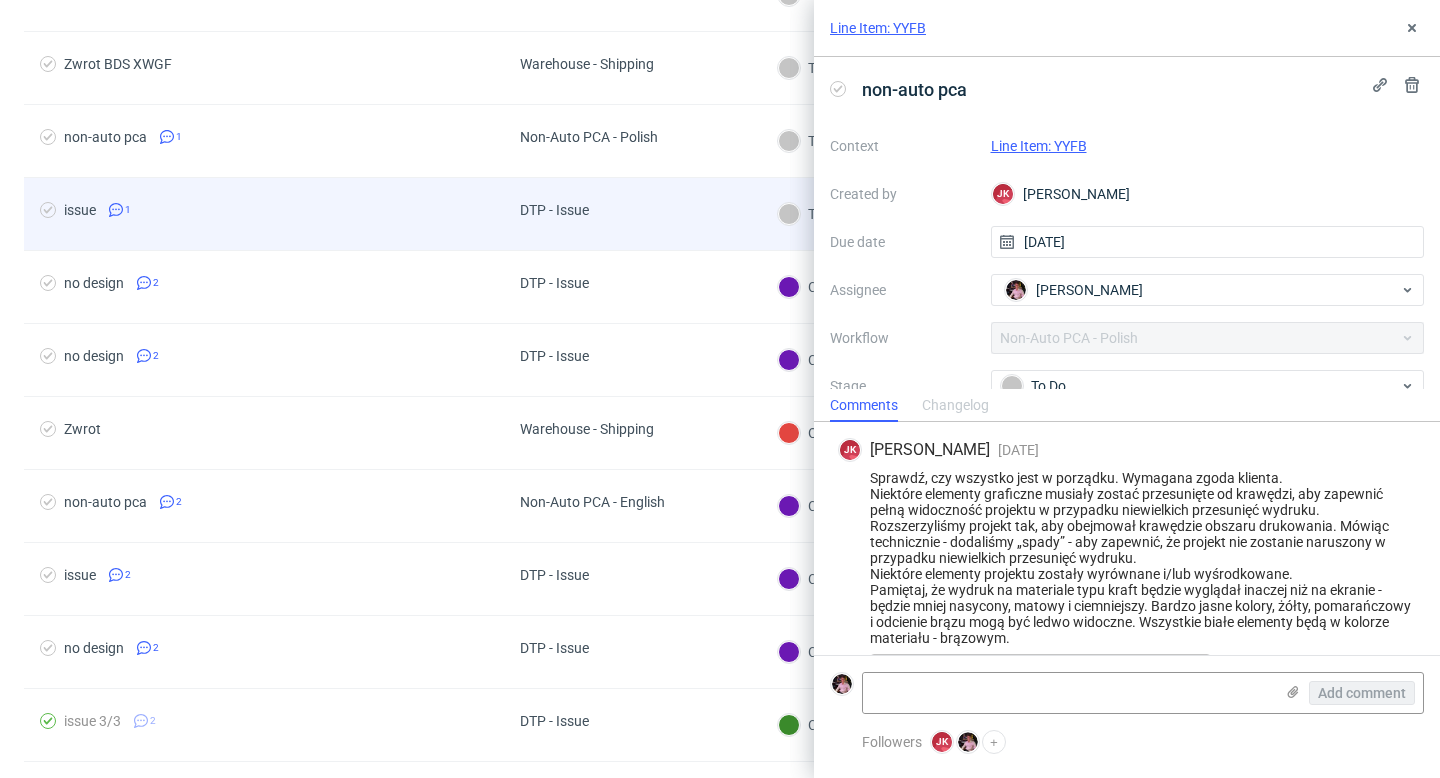 click on "DTP - Issue" at bounding box center [554, 210] 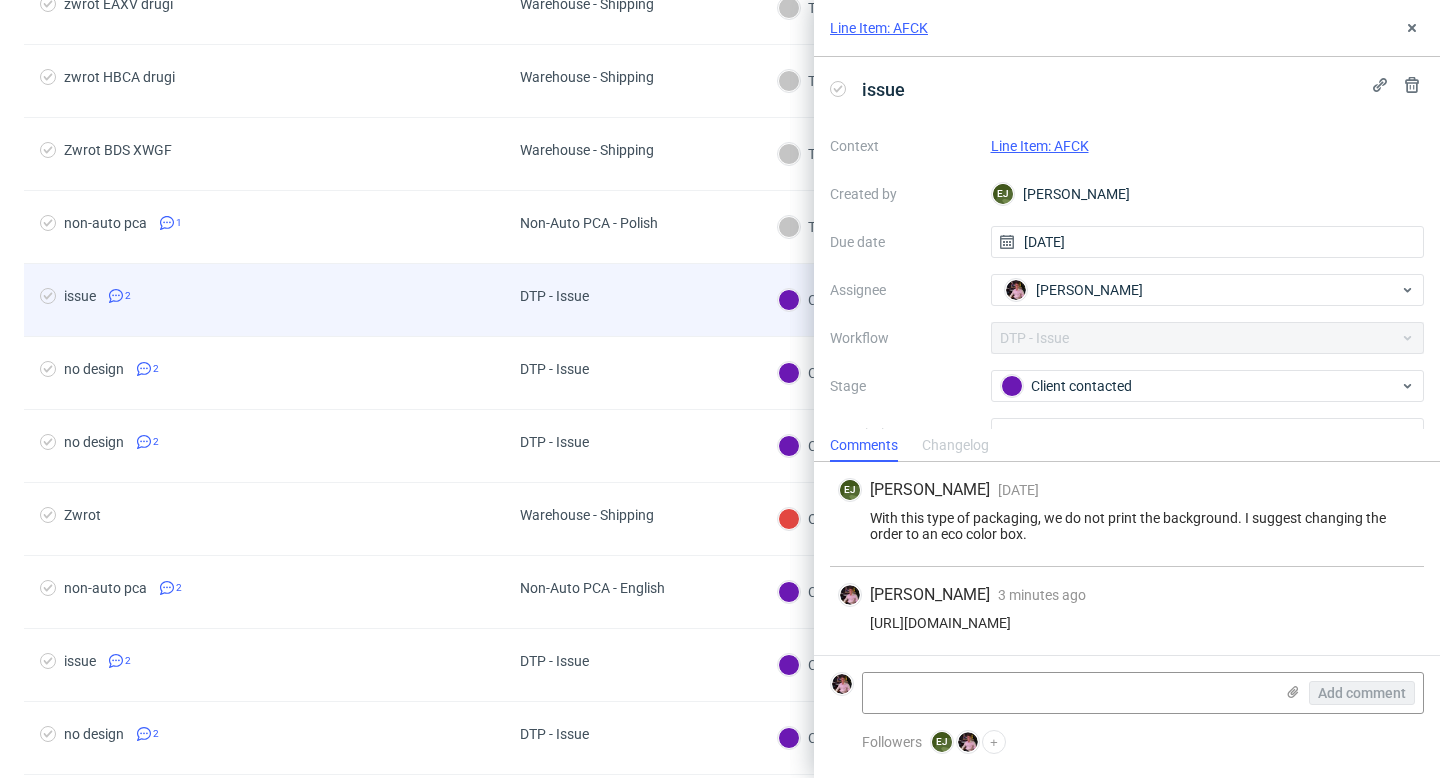scroll, scrollTop: 1244, scrollLeft: 0, axis: vertical 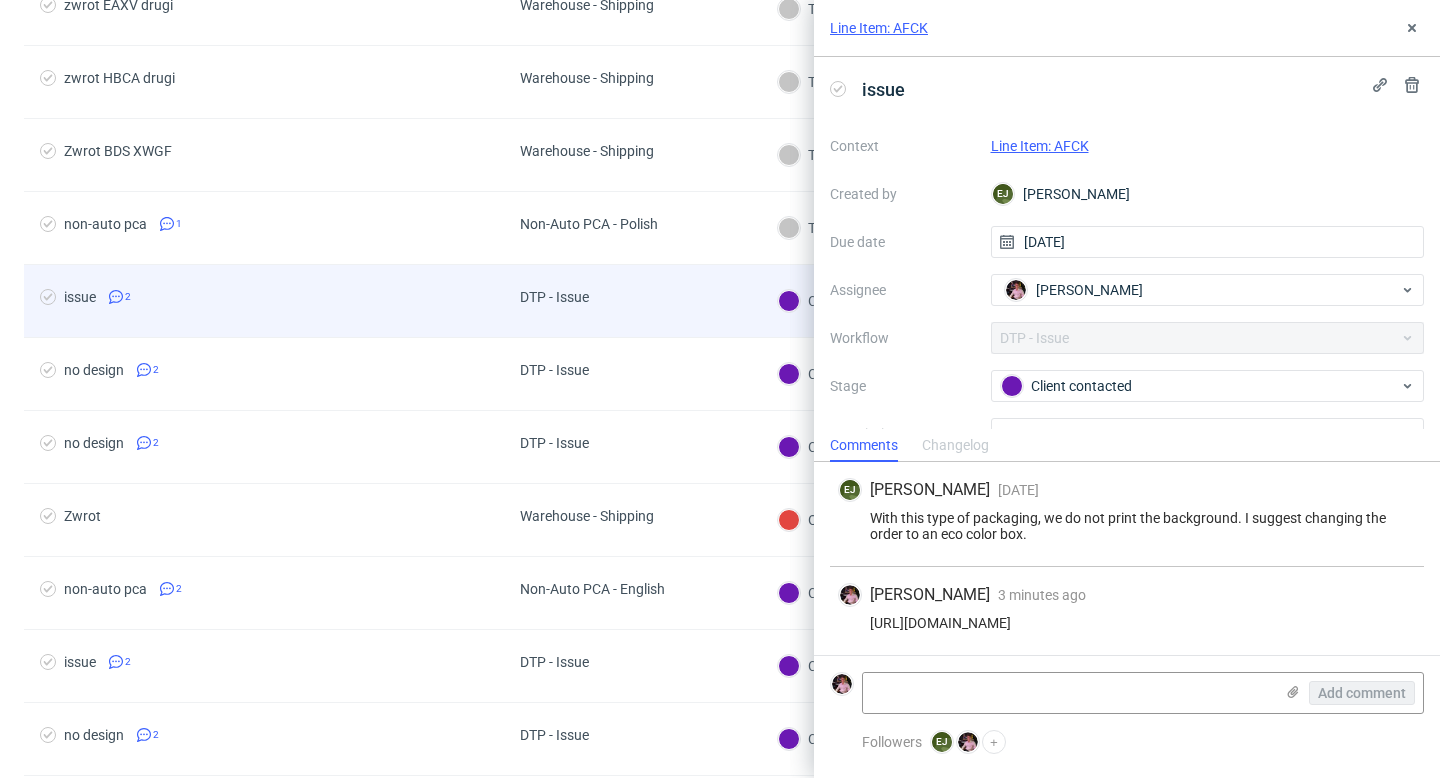 click on "Non-Auto PCA - Polish" at bounding box center [589, 228] 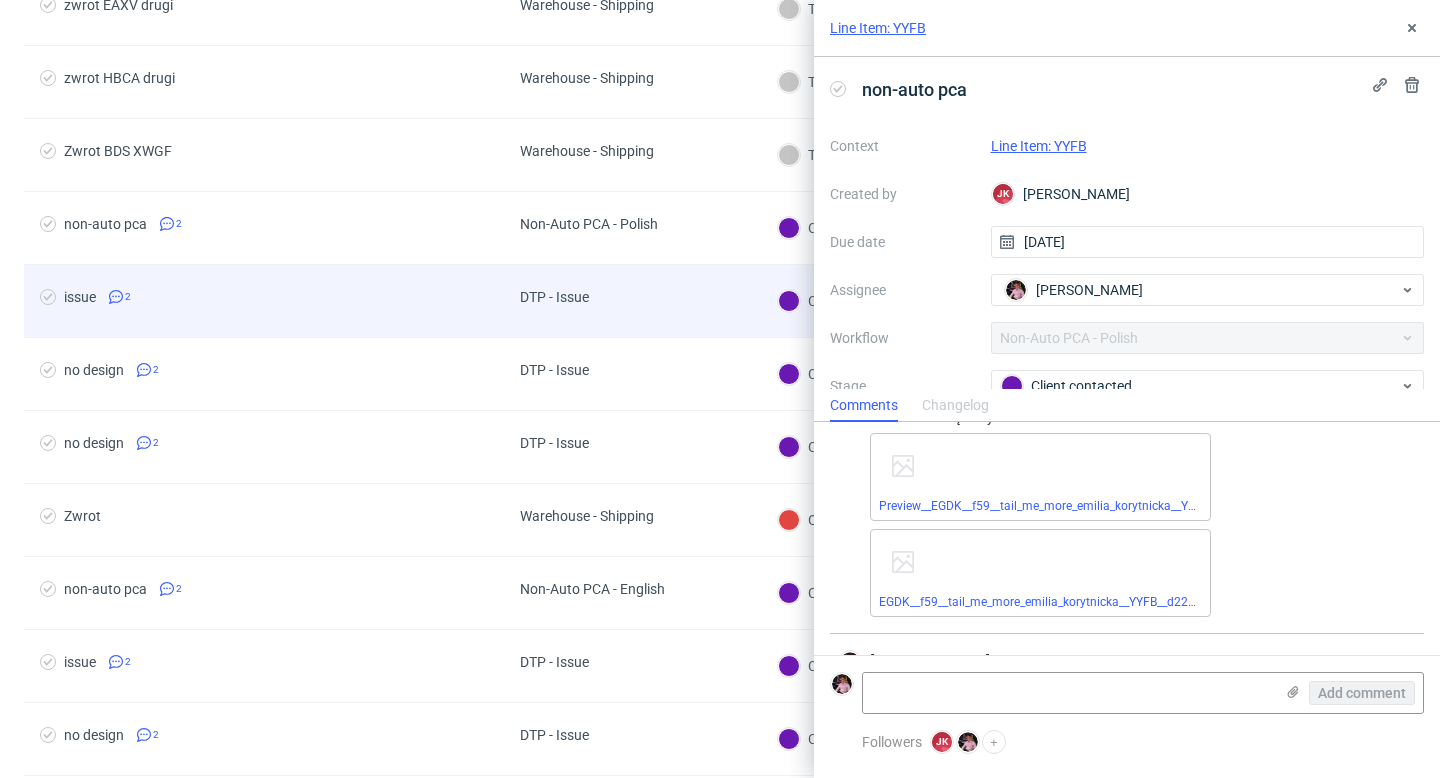 scroll, scrollTop: 288, scrollLeft: 0, axis: vertical 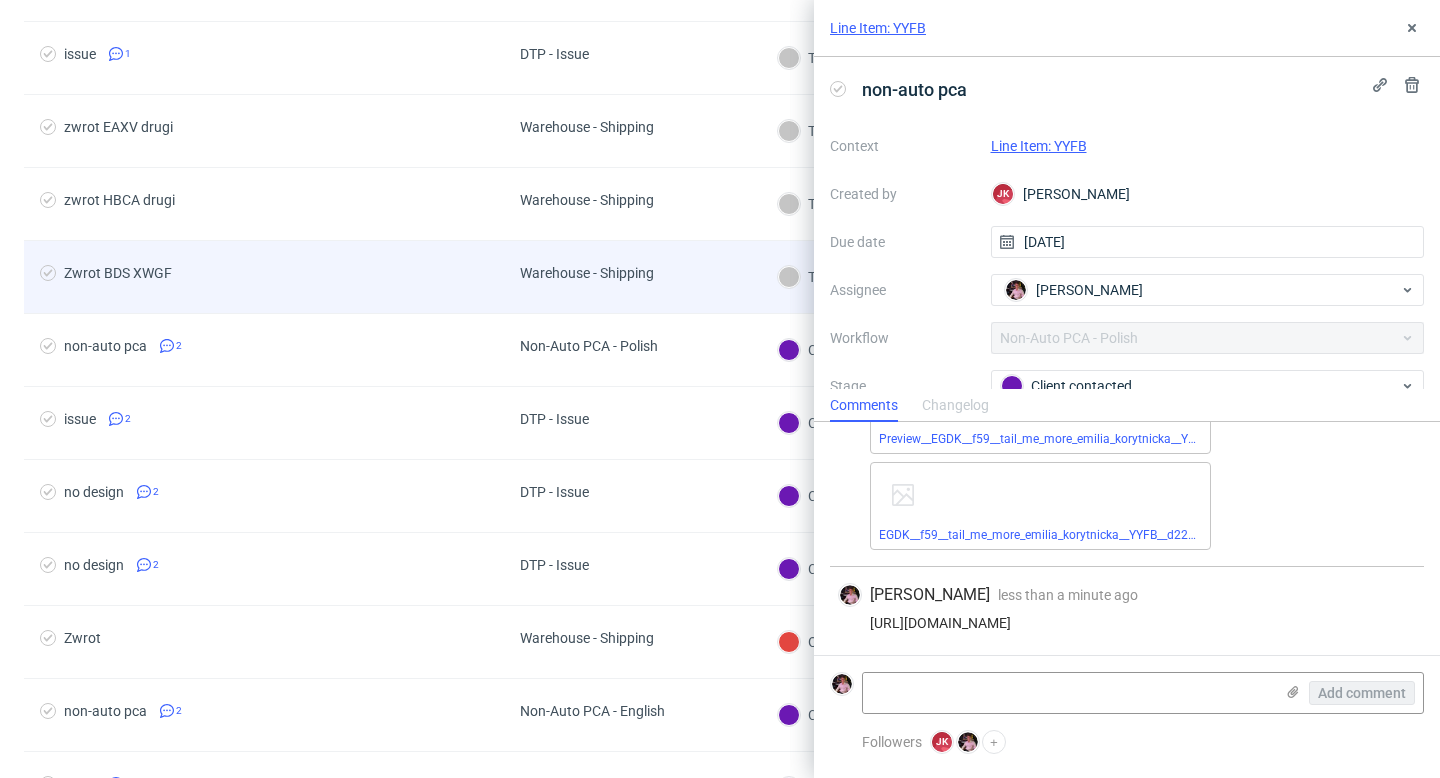 click on "Warehouse - Shipping" at bounding box center [587, 277] 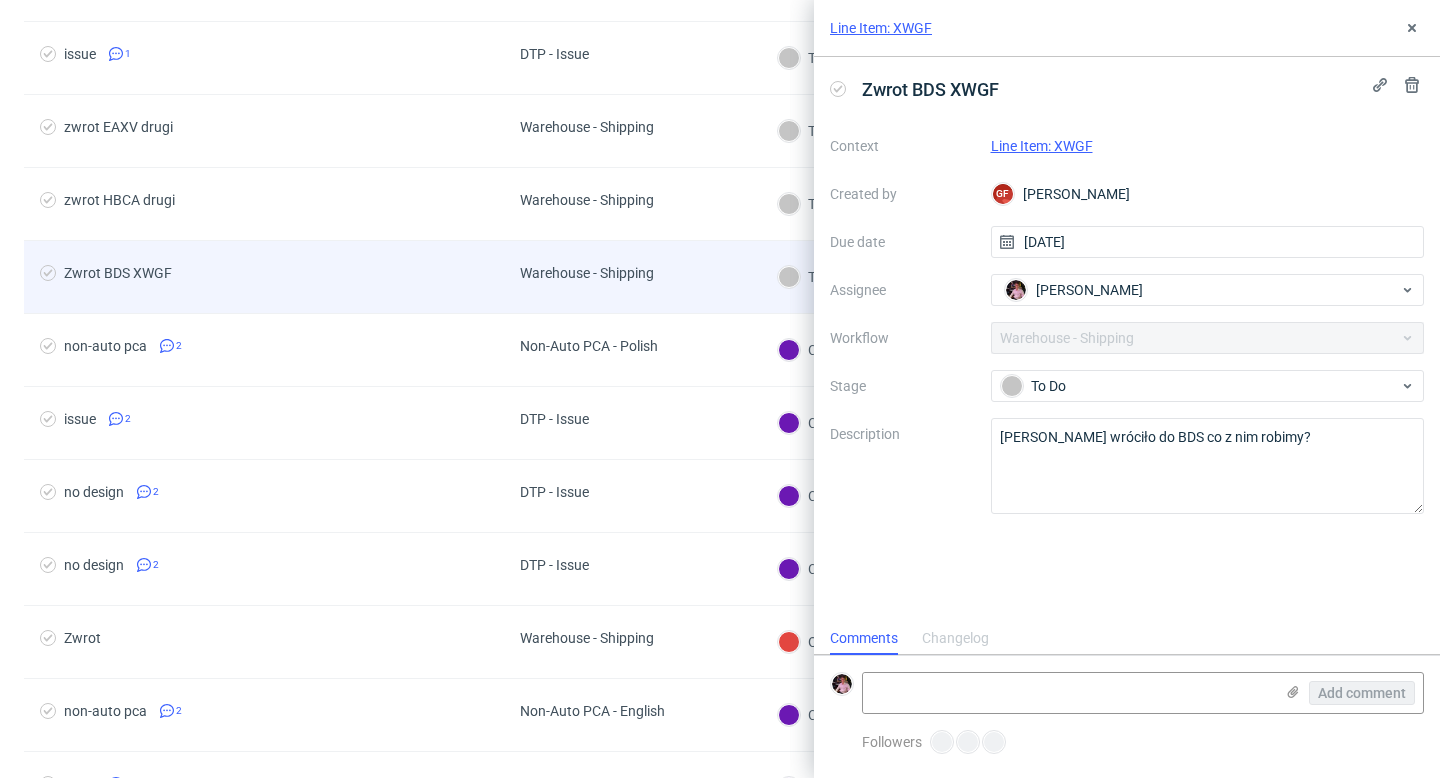scroll, scrollTop: 16, scrollLeft: 0, axis: vertical 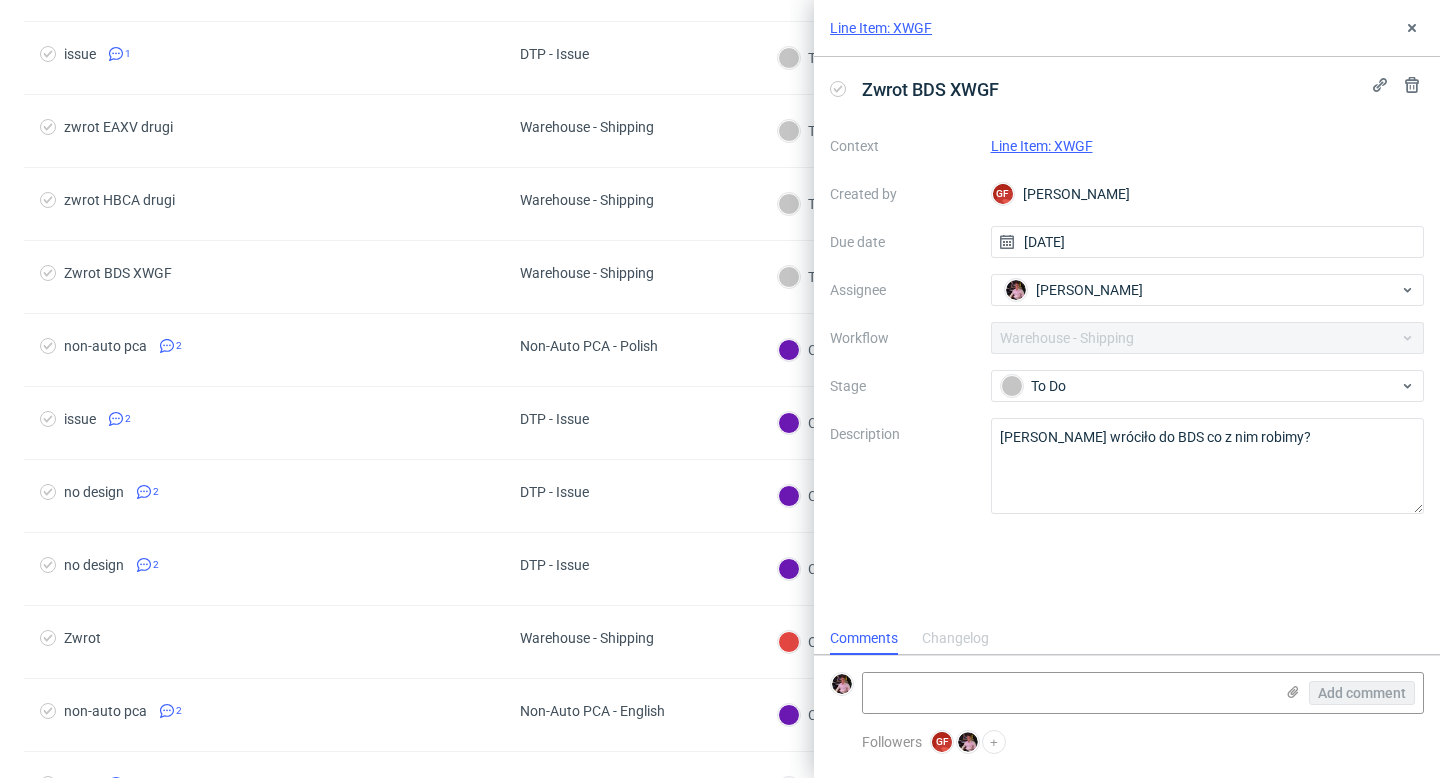 click on "Line Item: XWGF" at bounding box center (1042, 146) 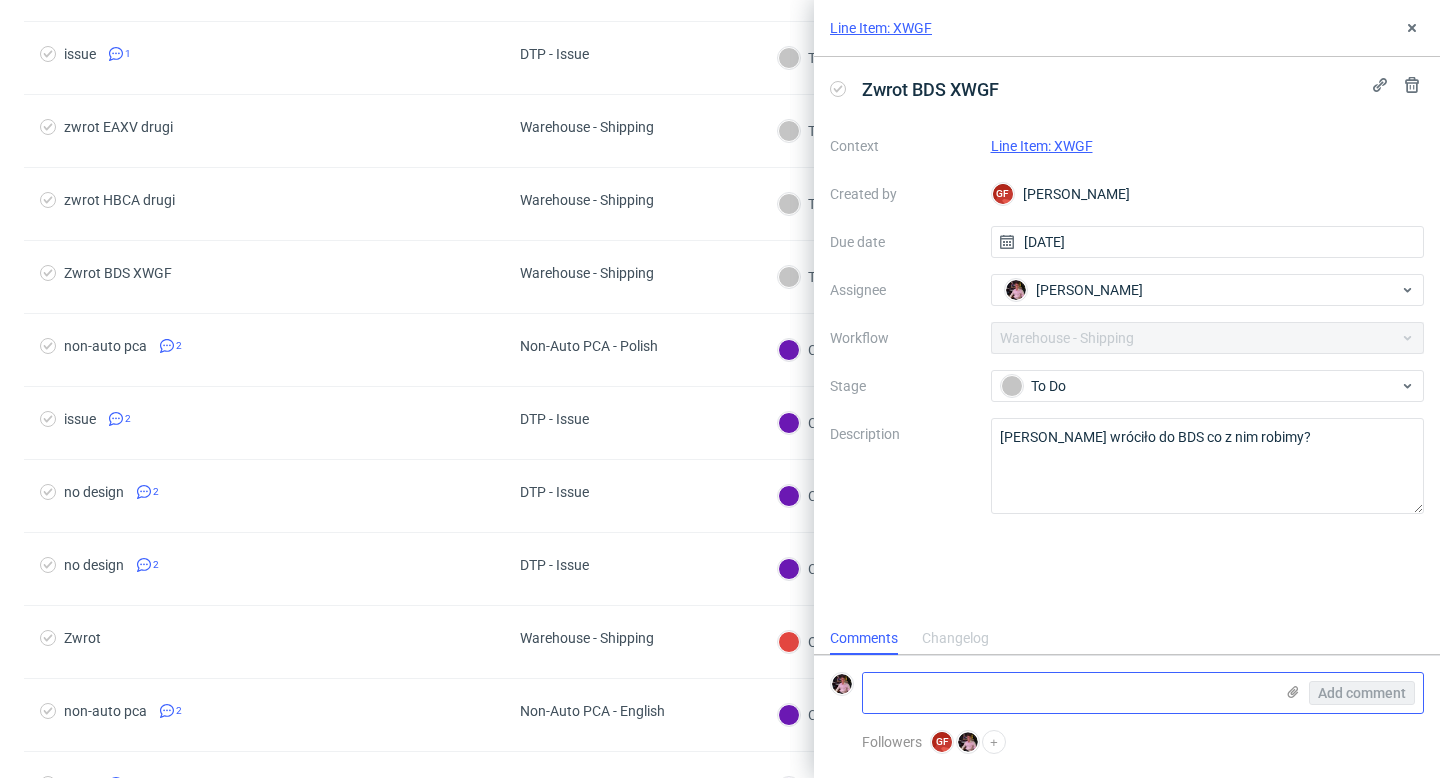 click at bounding box center [1068, 693] 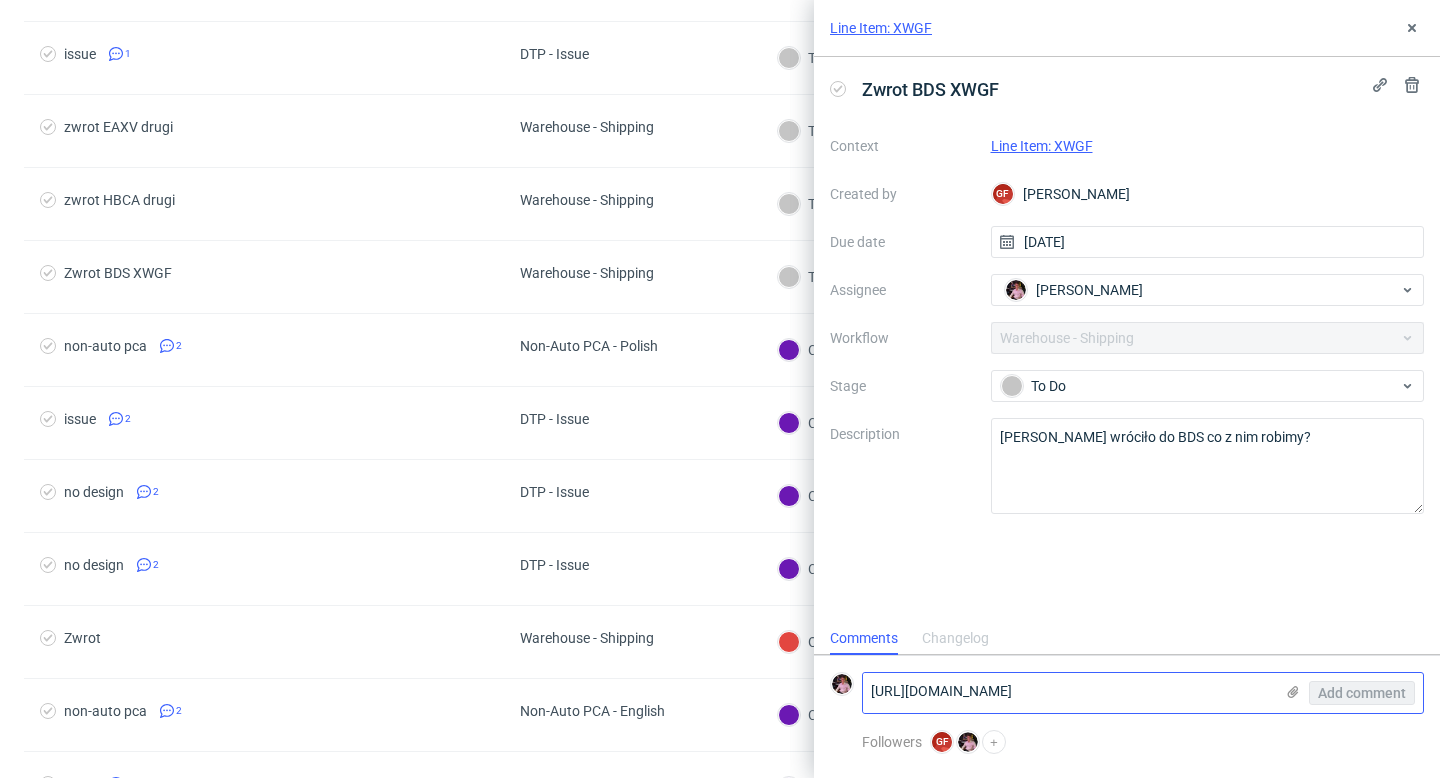 scroll, scrollTop: 0, scrollLeft: 0, axis: both 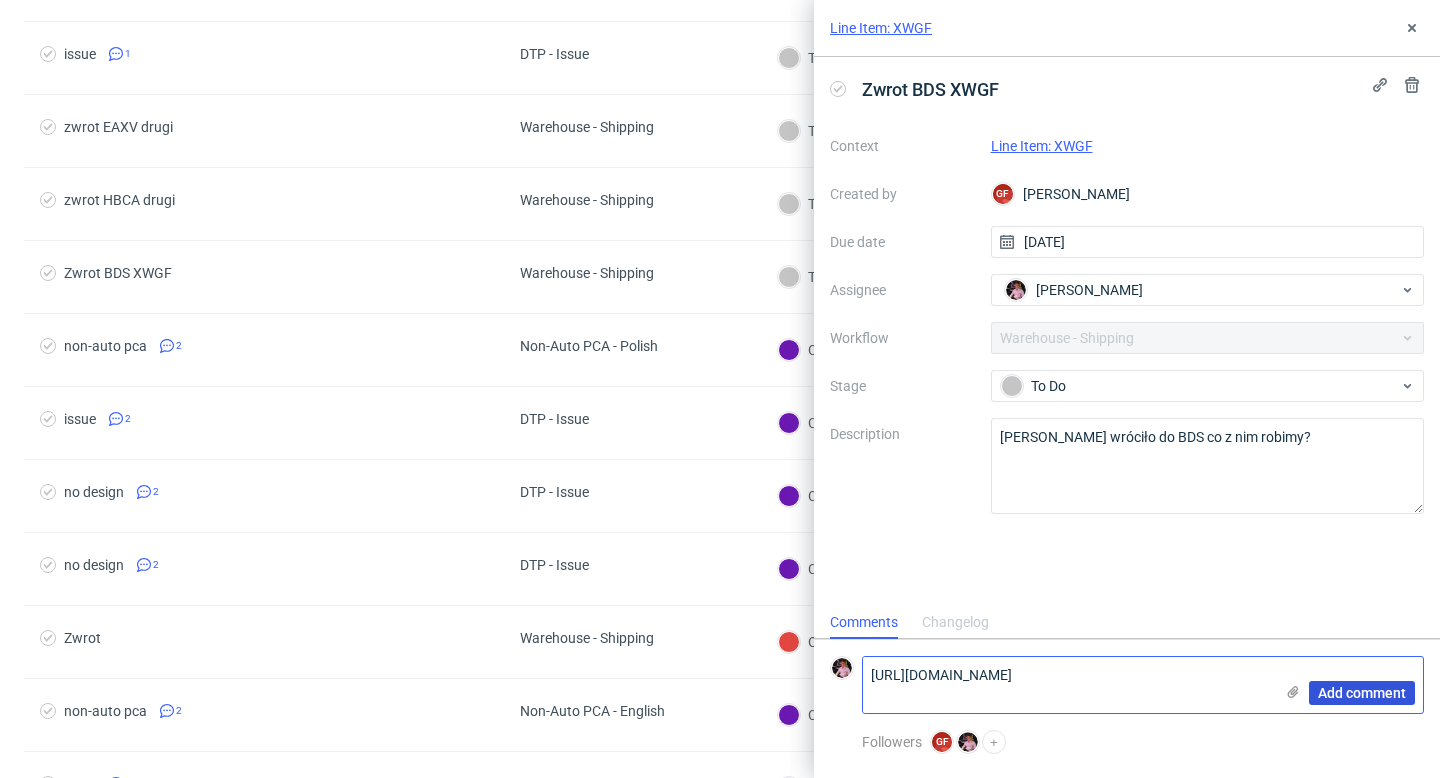 type on "https://app-eu1.hubspot.com/contacts/25600958/record/0-5/180156524738/" 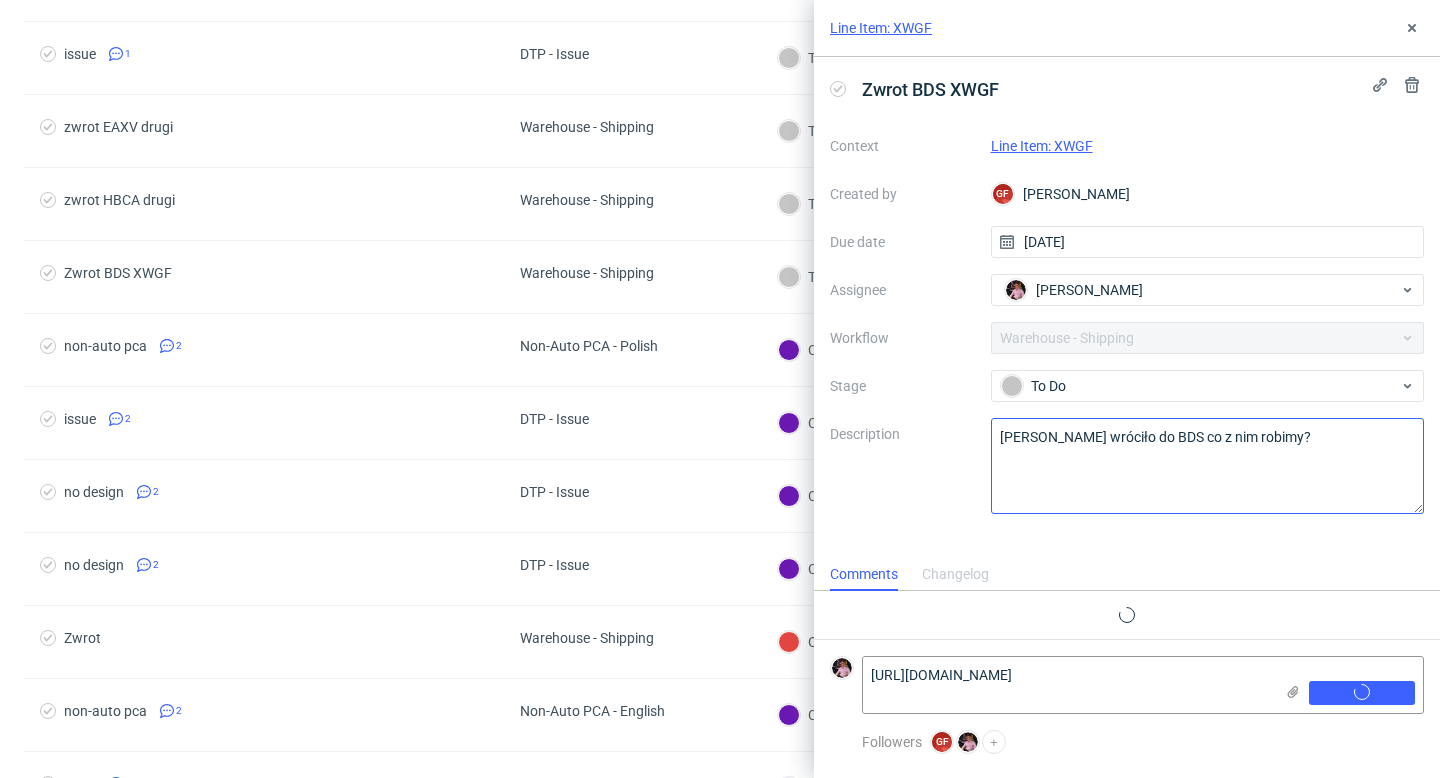 scroll, scrollTop: 0, scrollLeft: 0, axis: both 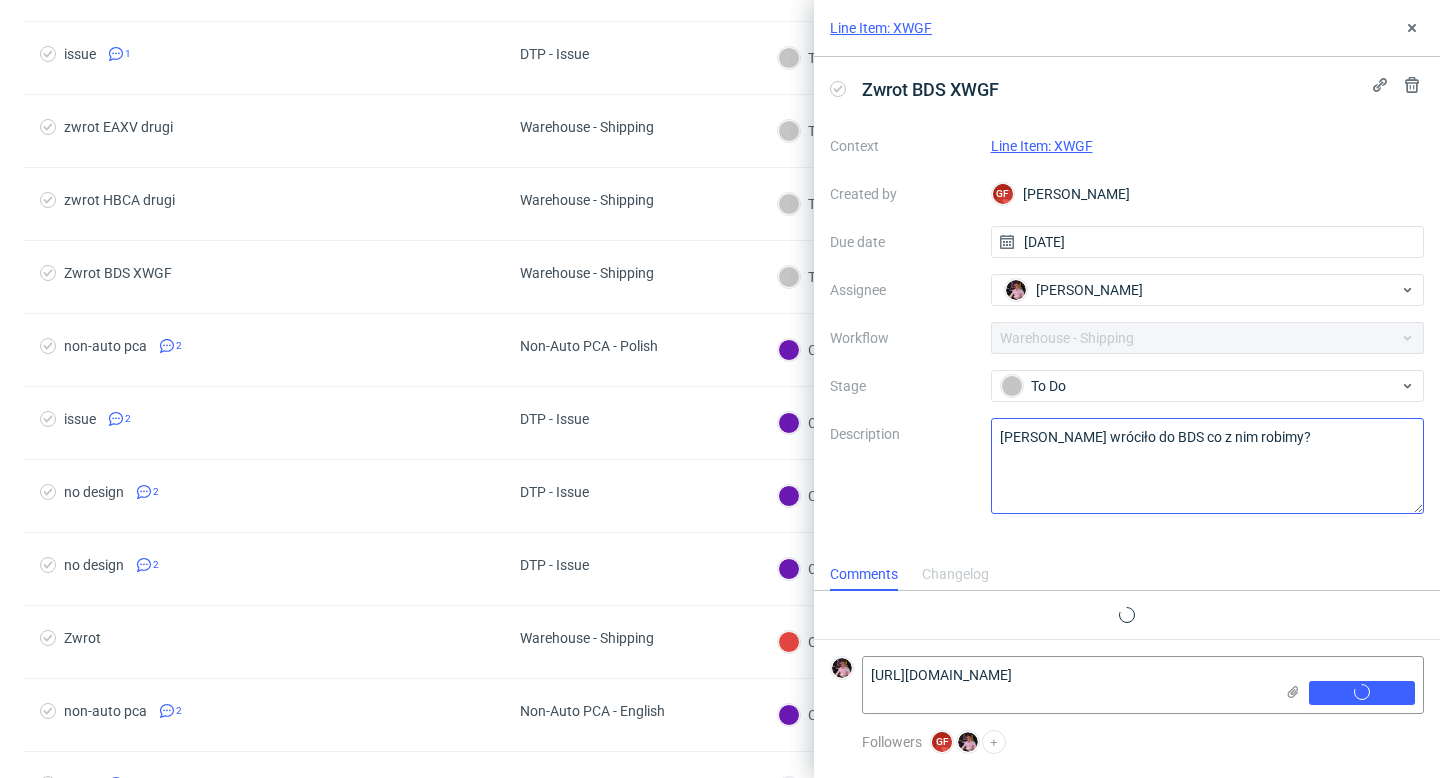 type 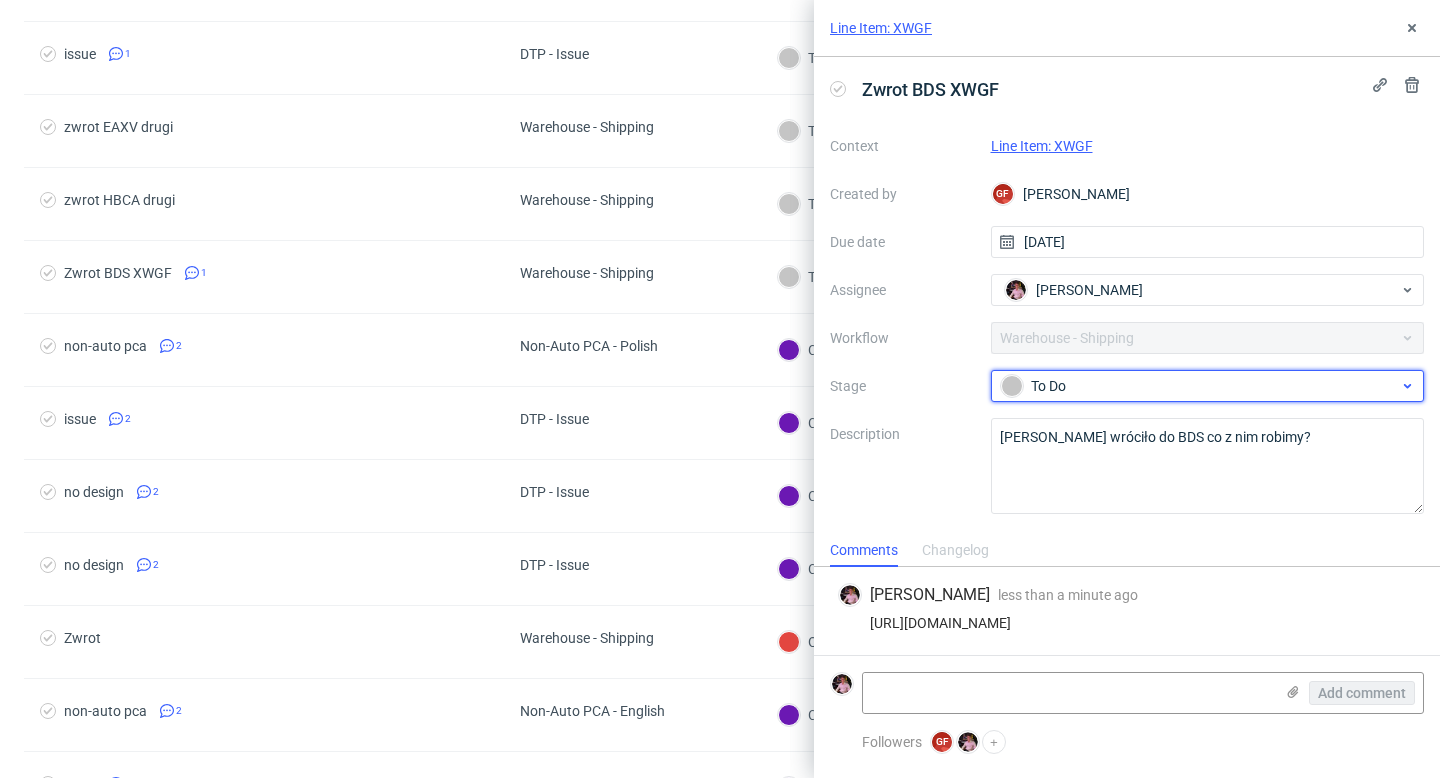 click on "To Do" at bounding box center (1200, 386) 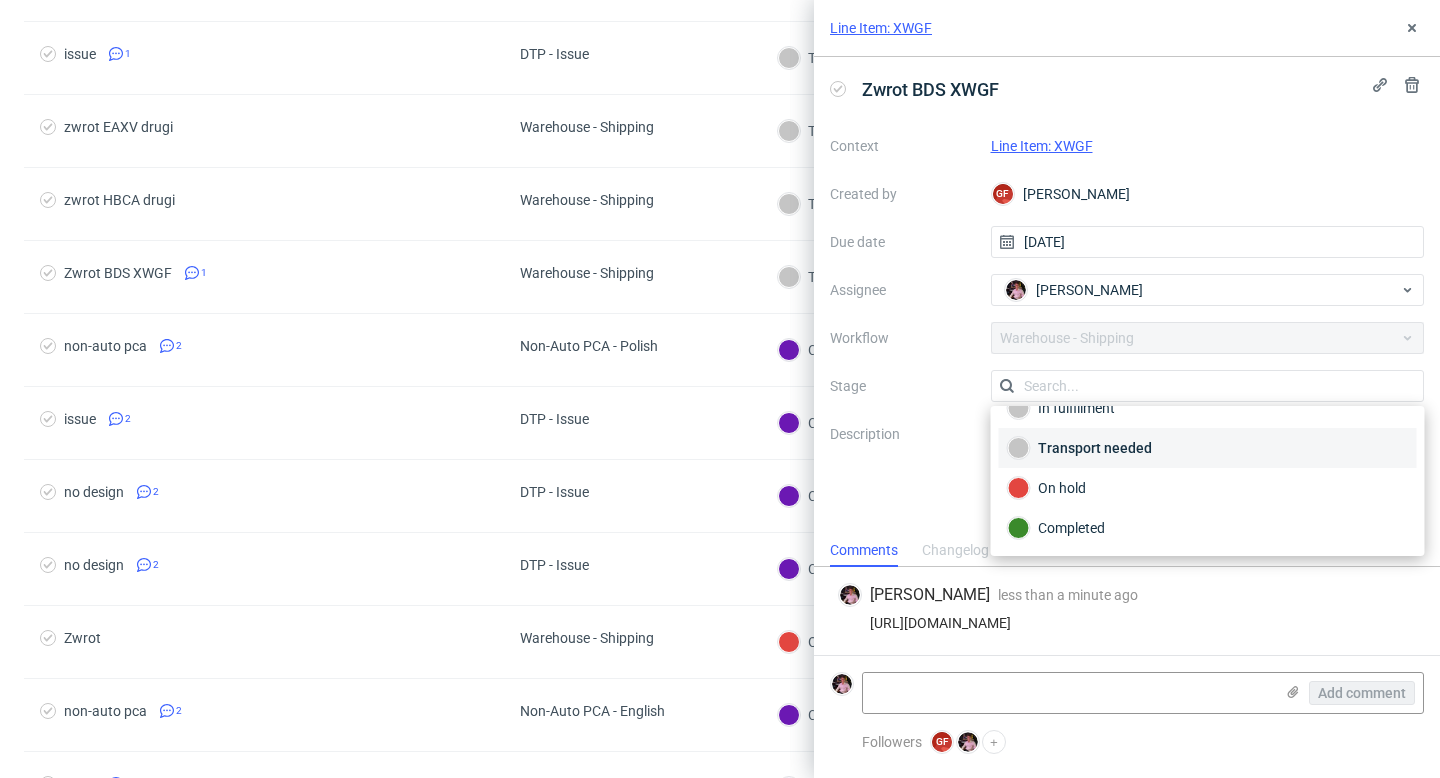 scroll, scrollTop: 0, scrollLeft: 0, axis: both 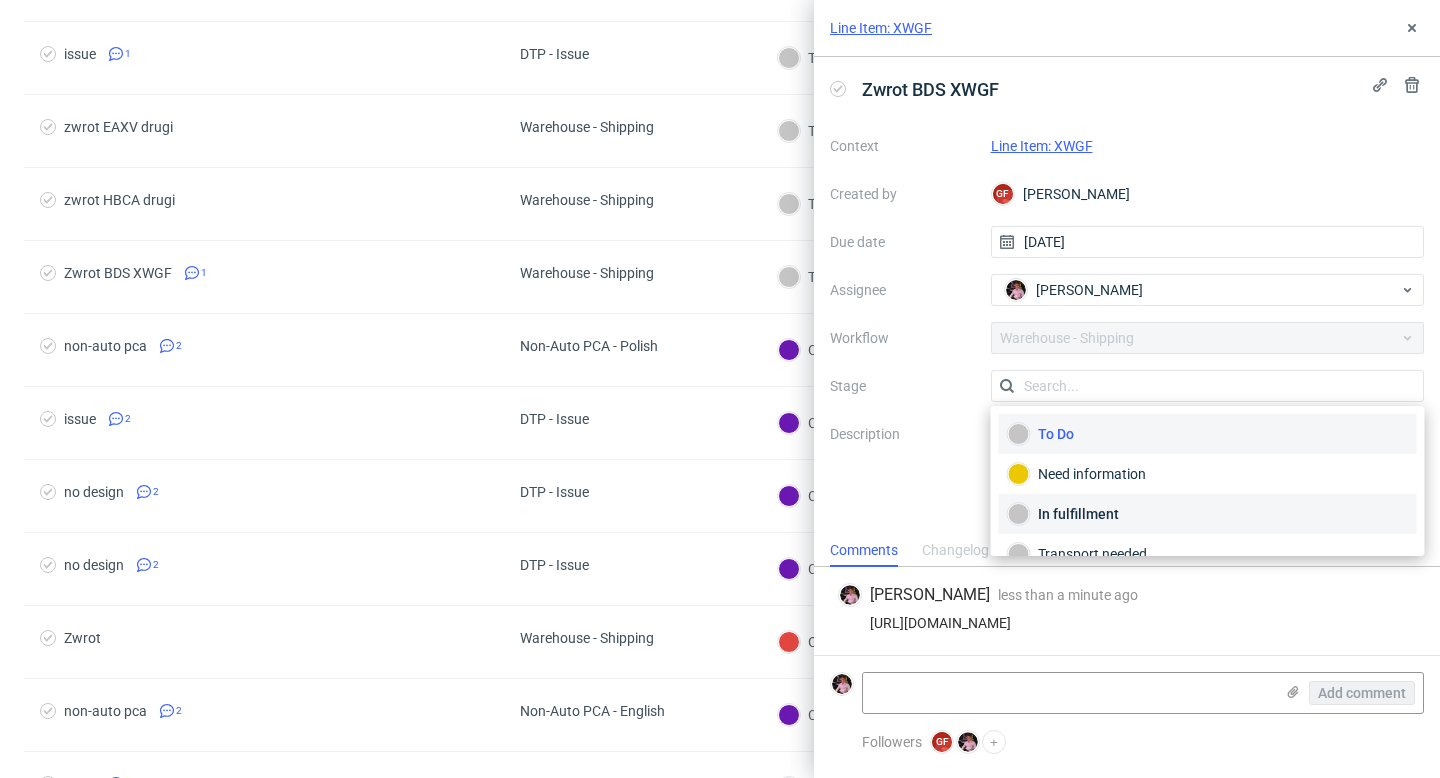 click on "In fulfillment" at bounding box center (1208, 514) 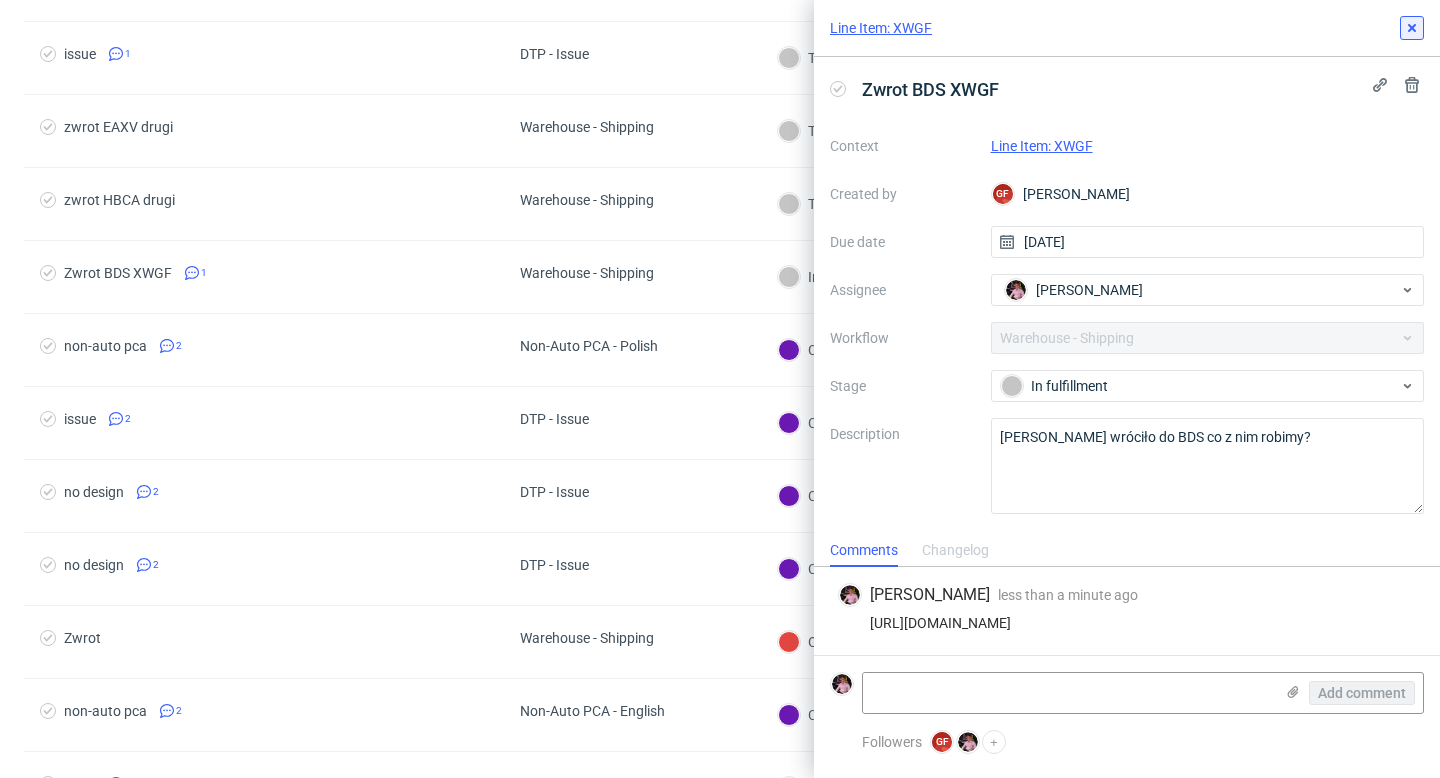 click 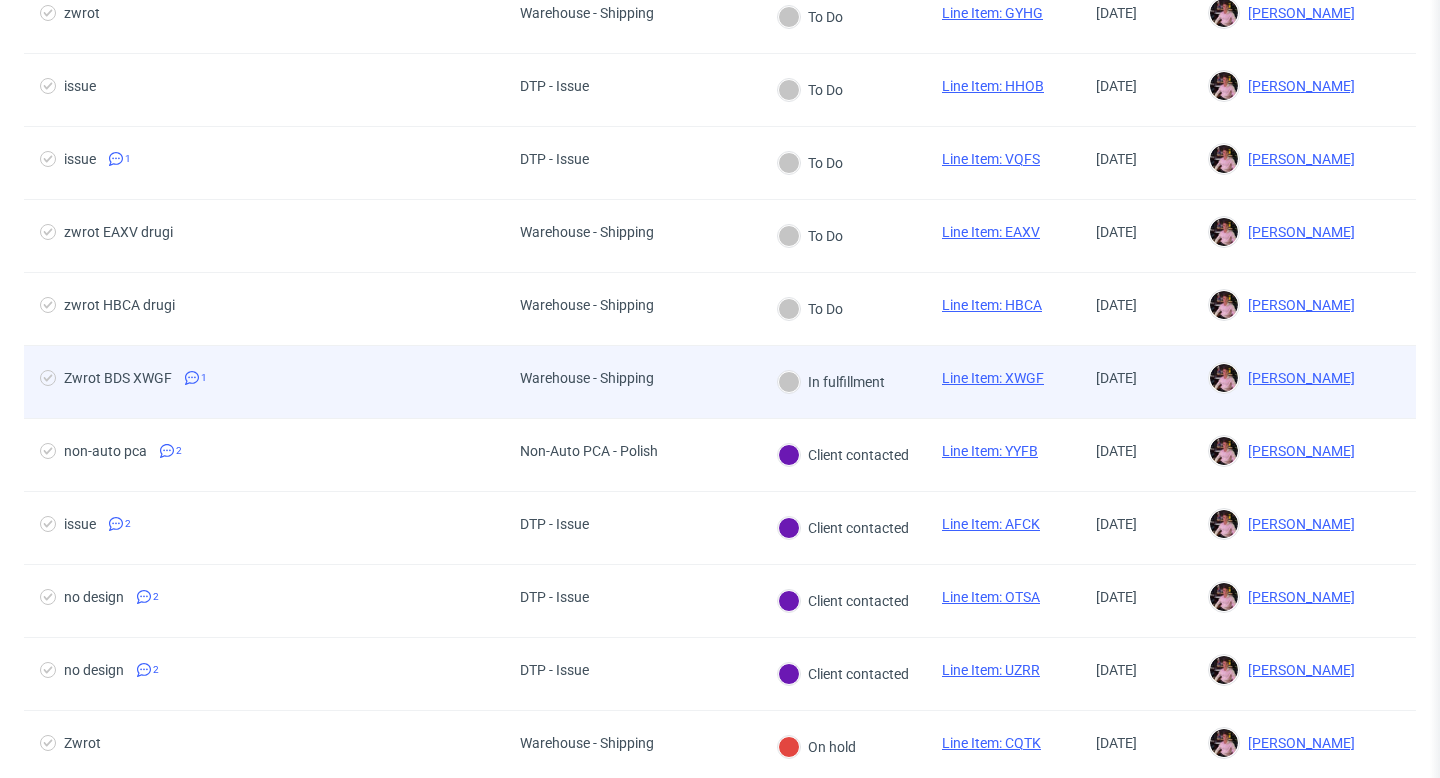 scroll, scrollTop: 1008, scrollLeft: 0, axis: vertical 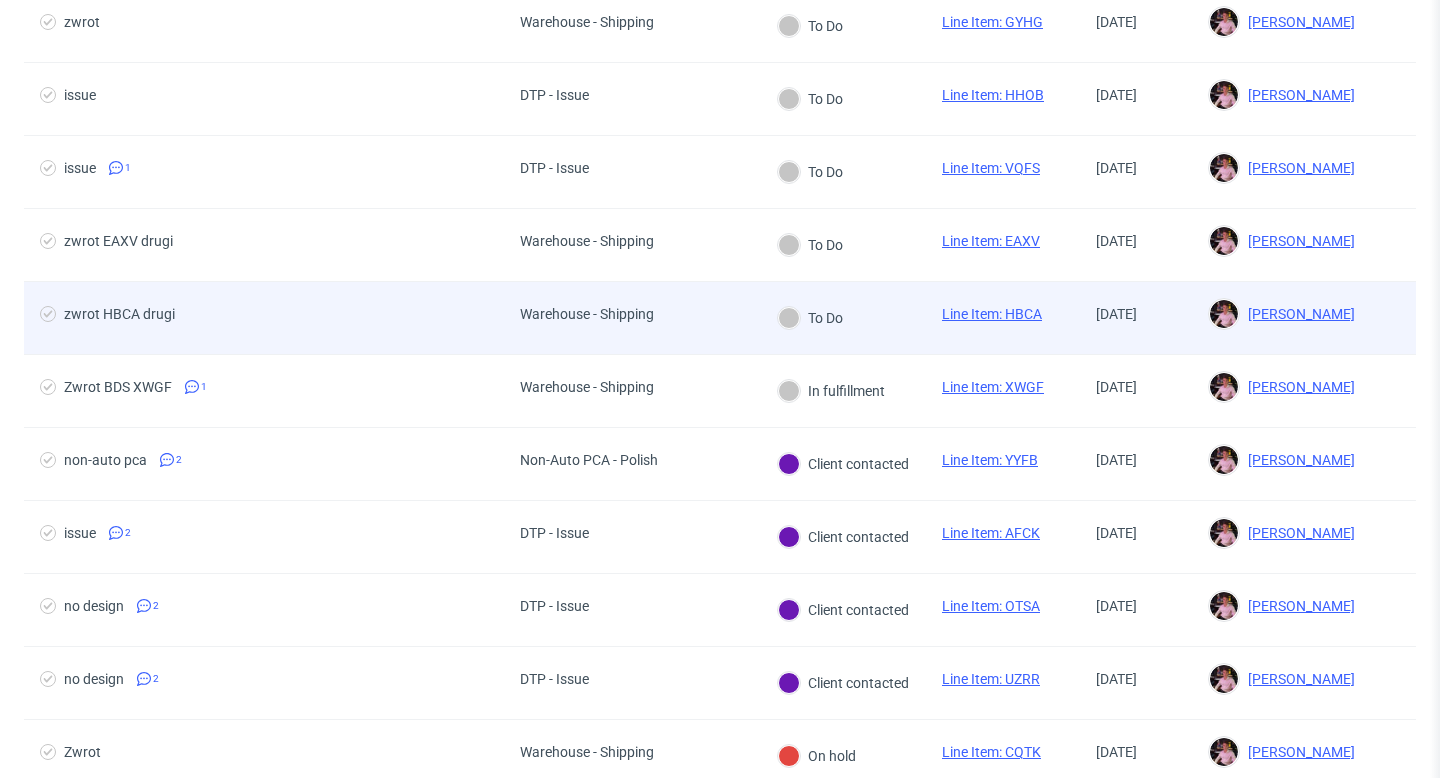 click on "Warehouse - Shipping" at bounding box center (587, 318) 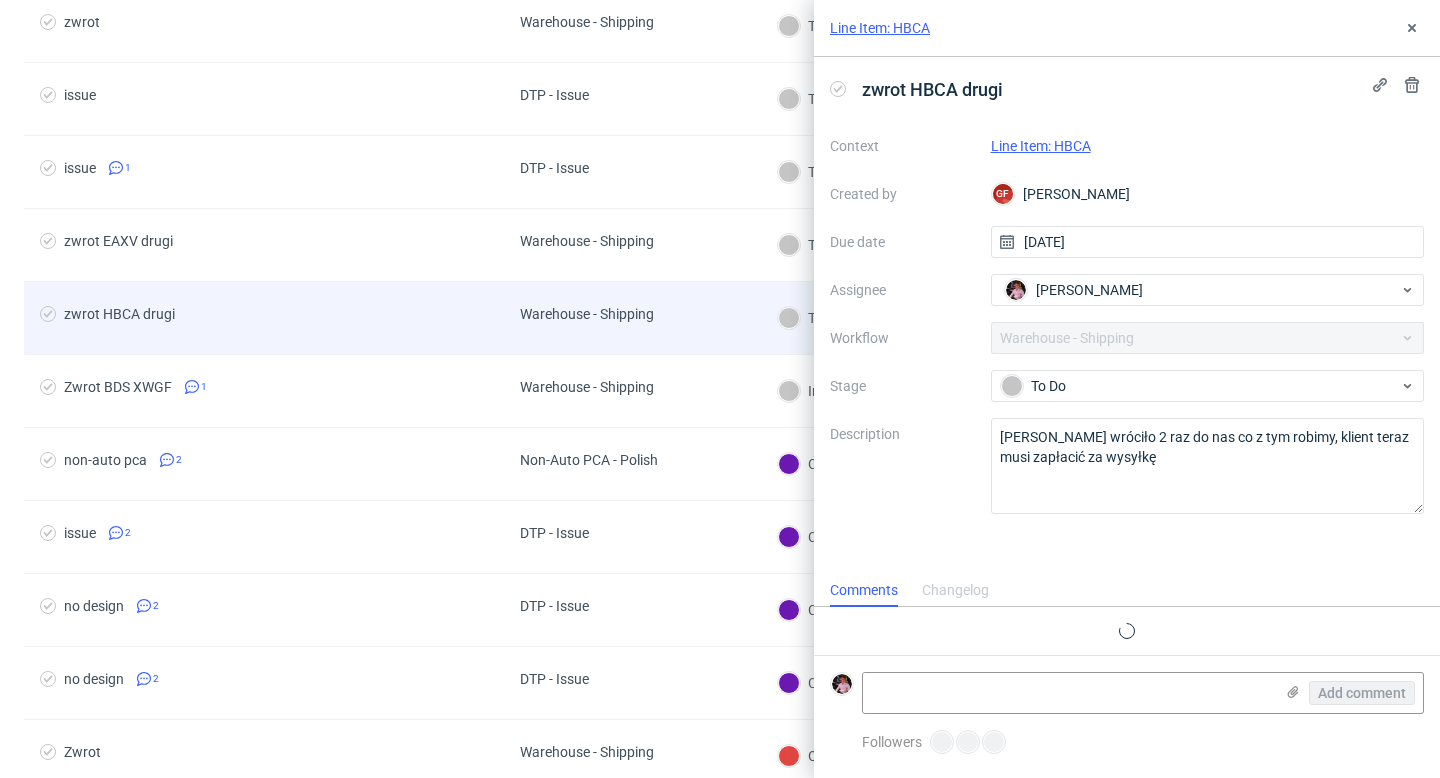 scroll, scrollTop: 16, scrollLeft: 0, axis: vertical 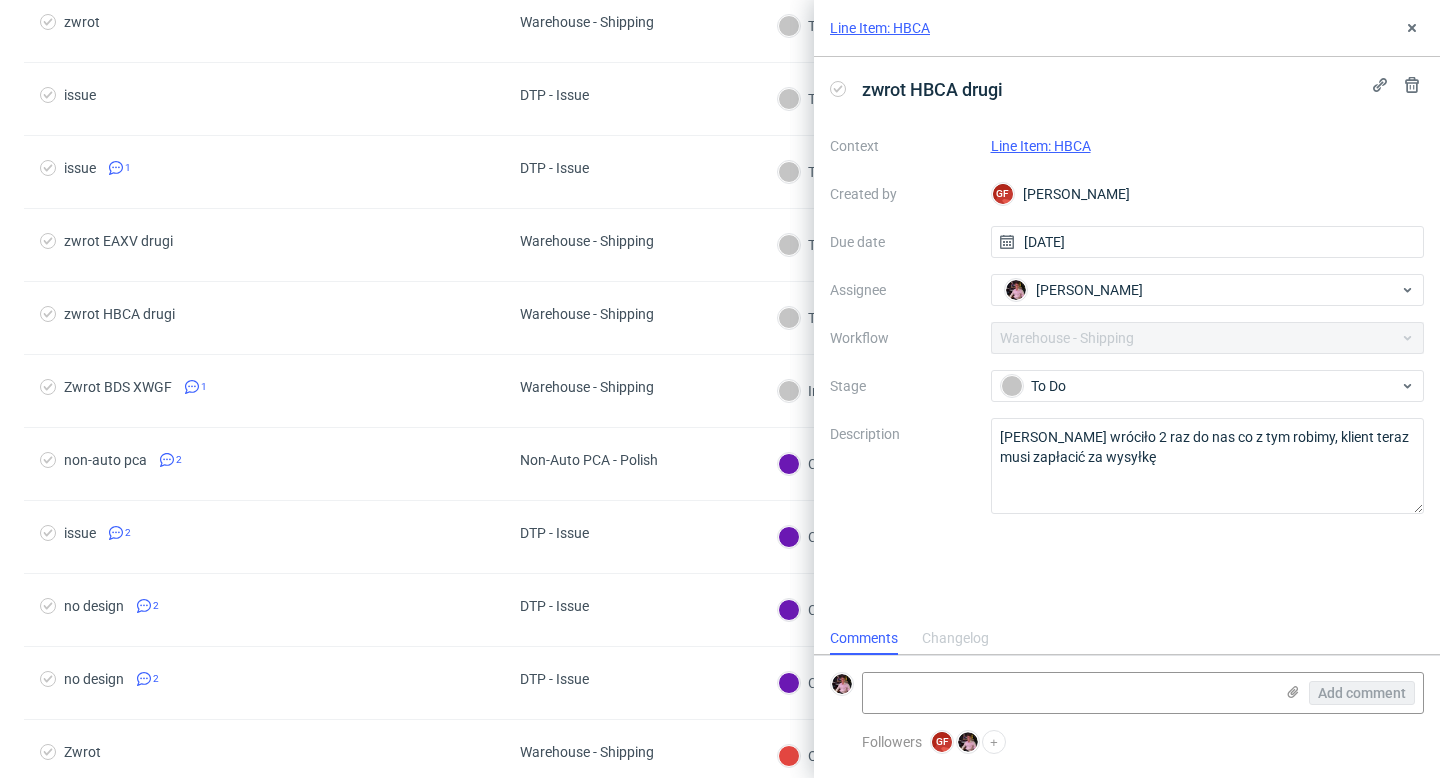 click on "Line Item: HBCA" at bounding box center (1041, 146) 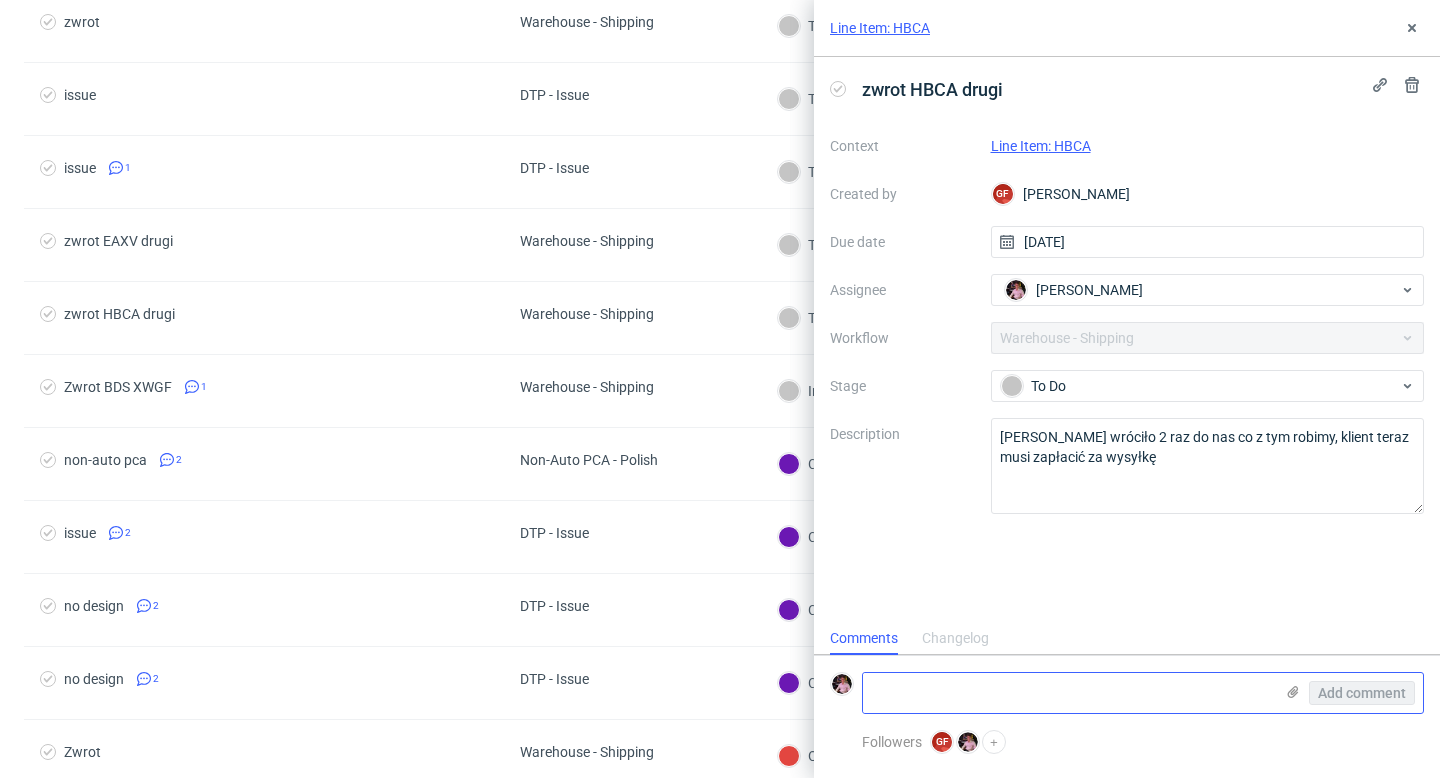 click at bounding box center (1068, 693) 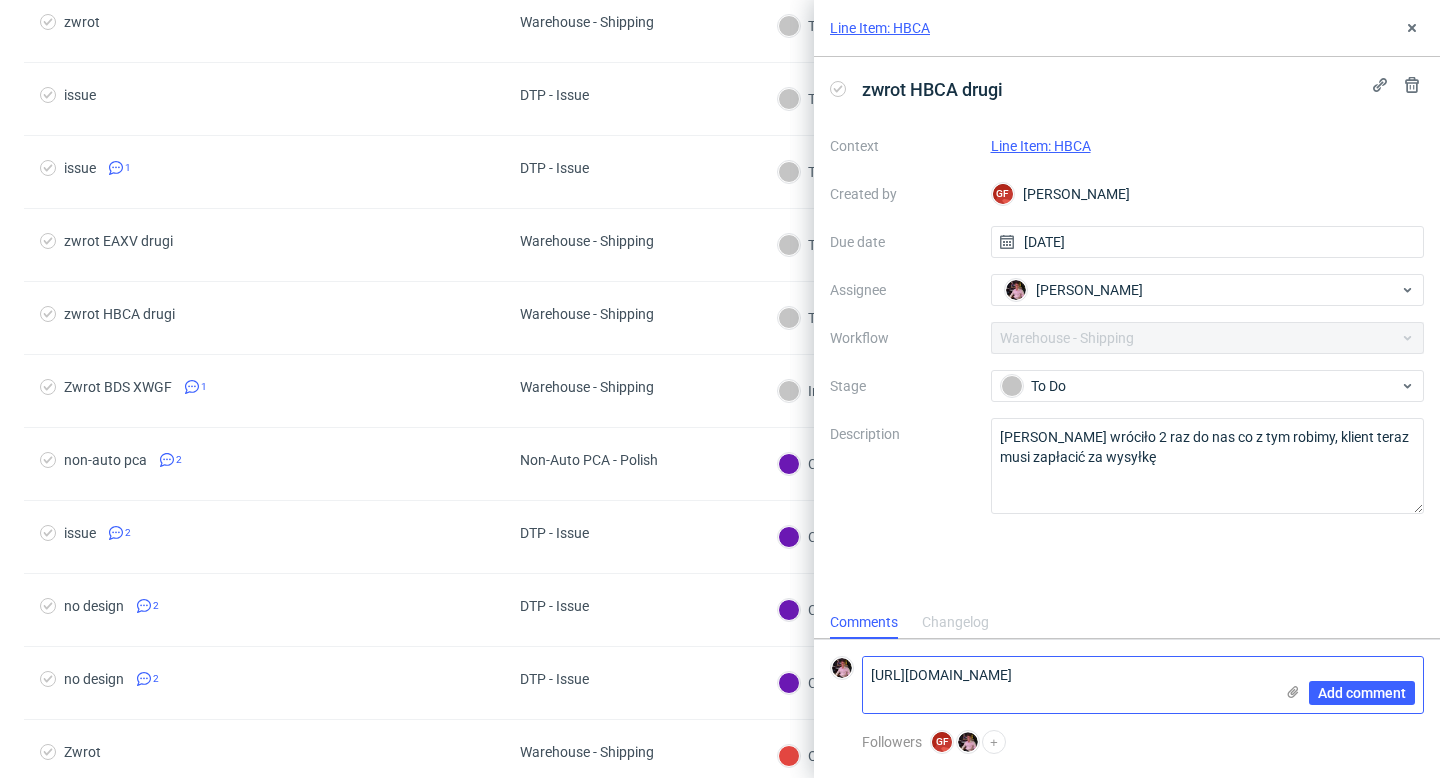 scroll, scrollTop: 0, scrollLeft: 0, axis: both 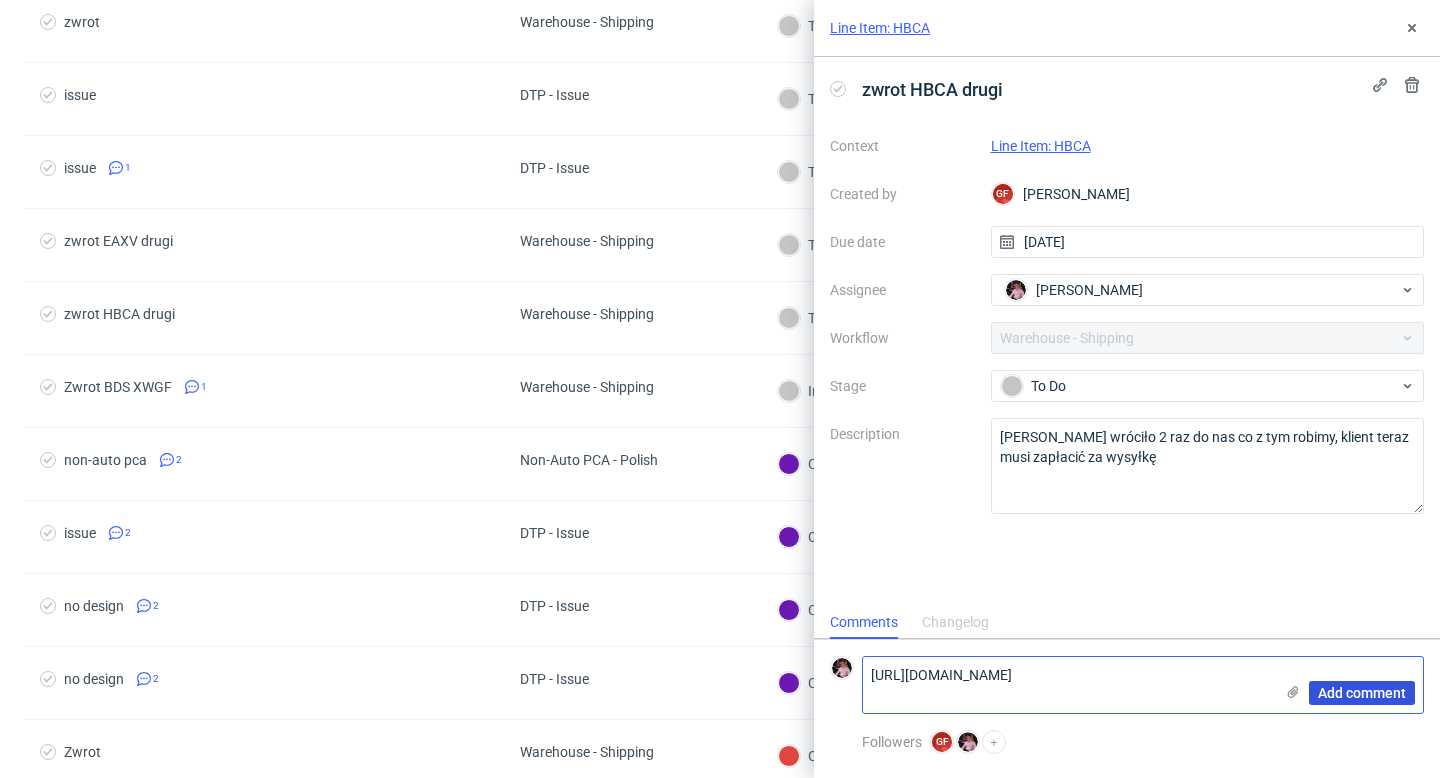 type on "https://app-eu1.hubspot.com/contacts/25600958/record/0-5/139612188914" 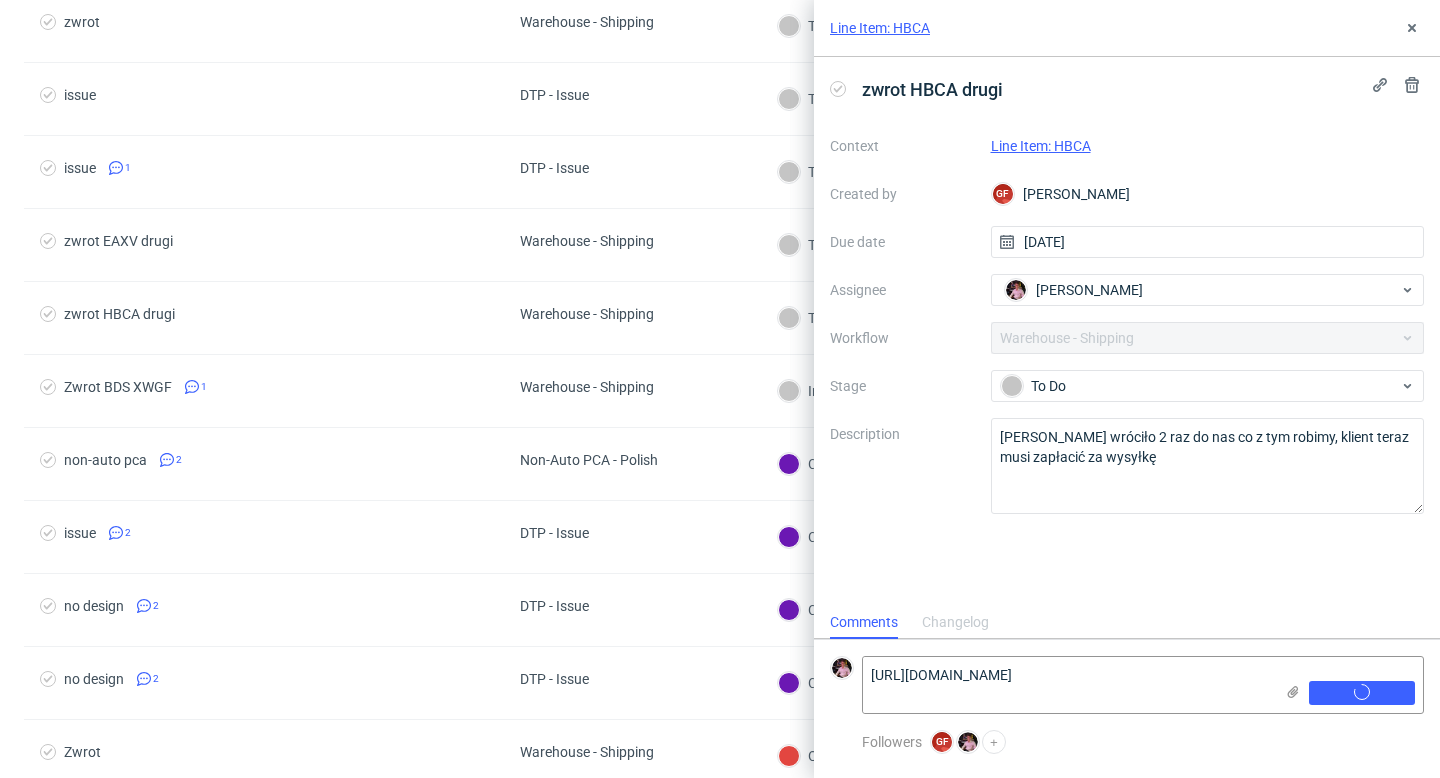 type 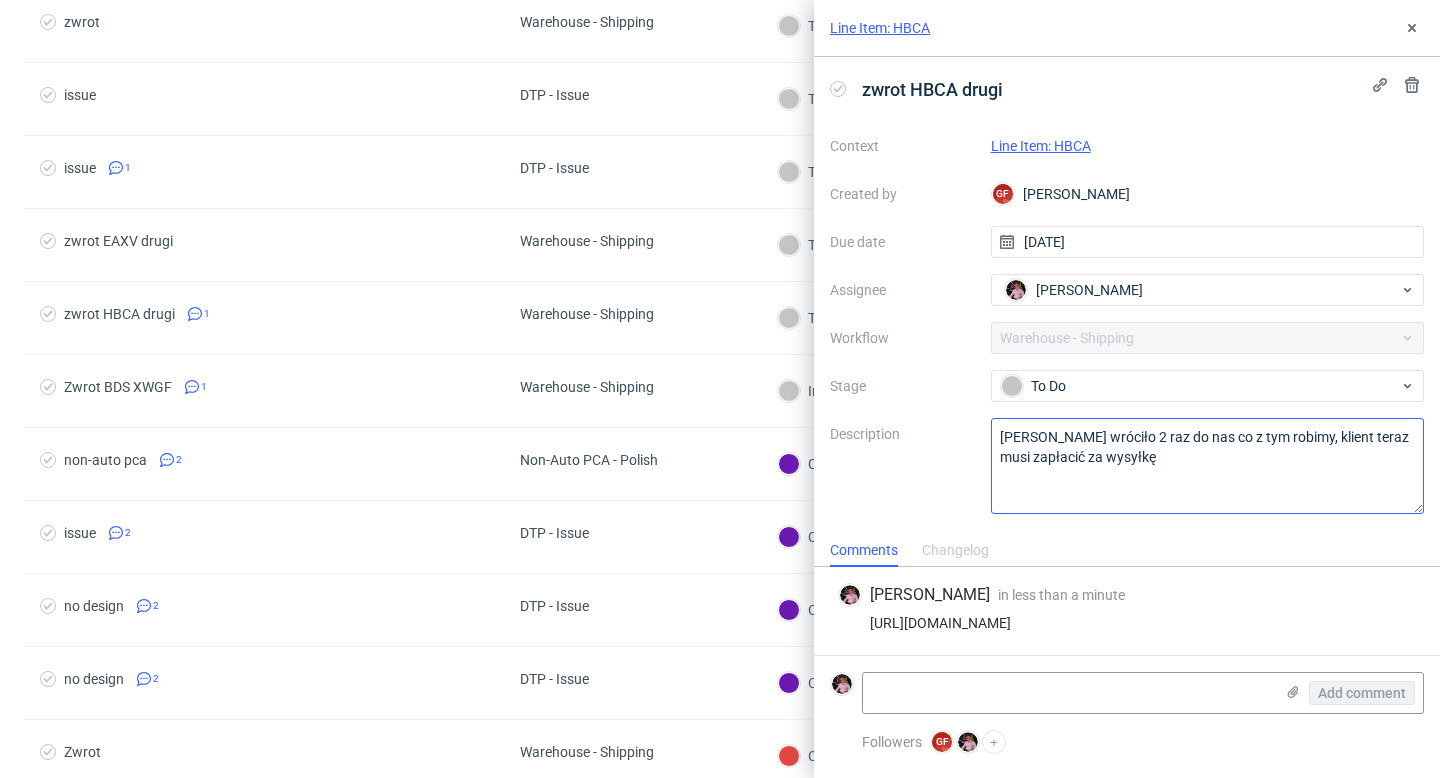 scroll, scrollTop: 0, scrollLeft: 0, axis: both 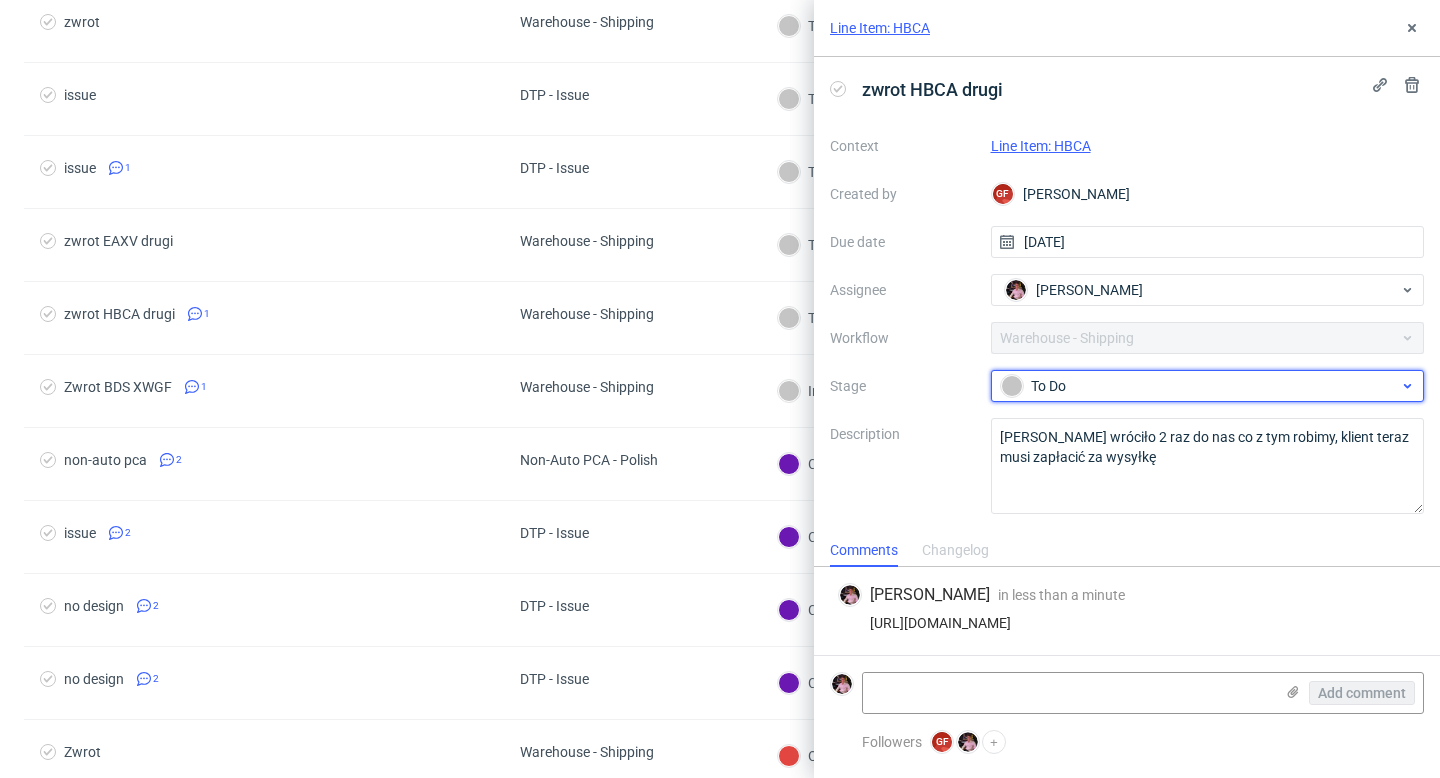 click on "To Do" at bounding box center [1200, 386] 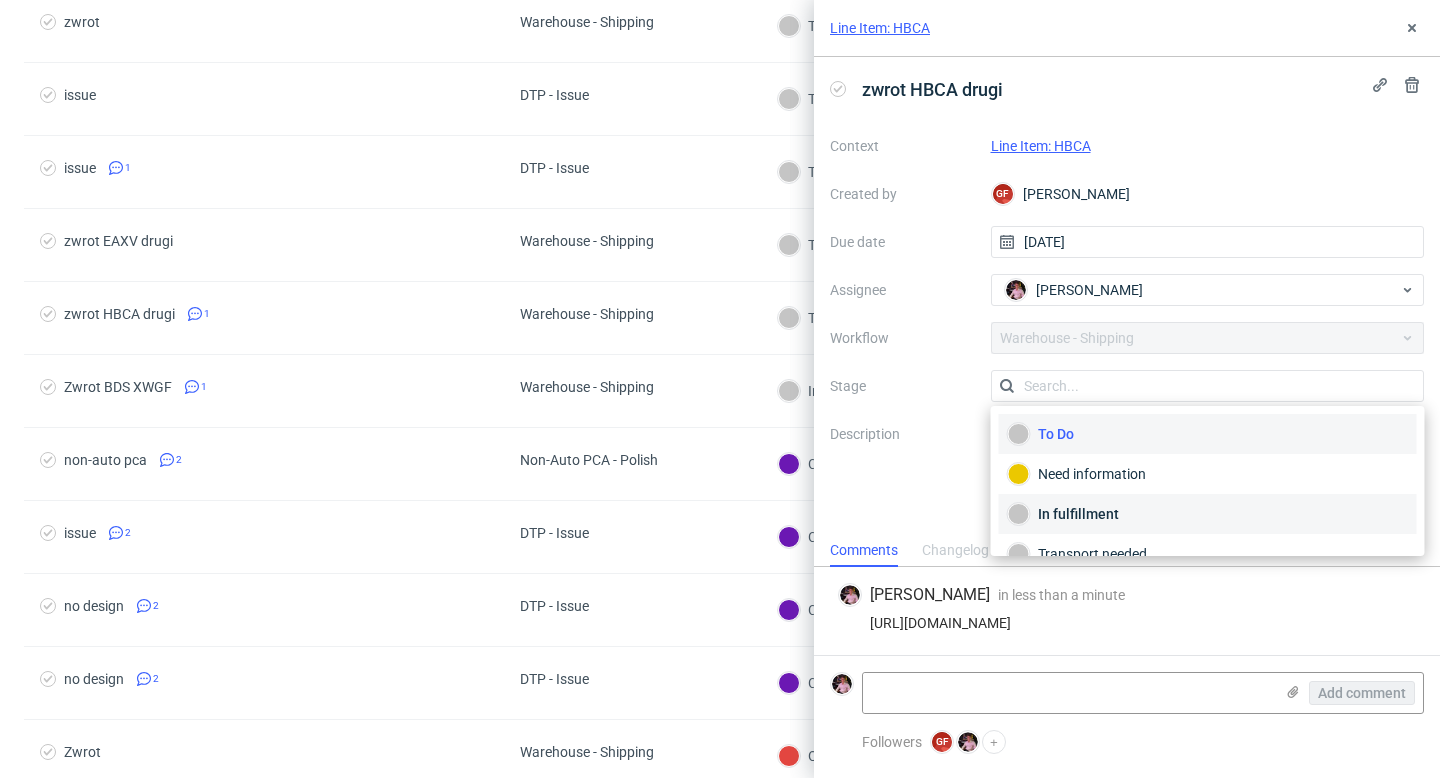 click on "In fulfillment" at bounding box center [1208, 514] 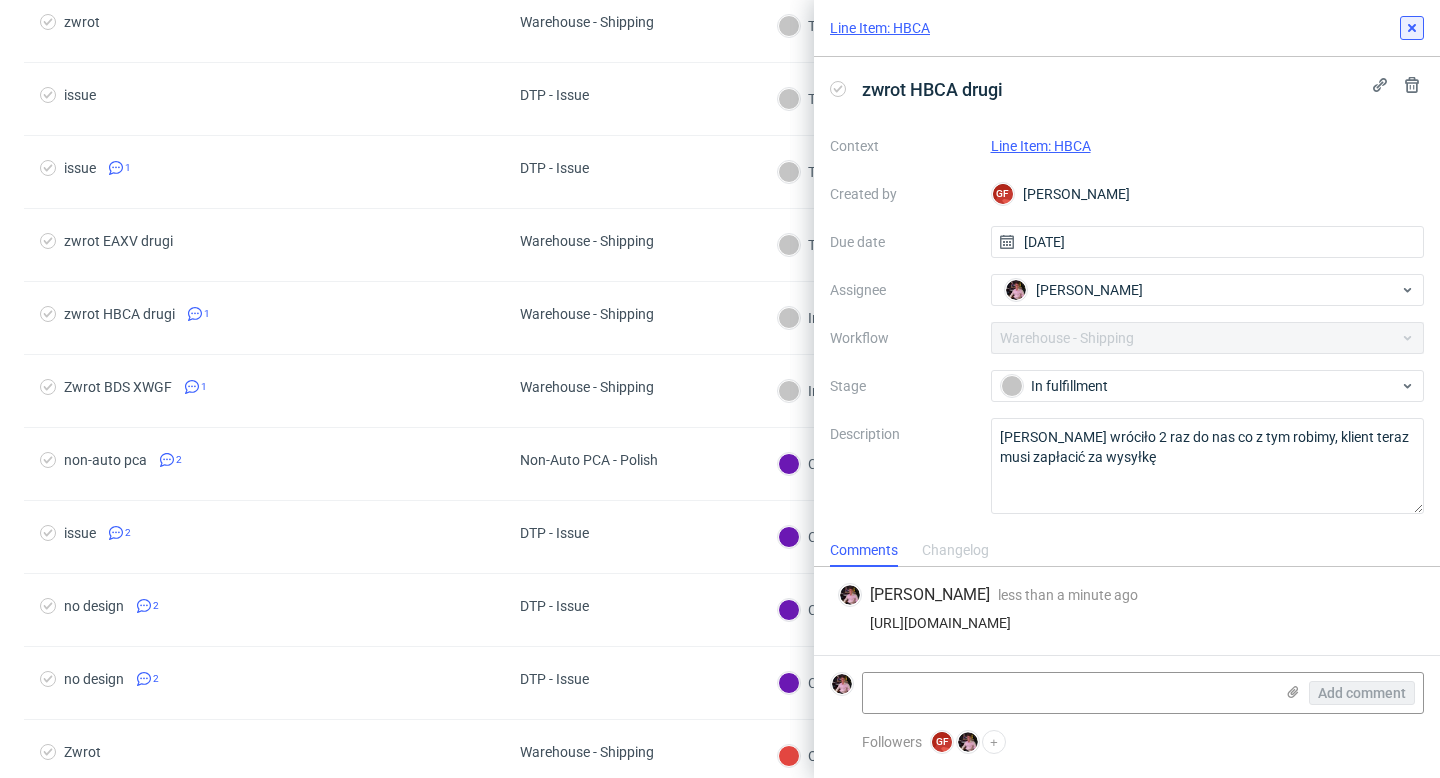 click 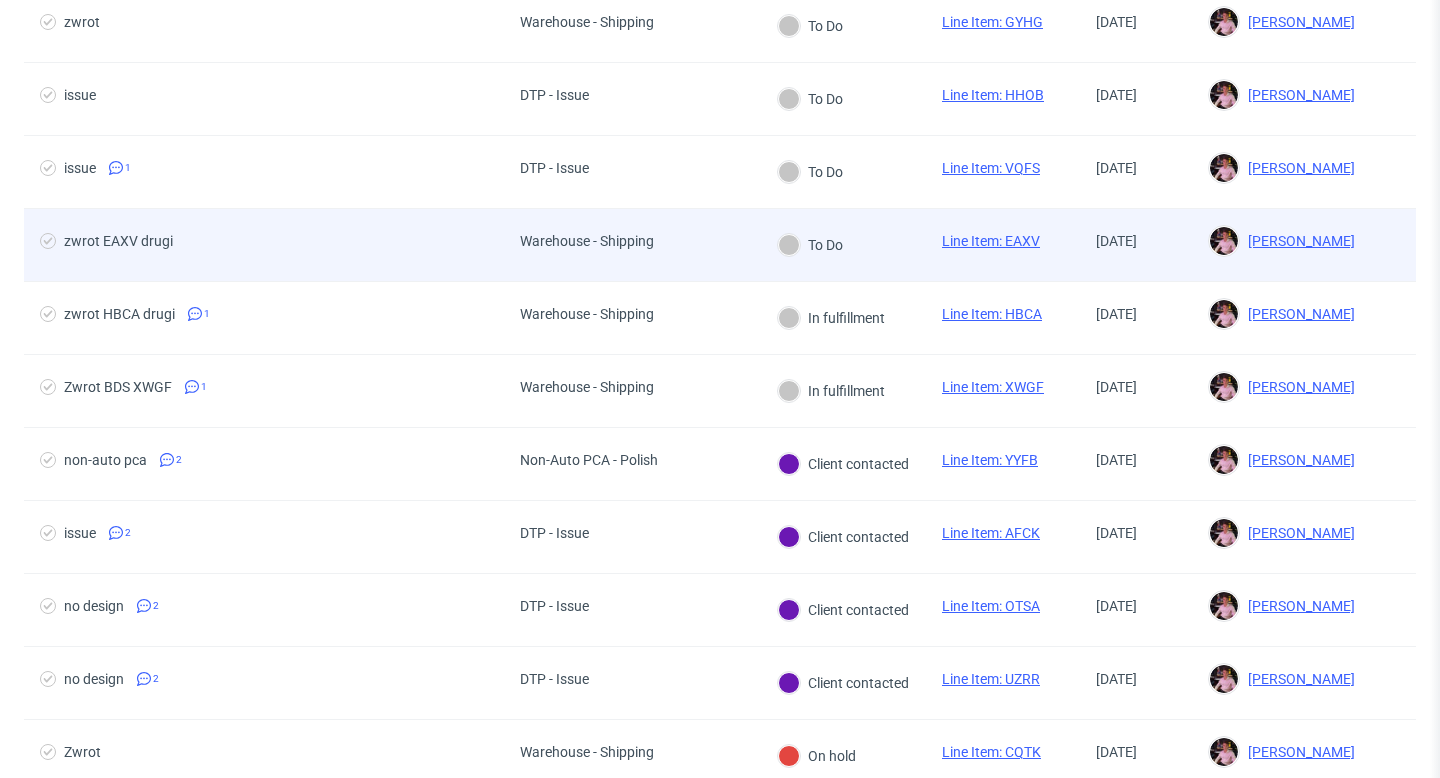 click on "Warehouse - Shipping" at bounding box center (587, 245) 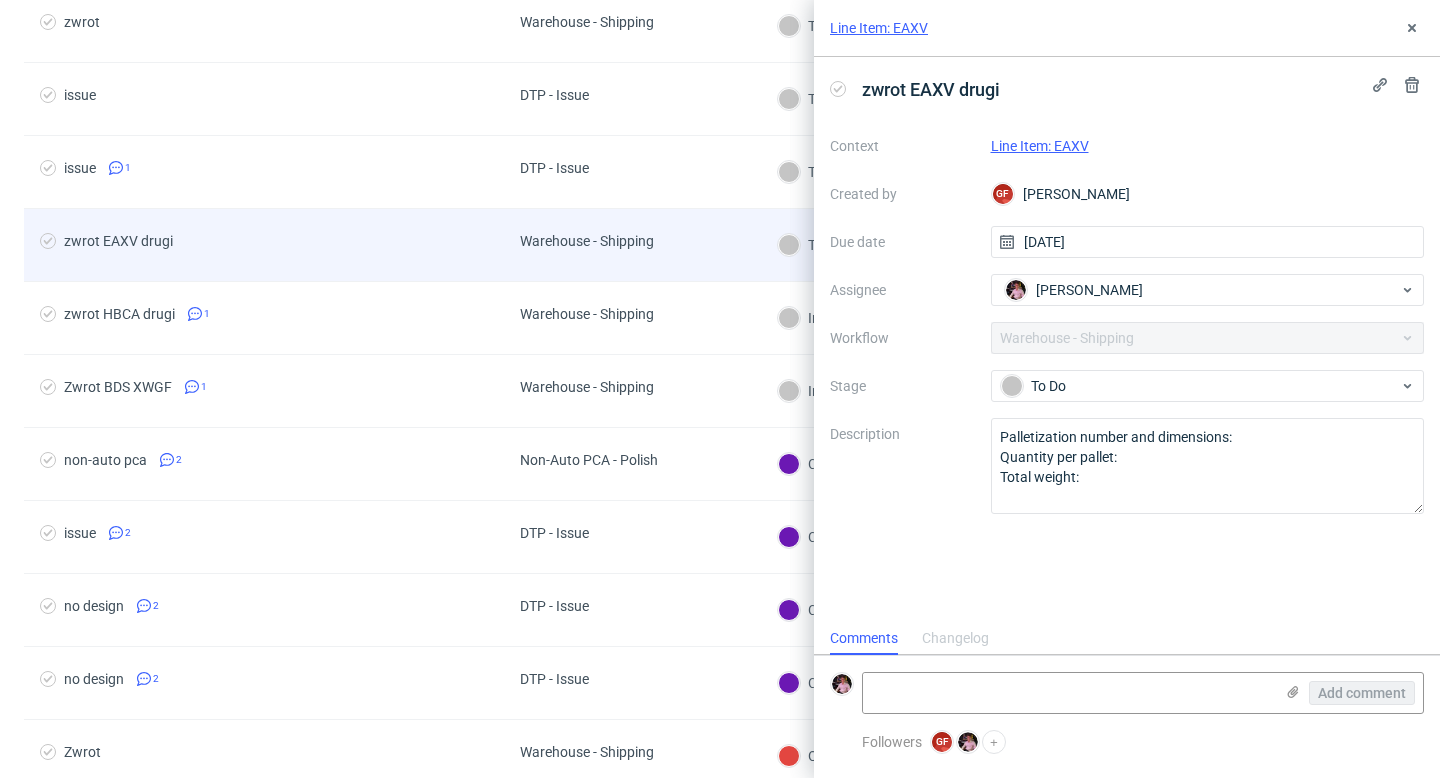 scroll, scrollTop: 16, scrollLeft: 0, axis: vertical 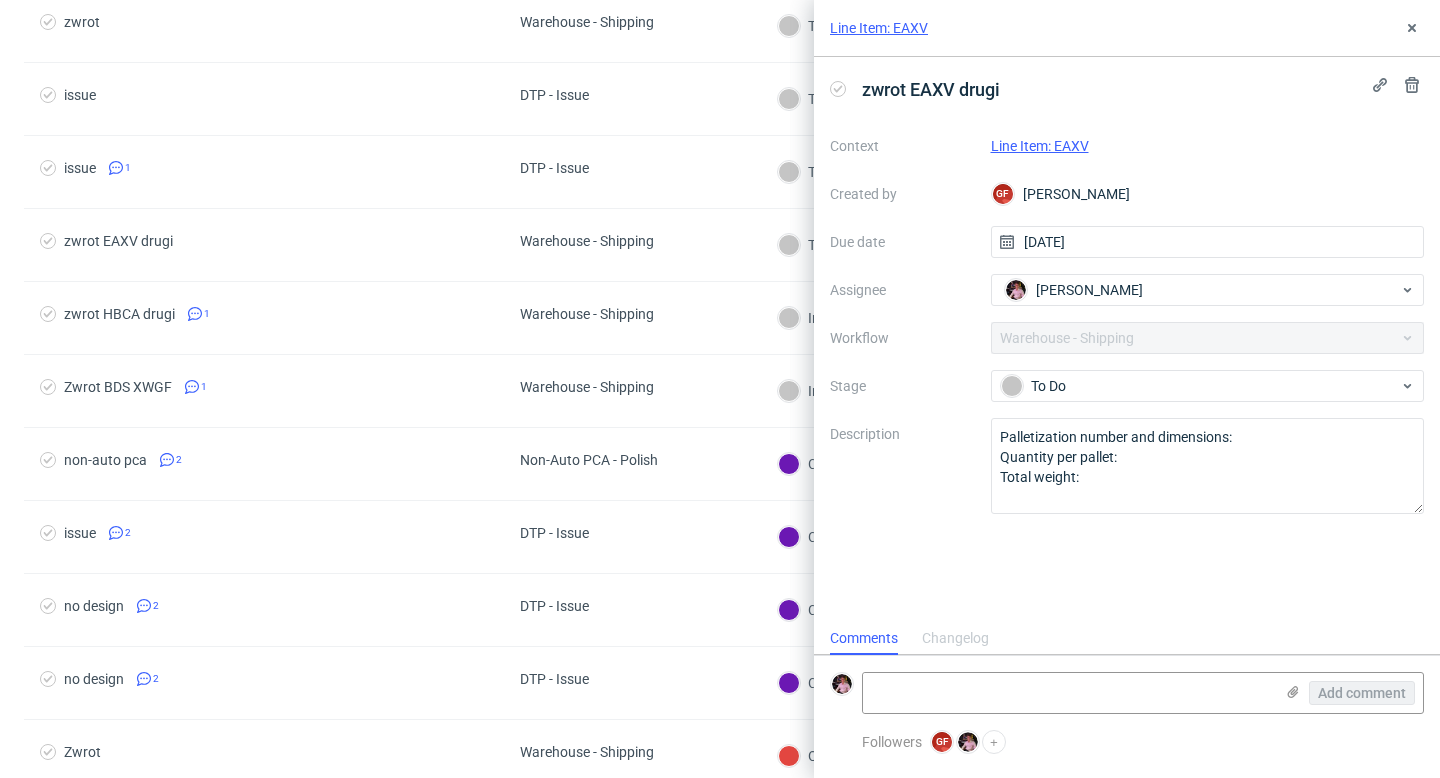 click on "Line Item: EAXV" at bounding box center [1040, 146] 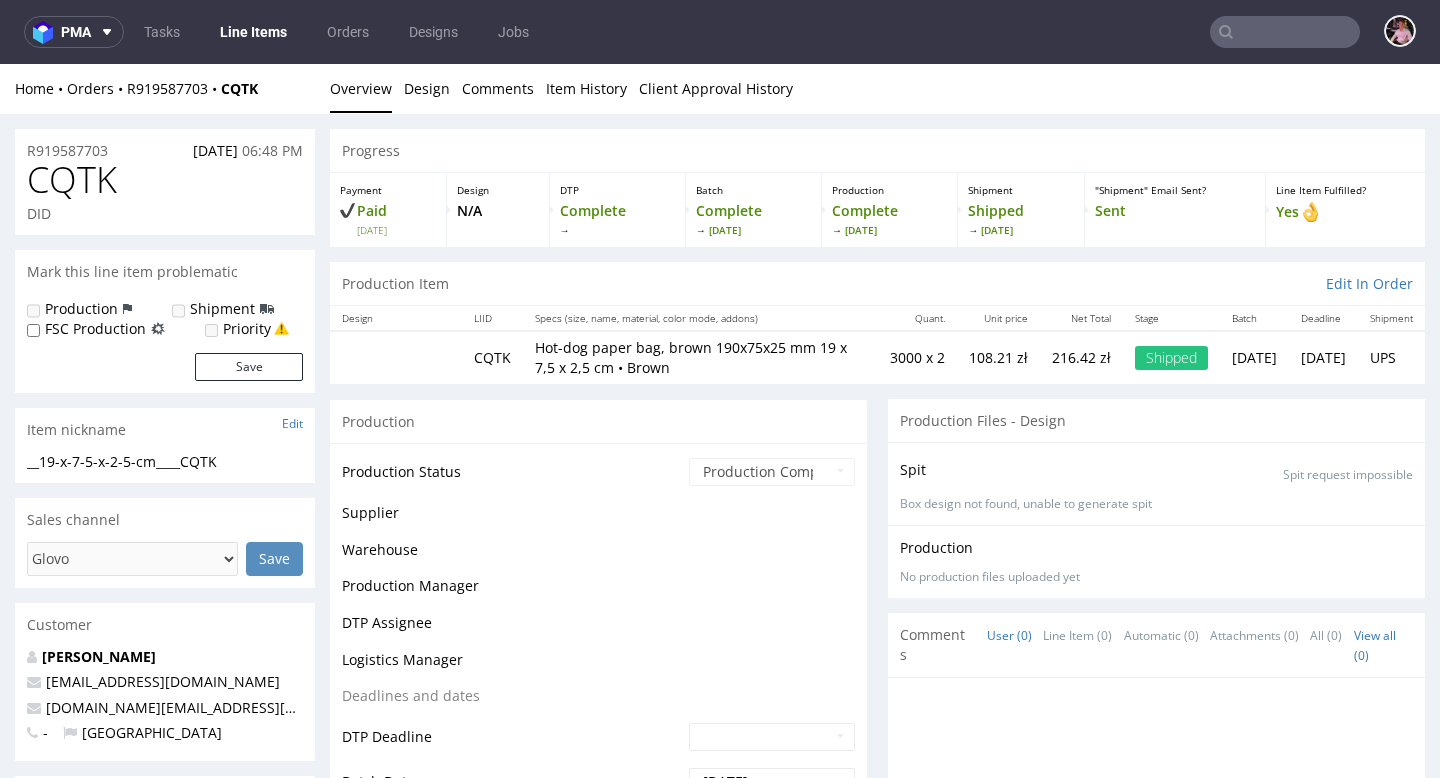 scroll, scrollTop: 0, scrollLeft: 0, axis: both 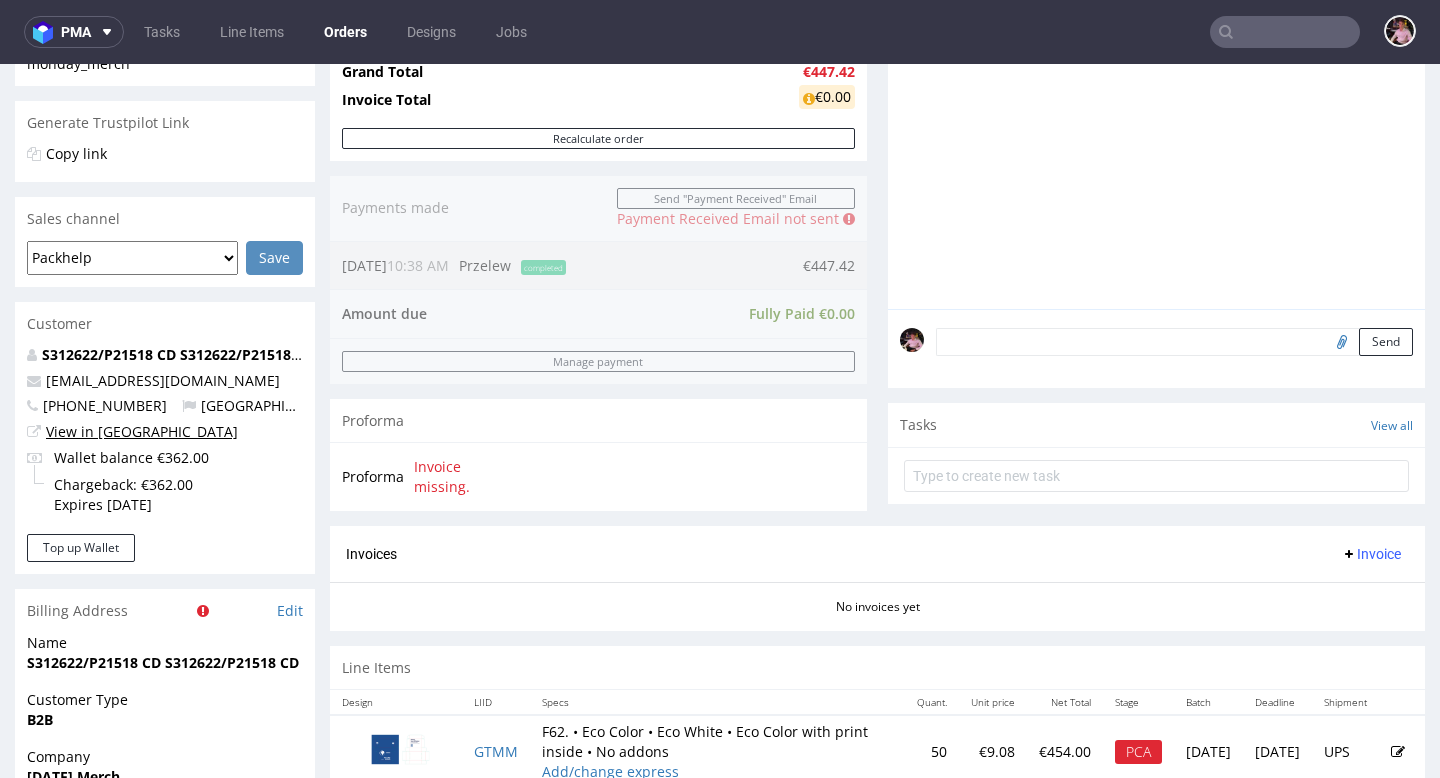 click on "View in [GEOGRAPHIC_DATA]" at bounding box center [142, 431] 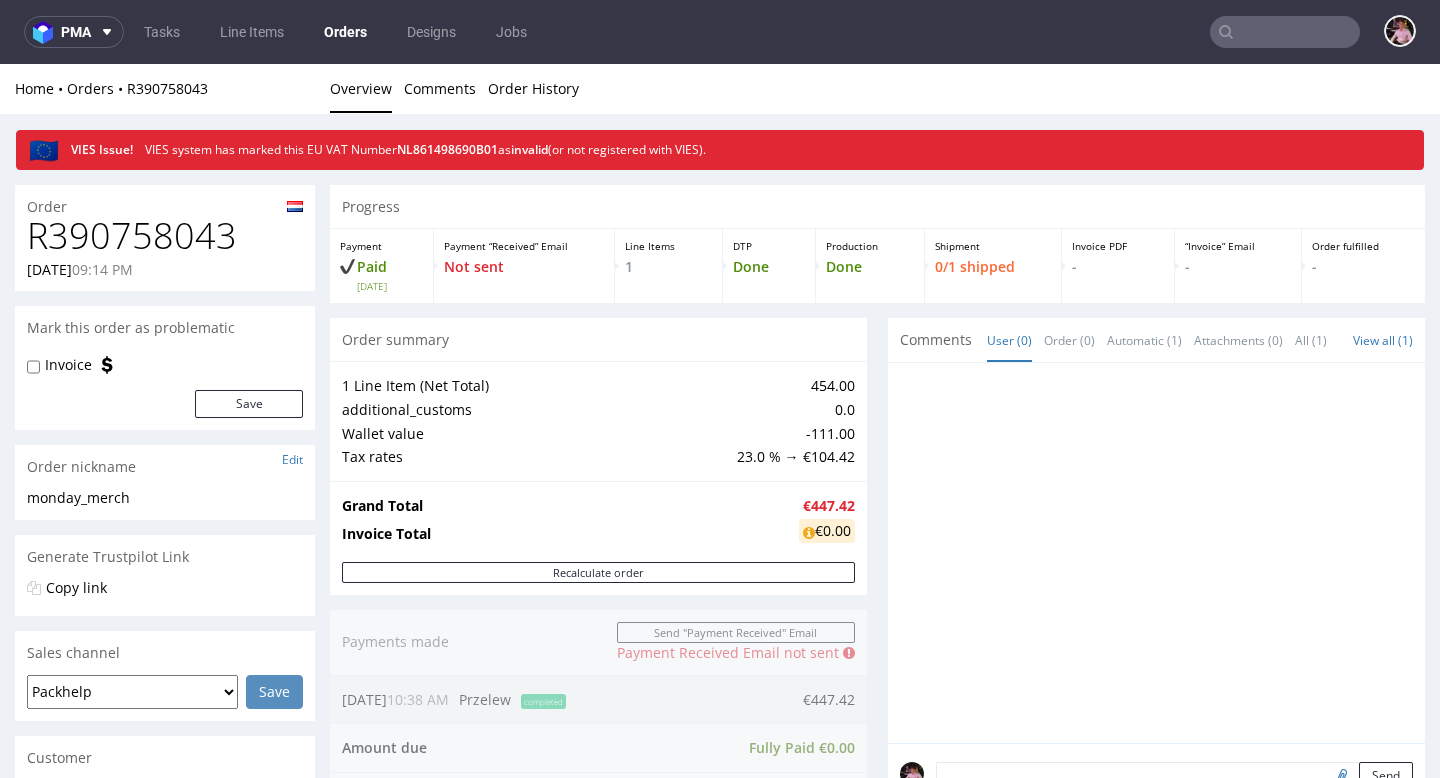 click on "R390758043" at bounding box center [165, 236] 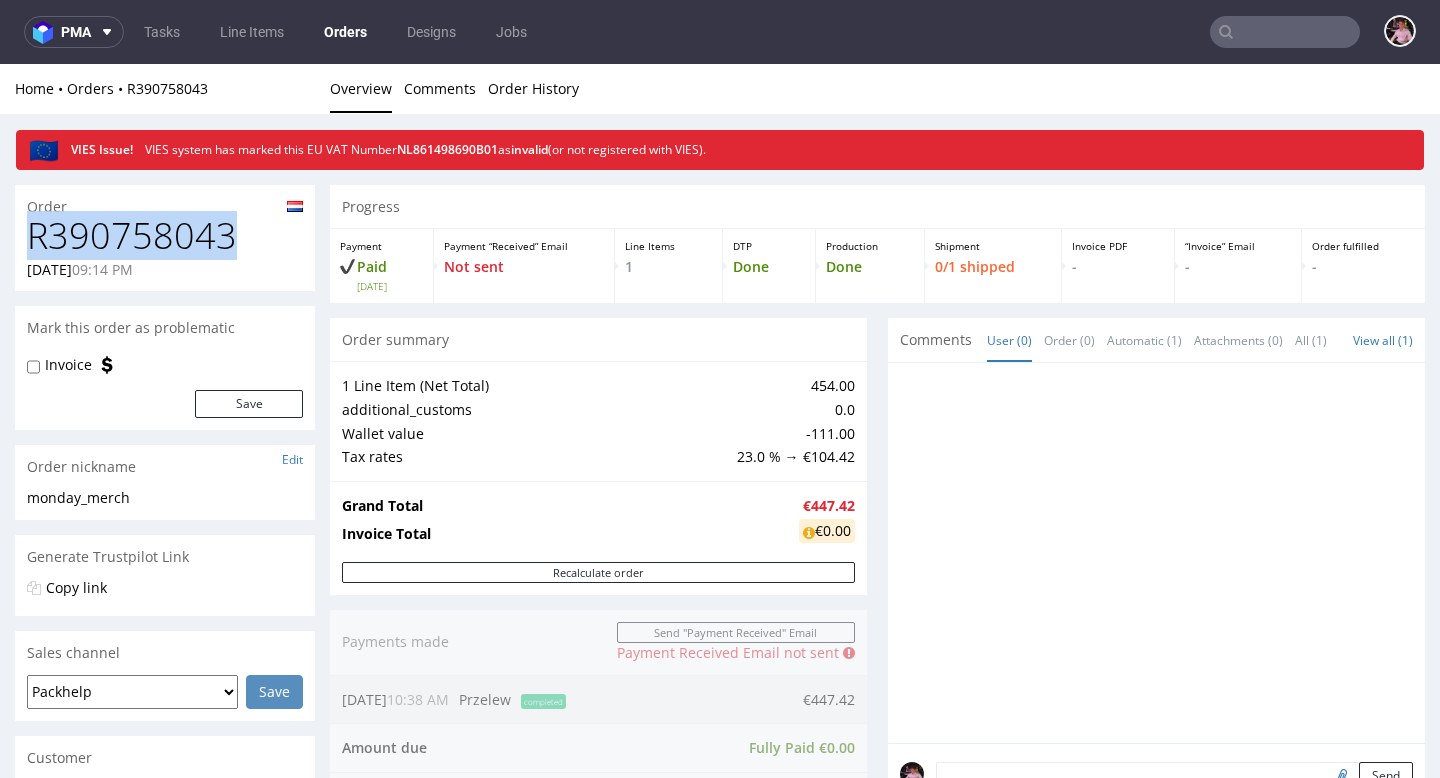 click on "R390758043" at bounding box center [165, 236] 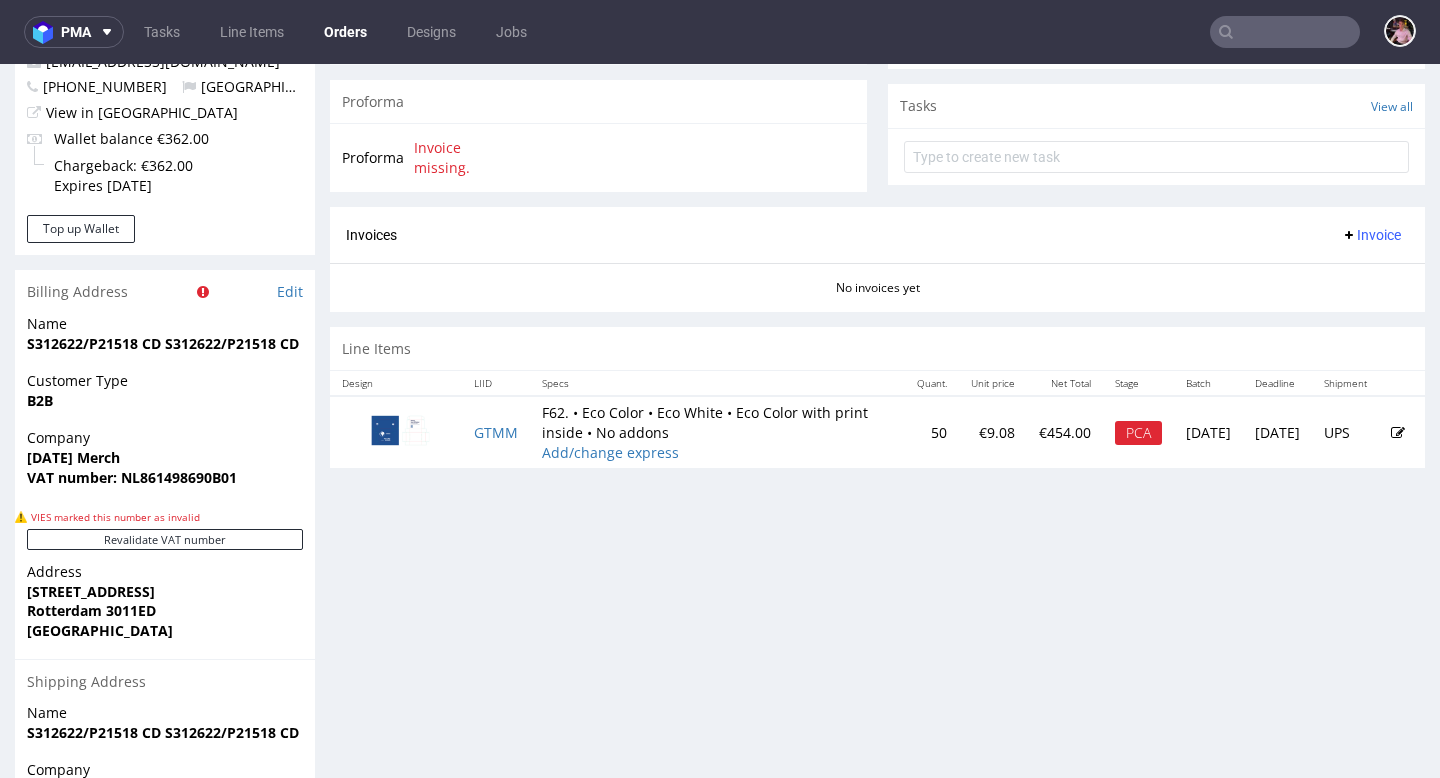 scroll, scrollTop: 770, scrollLeft: 0, axis: vertical 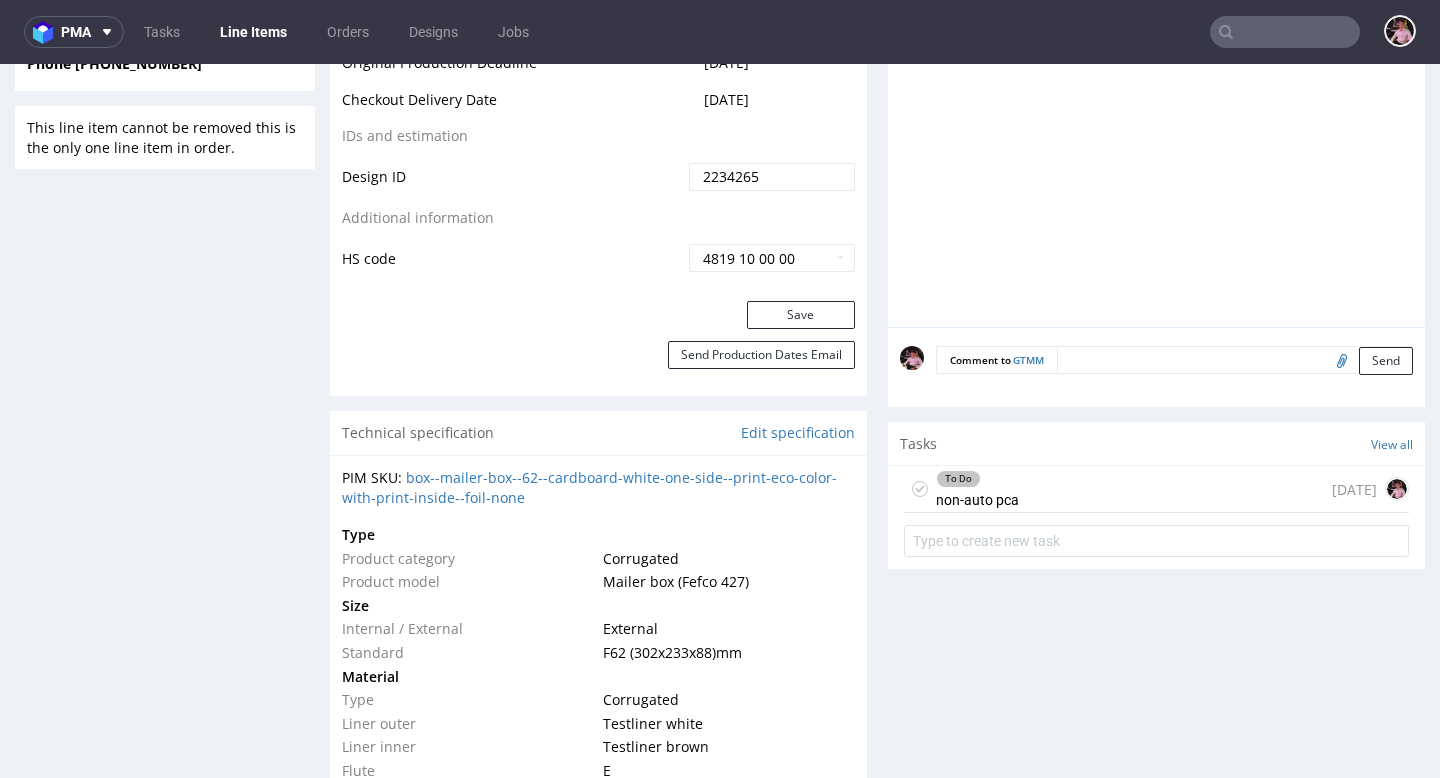click on "To Do non-auto pca 7 days ago" at bounding box center (1156, 489) 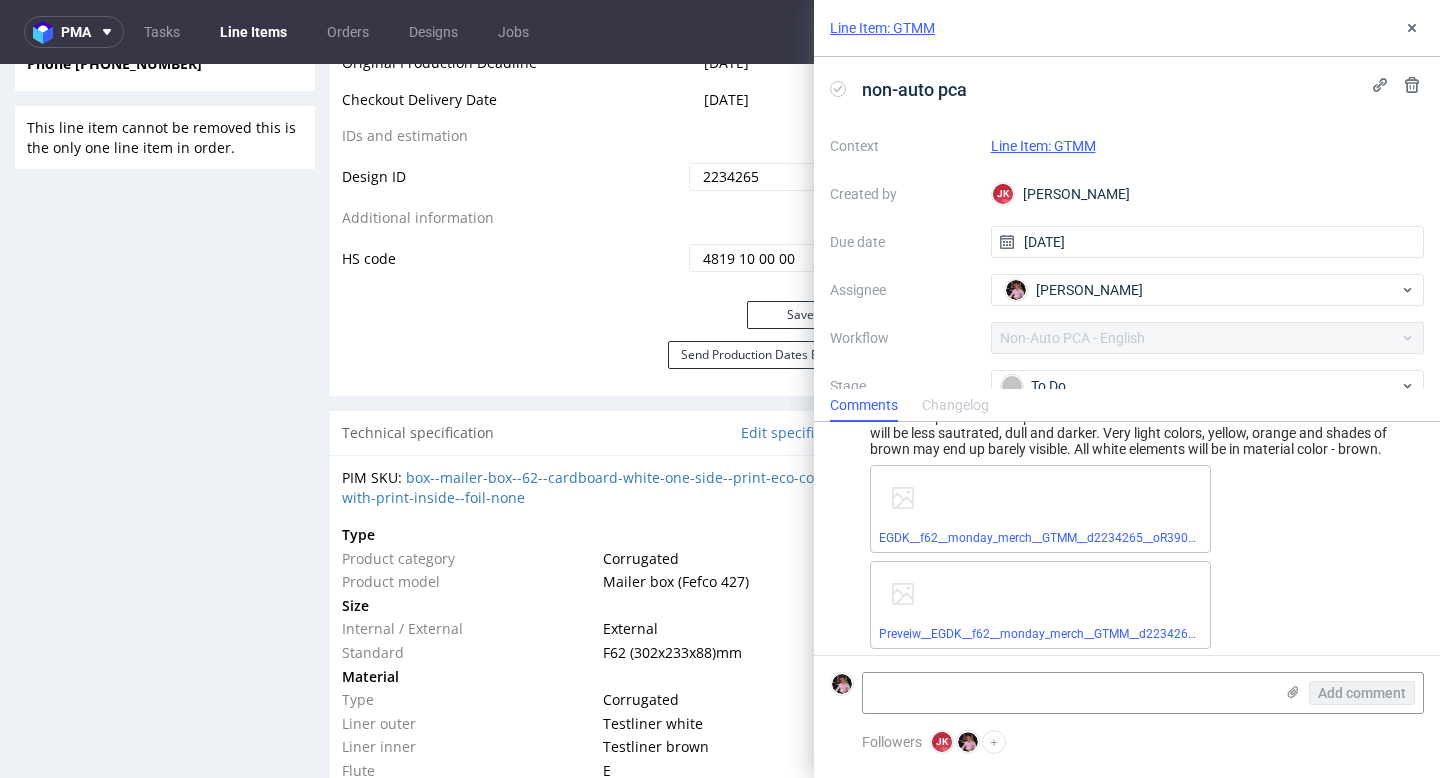 scroll, scrollTop: 0, scrollLeft: 0, axis: both 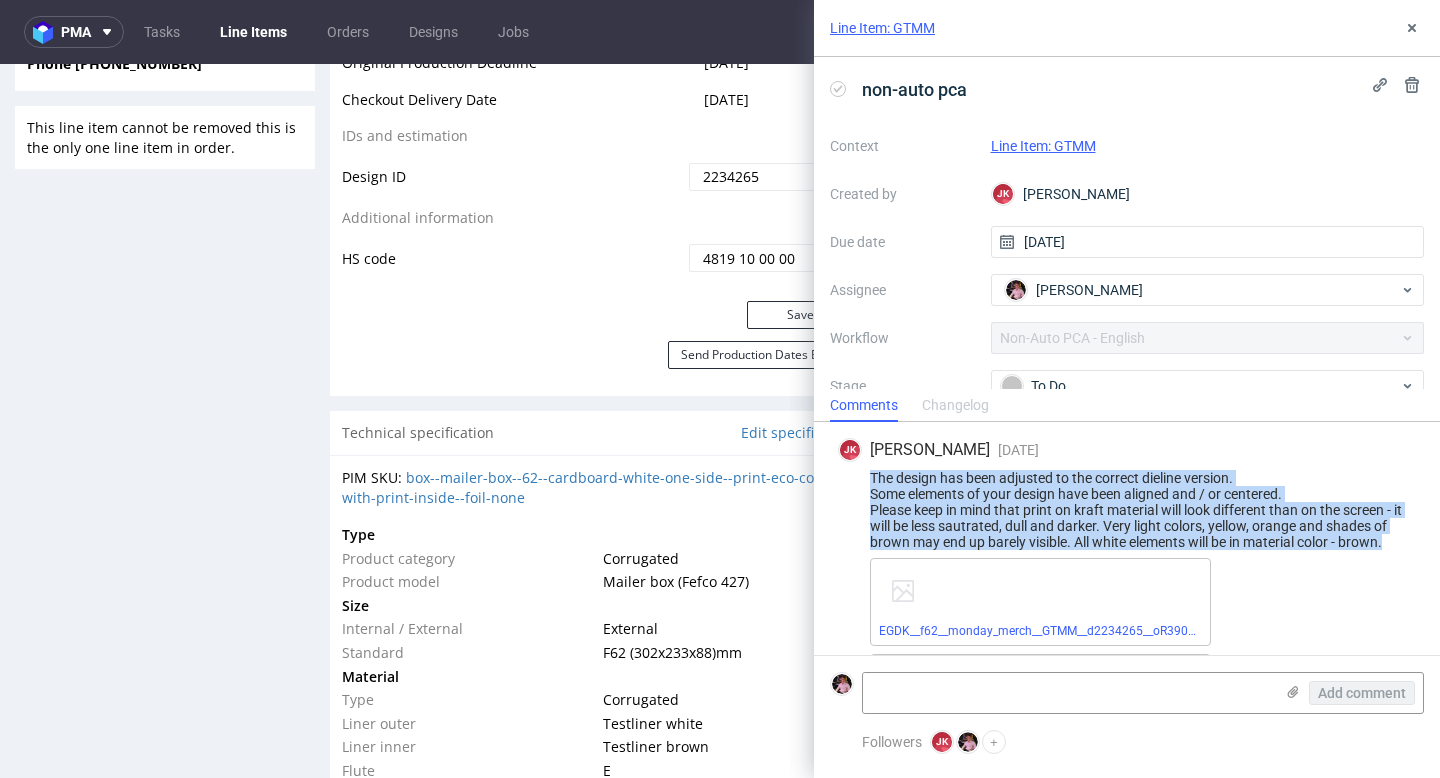 drag, startPoint x: 1396, startPoint y: 541, endPoint x: 833, endPoint y: 478, distance: 566.5139 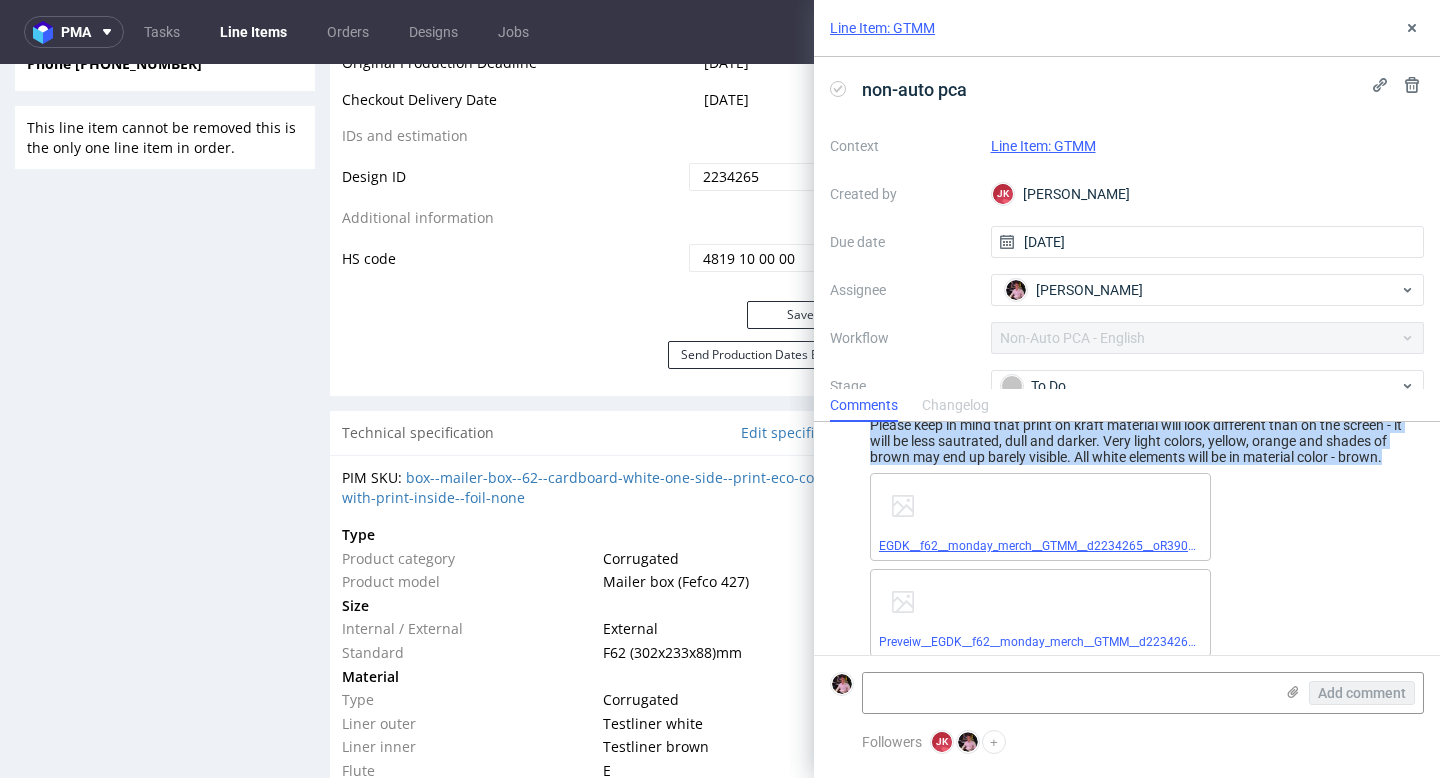 scroll, scrollTop: 92, scrollLeft: 0, axis: vertical 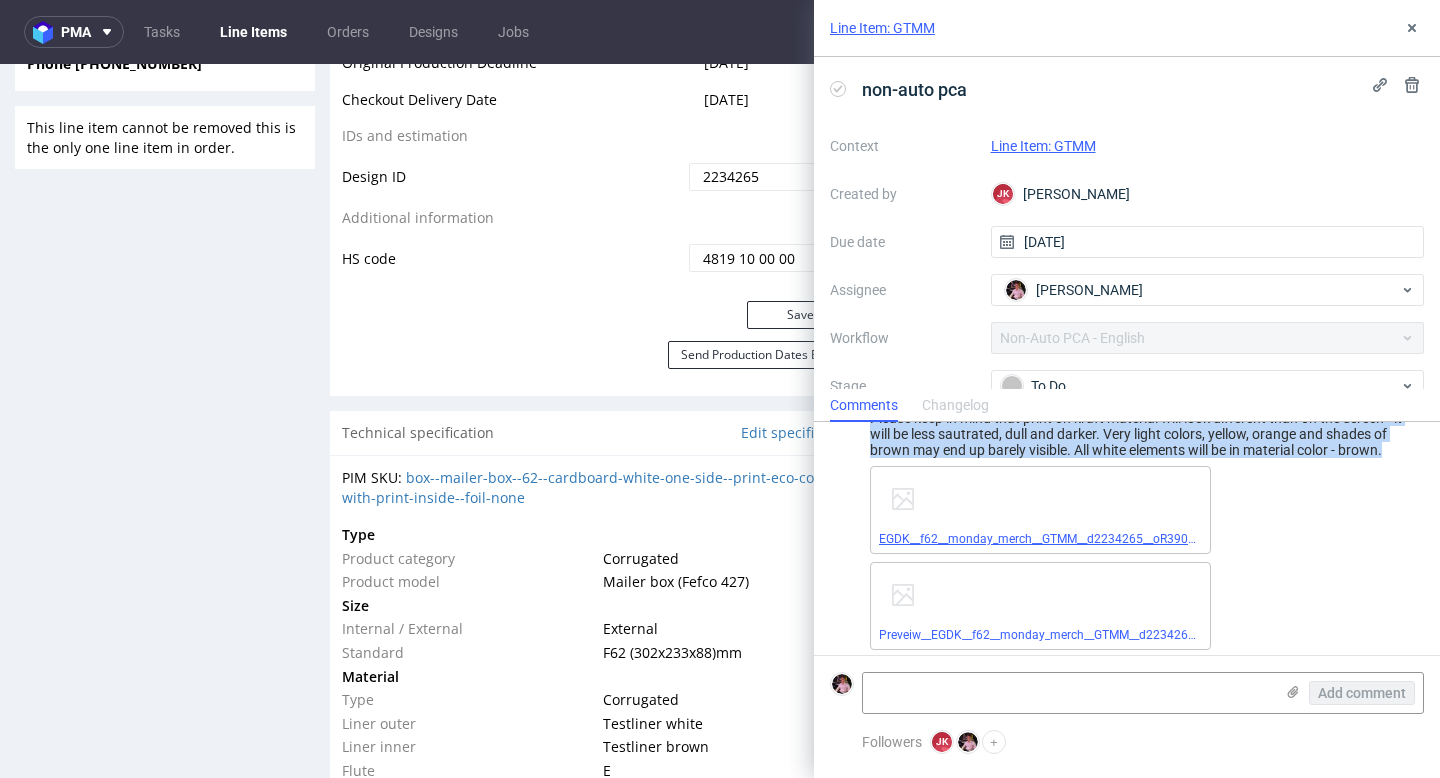click on "EGDK__f62__monday_merch__GTMM__d2234265__oR390758043__5__outside.pdf" at bounding box center (1098, 539) 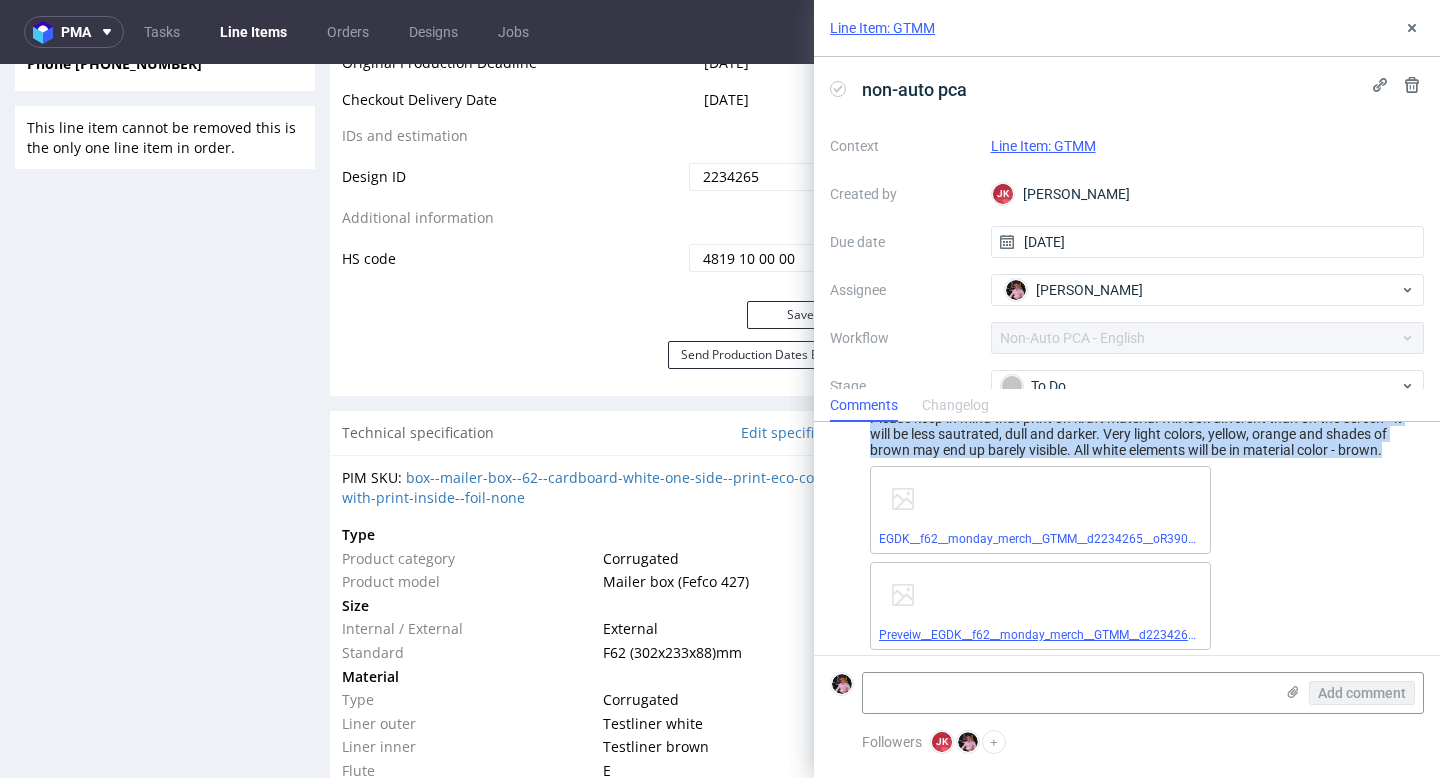 click on "Preveiw__EGDK__f62__monday_merch__GTMM__d2234265__oR390758043__2__inside.pdf" at bounding box center [1120, 635] 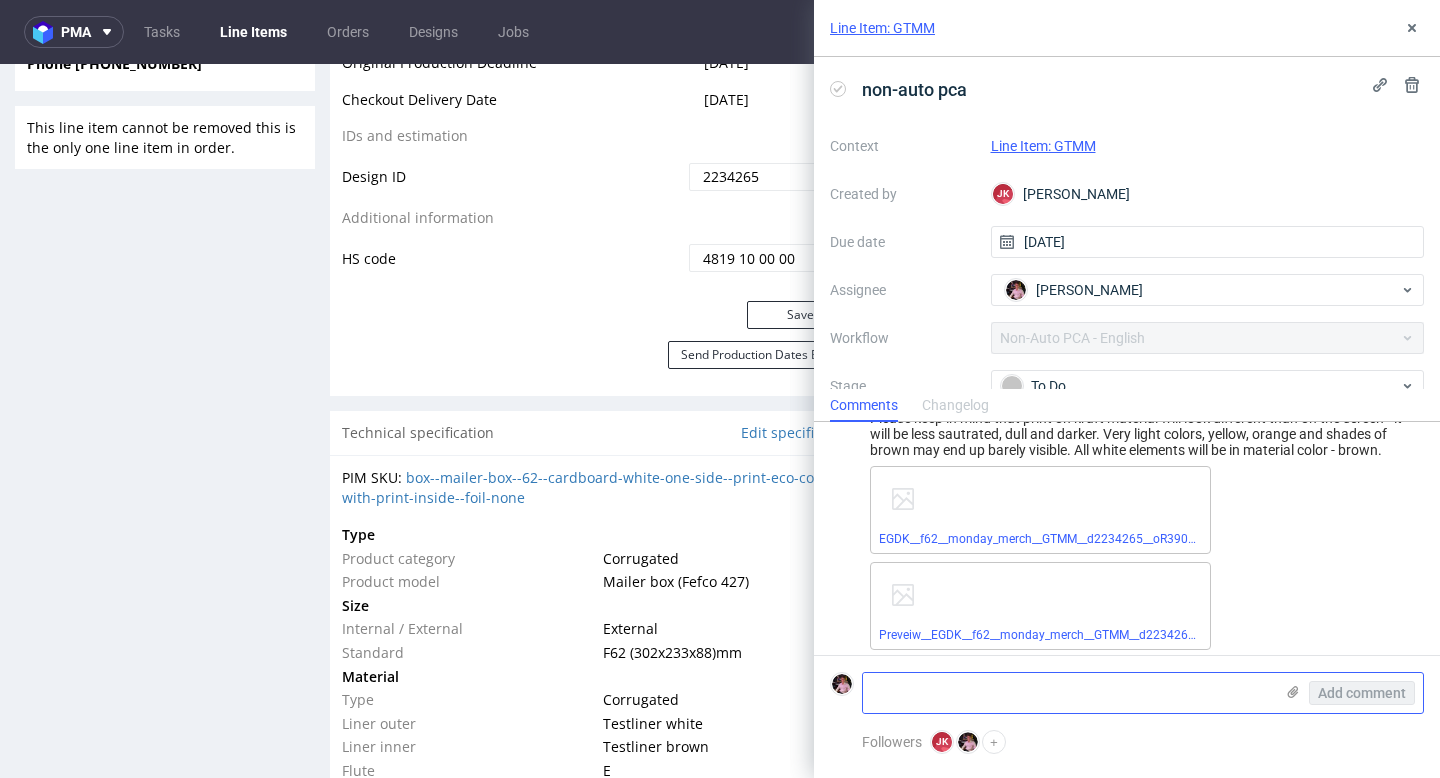 click at bounding box center (1068, 693) 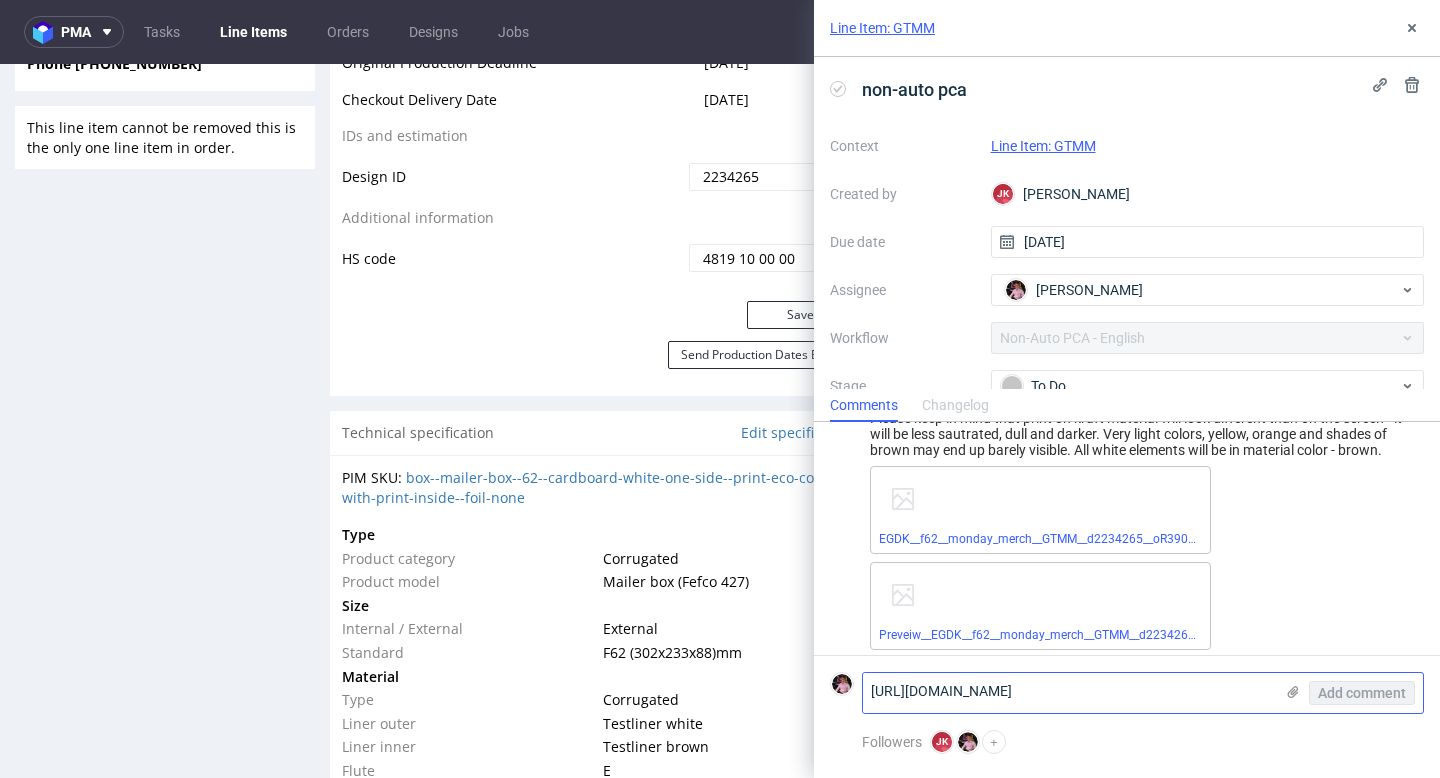 scroll, scrollTop: 0, scrollLeft: 0, axis: both 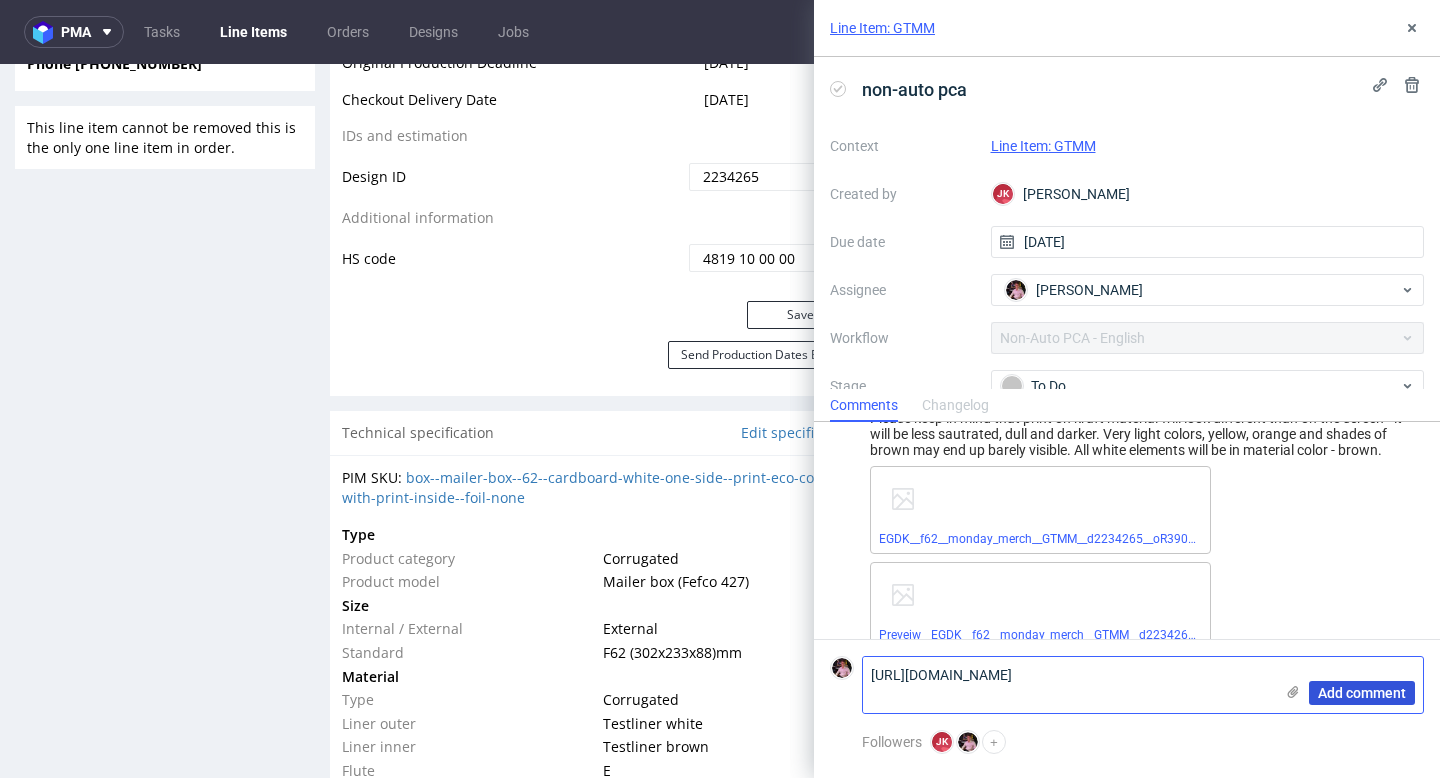 type on "https://app-eu1.hubspot.com/contacts/25600958/record/0-5/180156521709/" 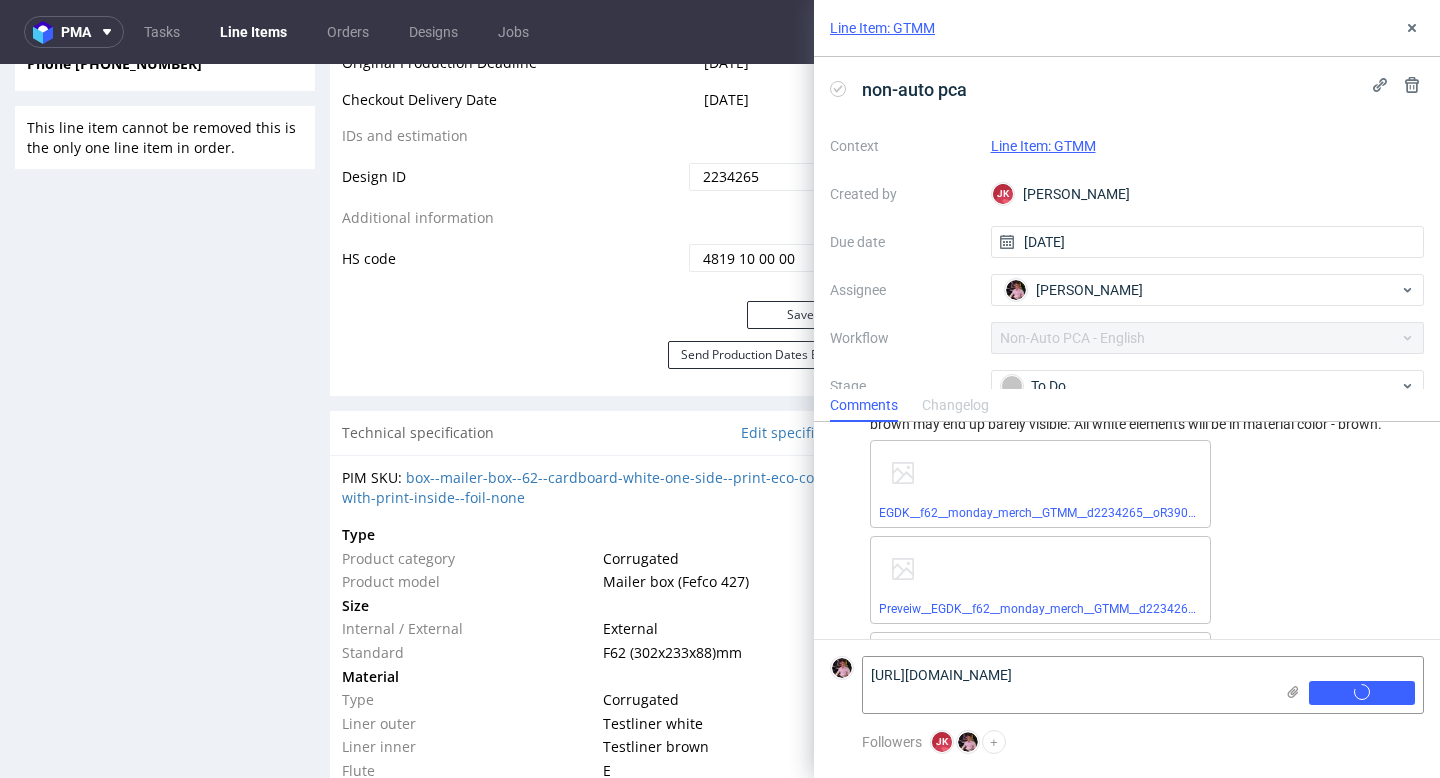 type 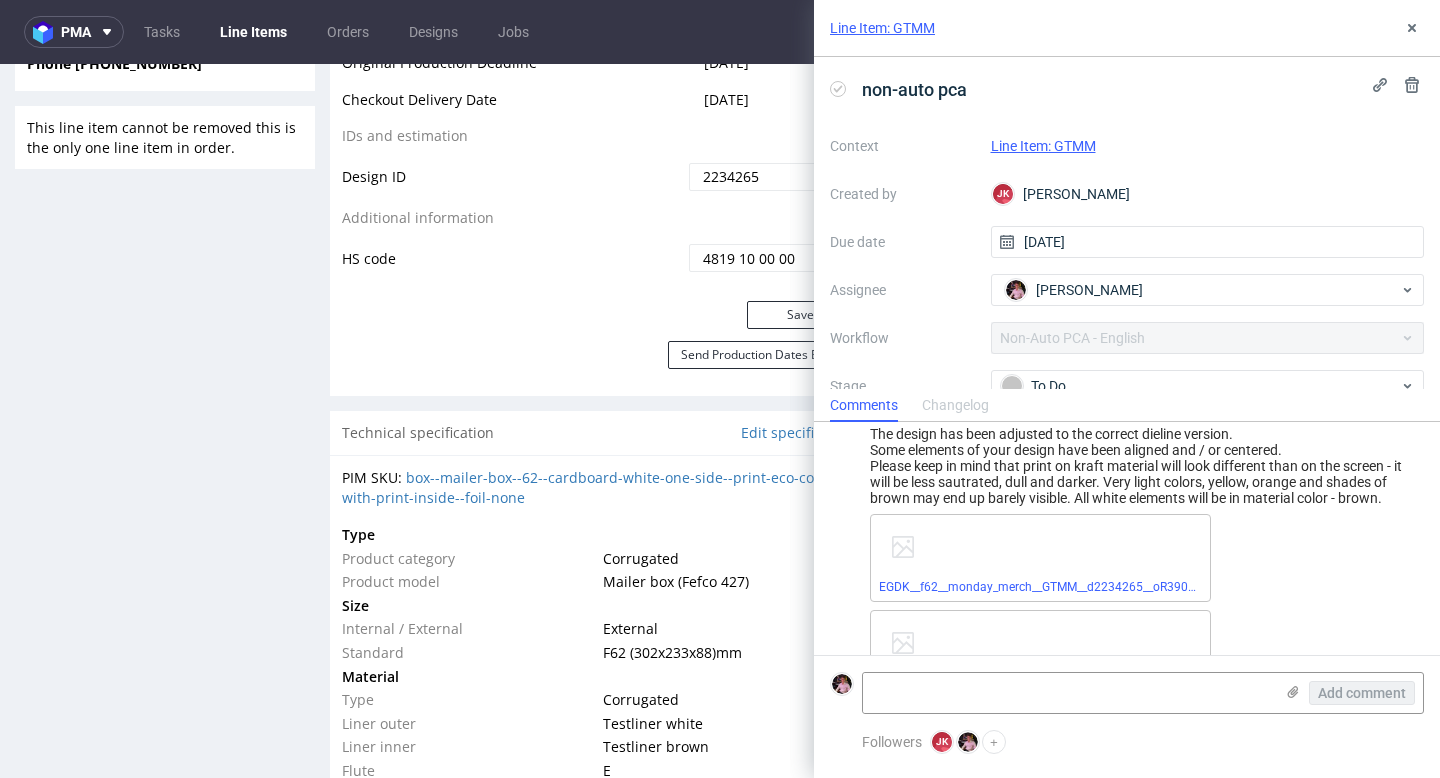 scroll, scrollTop: 0, scrollLeft: 0, axis: both 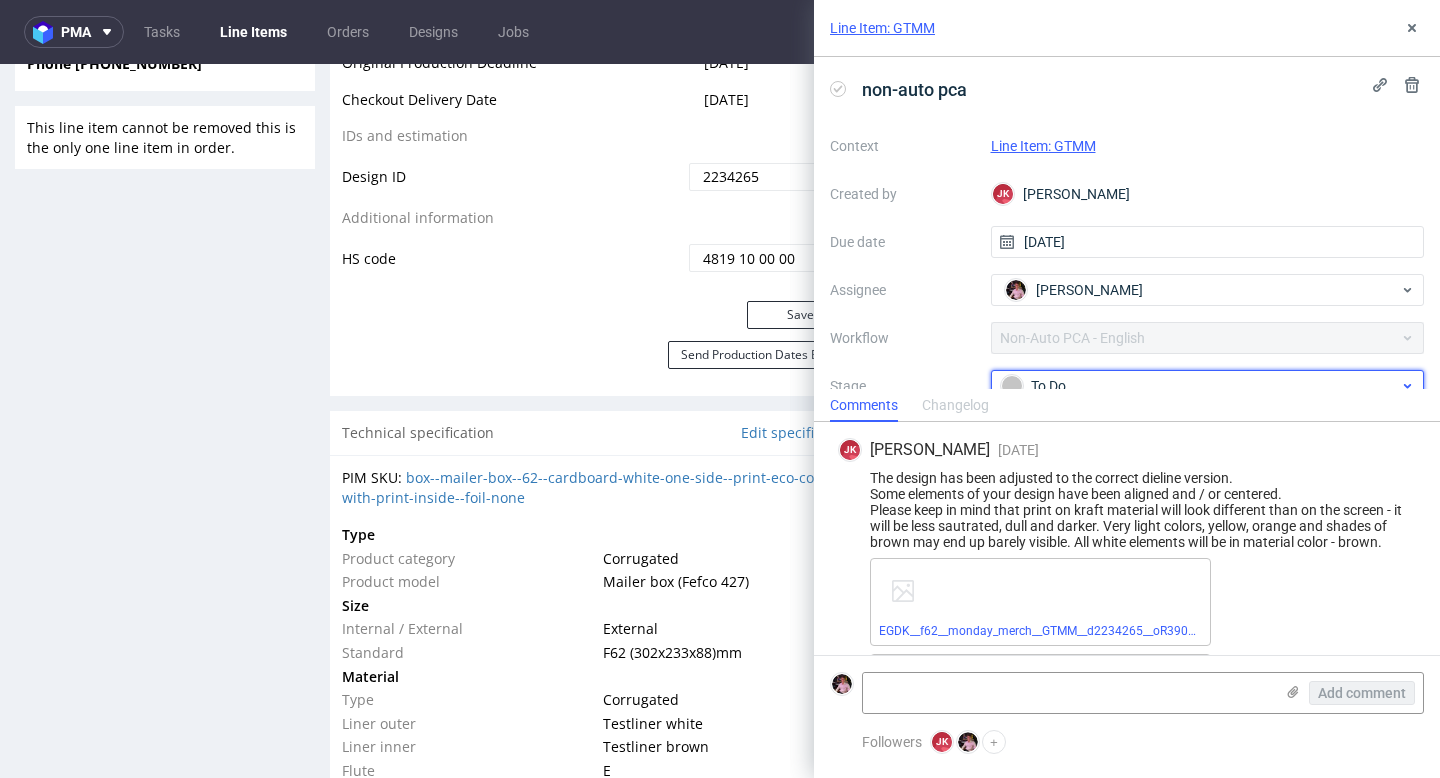 click on "To Do" at bounding box center [1208, 386] 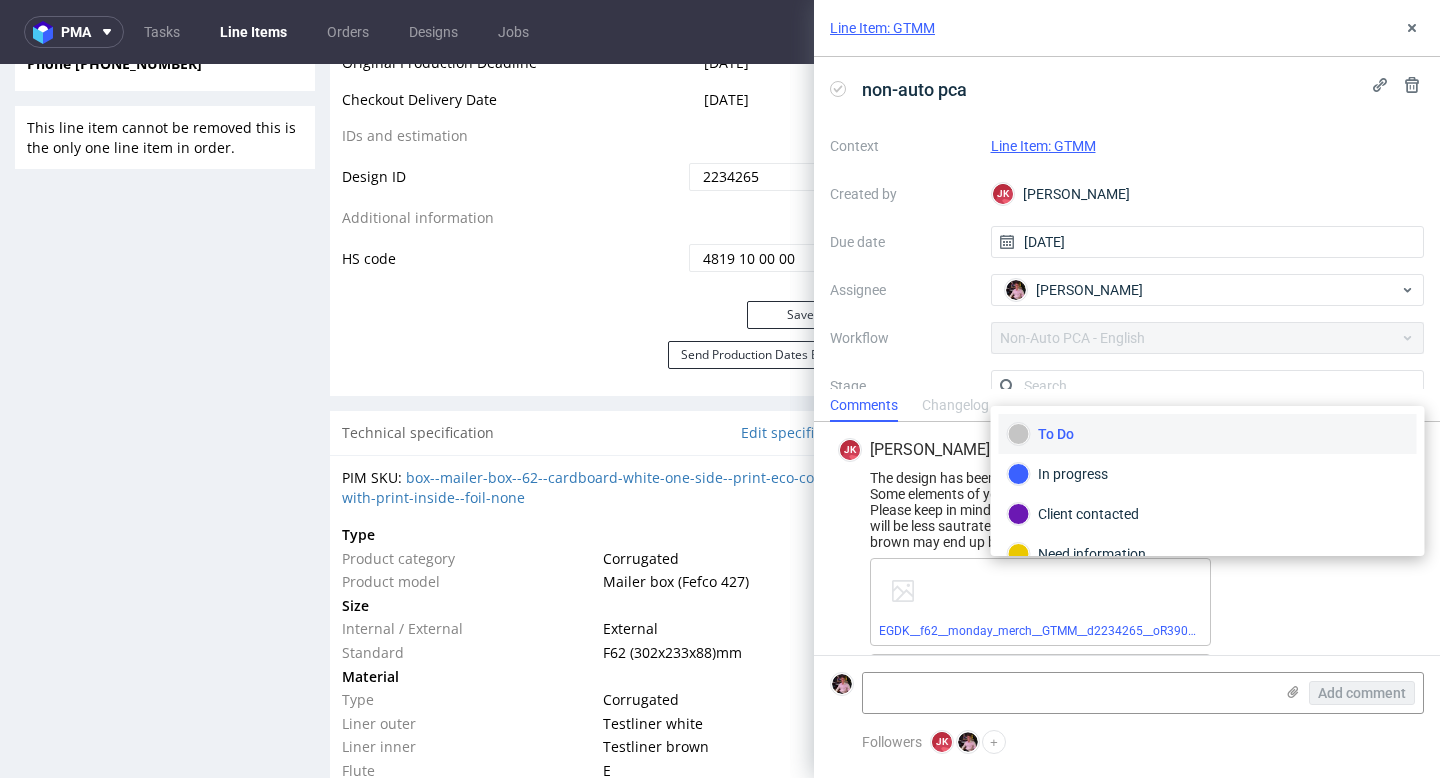 scroll, scrollTop: 13, scrollLeft: 0, axis: vertical 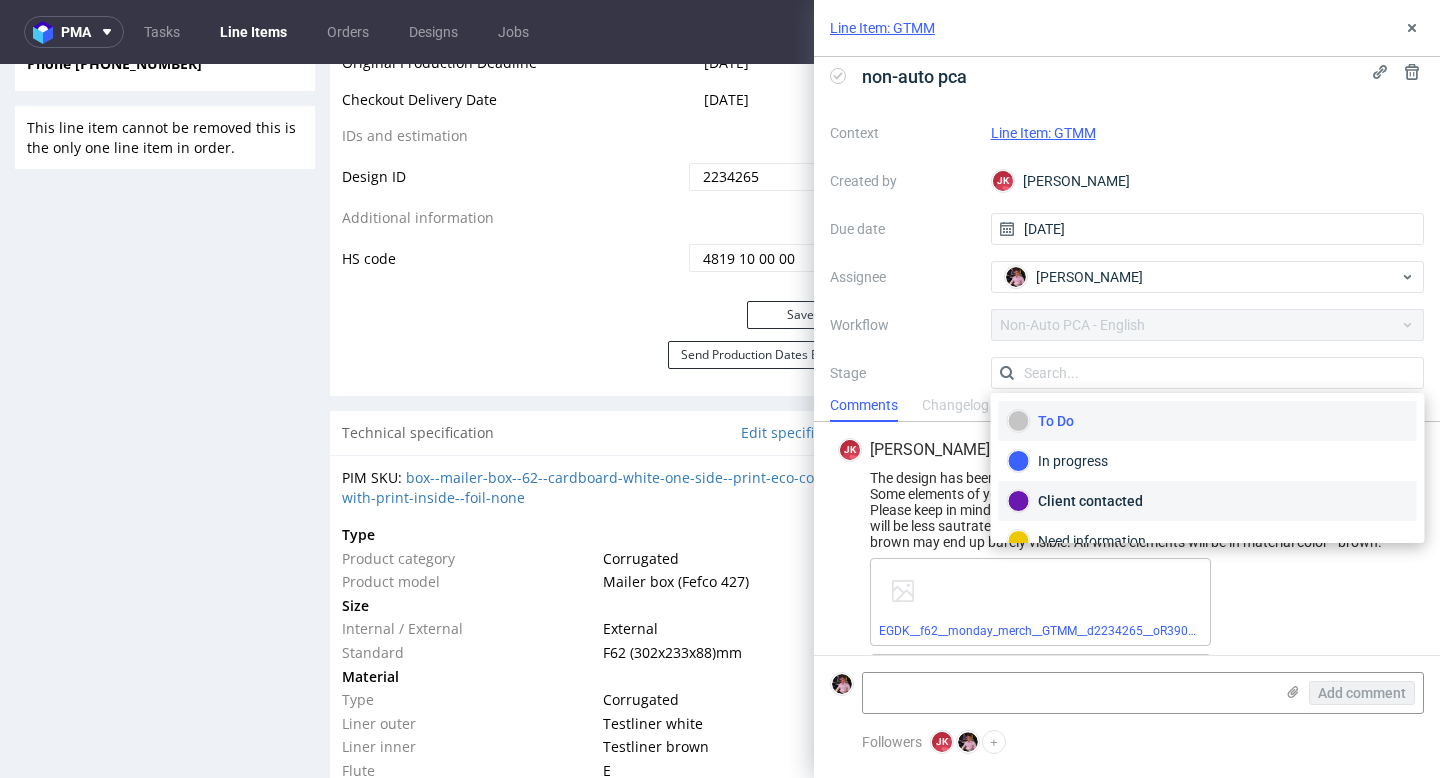 click on "Client contacted" at bounding box center (1208, 501) 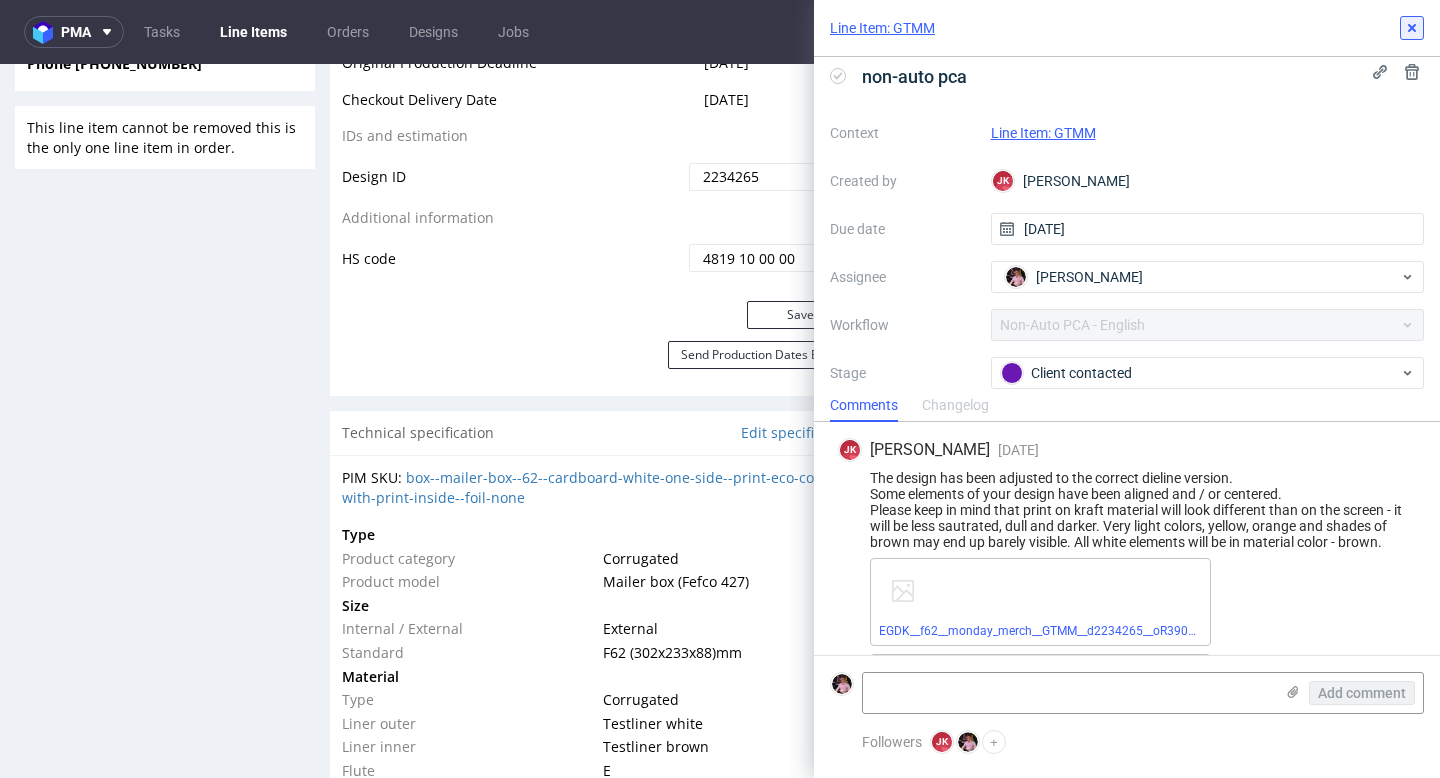 click 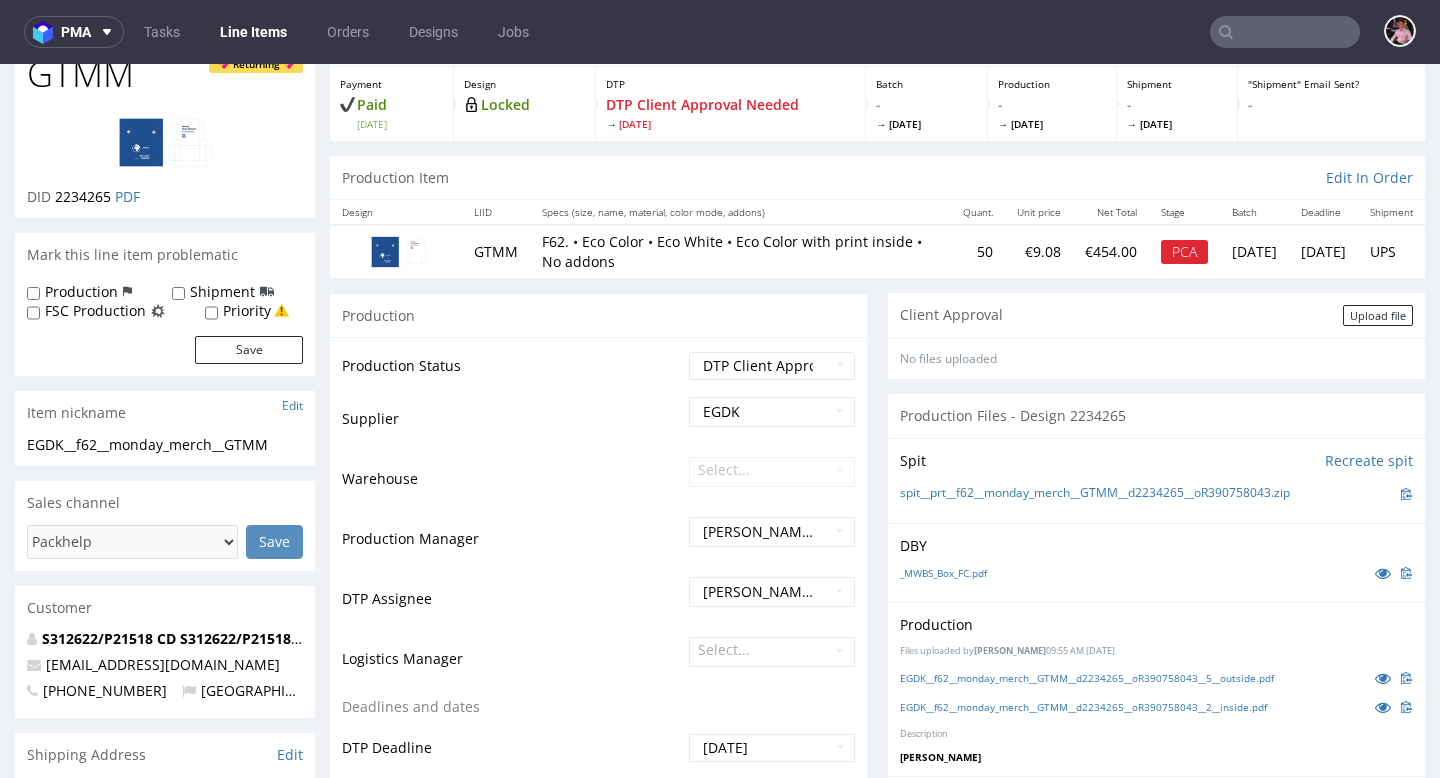 scroll, scrollTop: 0, scrollLeft: 0, axis: both 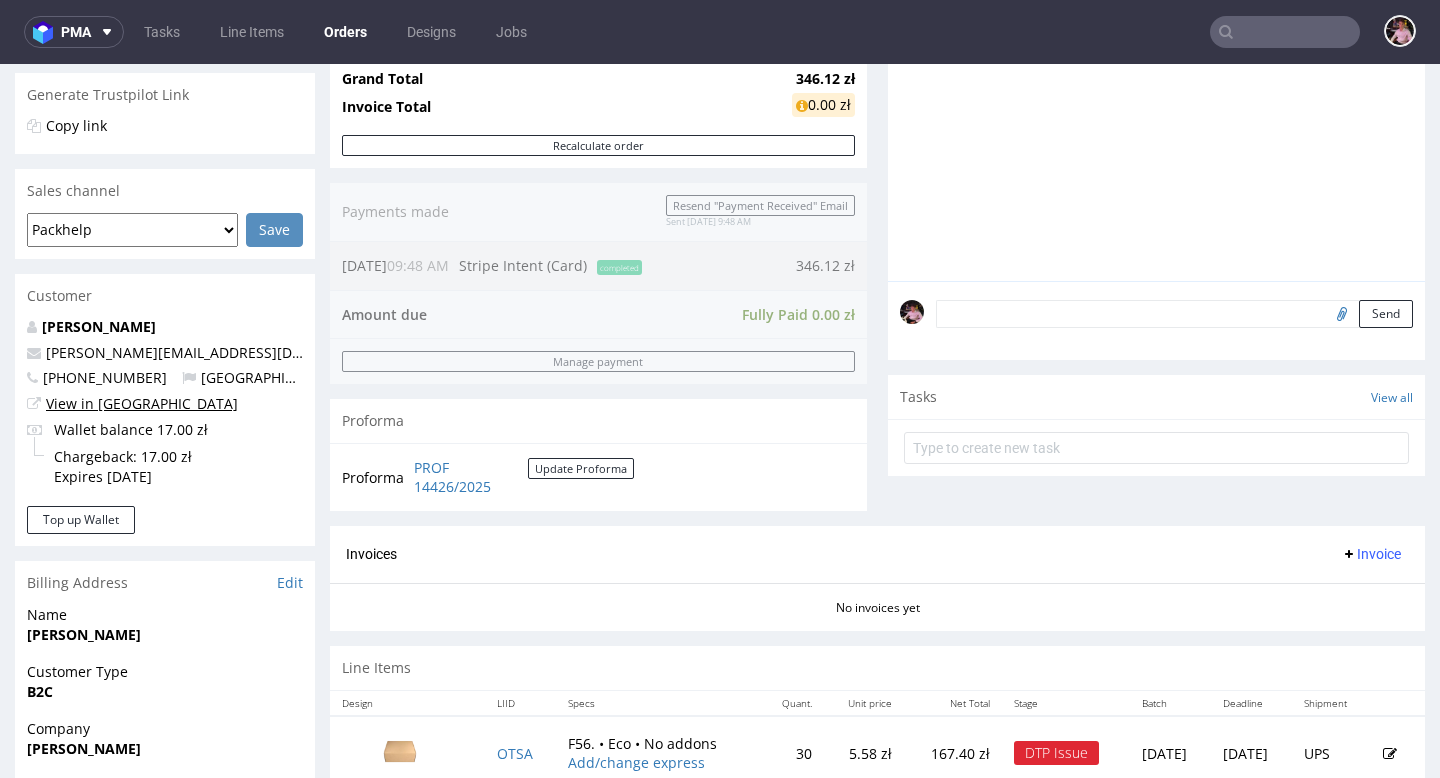 click on "View in [GEOGRAPHIC_DATA]" at bounding box center [142, 403] 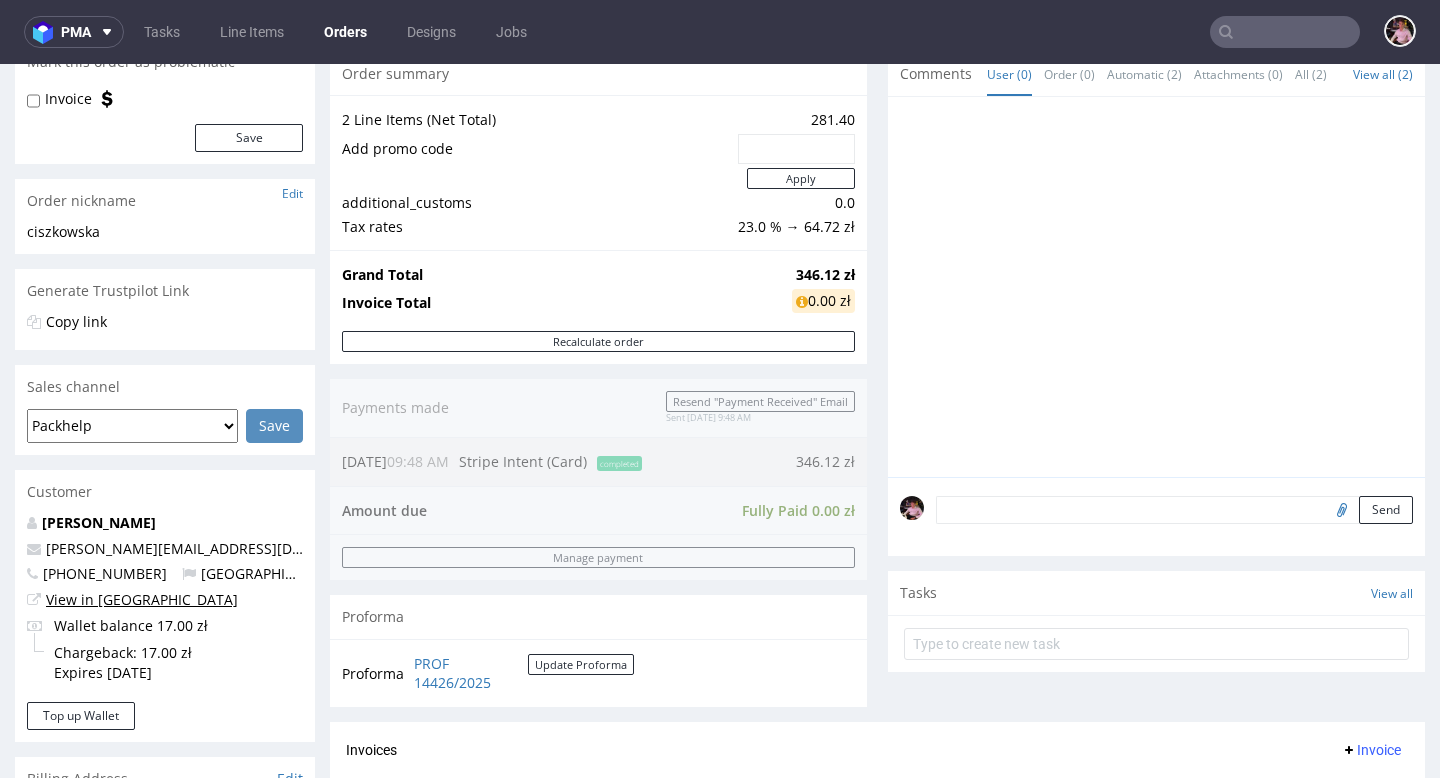 scroll, scrollTop: 0, scrollLeft: 0, axis: both 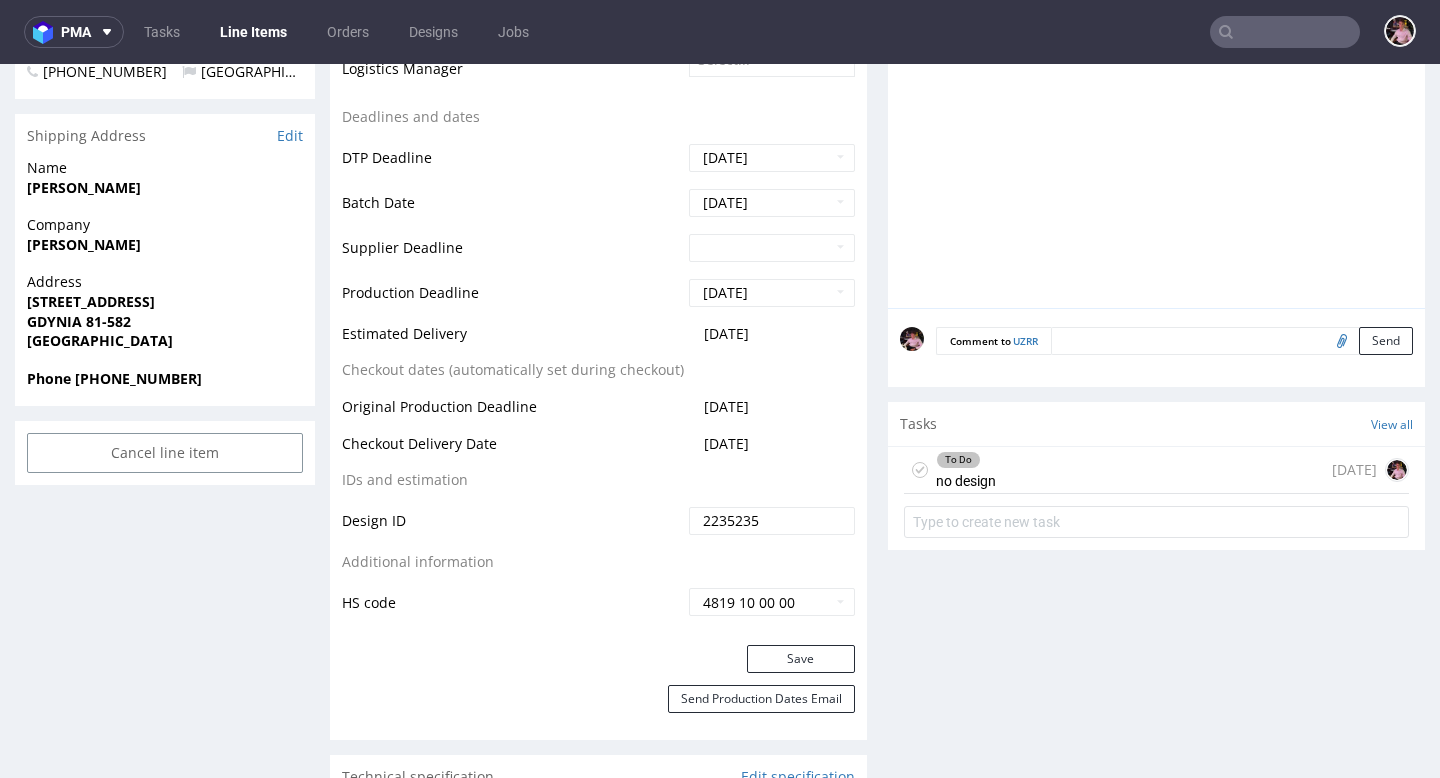 click on "To Do no design 7 days ago" at bounding box center [1156, 470] 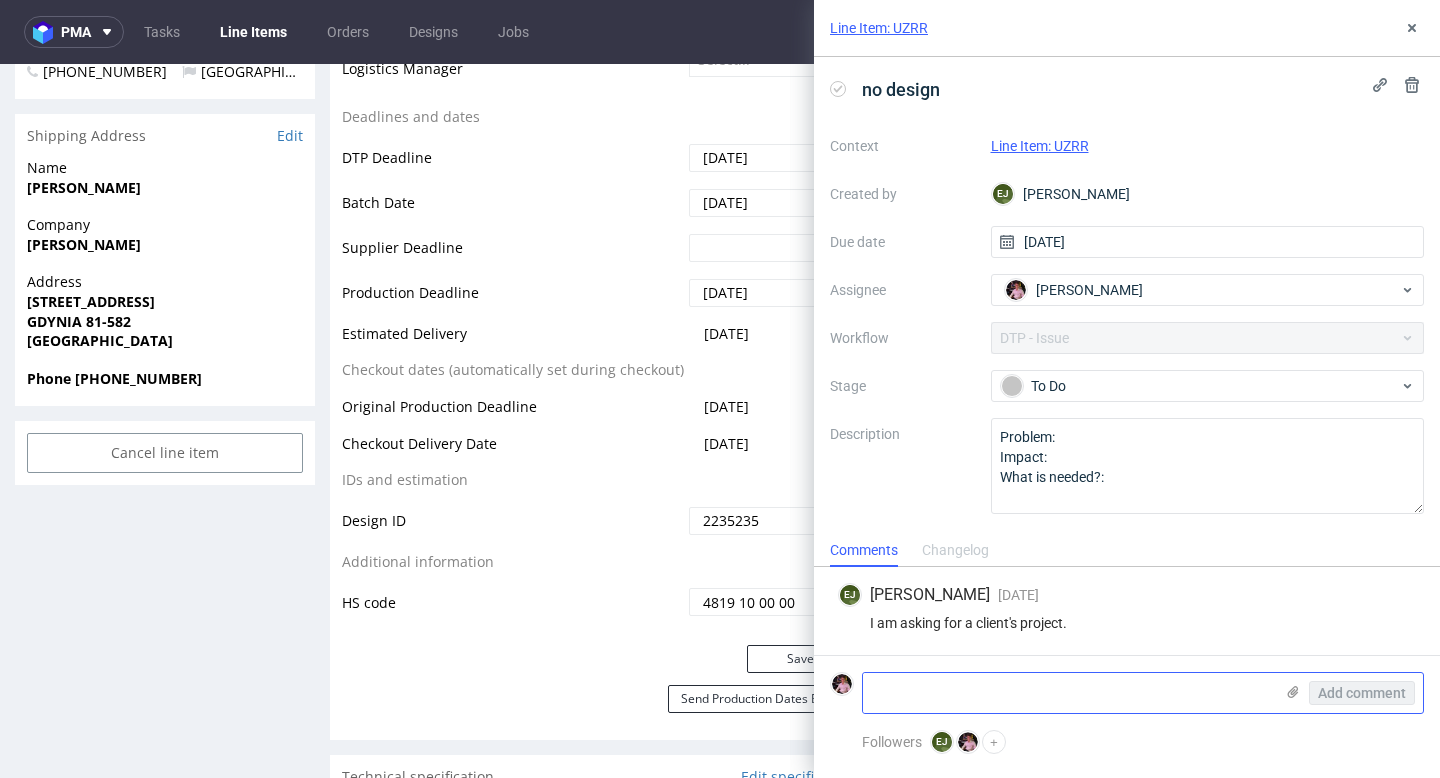 click at bounding box center [1068, 693] 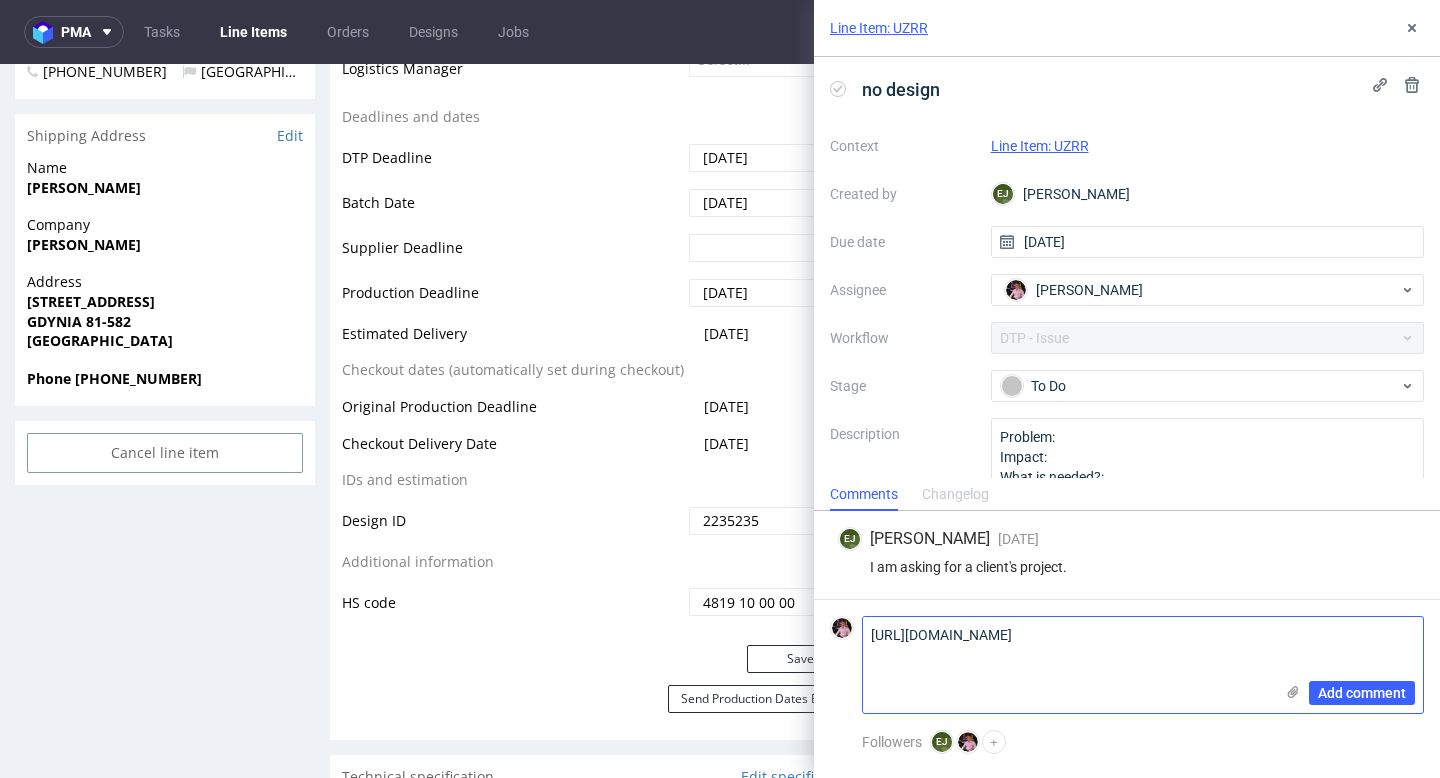 scroll, scrollTop: 0, scrollLeft: 0, axis: both 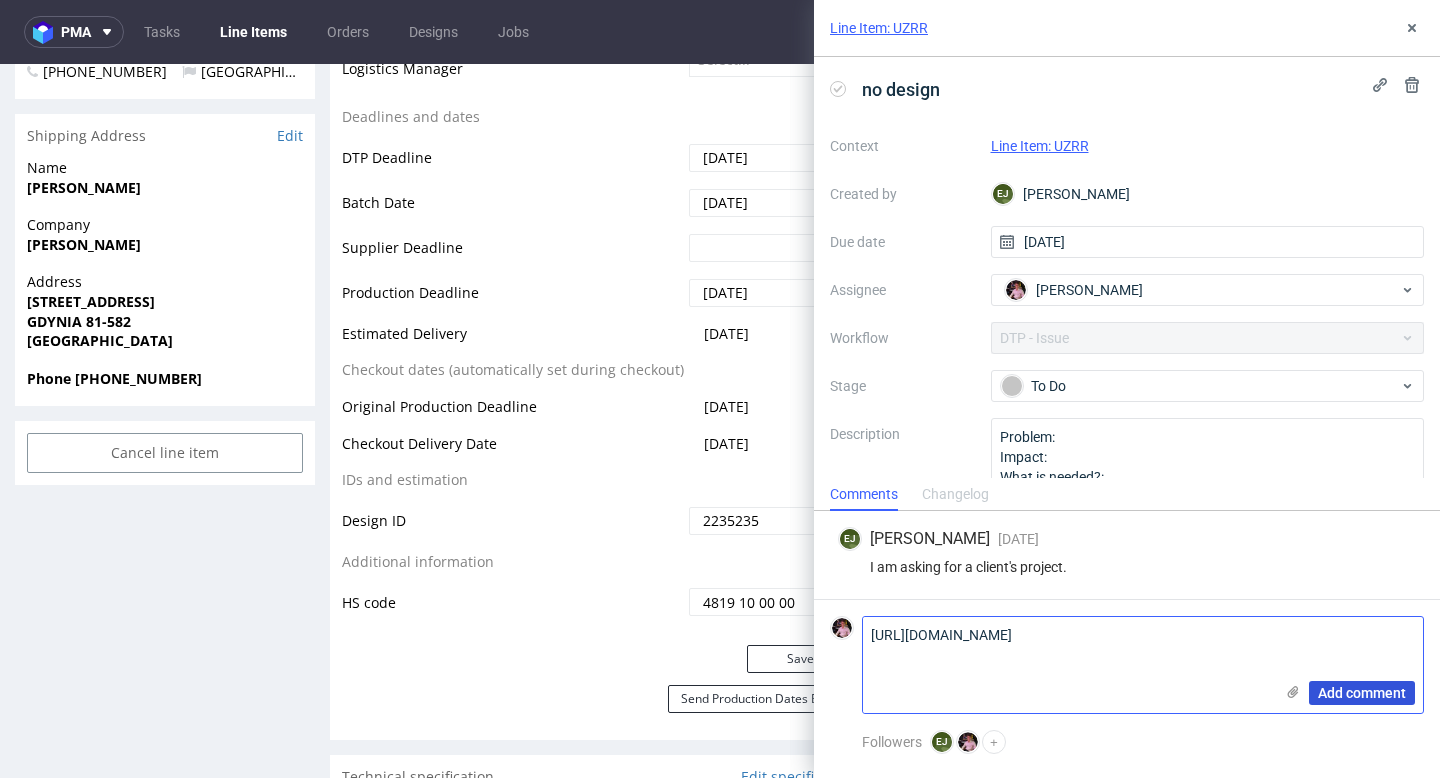 type on "https://app-eu1.hubspot.com/contacts/25600958/record/0-5/180052127991?eschref=%2Fcontacts%2F25600958%2Frecord%2F0-1%2F354397173961" 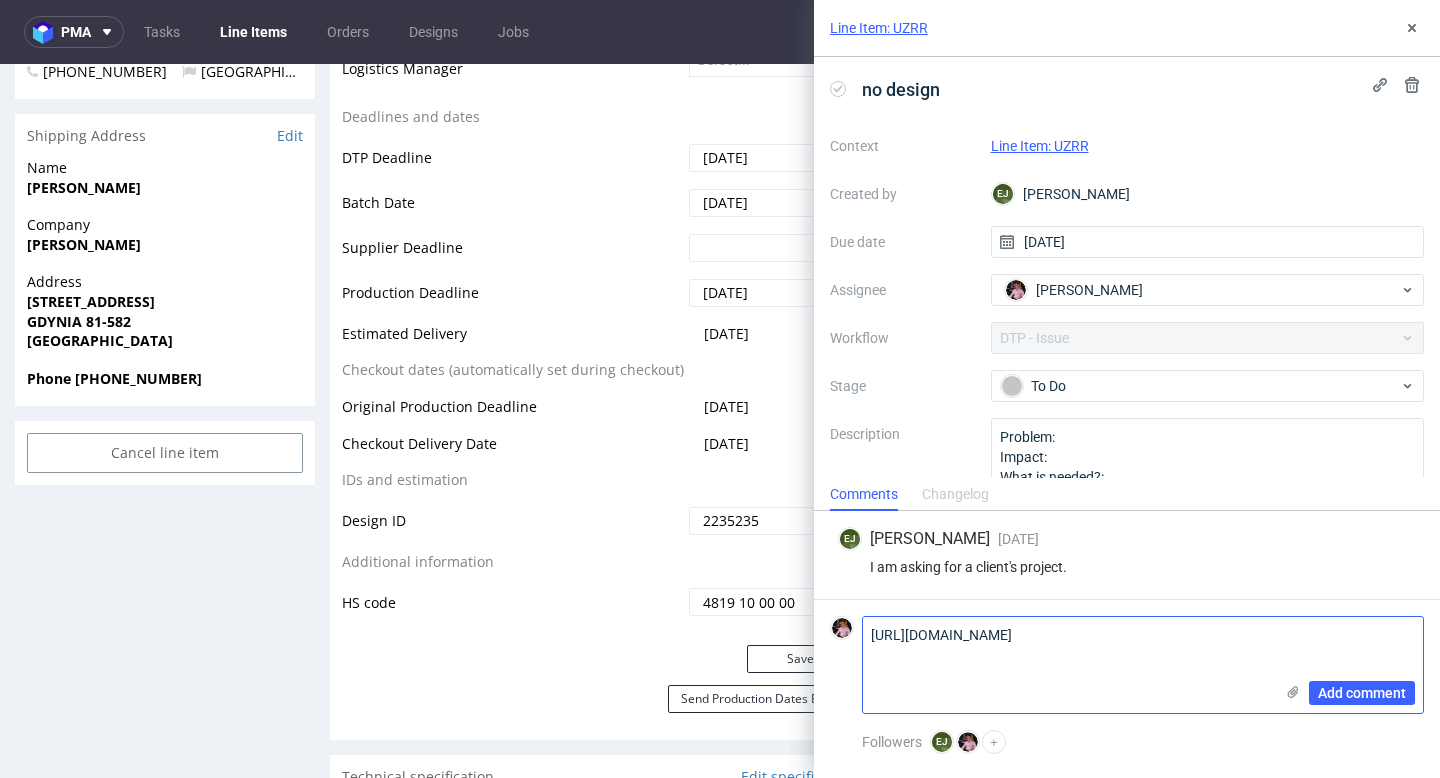 type 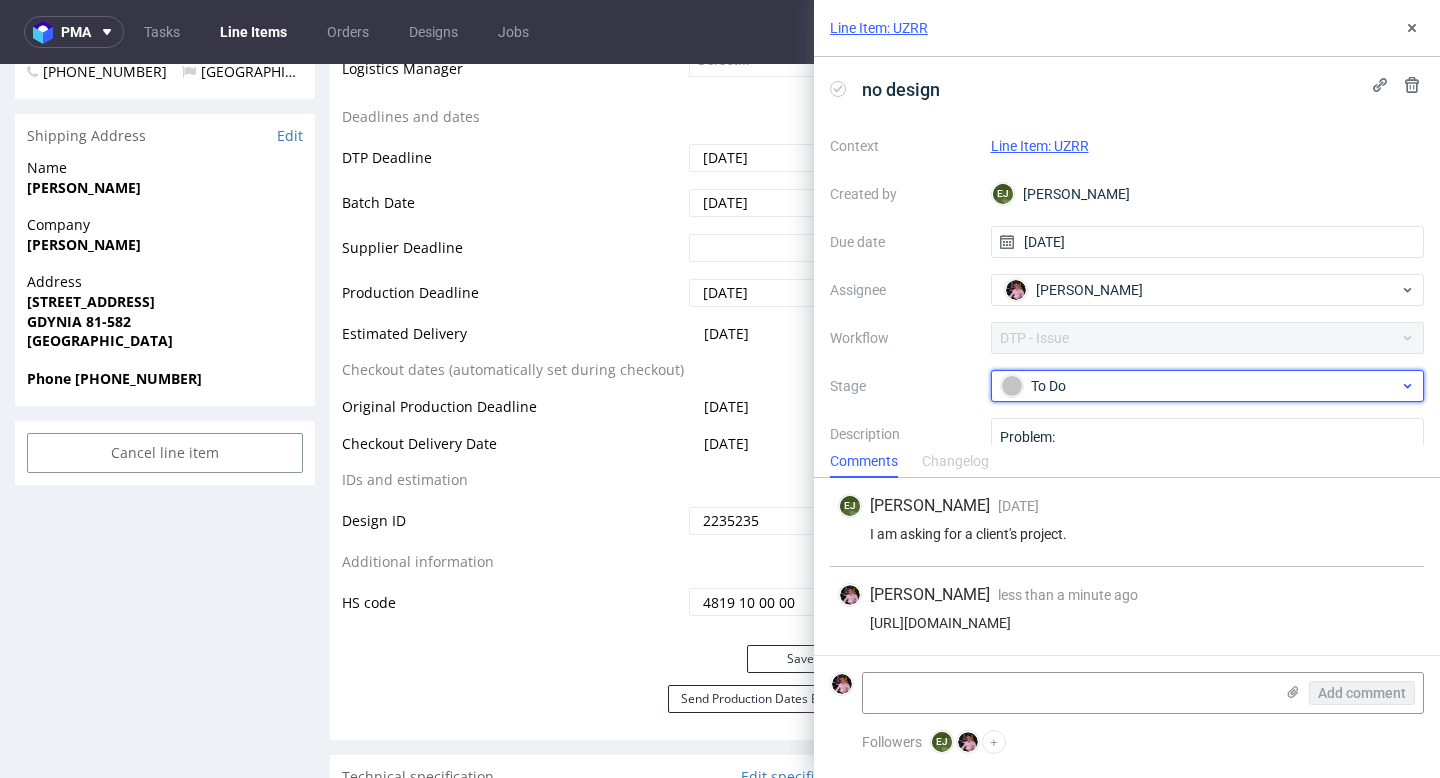 click on "To Do" at bounding box center [1200, 386] 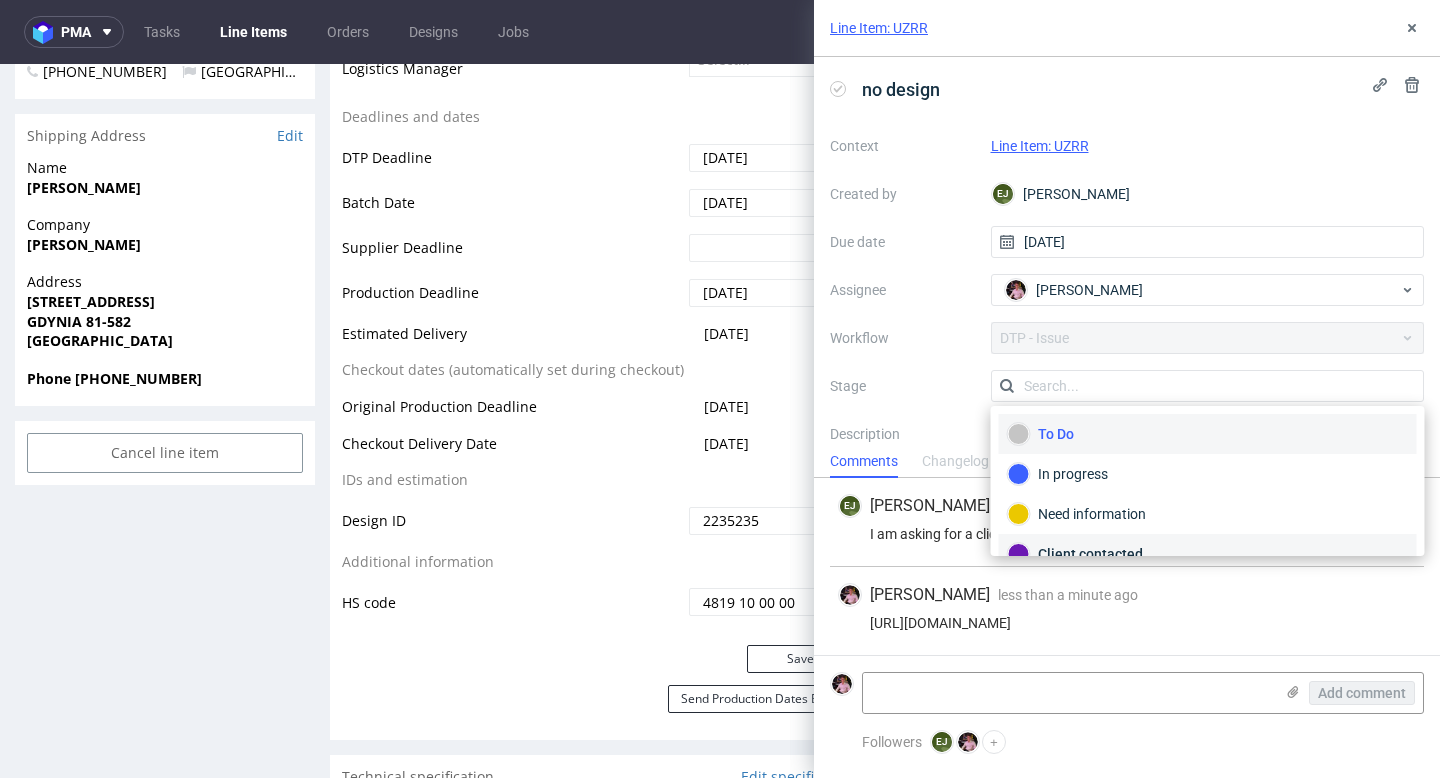 click on "Client contacted" at bounding box center [1208, 554] 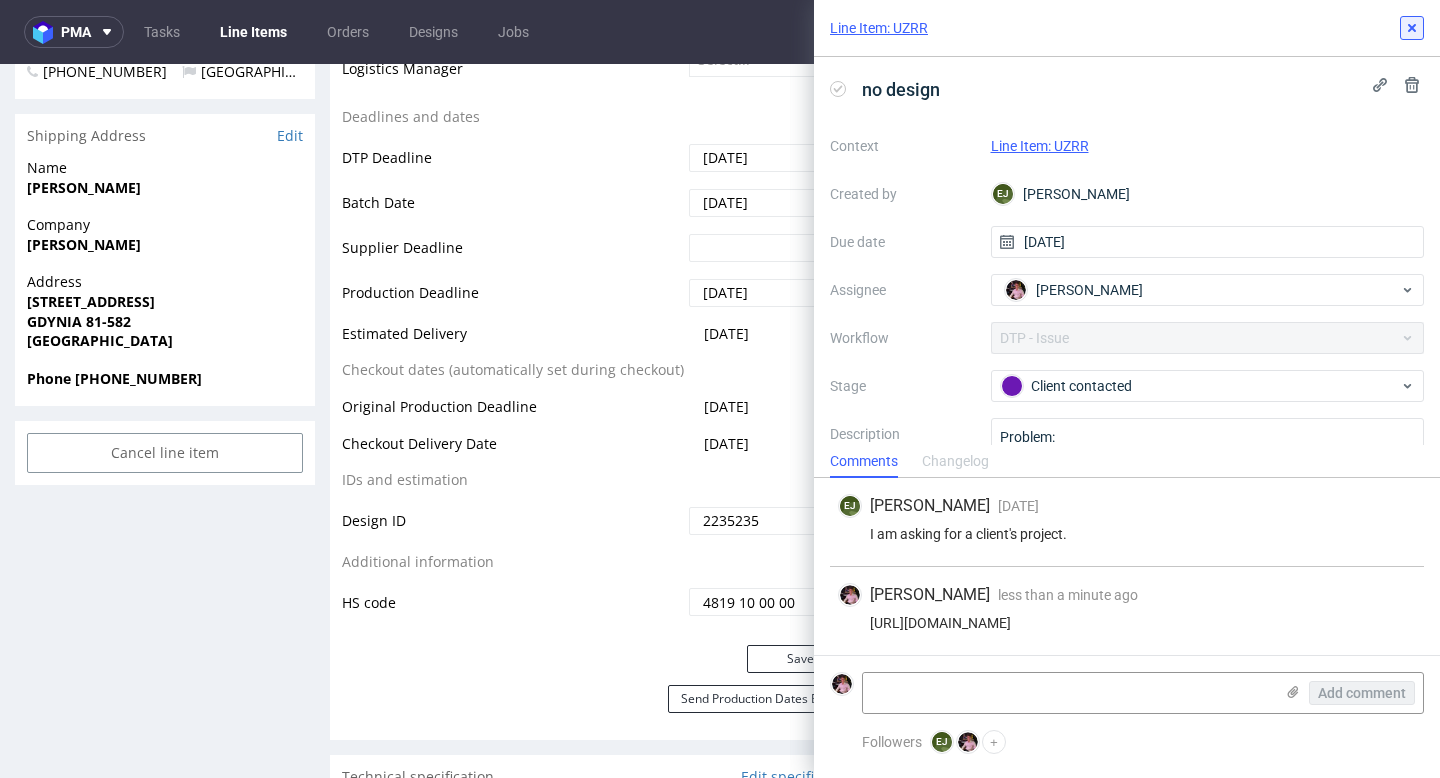 click 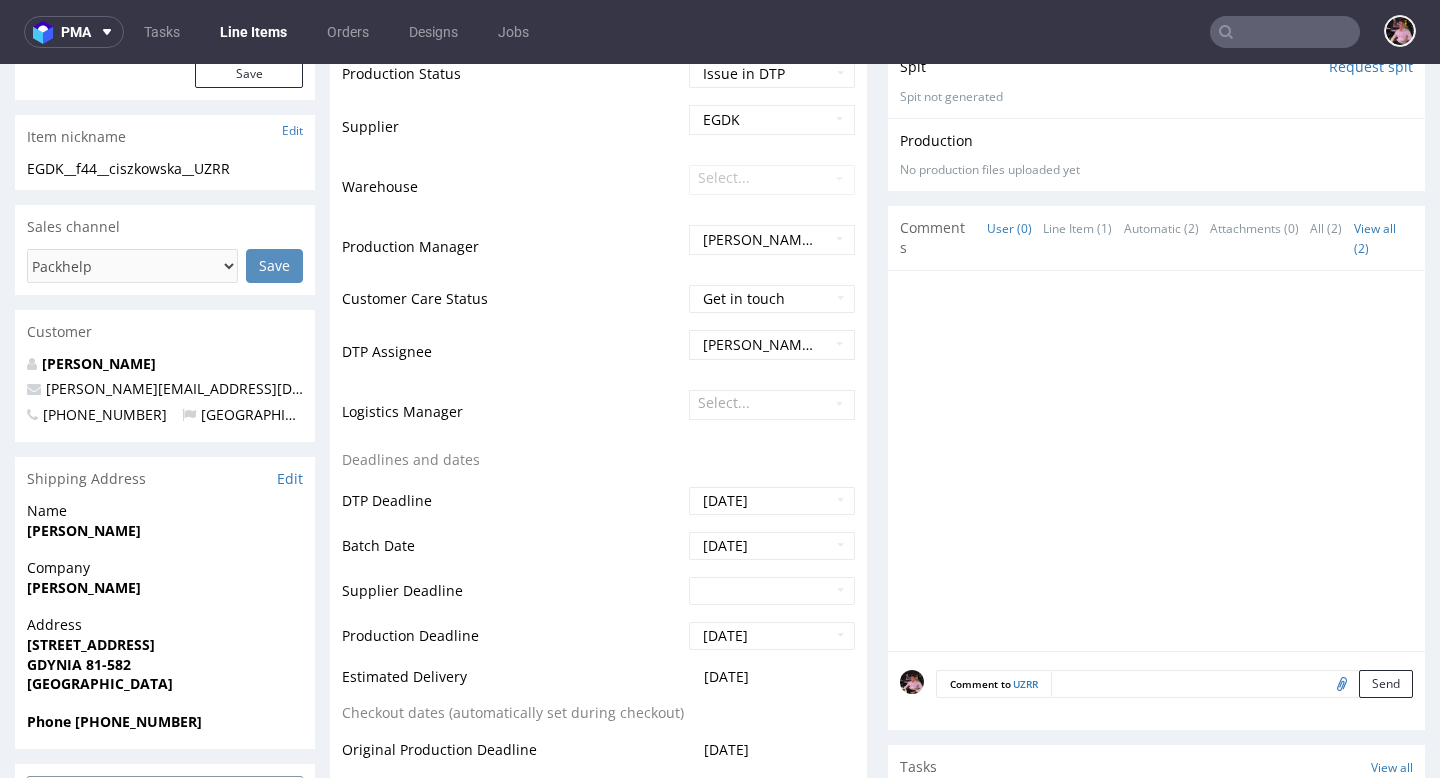 scroll, scrollTop: 0, scrollLeft: 0, axis: both 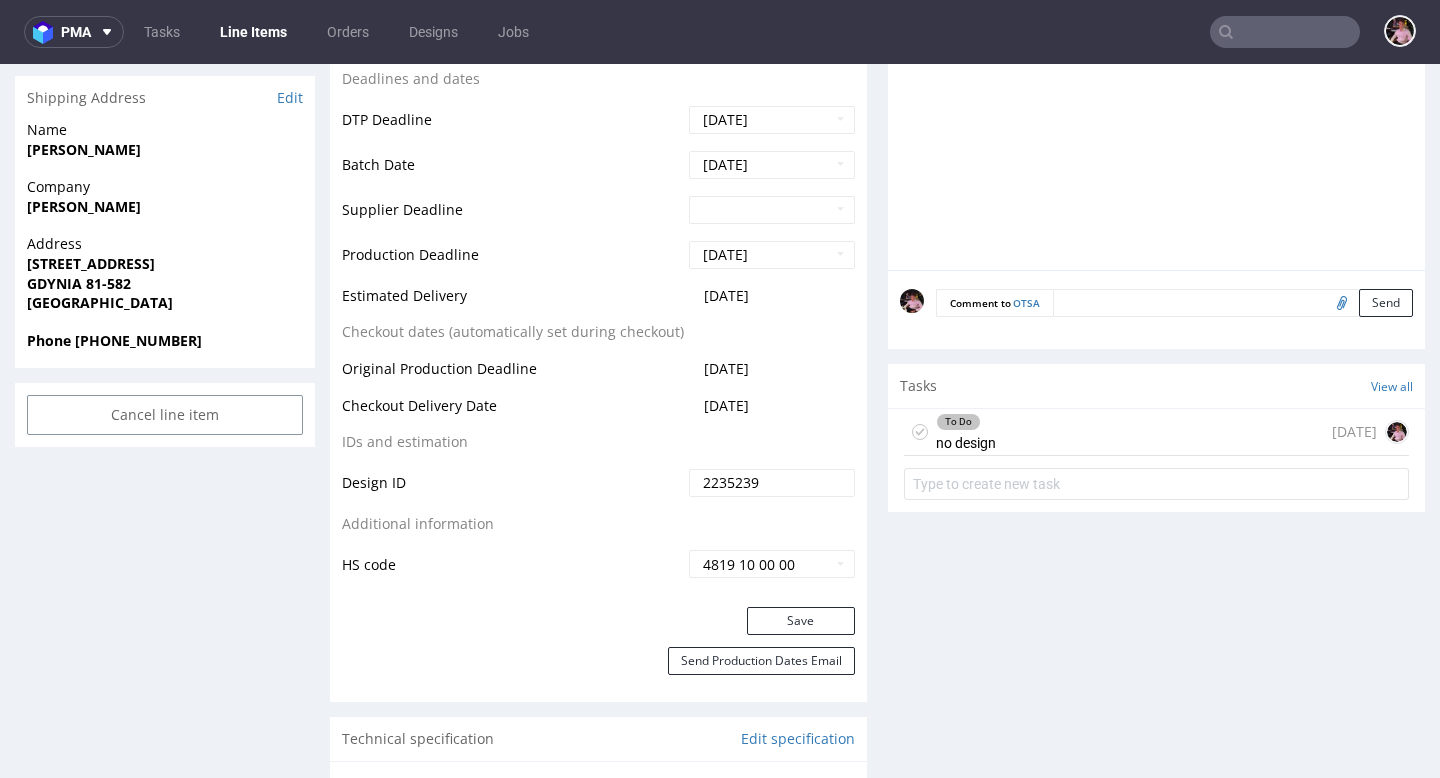 click on "To Do no design 7 days ago" at bounding box center [1156, 432] 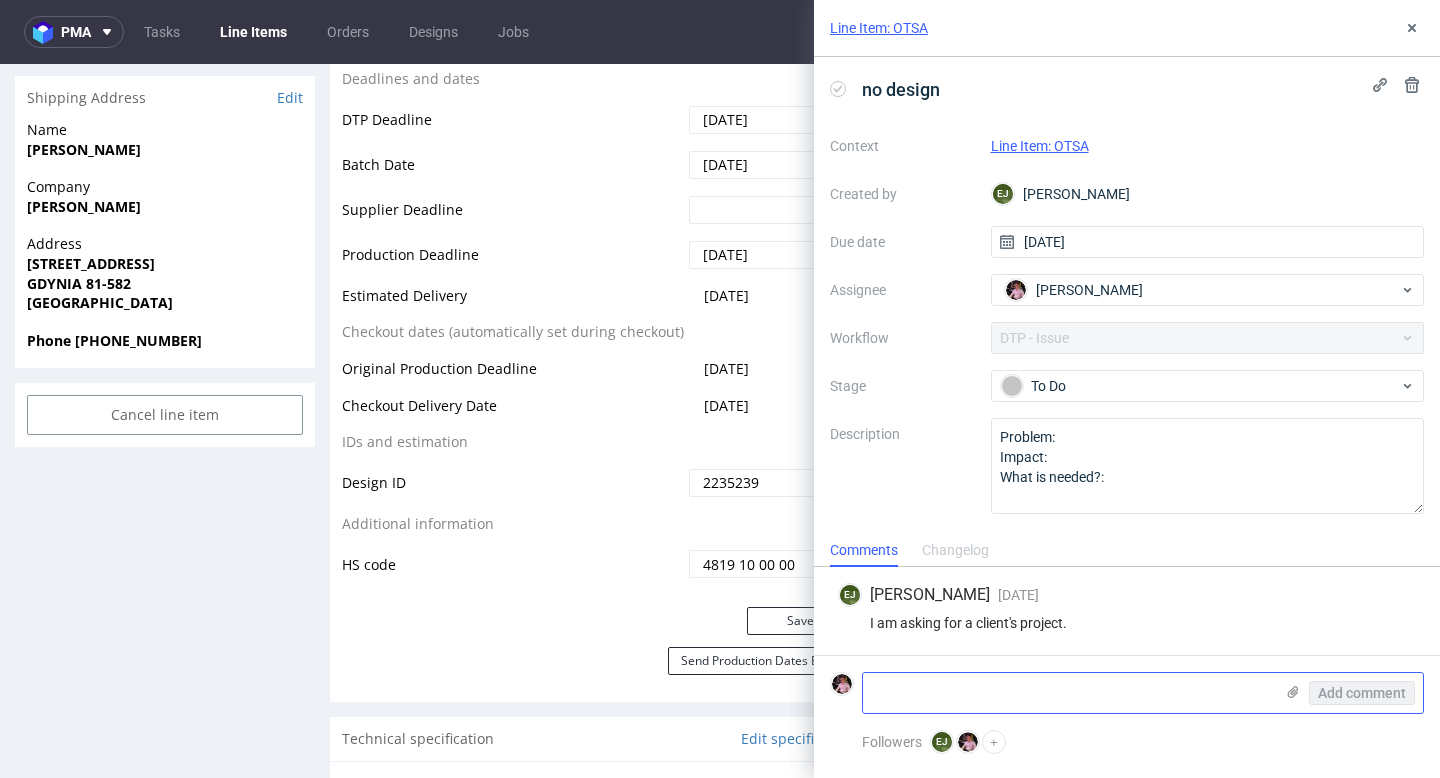 click at bounding box center (1068, 693) 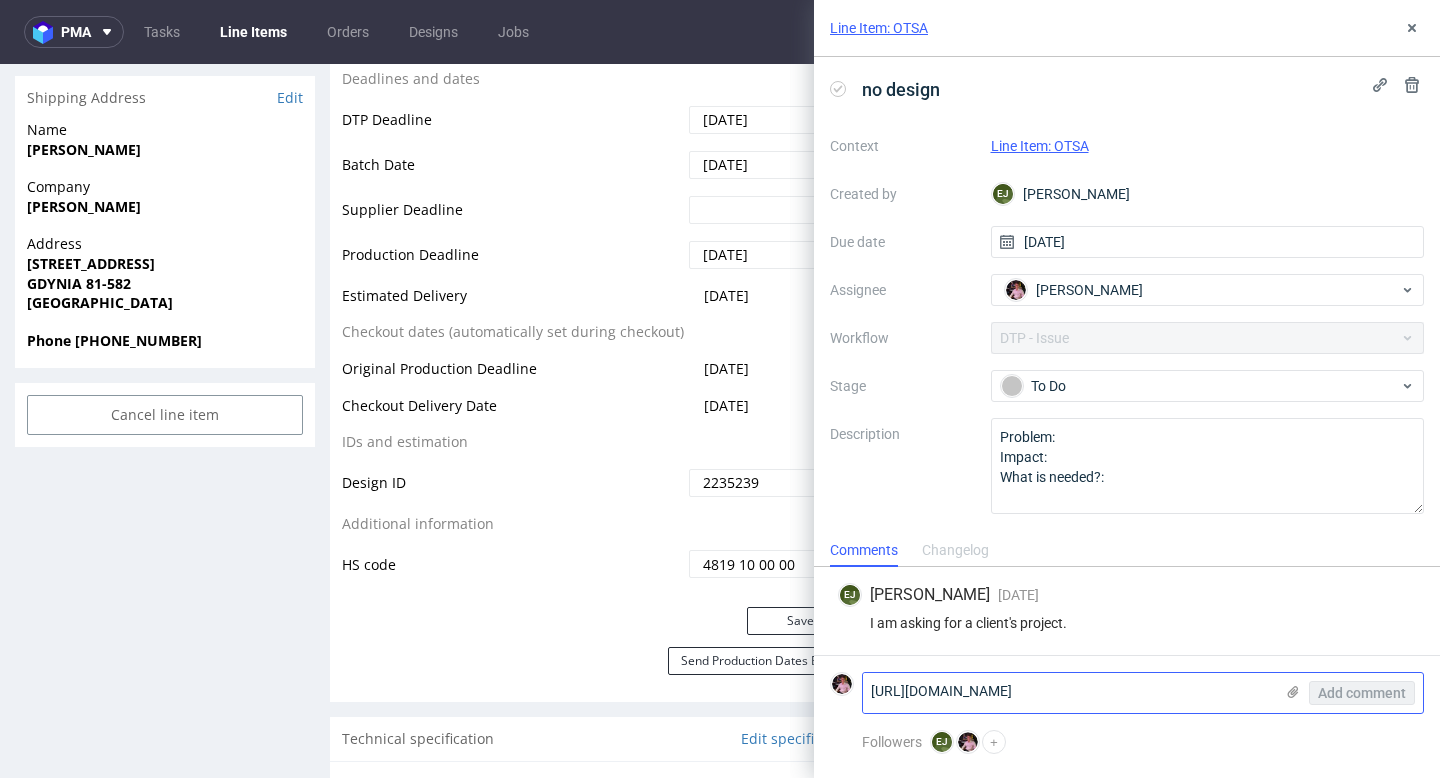 scroll, scrollTop: 0, scrollLeft: 0, axis: both 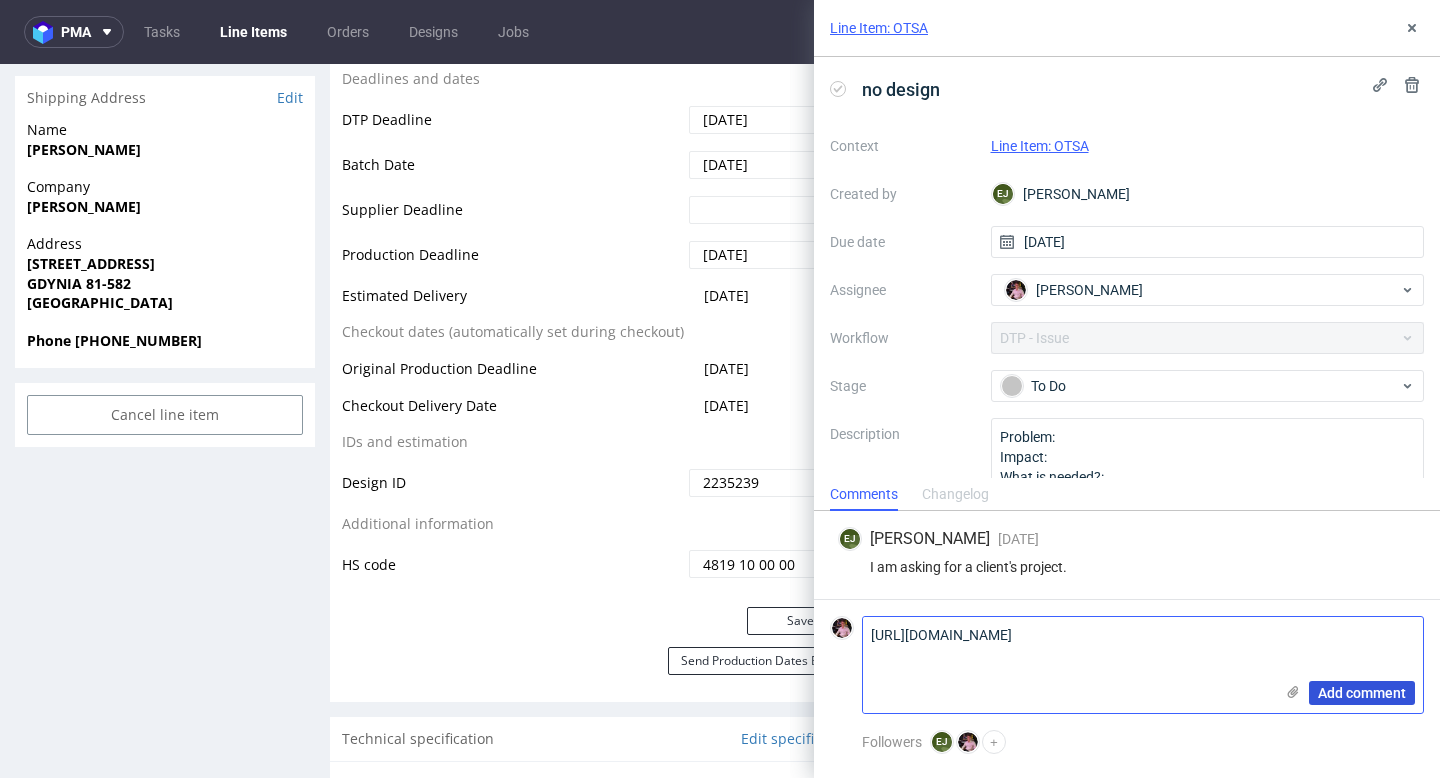 type on "https://app-eu1.hubspot.com/contacts/25600958/record/0-5/180052127991?eschref=%2Fcontacts%2F25600958%2Frecord%2F0-1%2F354397173961" 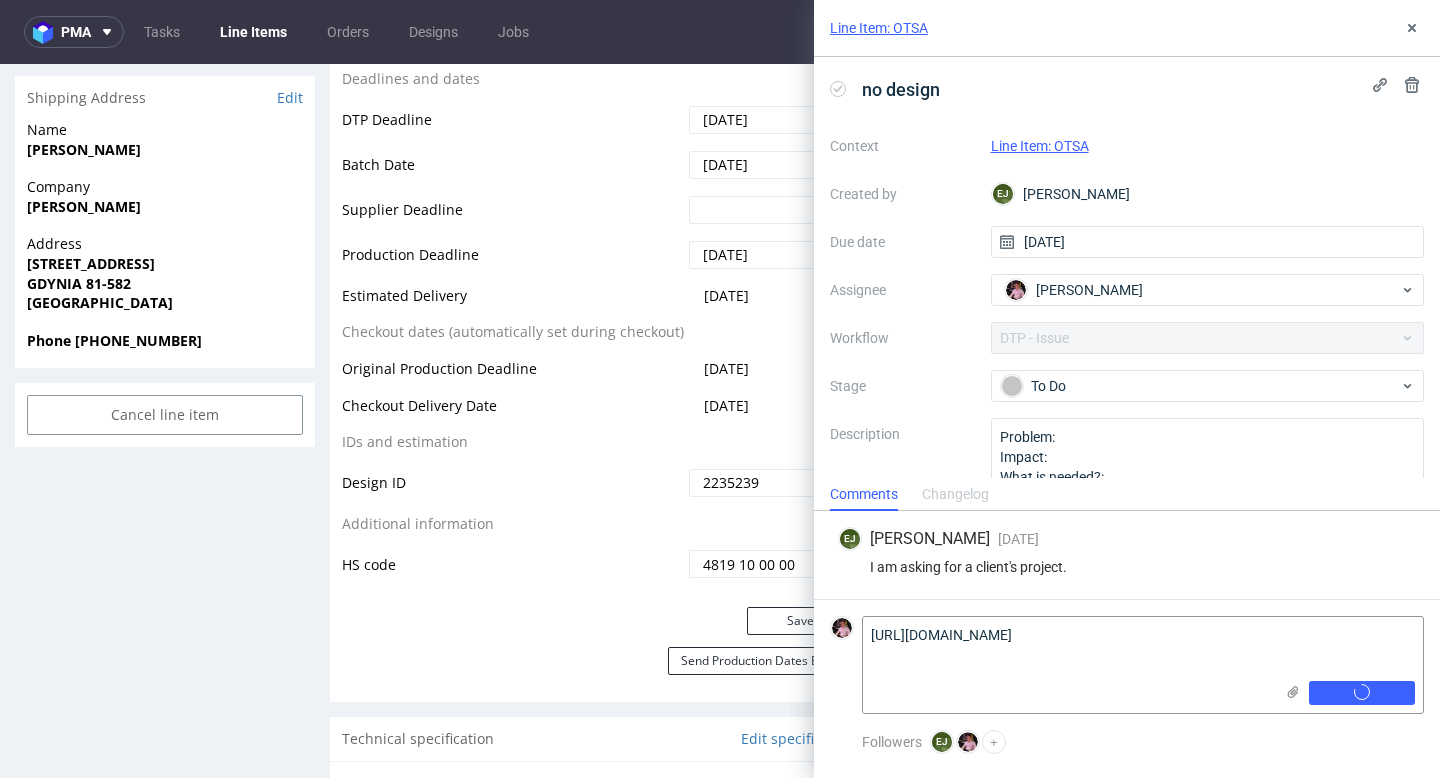 type 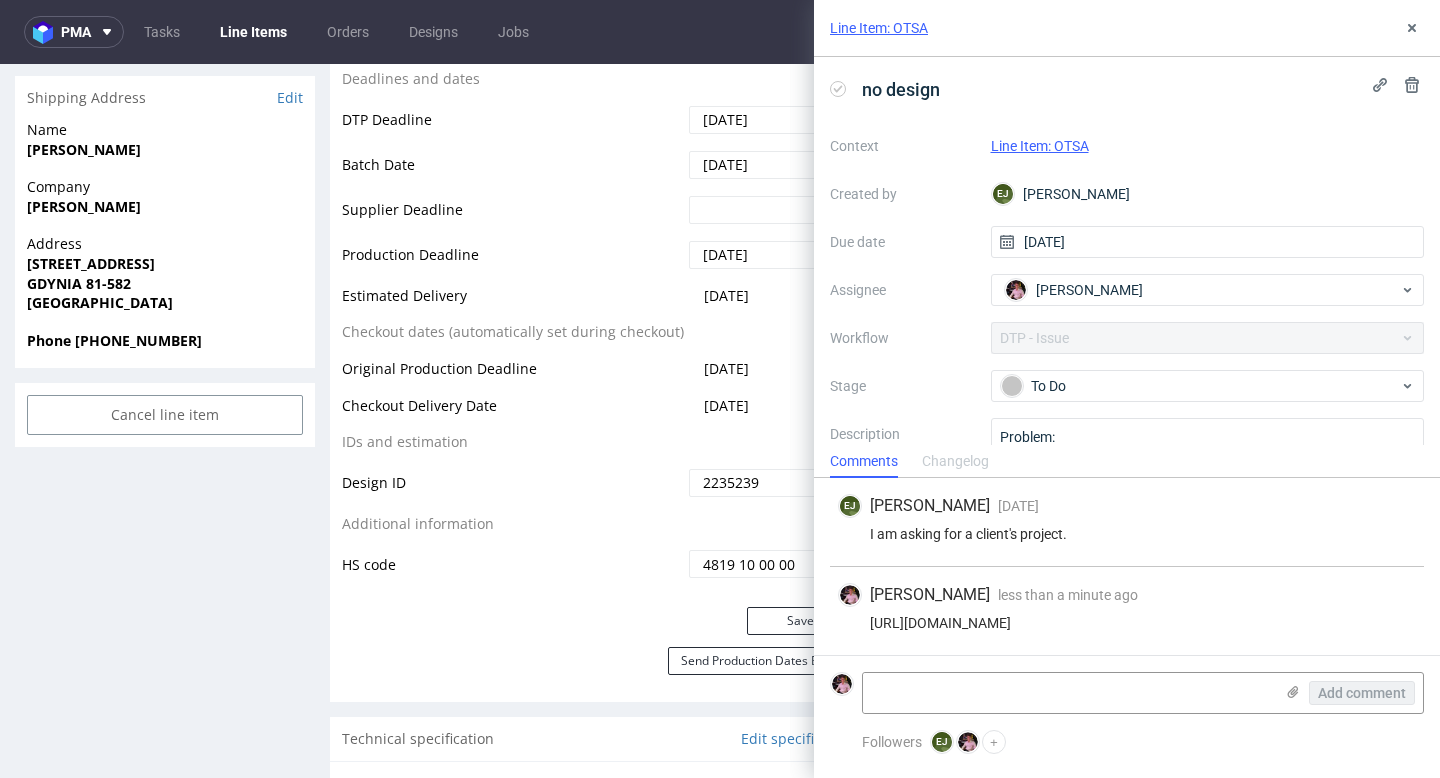 click on "Context Line Item: OTSA Created by EJ Elżbieta  Jelińska Due date 07/07/2025 Assignee Aleks Ziemkowski Workflow DTP - Issue Stage To Do Description Problem:
Impact:
What is needed?:" at bounding box center [1127, 322] 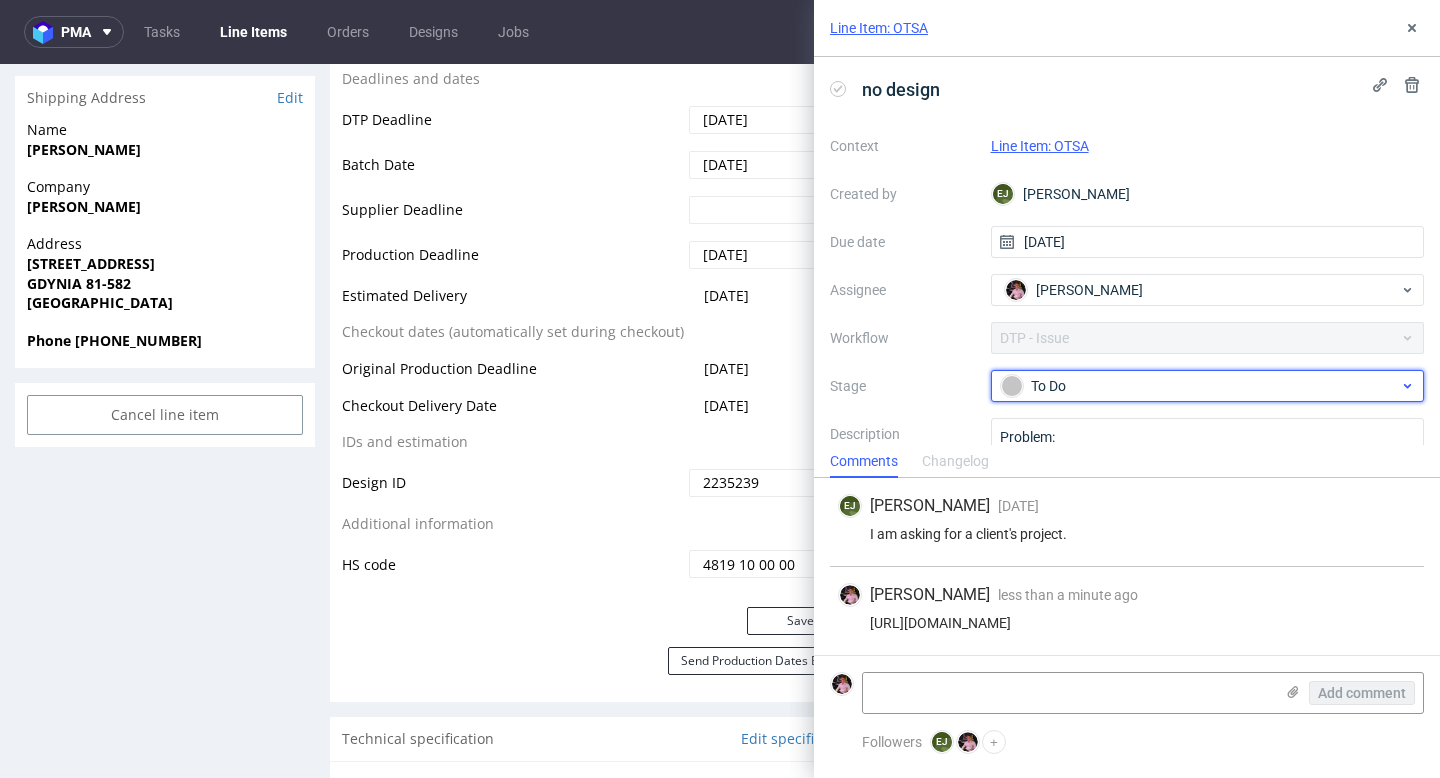 click on "To Do" at bounding box center [1200, 386] 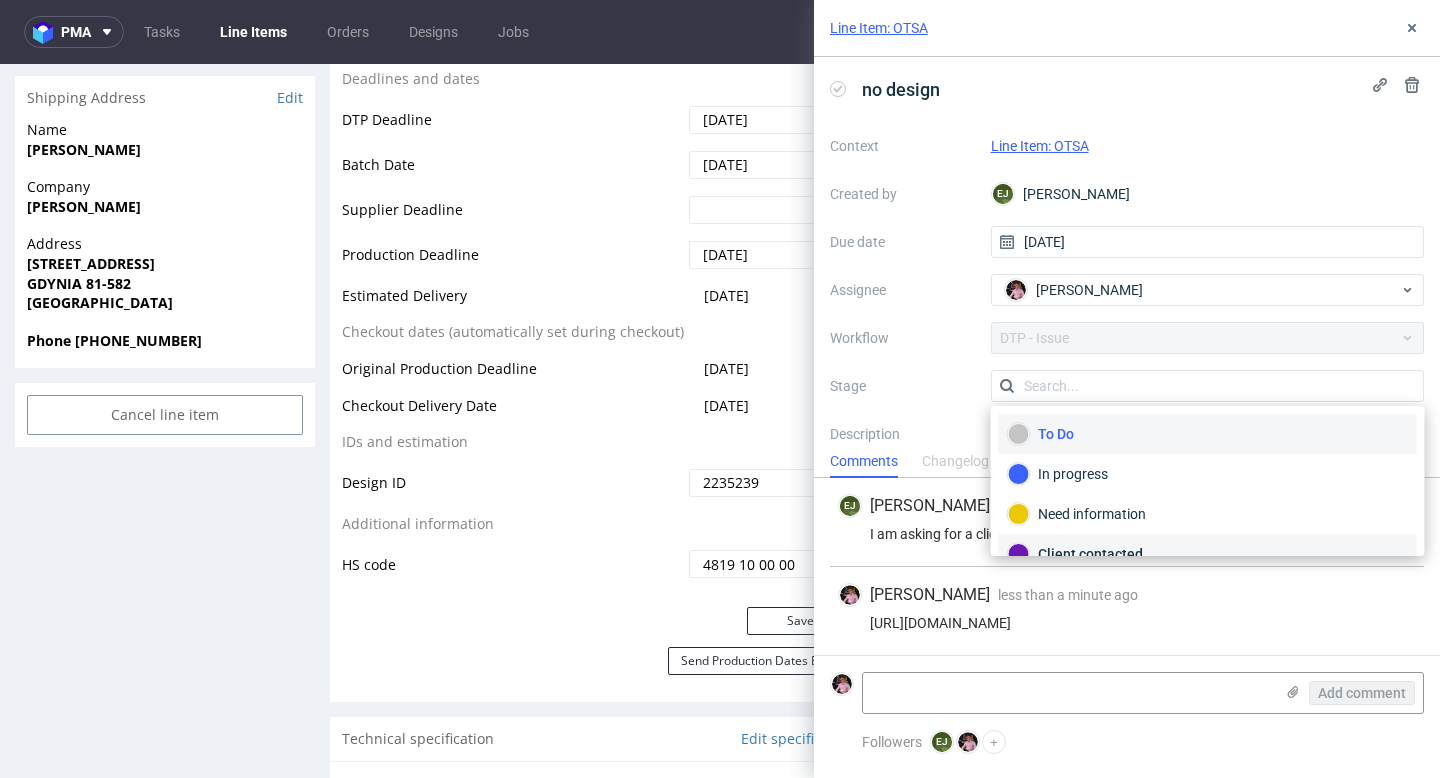 click on "Client contacted" at bounding box center [1208, 554] 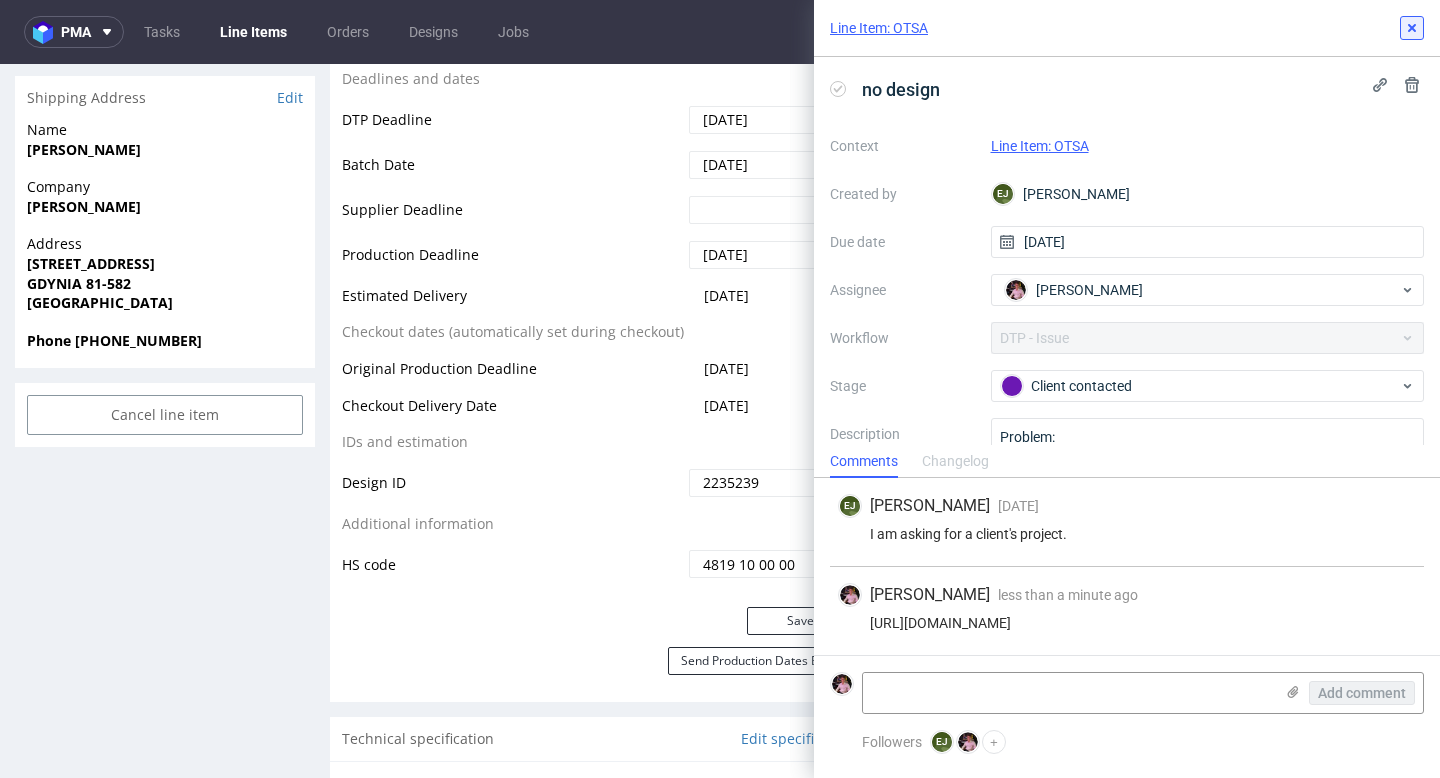 click 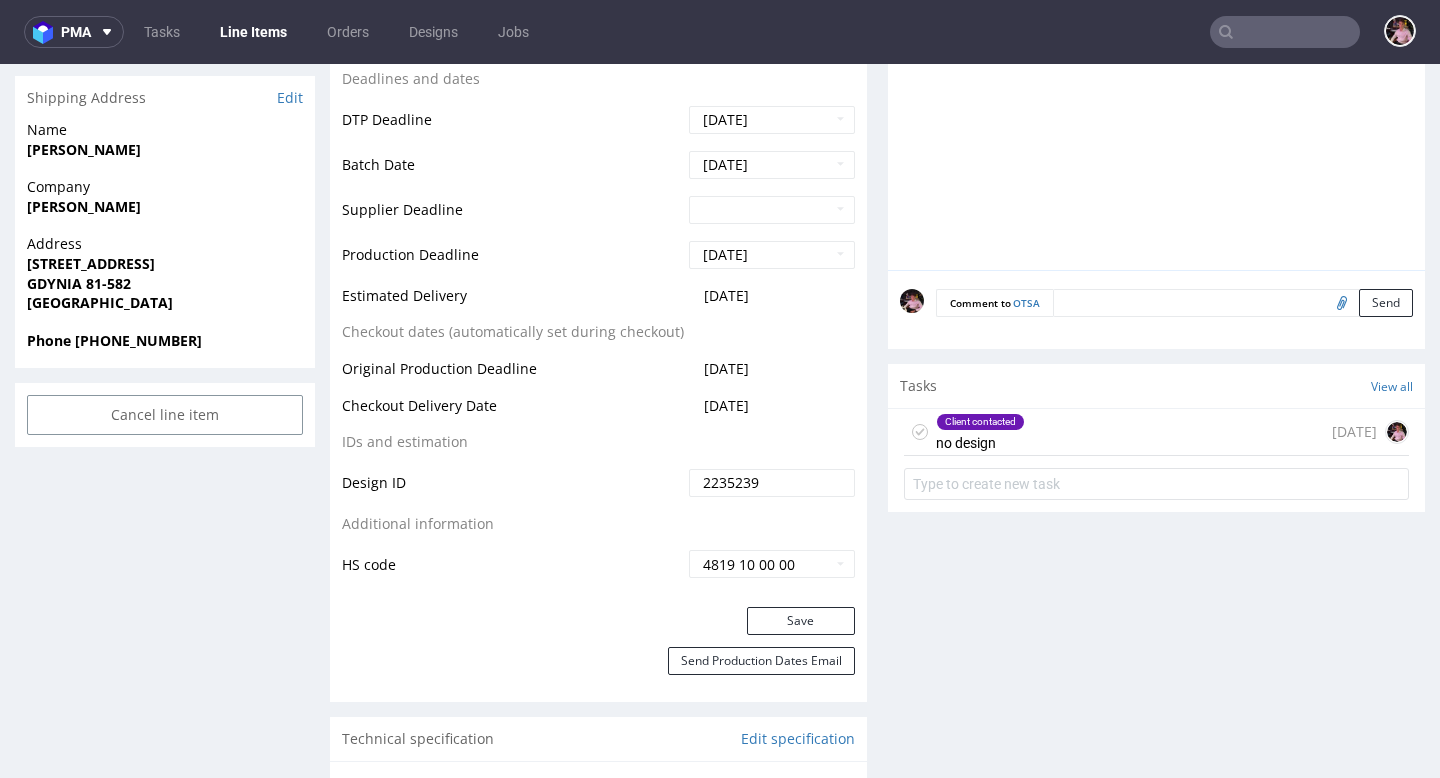 scroll, scrollTop: 0, scrollLeft: 0, axis: both 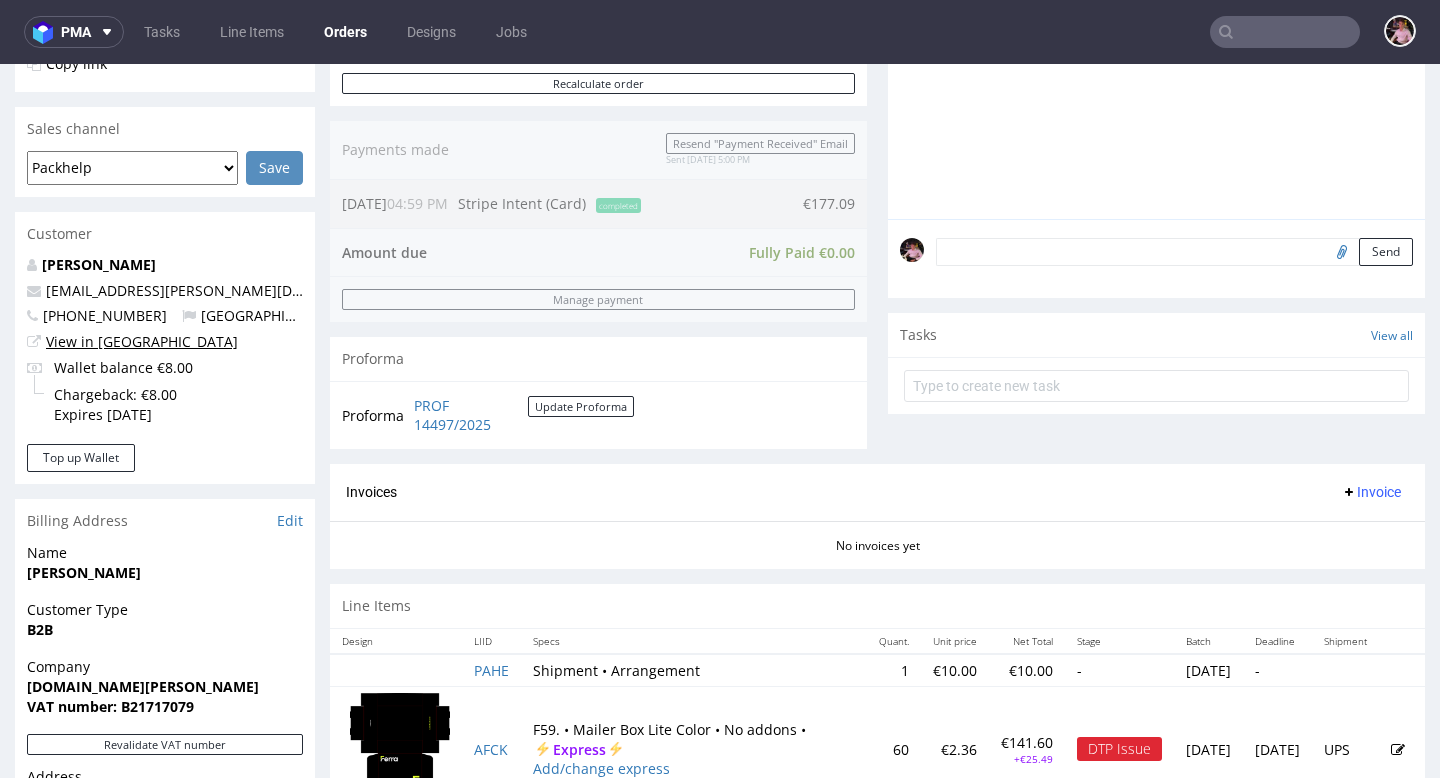 click on "View in [GEOGRAPHIC_DATA]" at bounding box center [142, 341] 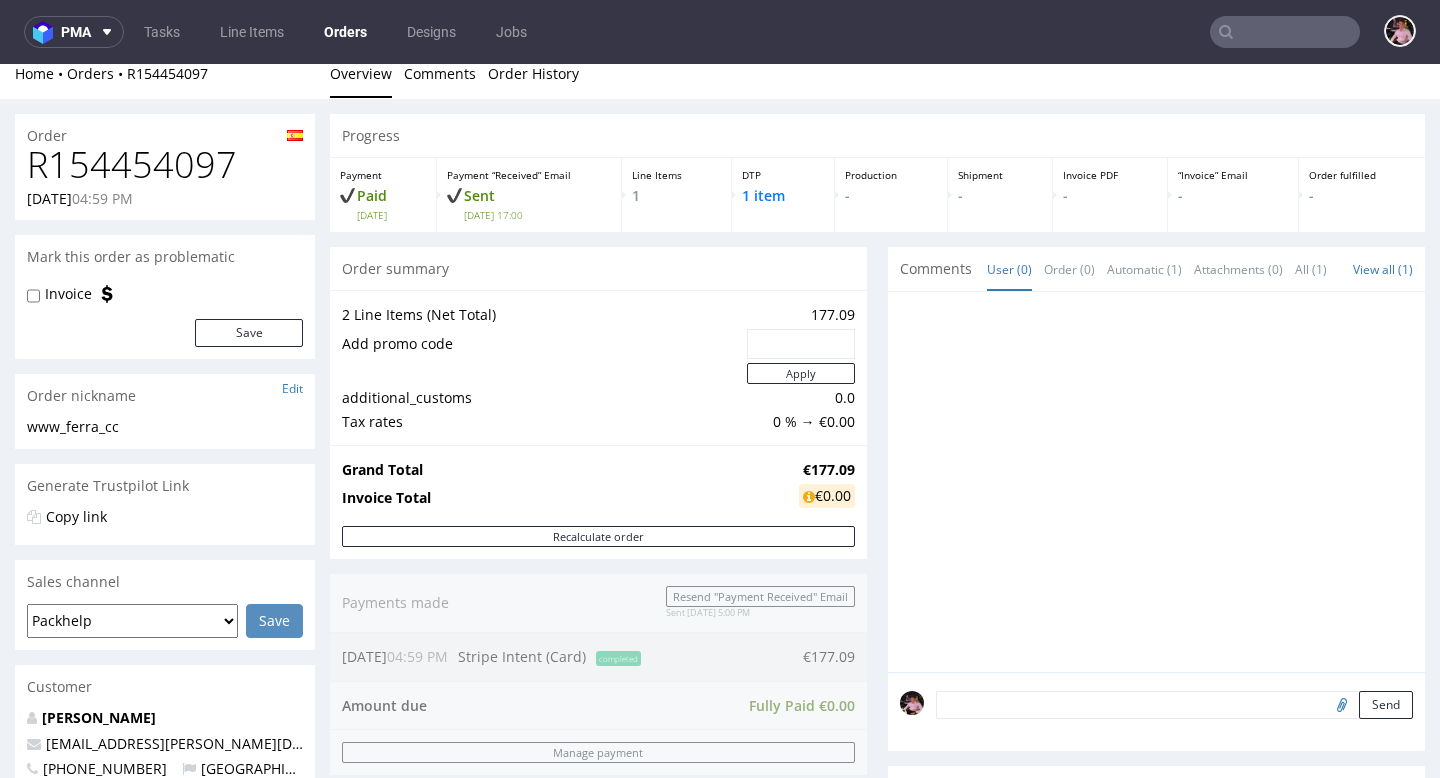 scroll, scrollTop: 0, scrollLeft: 0, axis: both 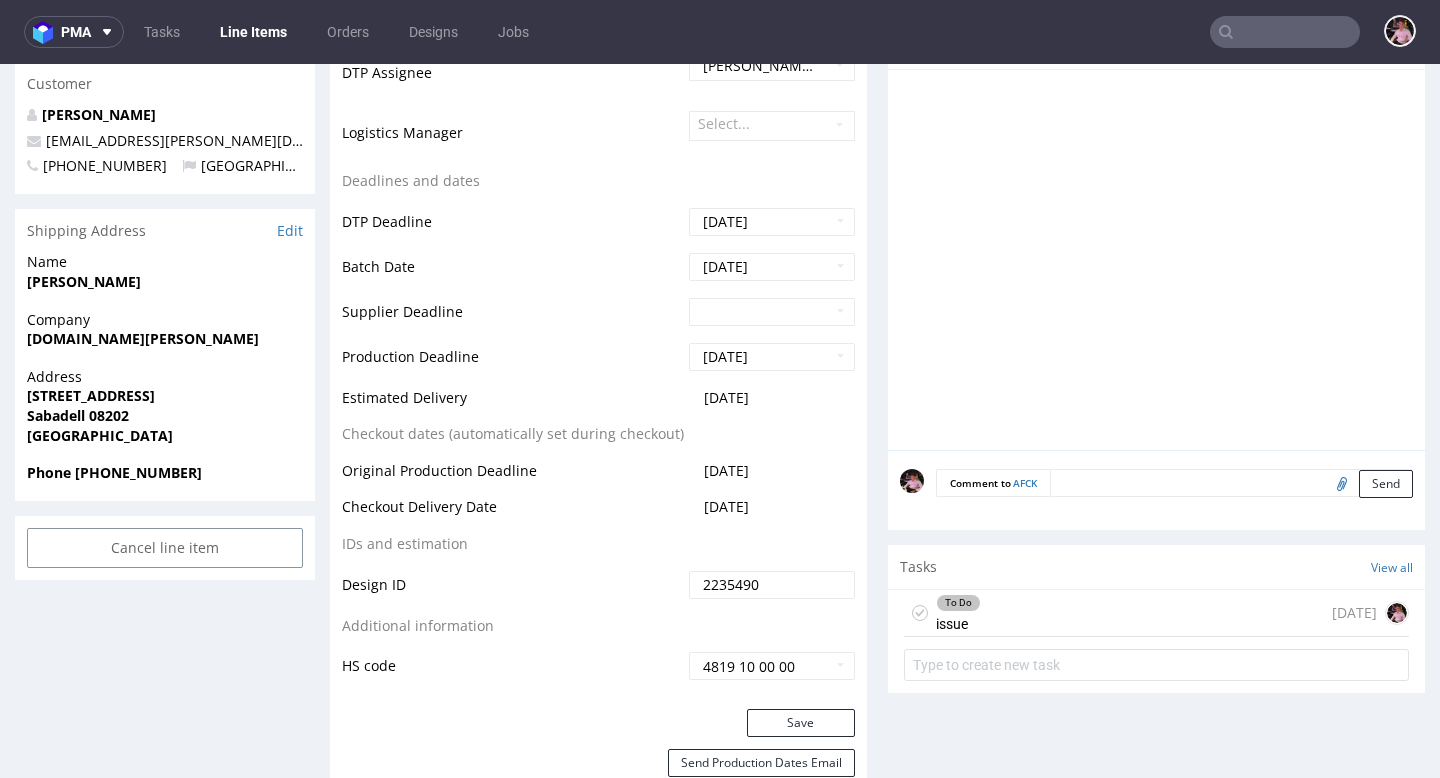 click on "To Do issue [DATE]" at bounding box center [1156, 613] 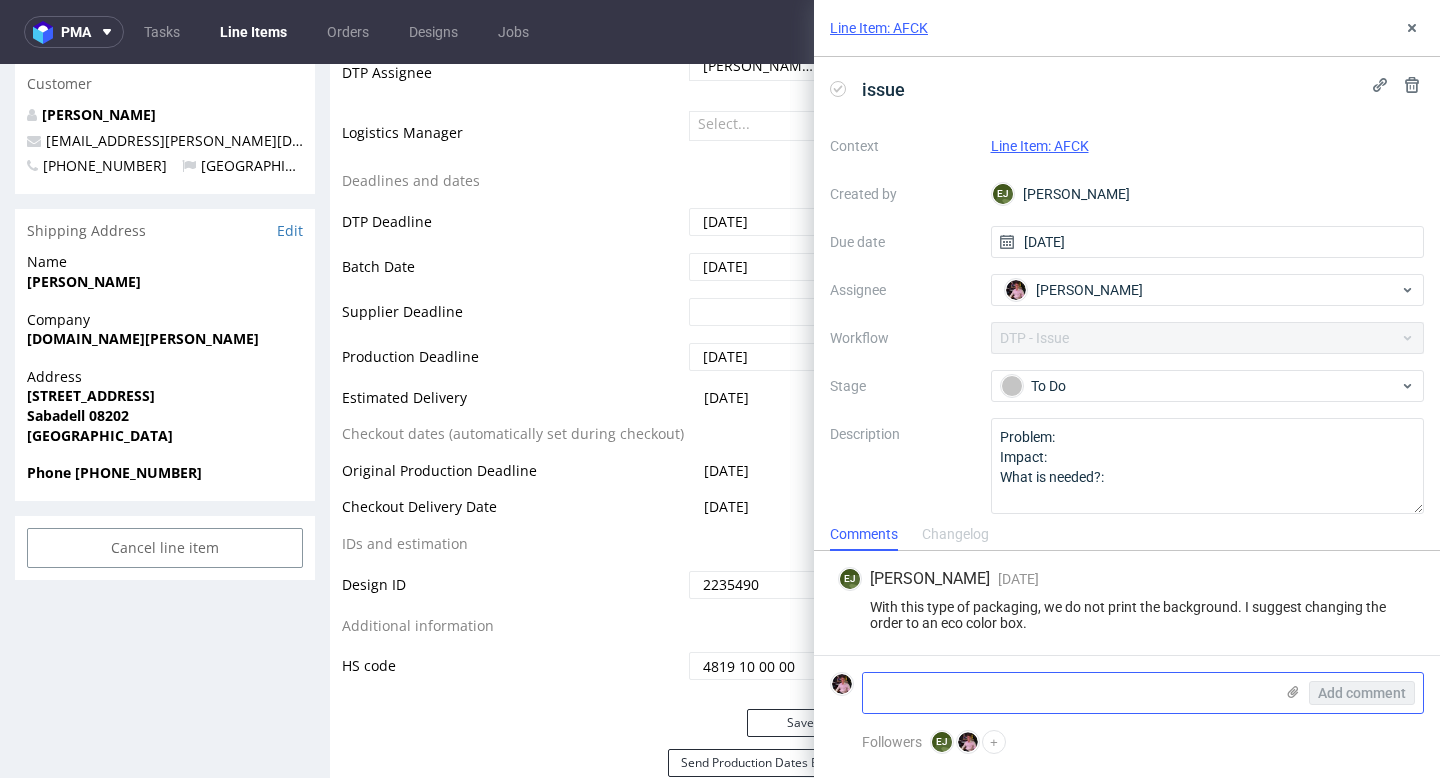 click at bounding box center (1068, 693) 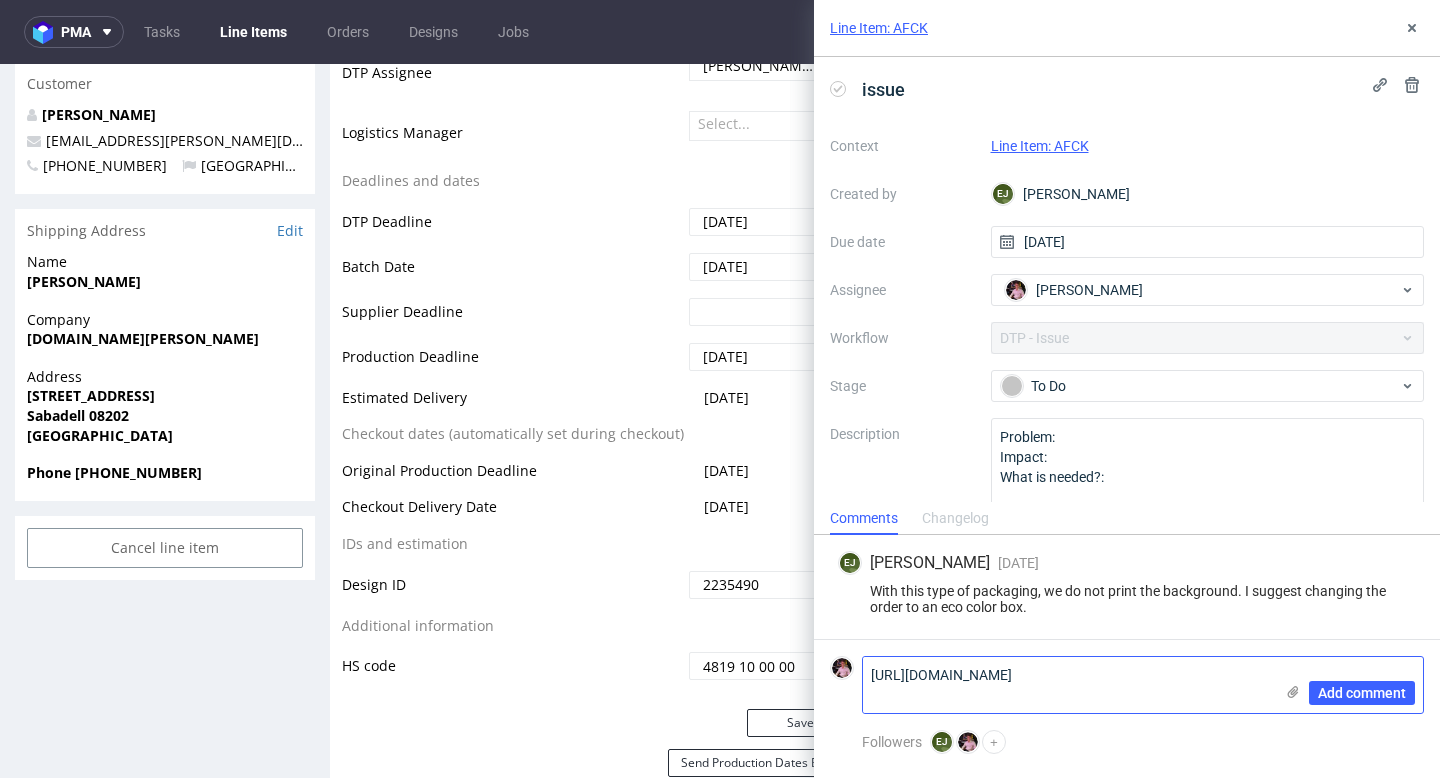 scroll, scrollTop: 0, scrollLeft: 0, axis: both 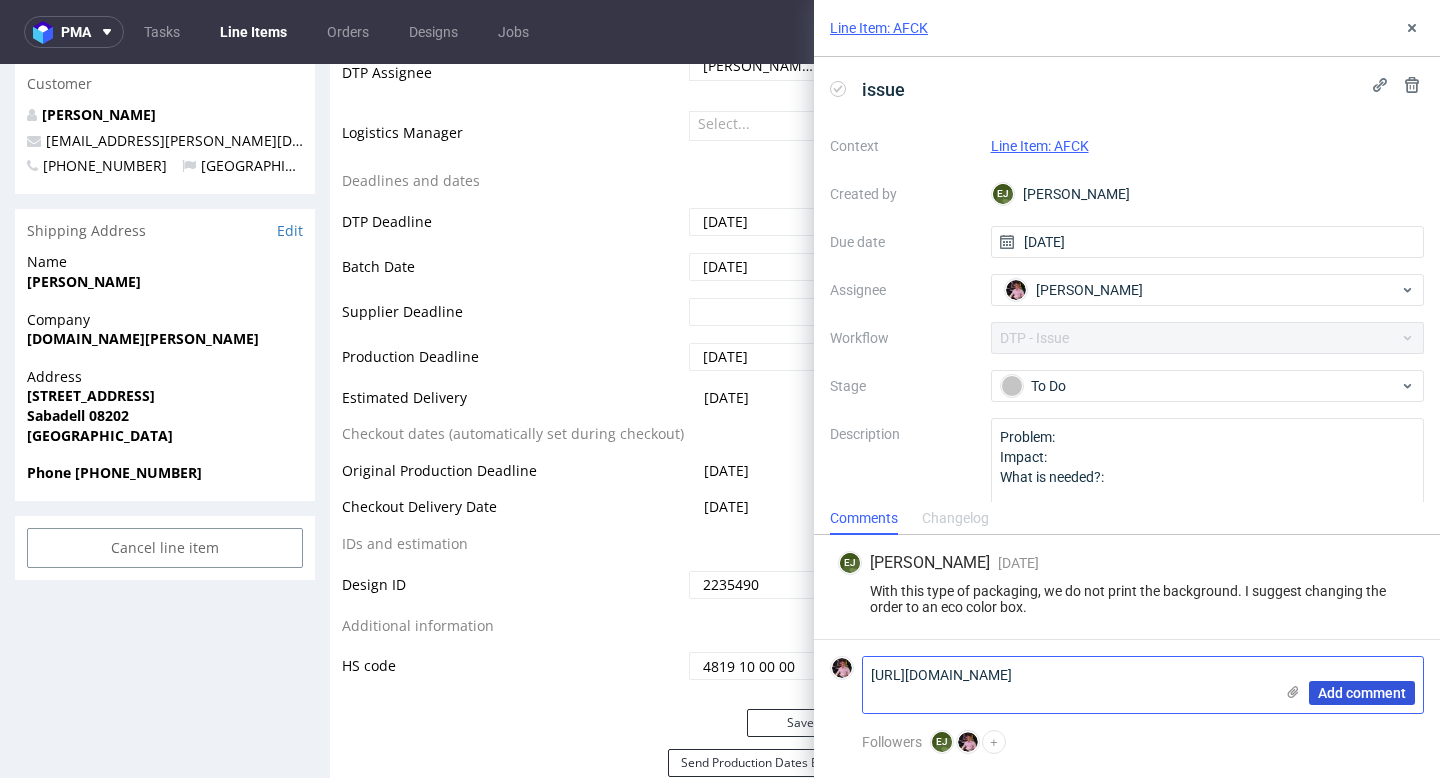click on "Add comment" at bounding box center (1362, 693) 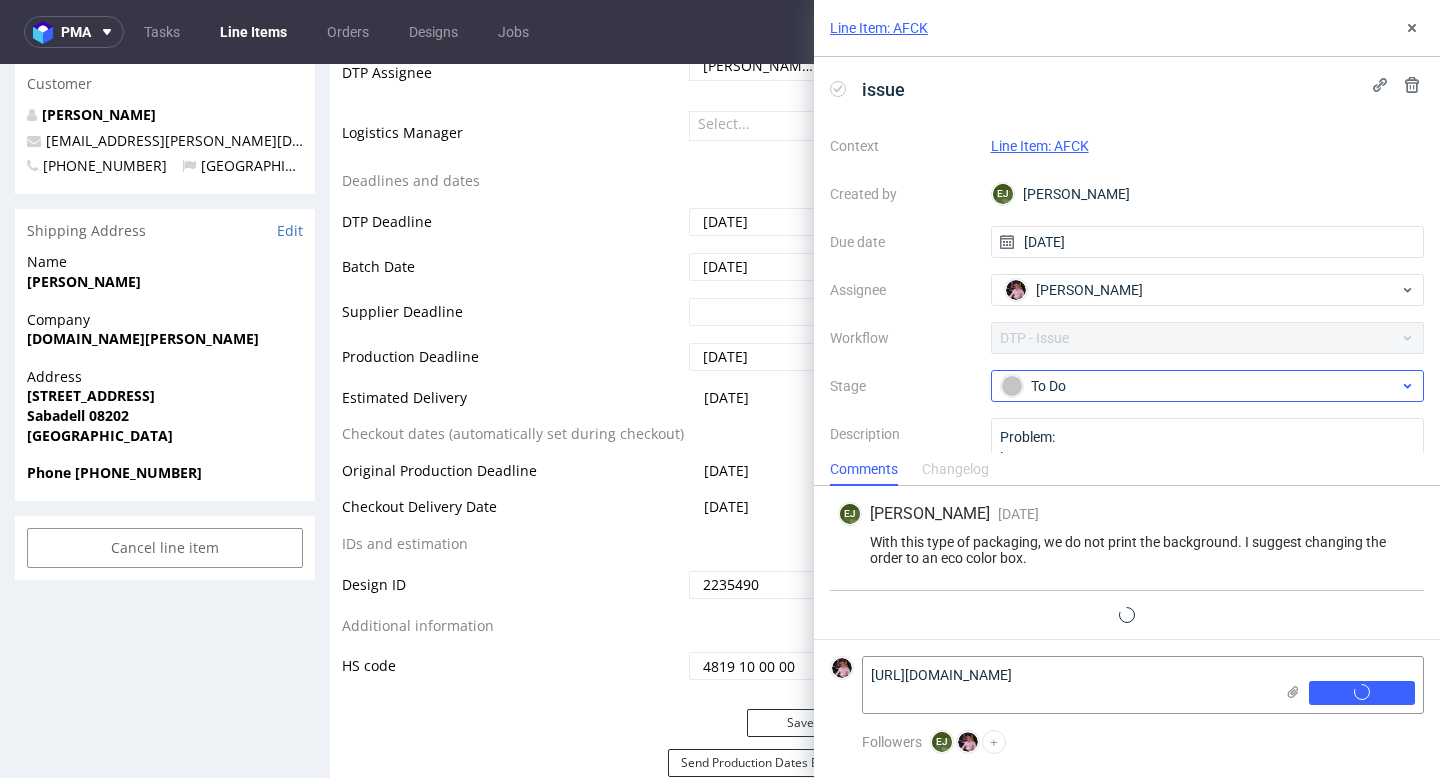 type 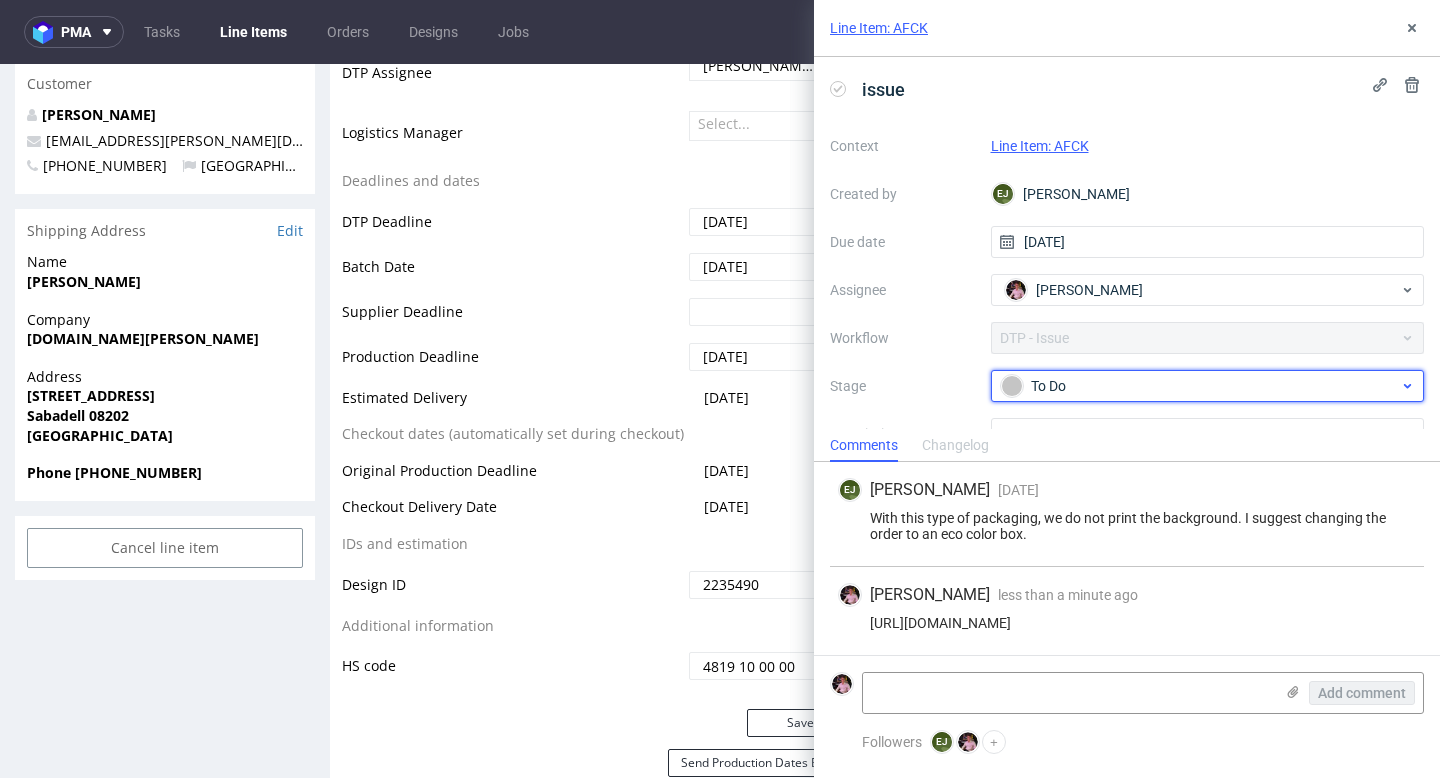 click on "To Do" at bounding box center [1200, 386] 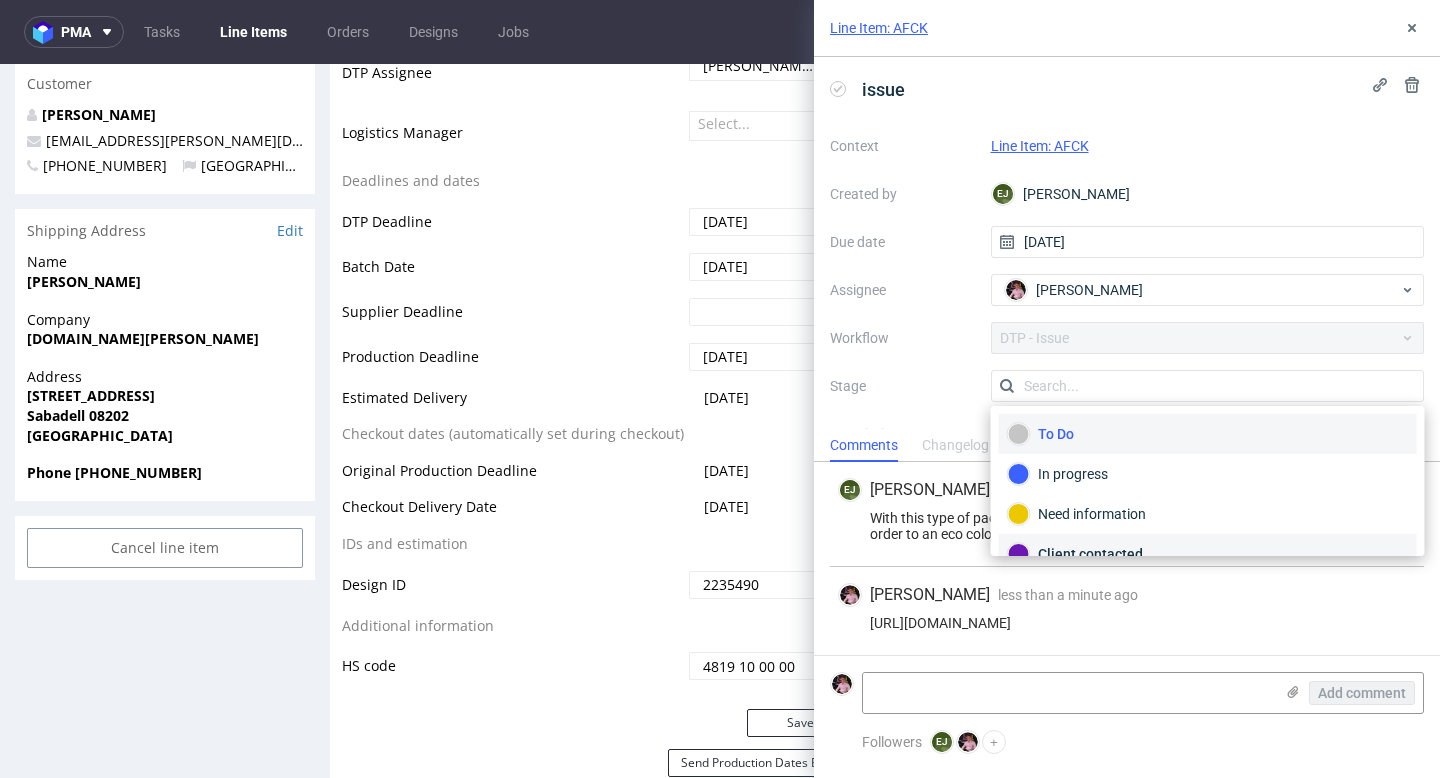 click on "Client contacted" at bounding box center (1208, 554) 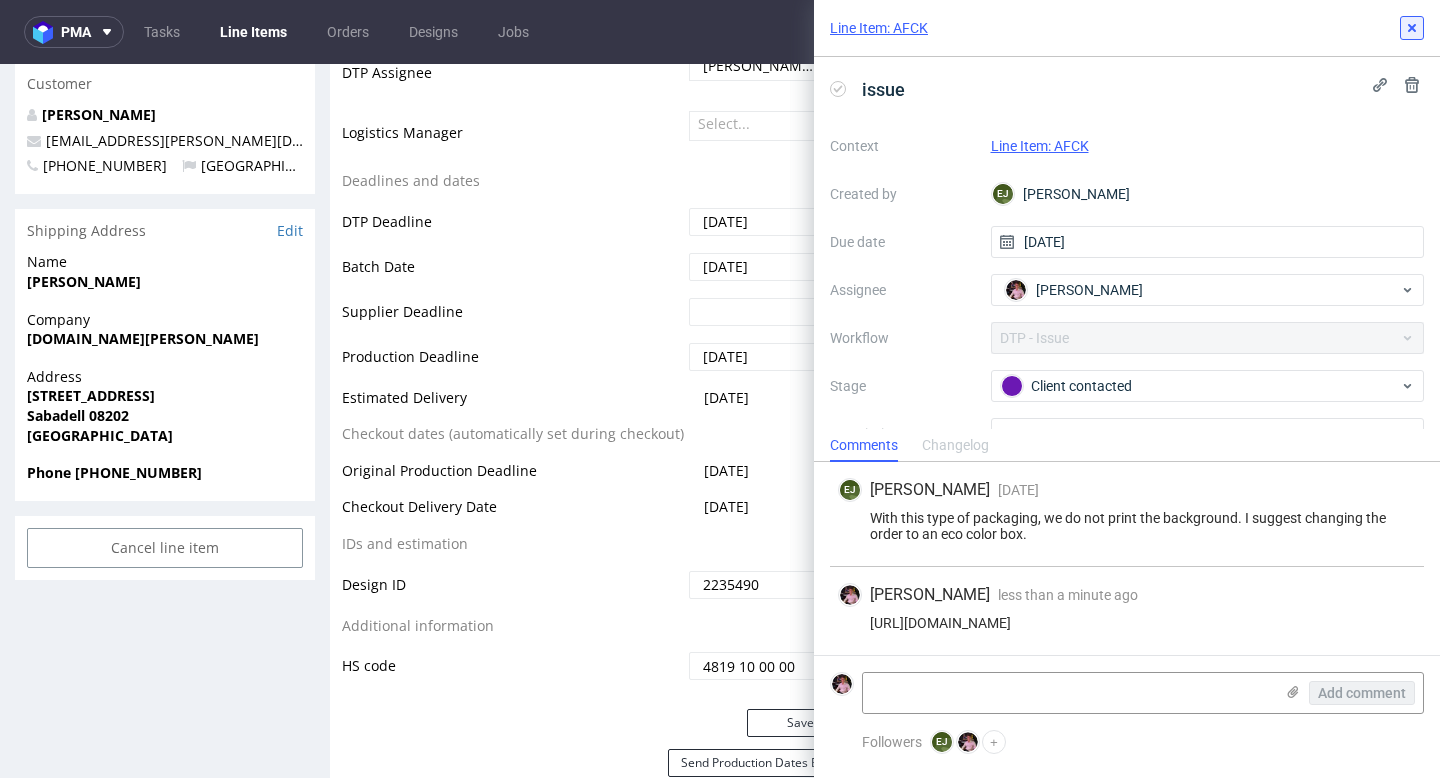 click at bounding box center (1412, 28) 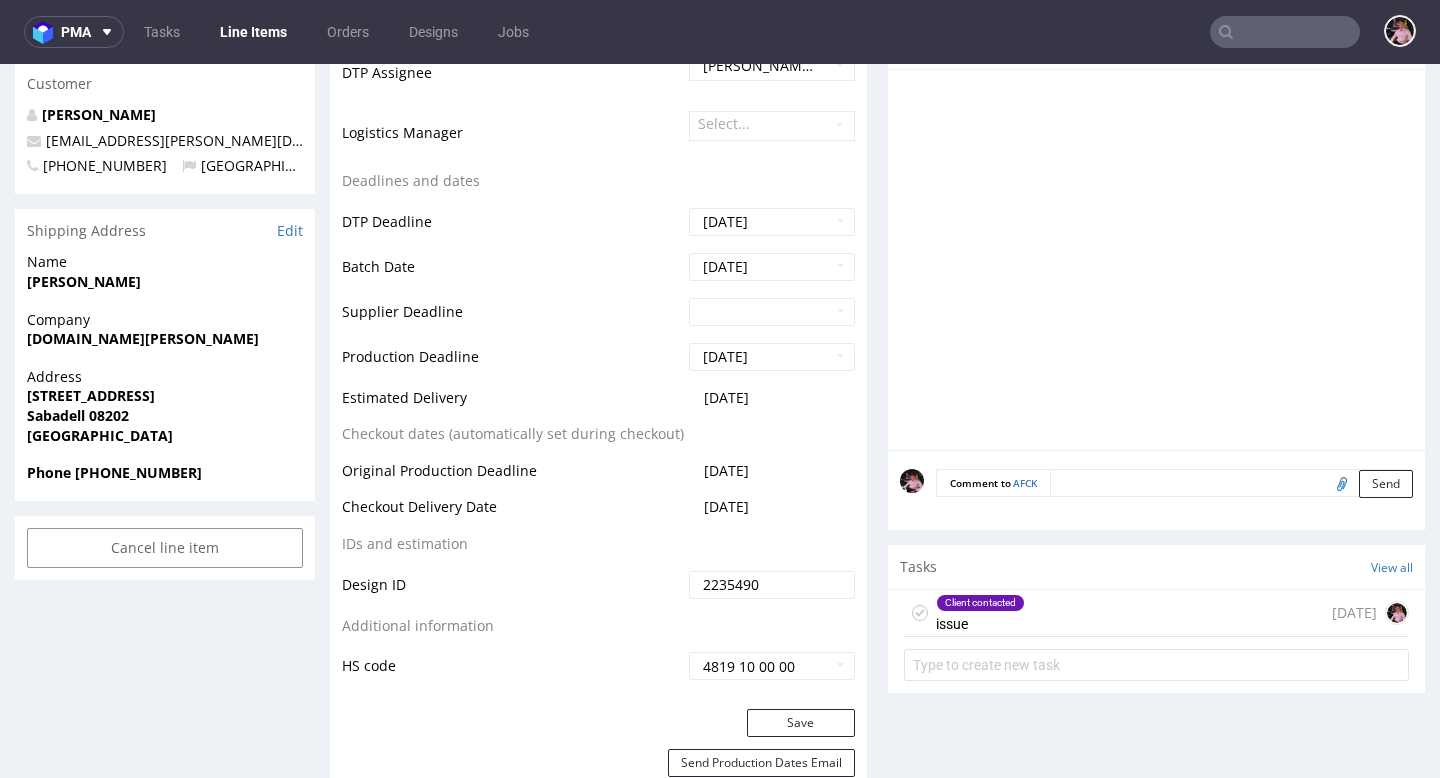 click on "Client contacted issue 7 days ago" at bounding box center [1156, 613] 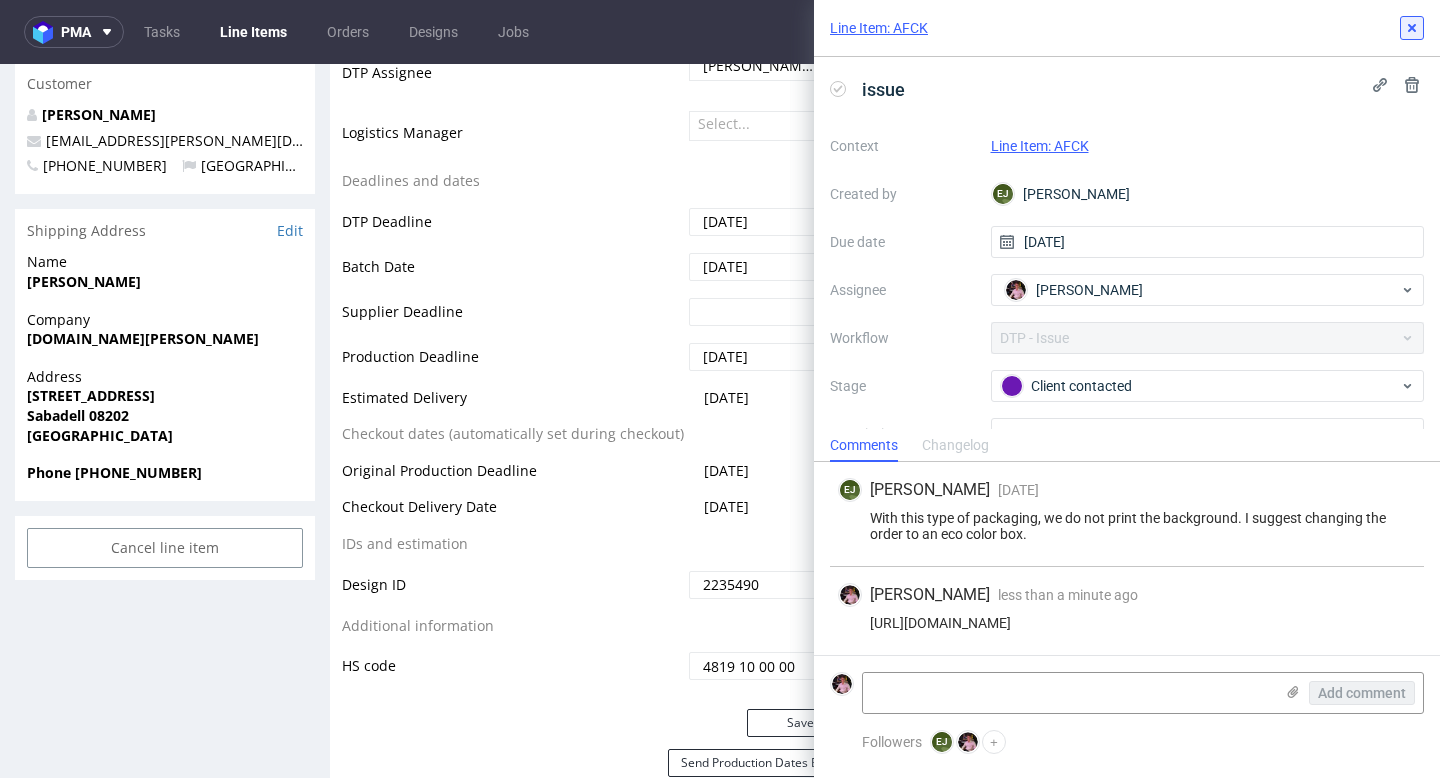 click at bounding box center [1412, 28] 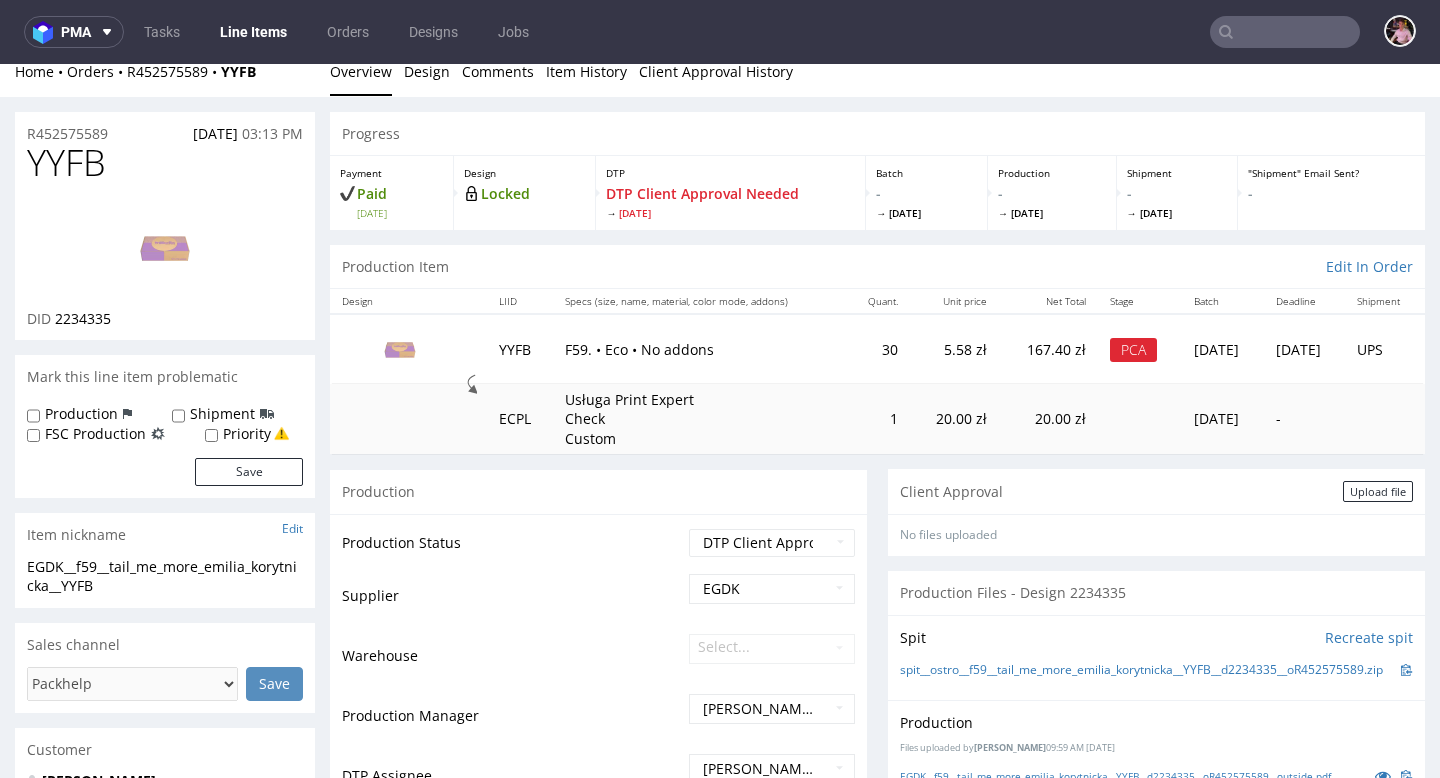 scroll, scrollTop: 0, scrollLeft: 0, axis: both 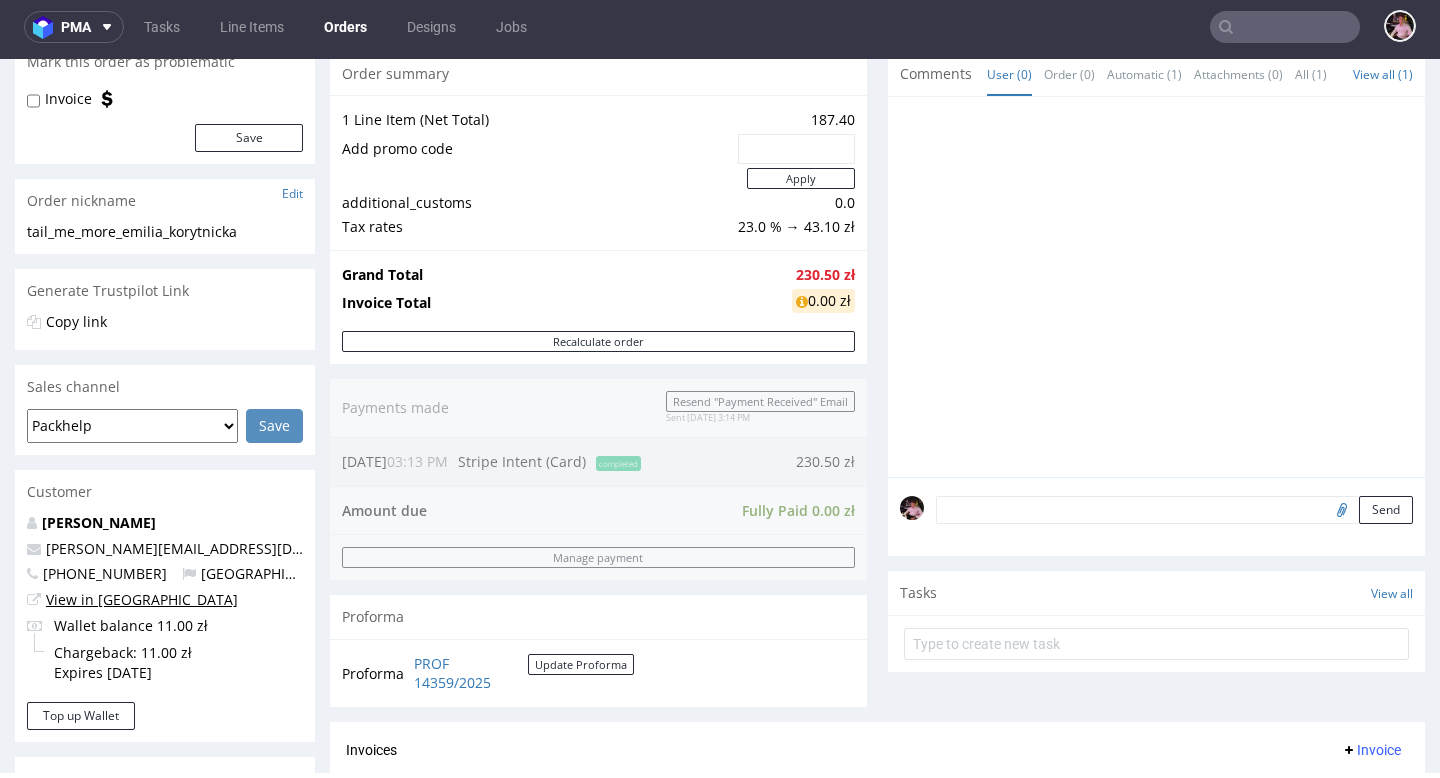 click on "View in [GEOGRAPHIC_DATA]" at bounding box center (142, 599) 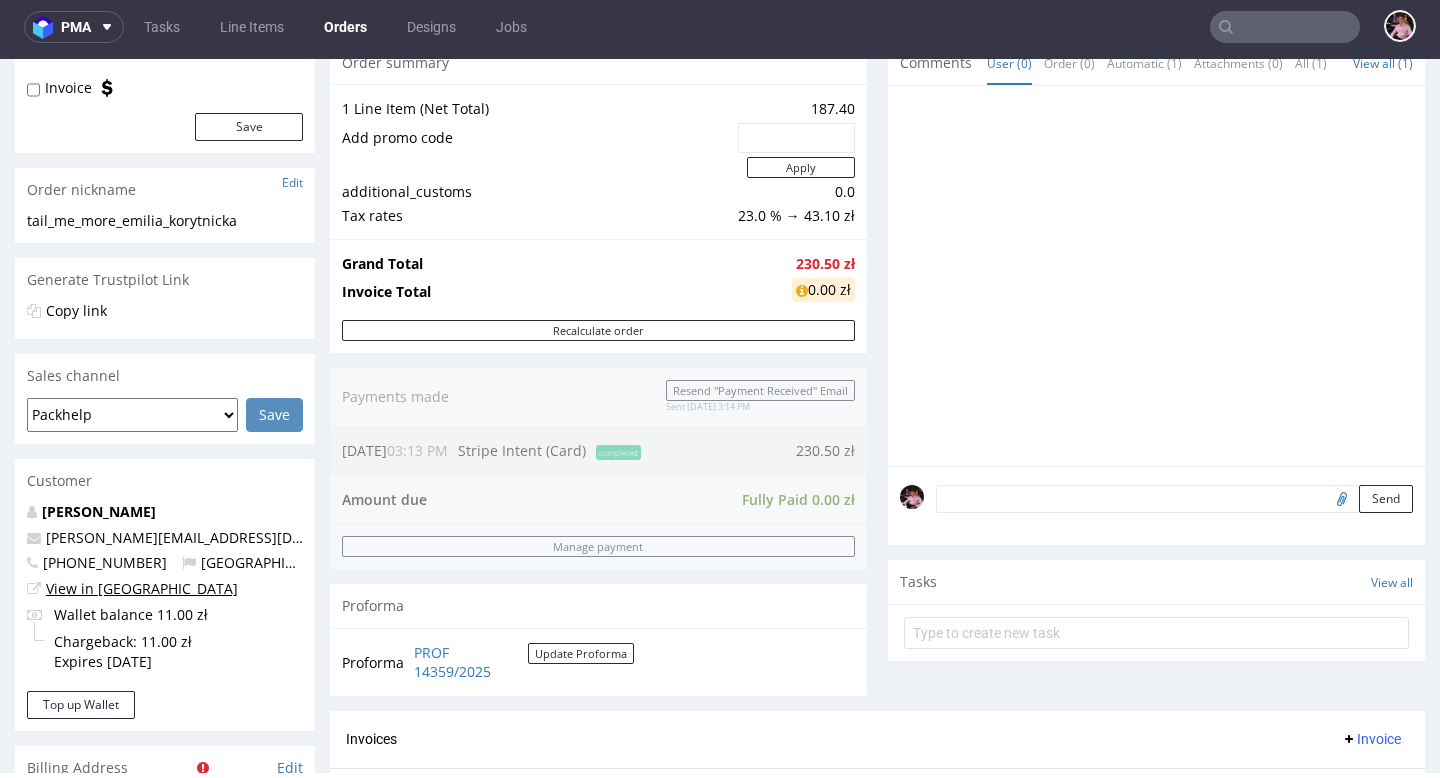 scroll, scrollTop: 287, scrollLeft: 0, axis: vertical 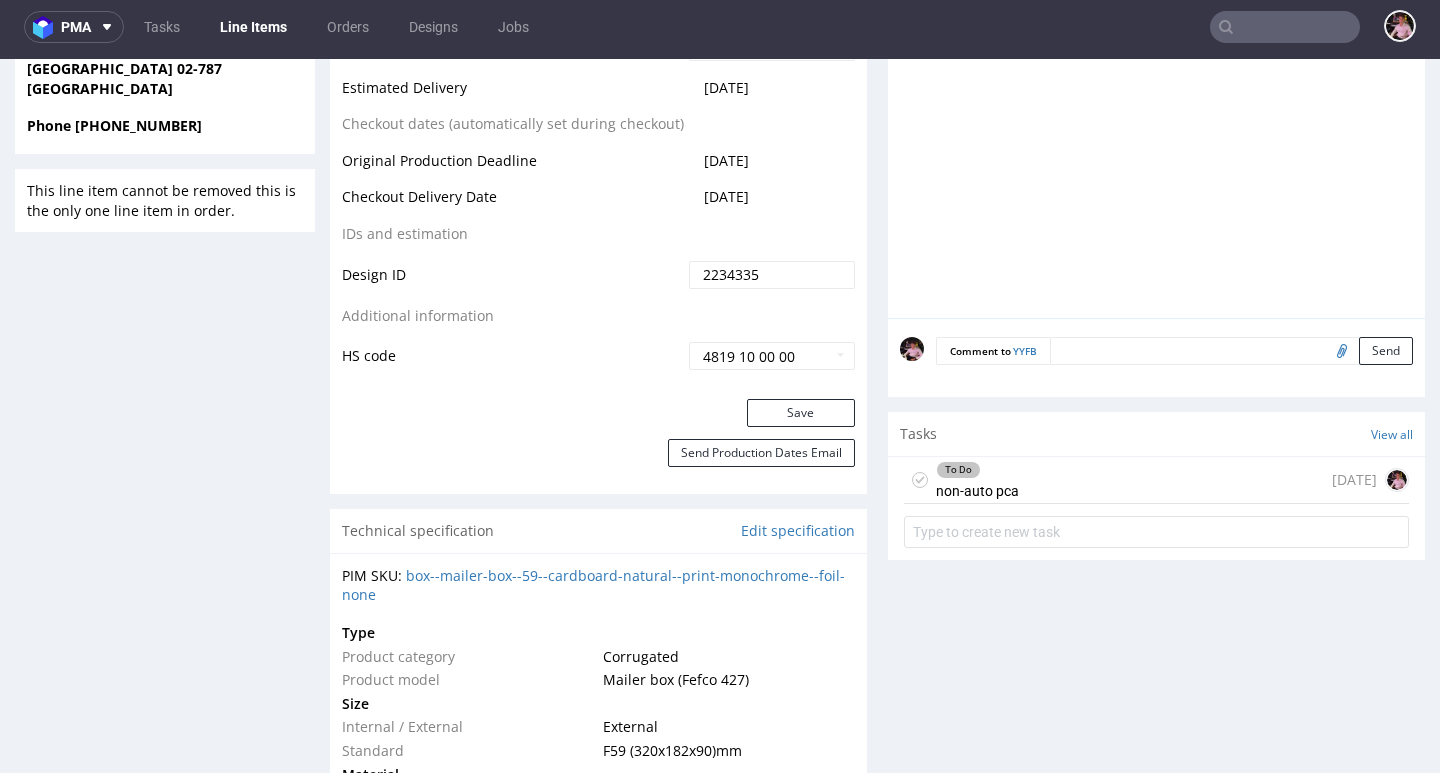 click on "To Do non-auto pca [DATE]" at bounding box center (1156, 480) 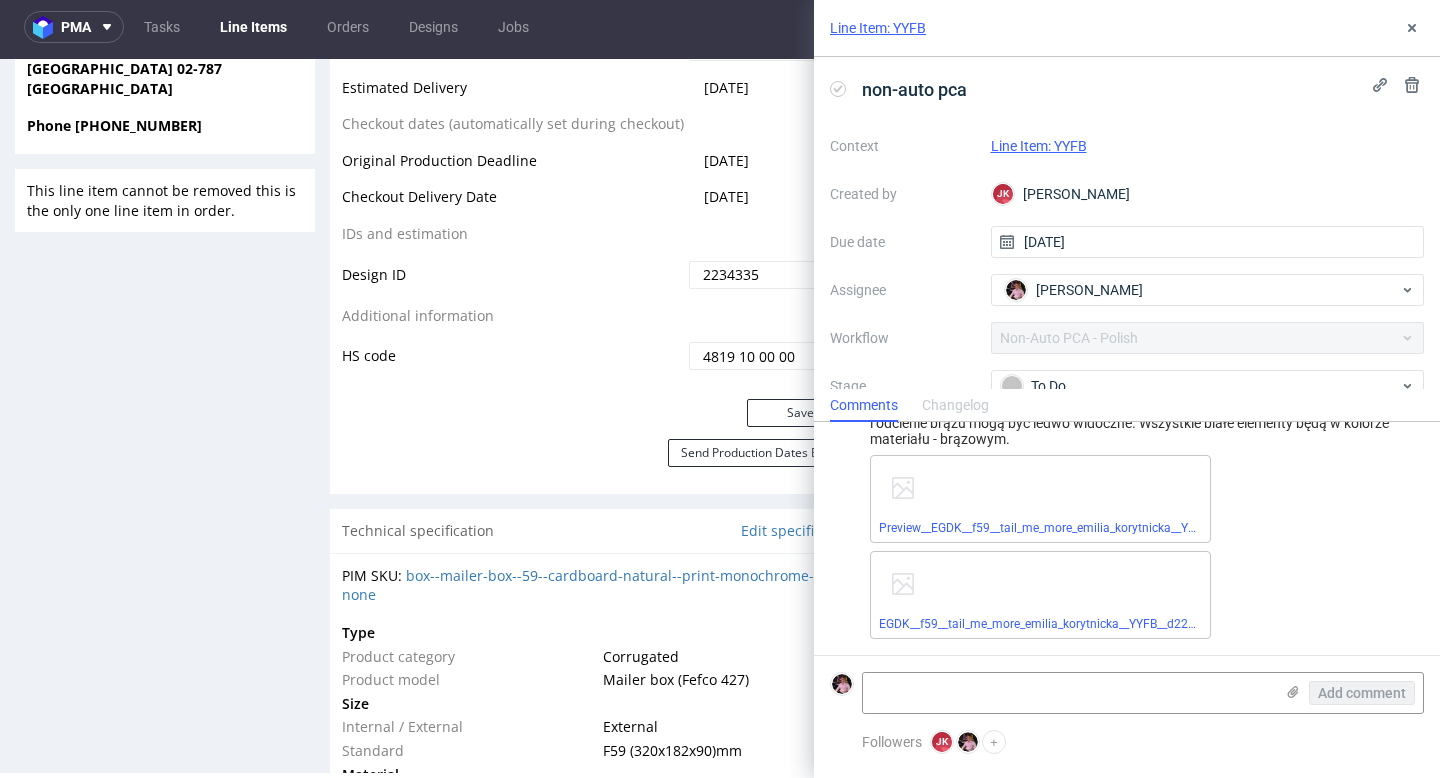 scroll, scrollTop: 49, scrollLeft: 0, axis: vertical 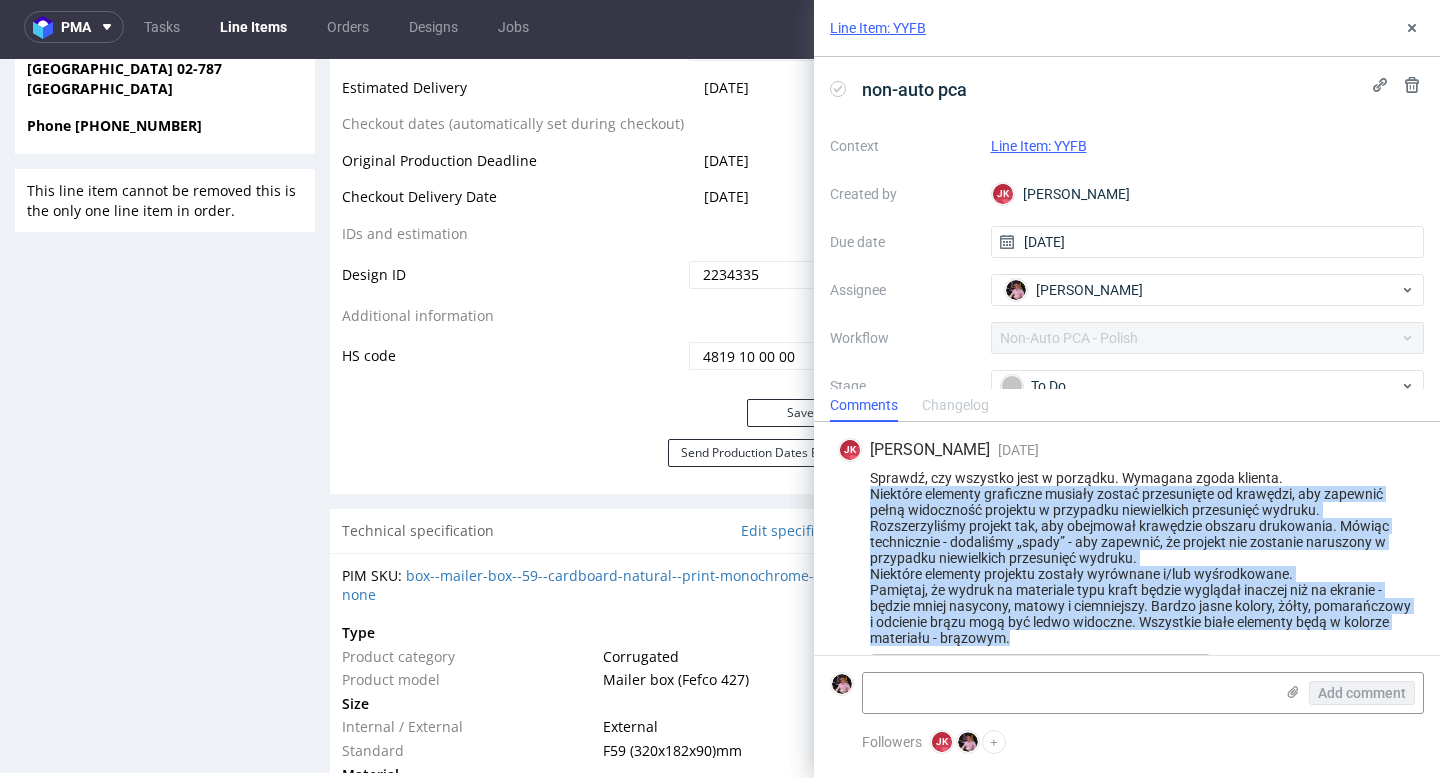 drag, startPoint x: 1009, startPoint y: 588, endPoint x: 863, endPoint y: 493, distance: 174.18668 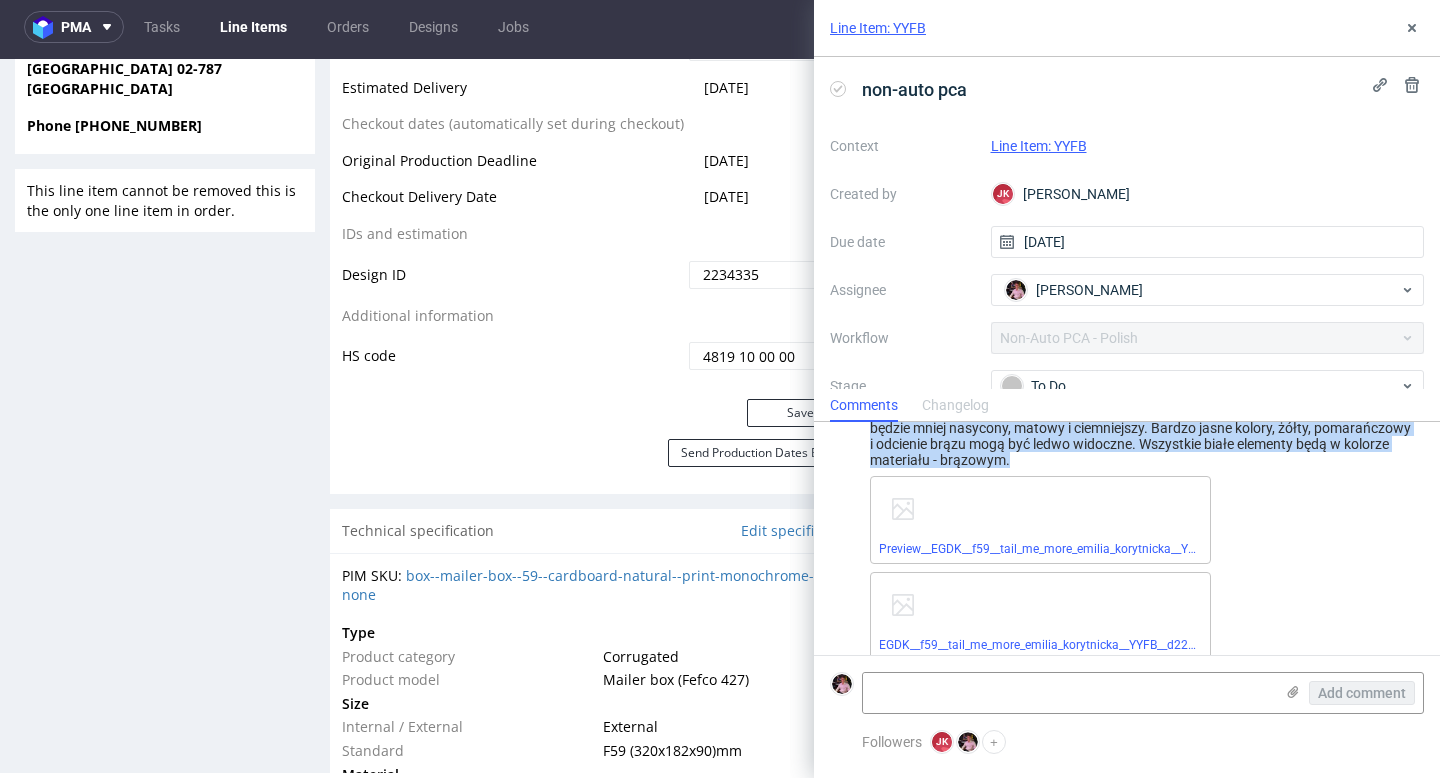 scroll, scrollTop: 199, scrollLeft: 0, axis: vertical 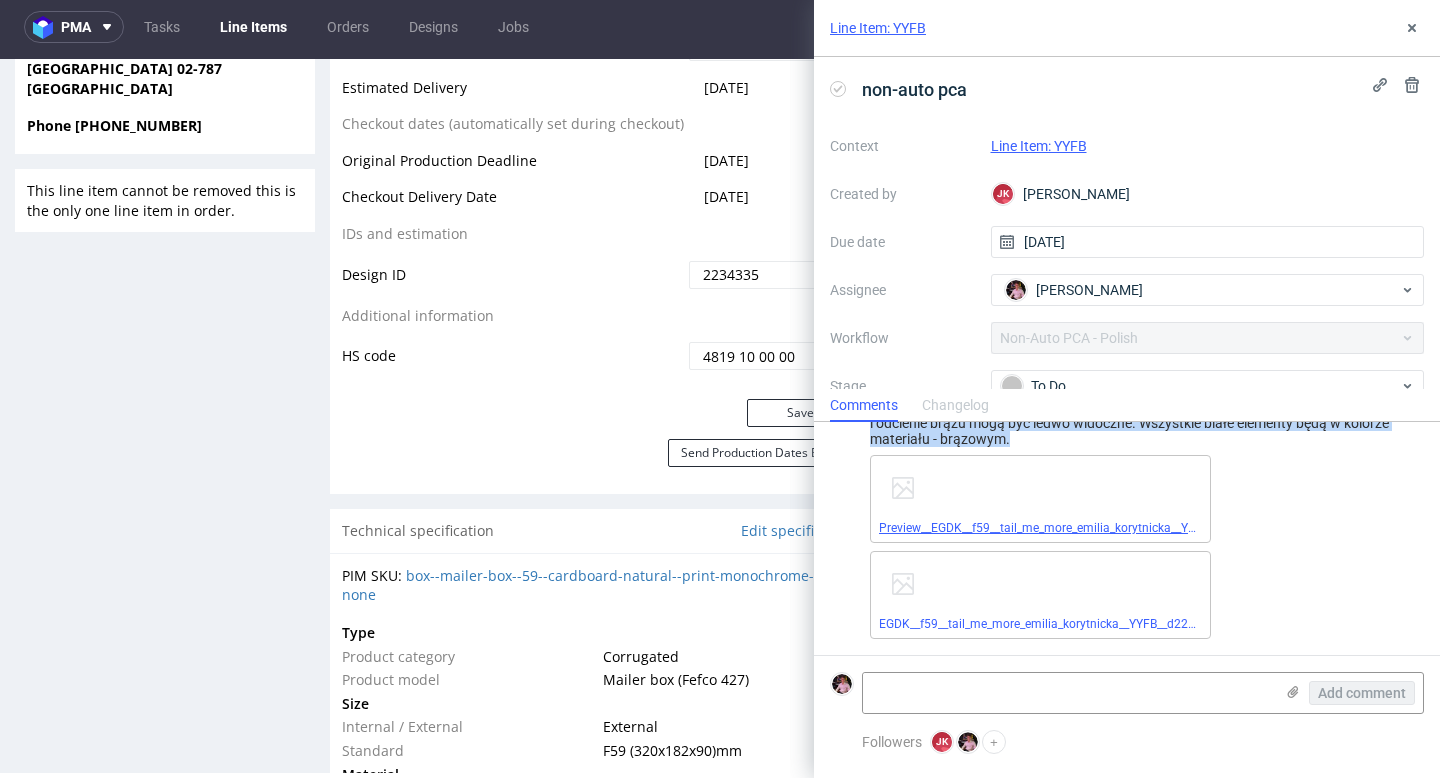 click on "Preview__EGDK__f59__tail_me_more_emilia_korytnicka__YYFB__d2234335__oR452575589__outside.pdf" at bounding box center [1156, 528] 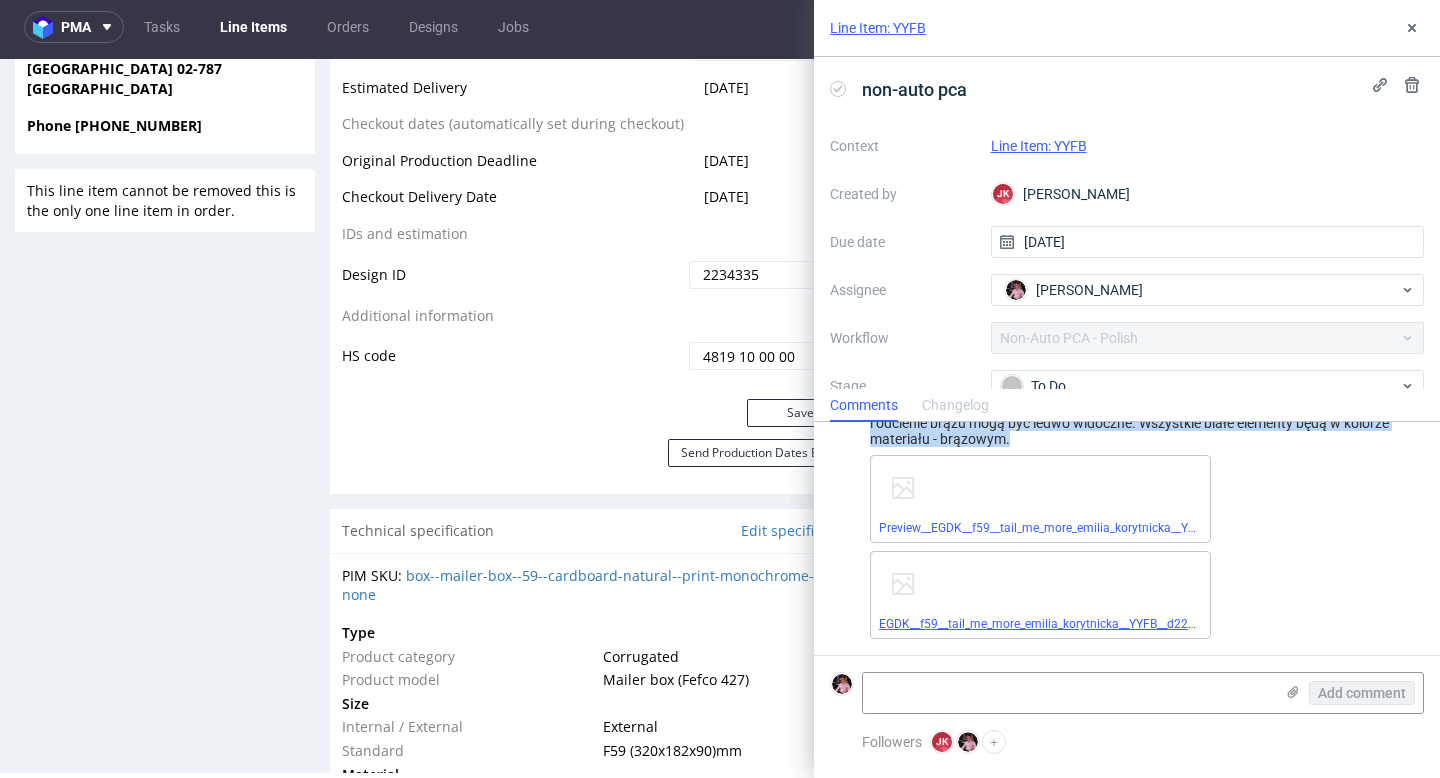 click on "EGDK__f59__tail_me_more_emilia_korytnicka__YYFB__d2234335__oR452575589__outside.pdf" at bounding box center [1130, 624] 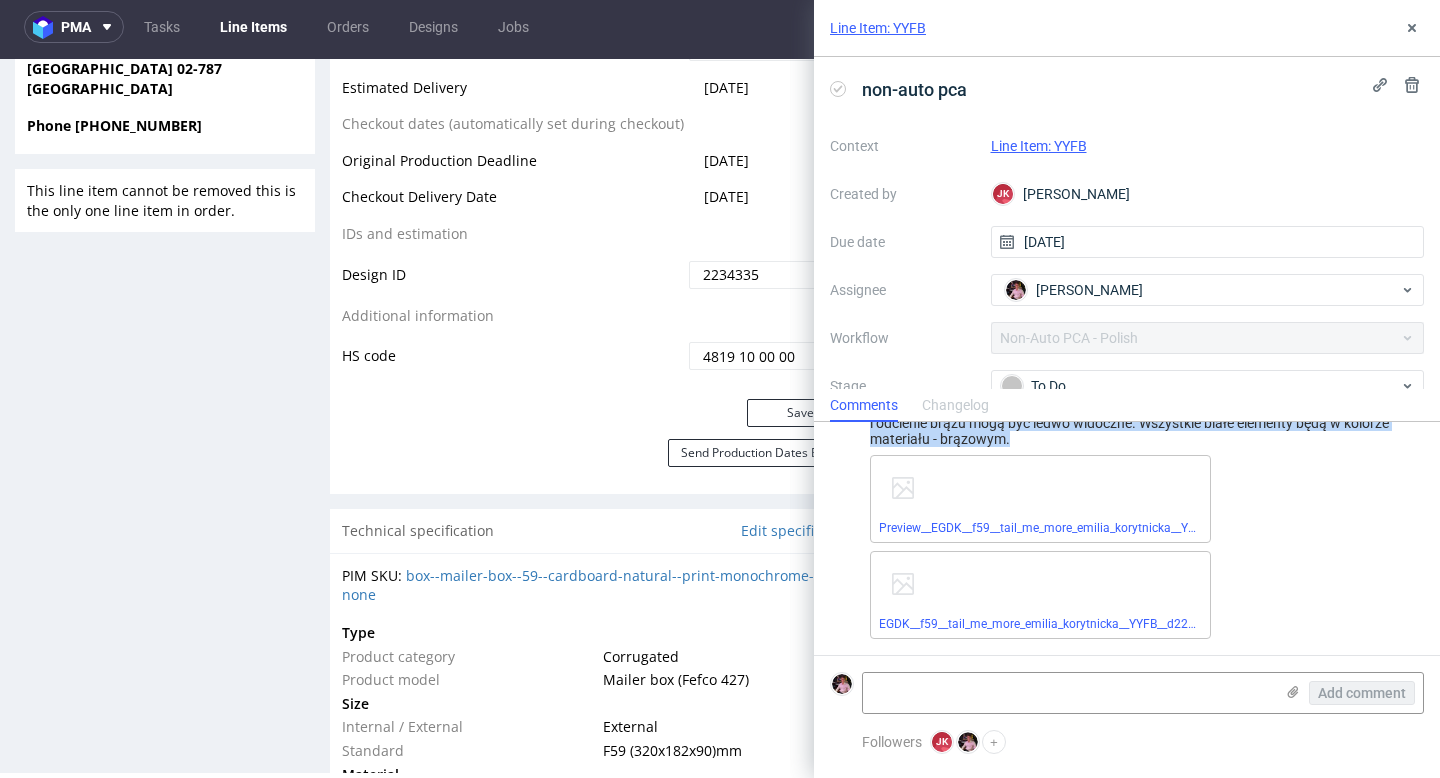 scroll, scrollTop: 0, scrollLeft: 0, axis: both 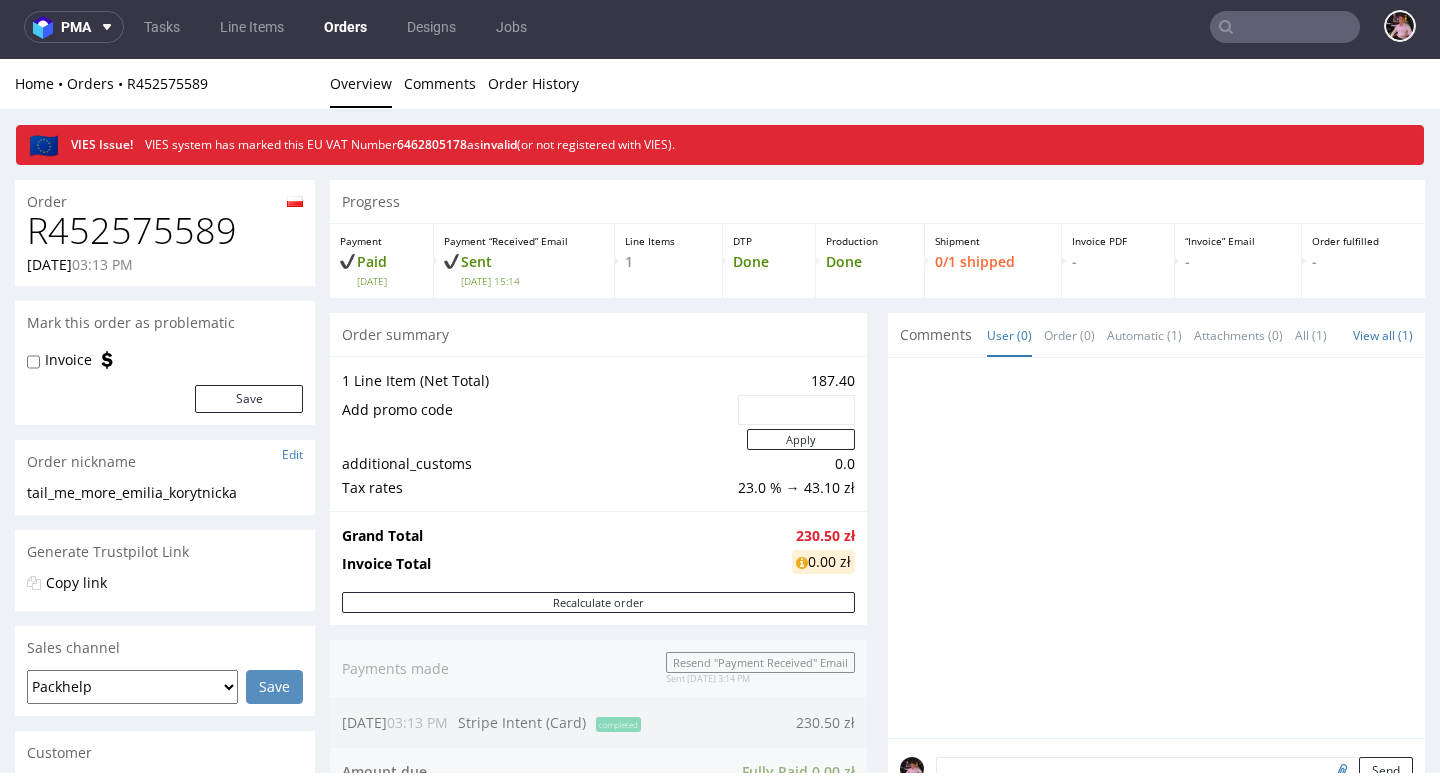 click on "R452575589" at bounding box center (165, 231) 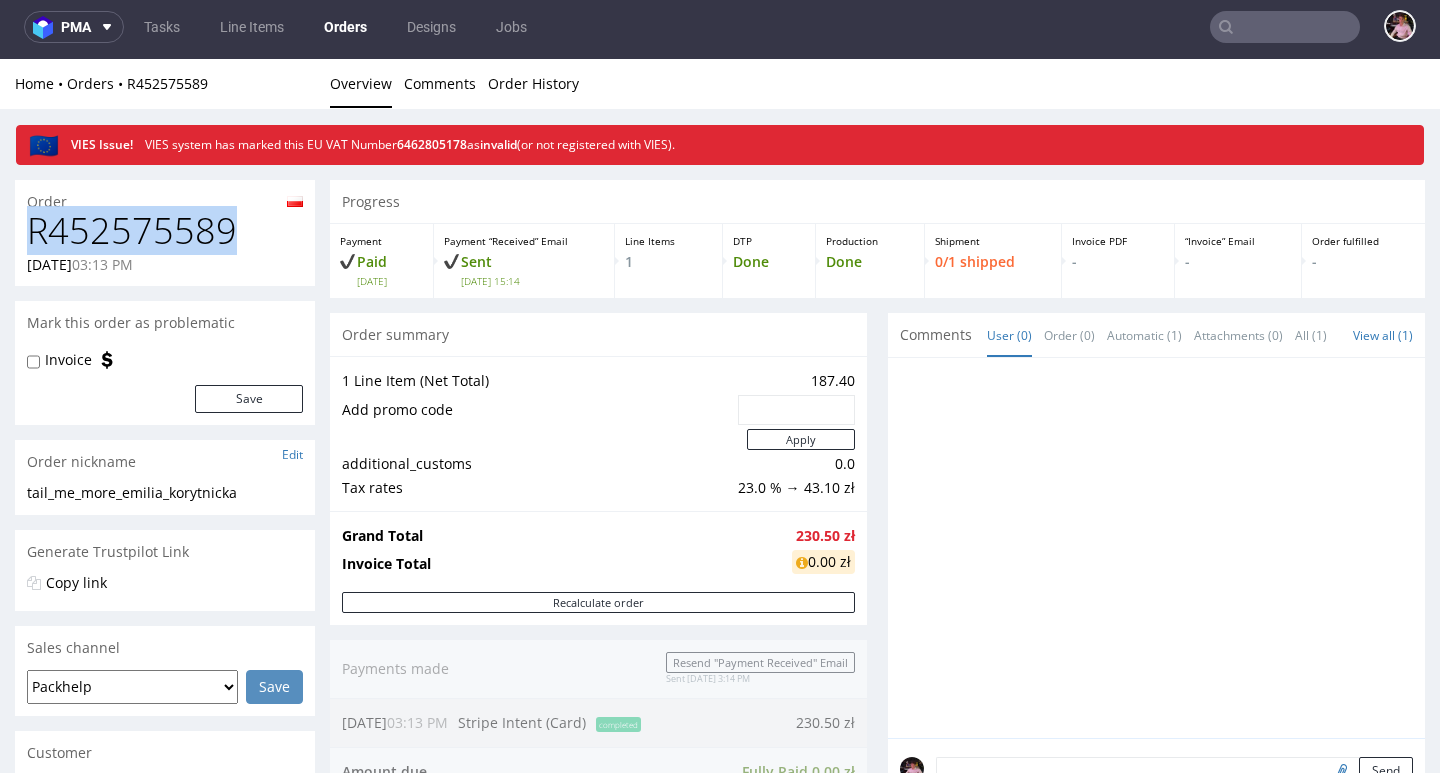 click on "R452575589" at bounding box center (165, 231) 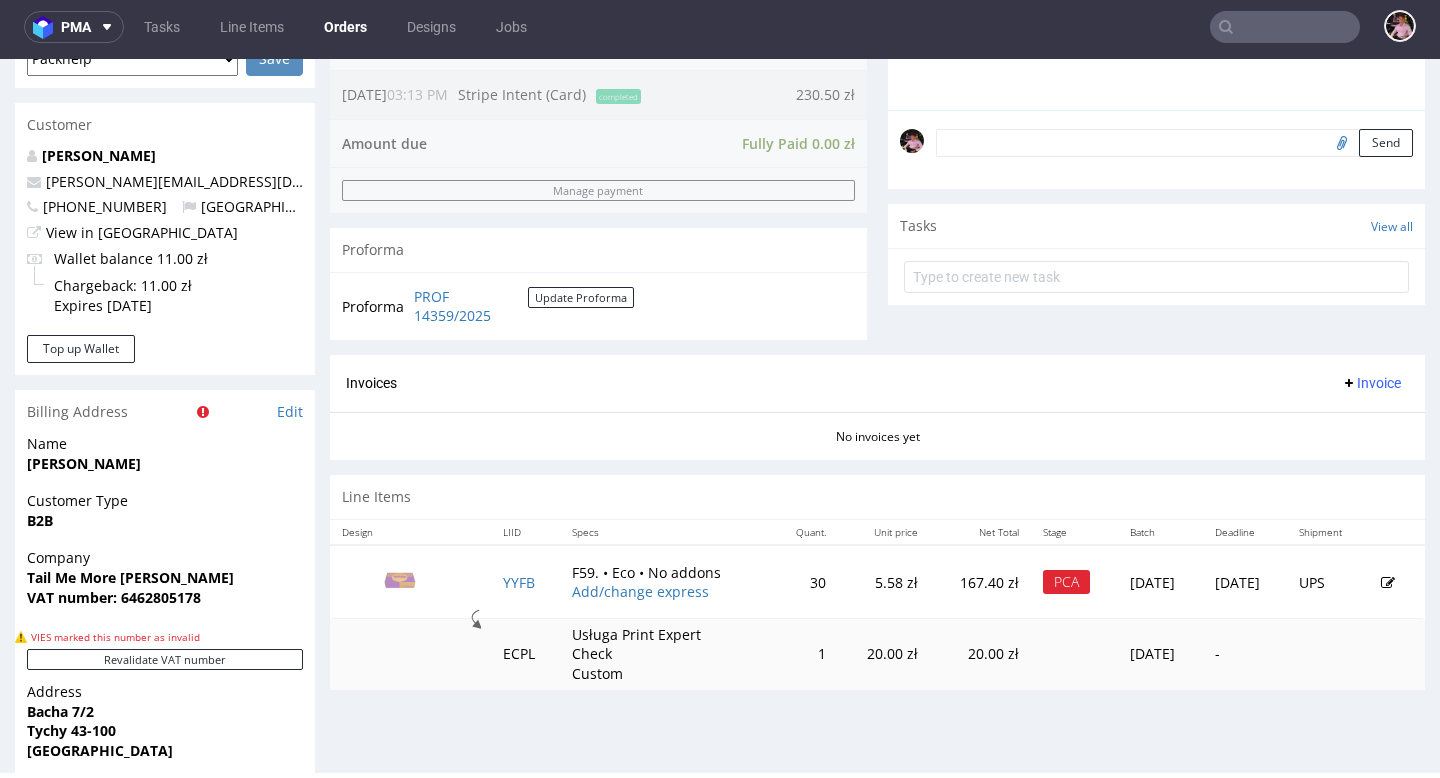 scroll, scrollTop: 832, scrollLeft: 0, axis: vertical 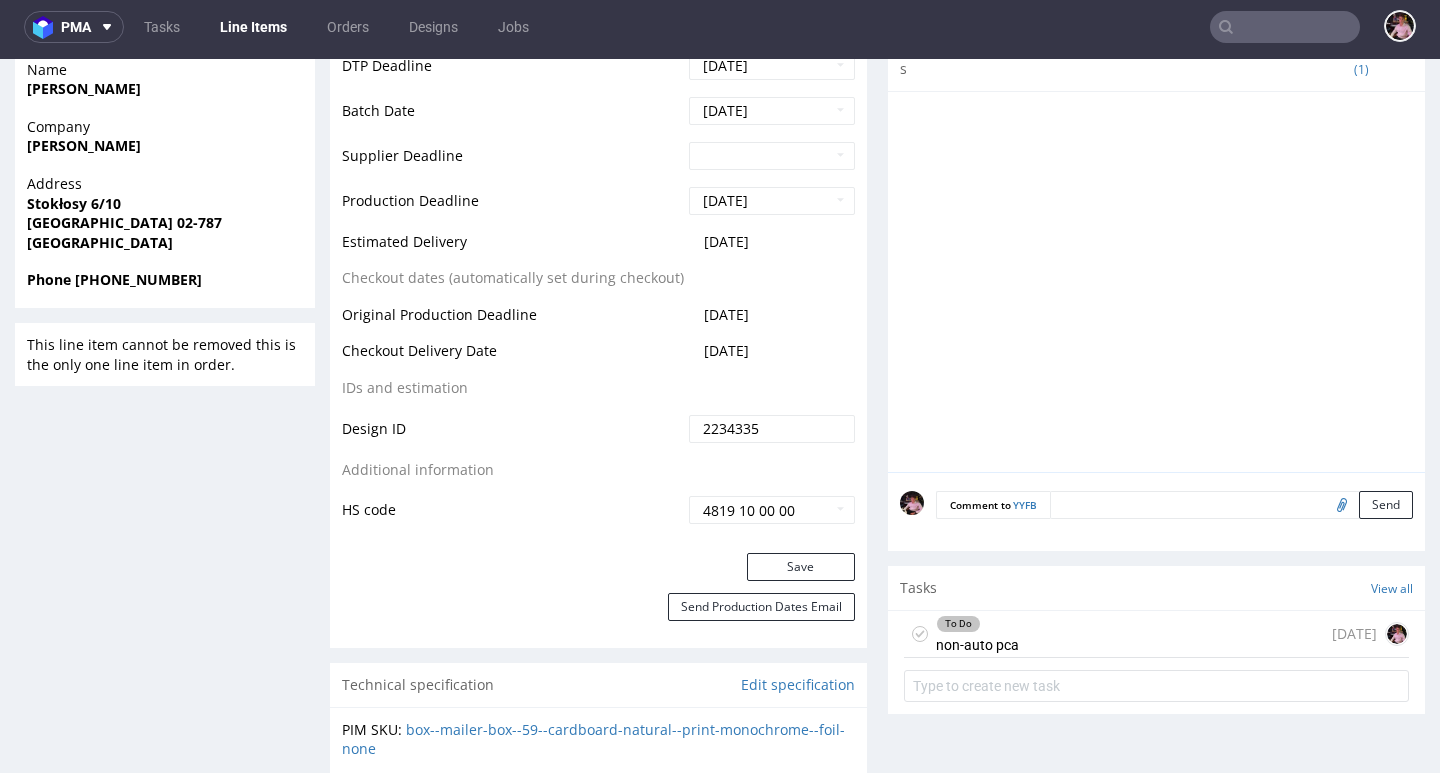 click on "To Do non-auto pca 6 days ago" at bounding box center [1156, 634] 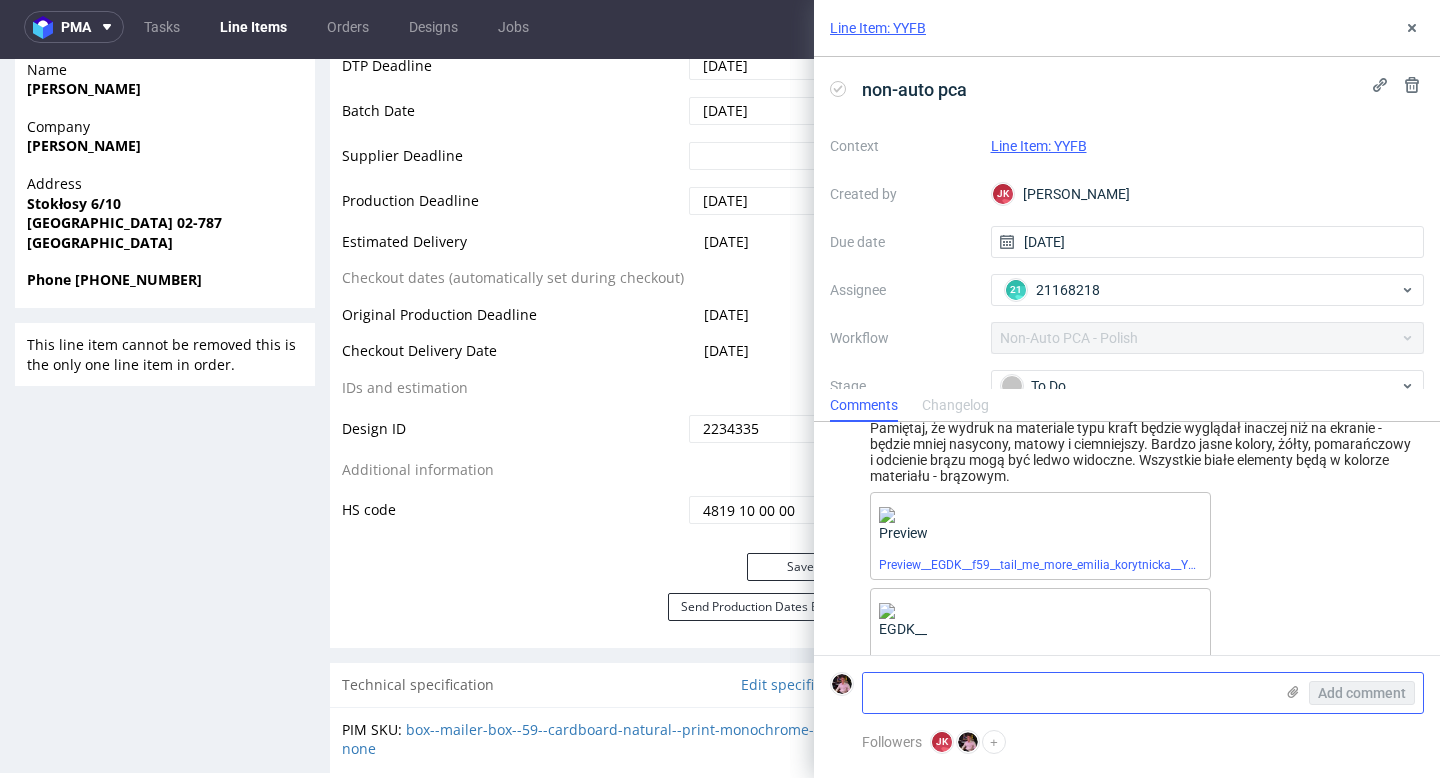 scroll, scrollTop: 199, scrollLeft: 0, axis: vertical 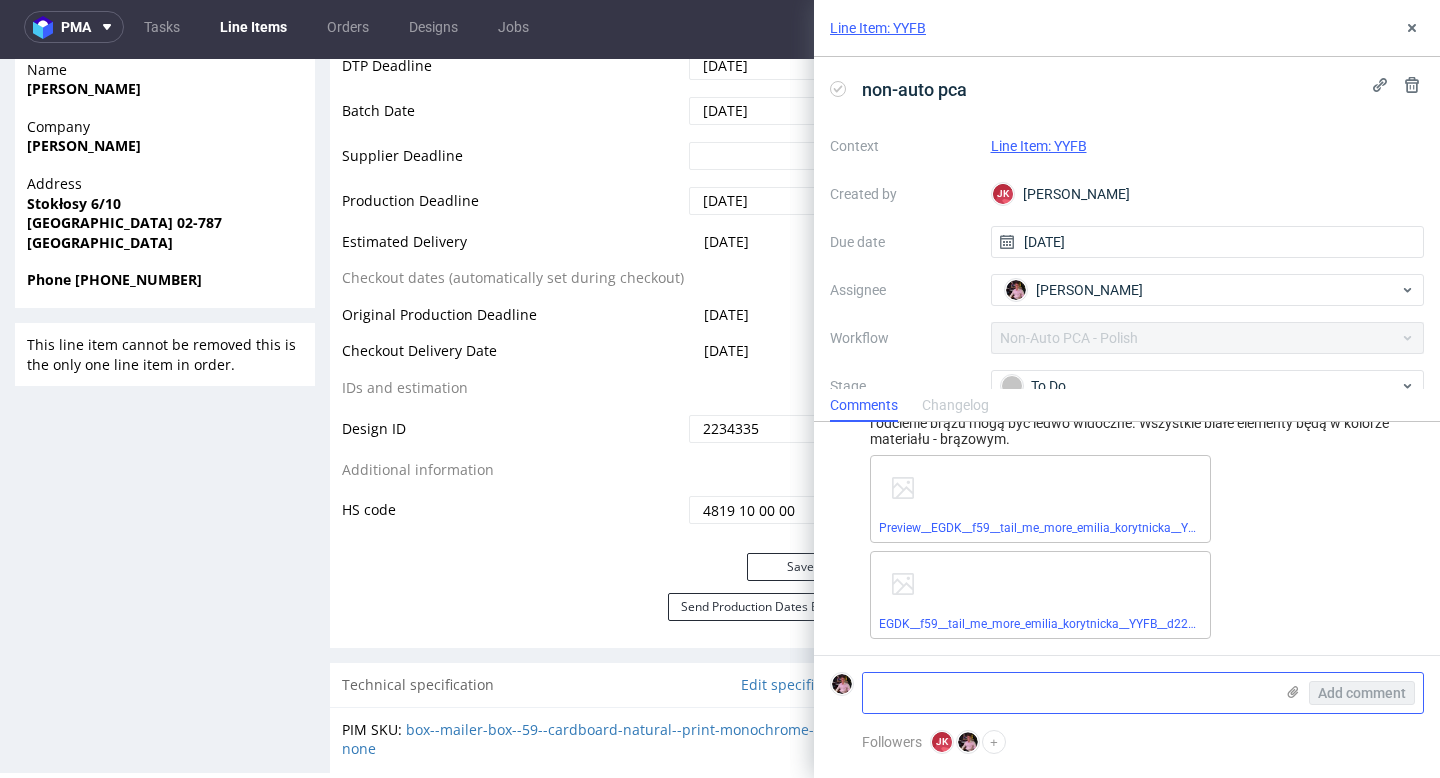 click at bounding box center [1068, 693] 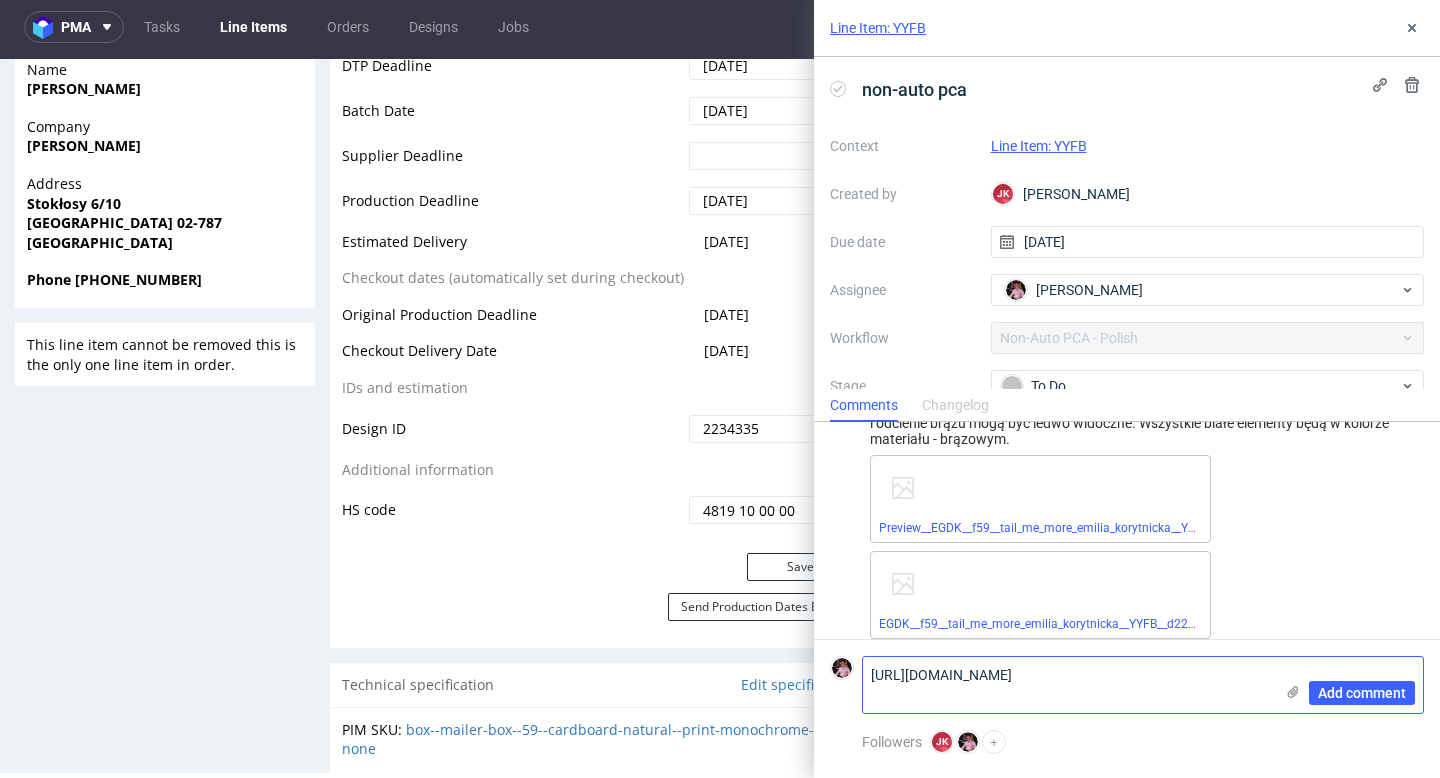 scroll, scrollTop: 0, scrollLeft: 0, axis: both 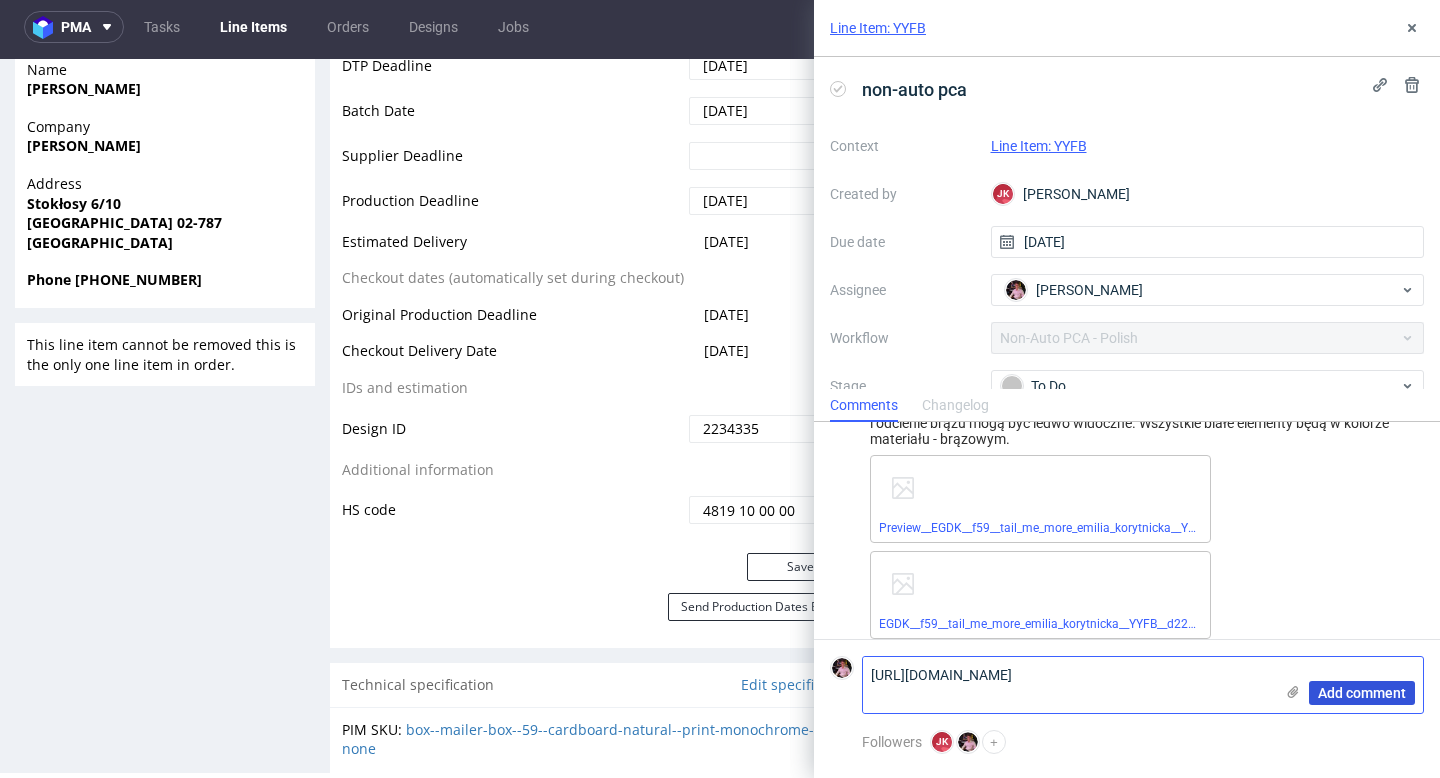 type on "https://app-eu1.hubspot.com/contacts/25600958/record/0-5/180693402859/" 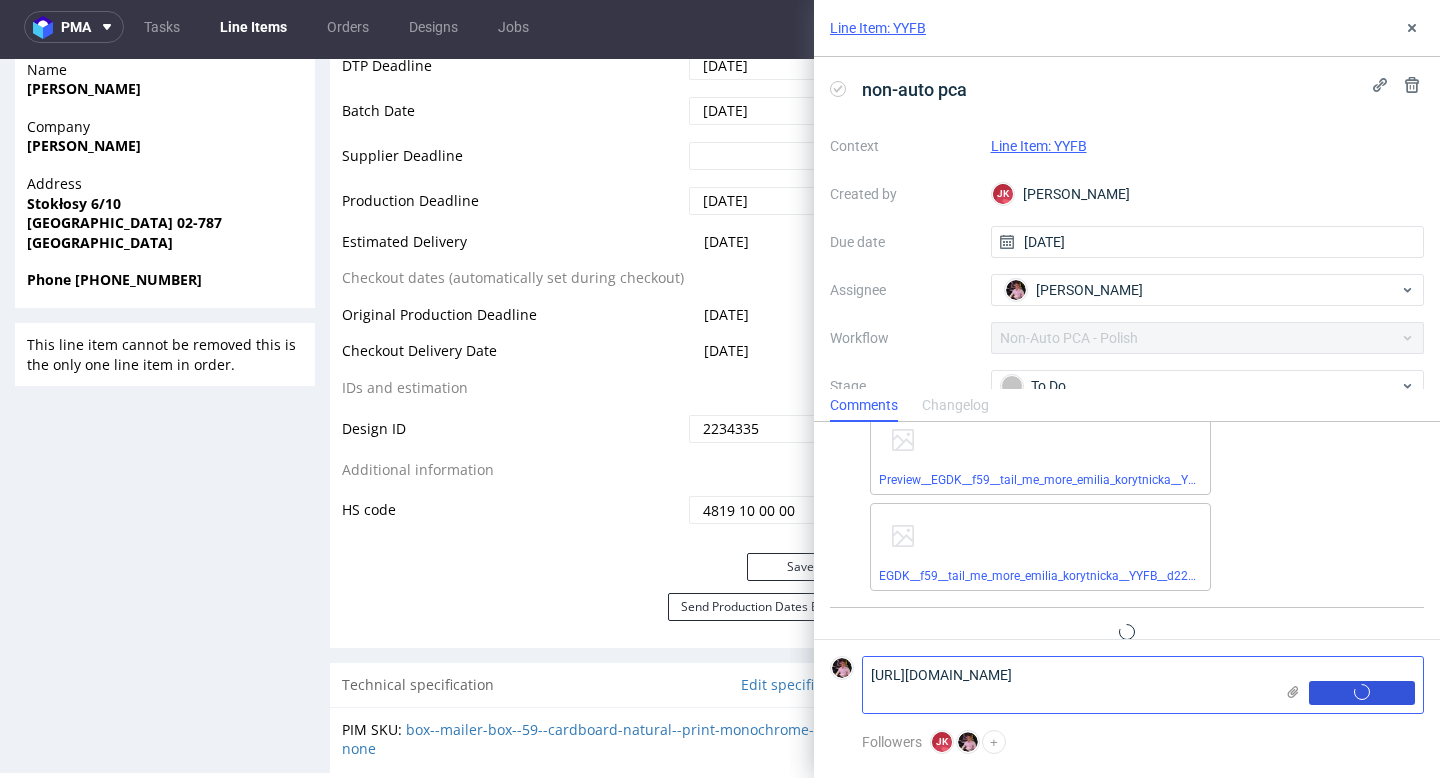 type 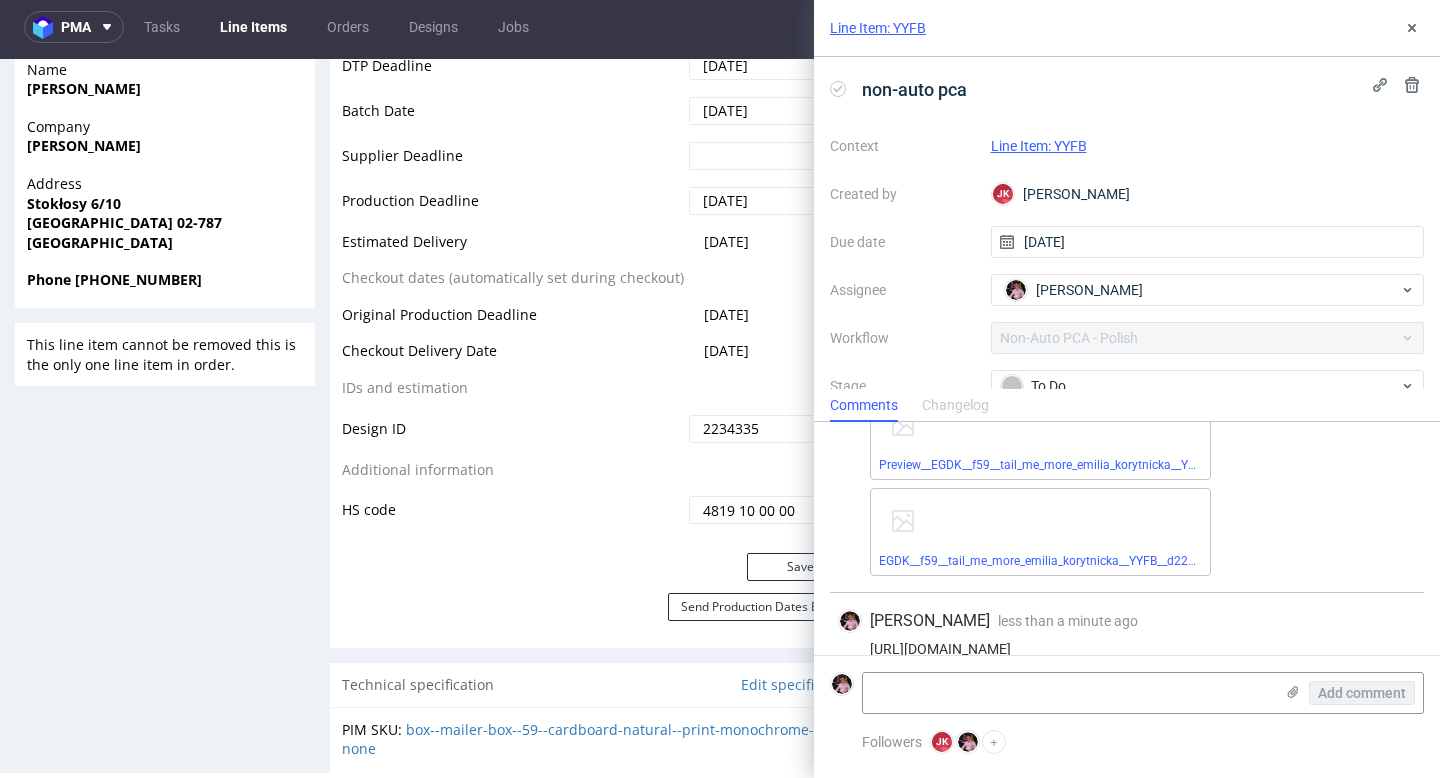 scroll, scrollTop: 288, scrollLeft: 0, axis: vertical 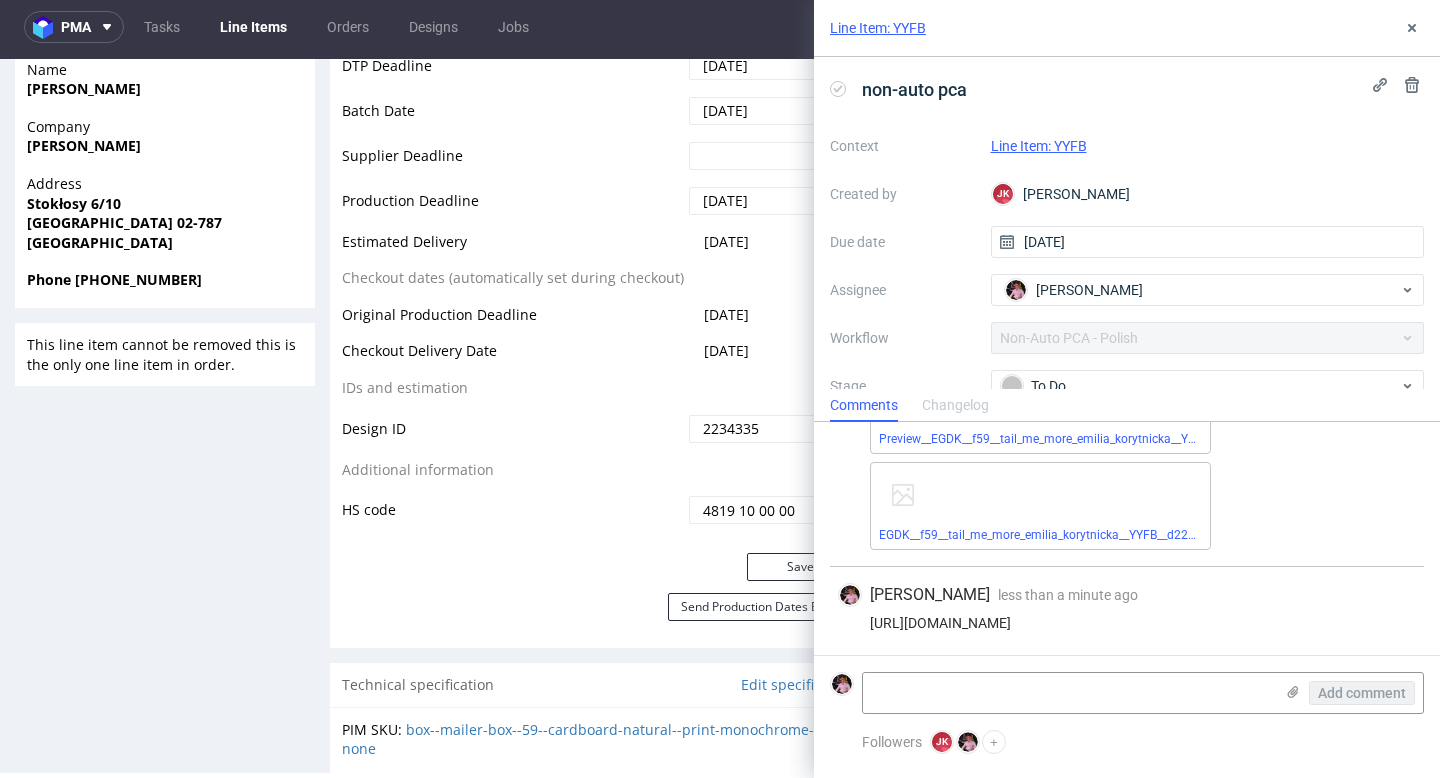 click on "Comments Changelog" at bounding box center (1127, 405) 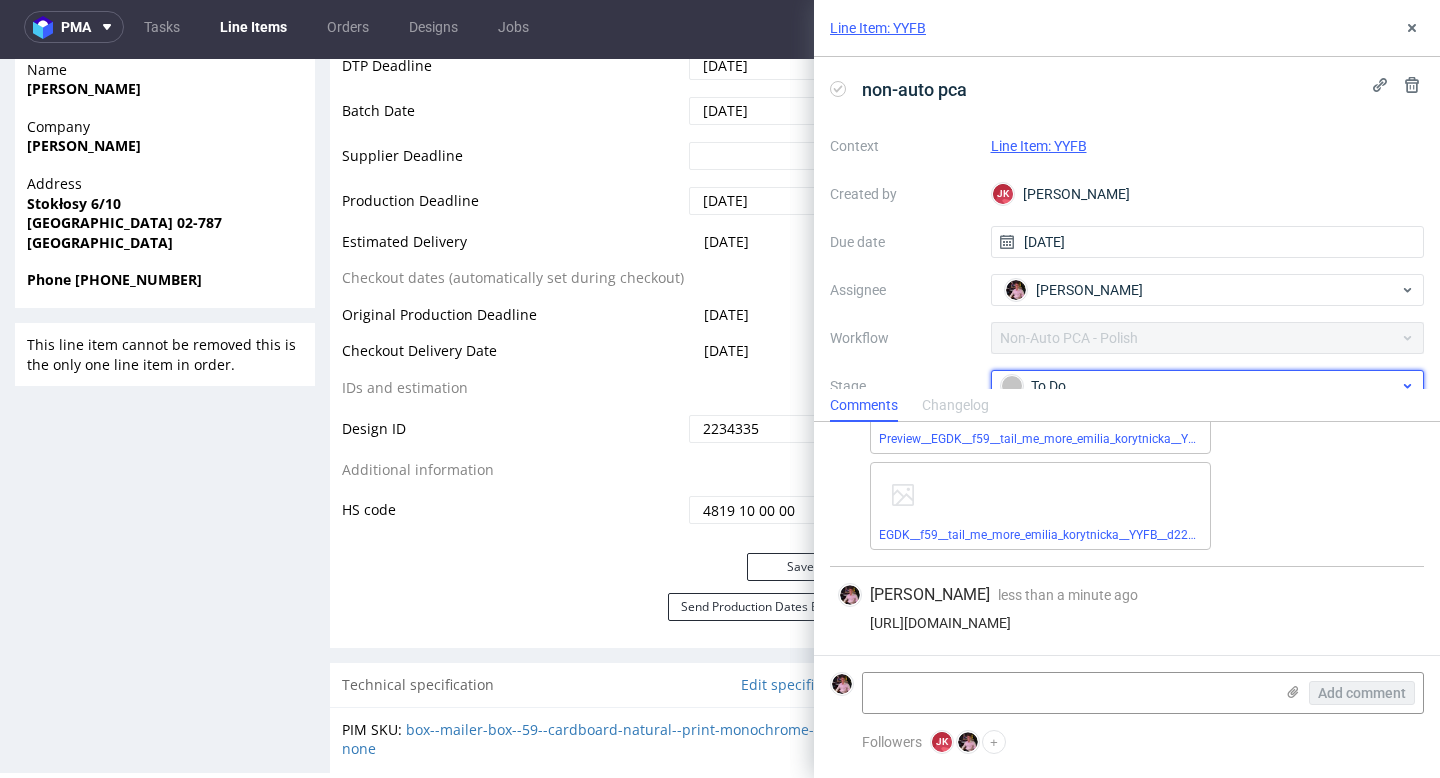 click on "To Do" at bounding box center (1200, 386) 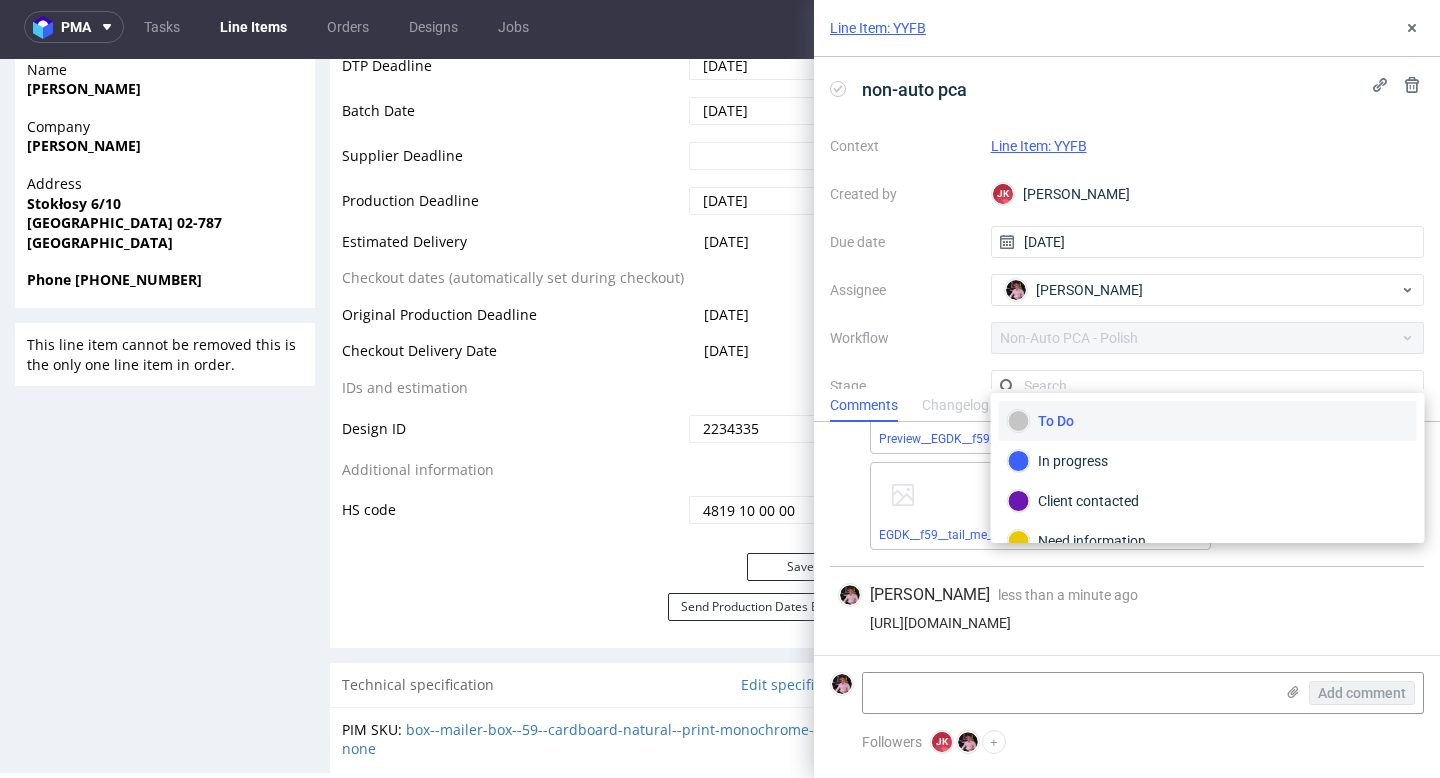 scroll, scrollTop: 13, scrollLeft: 0, axis: vertical 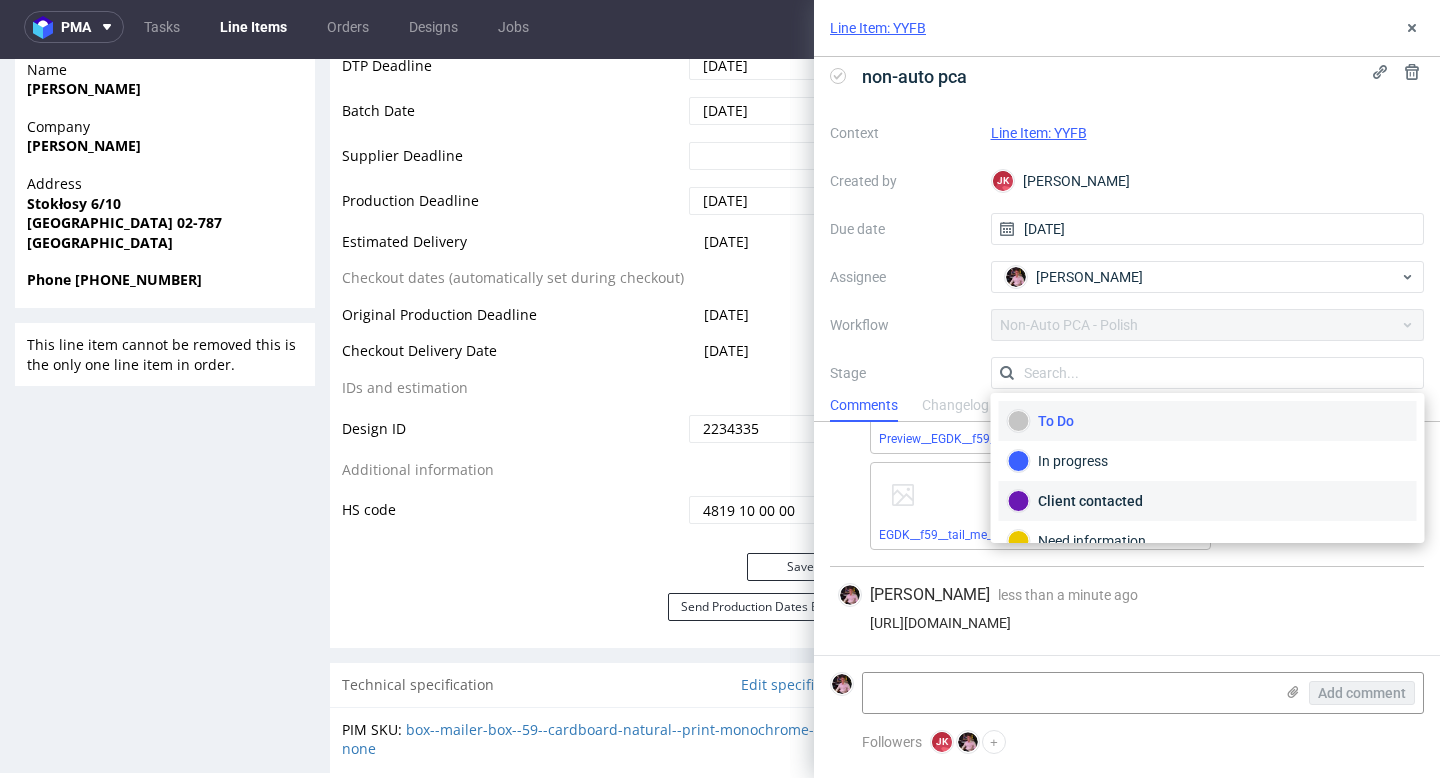 click on "Client contacted" at bounding box center (1208, 501) 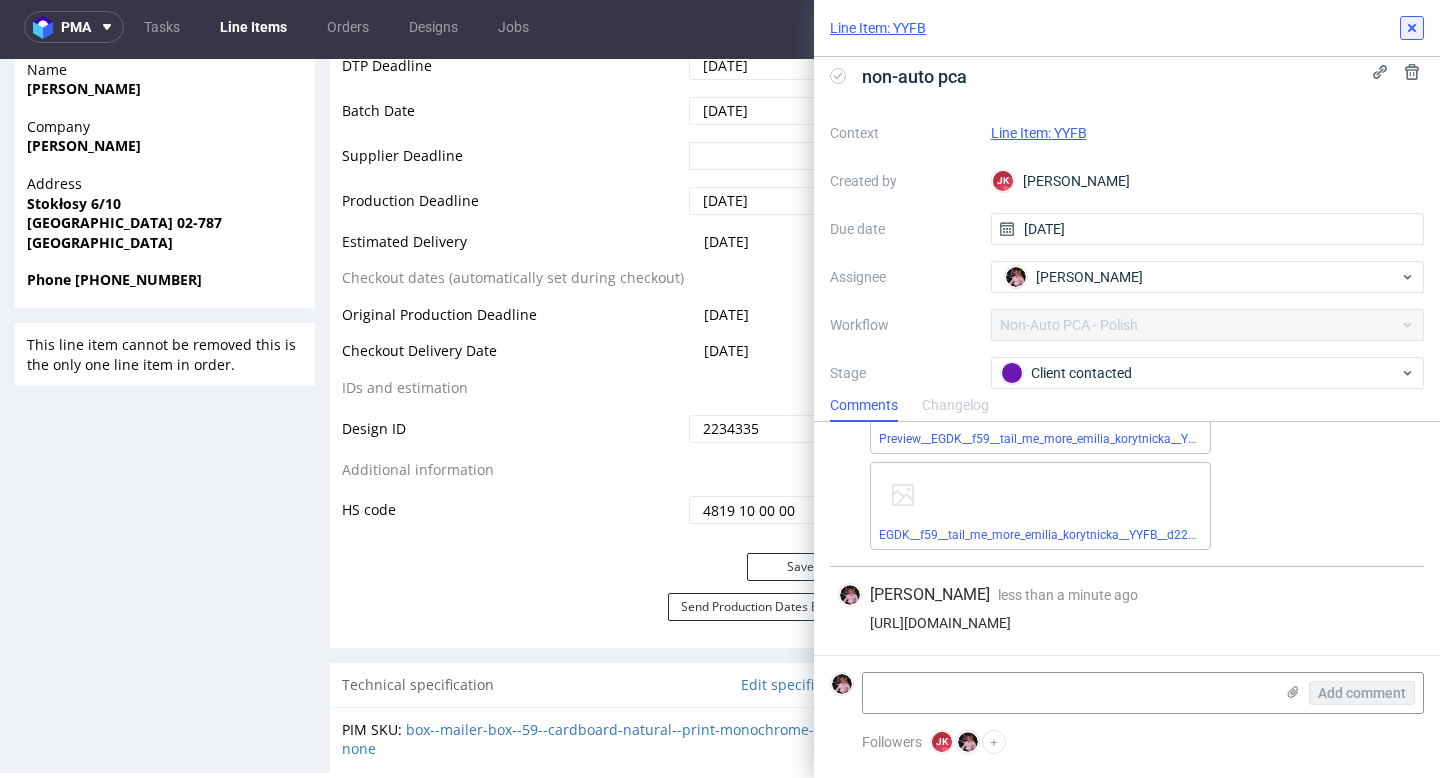 click at bounding box center (1412, 28) 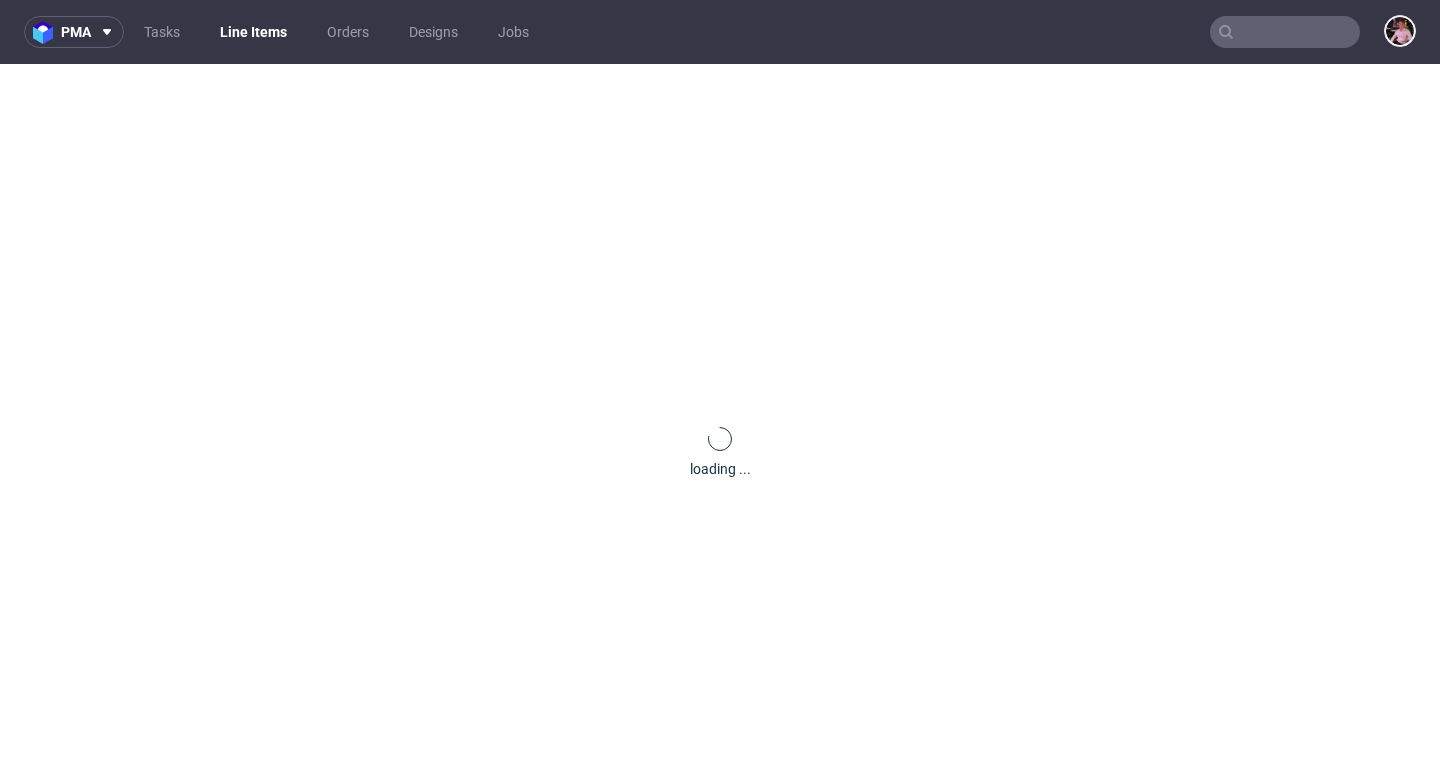 scroll, scrollTop: 0, scrollLeft: 0, axis: both 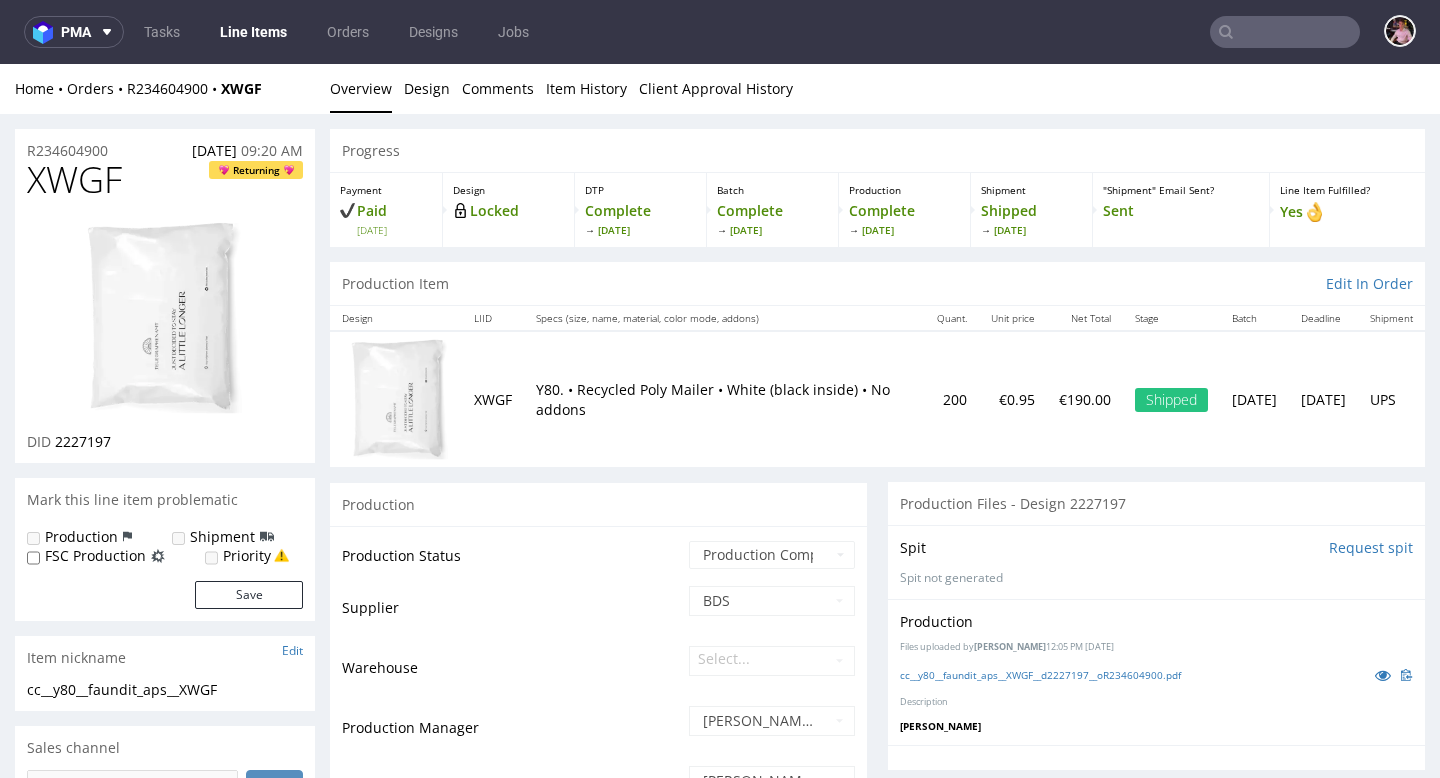 click on "Home Orders R234604900 XWGF Overview Design Comments Item History Client Approval History" at bounding box center (720, 89) 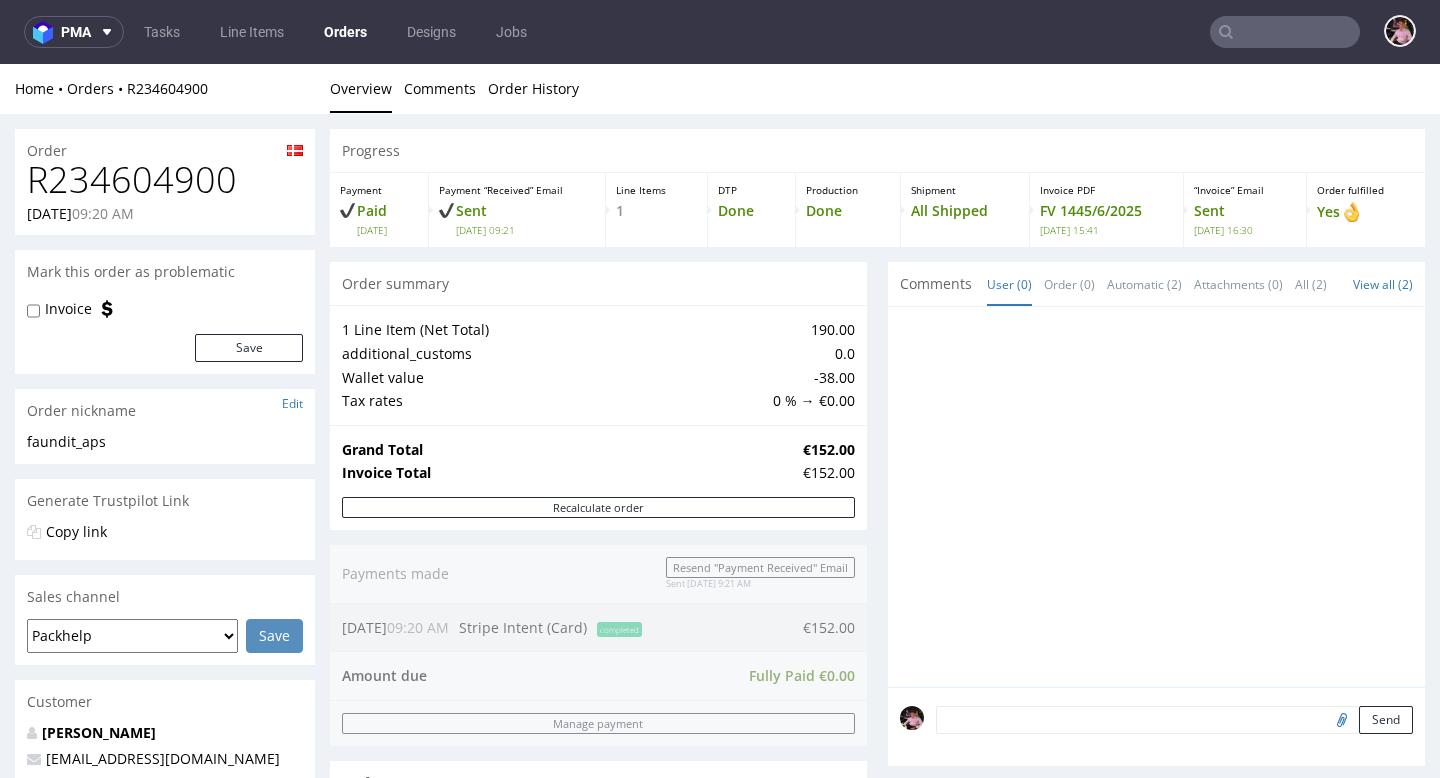 scroll, scrollTop: 0, scrollLeft: 0, axis: both 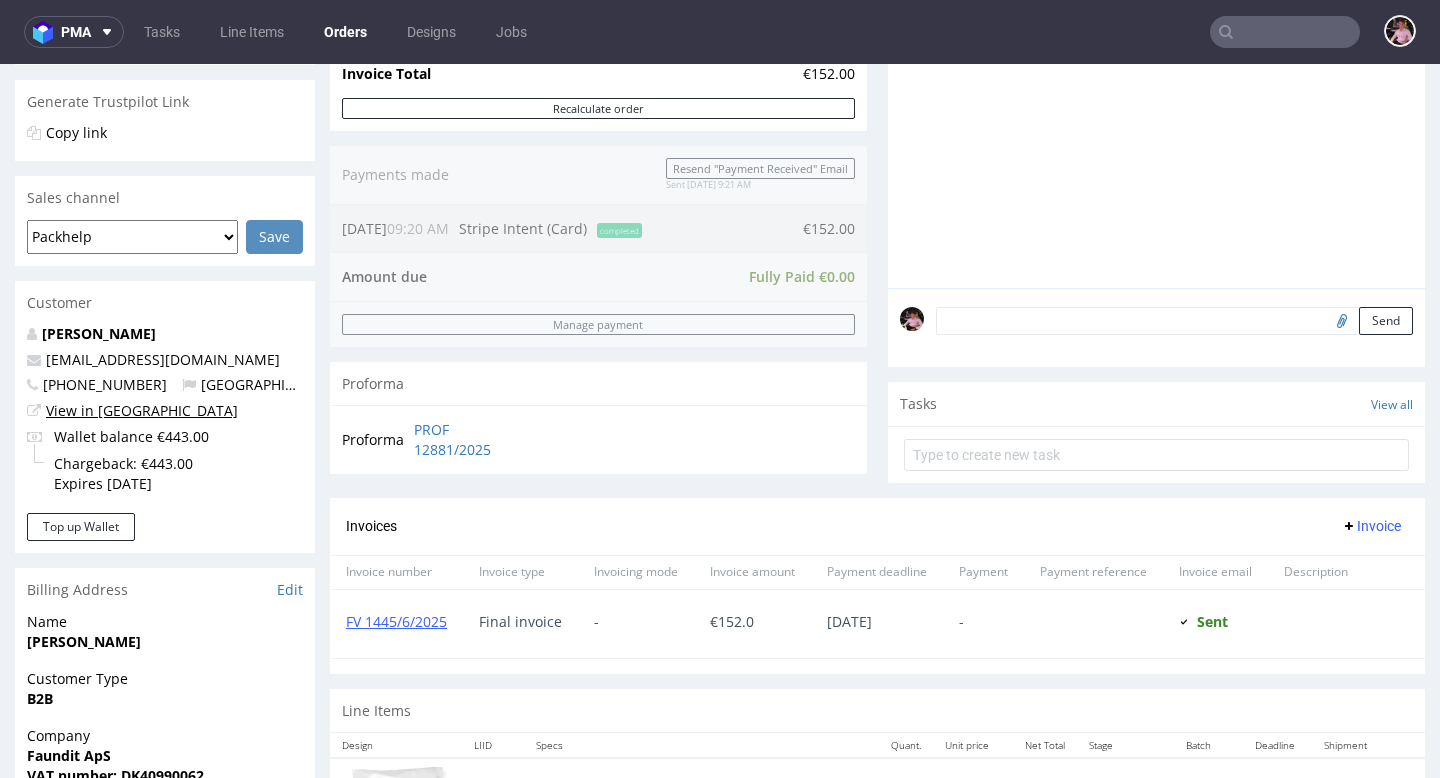 click on "View in [GEOGRAPHIC_DATA]" at bounding box center (142, 410) 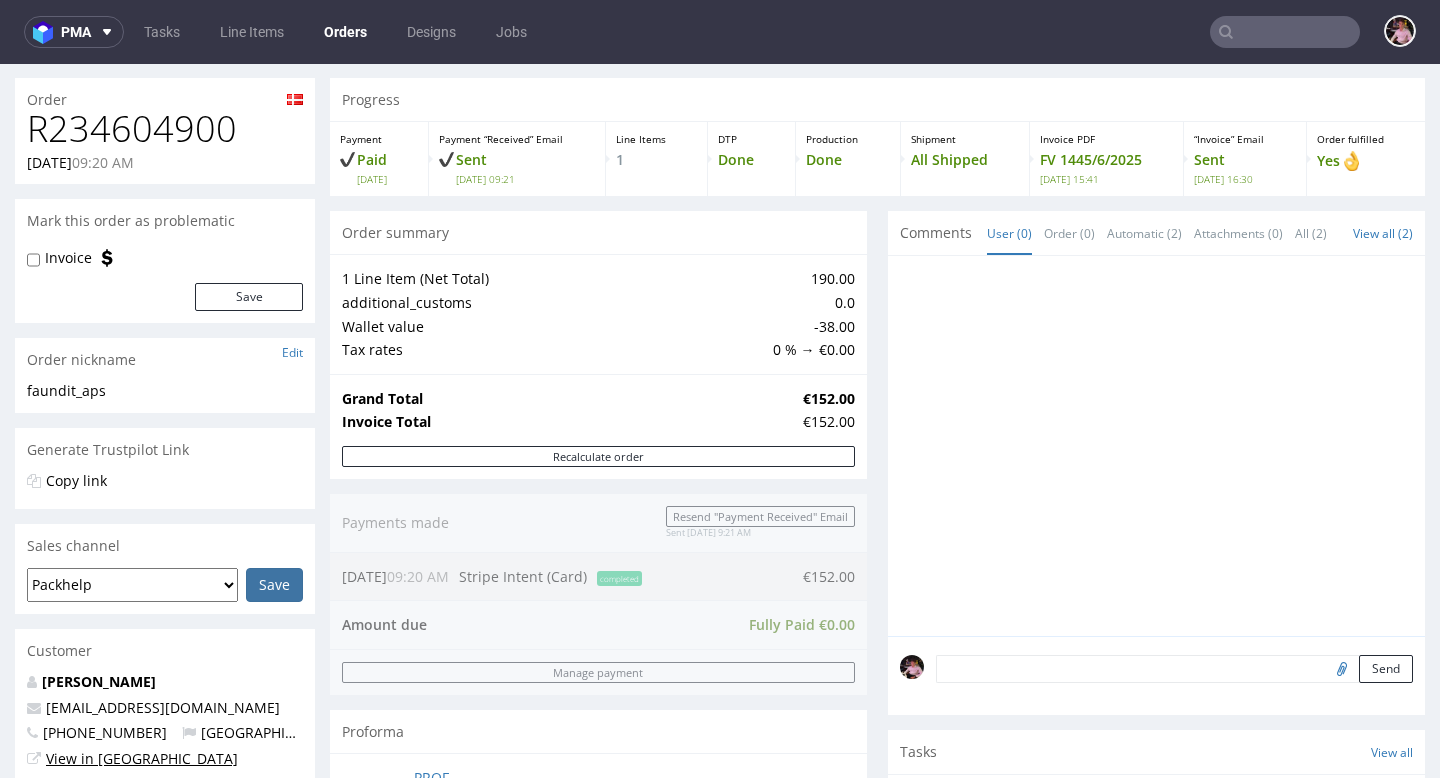 scroll, scrollTop: 0, scrollLeft: 0, axis: both 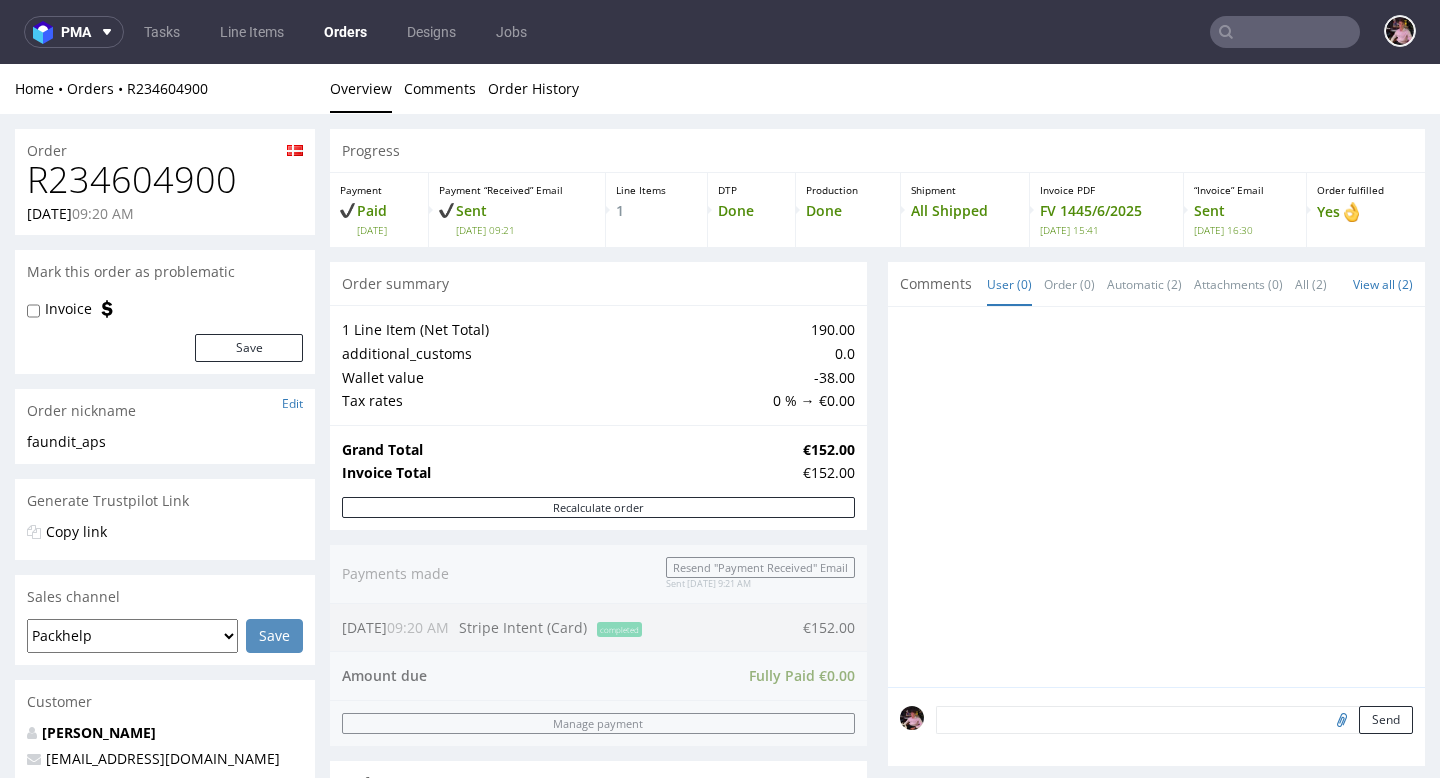 click on "R234604900" at bounding box center (165, 180) 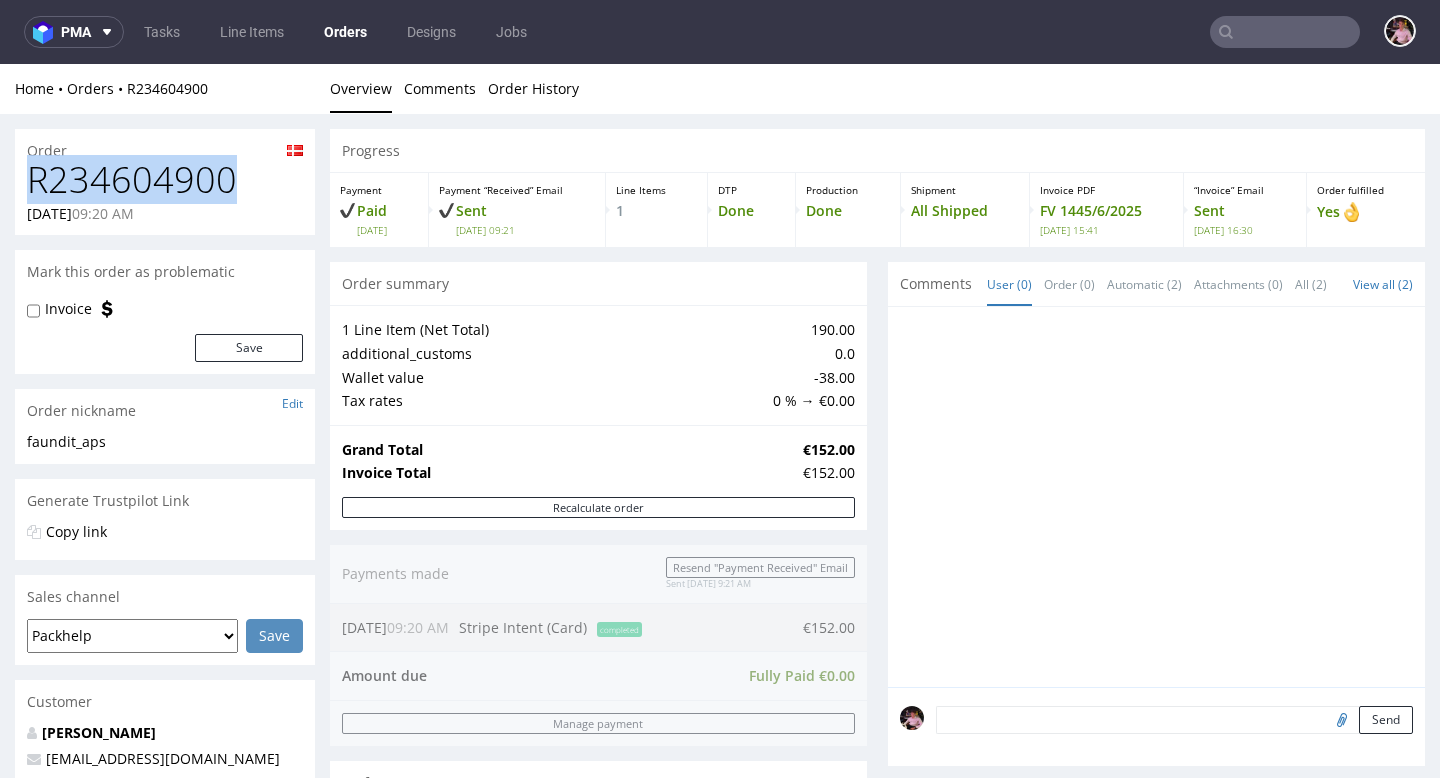 click on "R234604900" at bounding box center (165, 180) 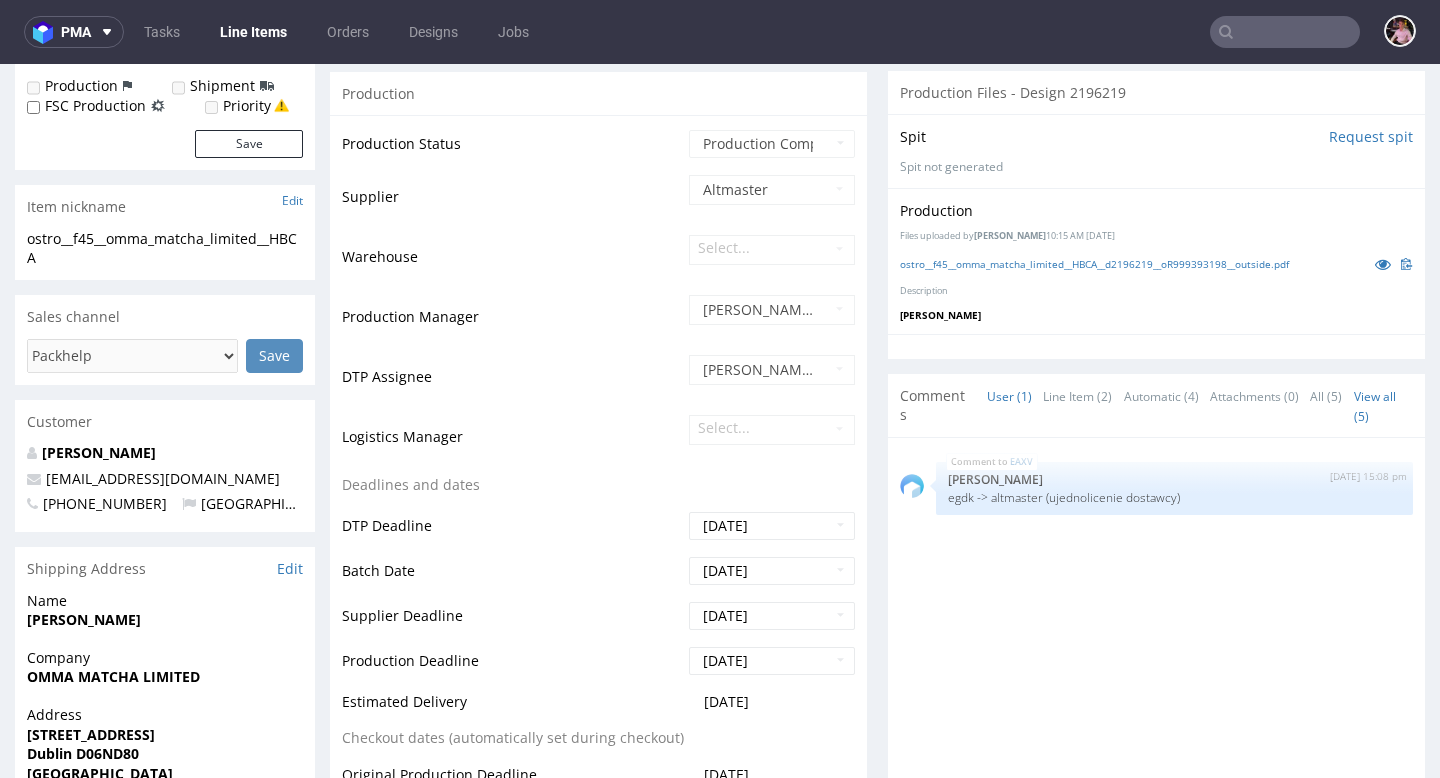 scroll, scrollTop: 0, scrollLeft: 0, axis: both 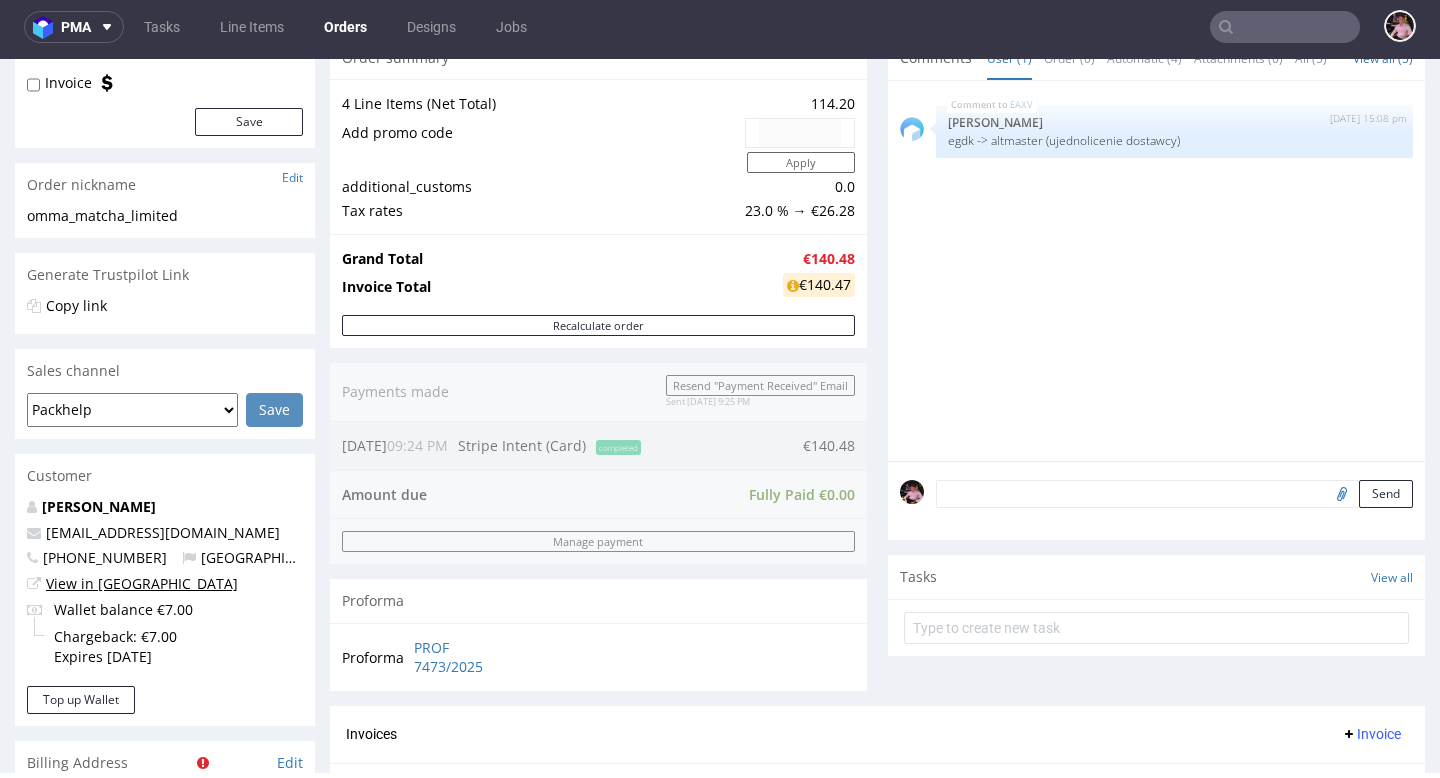 click on "View in [GEOGRAPHIC_DATA]" at bounding box center (142, 583) 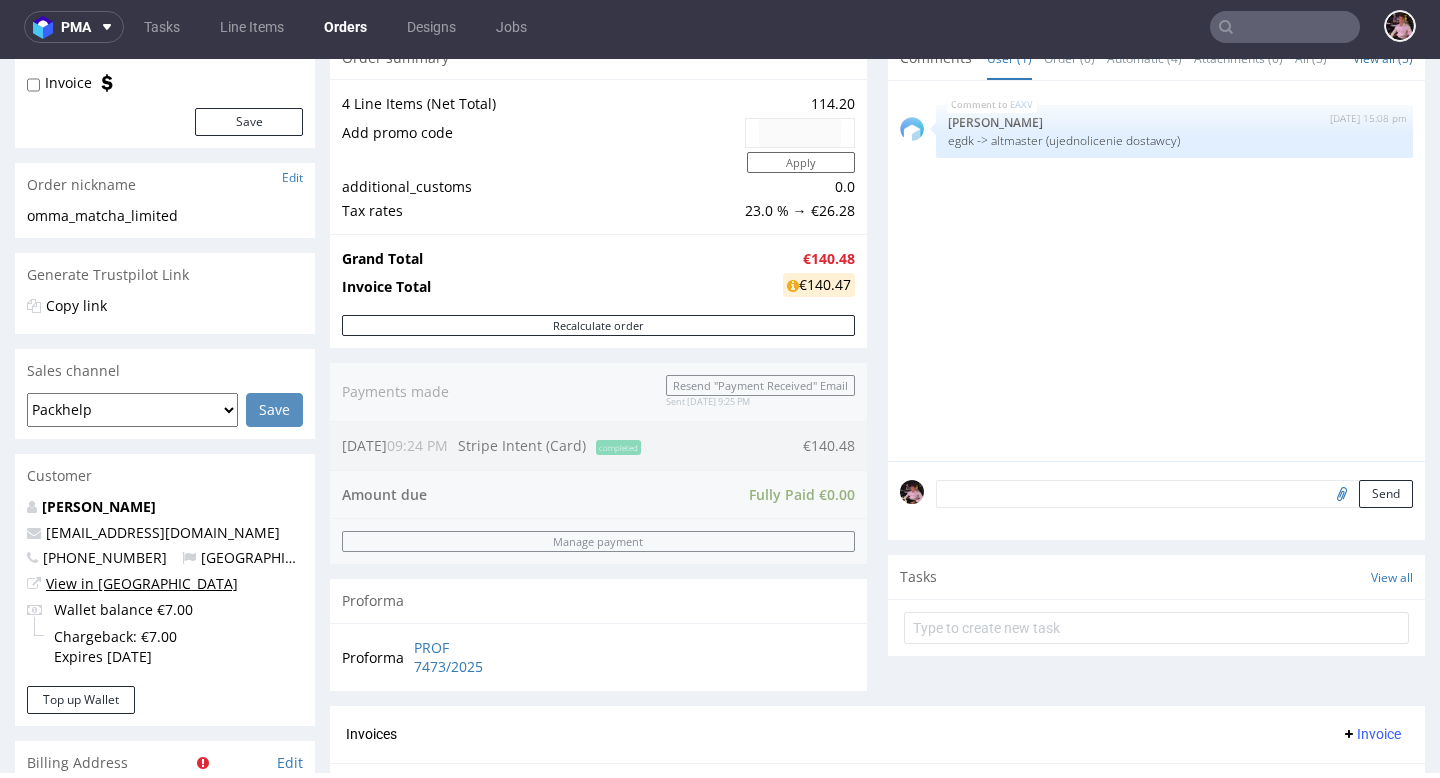 scroll, scrollTop: 0, scrollLeft: 0, axis: both 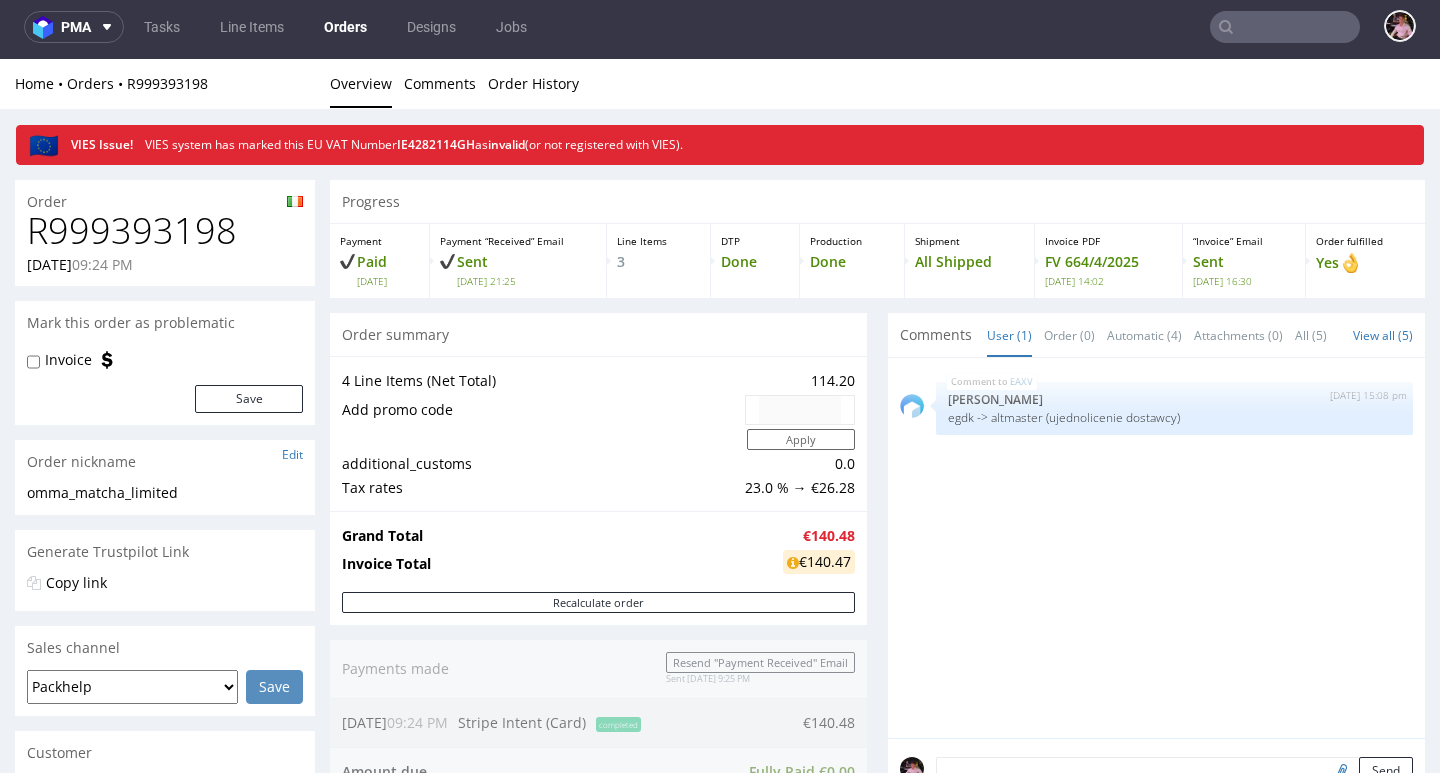 click on "R999393198" at bounding box center [165, 231] 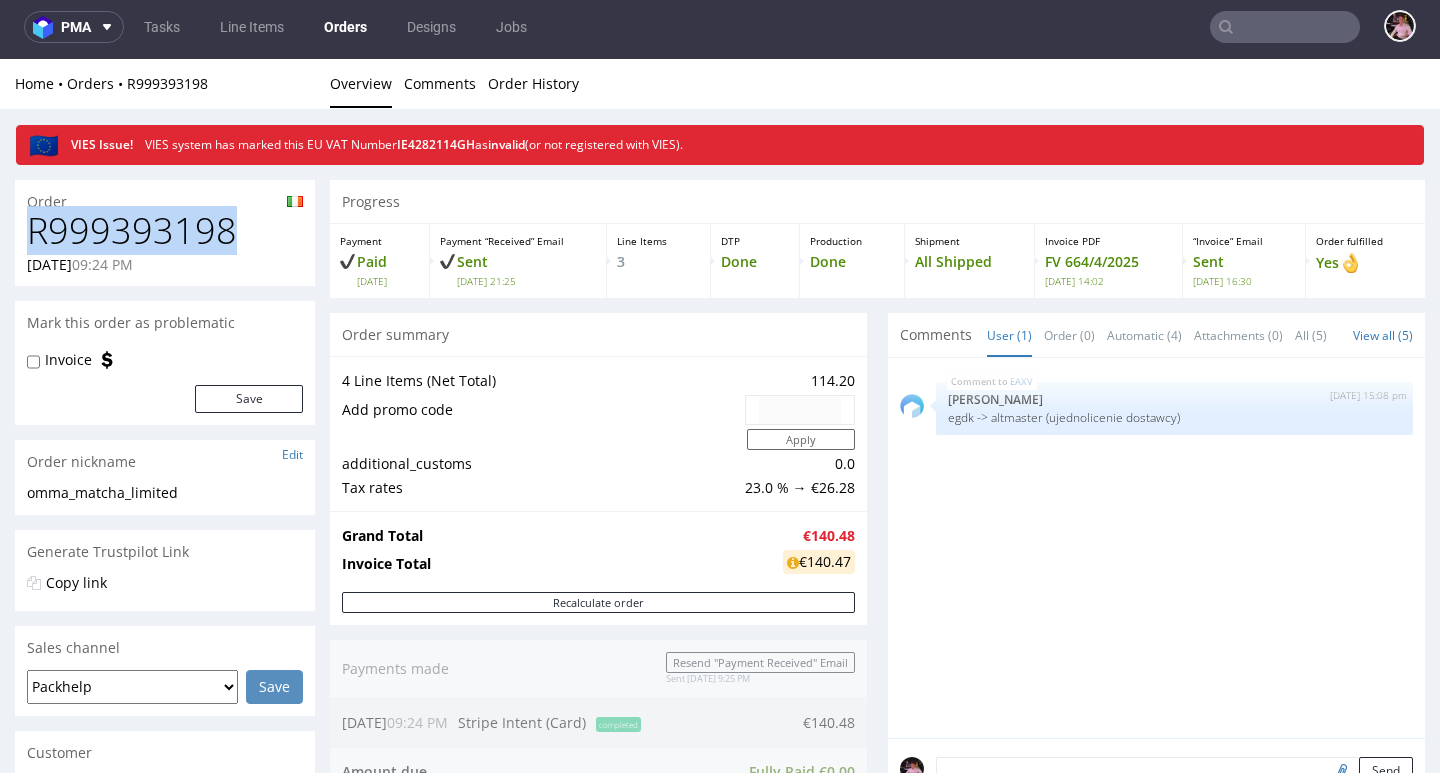 click on "R999393198" at bounding box center (165, 231) 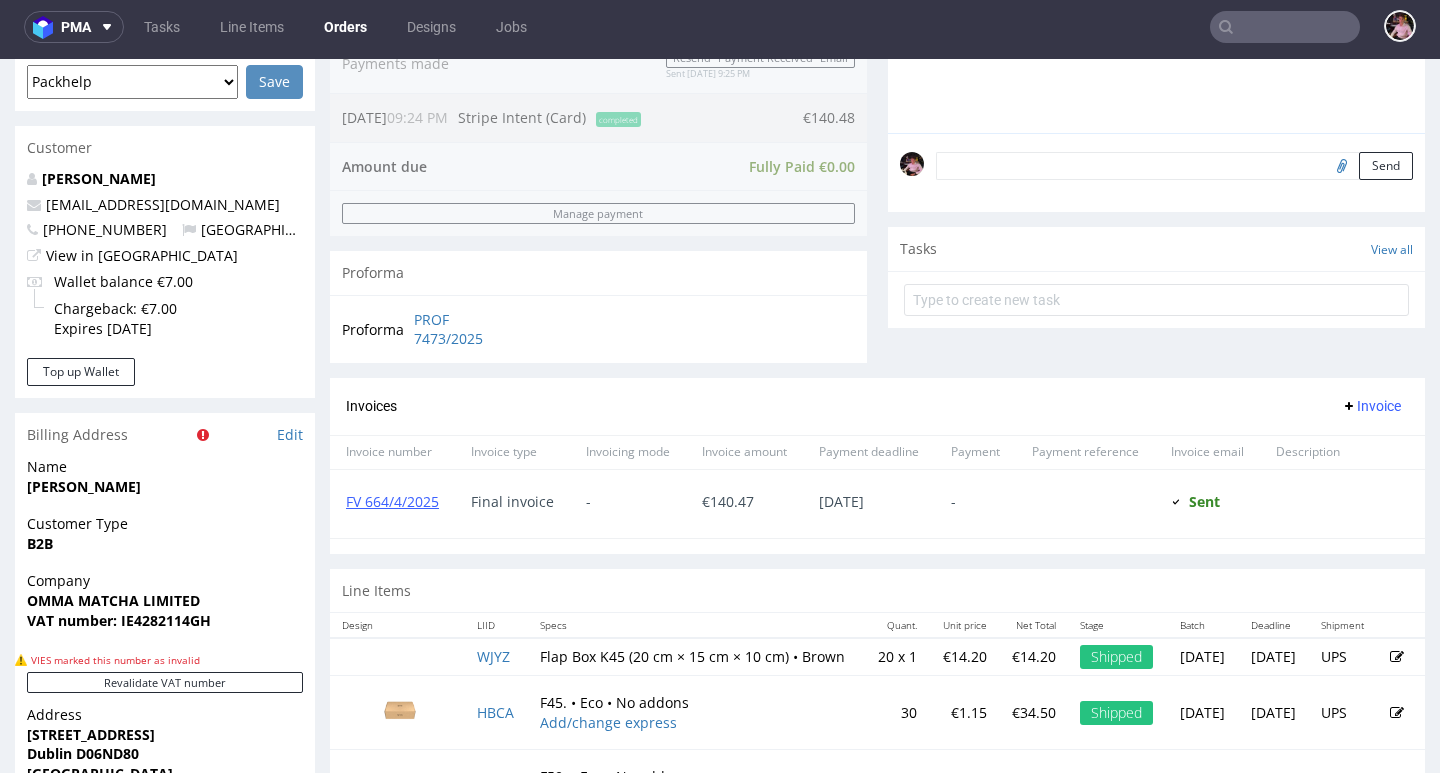 scroll, scrollTop: 912, scrollLeft: 0, axis: vertical 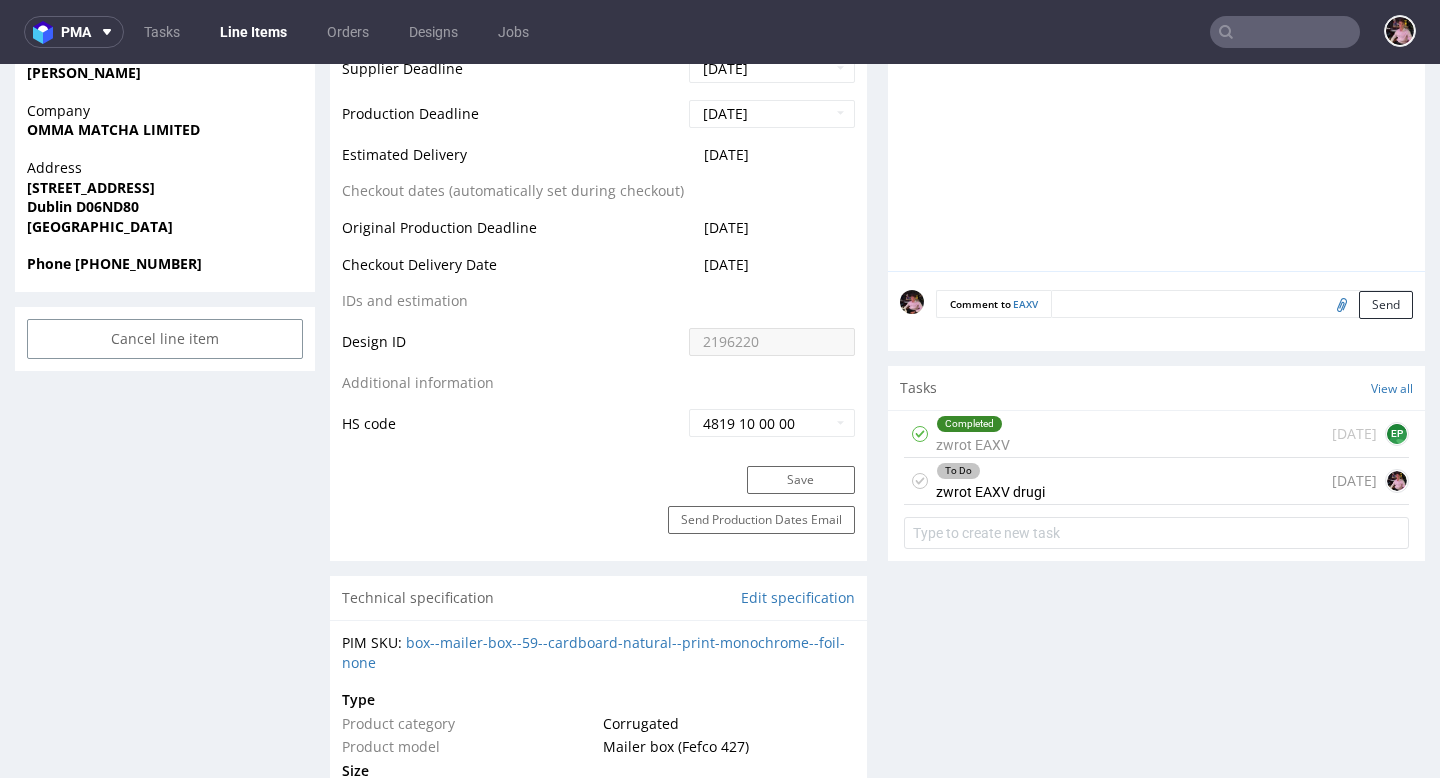click on "To Do zwrot EAXV drugi [DATE]" at bounding box center [1156, 481] 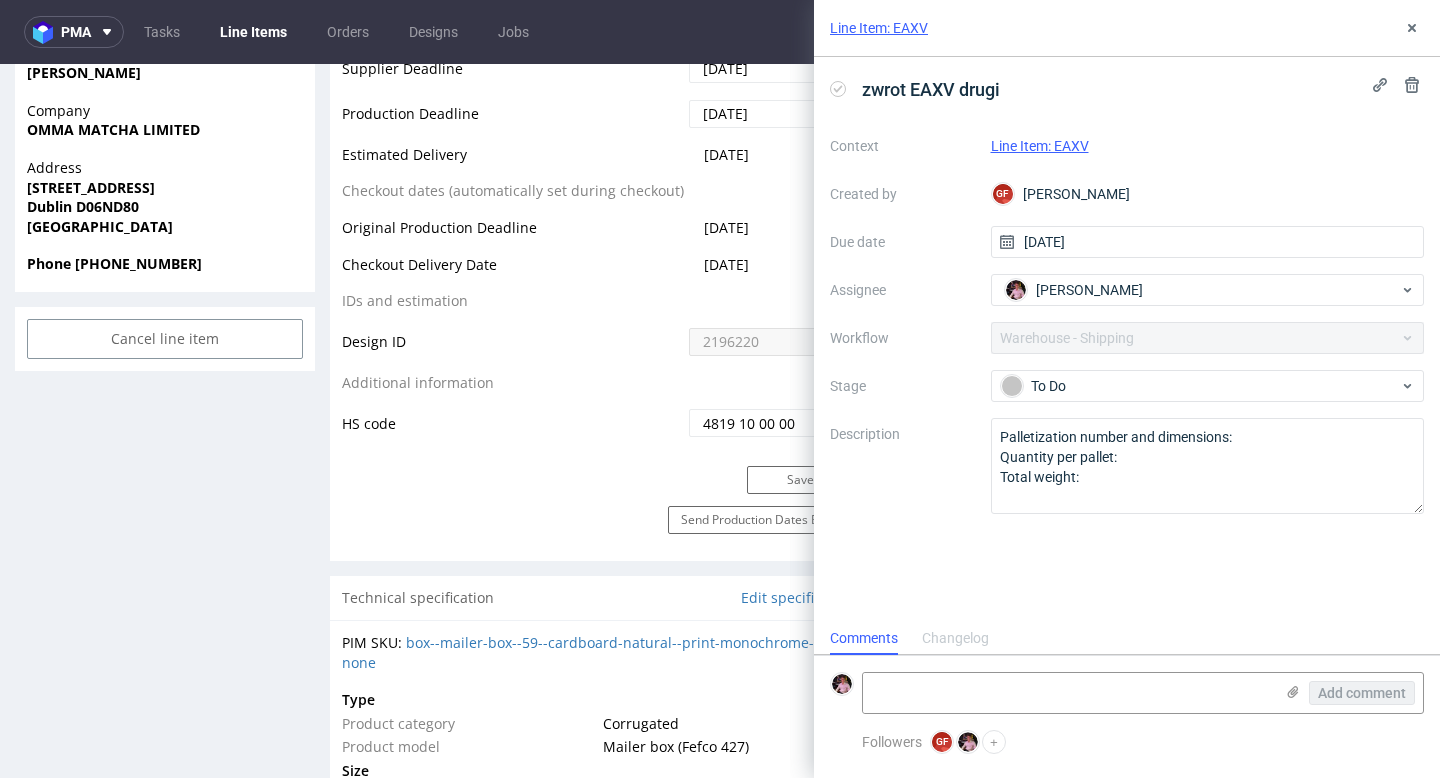 scroll, scrollTop: 16, scrollLeft: 0, axis: vertical 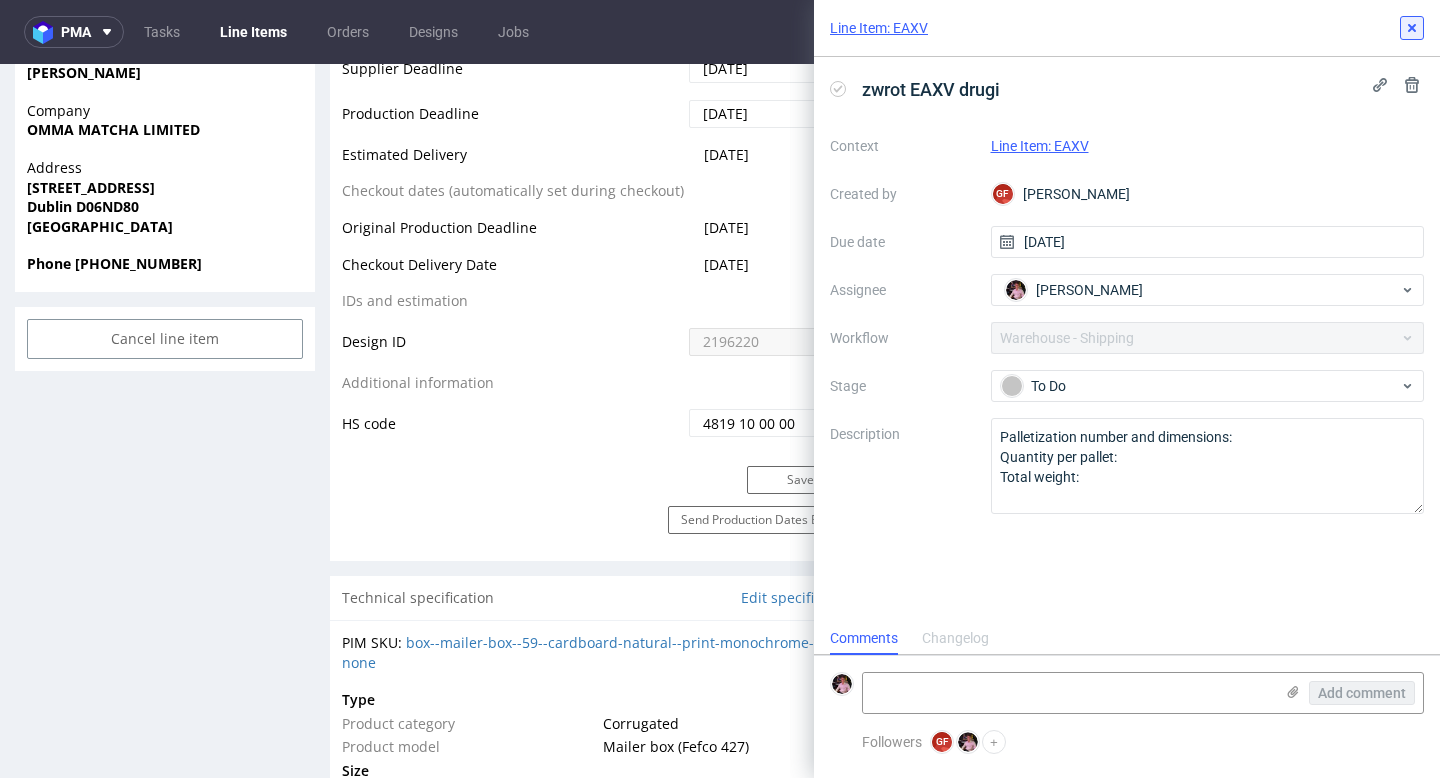 click 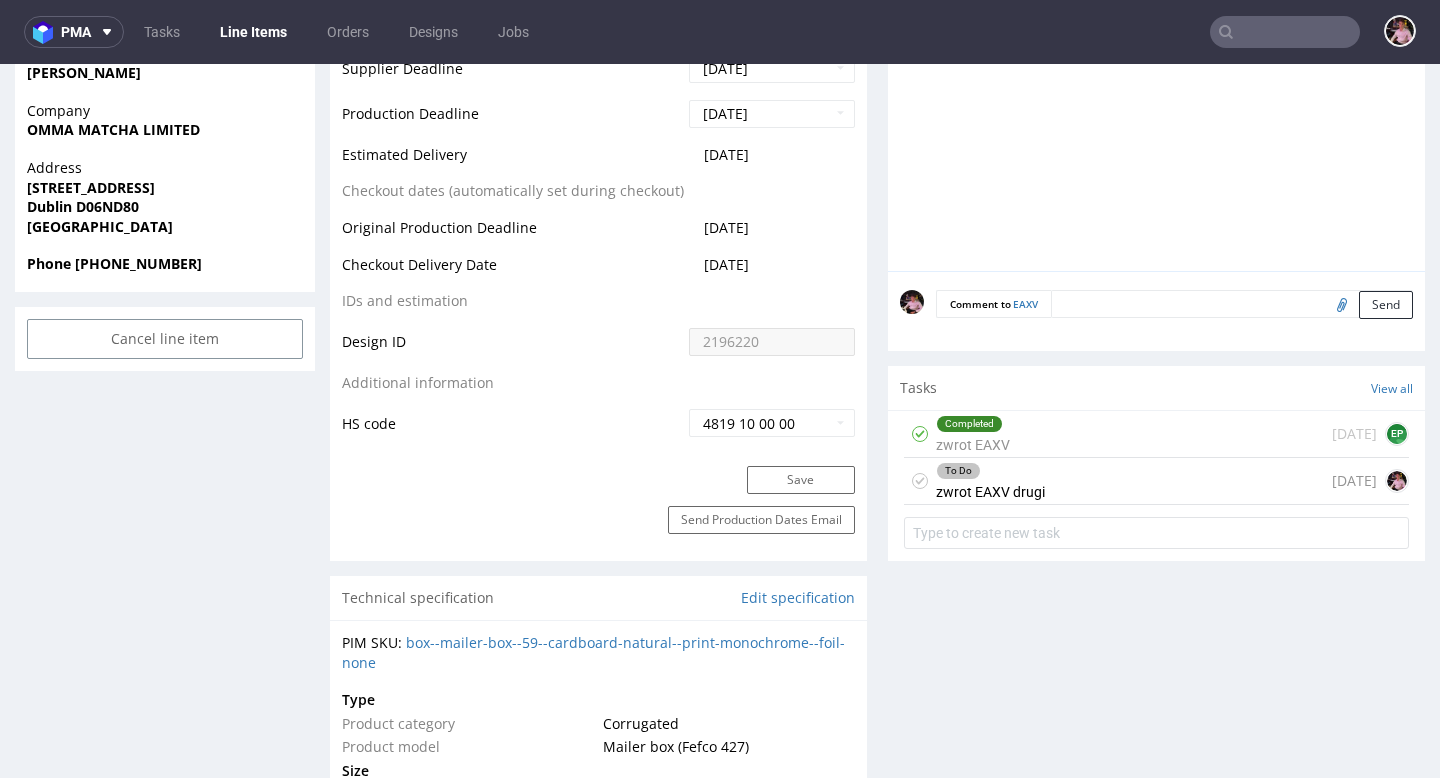 click on "To Do zwrot EAXV drugi 6 days ago" at bounding box center [1156, 481] 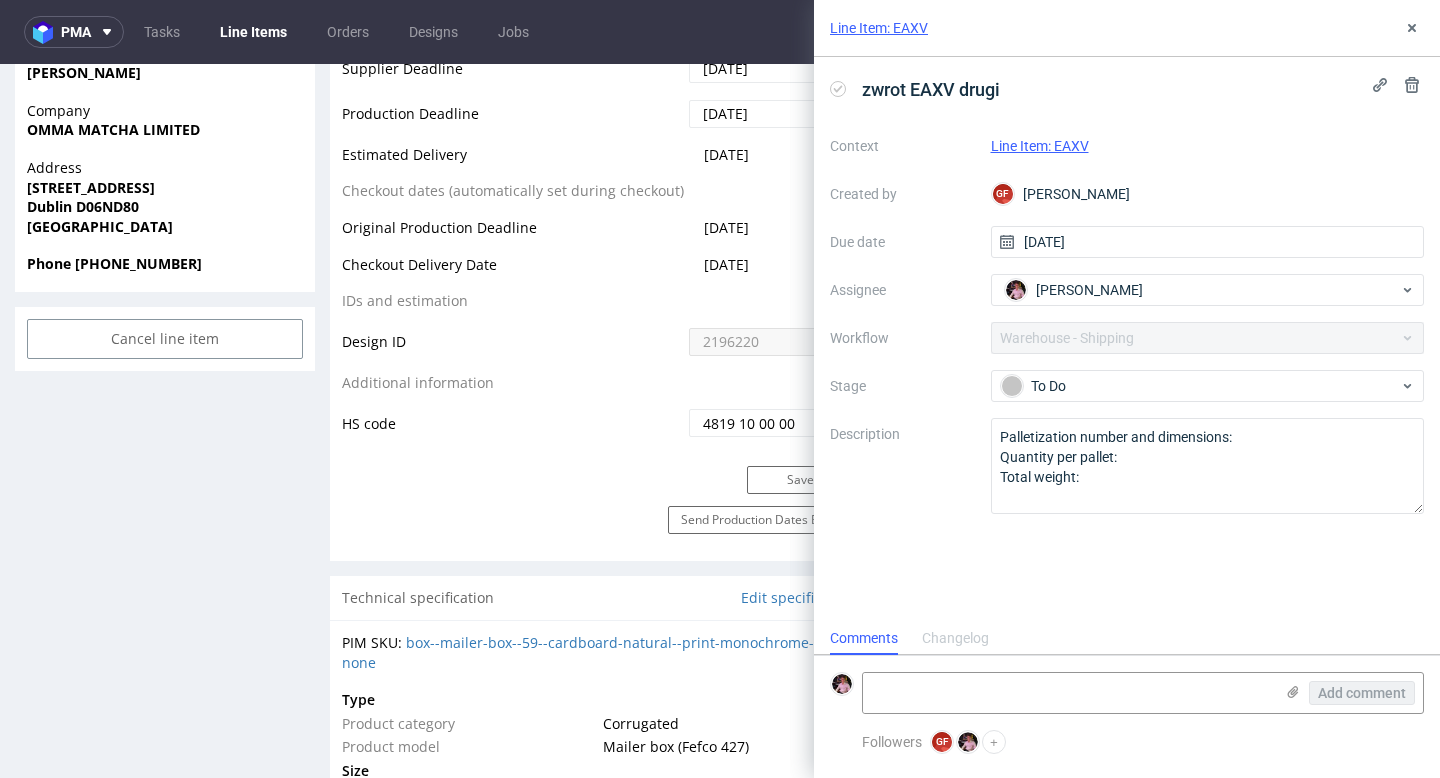 scroll, scrollTop: 16, scrollLeft: 0, axis: vertical 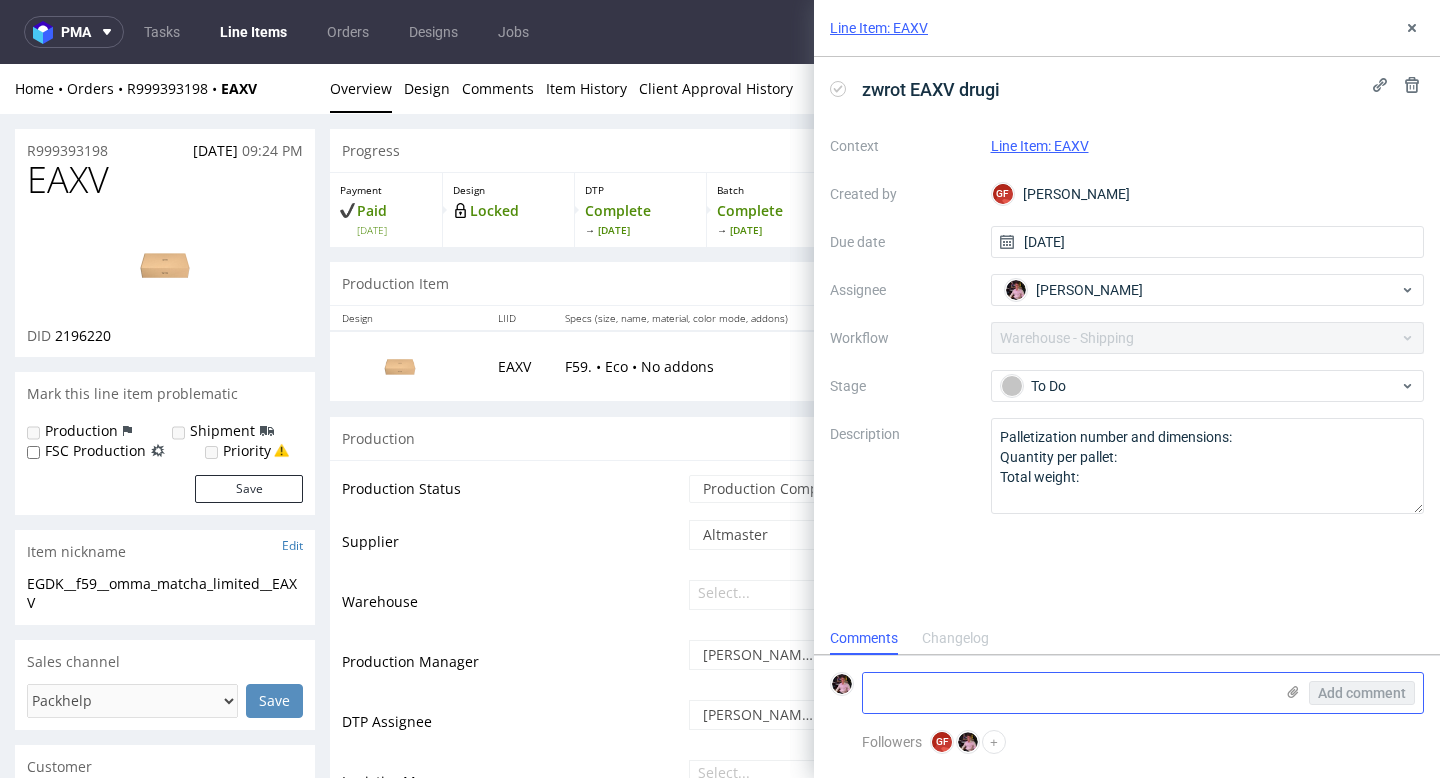 click at bounding box center (1068, 693) 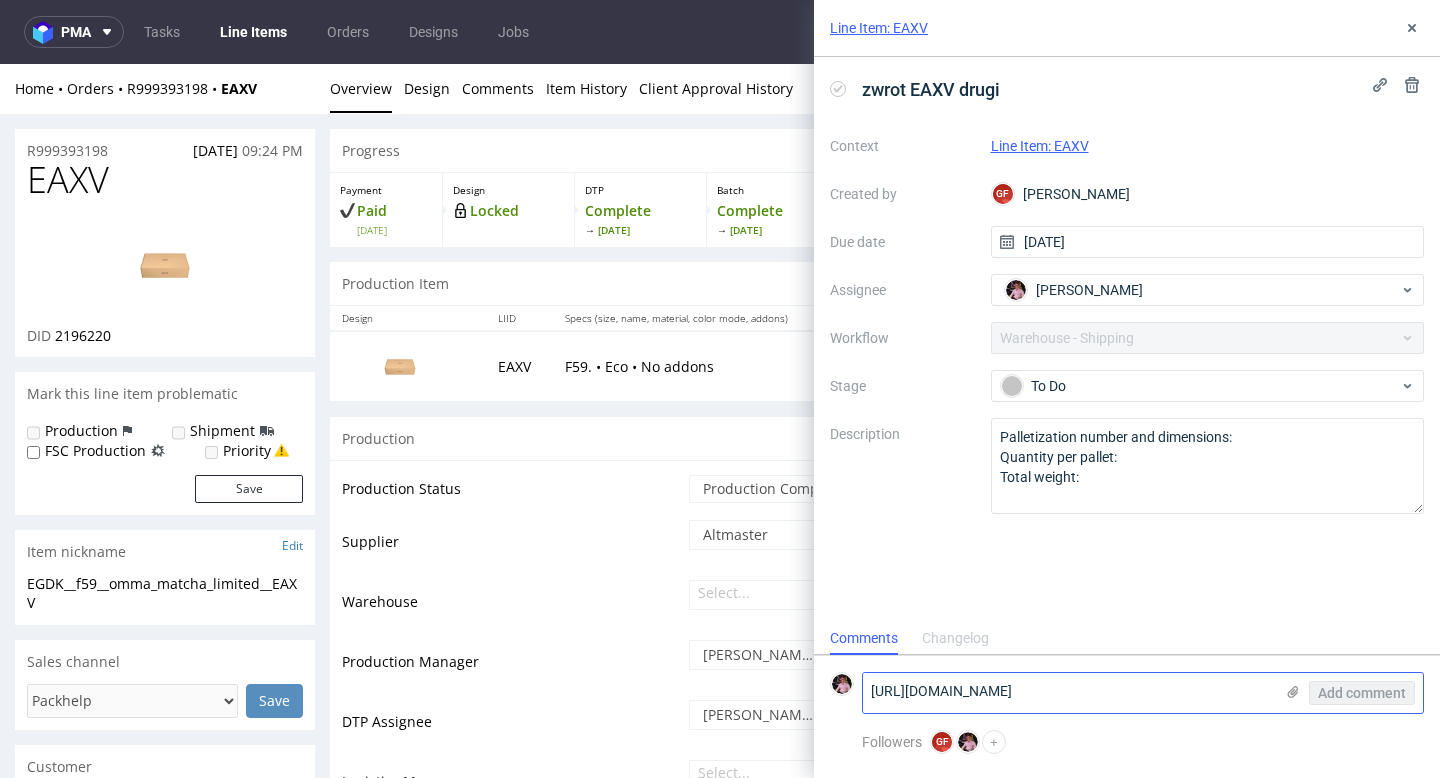 scroll, scrollTop: 0, scrollLeft: 0, axis: both 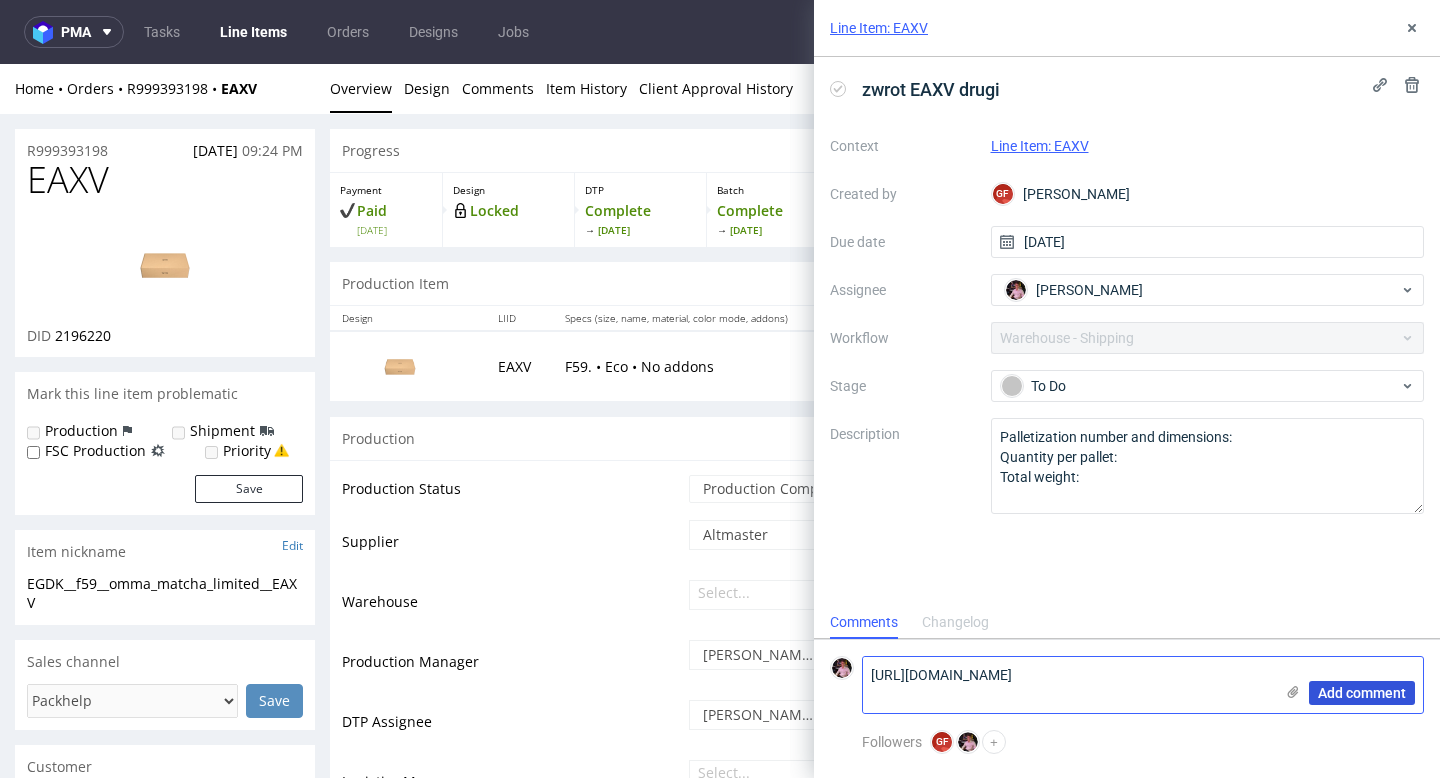type on "https://app-eu1.hubspot.com/contacts/25600958/record/0-5/139612188914" 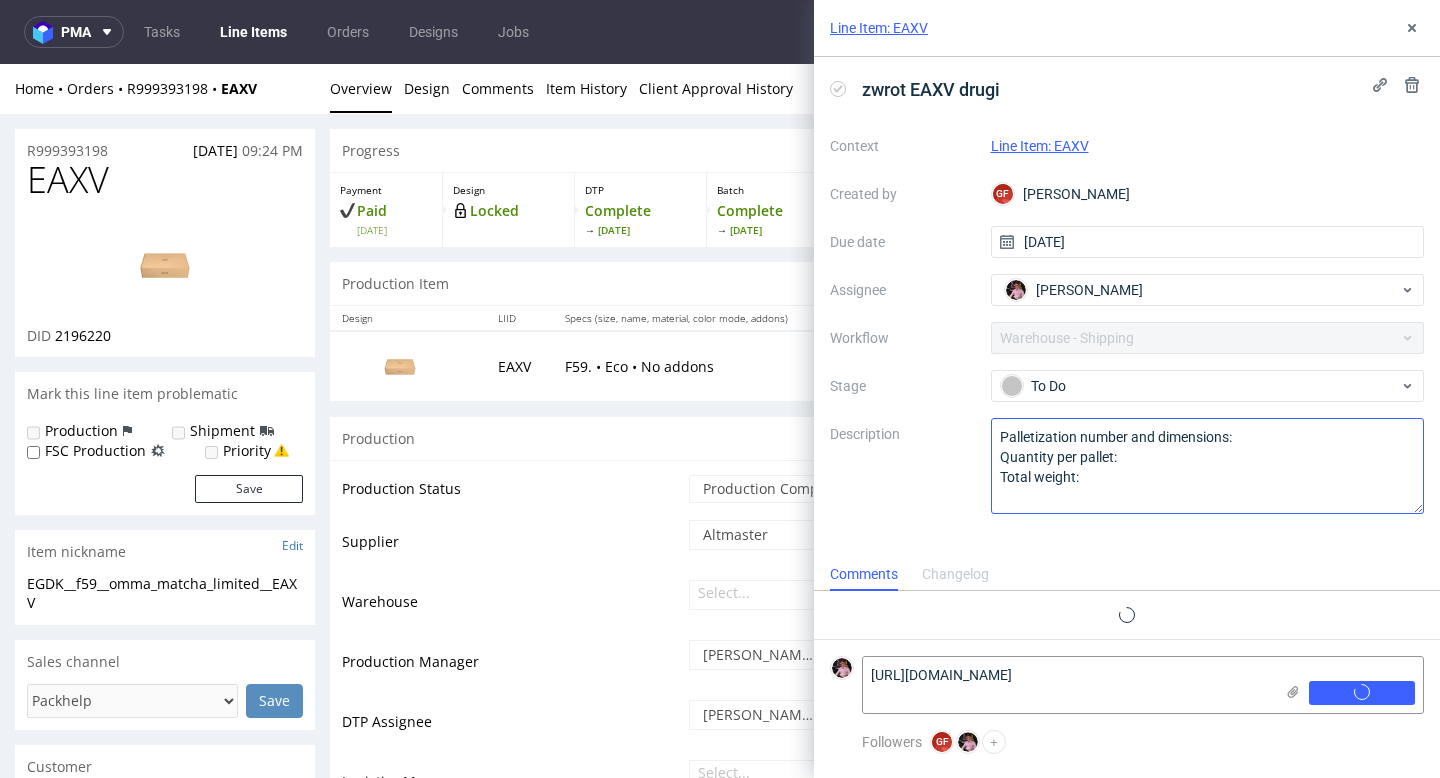 type 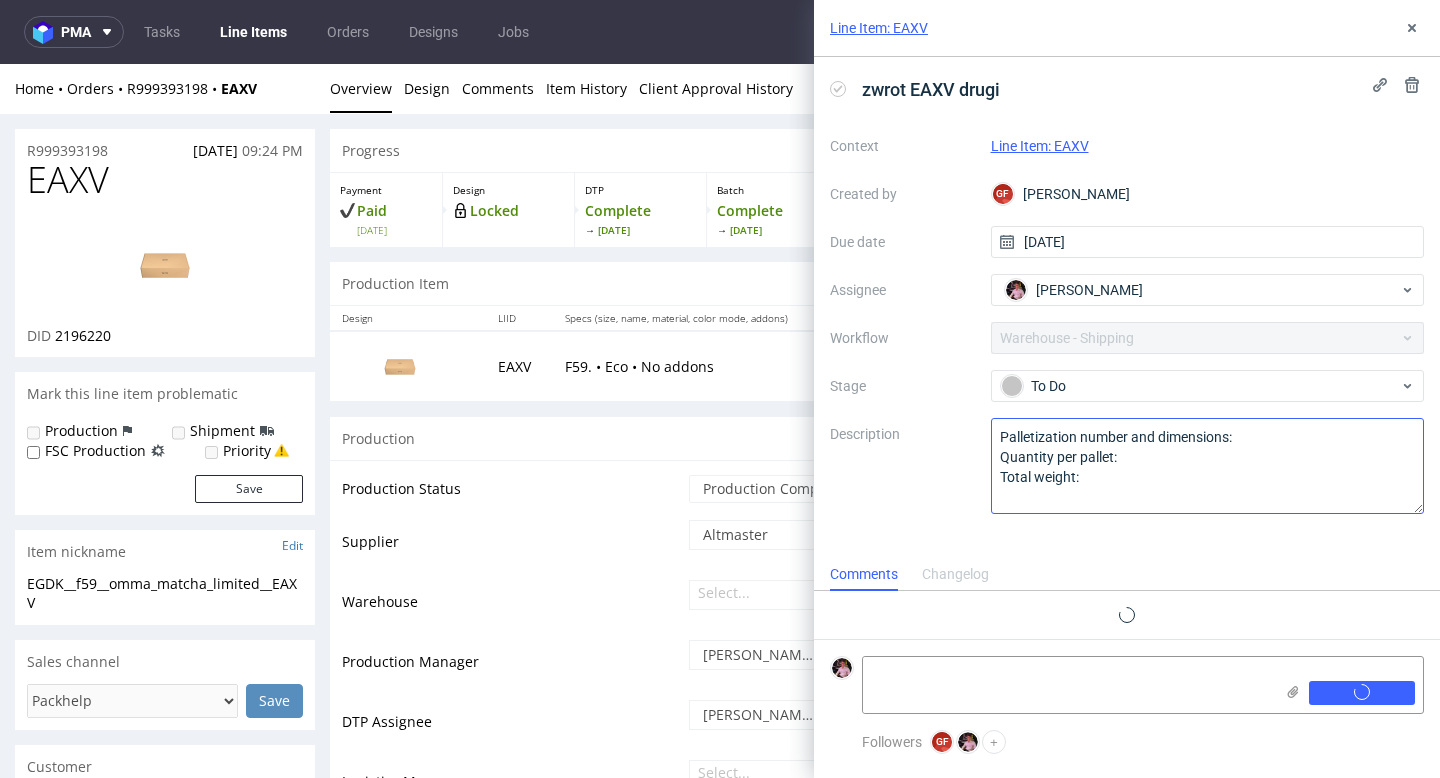 scroll, scrollTop: 0, scrollLeft: 0, axis: both 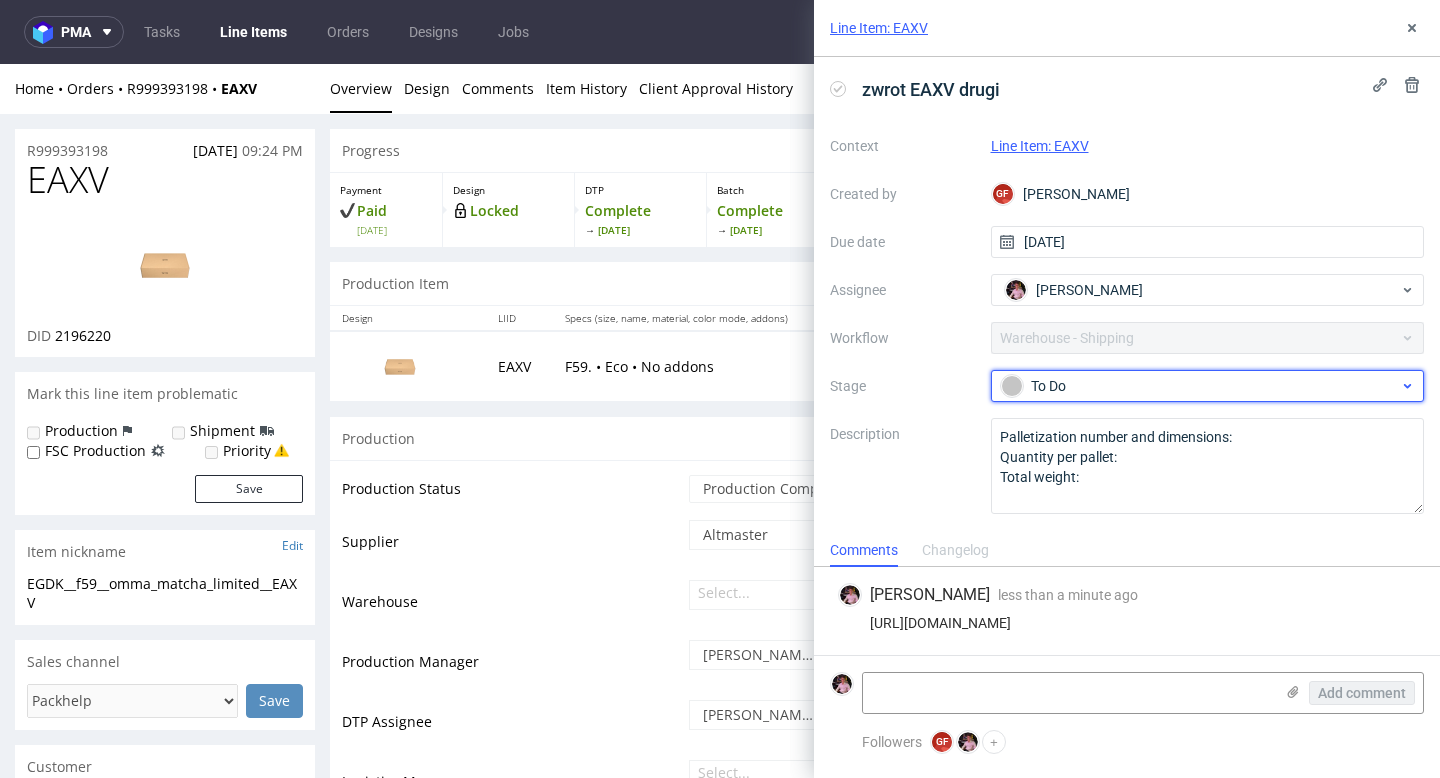 click on "To Do" at bounding box center [1200, 386] 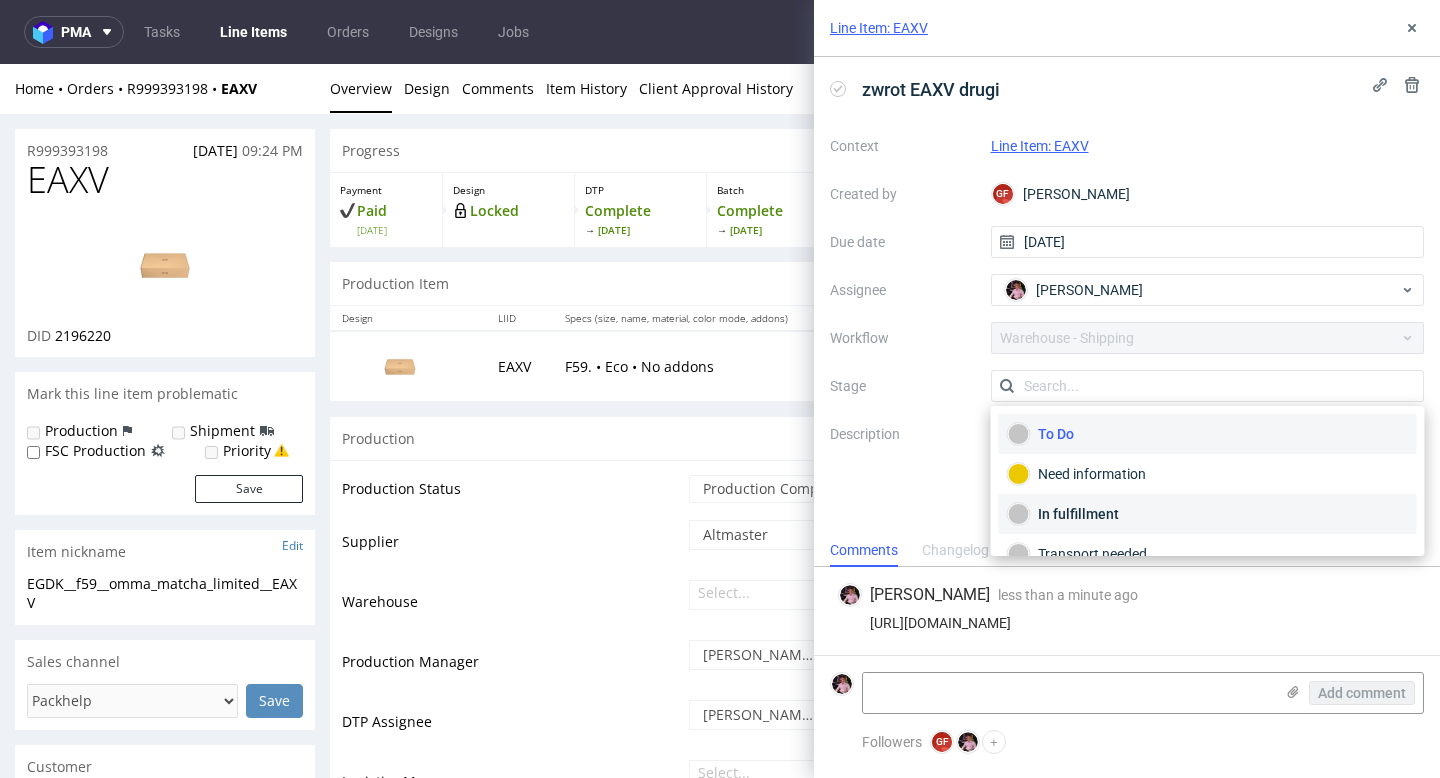 click on "In fulfillment" at bounding box center (1208, 514) 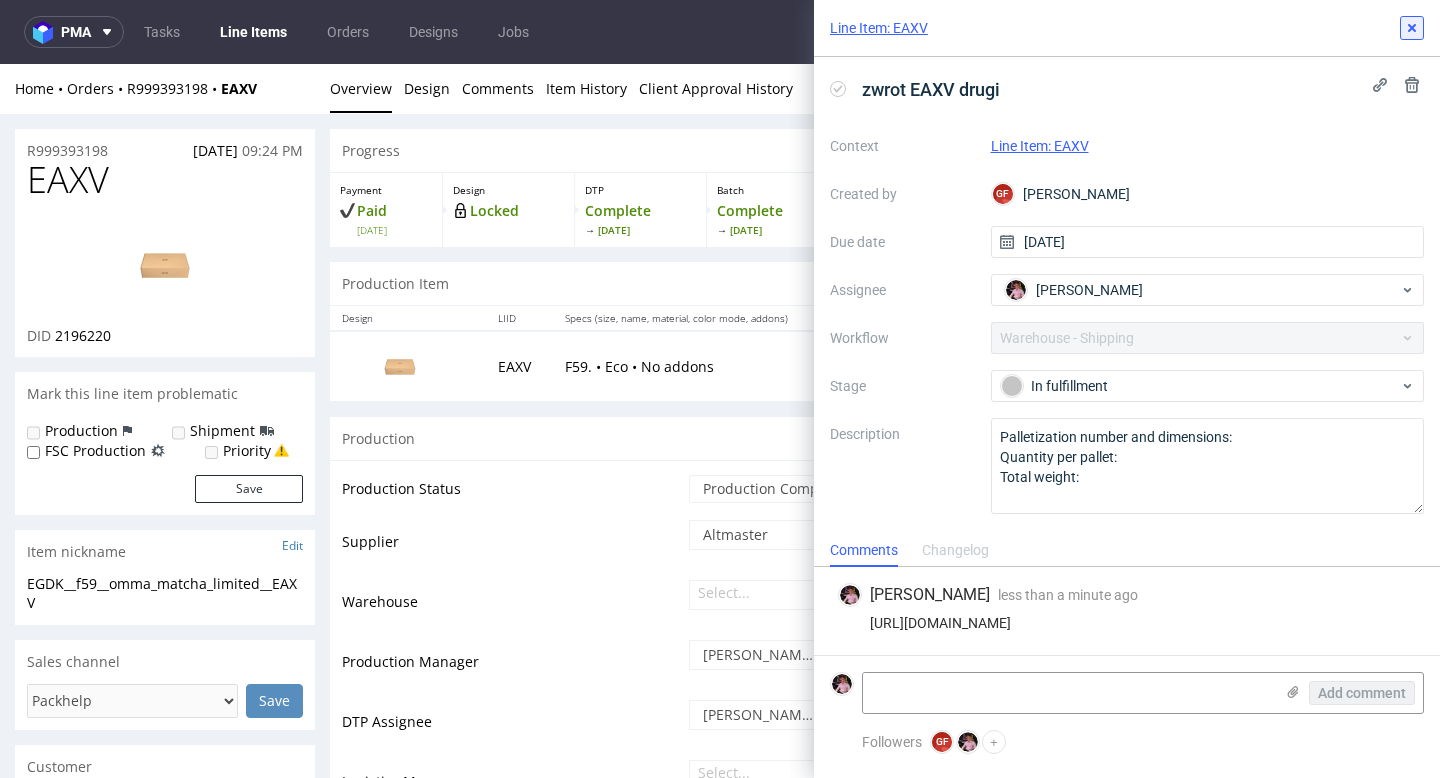 click 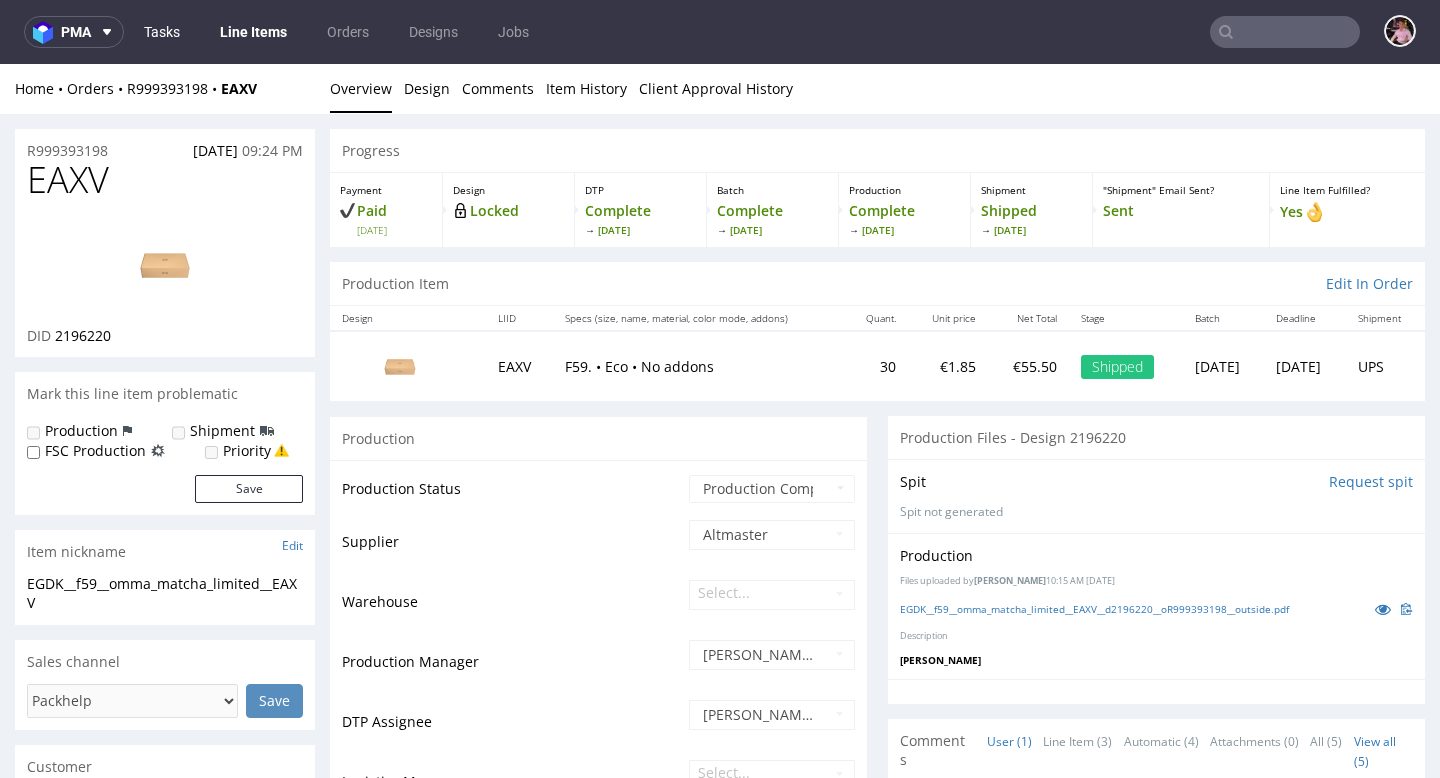 click on "Tasks" at bounding box center [162, 32] 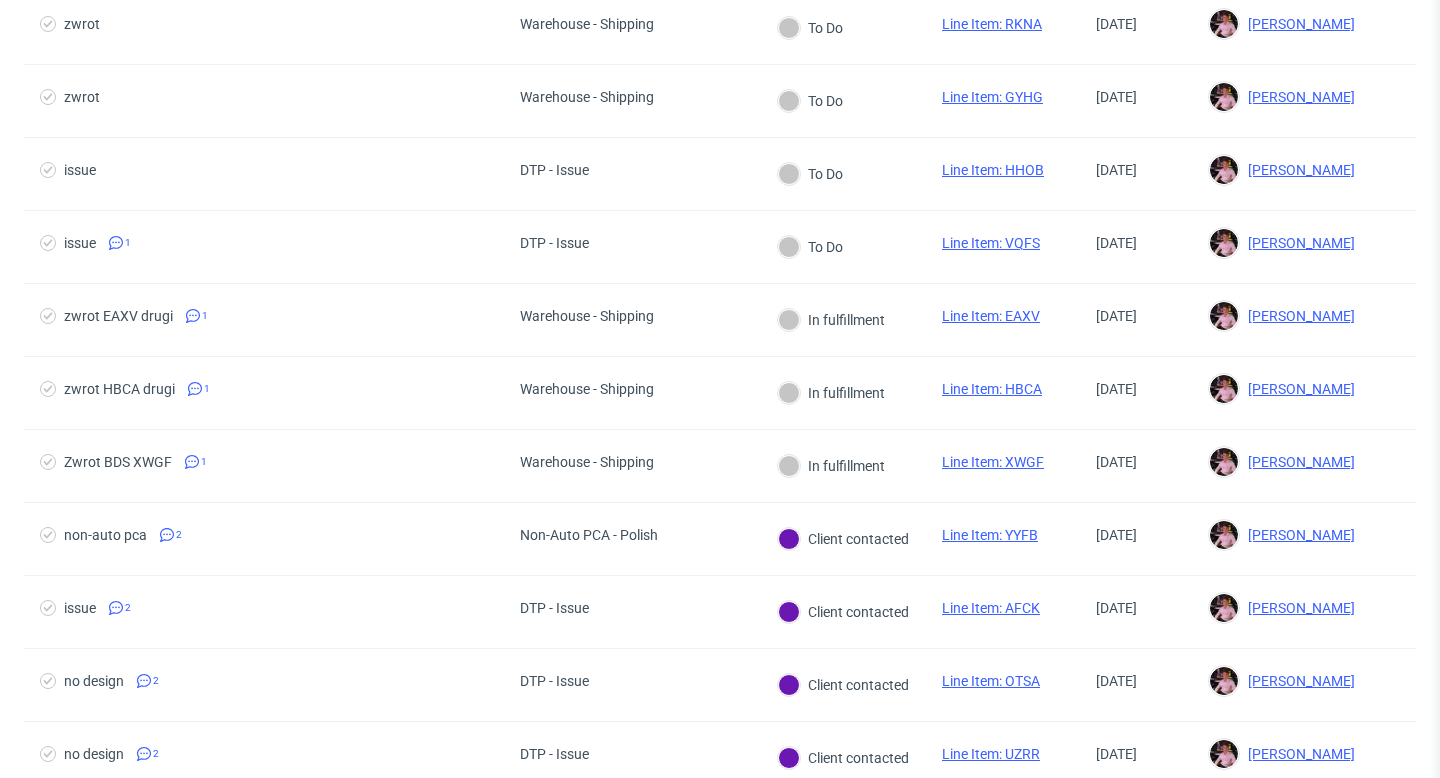 scroll, scrollTop: 836, scrollLeft: 0, axis: vertical 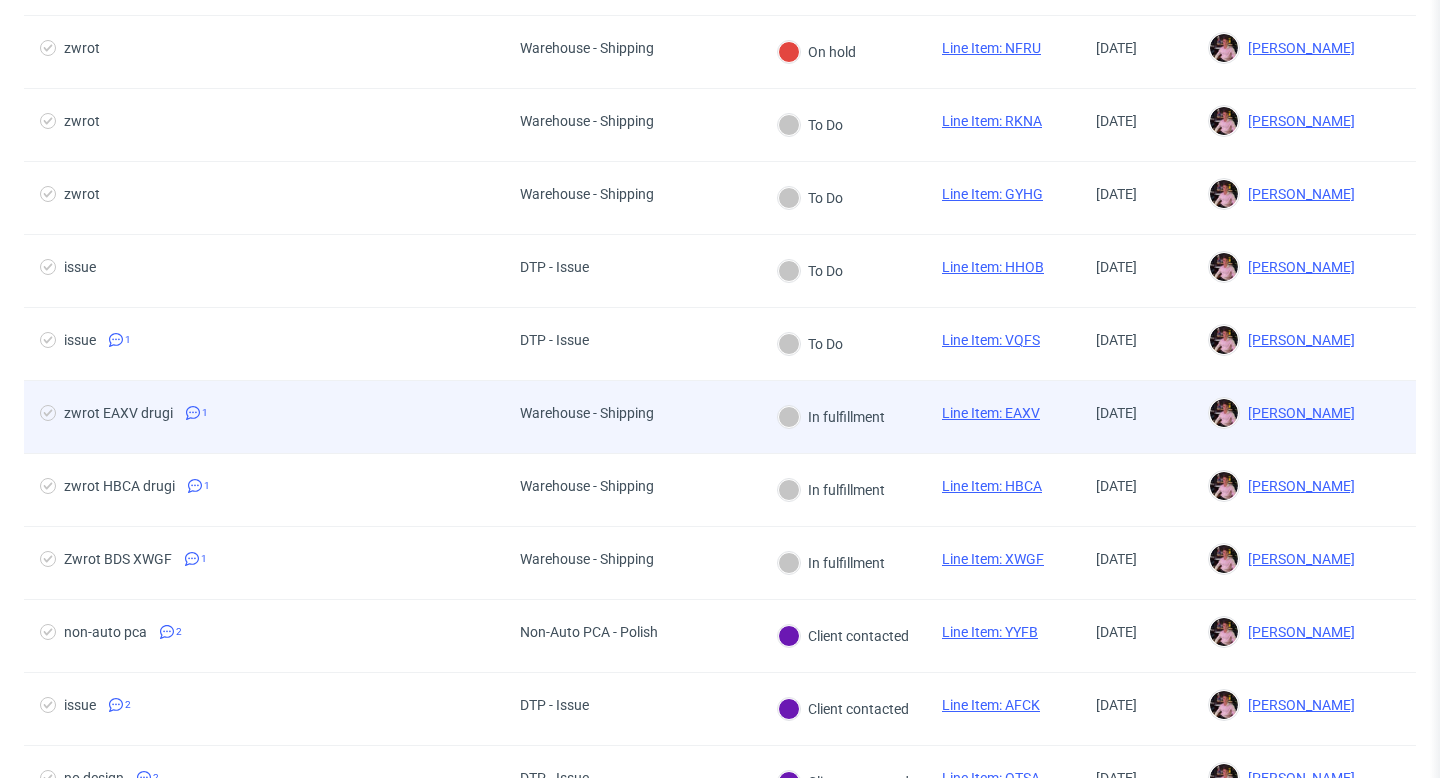 click on "Warehouse - Shipping" at bounding box center (587, 413) 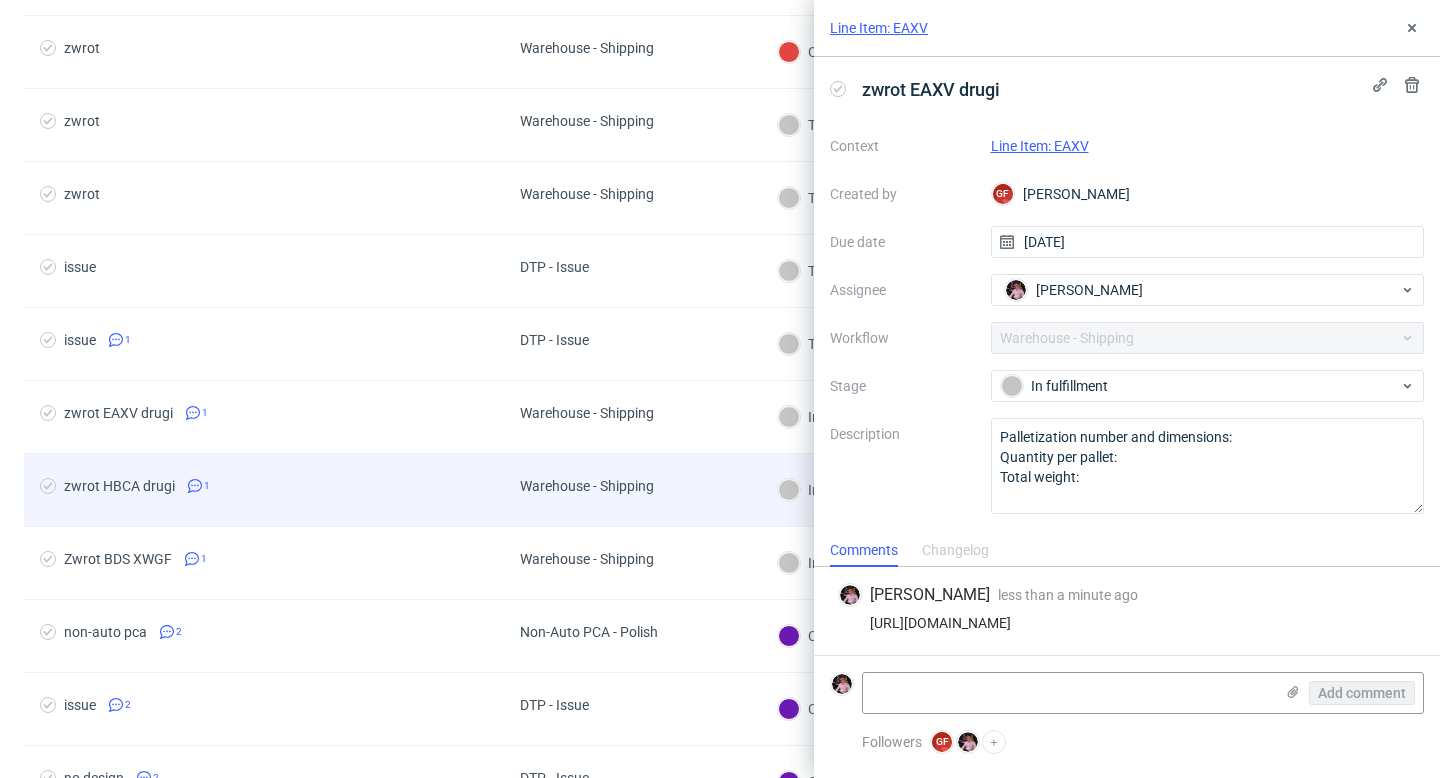 click on "Warehouse - Shipping" at bounding box center (587, 490) 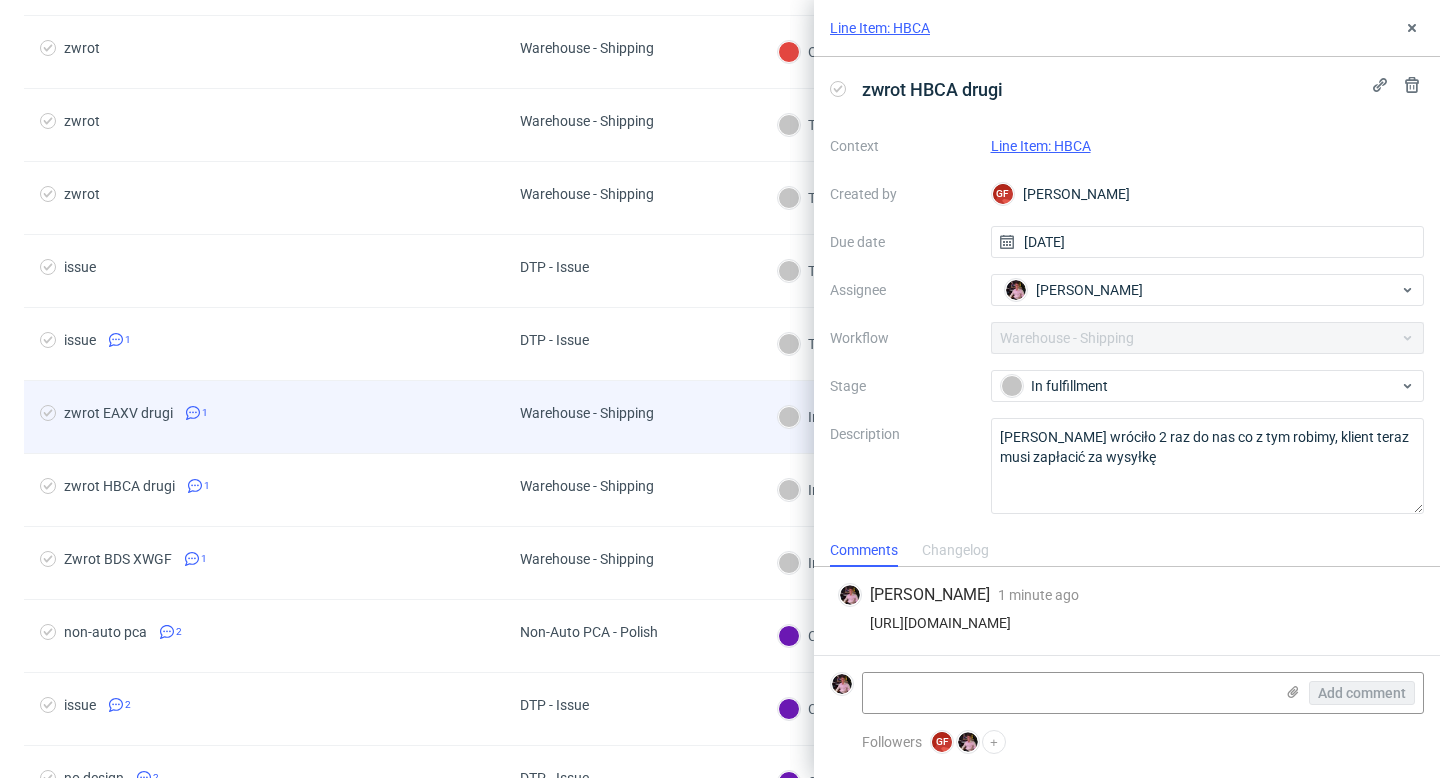 click on "Warehouse - Shipping" at bounding box center (632, 417) 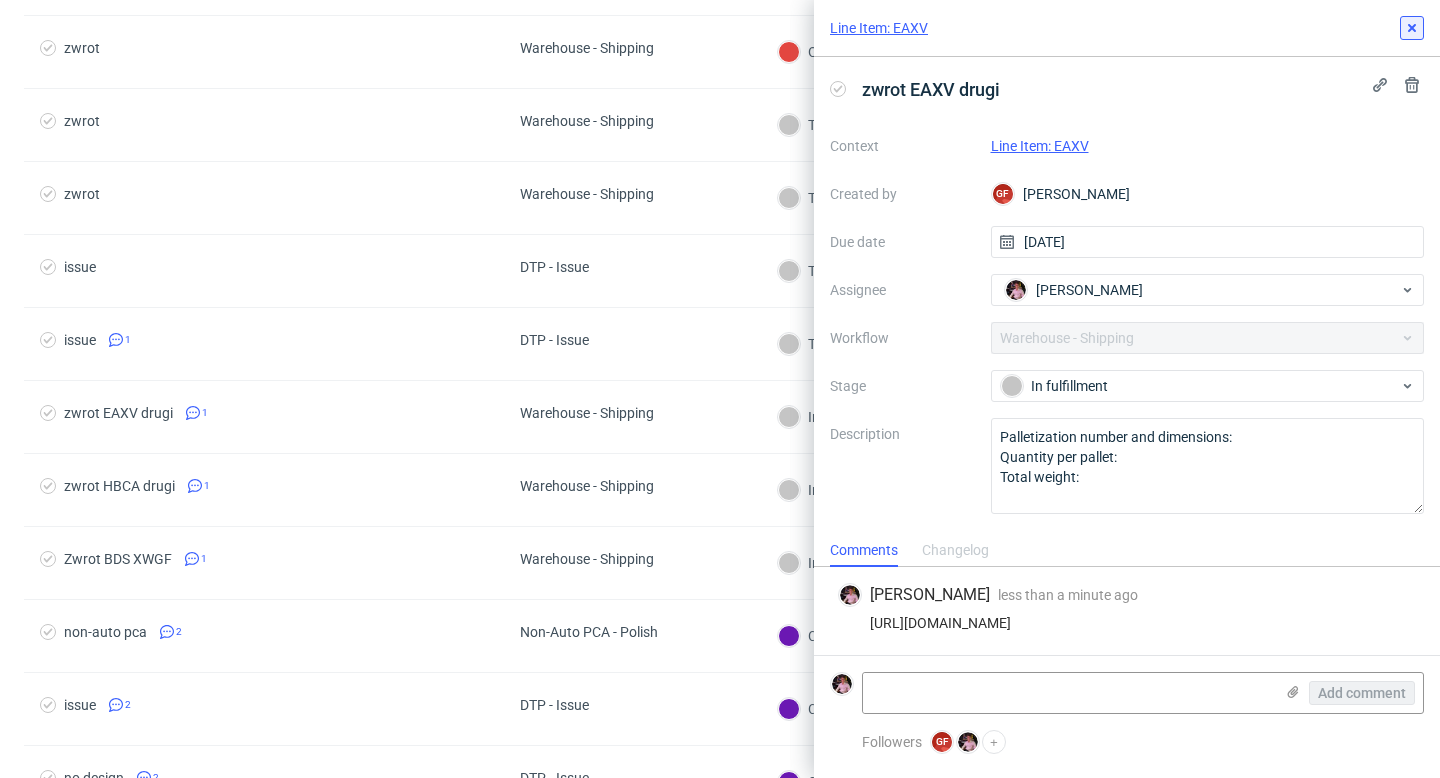 click at bounding box center (1412, 28) 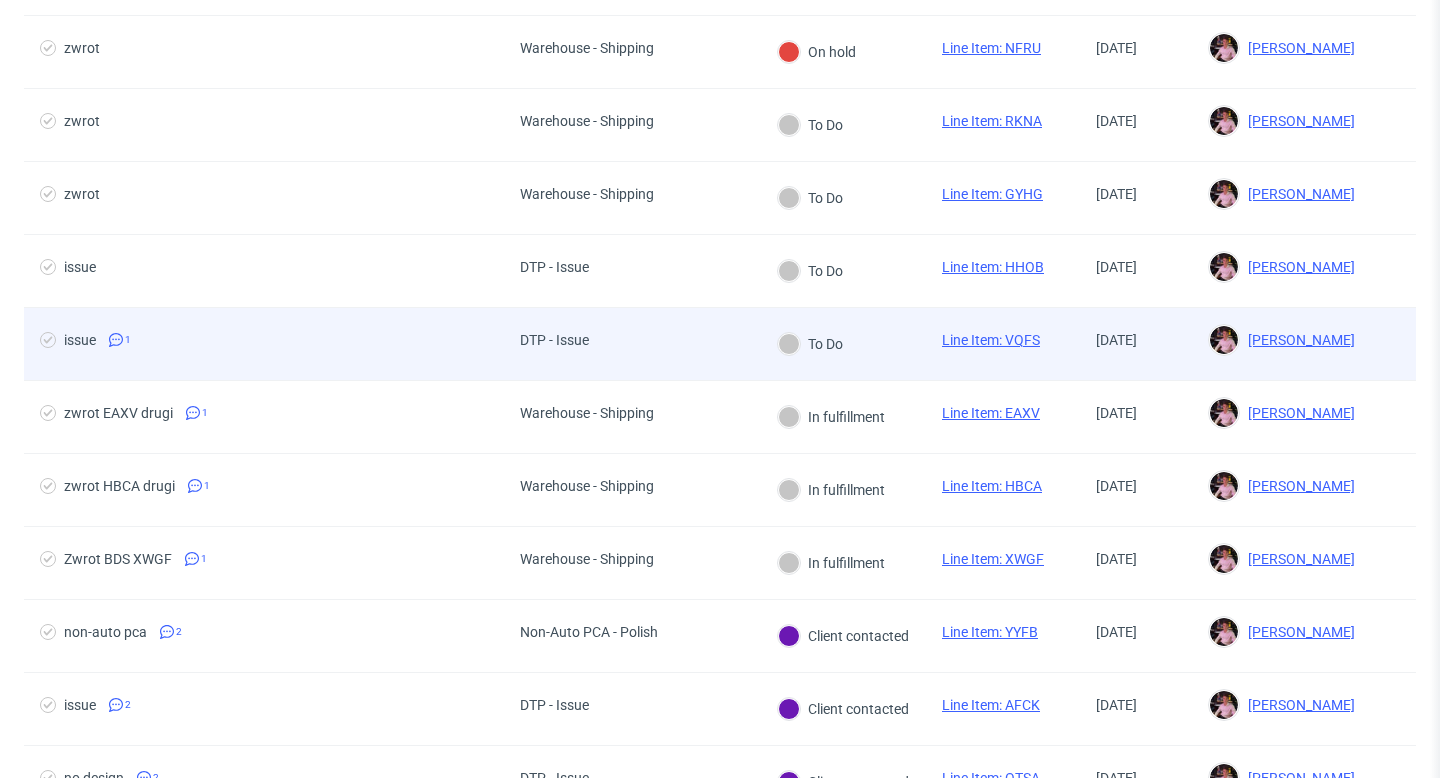 click on "DTP - Issue" at bounding box center (554, 344) 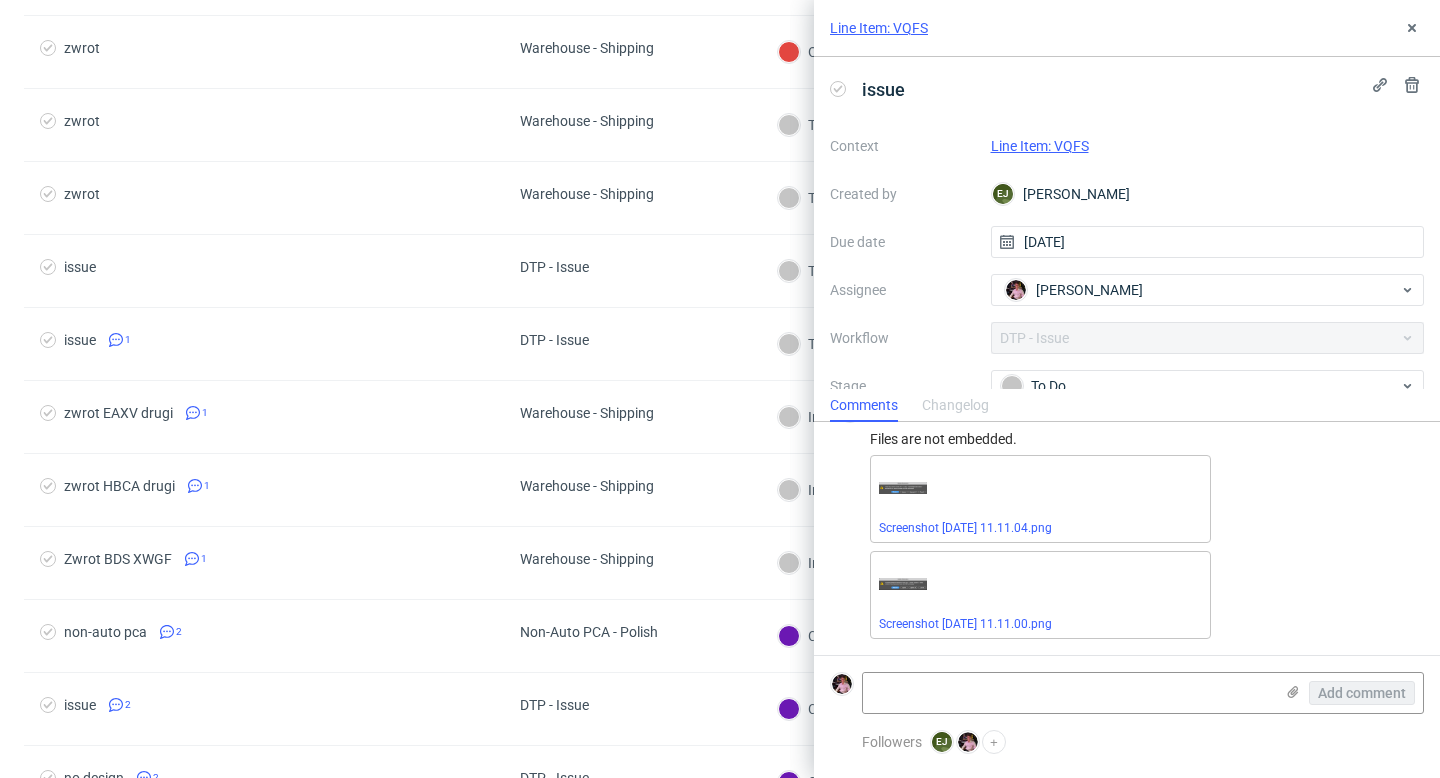 scroll, scrollTop: 0, scrollLeft: 0, axis: both 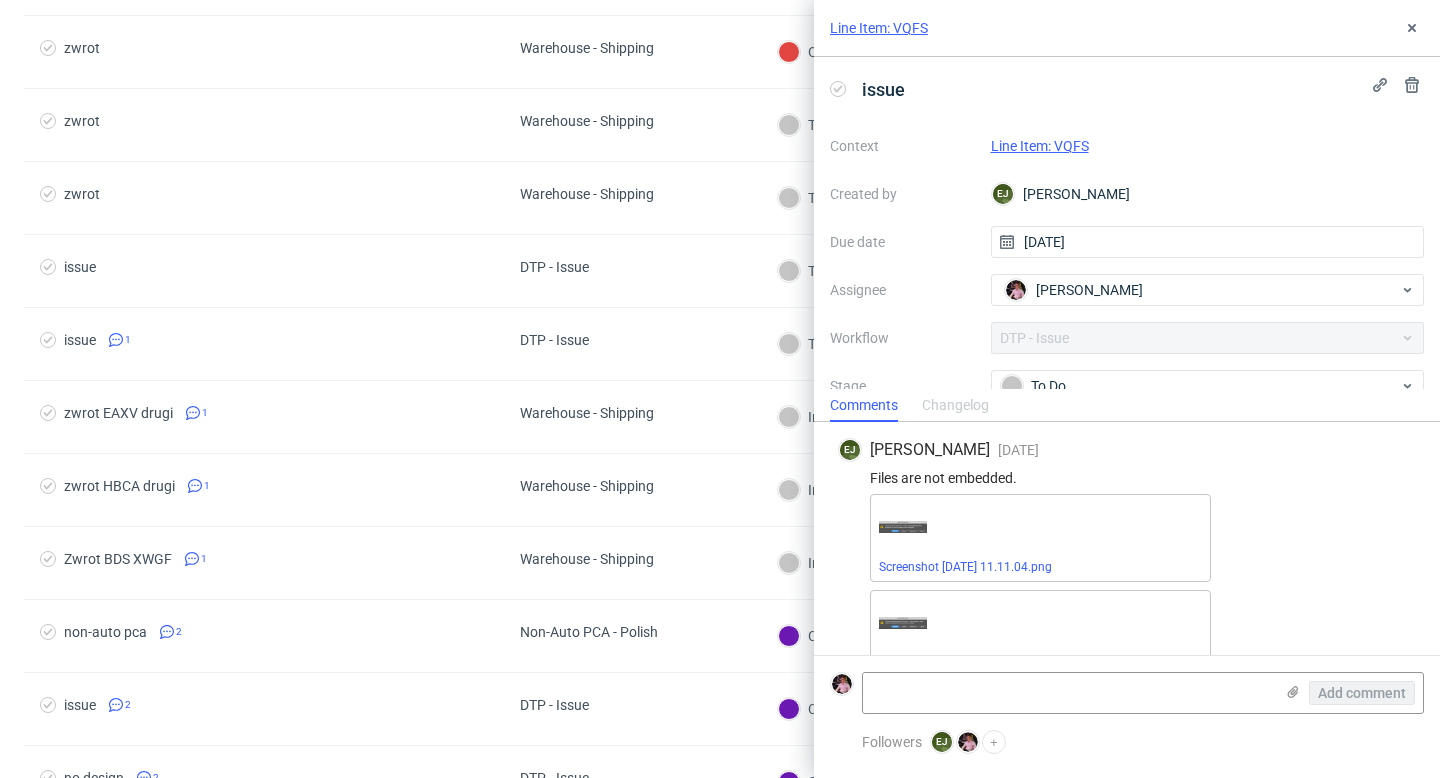 click on "Line Item: VQFS" at bounding box center (1040, 146) 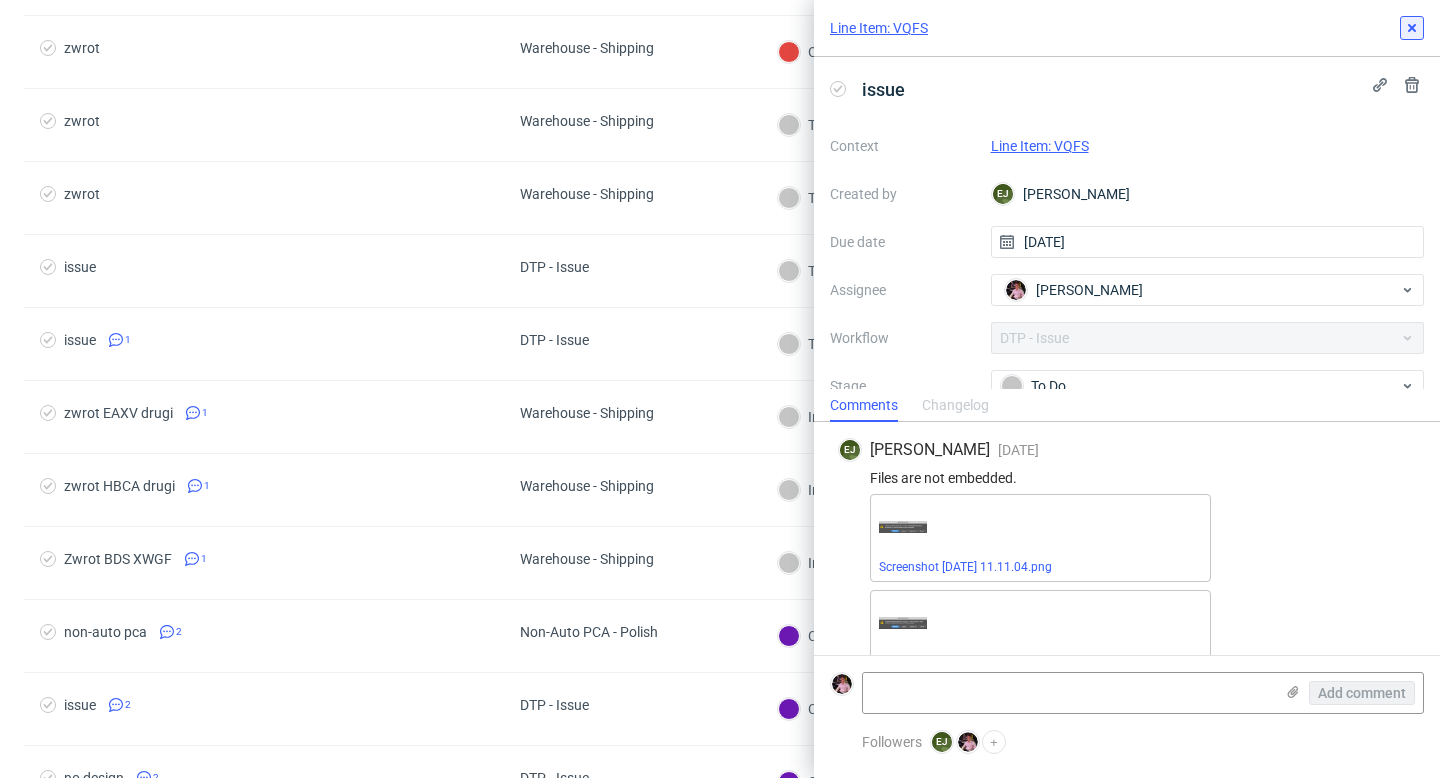 click 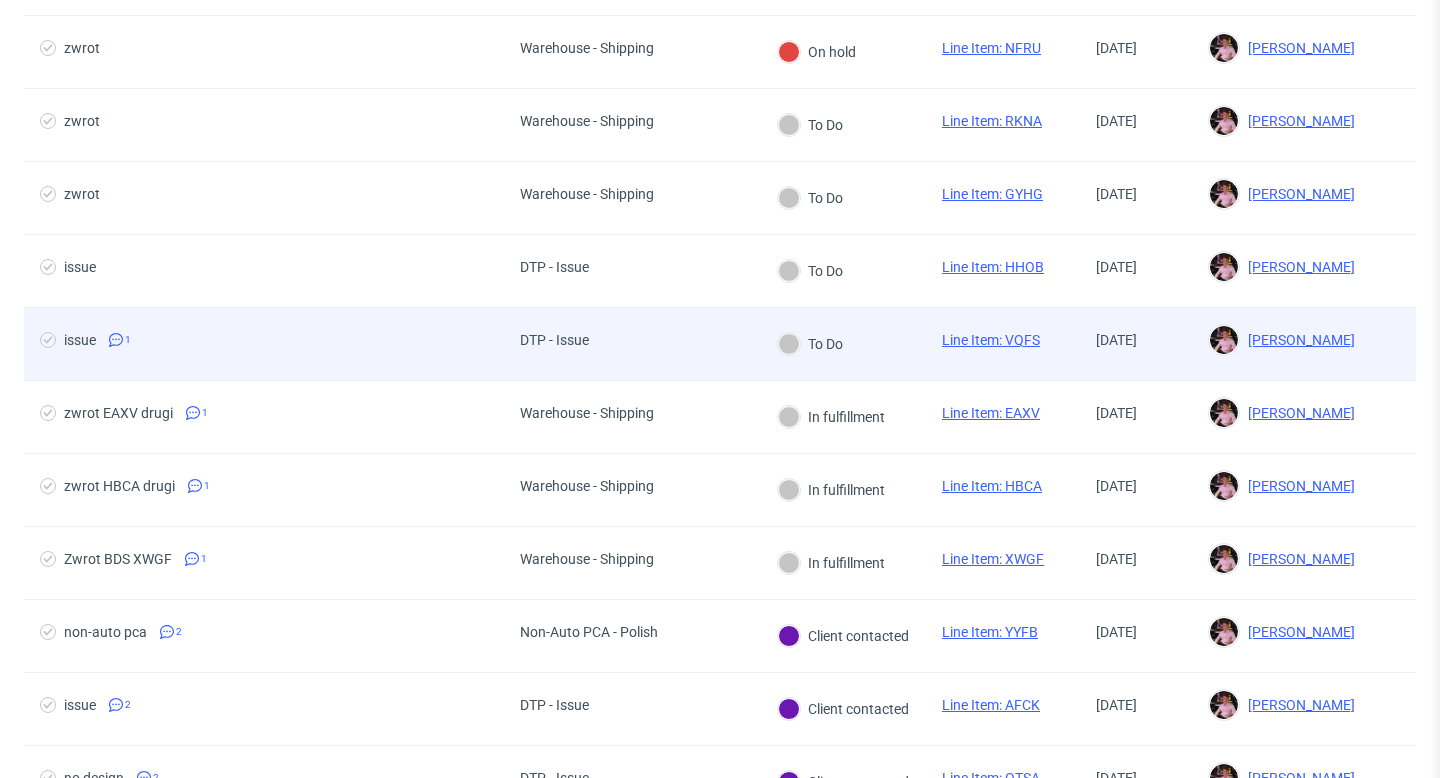 click on "DTP - Issue" at bounding box center (632, 344) 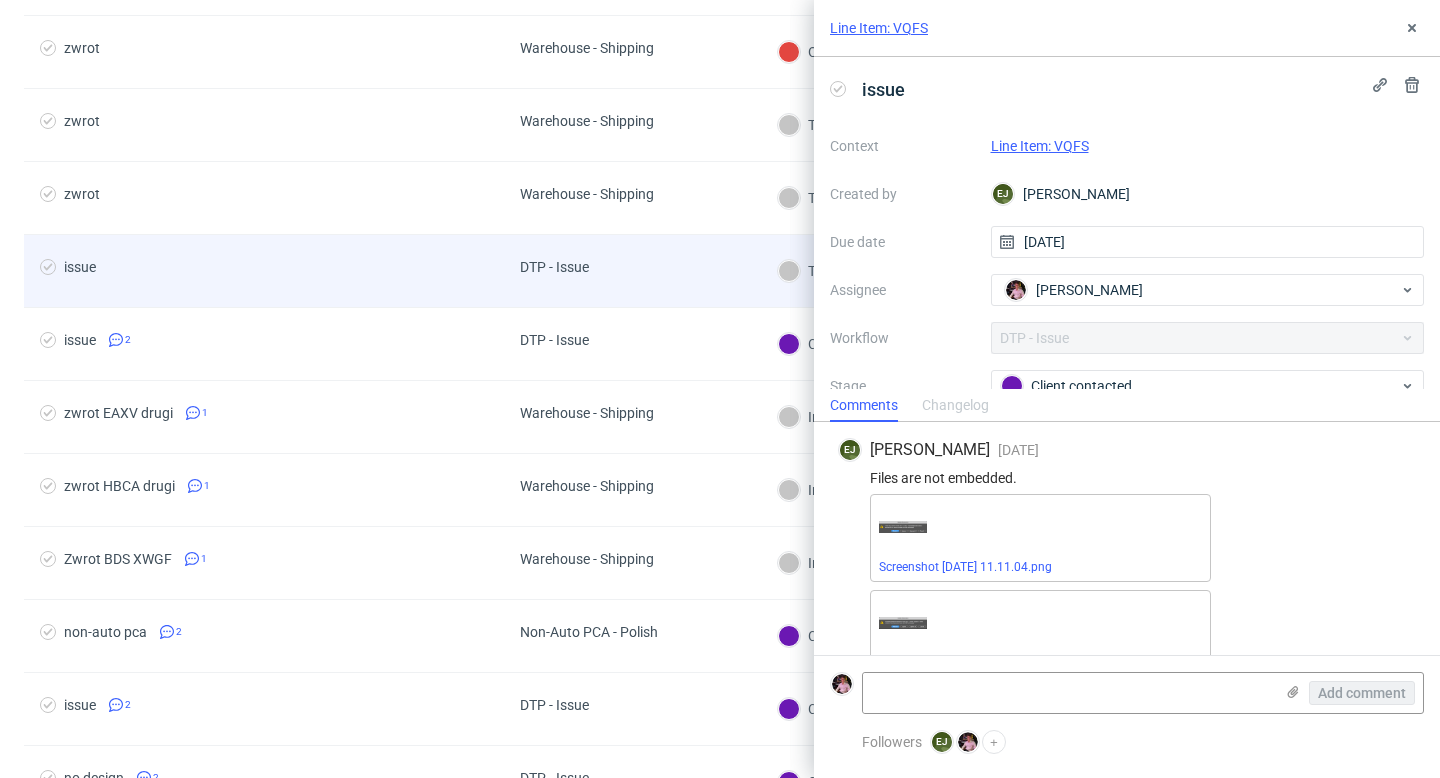 scroll, scrollTop: 127, scrollLeft: 0, axis: vertical 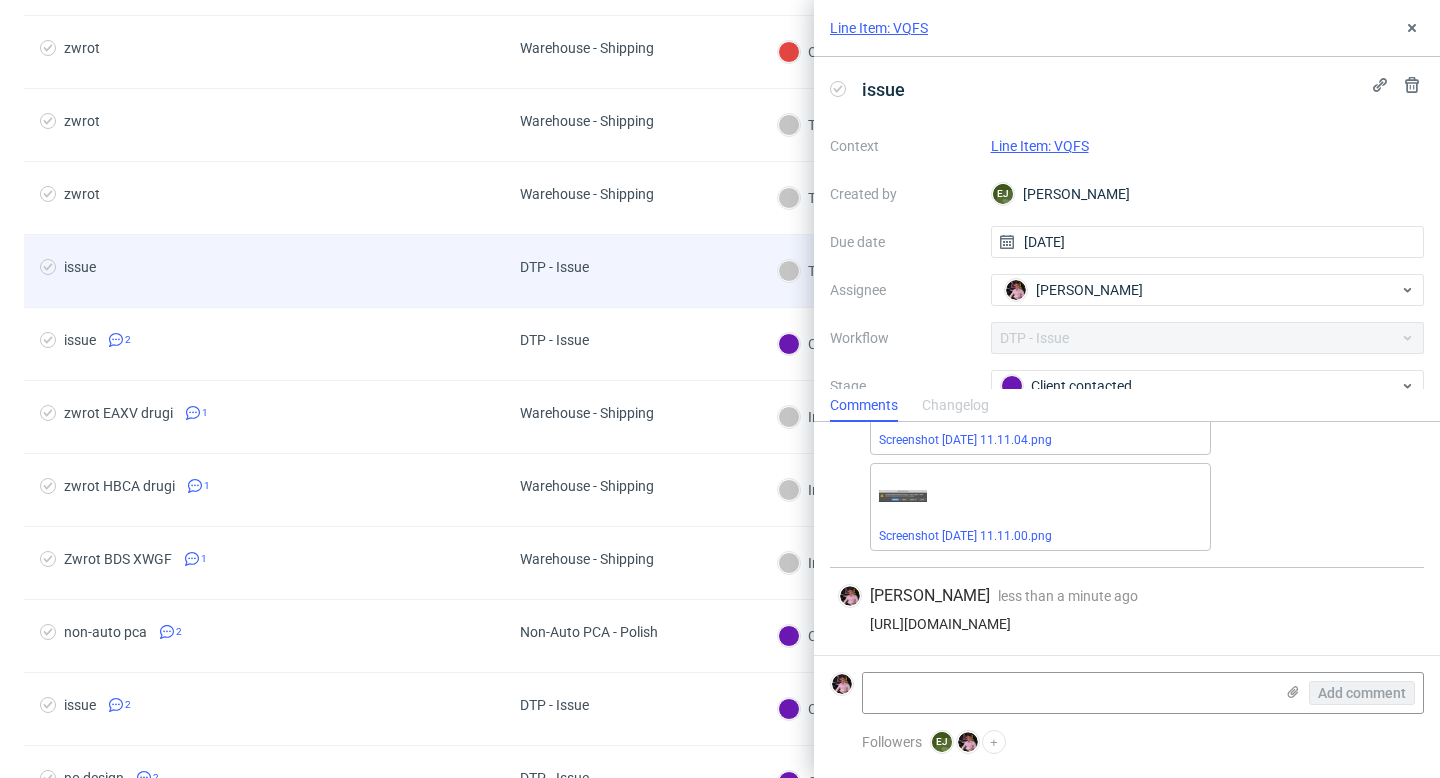 click on "DTP - Issue" at bounding box center [632, 271] 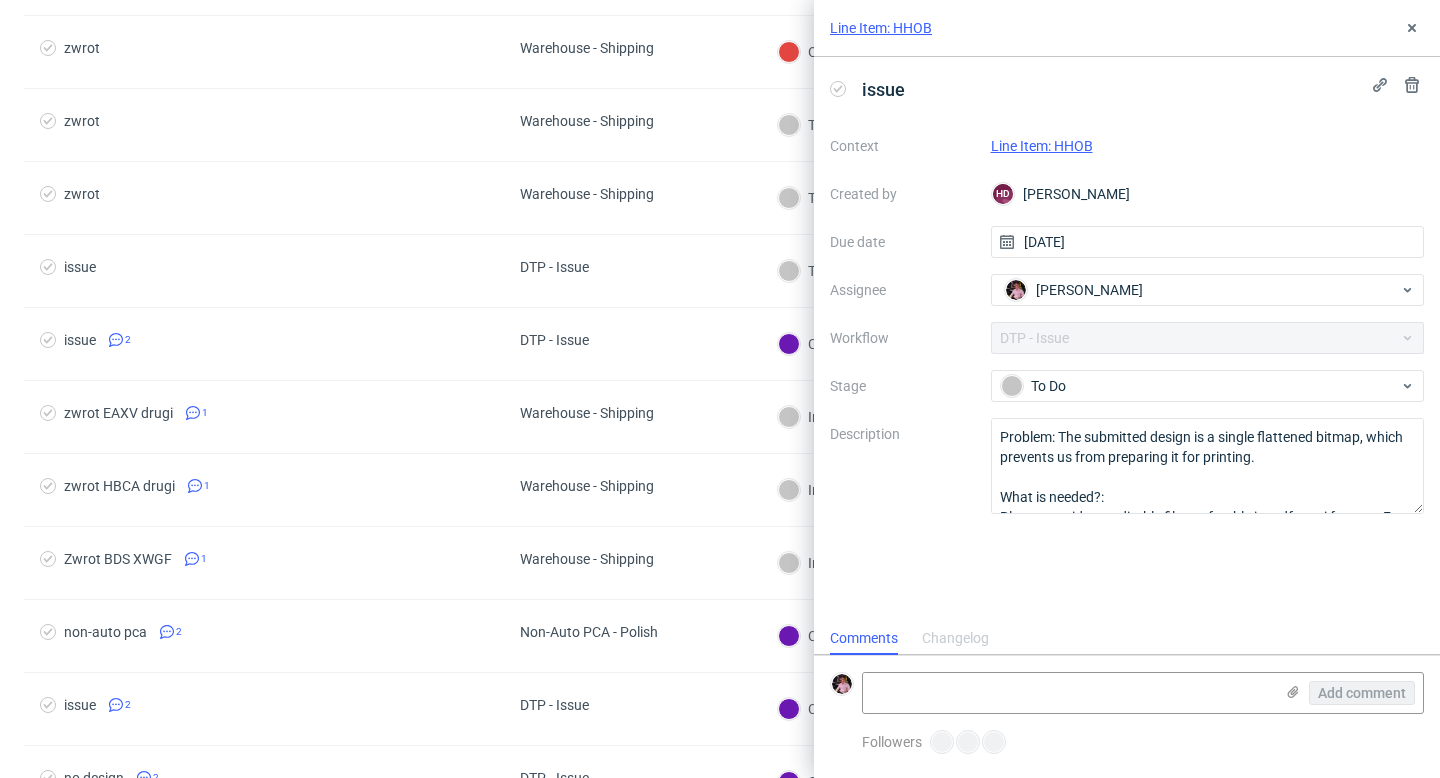scroll, scrollTop: 16, scrollLeft: 0, axis: vertical 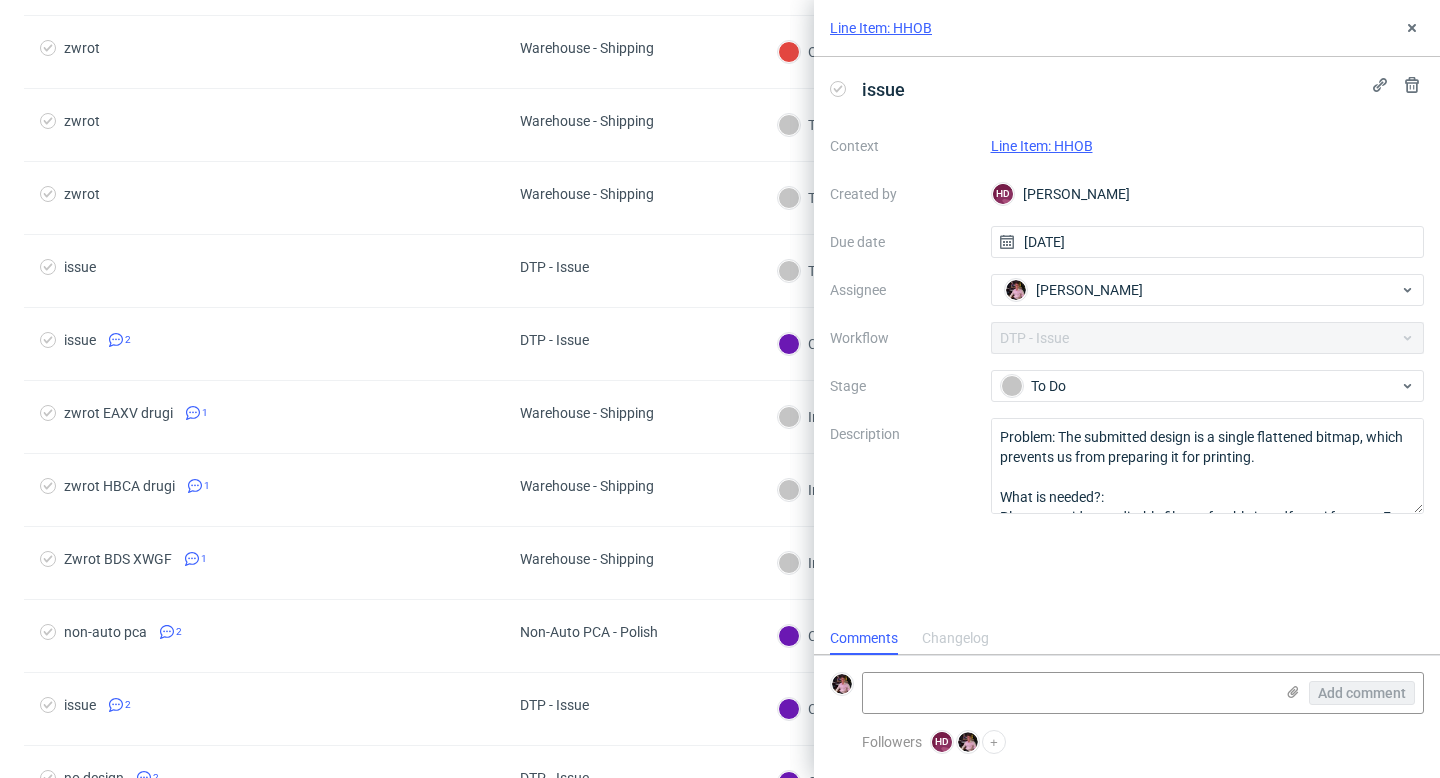 click on "Line Item: HHOB" at bounding box center (1042, 146) 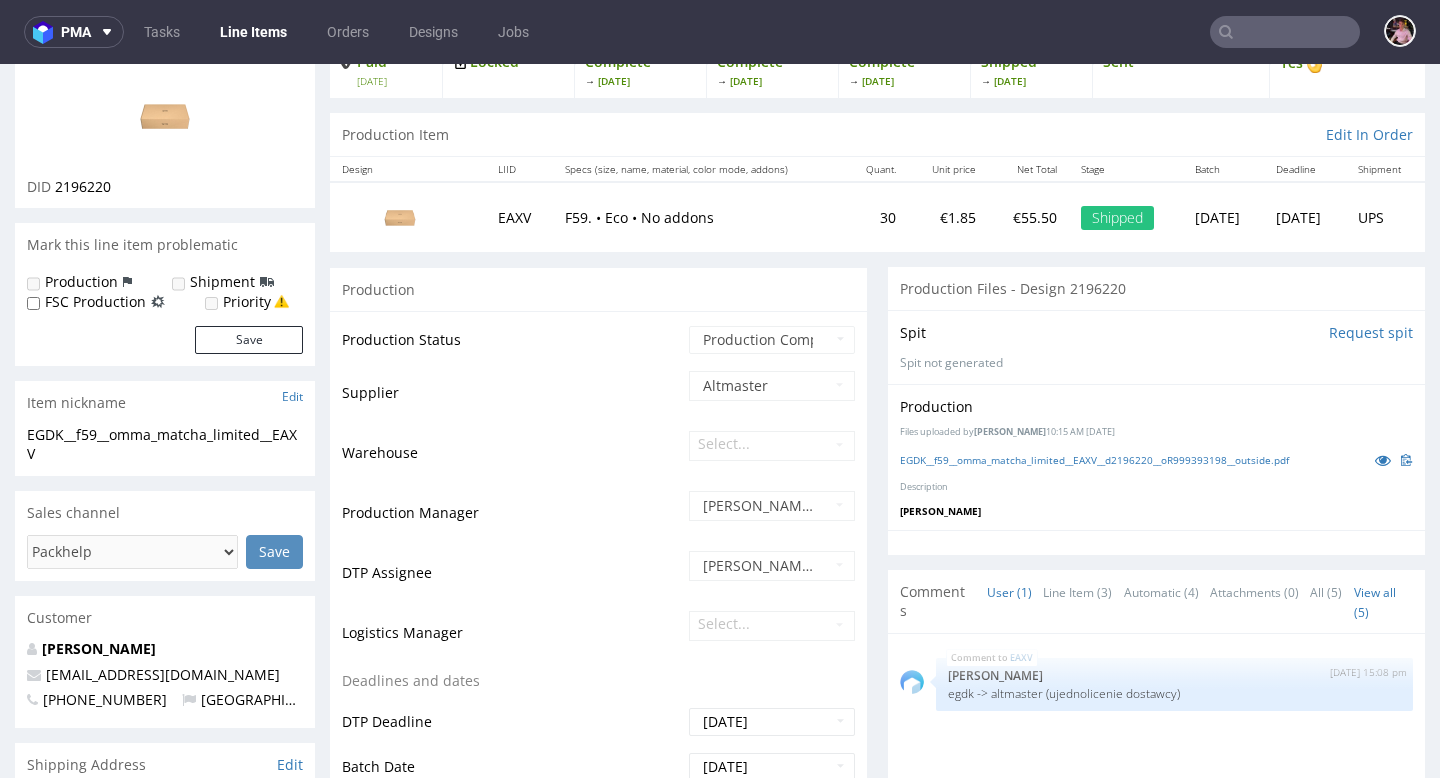 scroll, scrollTop: 304, scrollLeft: 0, axis: vertical 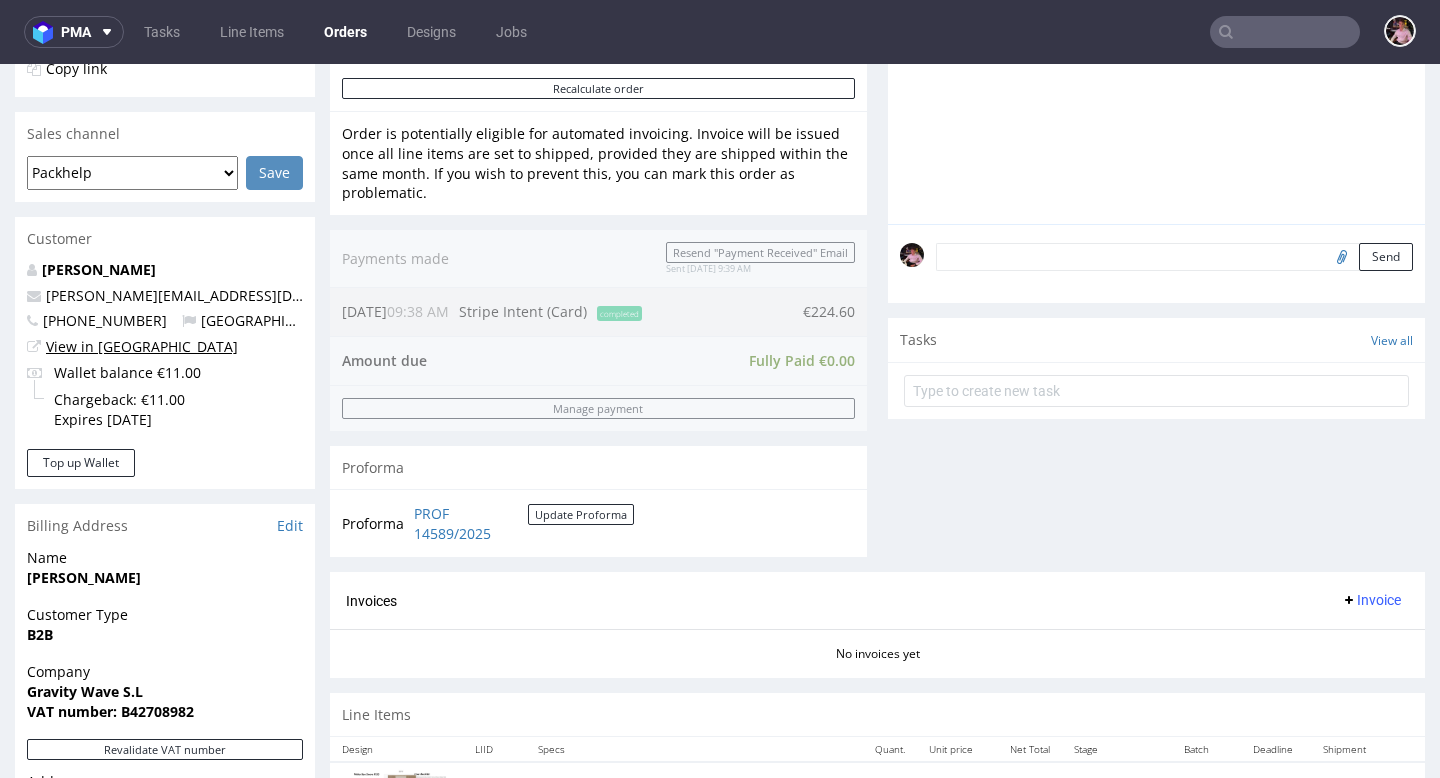 click on "View in [GEOGRAPHIC_DATA]" at bounding box center (142, 346) 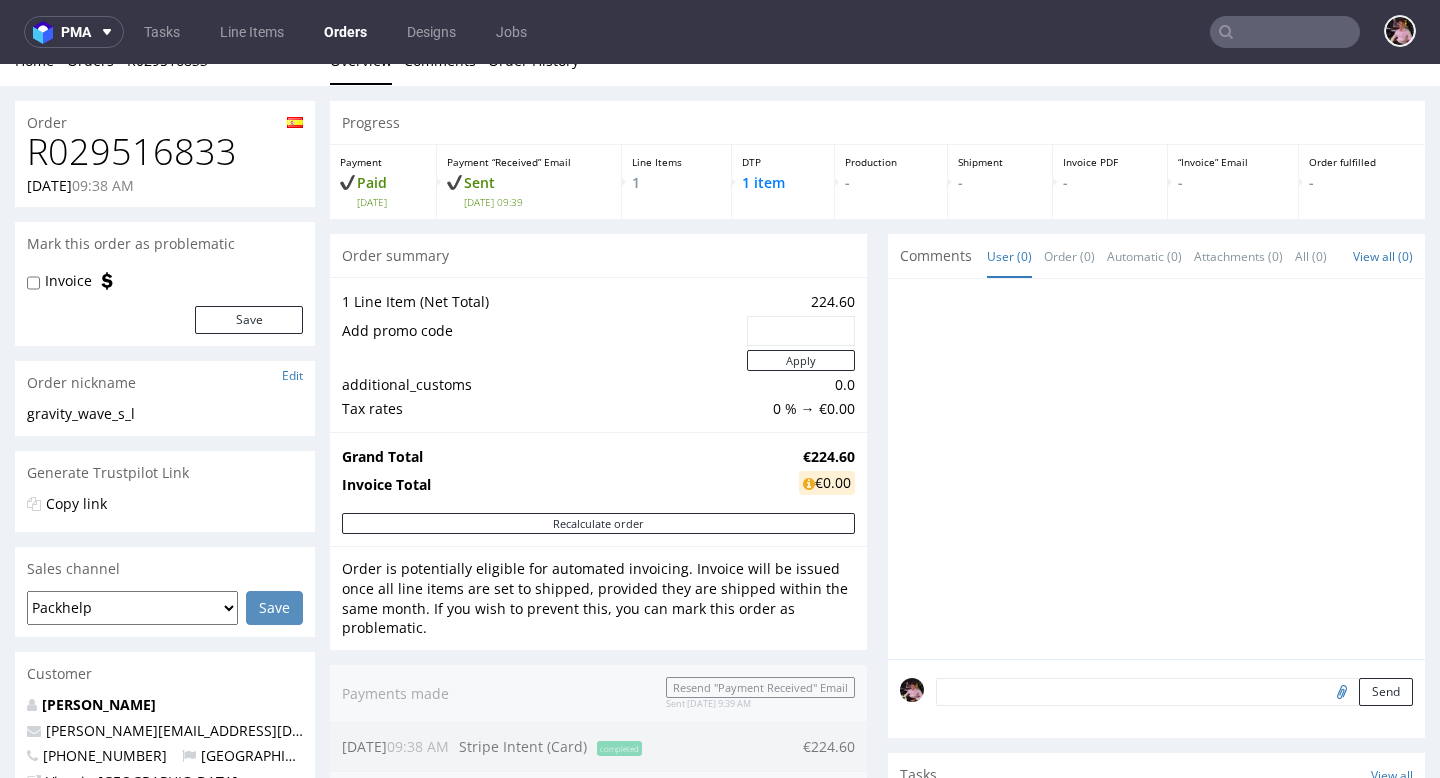 scroll, scrollTop: 0, scrollLeft: 0, axis: both 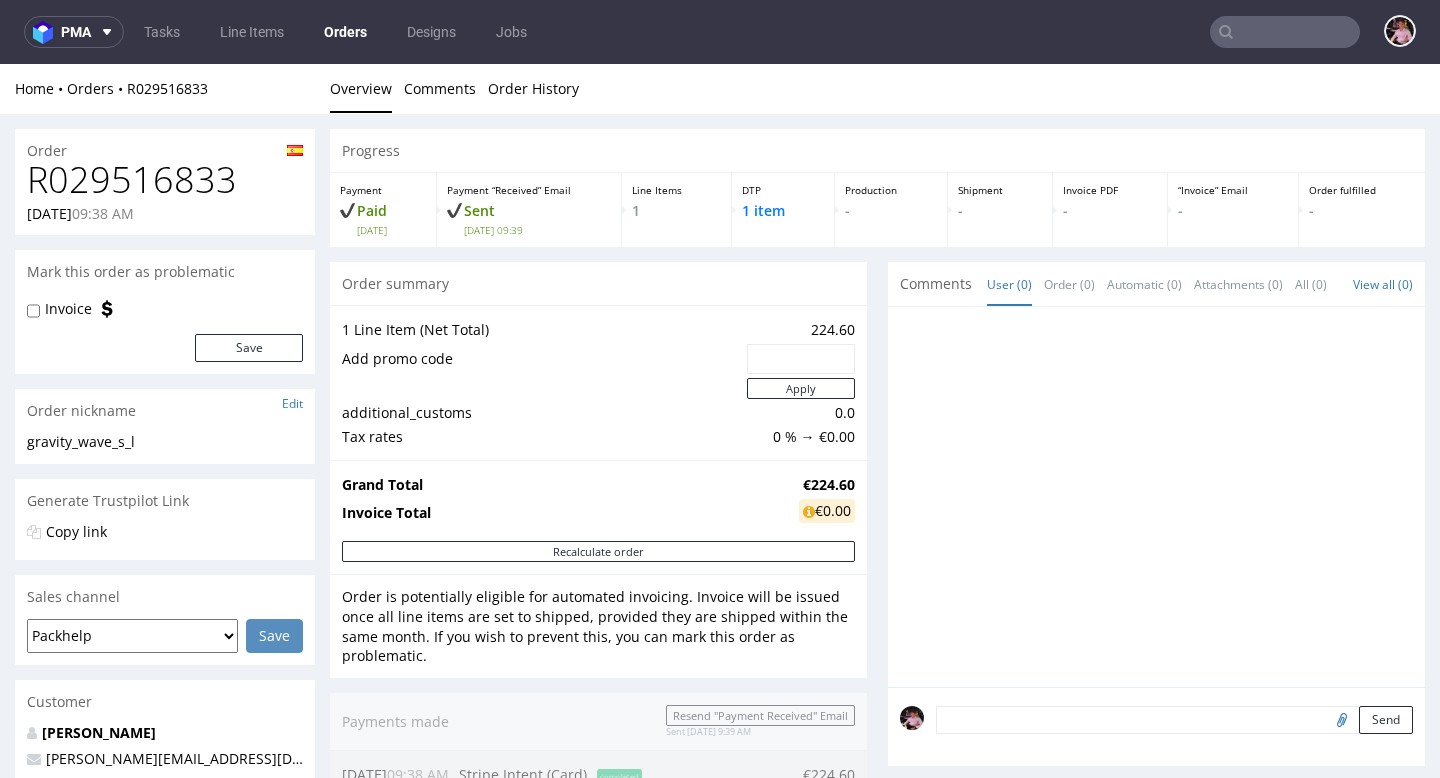 click on "R029516833" at bounding box center (165, 180) 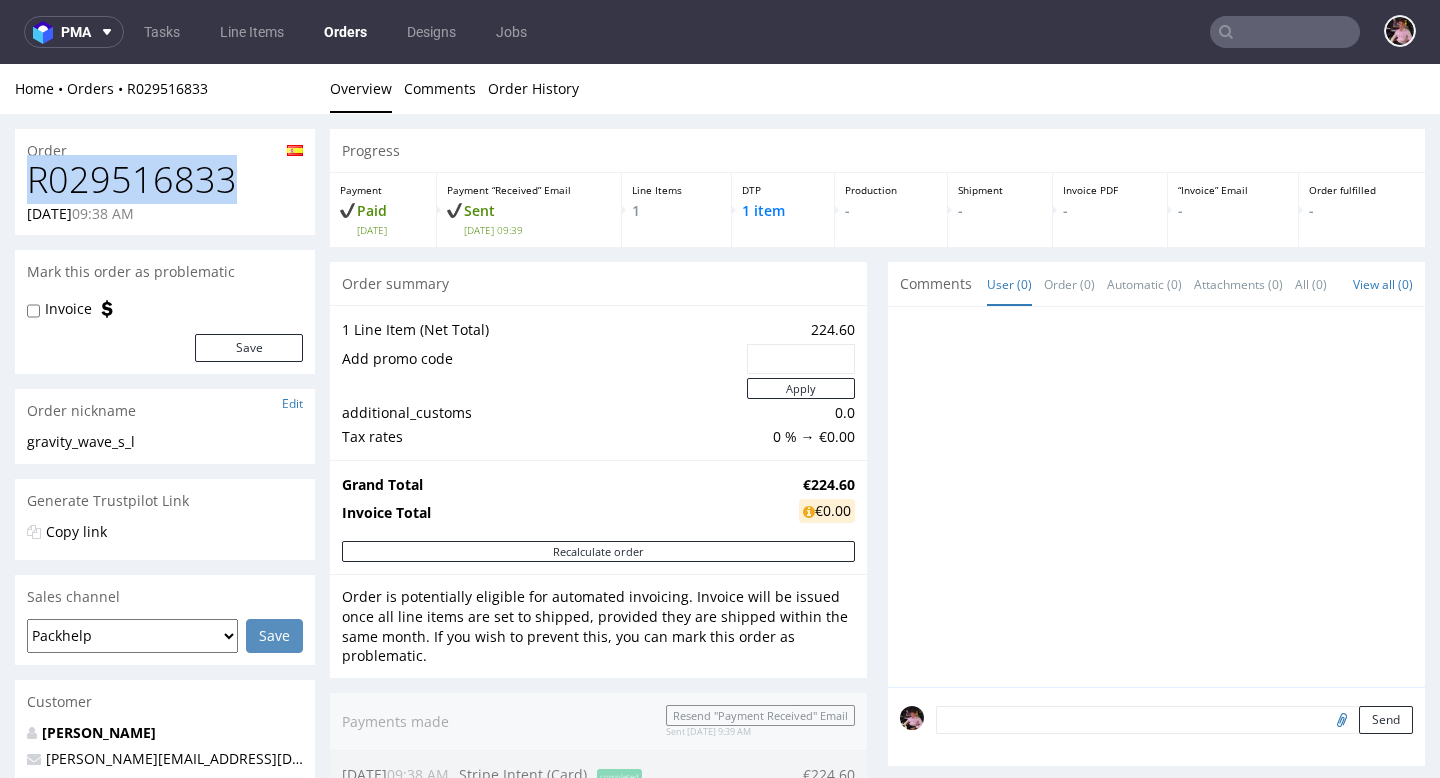 click on "R029516833" at bounding box center [165, 180] 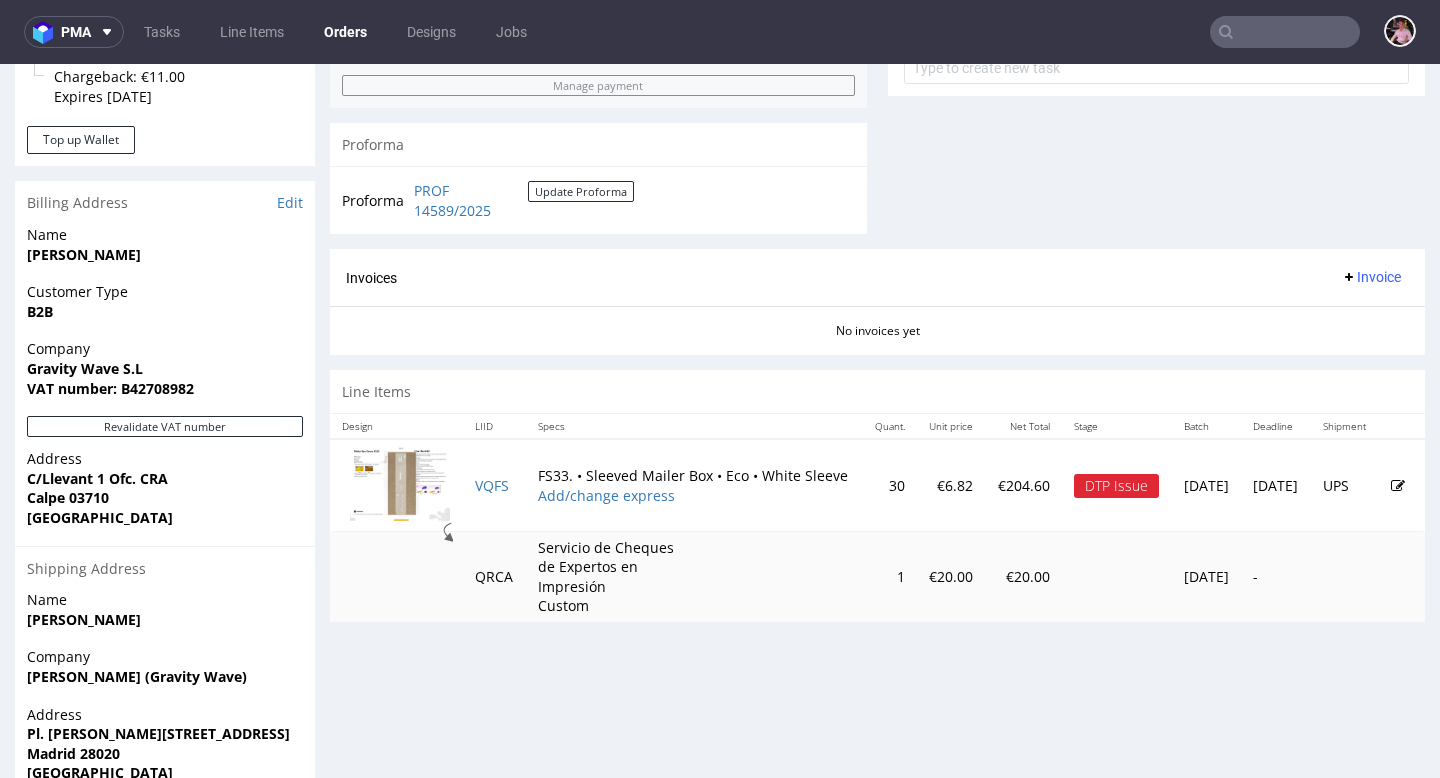scroll, scrollTop: 871, scrollLeft: 0, axis: vertical 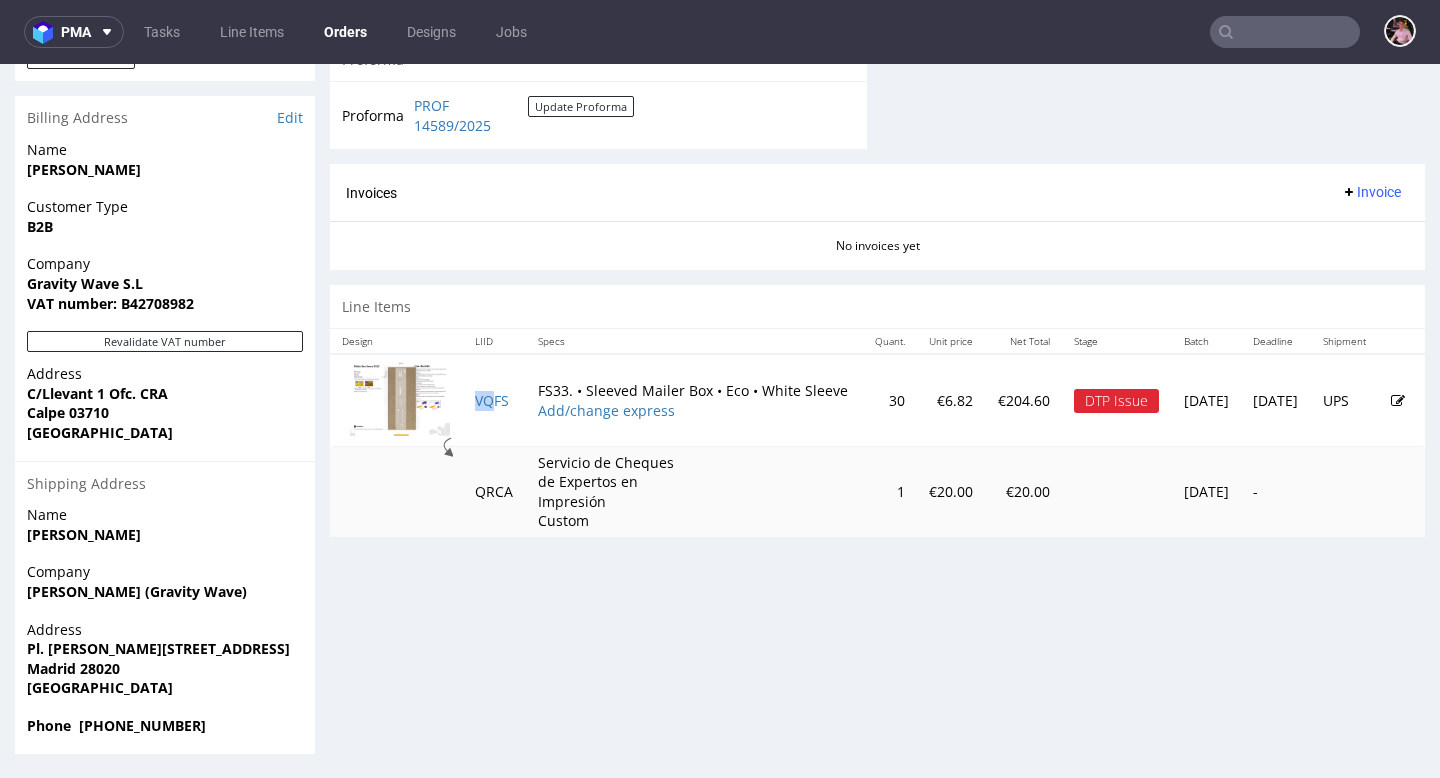 click on "VQFS" at bounding box center [494, 400] 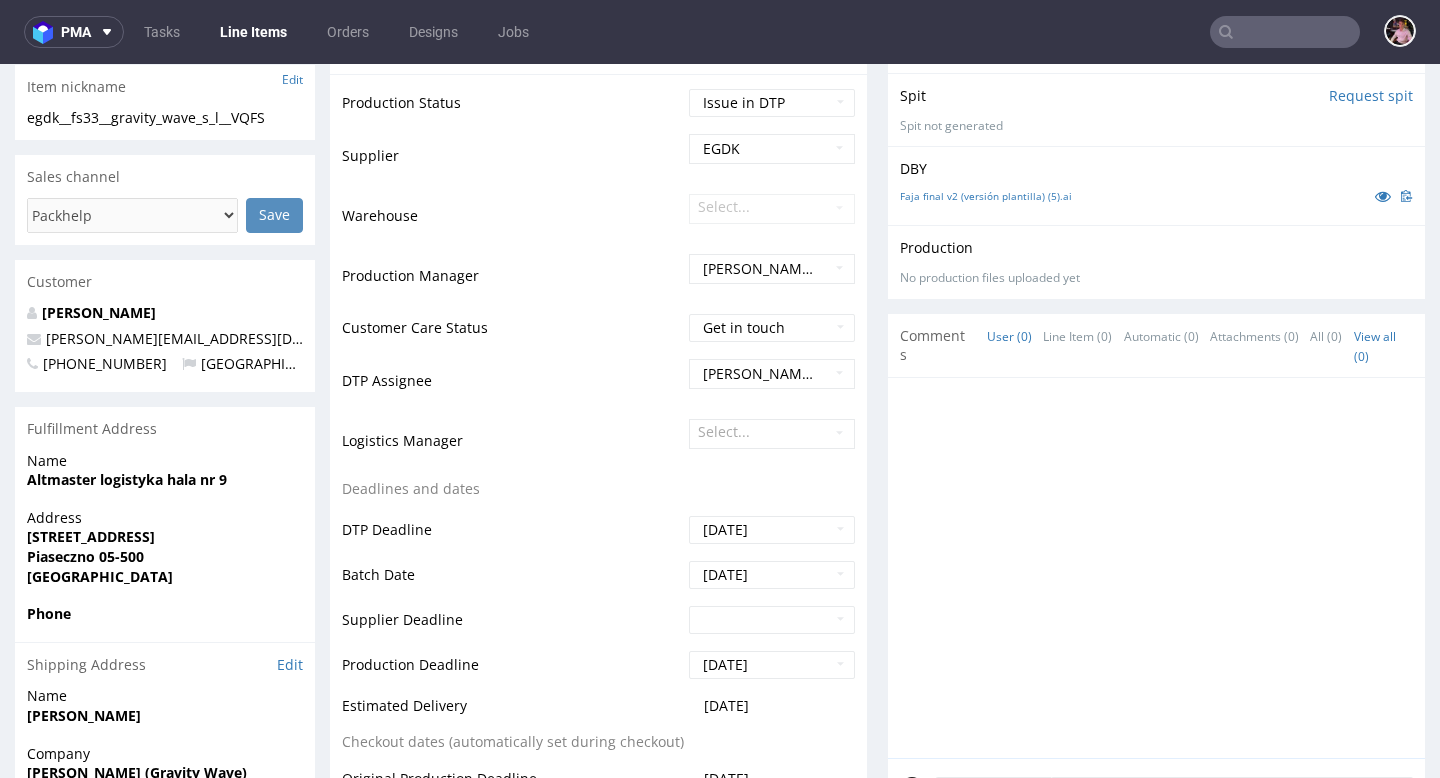 scroll, scrollTop: 778, scrollLeft: 0, axis: vertical 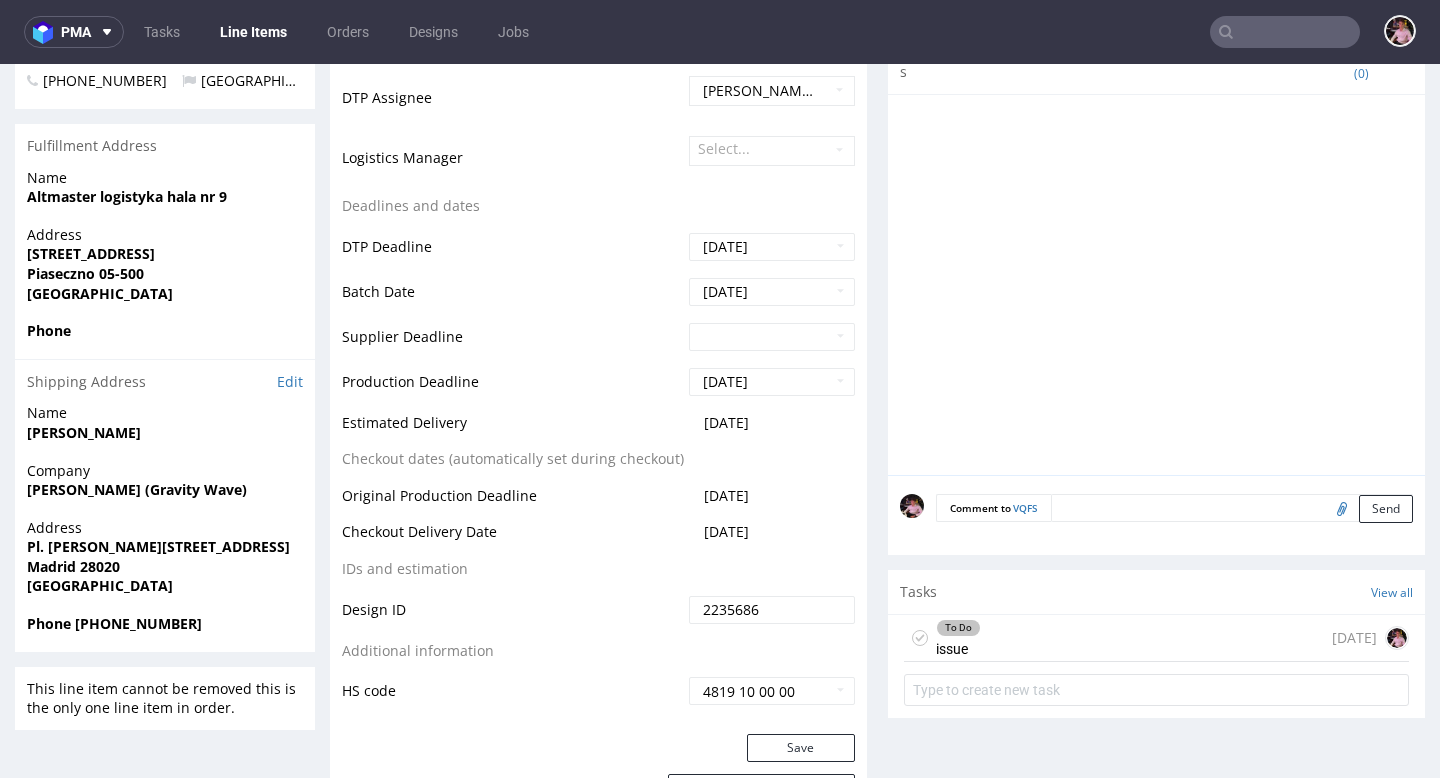 click on "To Do issue [DATE]" at bounding box center [1156, 638] 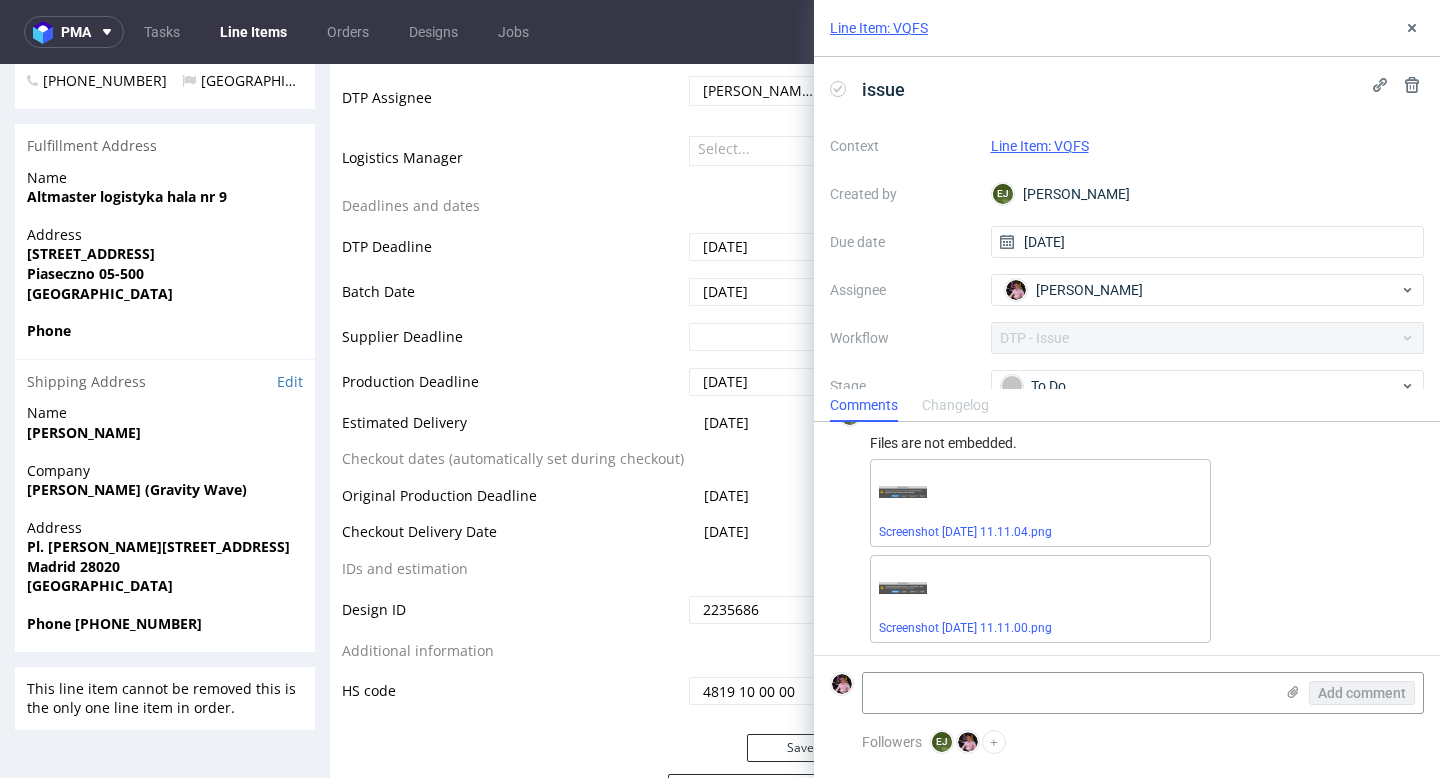 scroll, scrollTop: 39, scrollLeft: 0, axis: vertical 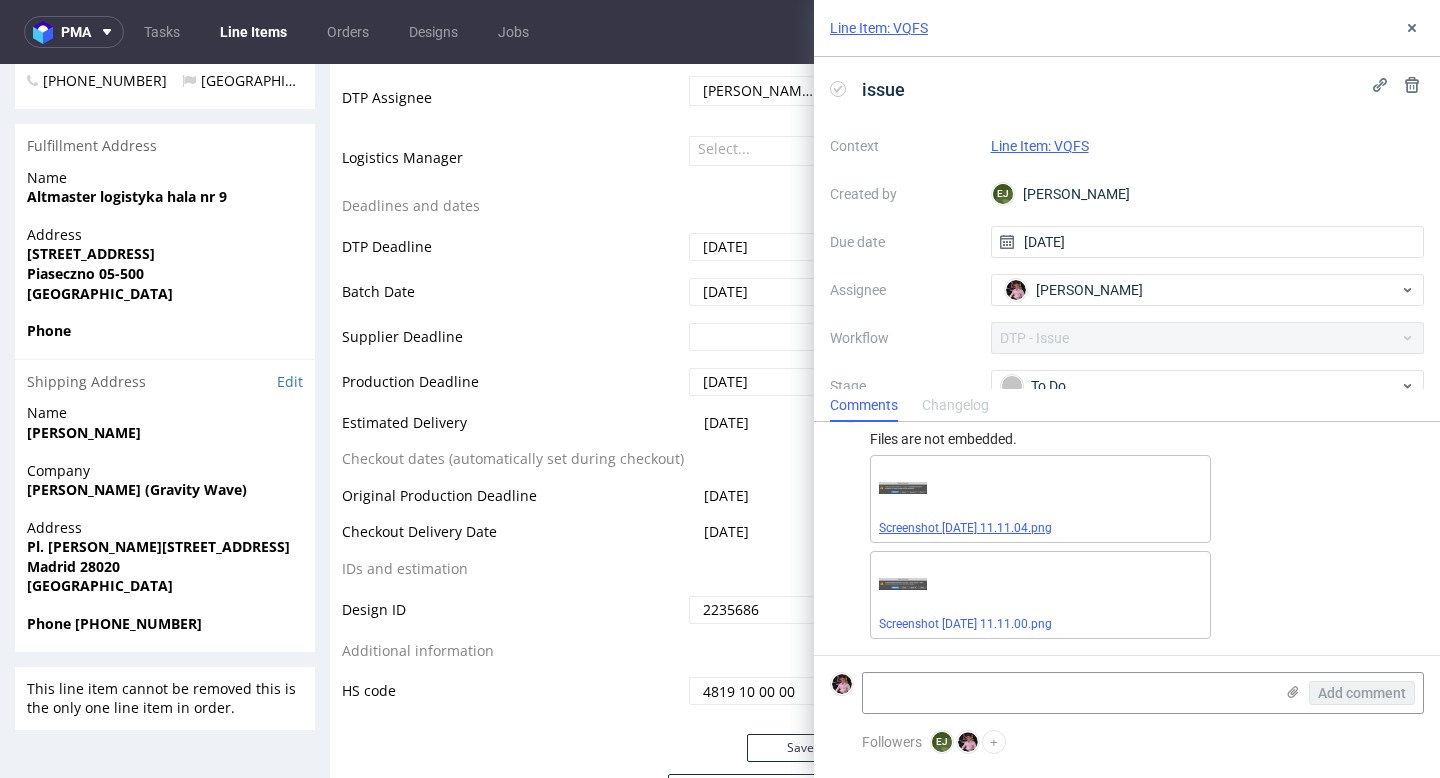 click on "Screenshot [DATE] 11.11.04.png" at bounding box center [965, 528] 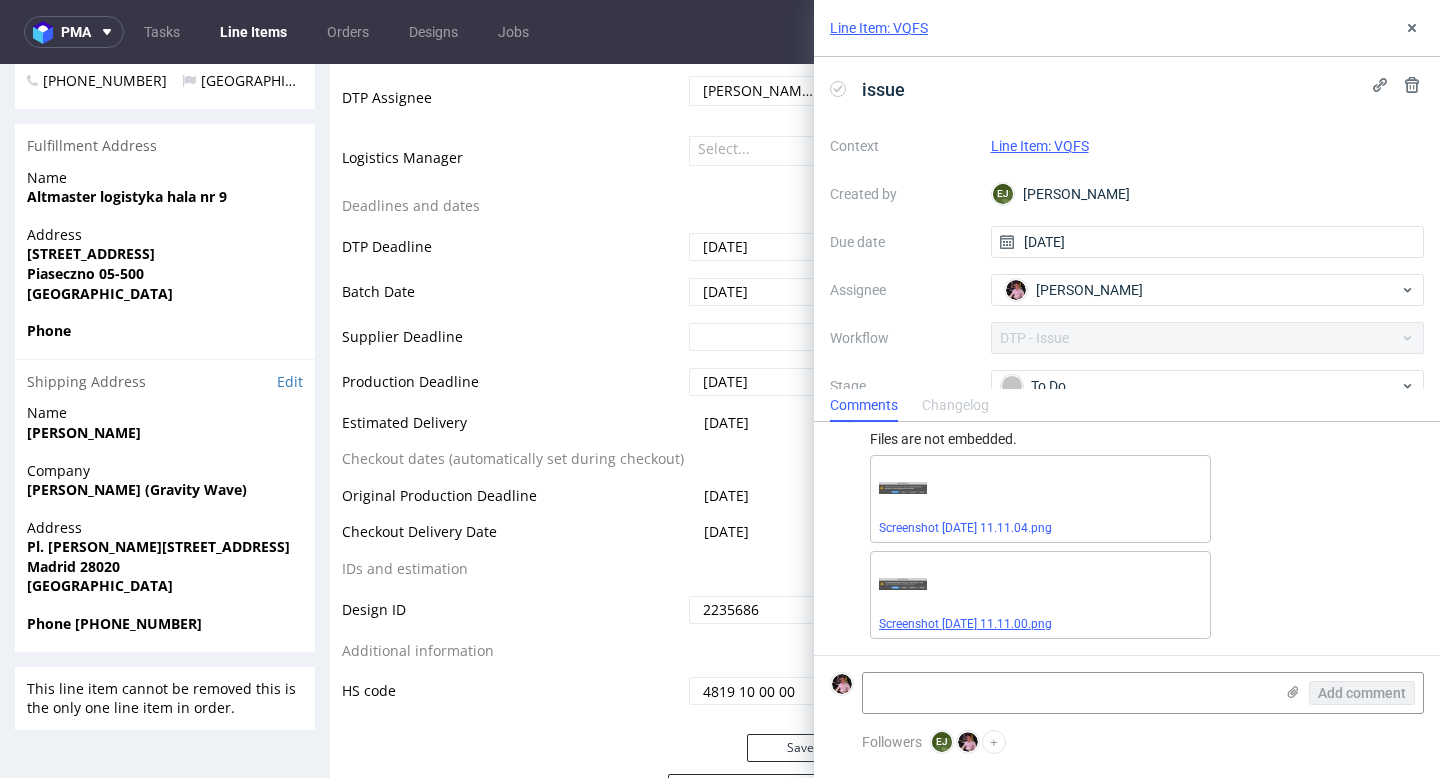 click on "Screenshot [DATE] 11.11.00.png" at bounding box center (965, 624) 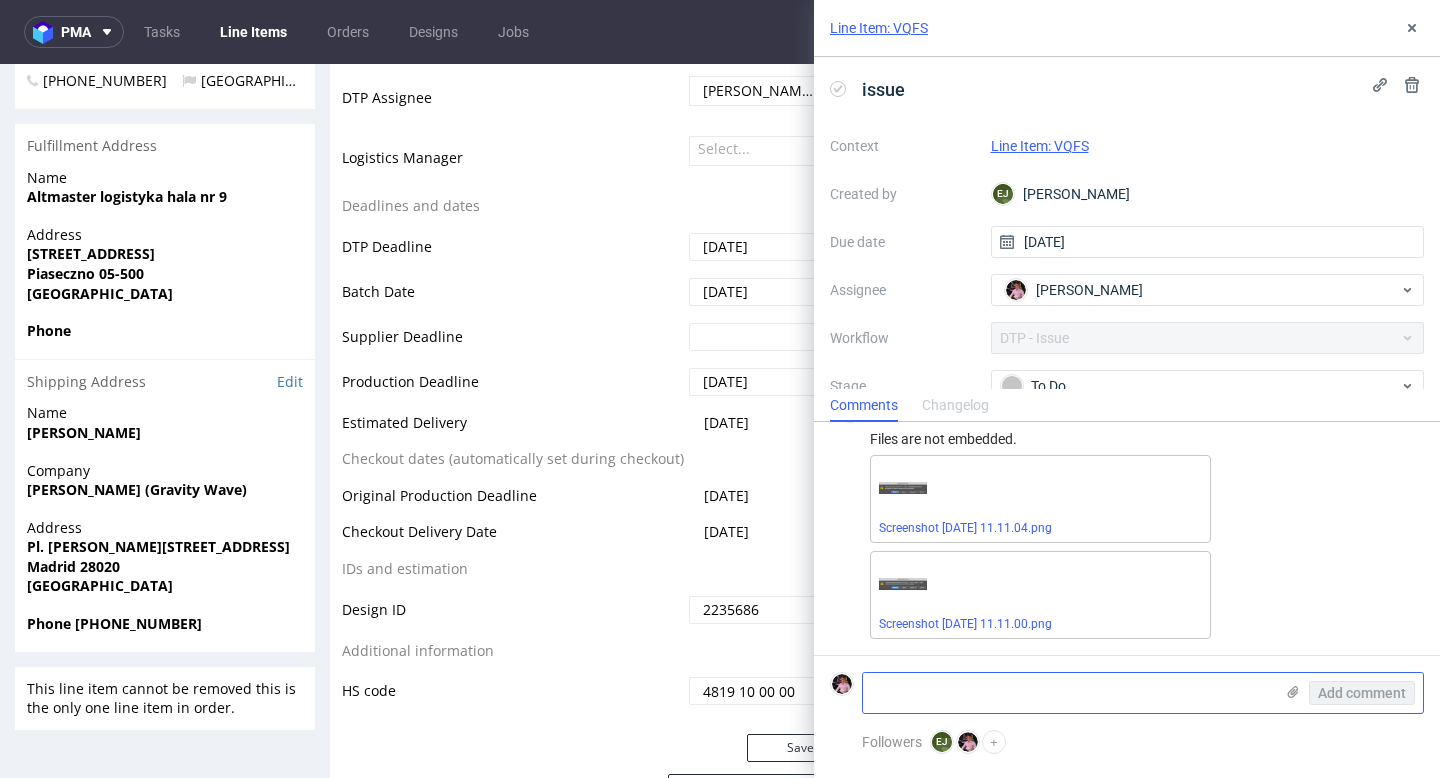 click at bounding box center (1068, 693) 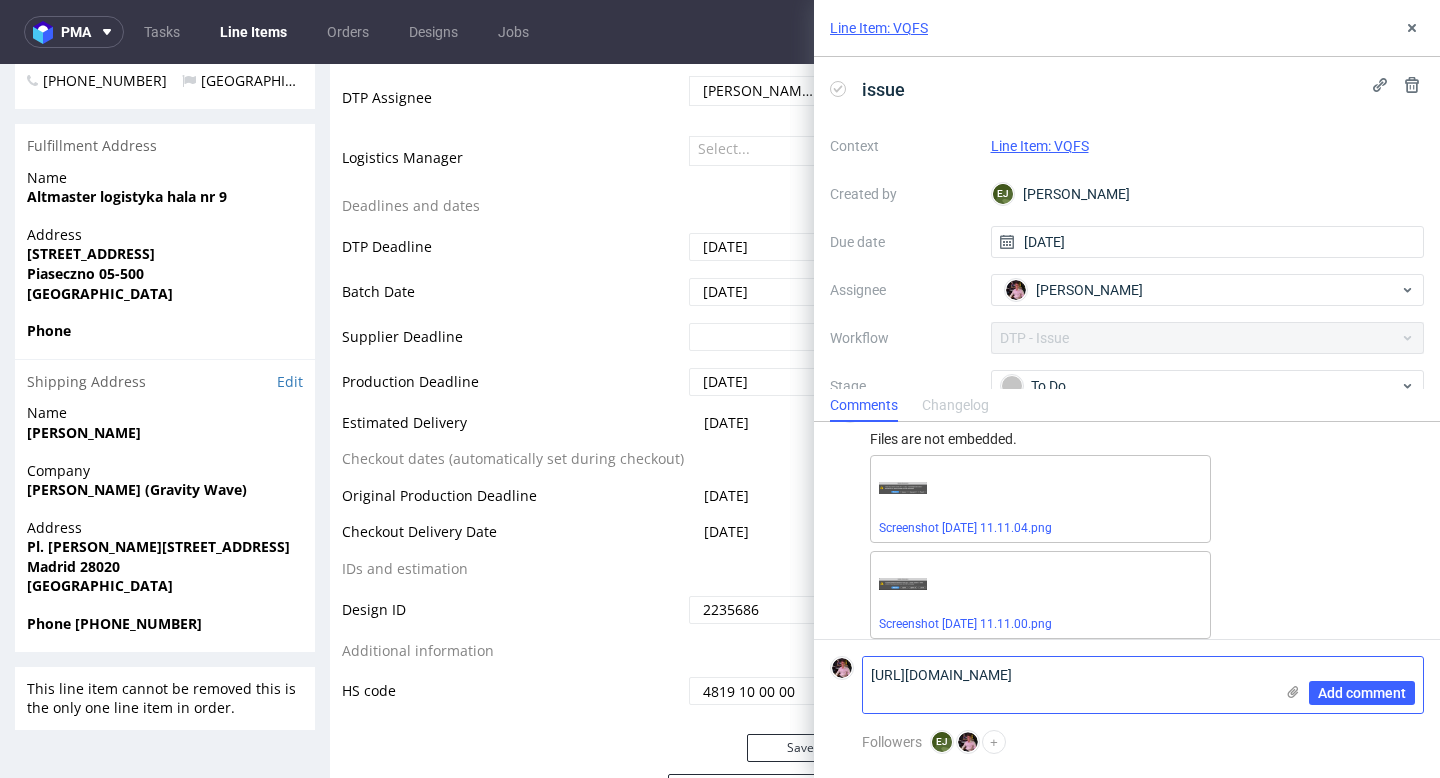 scroll, scrollTop: 0, scrollLeft: 0, axis: both 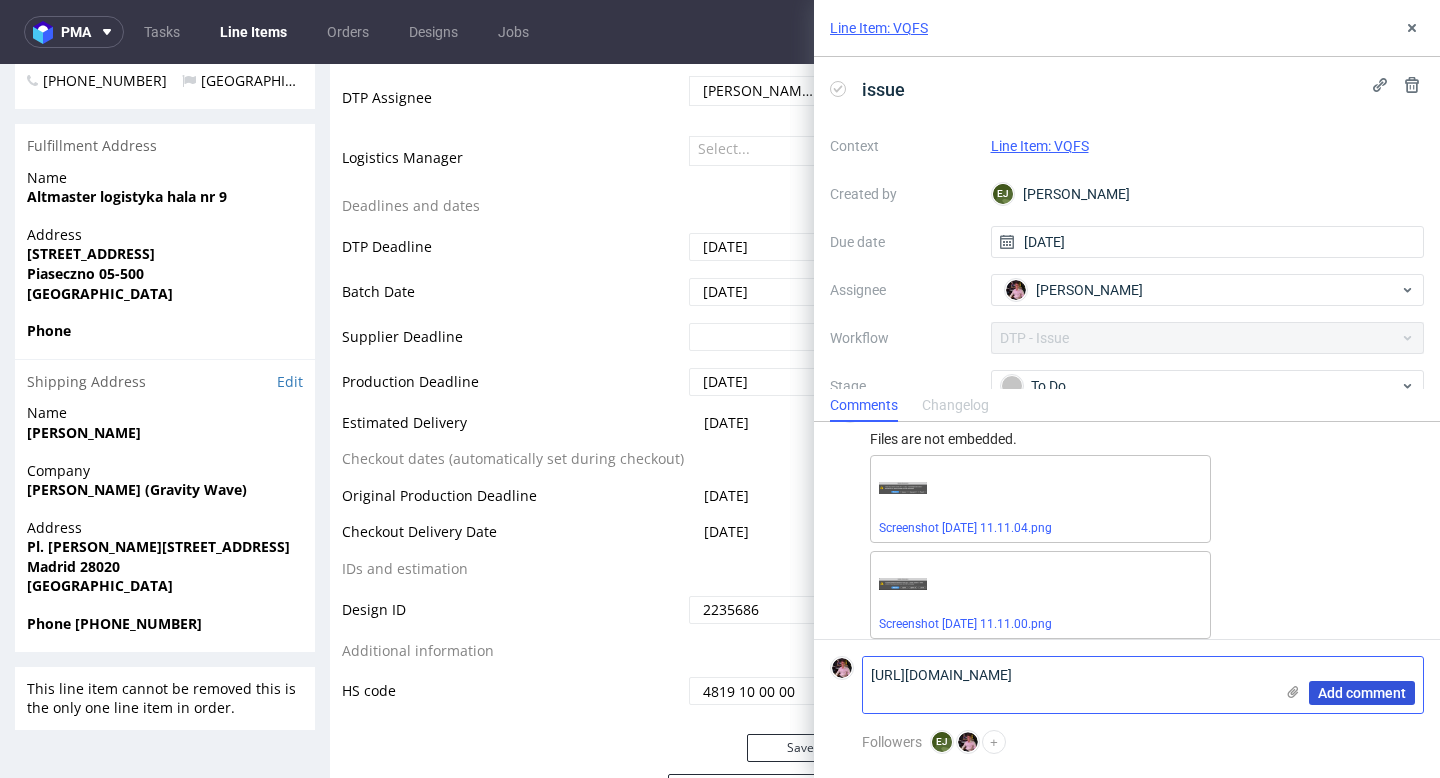 type on "[URL][DOMAIN_NAME]" 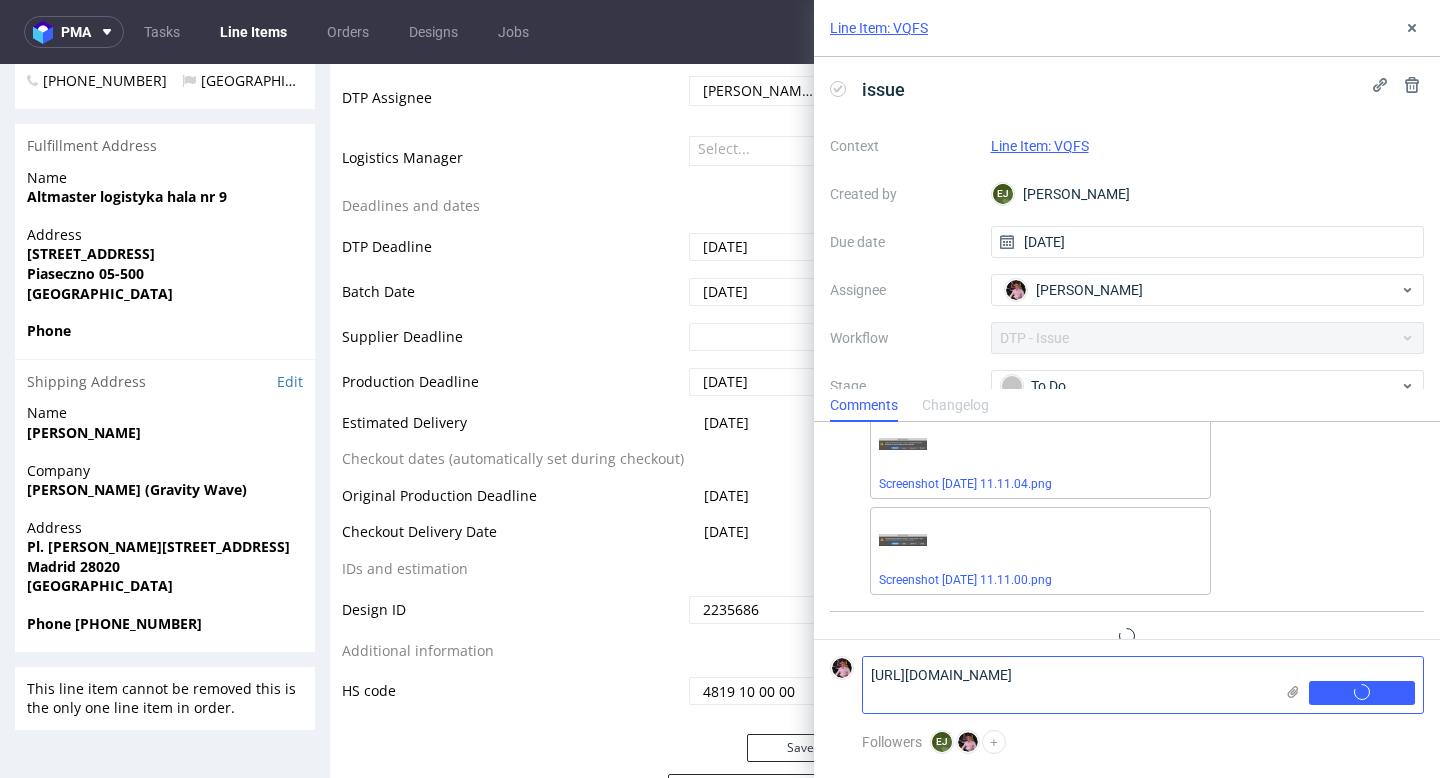 type 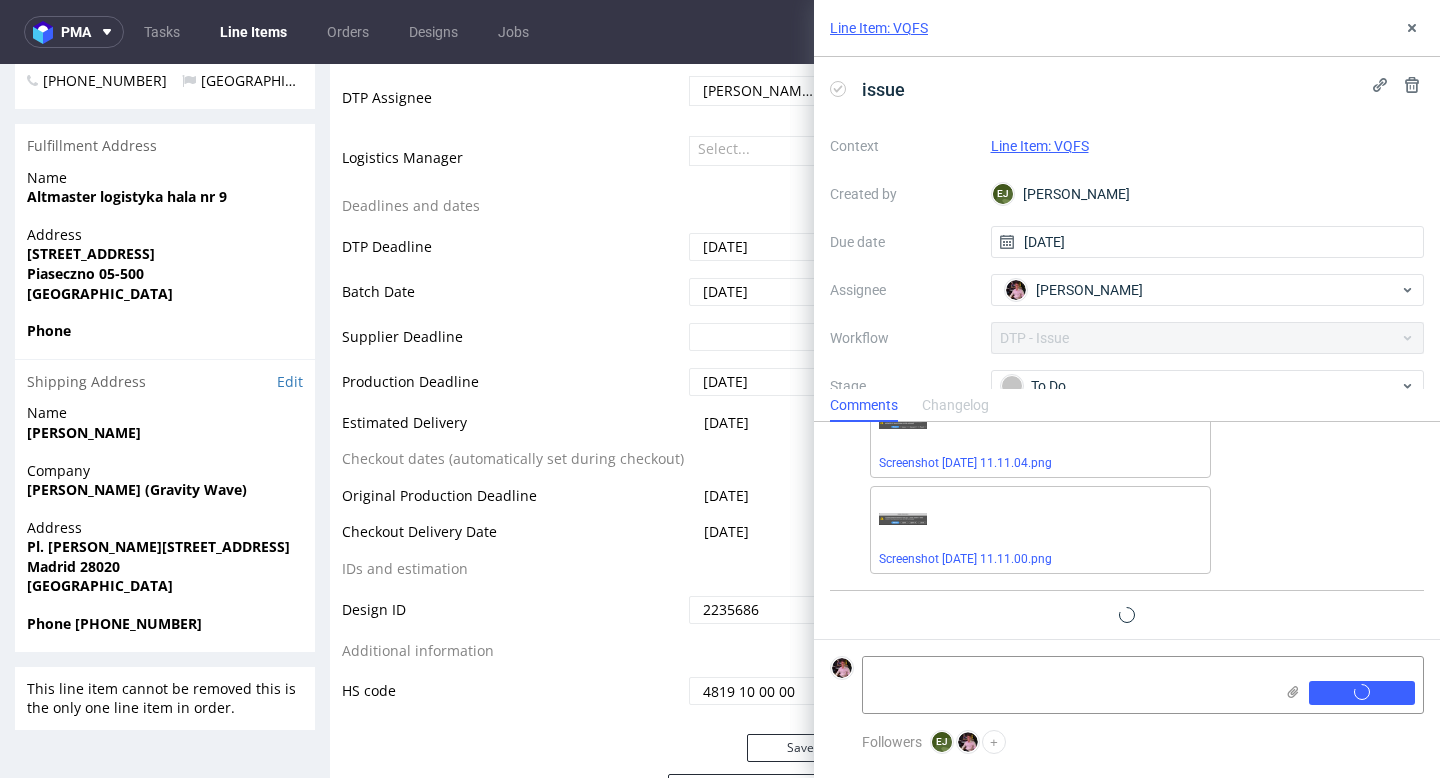 scroll, scrollTop: 128, scrollLeft: 0, axis: vertical 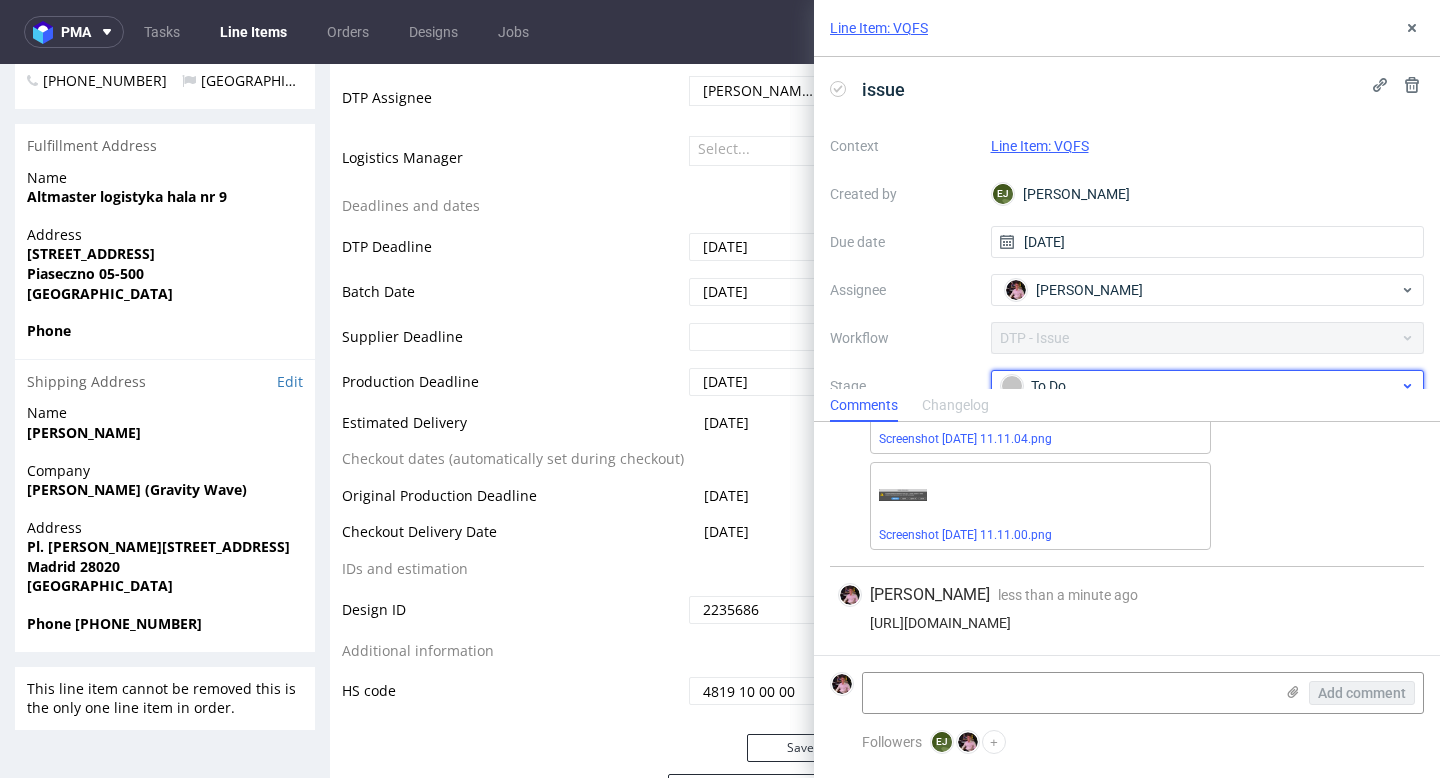 click on "To Do" at bounding box center (1200, 386) 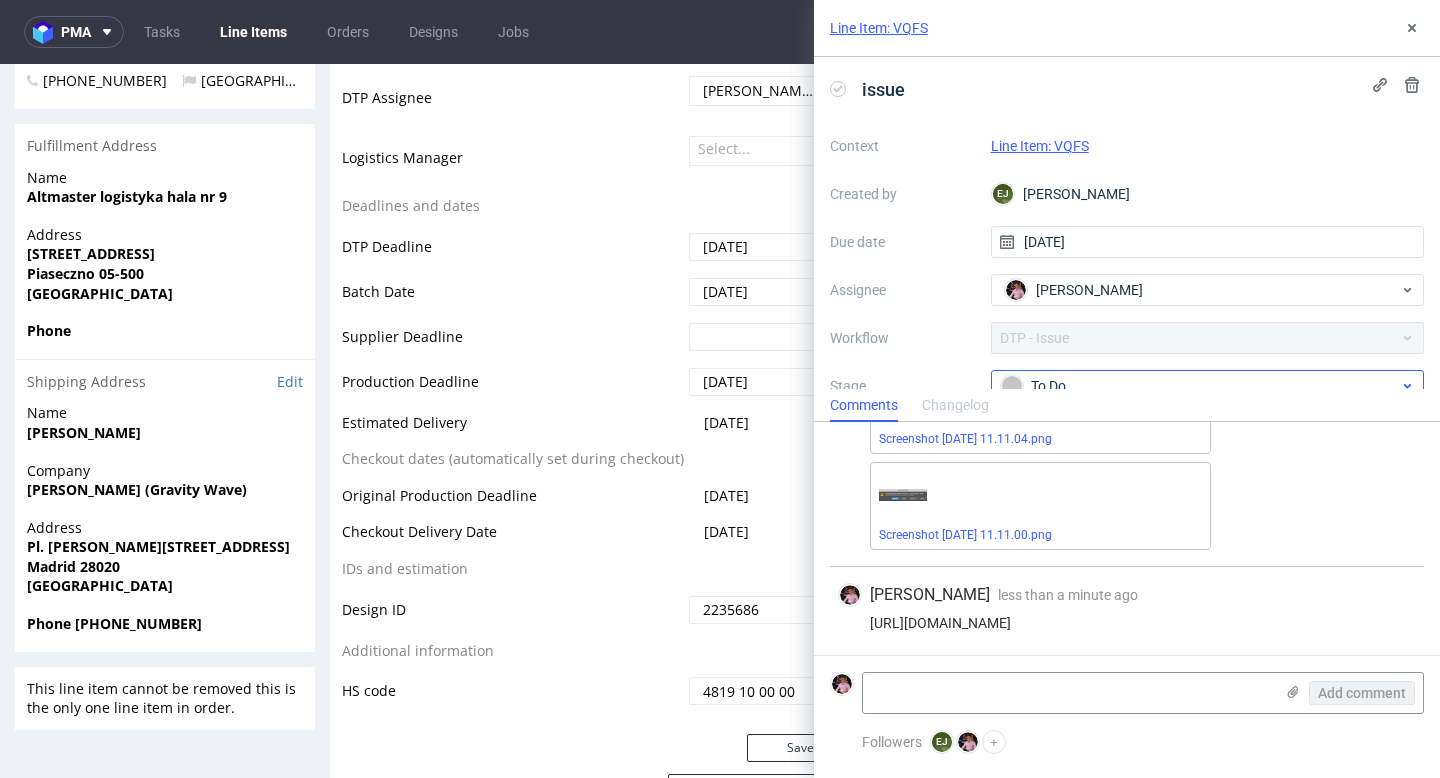scroll, scrollTop: 13, scrollLeft: 0, axis: vertical 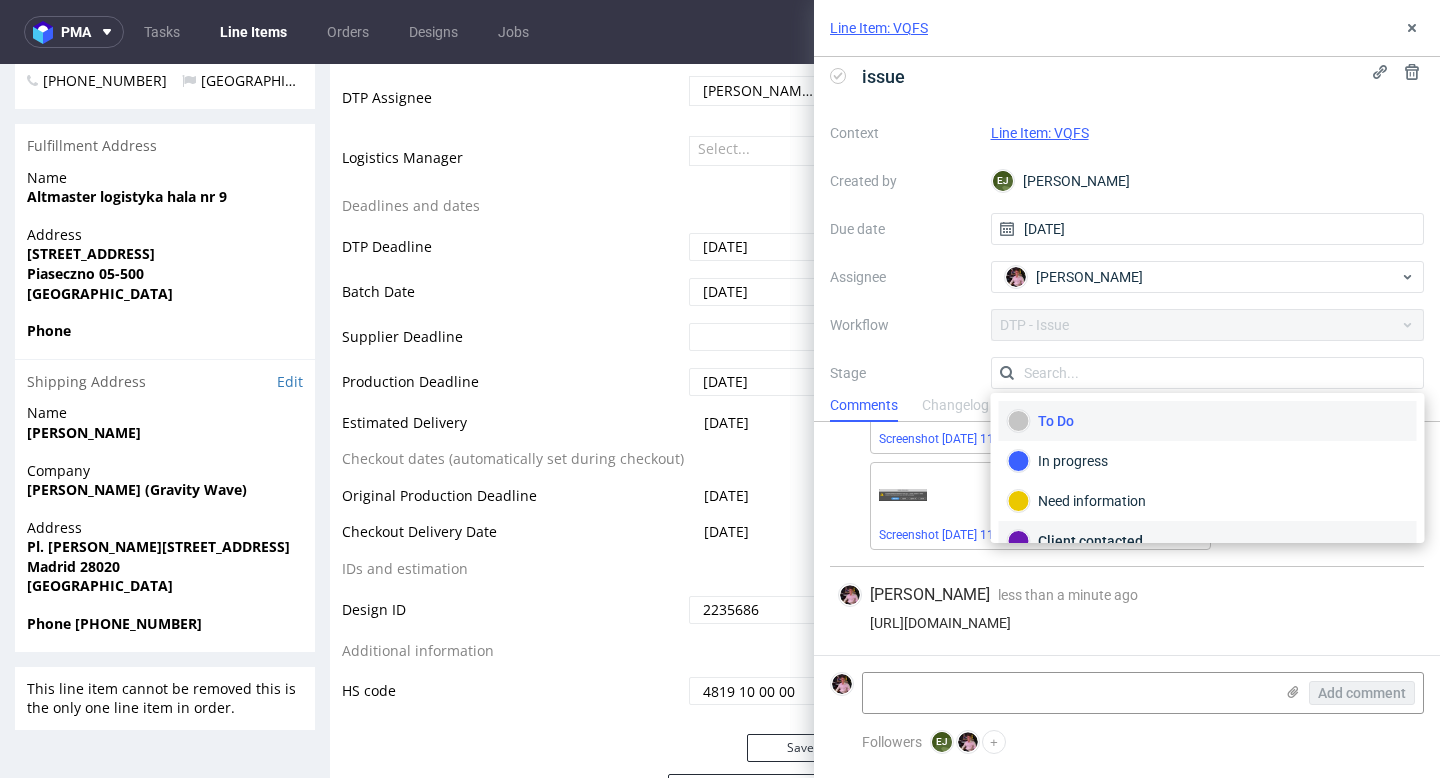 click on "Client contacted" at bounding box center [1208, 541] 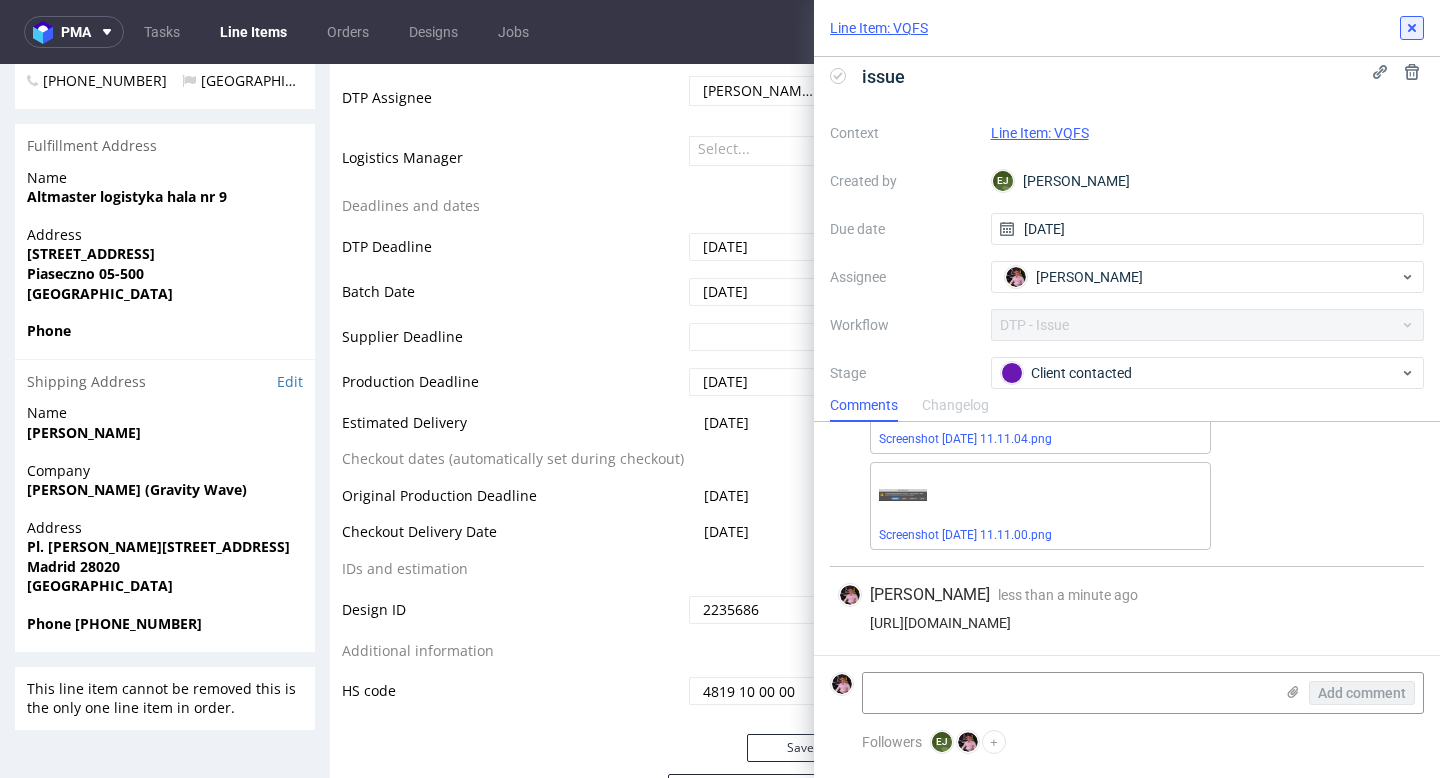 click 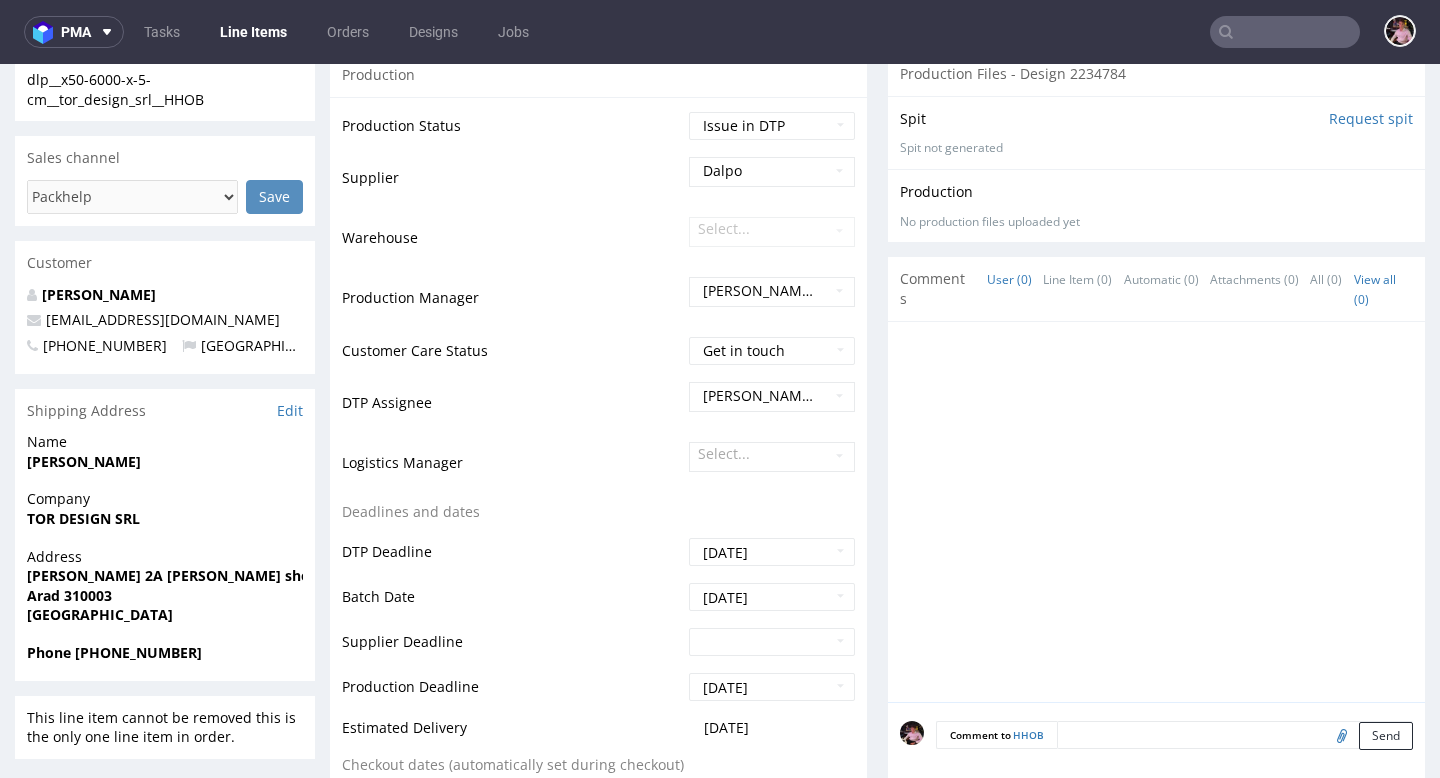 scroll, scrollTop: 0, scrollLeft: 0, axis: both 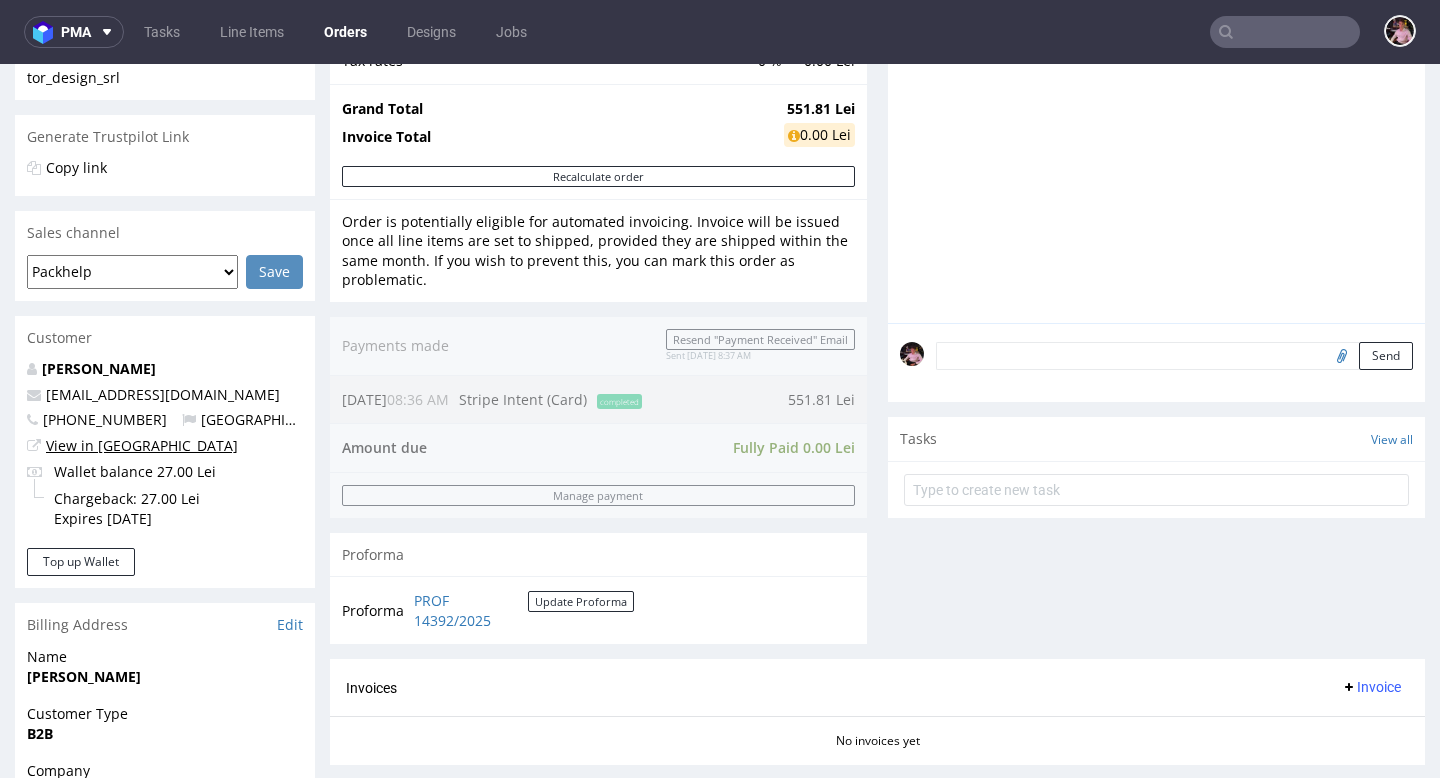 click on "View in [GEOGRAPHIC_DATA]" at bounding box center [142, 445] 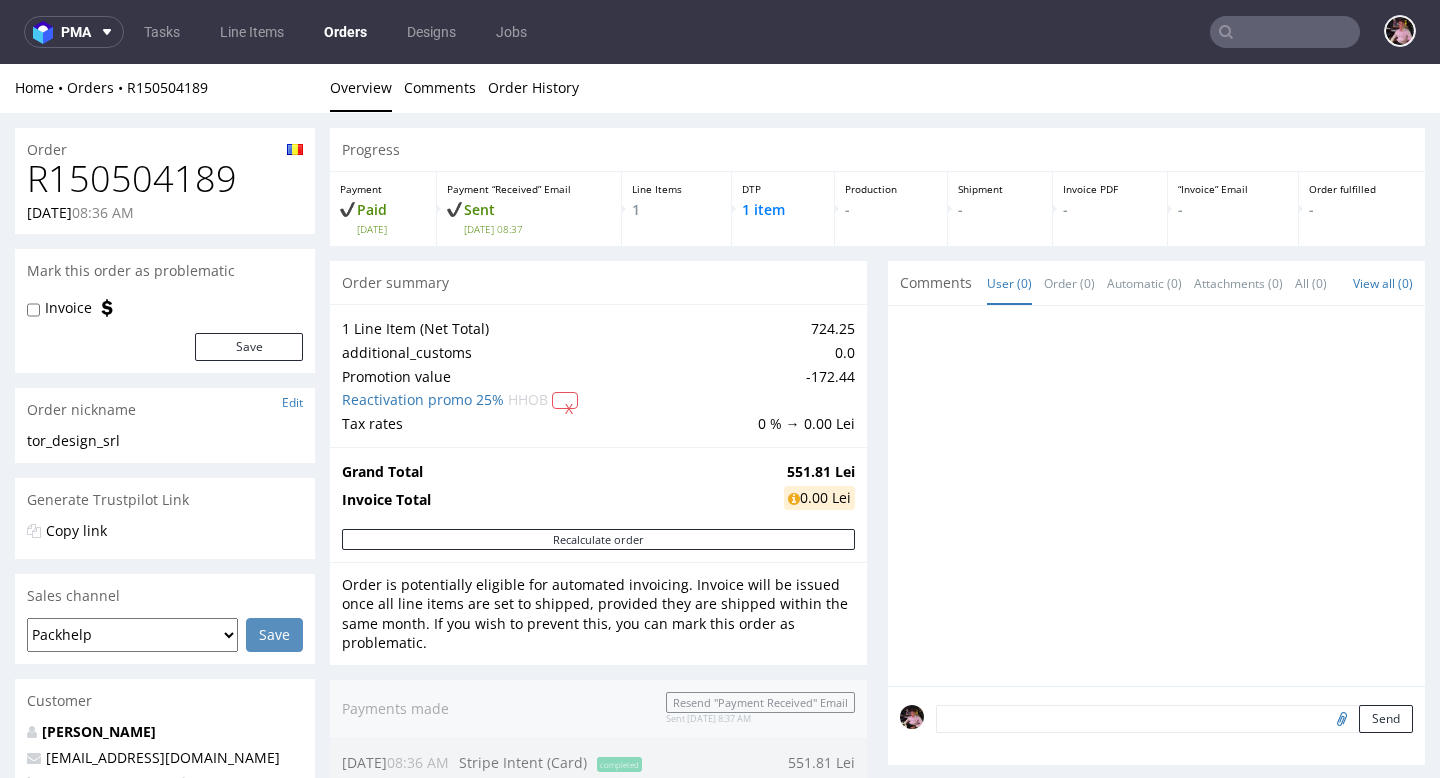 scroll, scrollTop: 0, scrollLeft: 0, axis: both 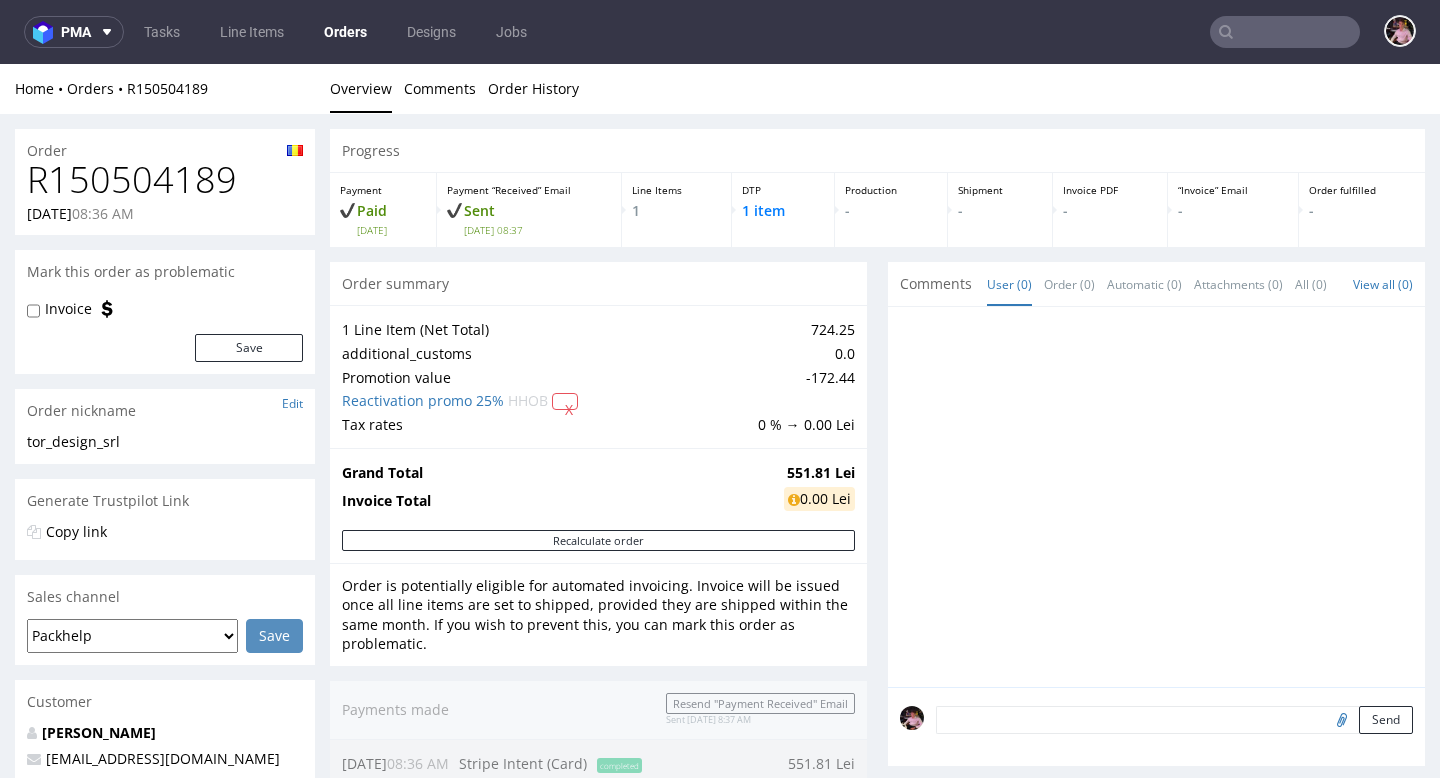 click on "R150504189" at bounding box center (165, 180) 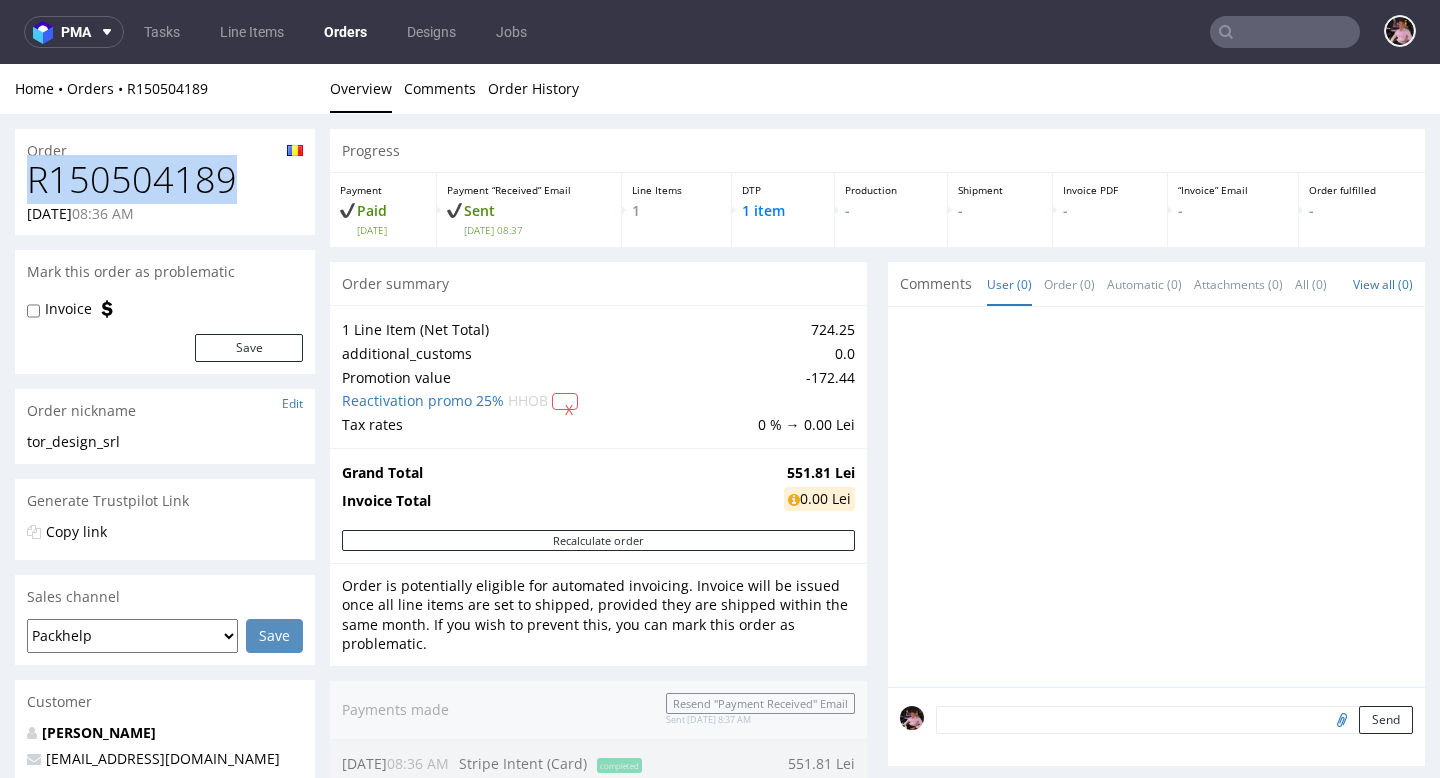 click on "R150504189" at bounding box center (165, 180) 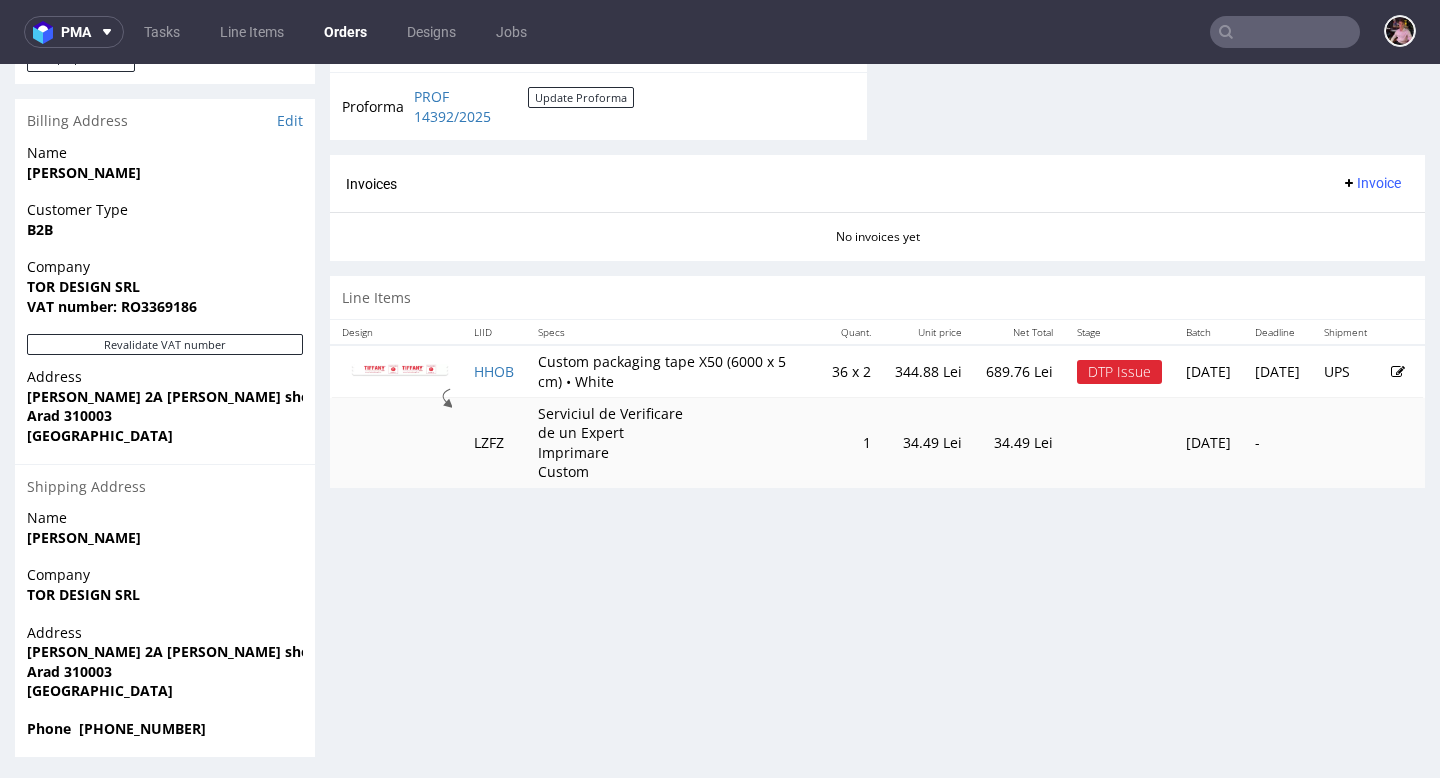 scroll, scrollTop: 871, scrollLeft: 0, axis: vertical 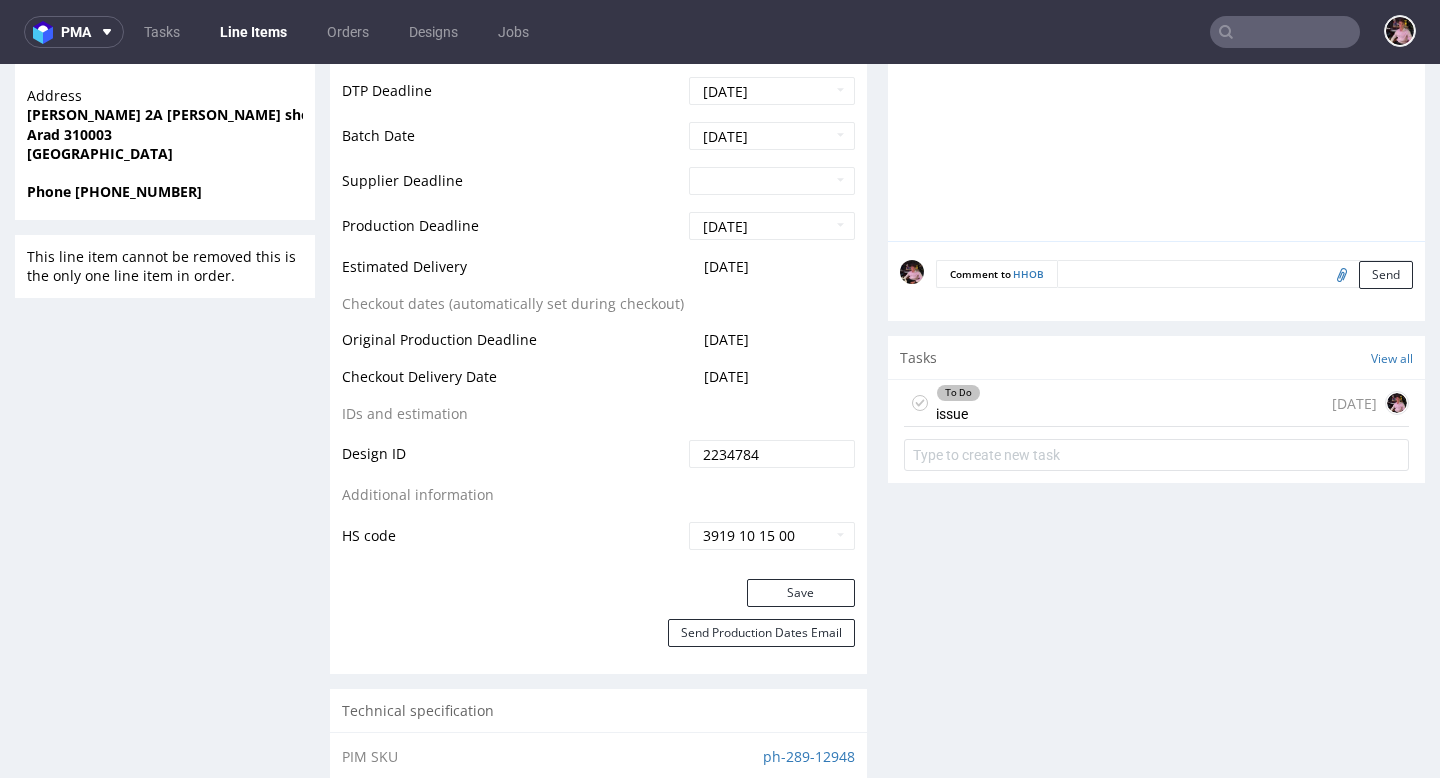 click on "To Do issue [DATE]" at bounding box center (1156, 403) 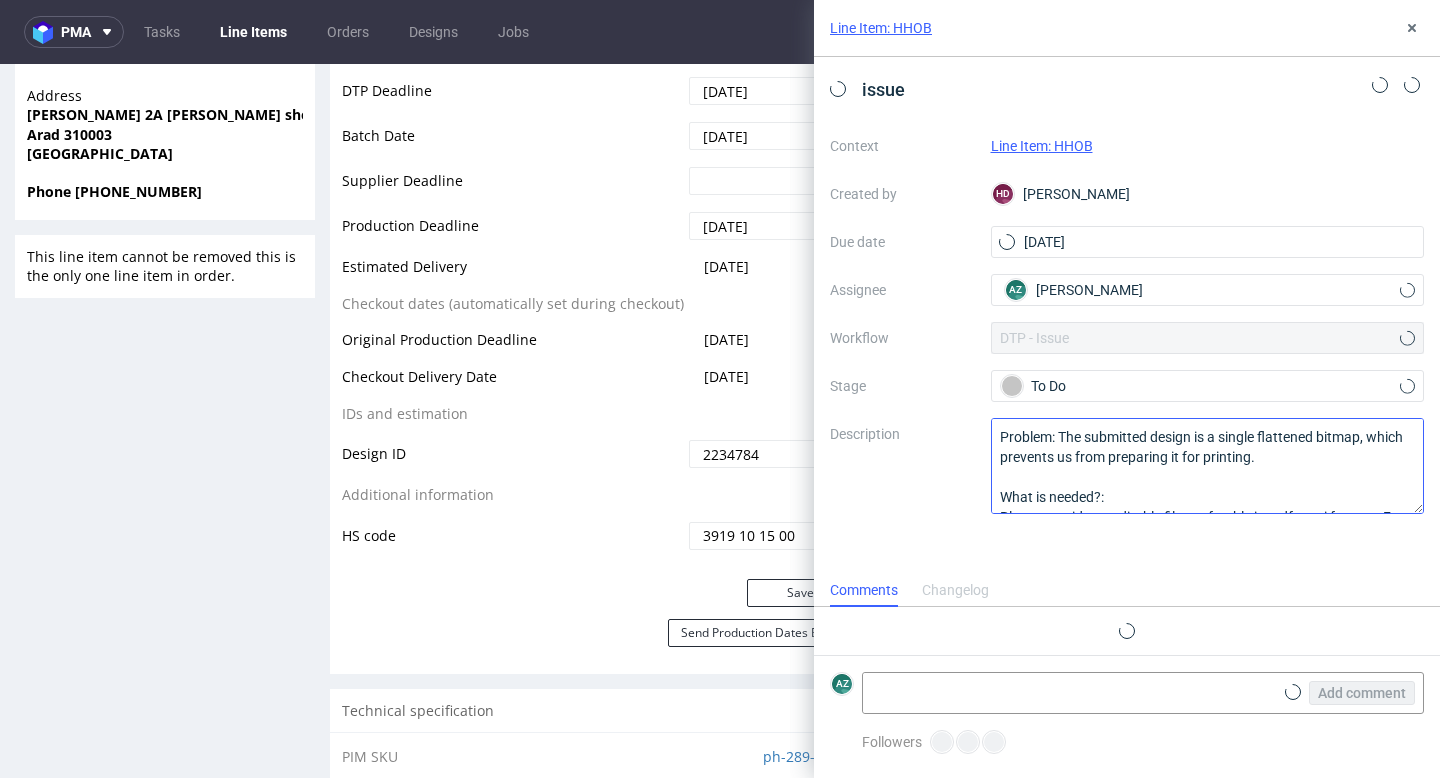 scroll, scrollTop: 16, scrollLeft: 0, axis: vertical 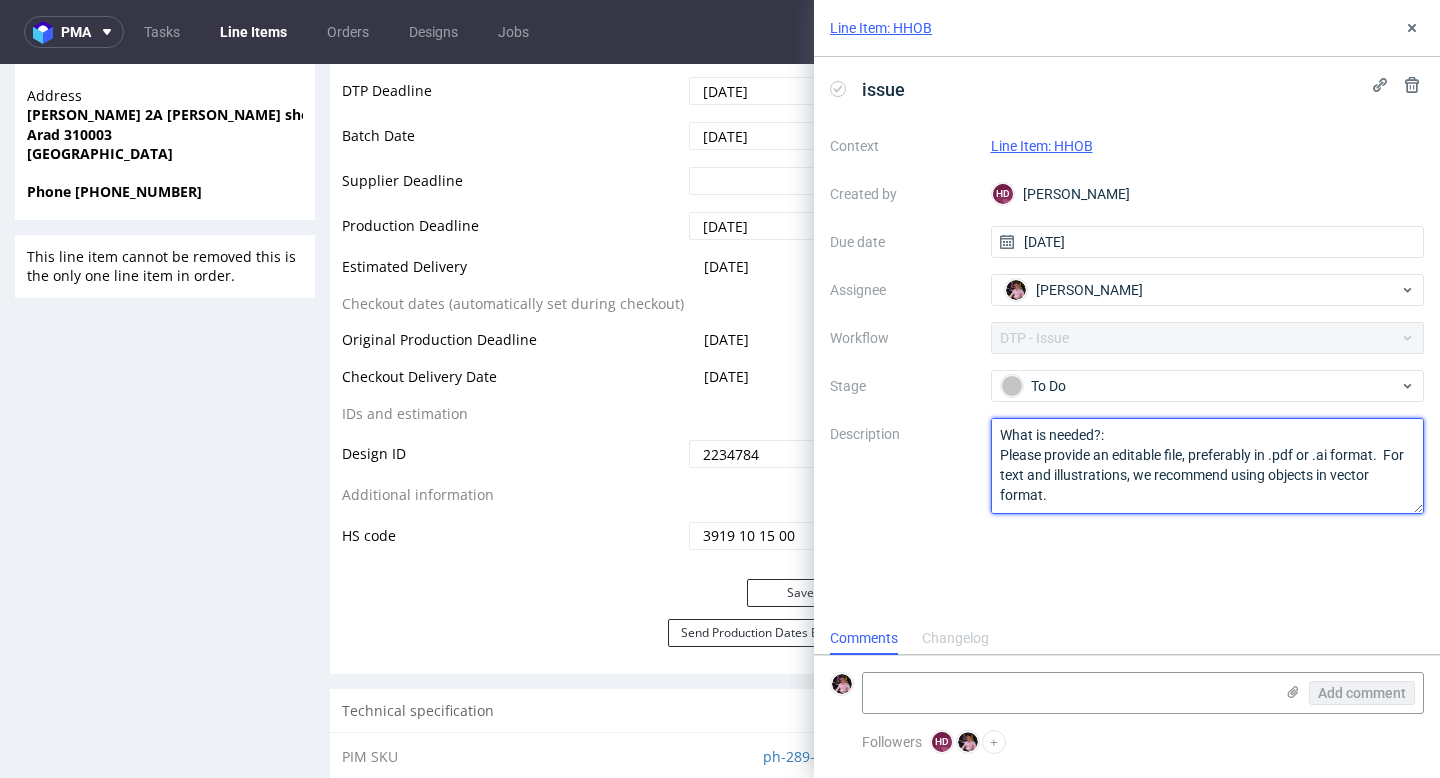 drag, startPoint x: 1066, startPoint y: 495, endPoint x: 999, endPoint y: 459, distance: 76.05919 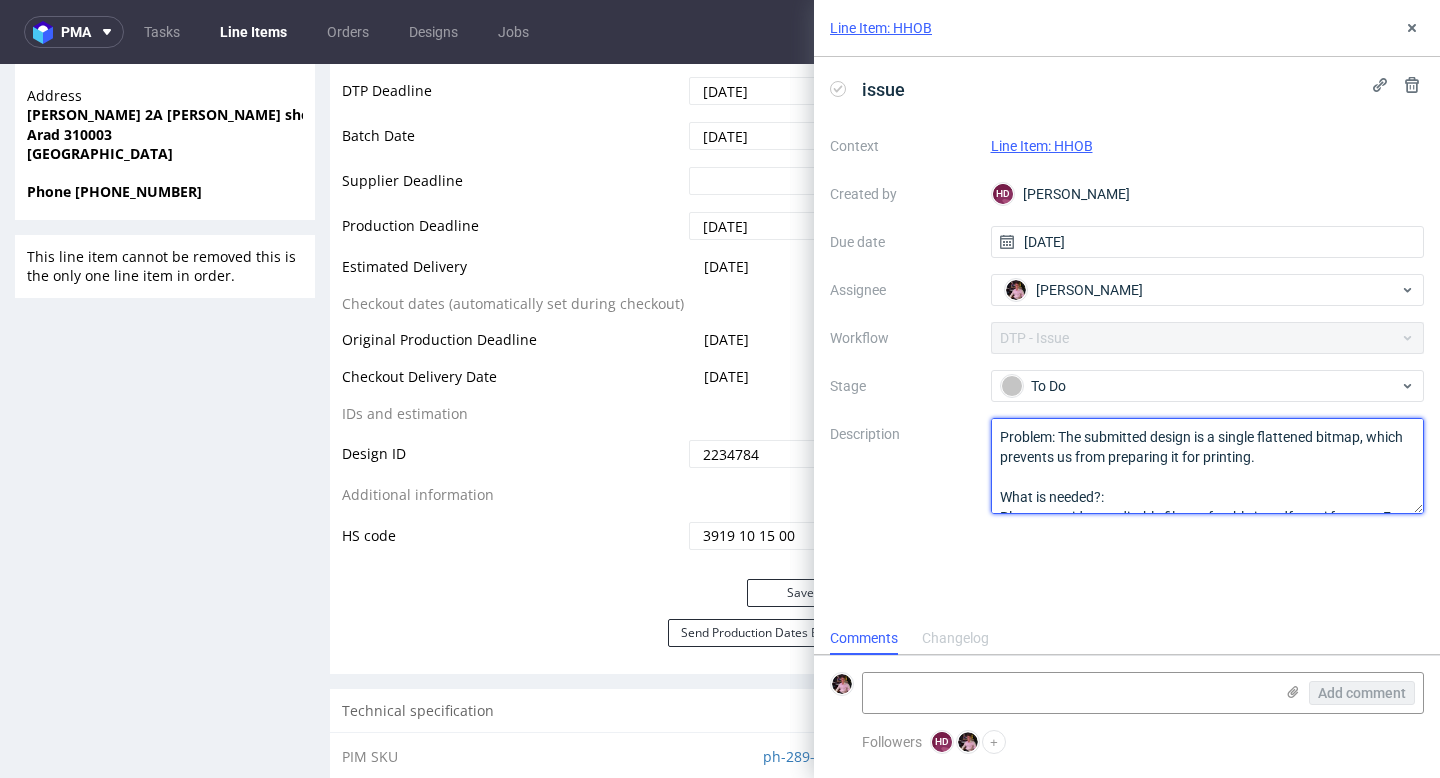 drag, startPoint x: 1071, startPoint y: 504, endPoint x: 952, endPoint y: 388, distance: 166.18364 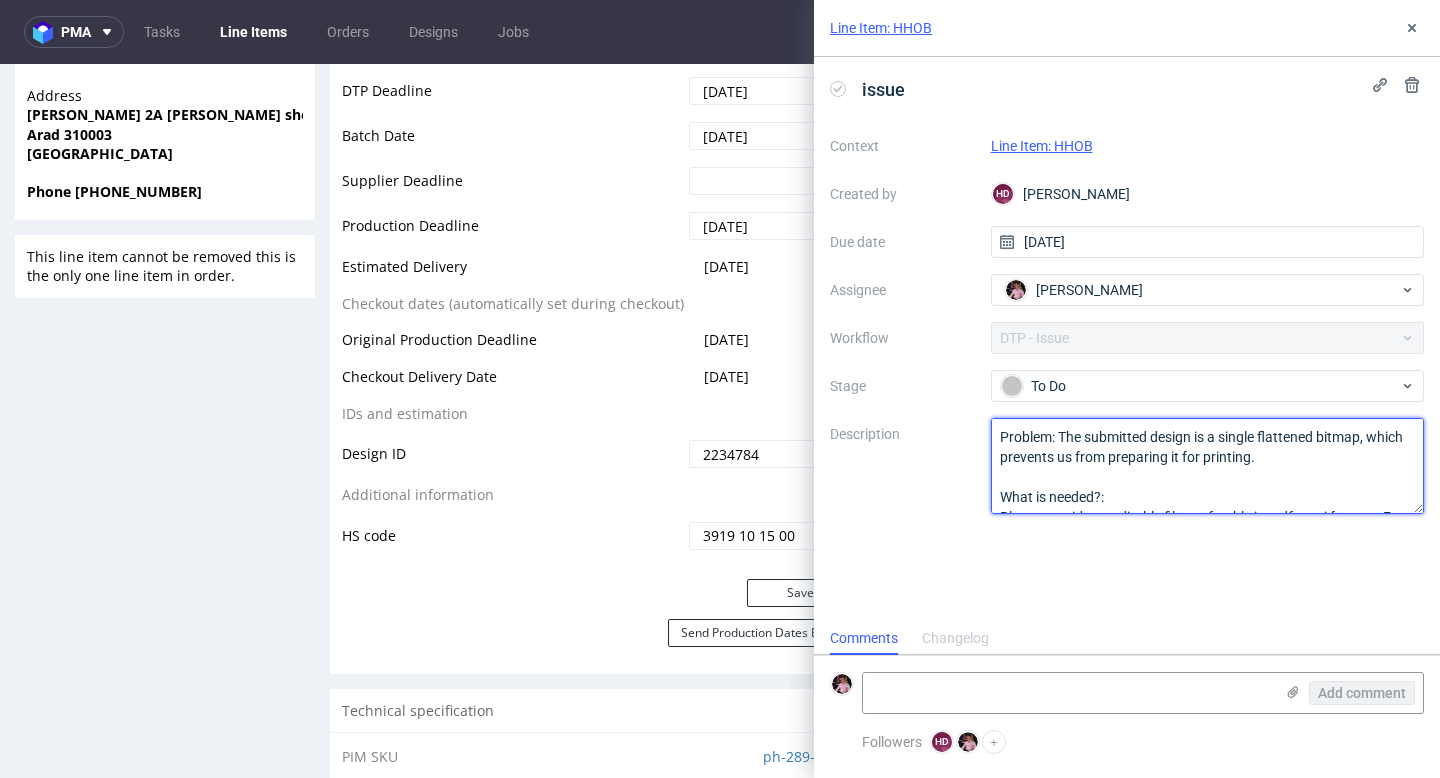 scroll, scrollTop: 62, scrollLeft: 0, axis: vertical 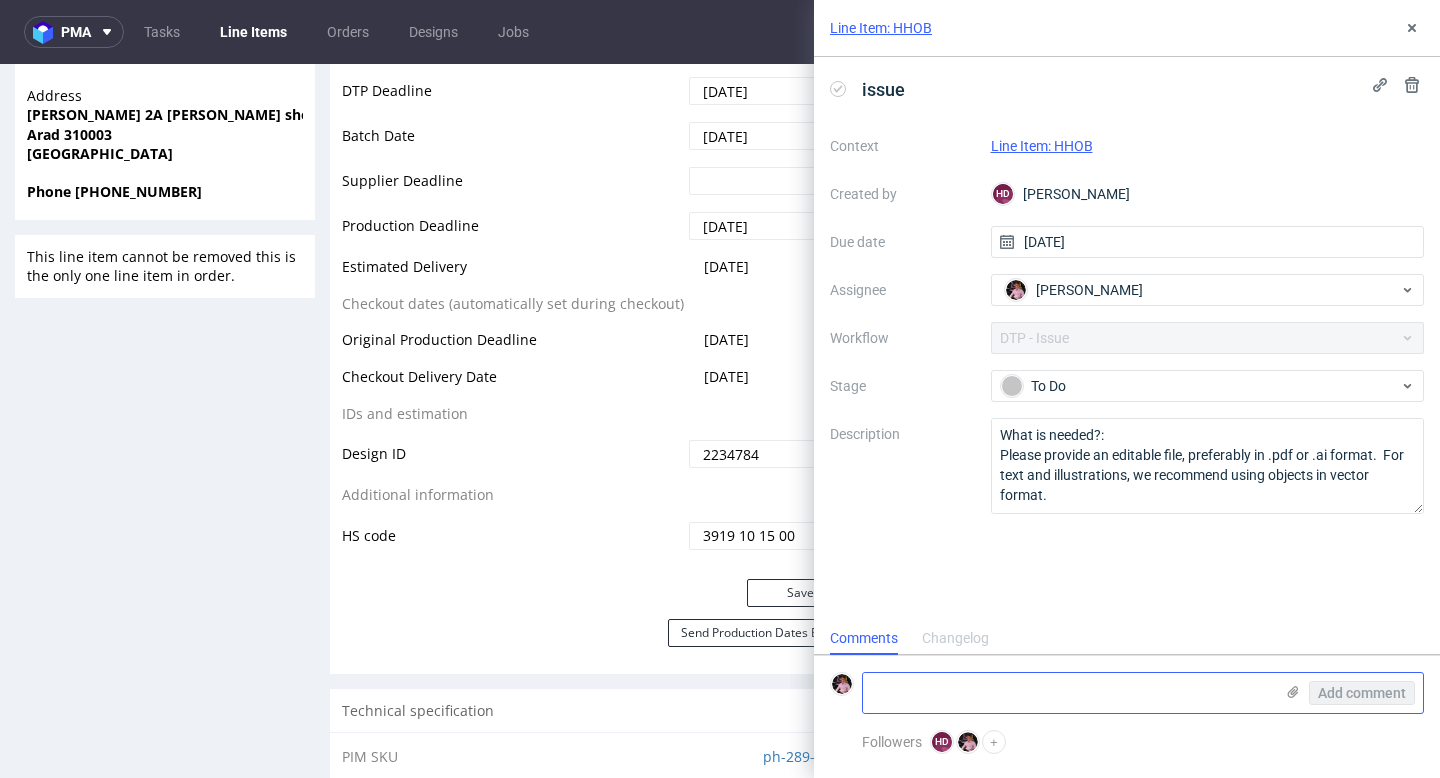 click at bounding box center (1068, 693) 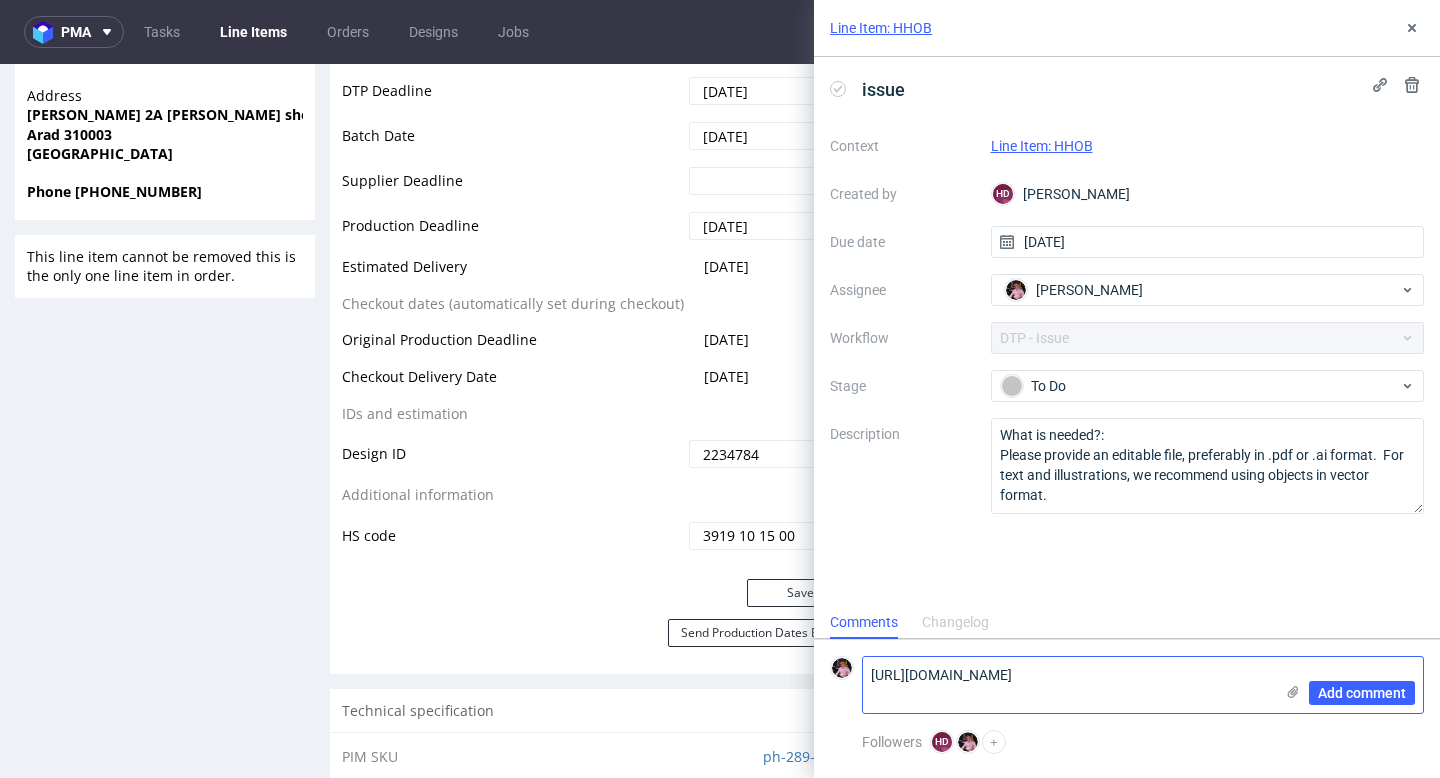 scroll, scrollTop: 0, scrollLeft: 0, axis: both 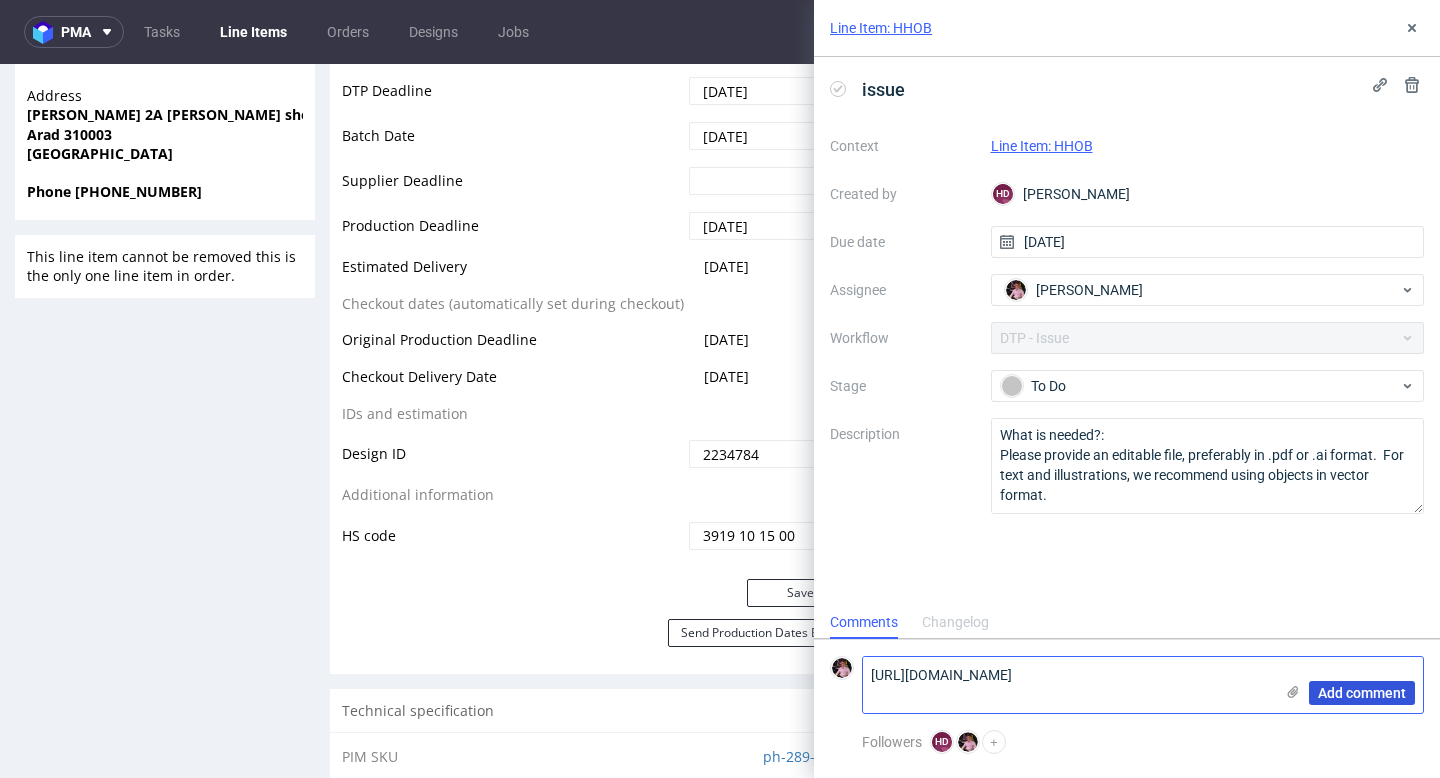 type on "https://app-eu1.hubspot.com/contacts/25600958/record/0-5/180693404894/" 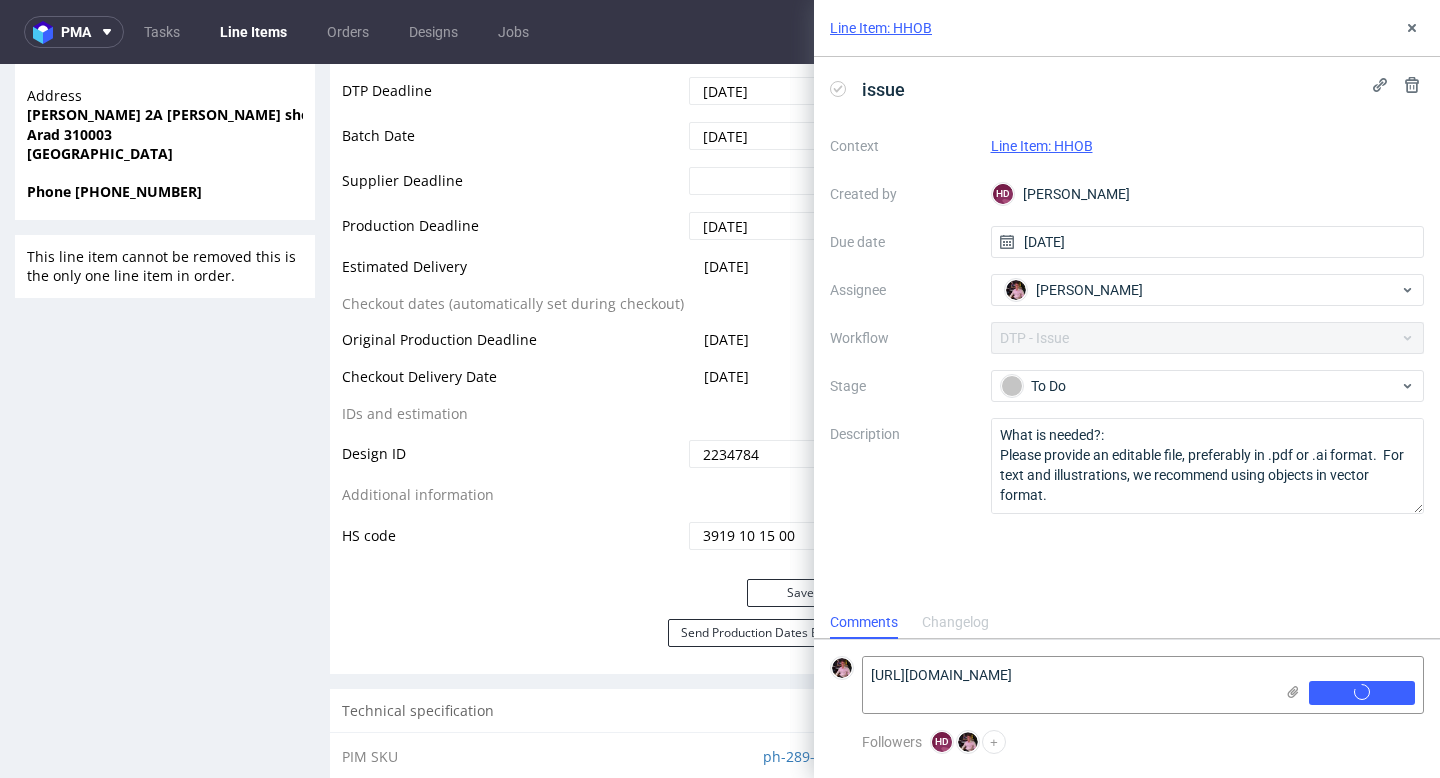 scroll, scrollTop: 0, scrollLeft: 0, axis: both 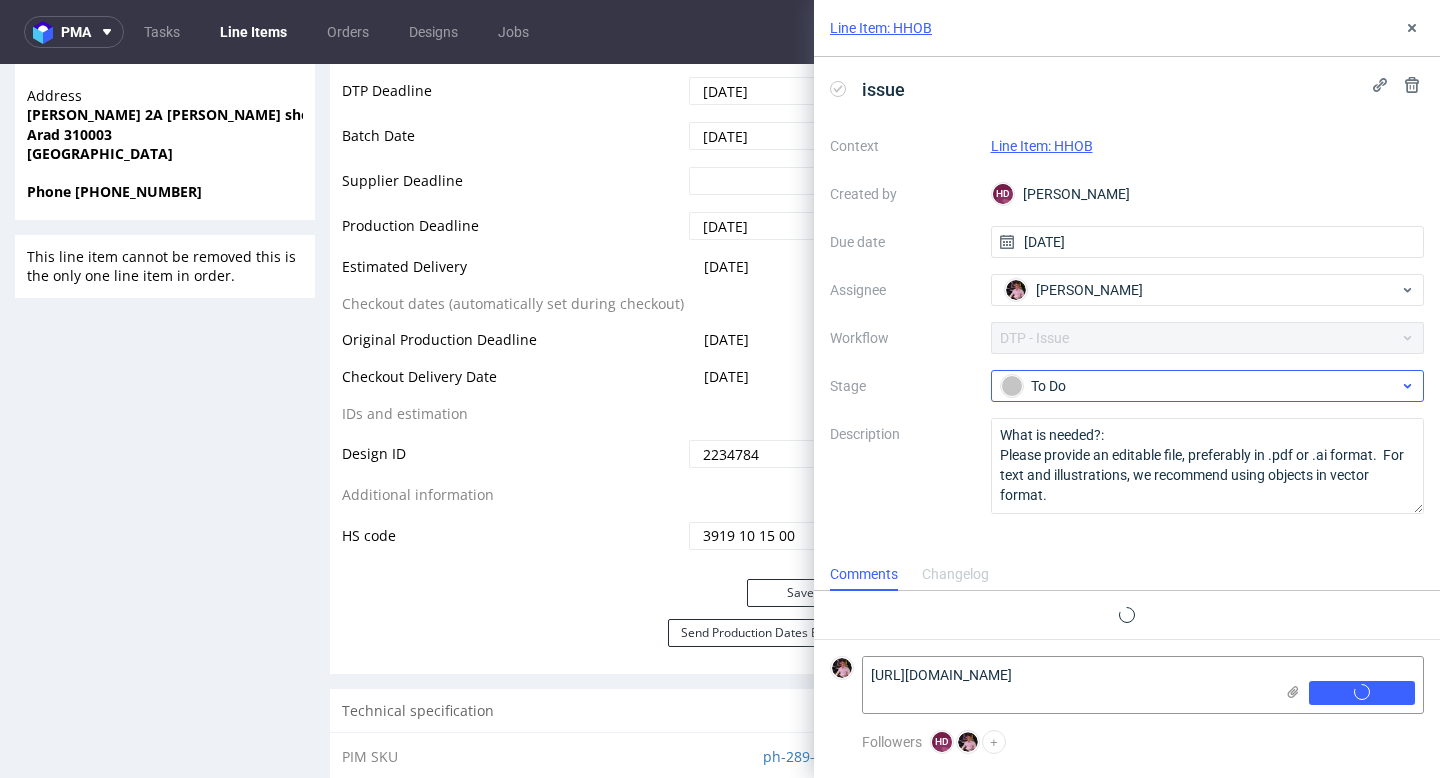 type 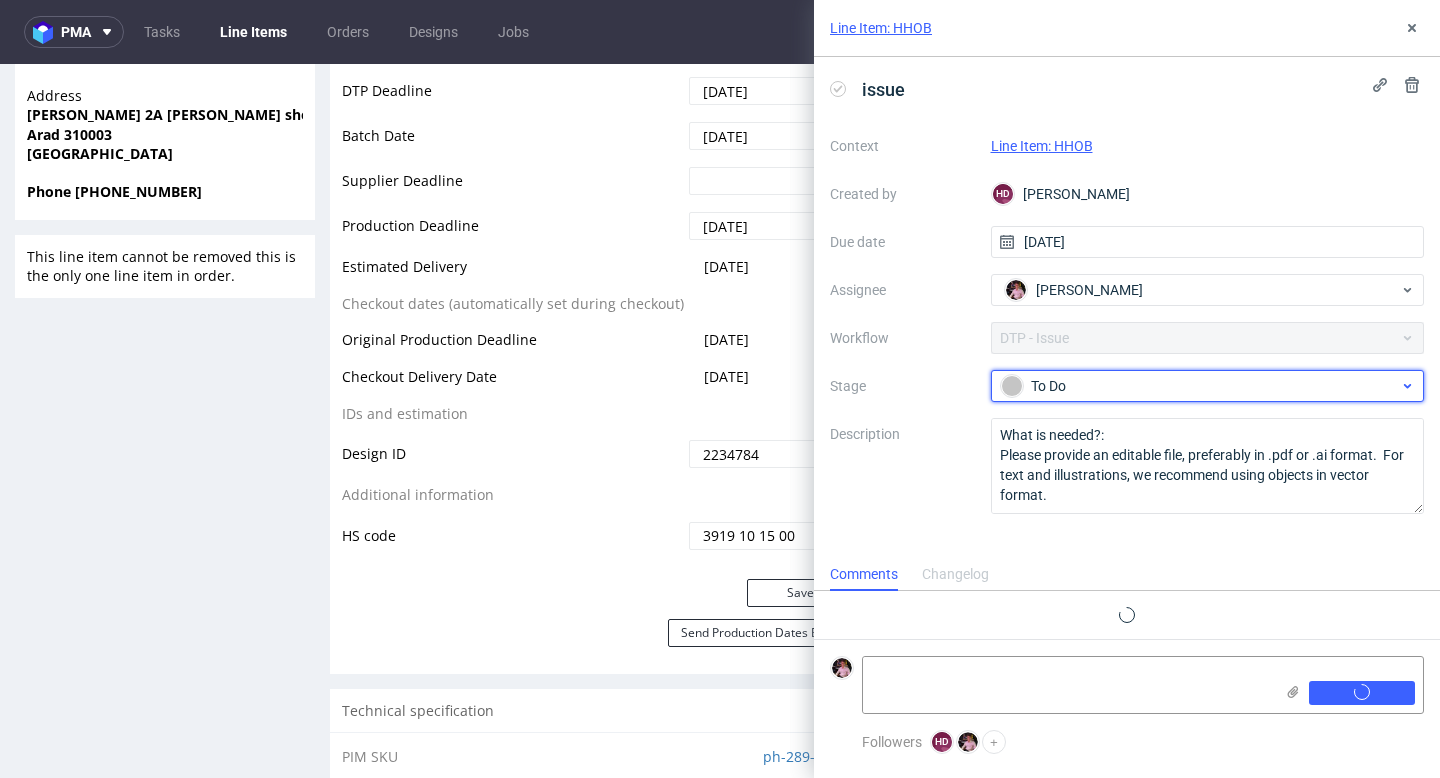 click on "To Do" at bounding box center [1200, 386] 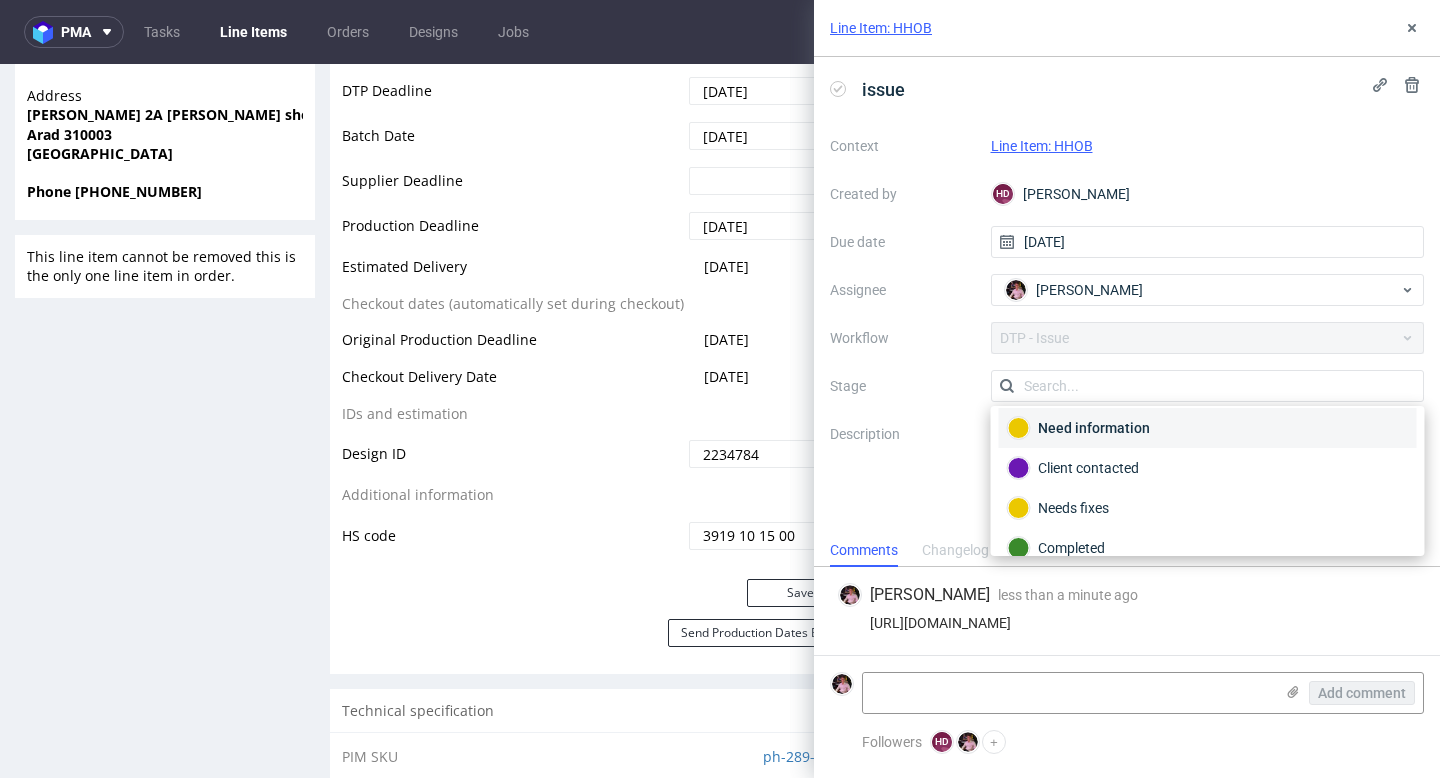 scroll, scrollTop: 112, scrollLeft: 0, axis: vertical 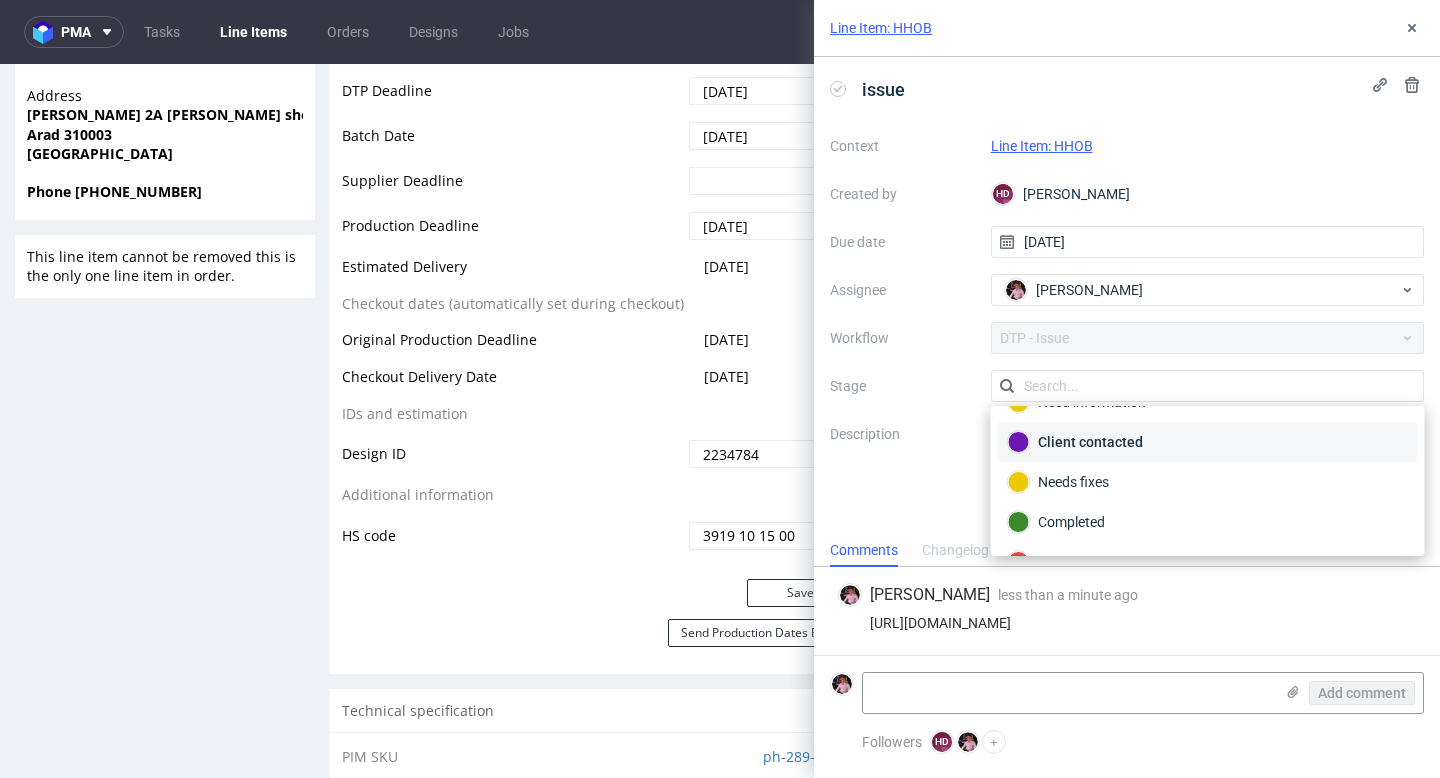click on "Client contacted" at bounding box center (1208, 442) 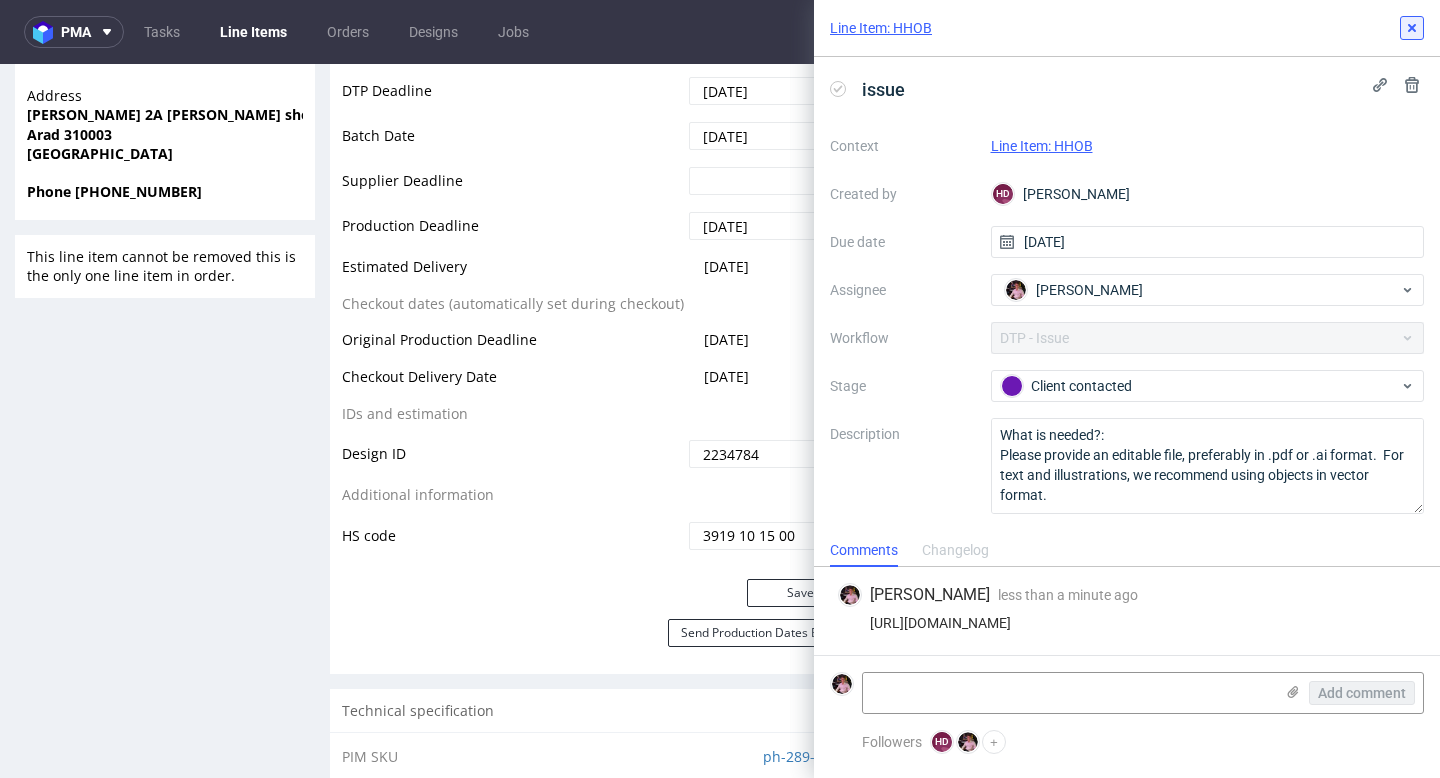click 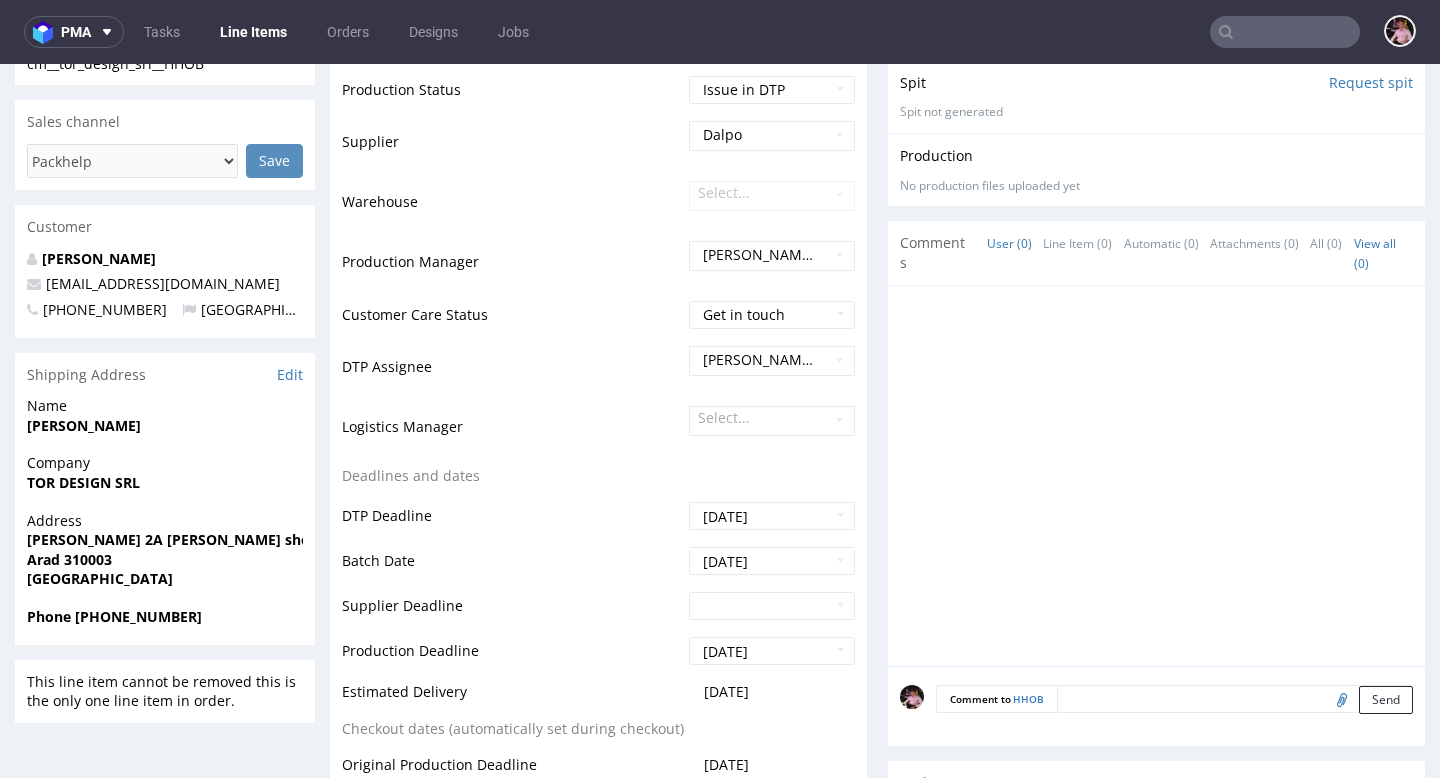 scroll, scrollTop: 0, scrollLeft: 0, axis: both 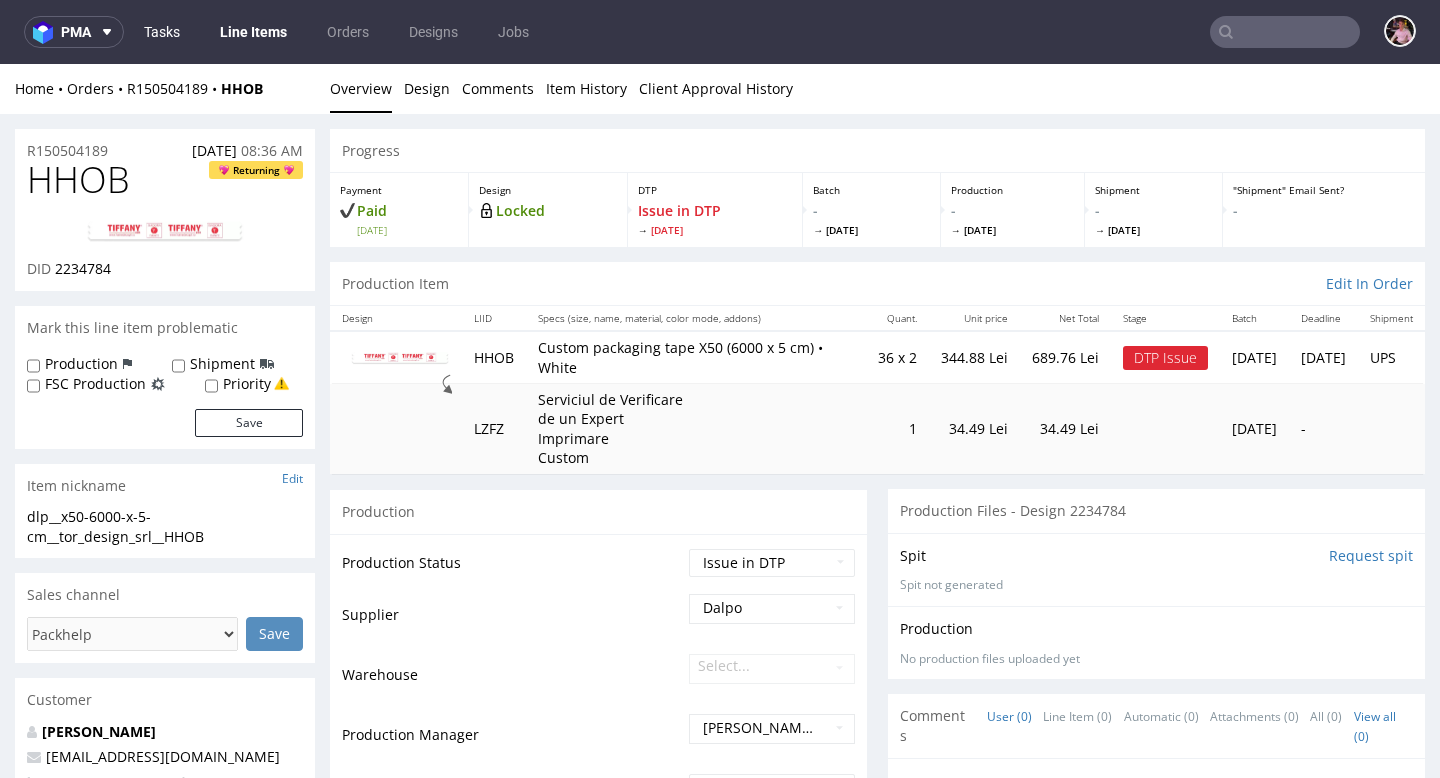 click on "Tasks" at bounding box center [162, 32] 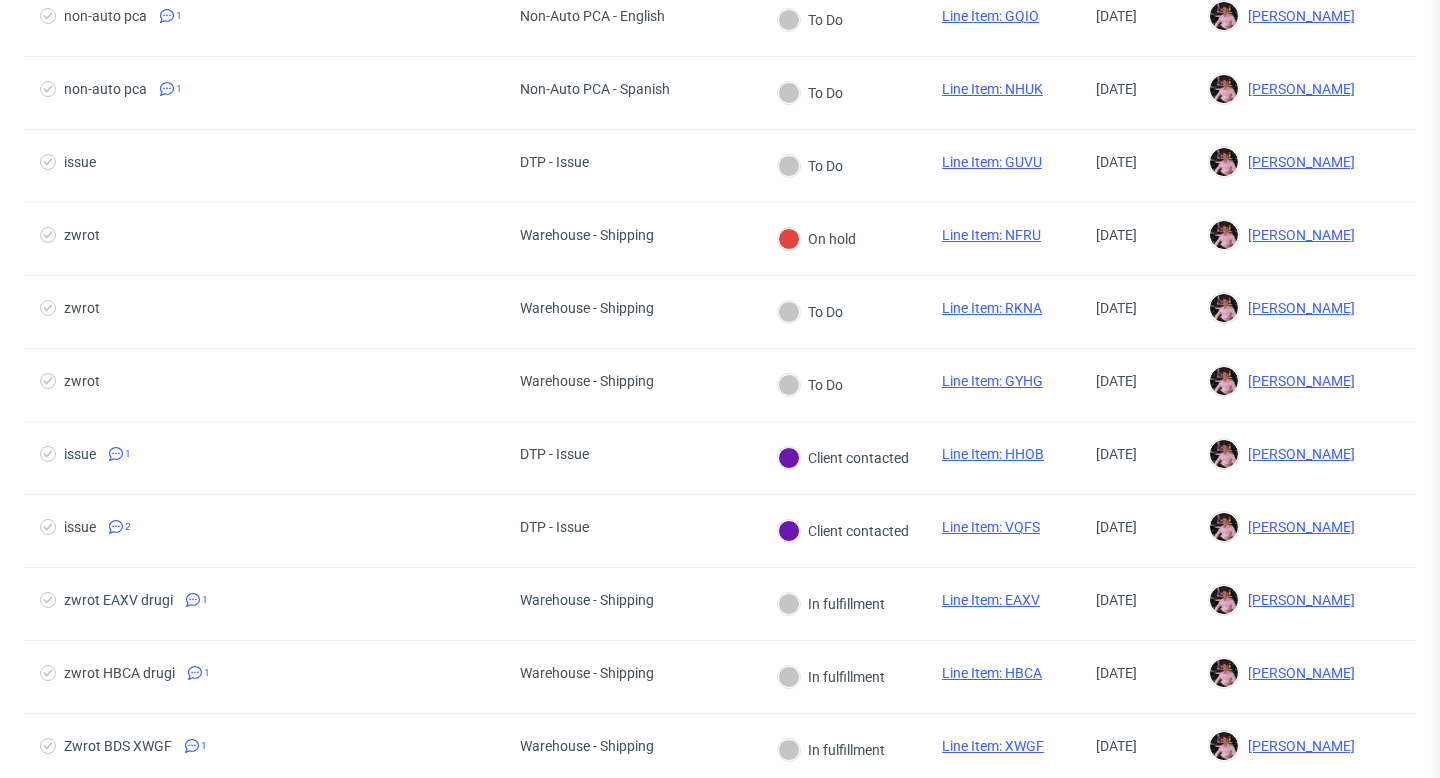scroll, scrollTop: 678, scrollLeft: 0, axis: vertical 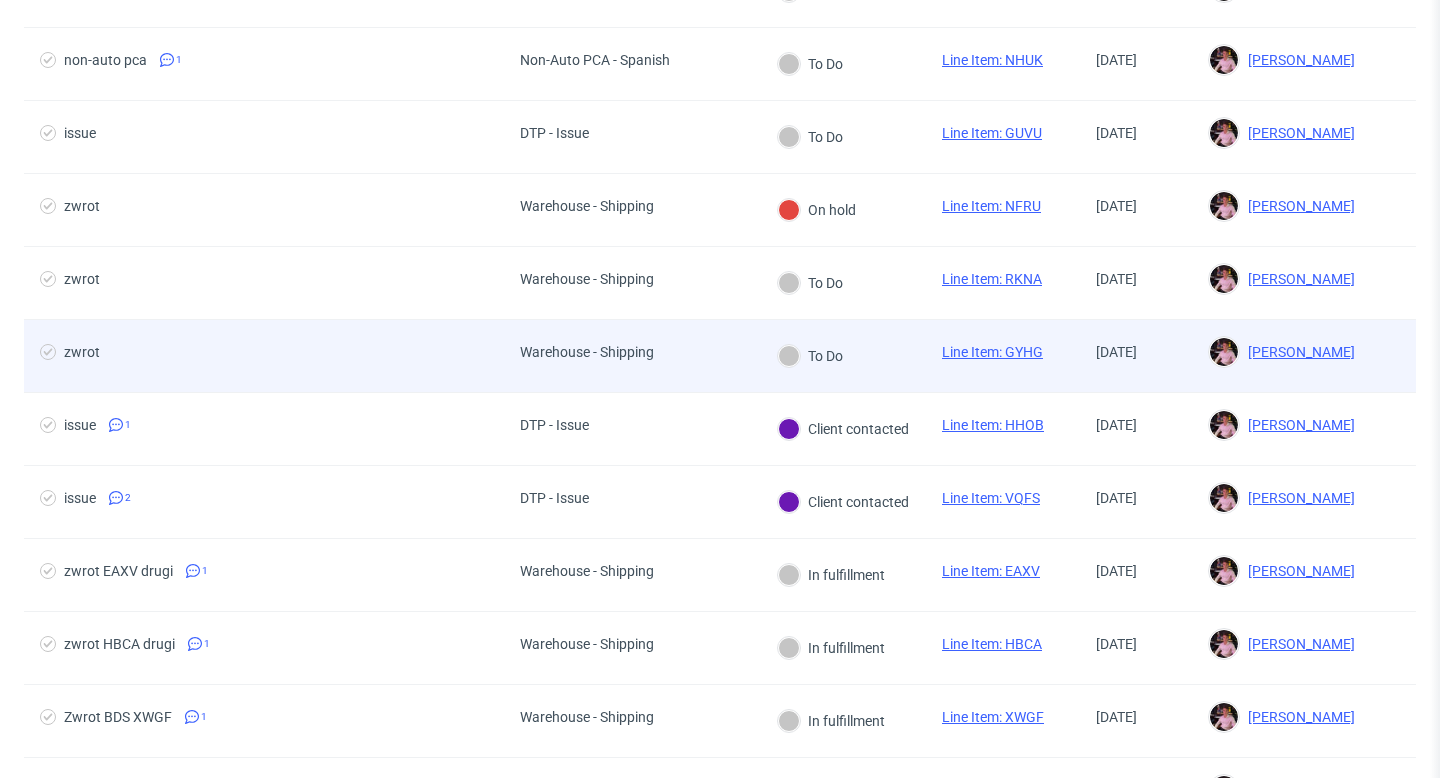 click on "Warehouse - Shipping" at bounding box center (587, 352) 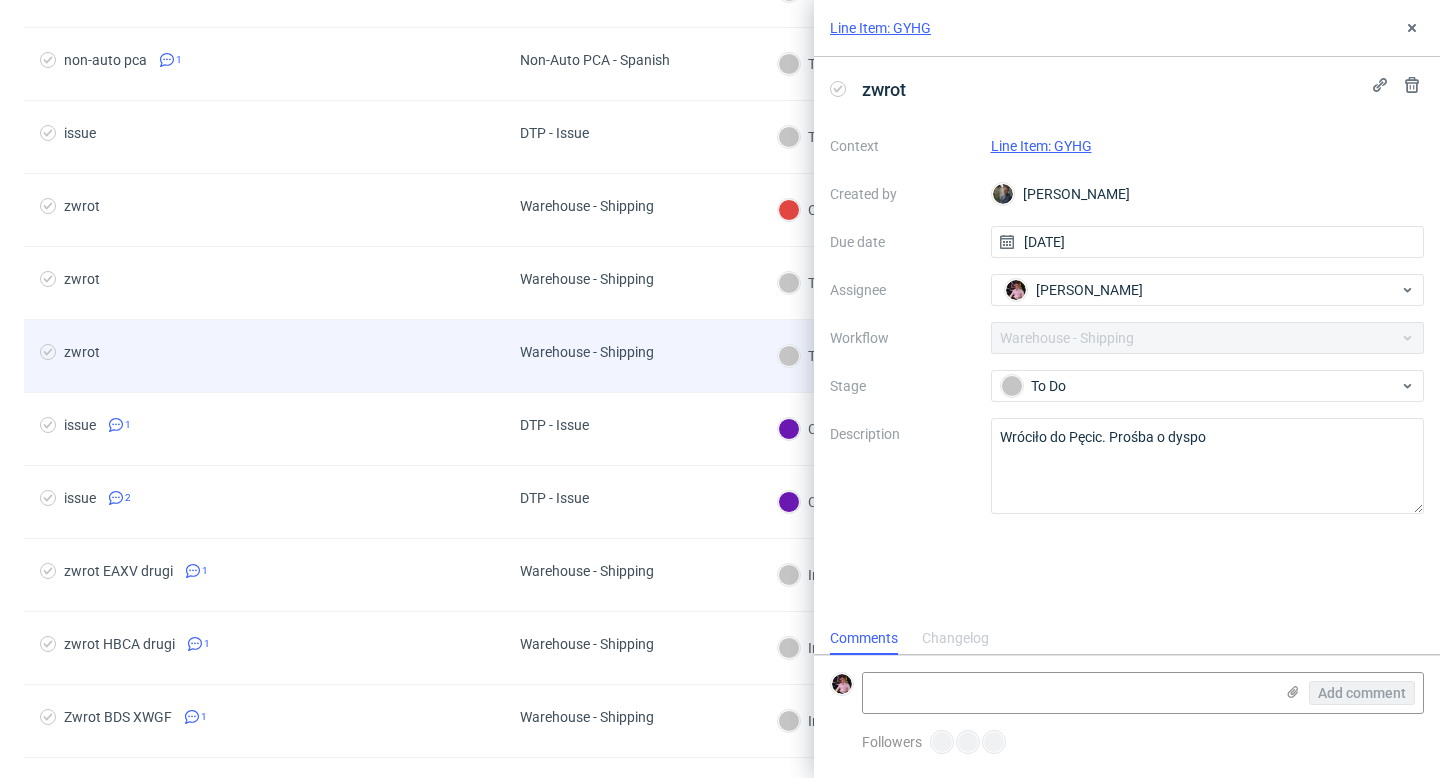 scroll, scrollTop: 16, scrollLeft: 0, axis: vertical 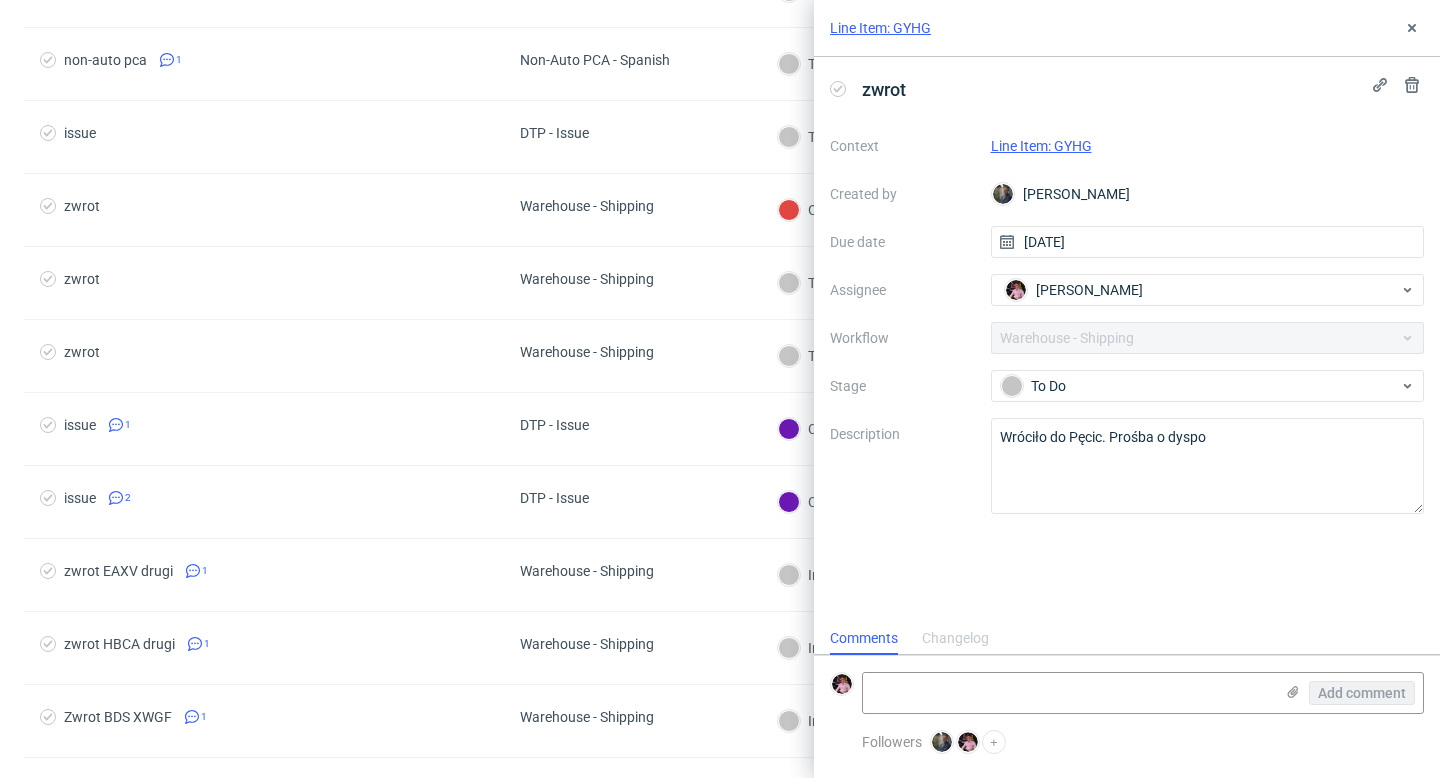 click on "Line Item: GYHG" at bounding box center (1041, 146) 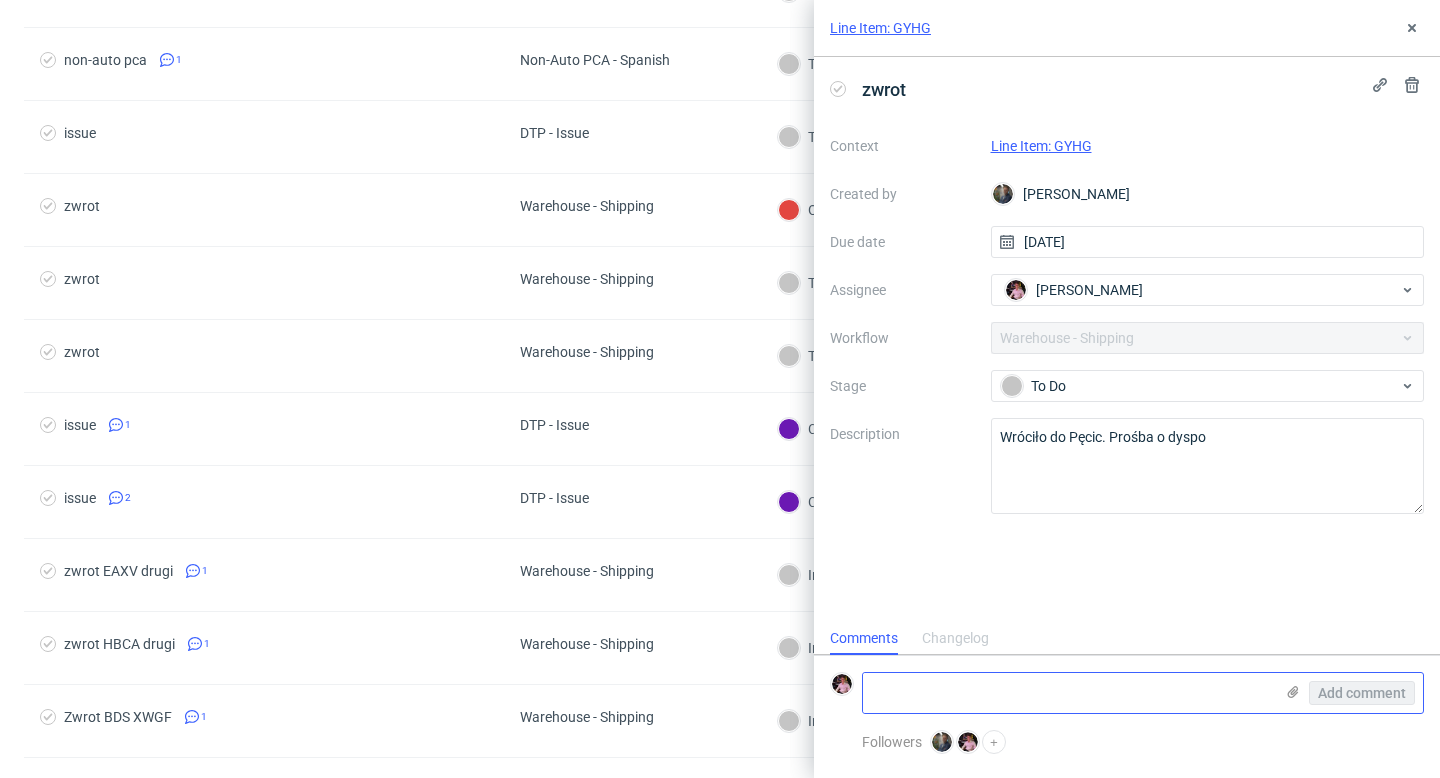 click at bounding box center [1068, 693] 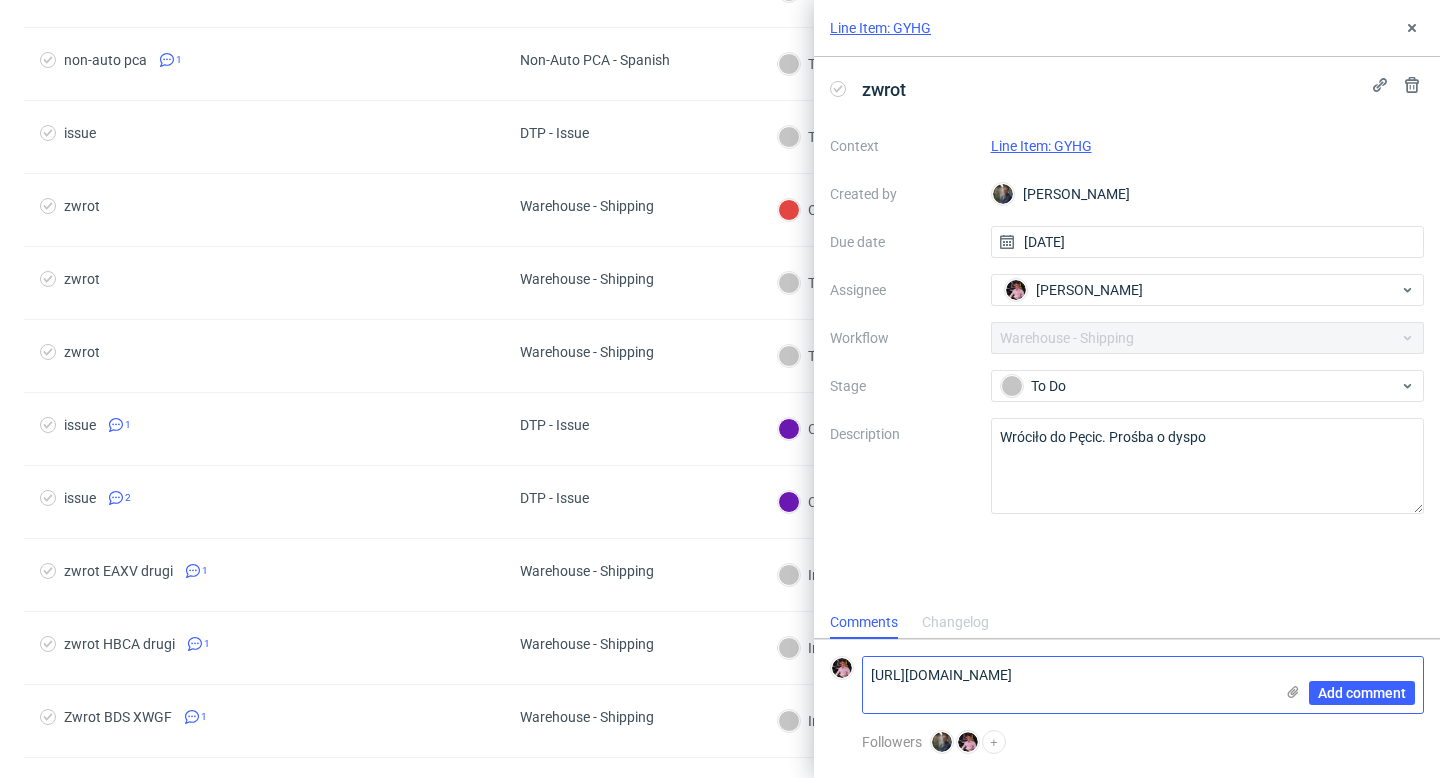 scroll, scrollTop: 0, scrollLeft: 0, axis: both 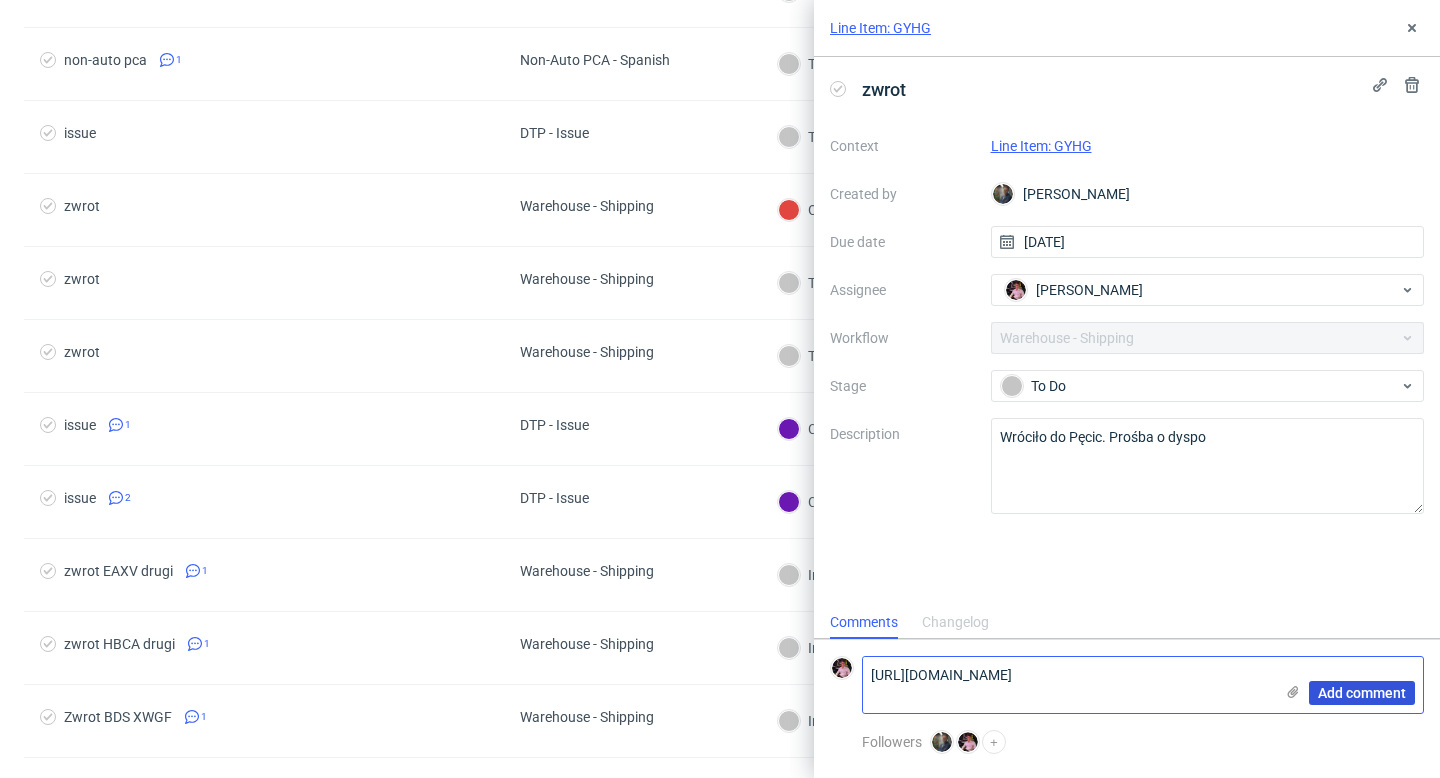 type on "https://app-eu1.hubspot.com/contacts/25600958/record/0-5/180156526795/" 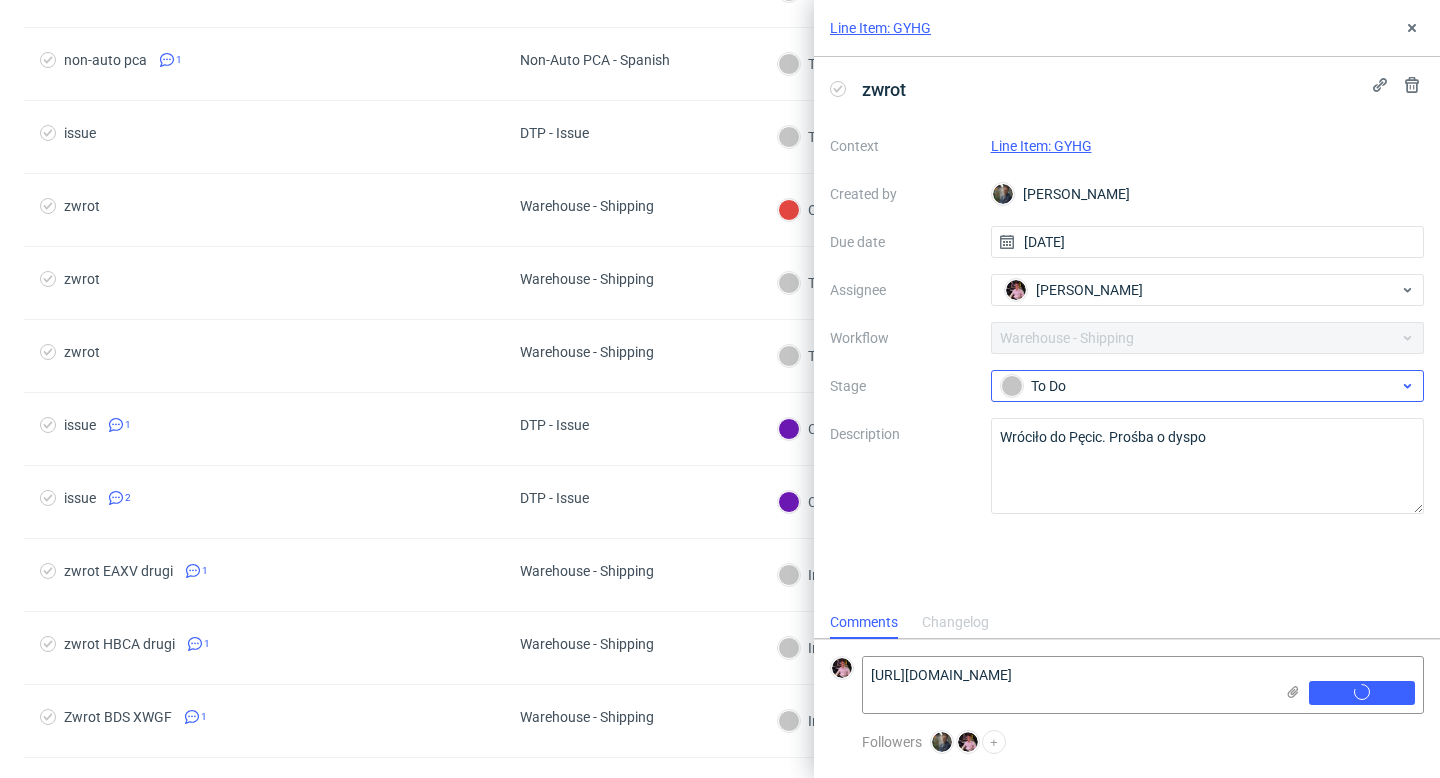 type 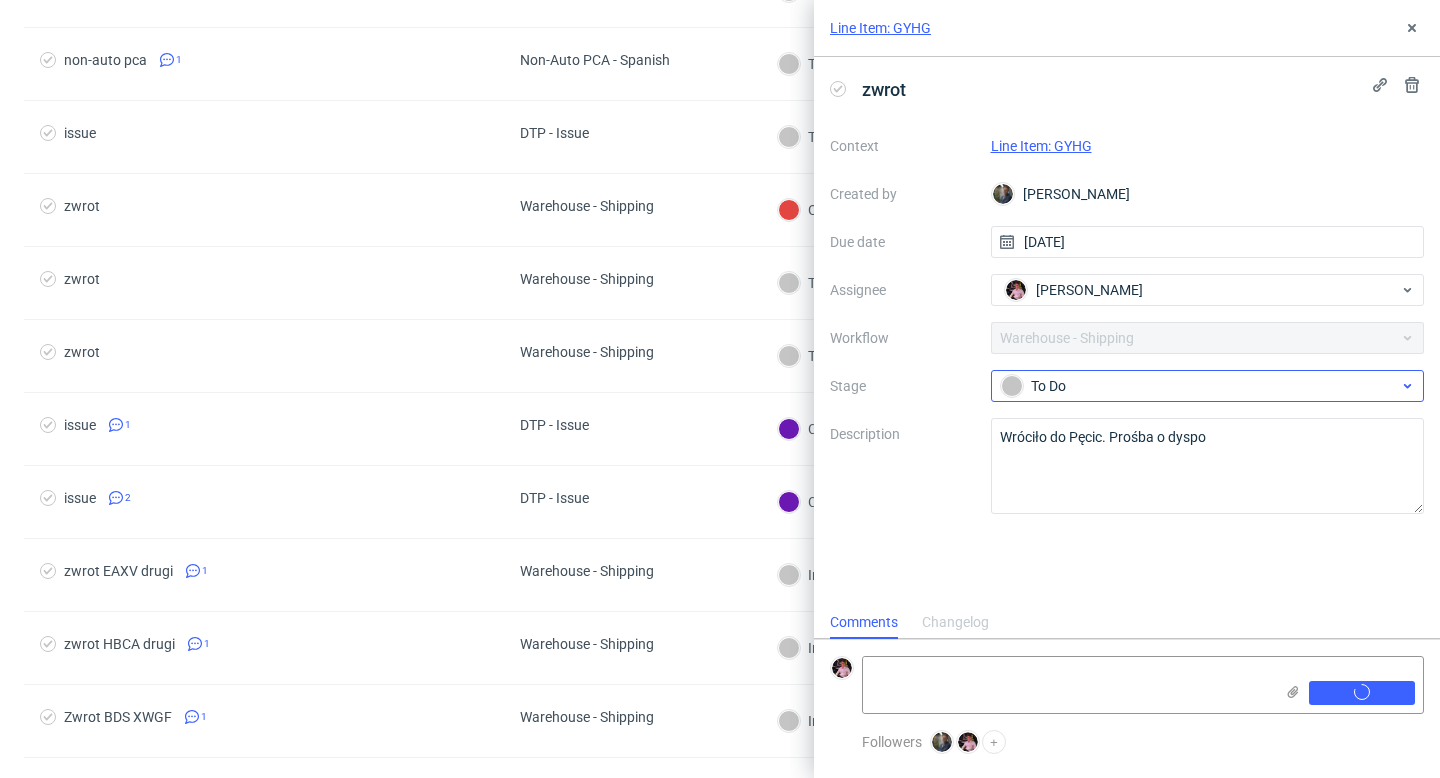 scroll, scrollTop: 0, scrollLeft: 0, axis: both 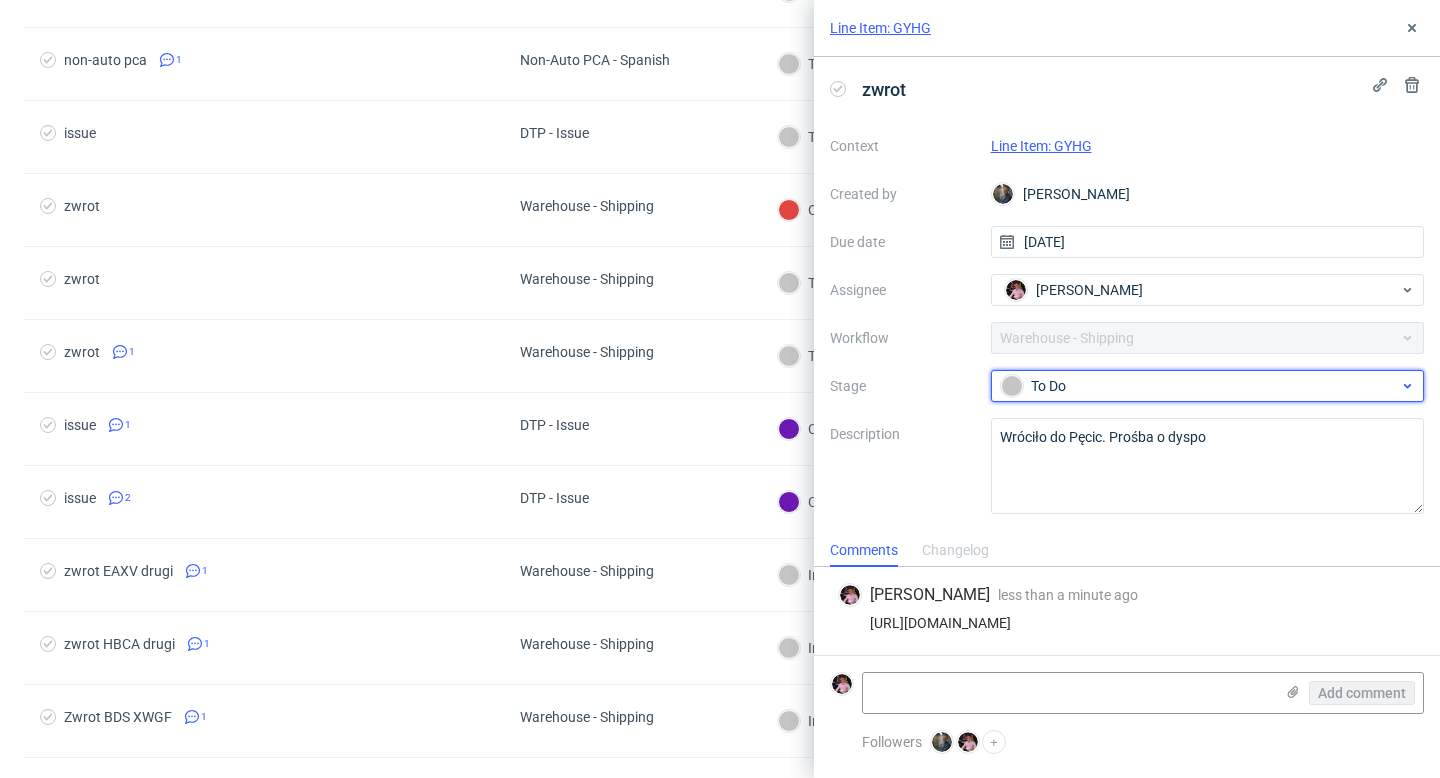 click on "To Do" at bounding box center [1200, 386] 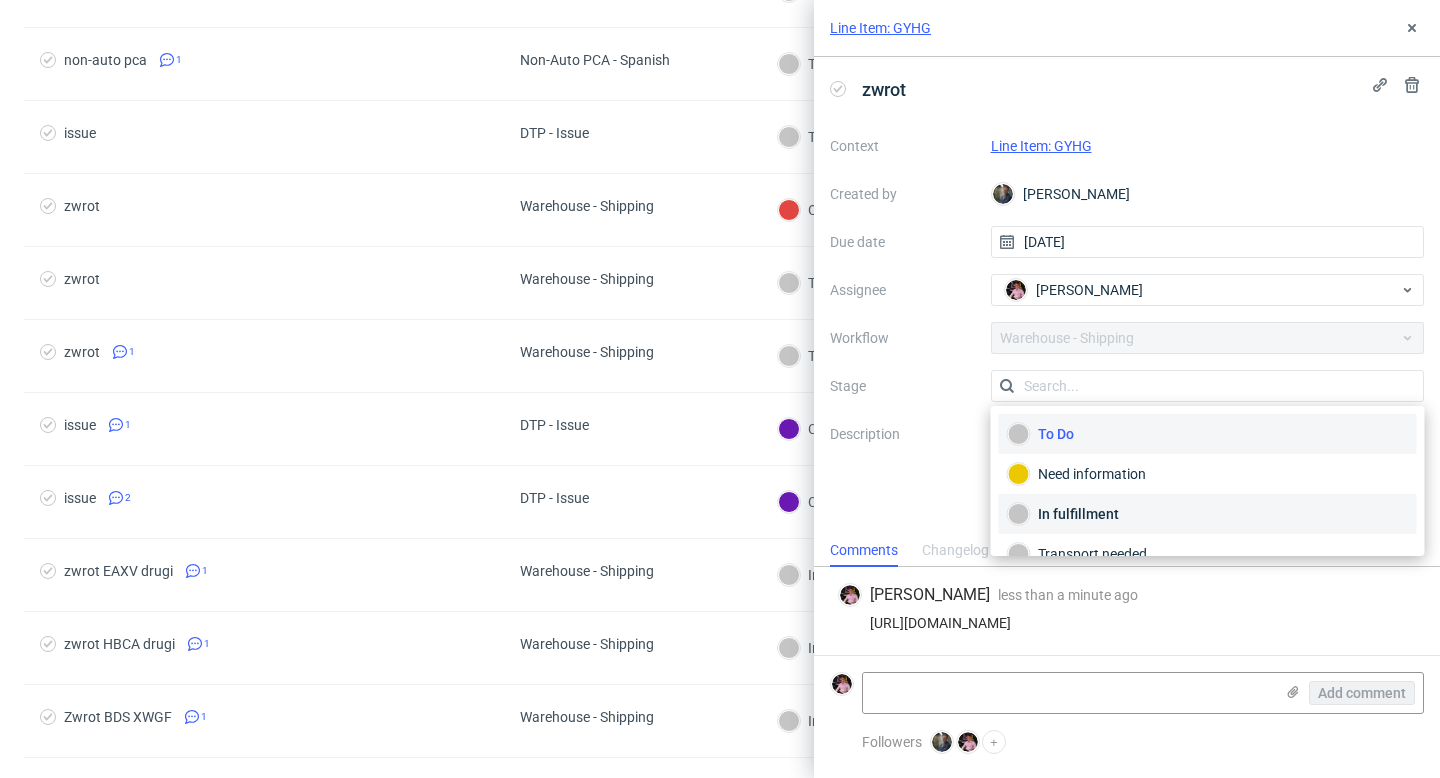 click on "In fulfillment" at bounding box center [1208, 514] 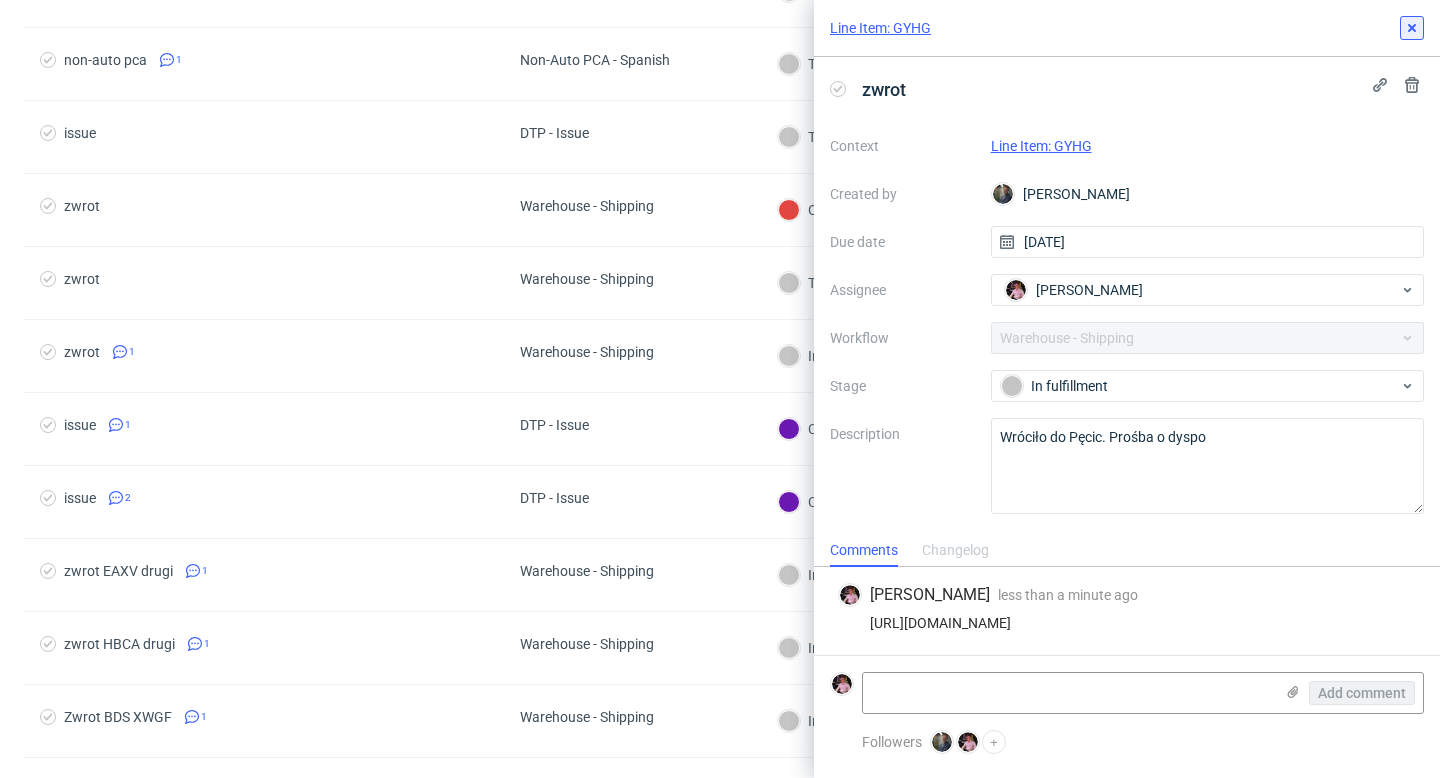 click 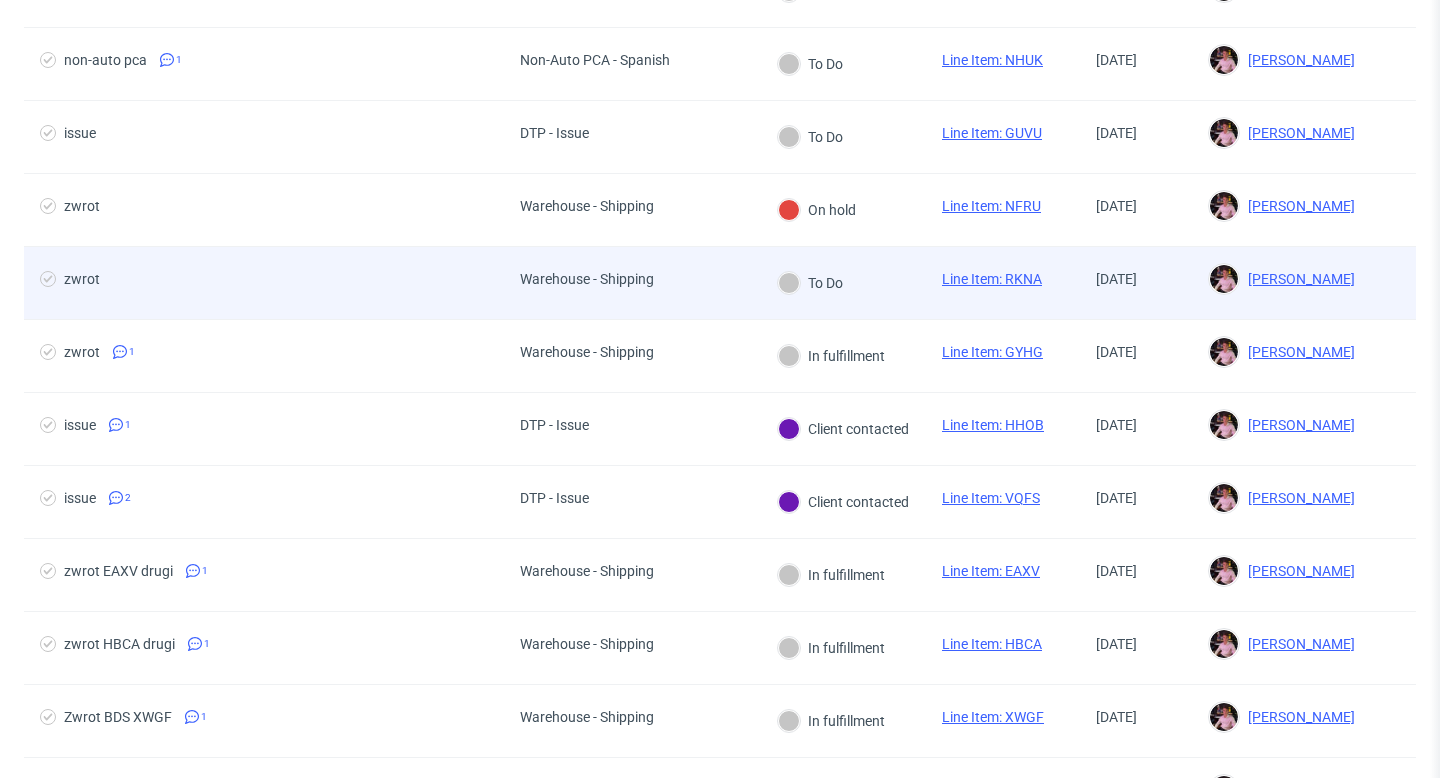 click on "Warehouse - Shipping" at bounding box center (632, 283) 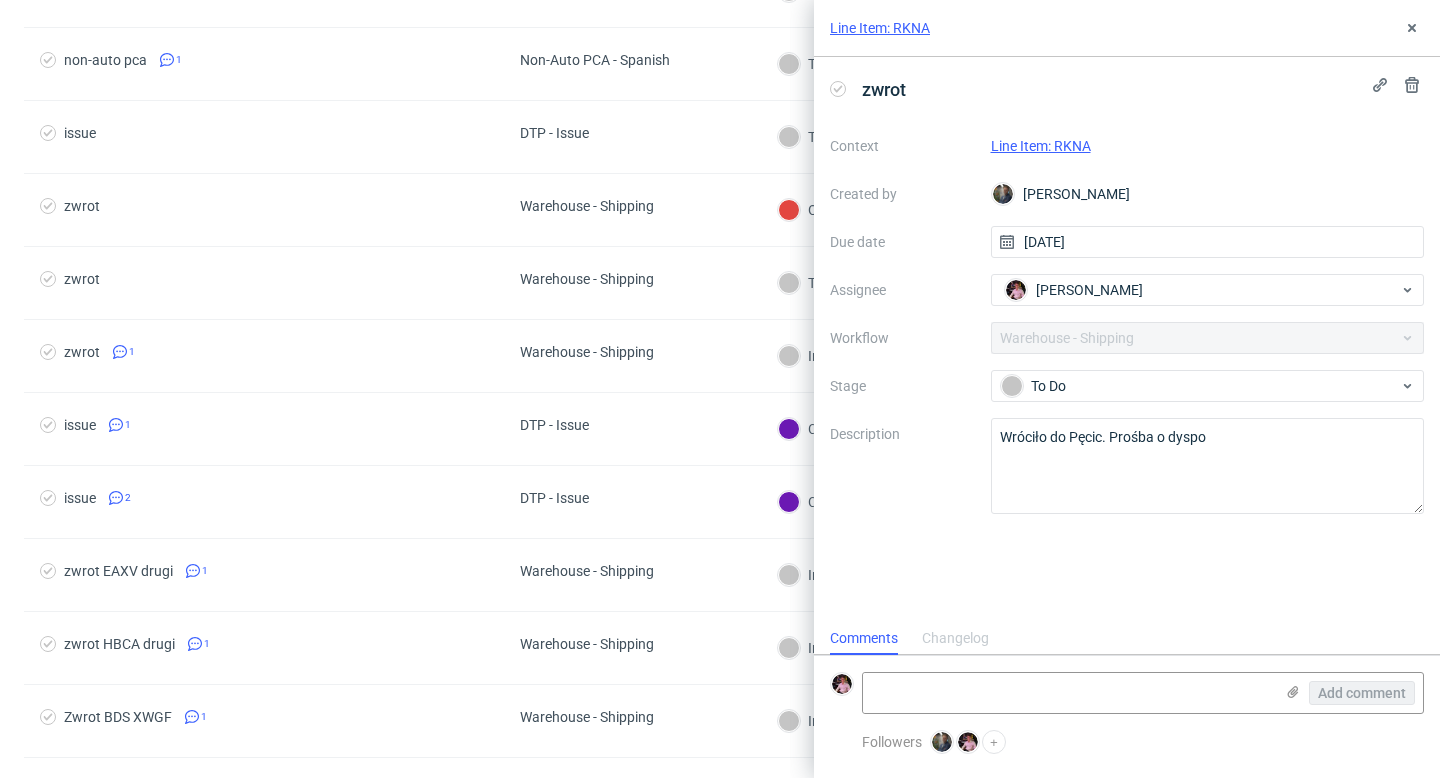 scroll, scrollTop: 16, scrollLeft: 0, axis: vertical 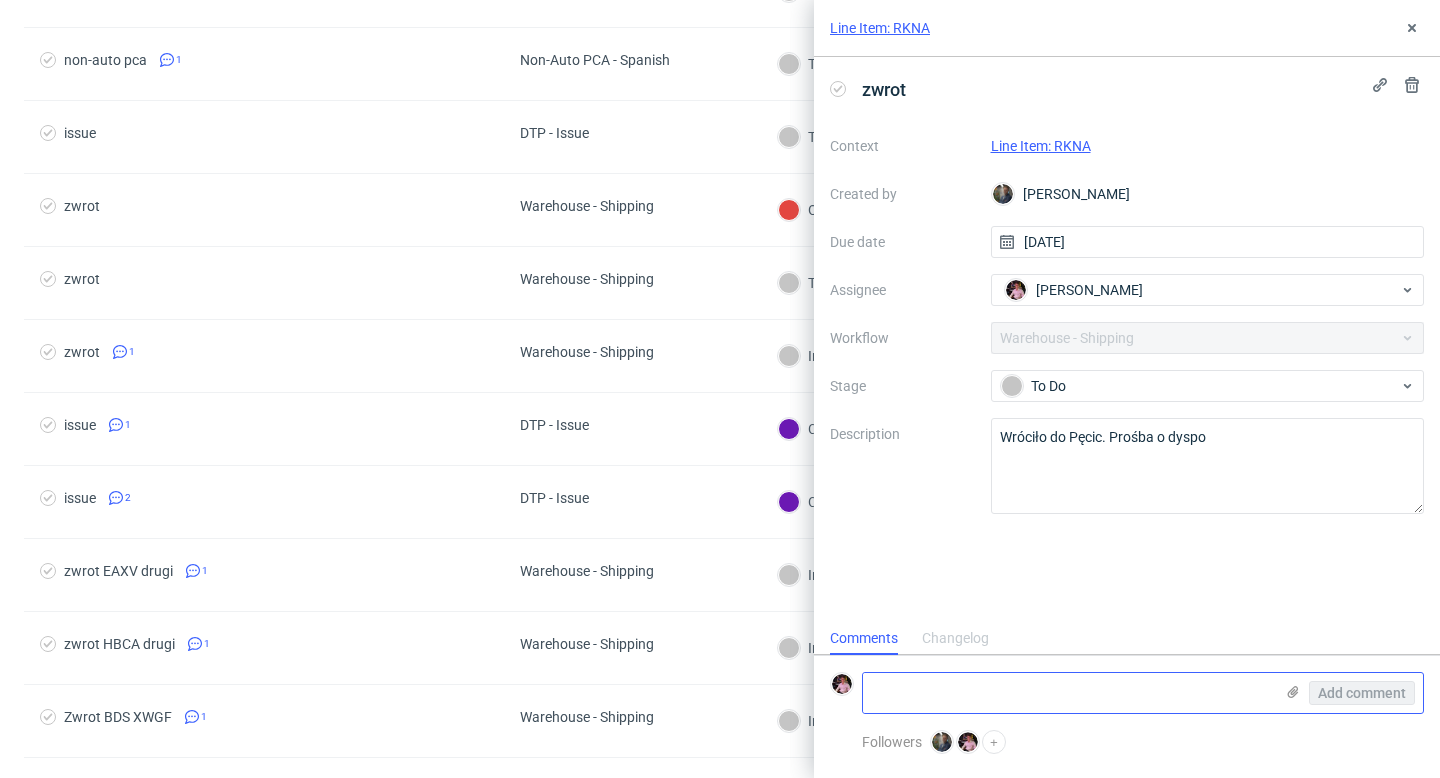 click at bounding box center (1068, 693) 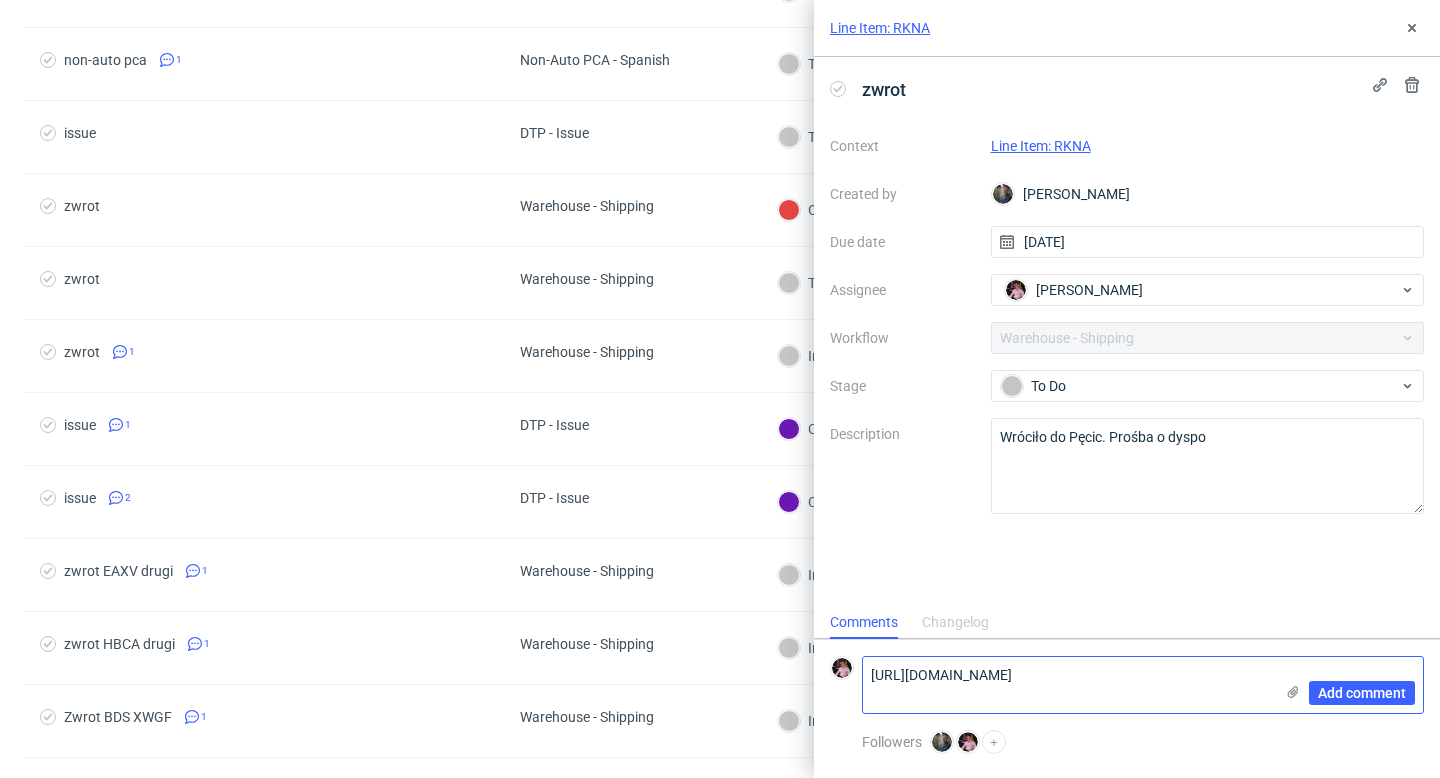 scroll, scrollTop: 0, scrollLeft: 0, axis: both 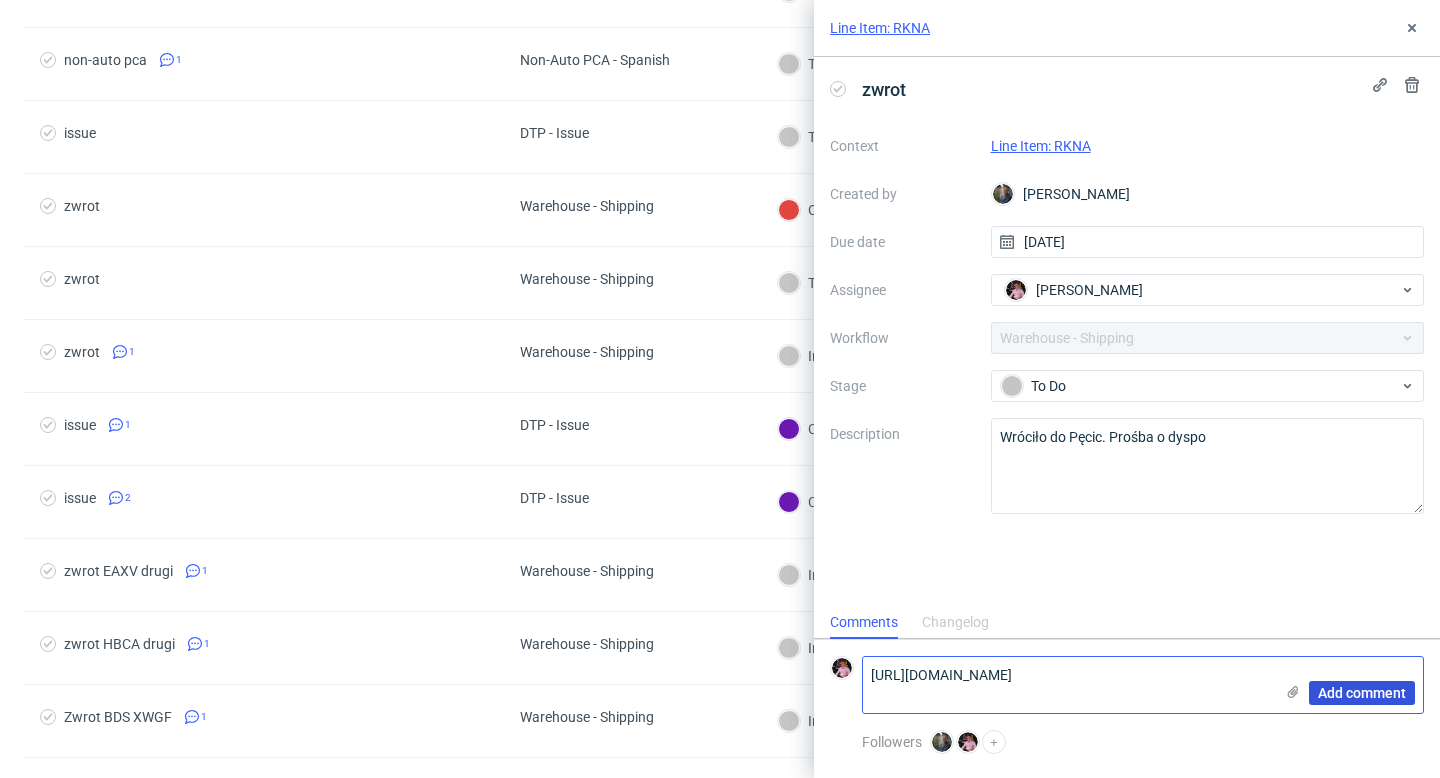 type on "https://app-eu1.hubspot.com/contacts/25600958/record/0-5/180156526817/" 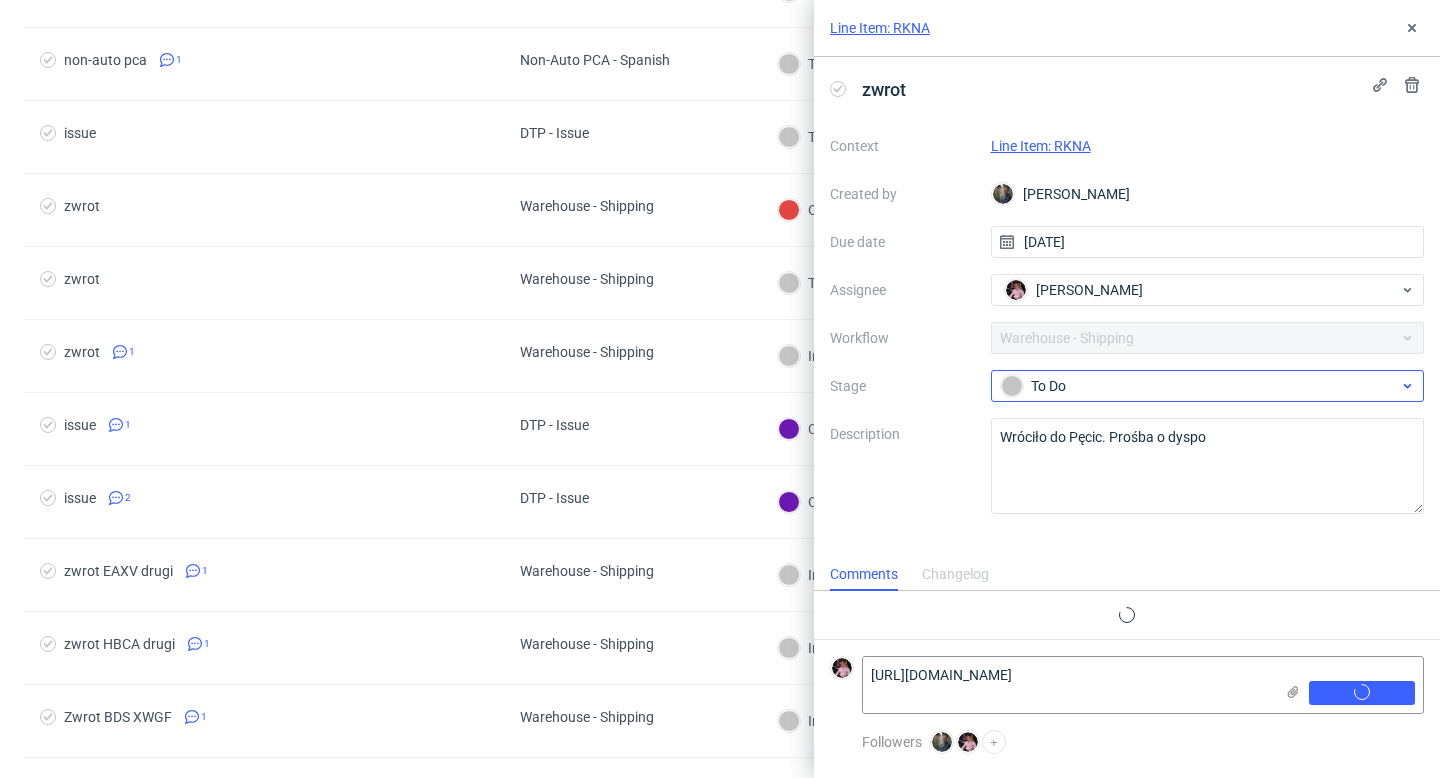 type 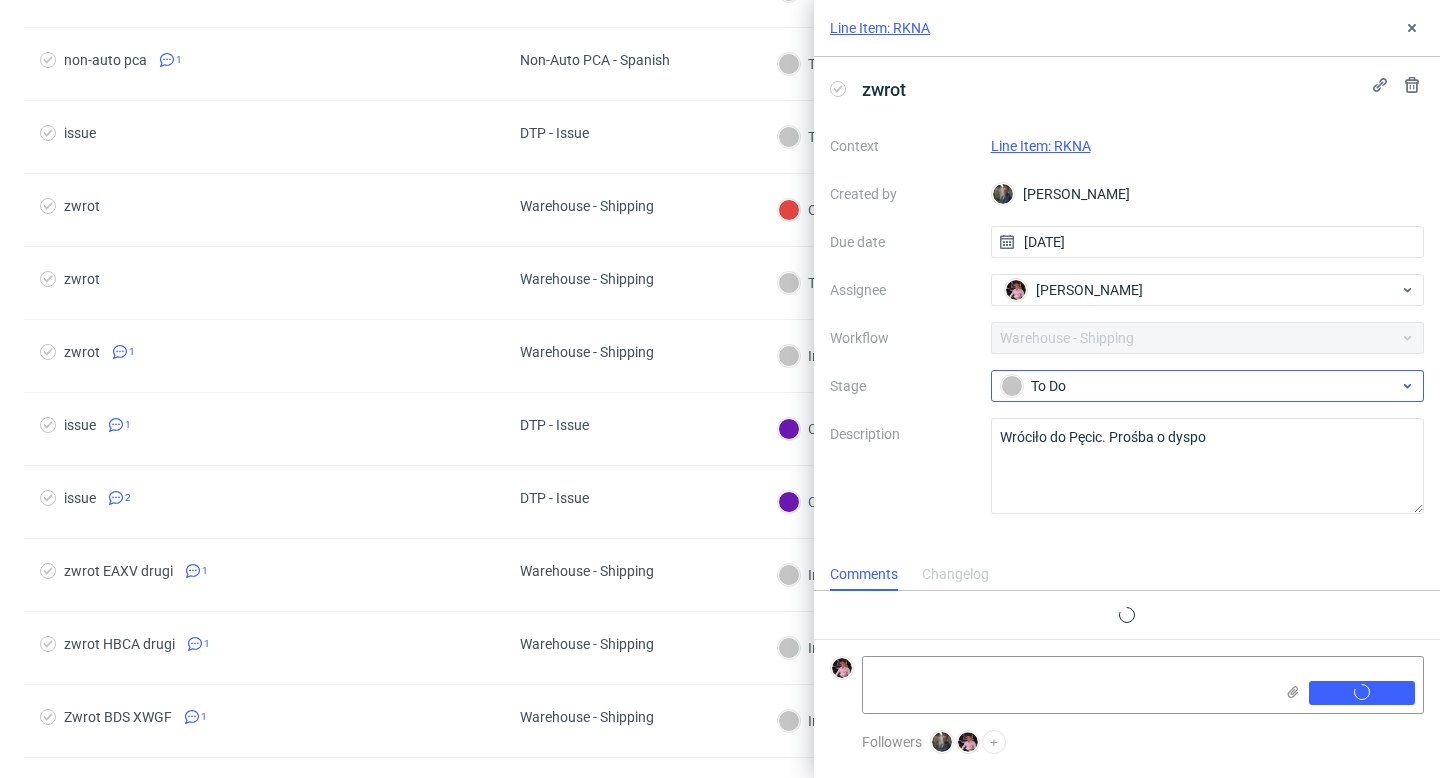scroll, scrollTop: 0, scrollLeft: 0, axis: both 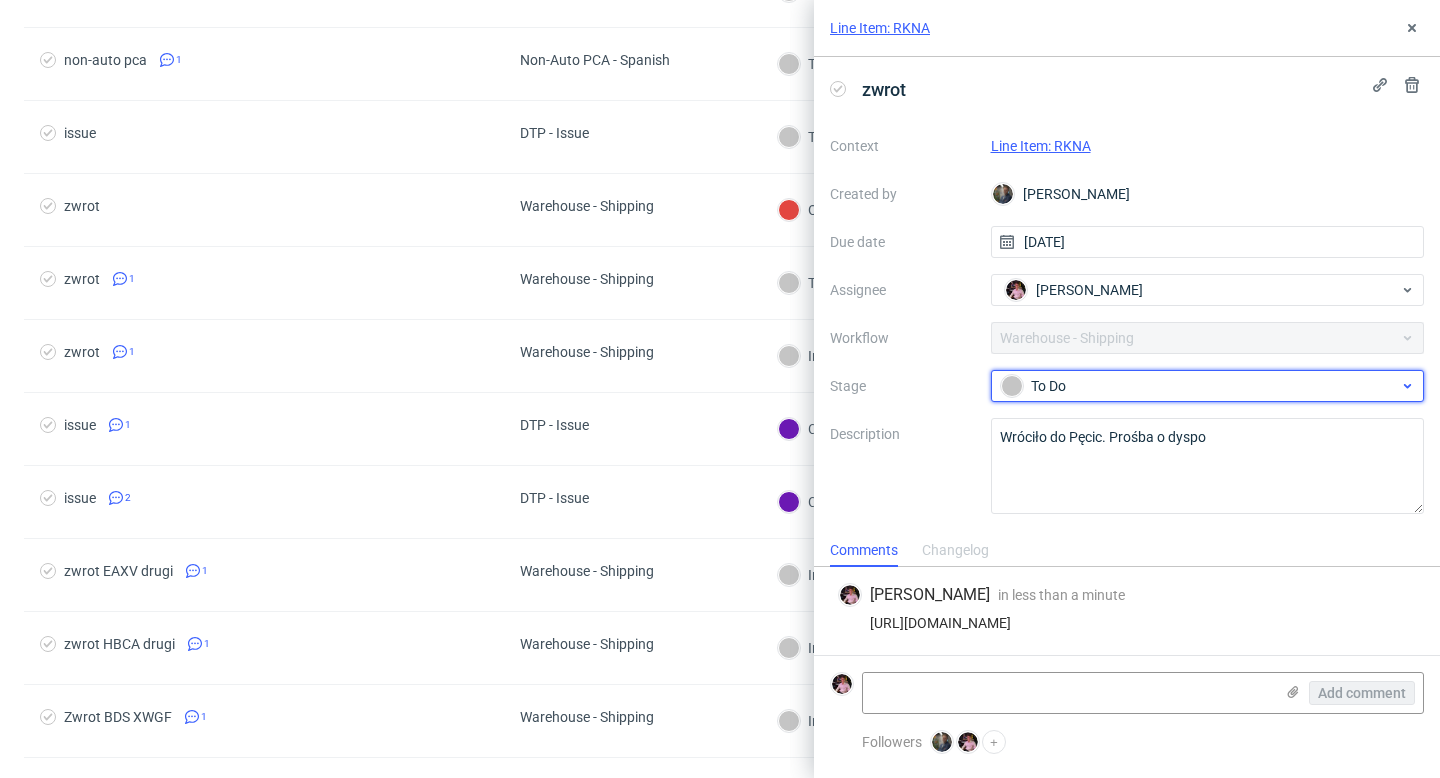 click on "To Do" at bounding box center [1200, 386] 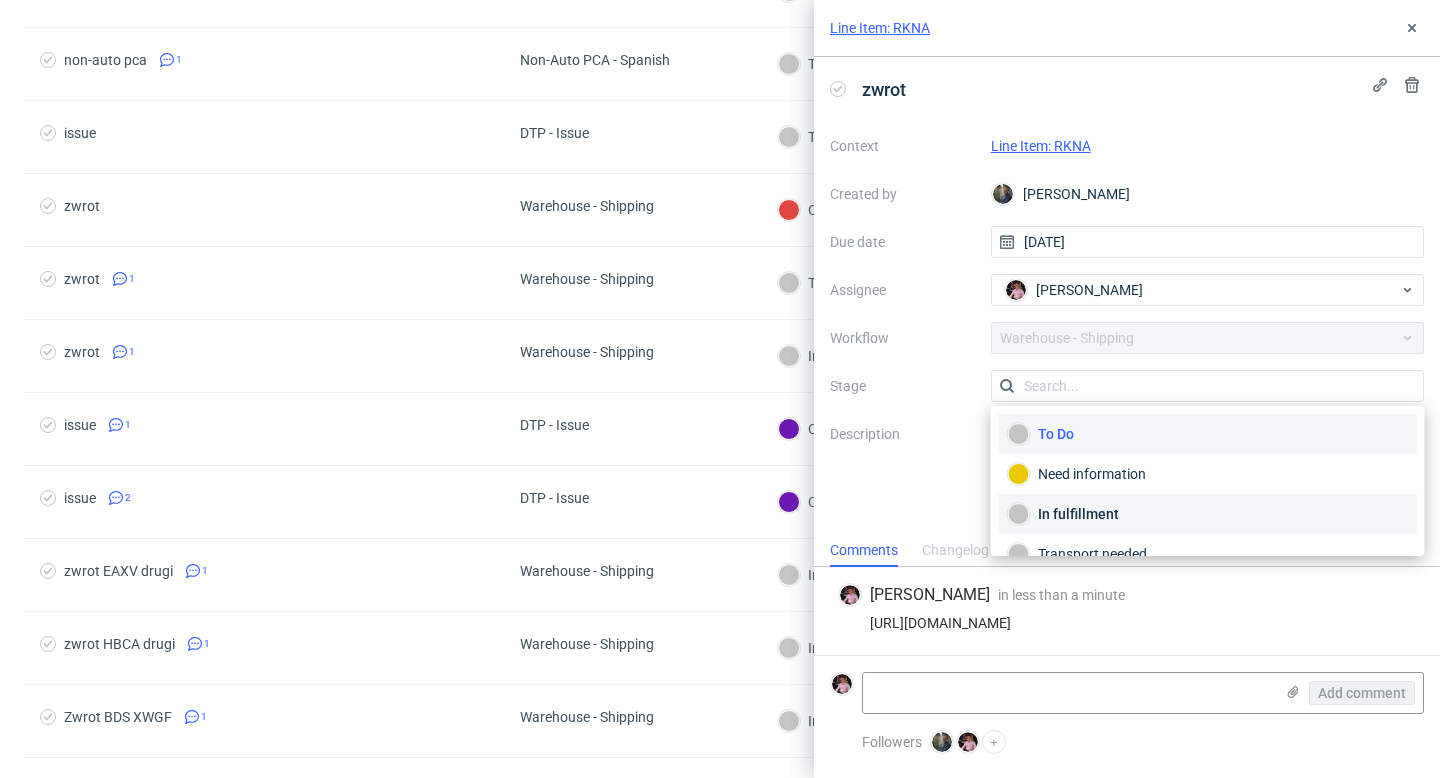 click on "In fulfillment" at bounding box center (1208, 514) 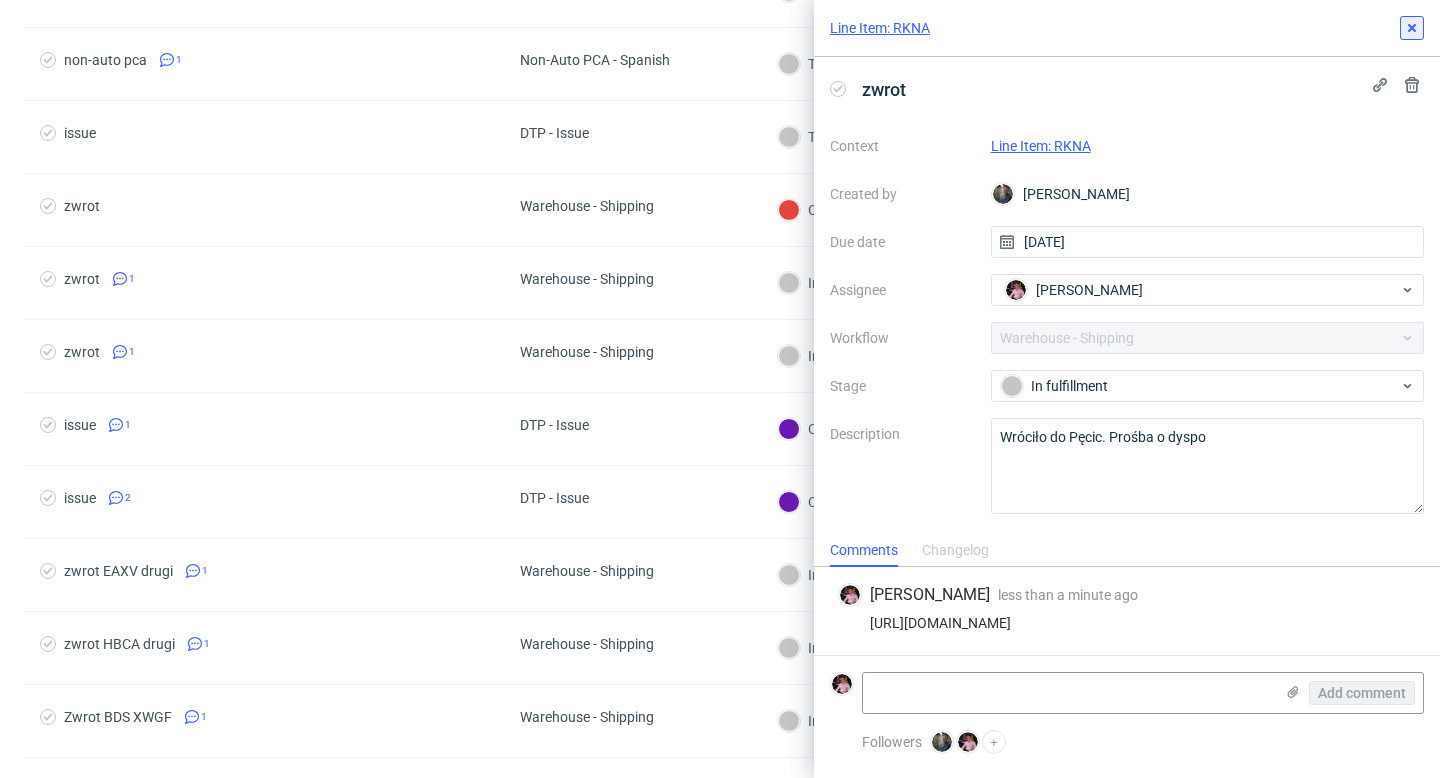 click 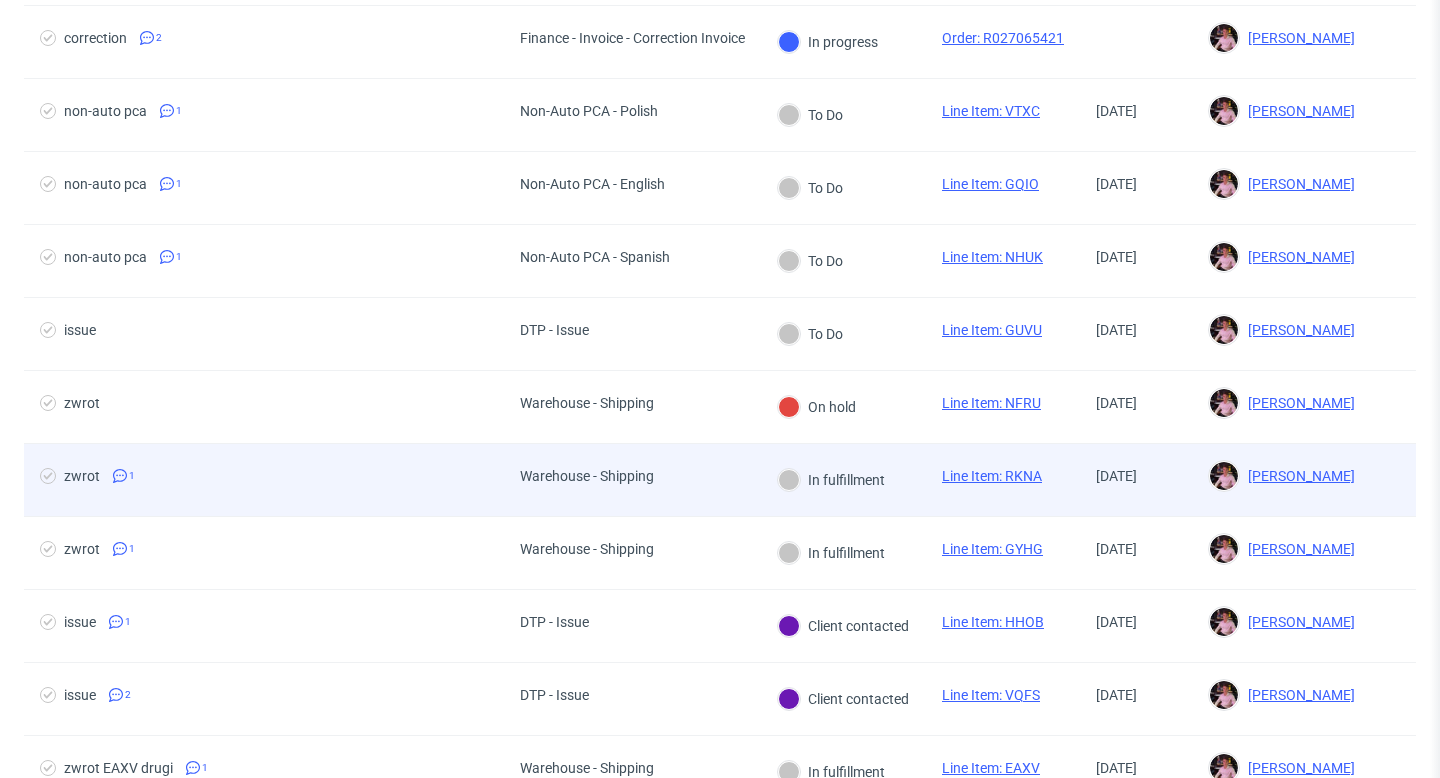 scroll, scrollTop: 458, scrollLeft: 0, axis: vertical 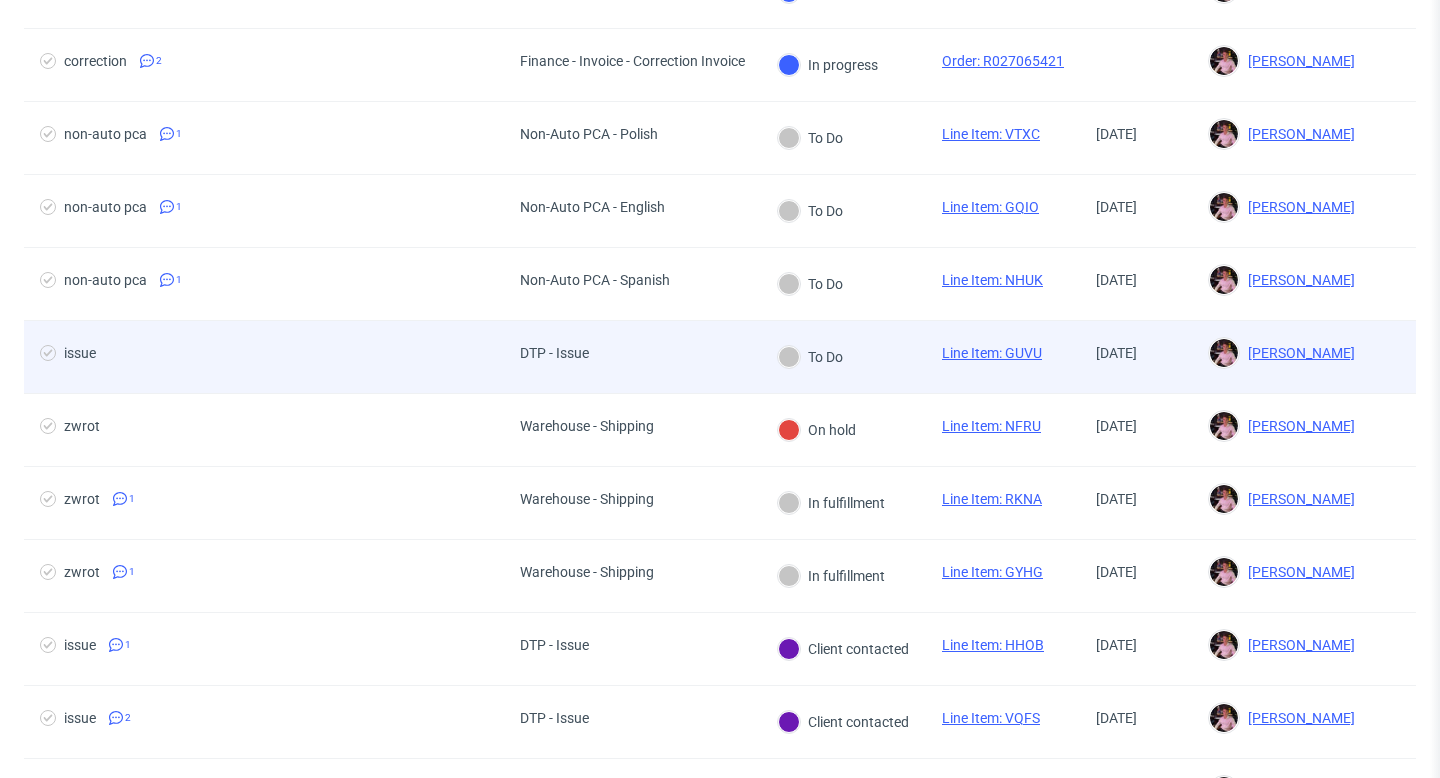 click on "DTP - Issue" at bounding box center [632, 357] 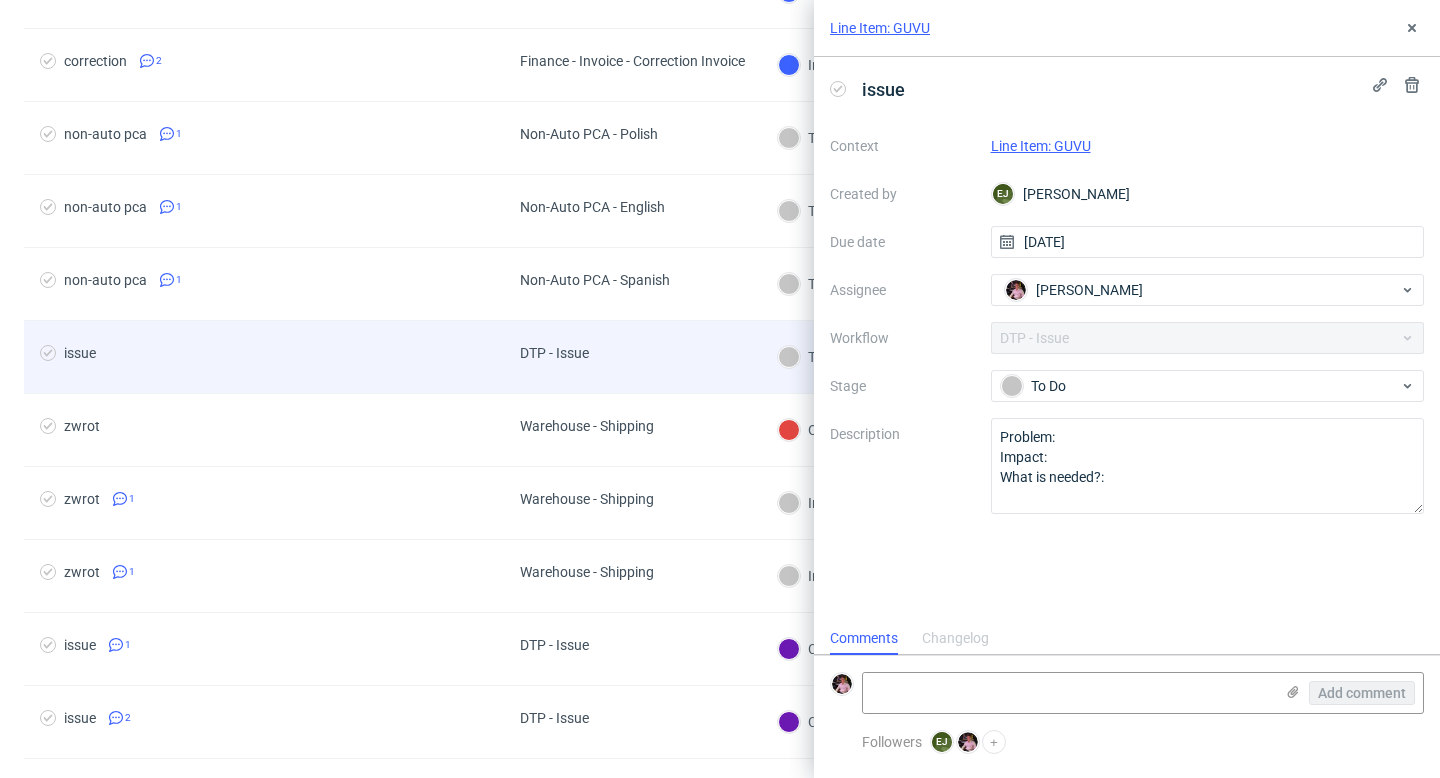 scroll, scrollTop: 16, scrollLeft: 0, axis: vertical 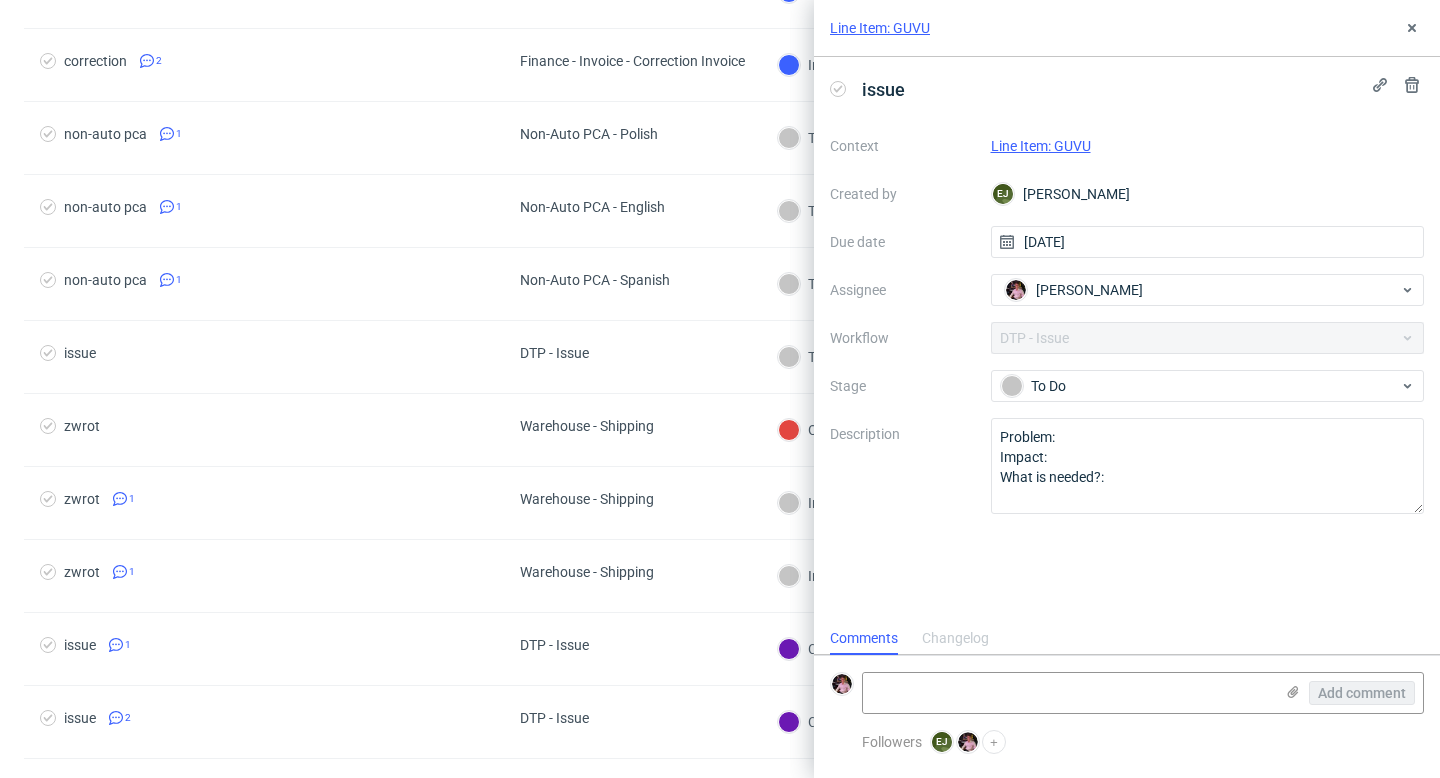 click on "Line Item: GUVU" at bounding box center [1041, 146] 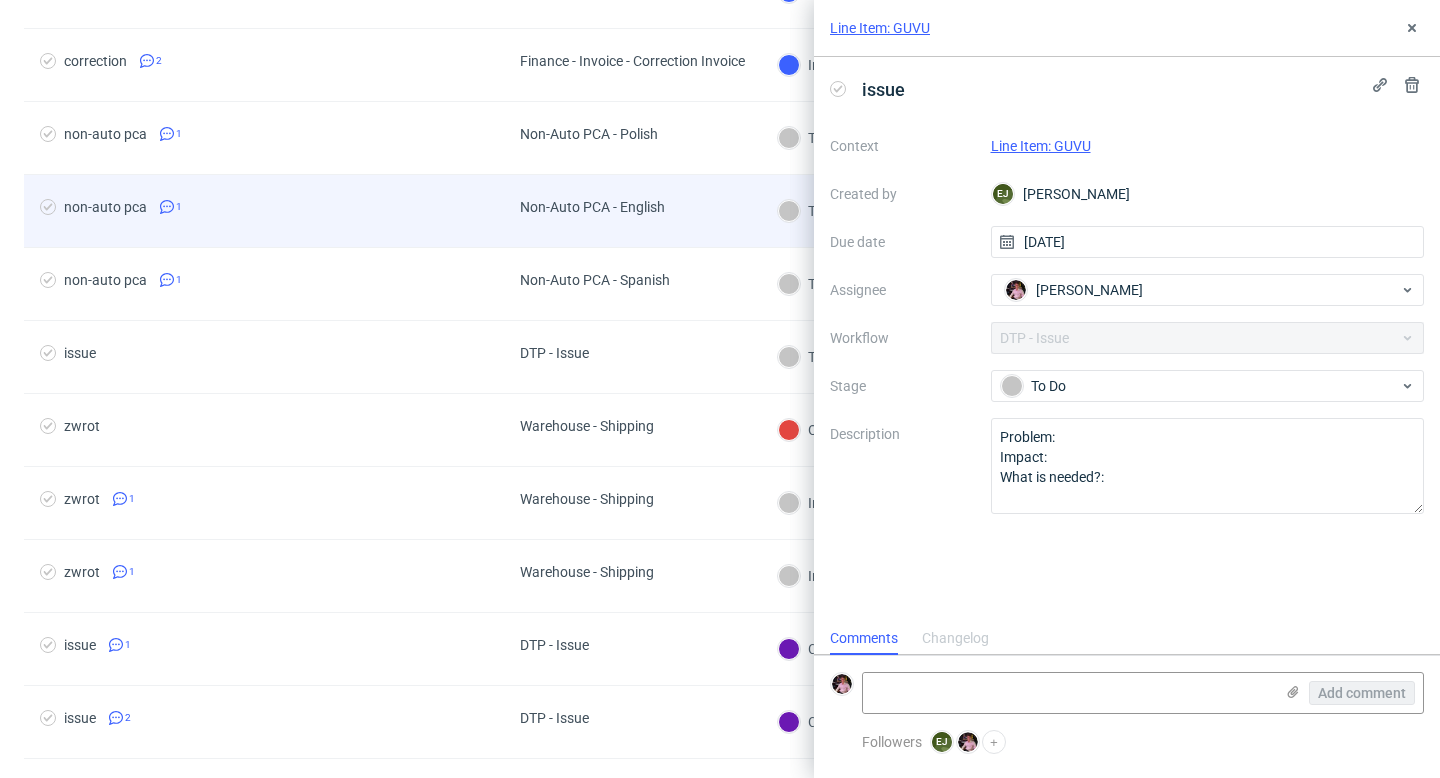 click on "Non-Auto PCA - English" at bounding box center [592, 211] 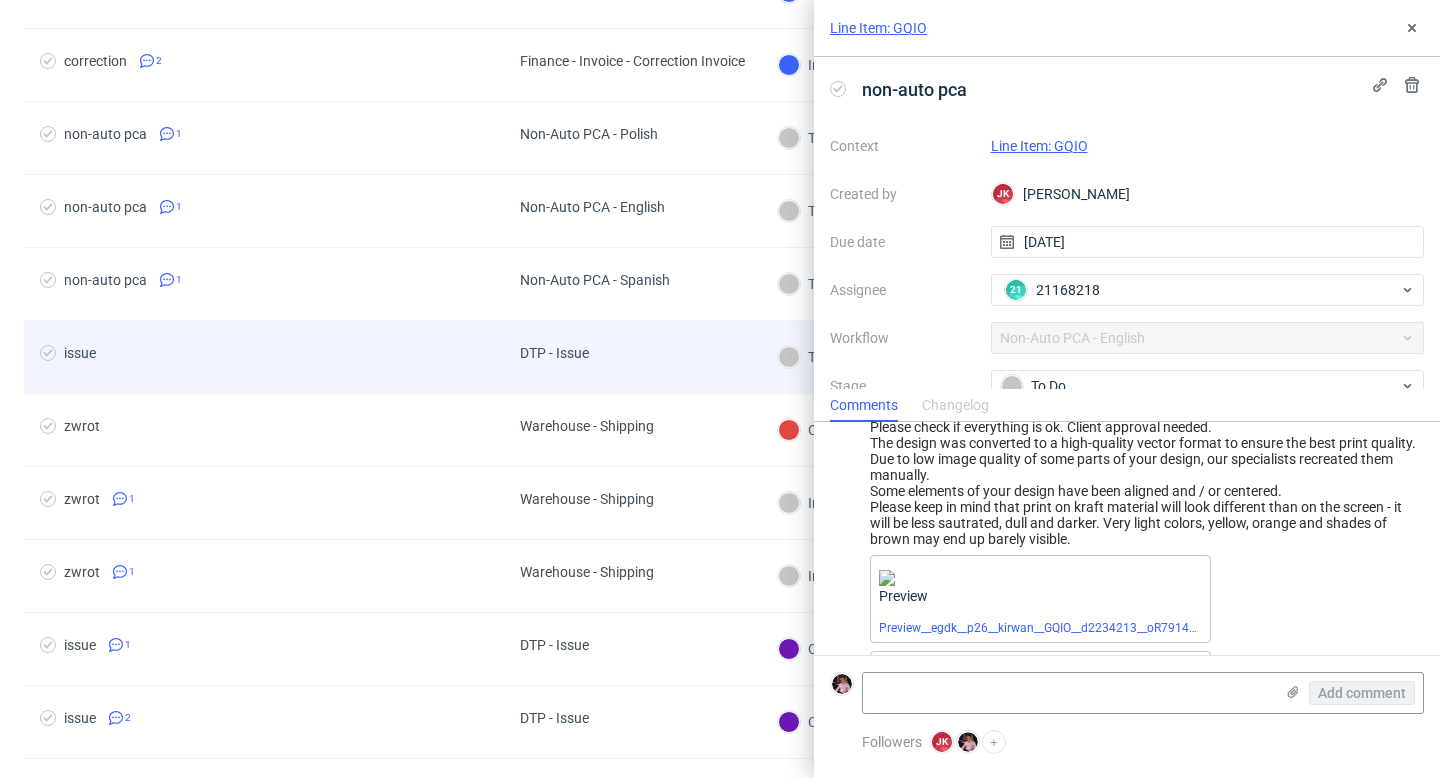scroll, scrollTop: 167, scrollLeft: 0, axis: vertical 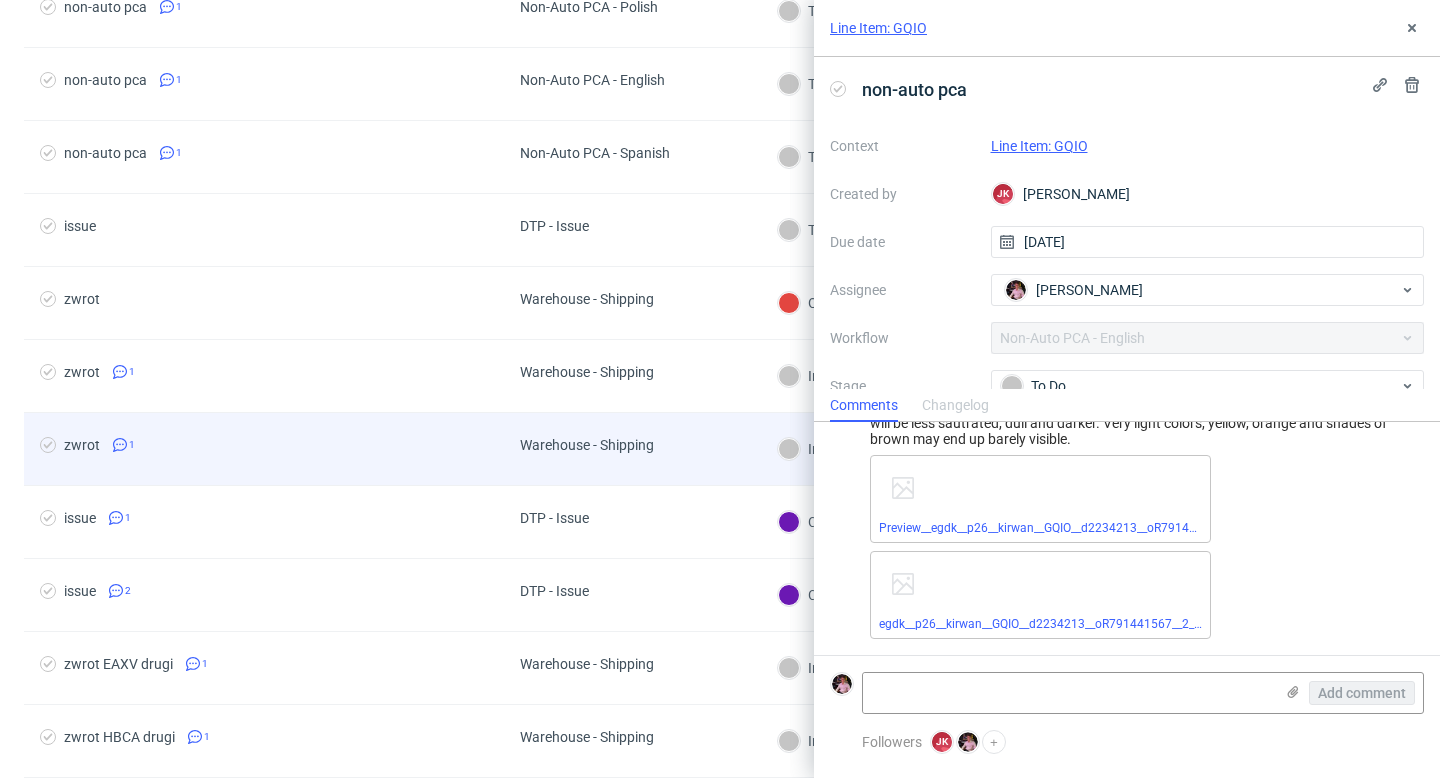 click on "Warehouse - Shipping" at bounding box center (587, 449) 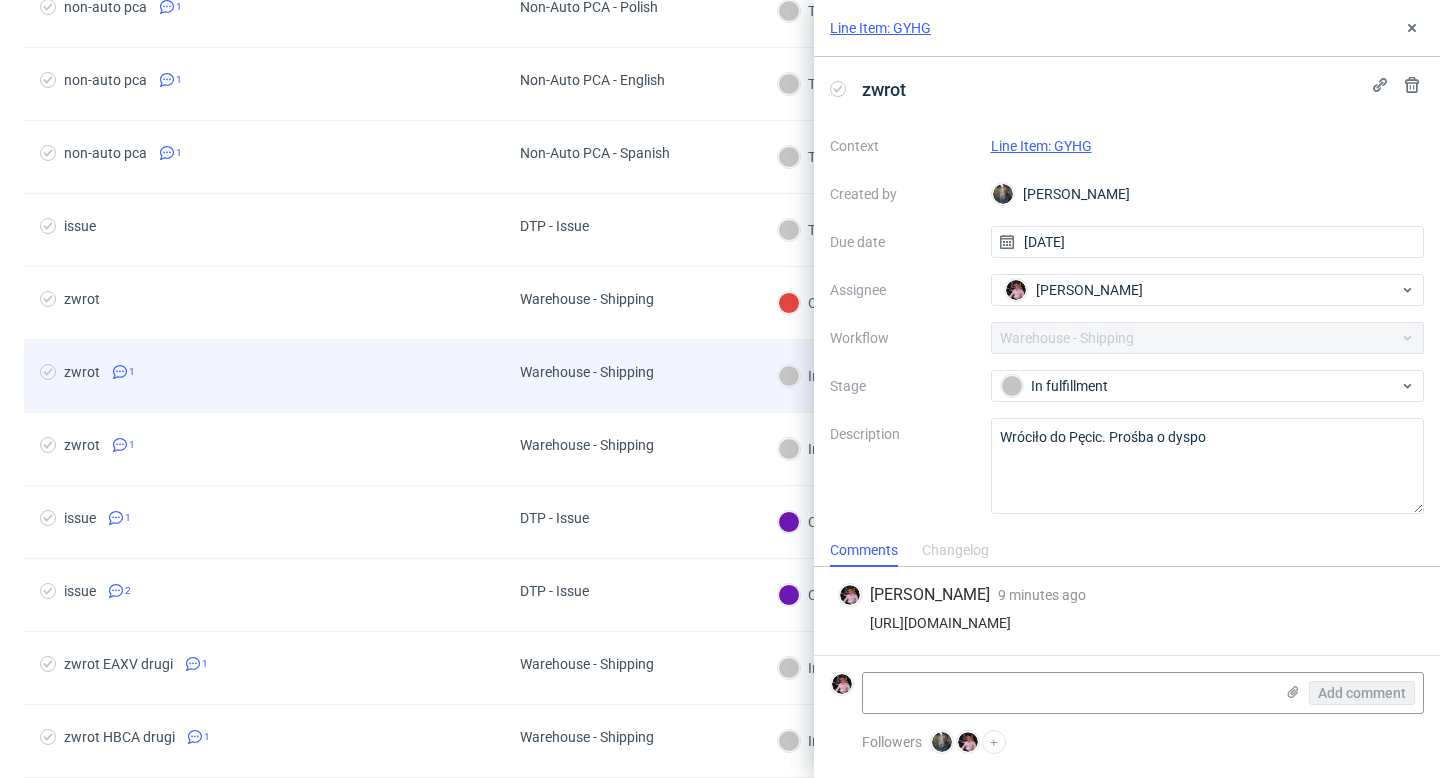 click on "Warehouse - Shipping" at bounding box center [587, 376] 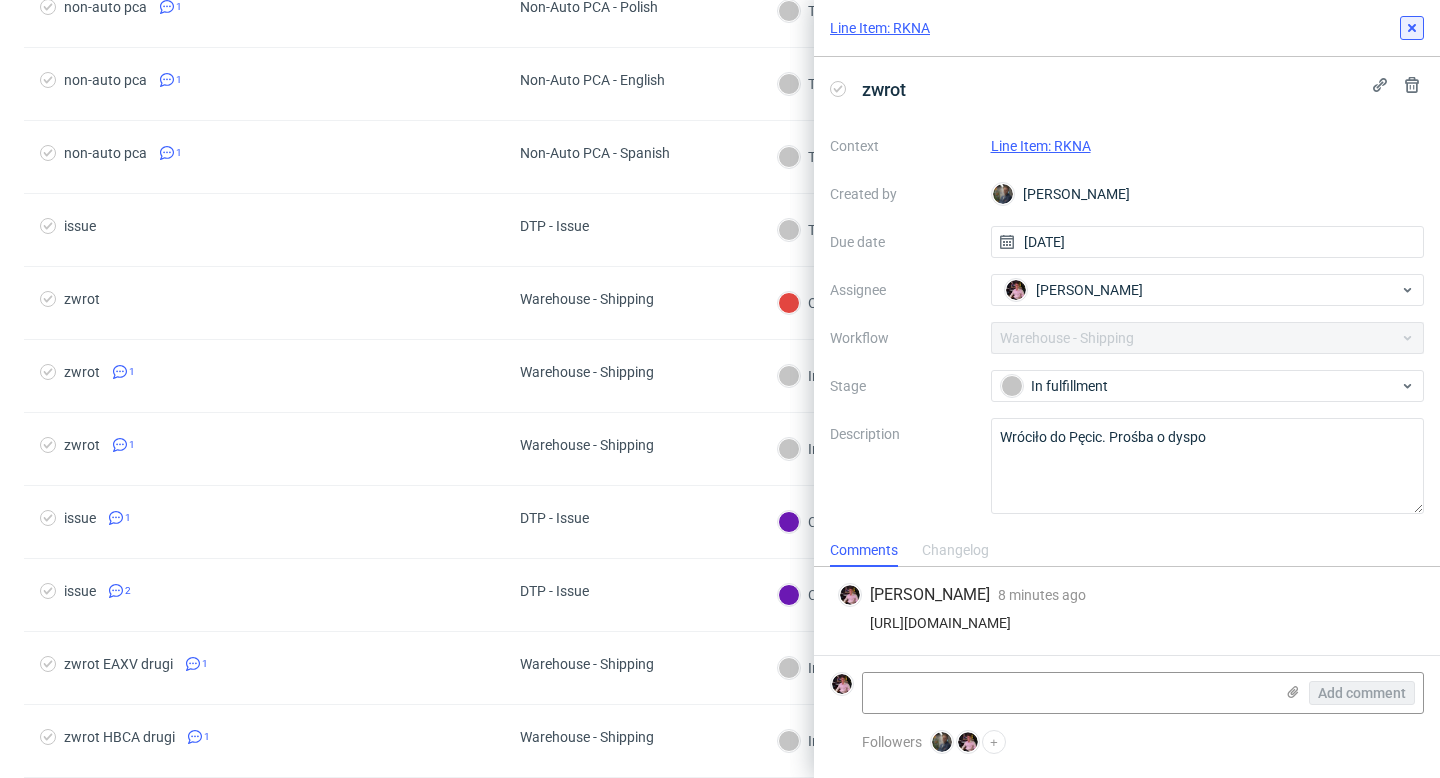 click 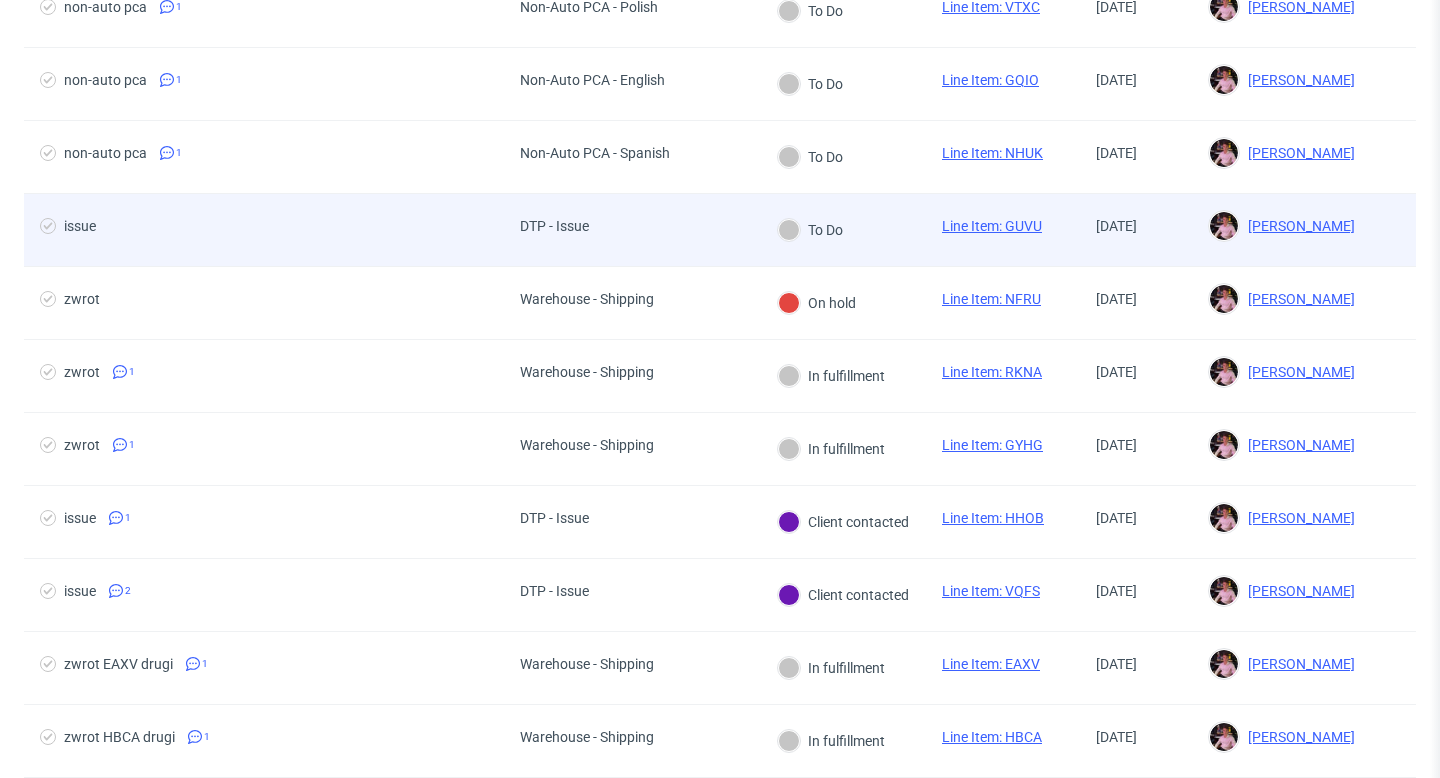 click on "DTP - Issue" at bounding box center (632, 230) 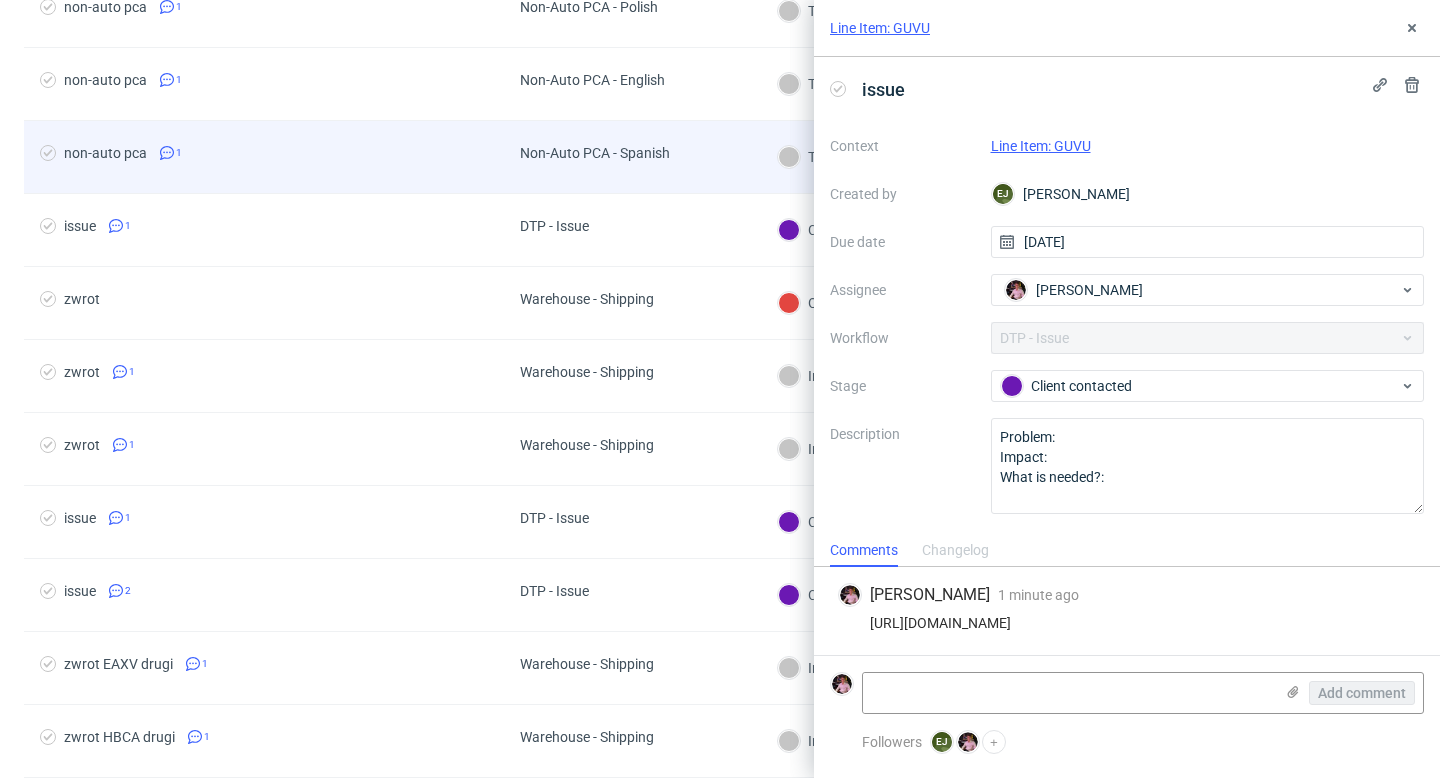 click on "Non-Auto PCA - Spanish" at bounding box center (595, 157) 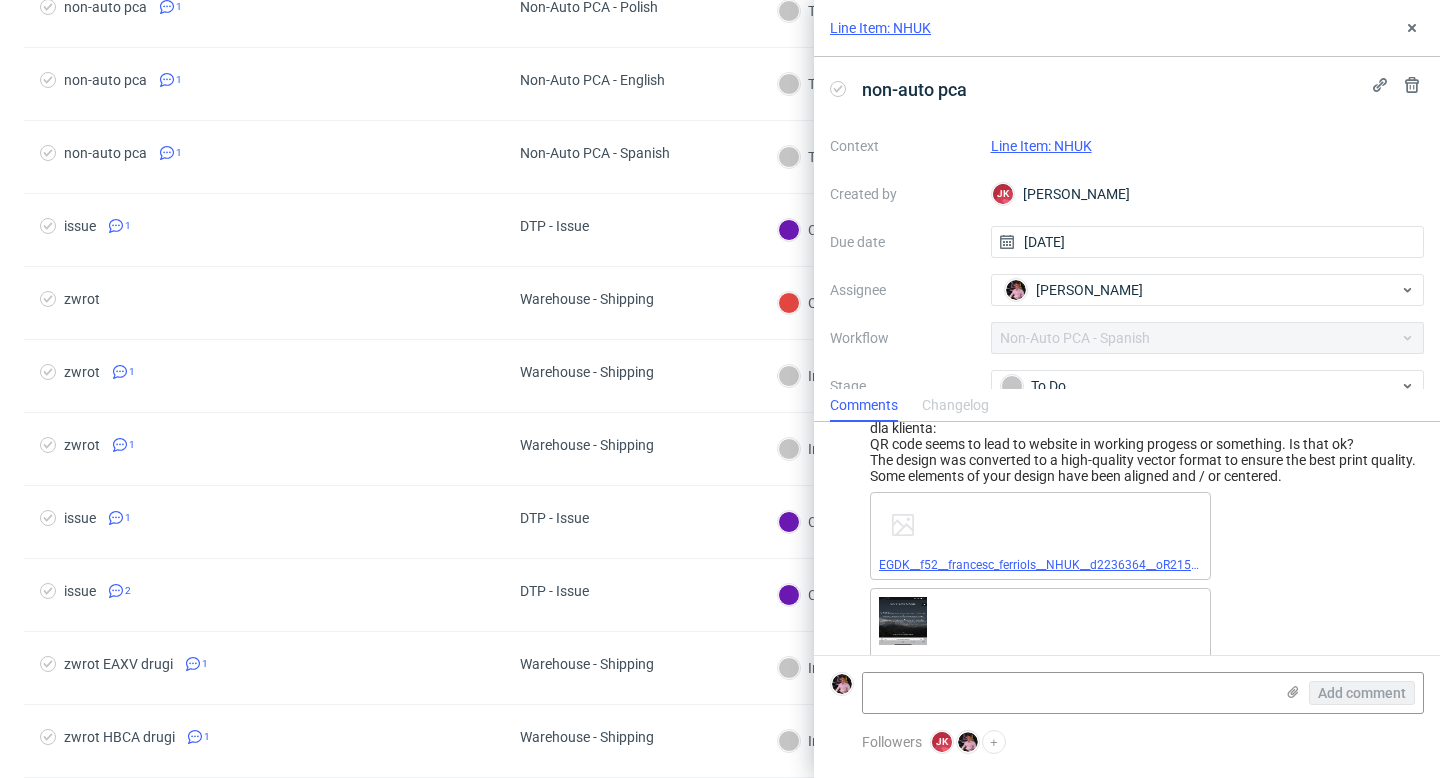 scroll, scrollTop: 0, scrollLeft: 0, axis: both 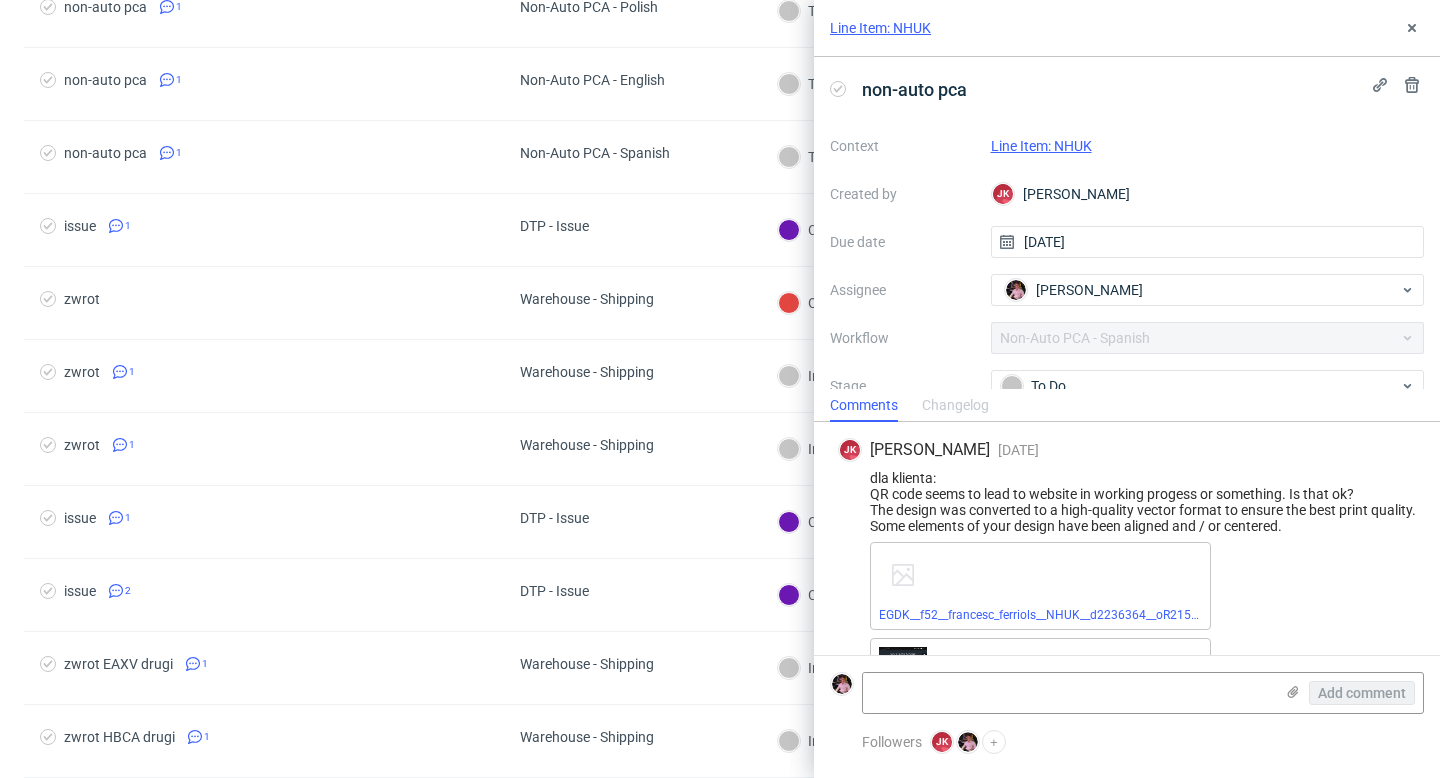 click on "Line Item: NHUK" at bounding box center [1041, 146] 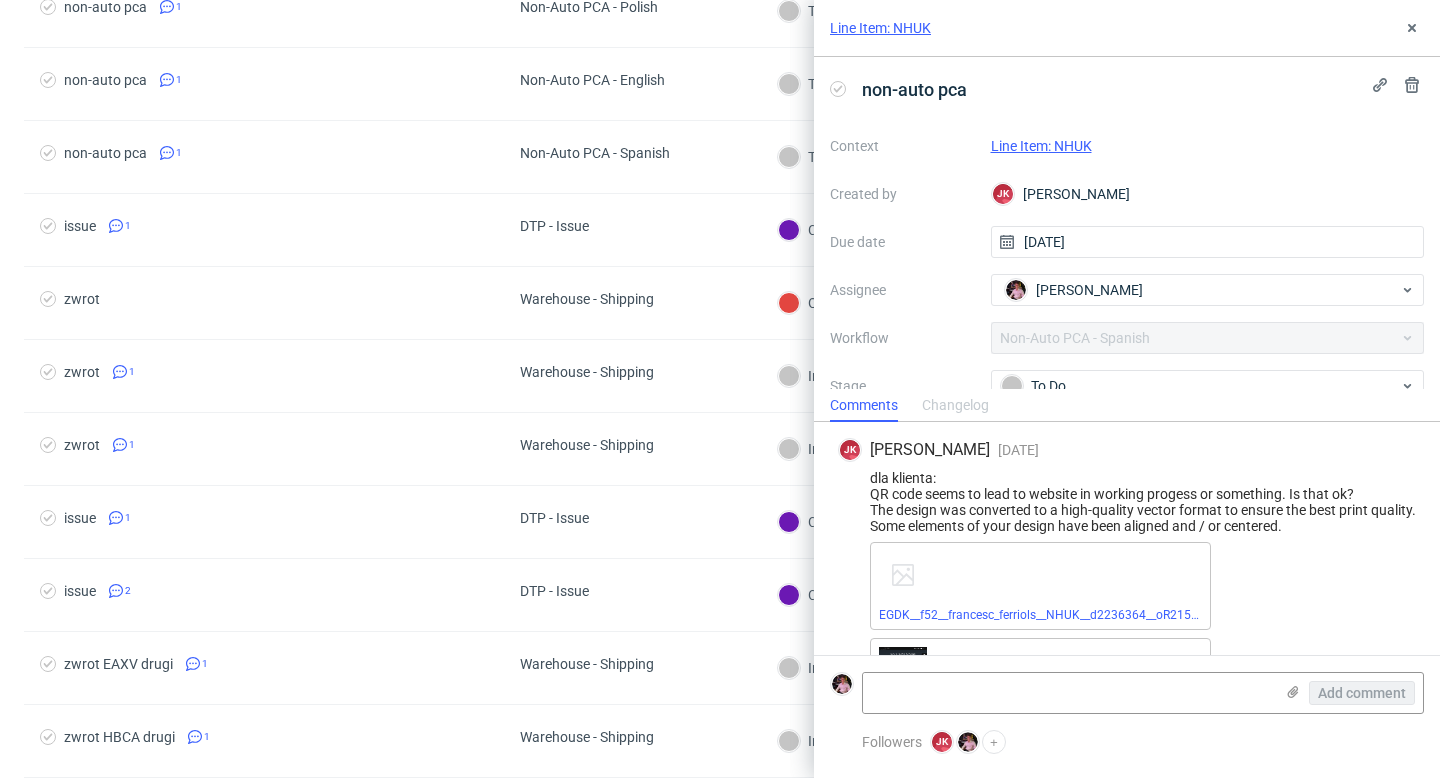 scroll, scrollTop: 103, scrollLeft: 0, axis: vertical 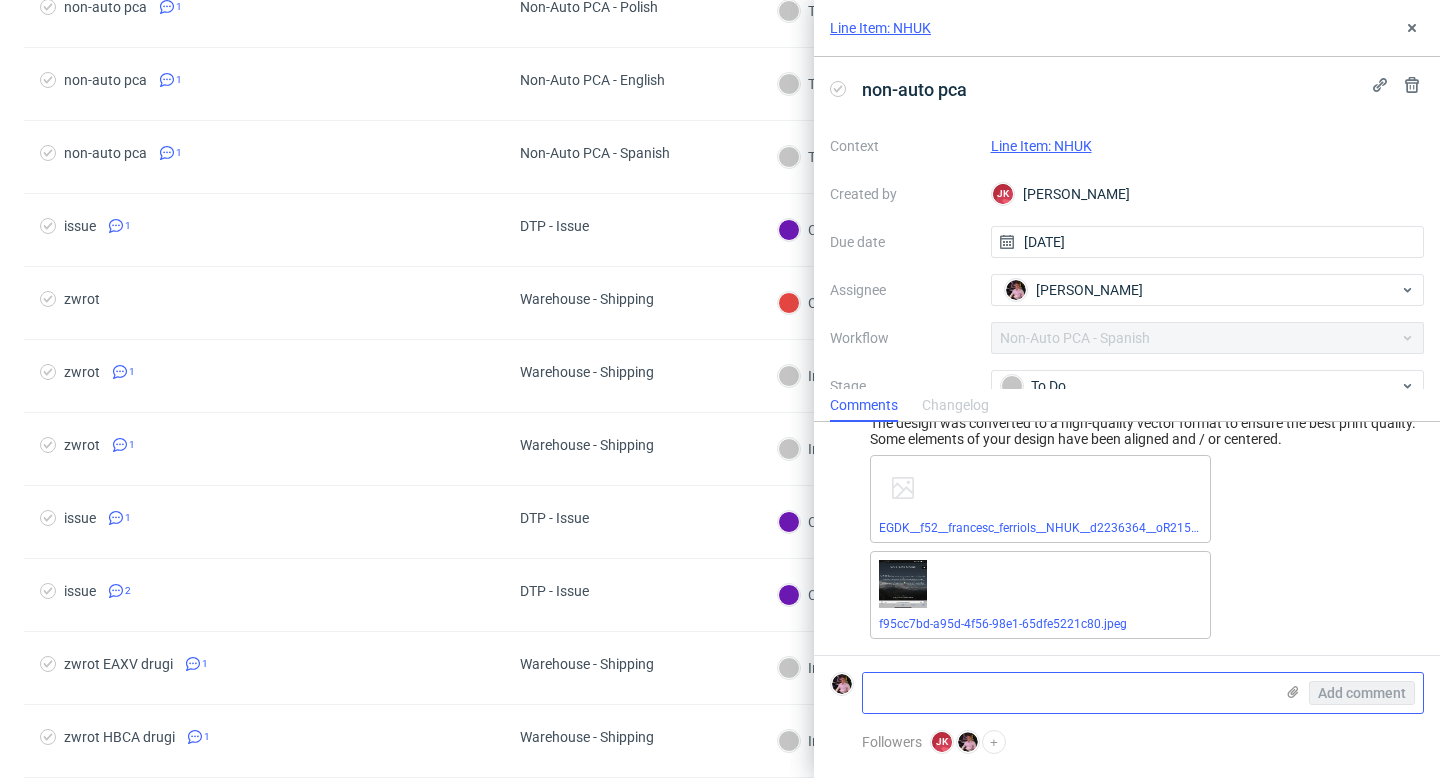 click at bounding box center (1068, 693) 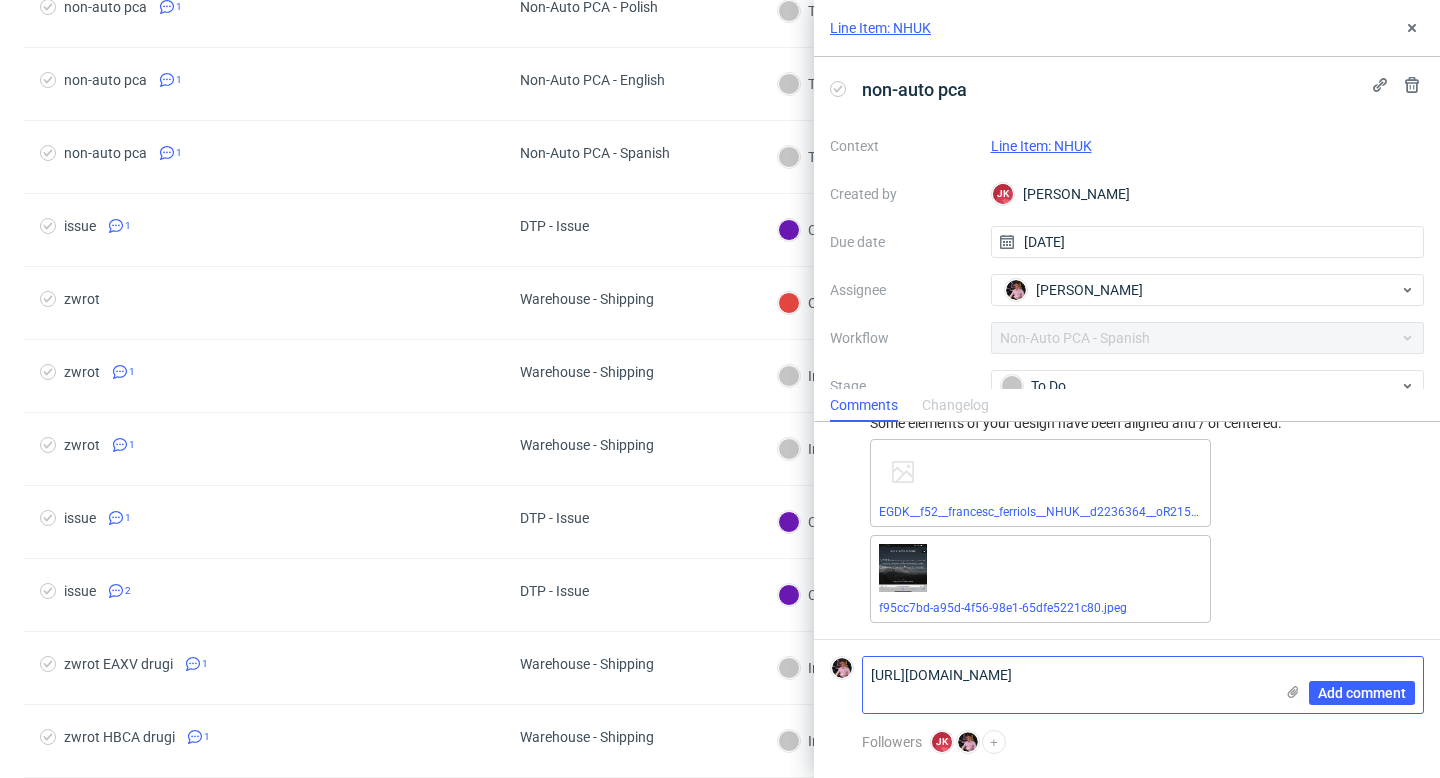 scroll, scrollTop: 0, scrollLeft: 0, axis: both 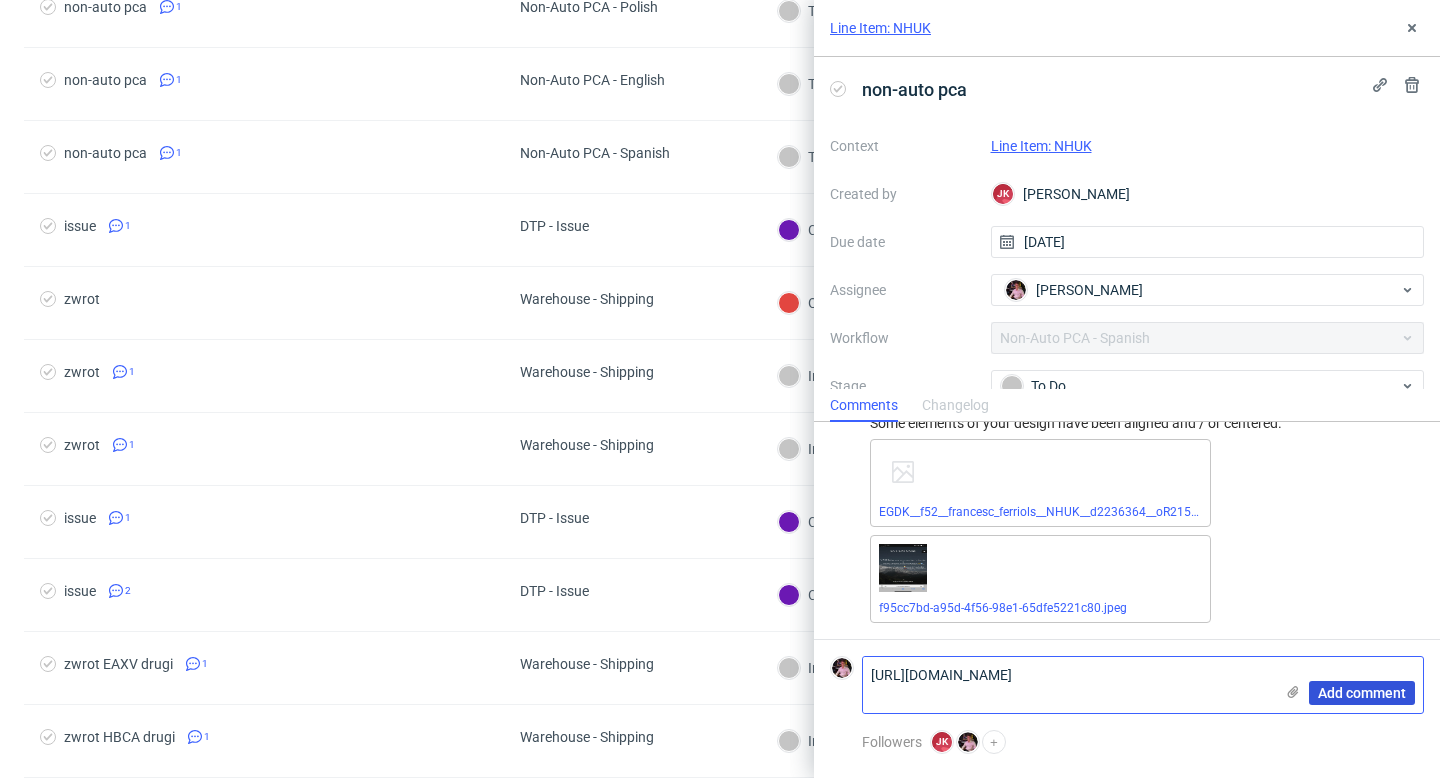 type on "https://app-eu1.hubspot.com/contacts/25600958/record/0-5/180693407947/" 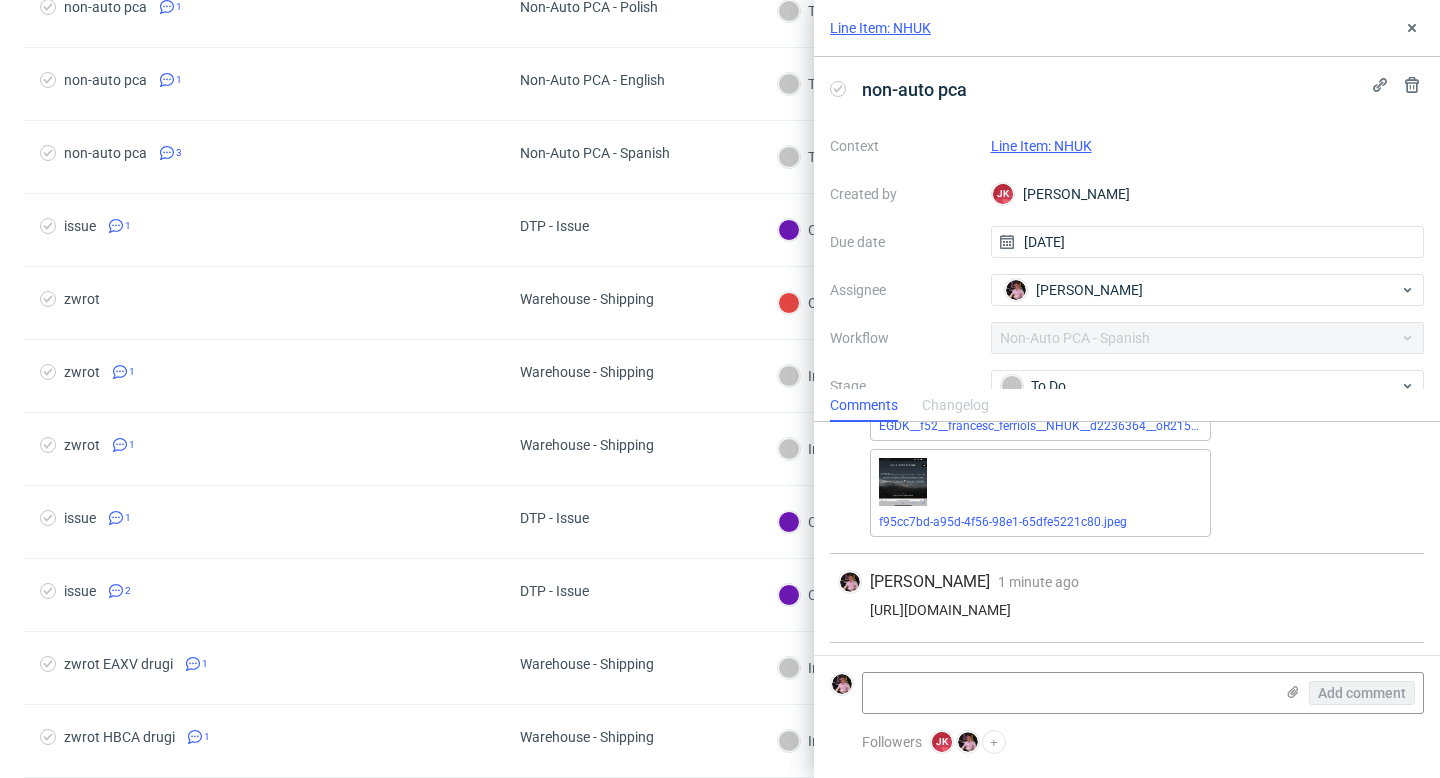 scroll, scrollTop: 281, scrollLeft: 0, axis: vertical 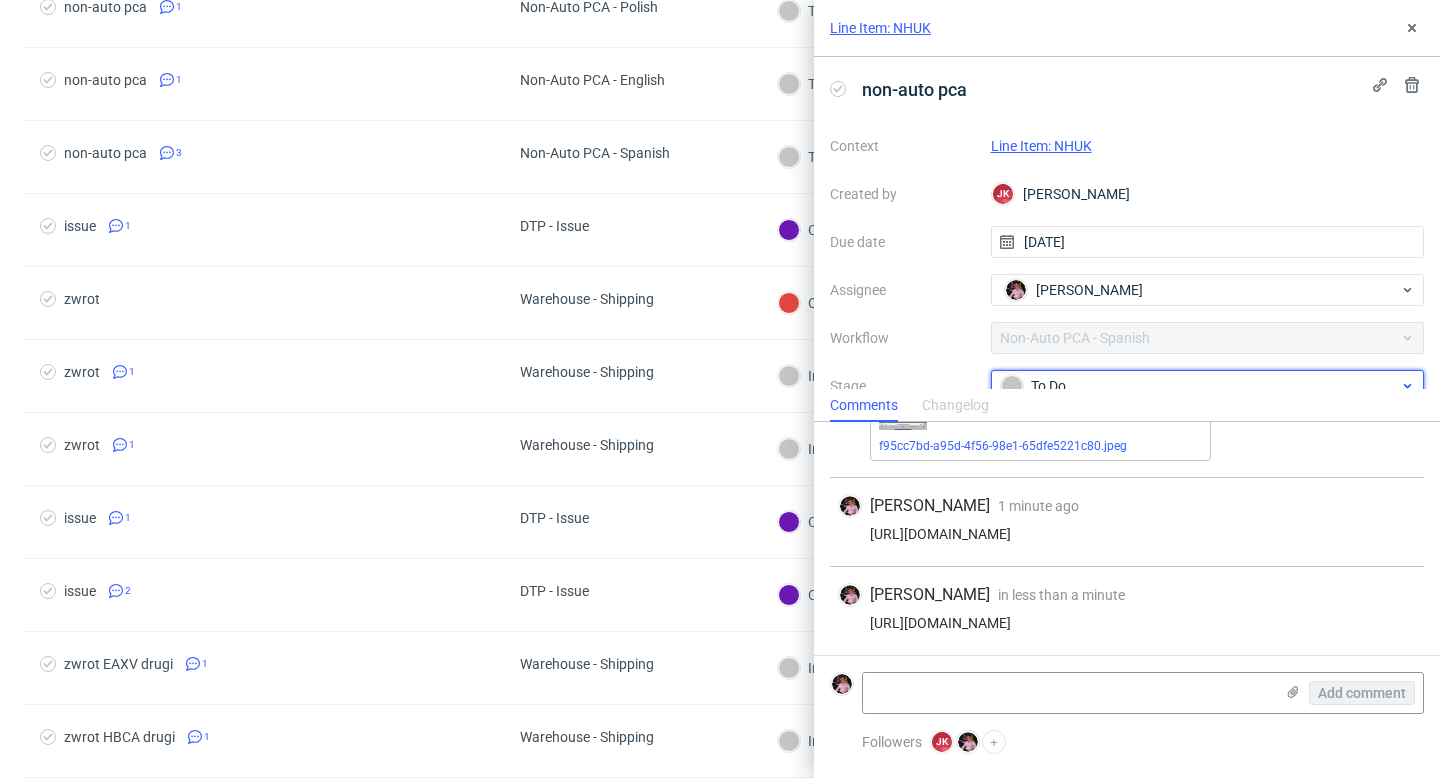 click on "To Do" at bounding box center (1200, 386) 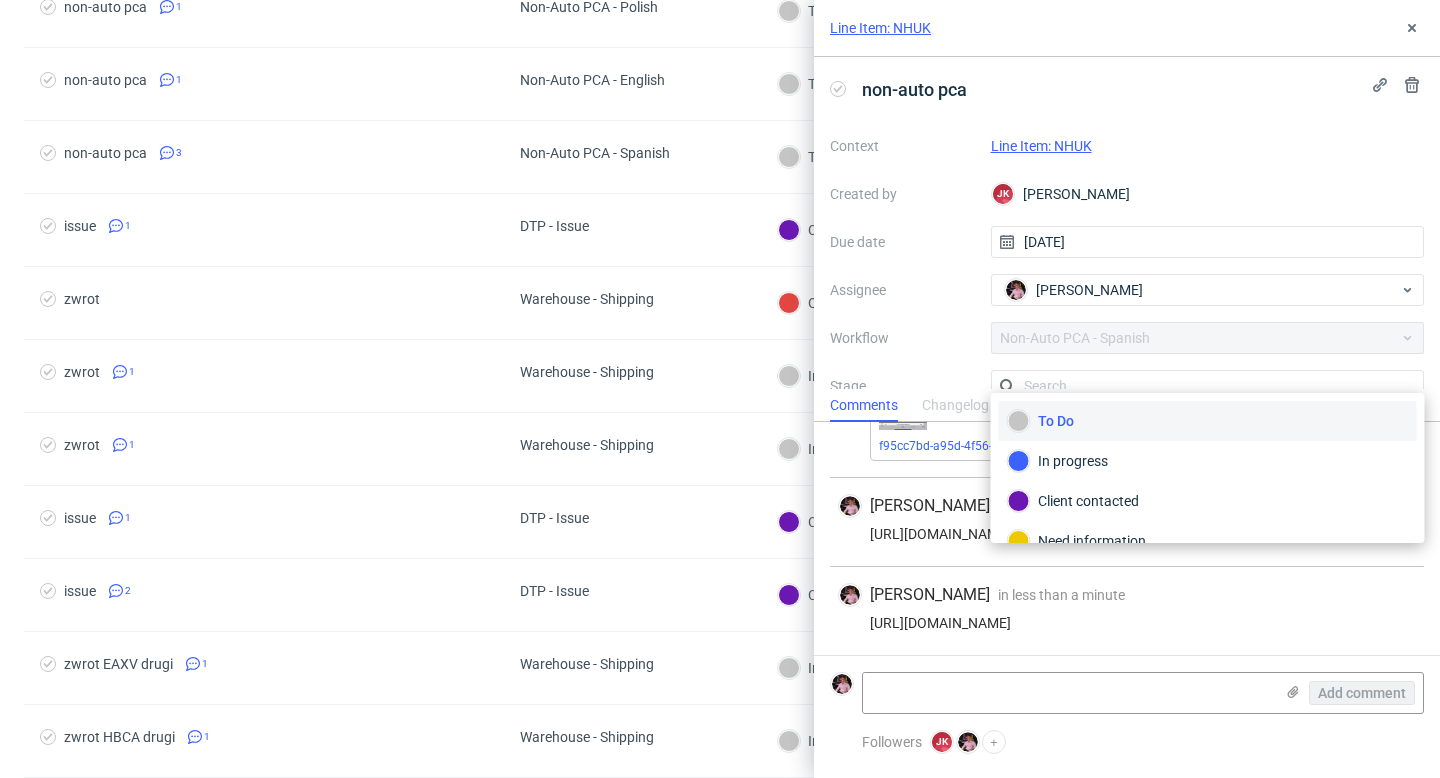 scroll, scrollTop: 13, scrollLeft: 0, axis: vertical 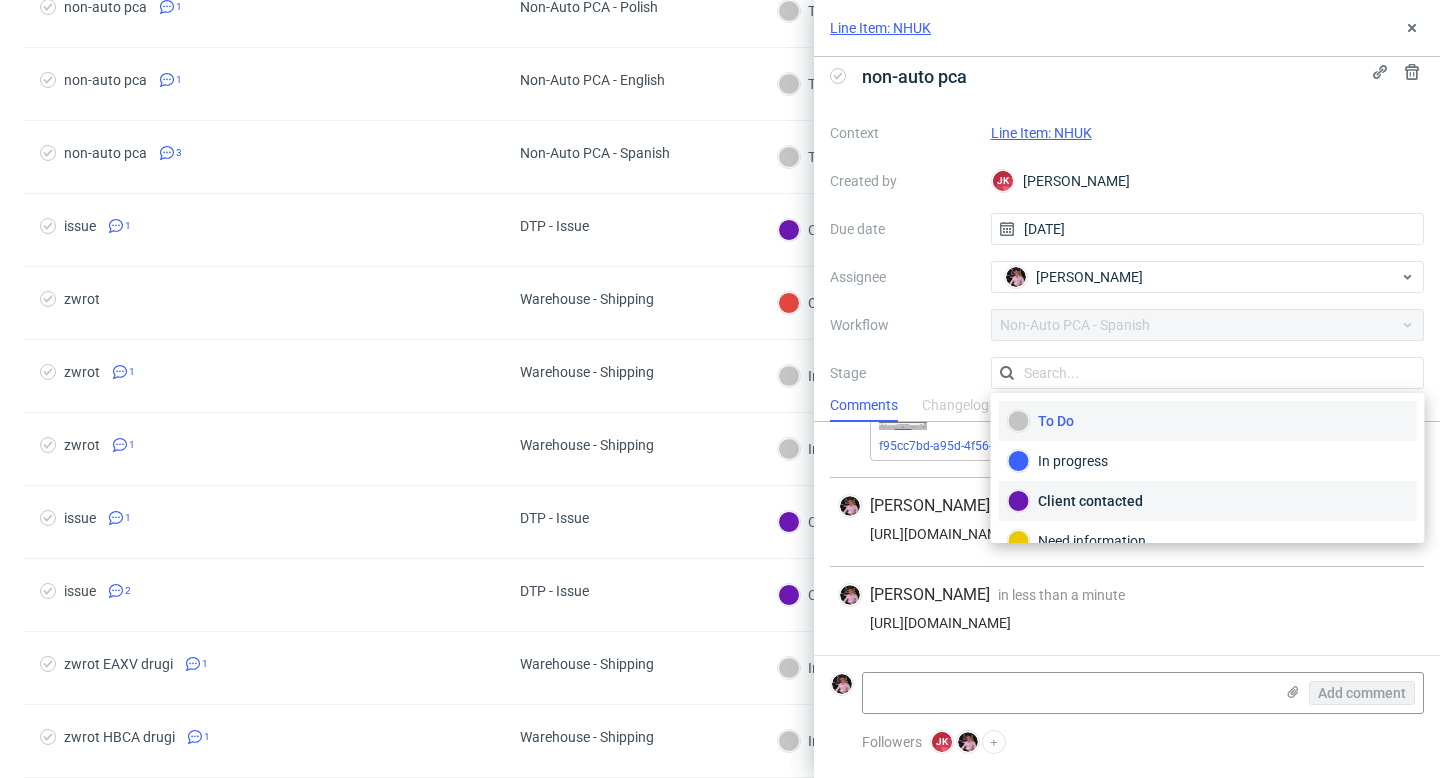 click on "Client contacted" at bounding box center (1208, 501) 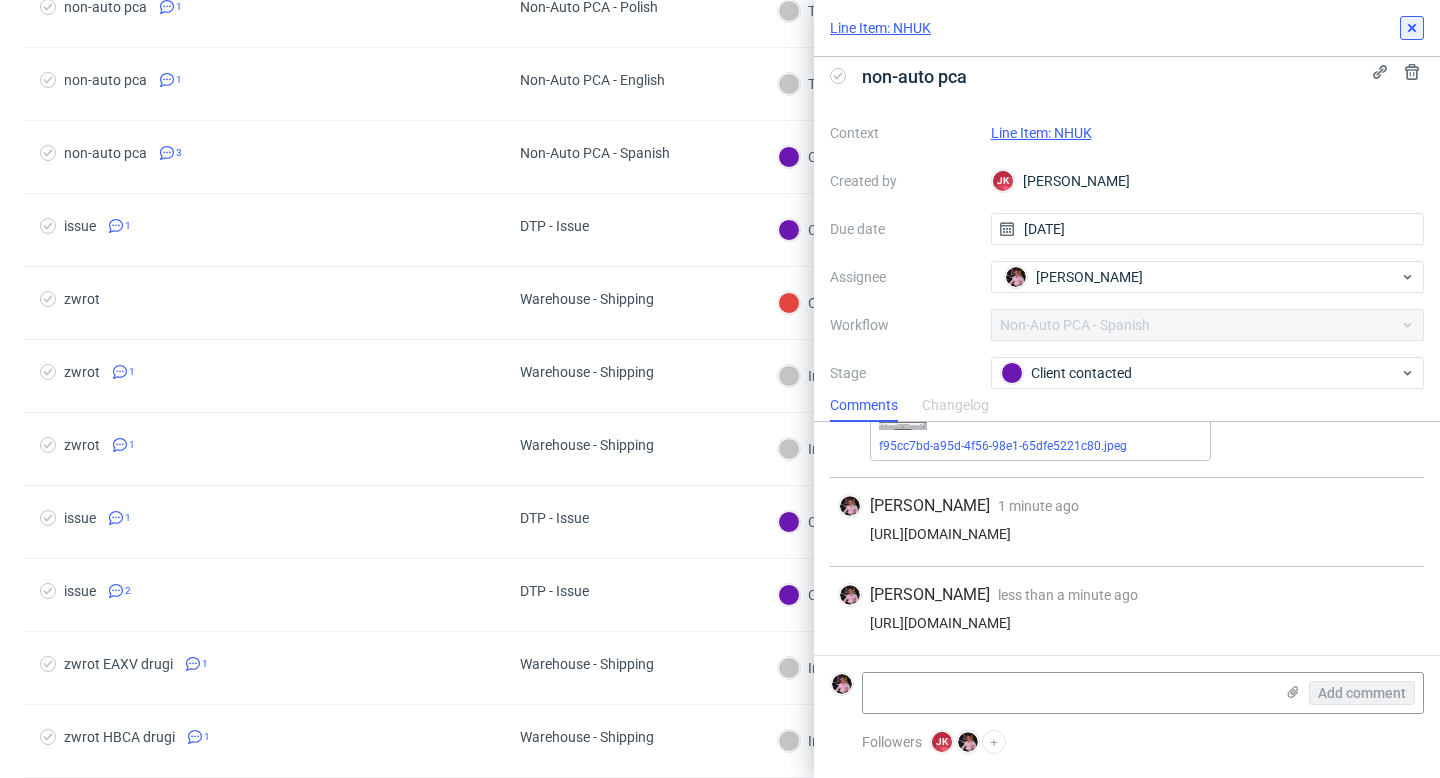 click at bounding box center [1412, 28] 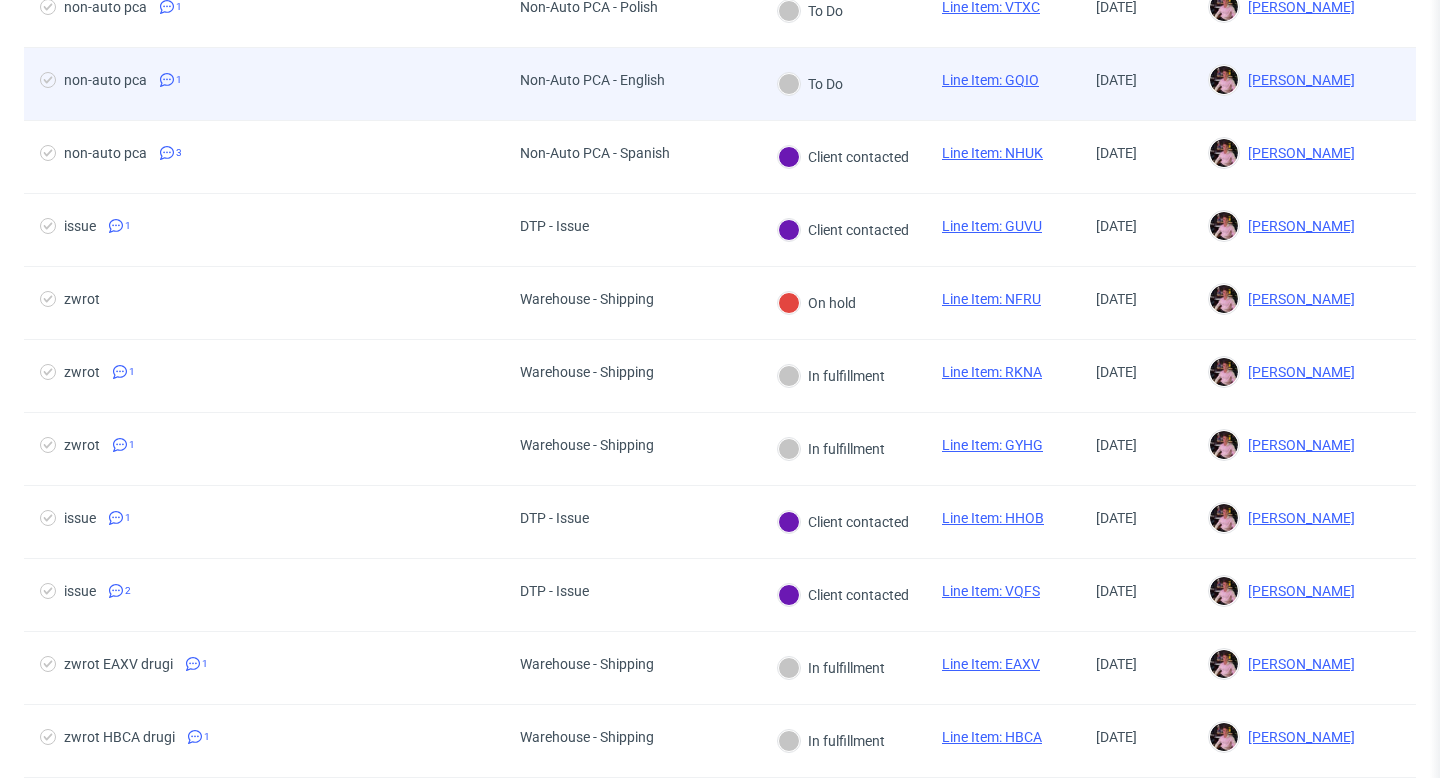 click on "Non-Auto PCA - English" at bounding box center [632, 84] 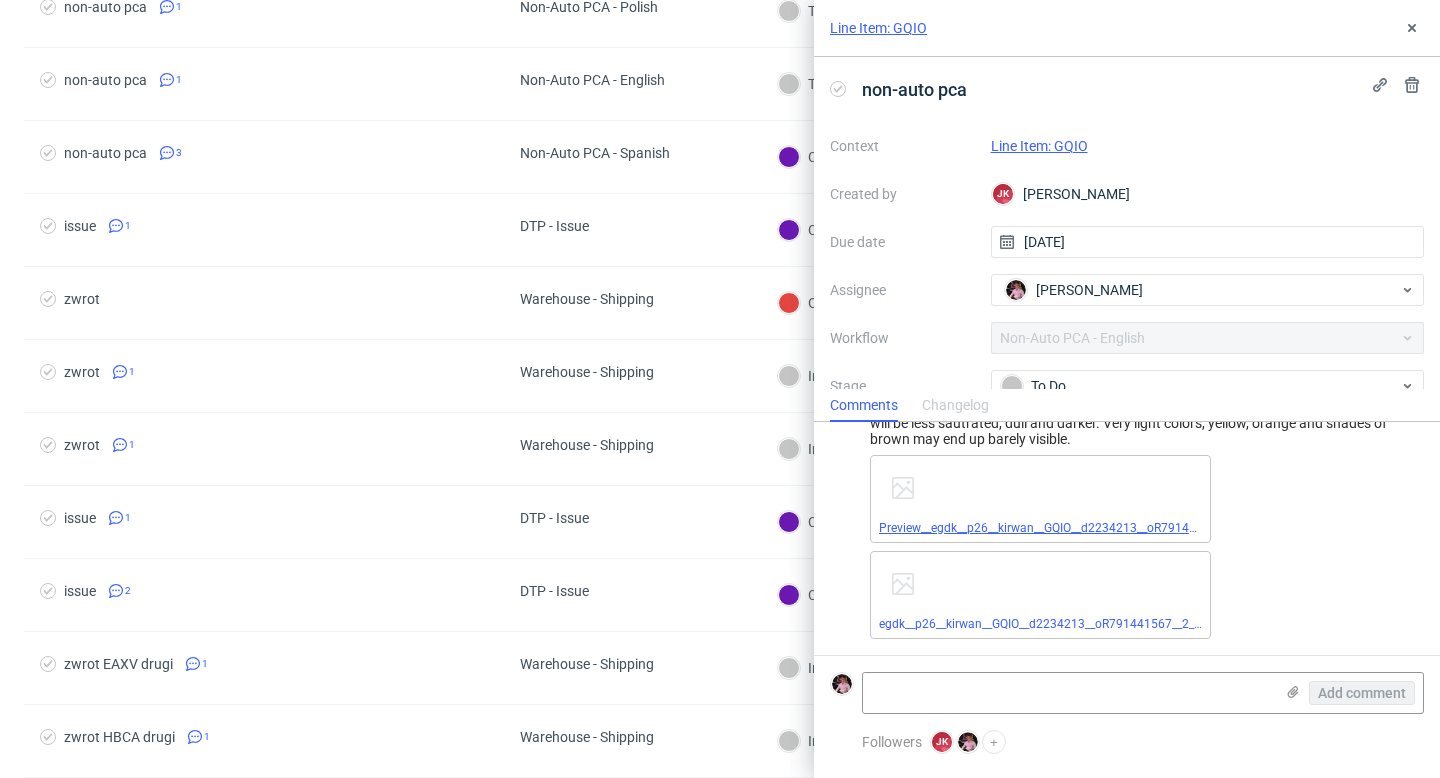 scroll, scrollTop: 0, scrollLeft: 0, axis: both 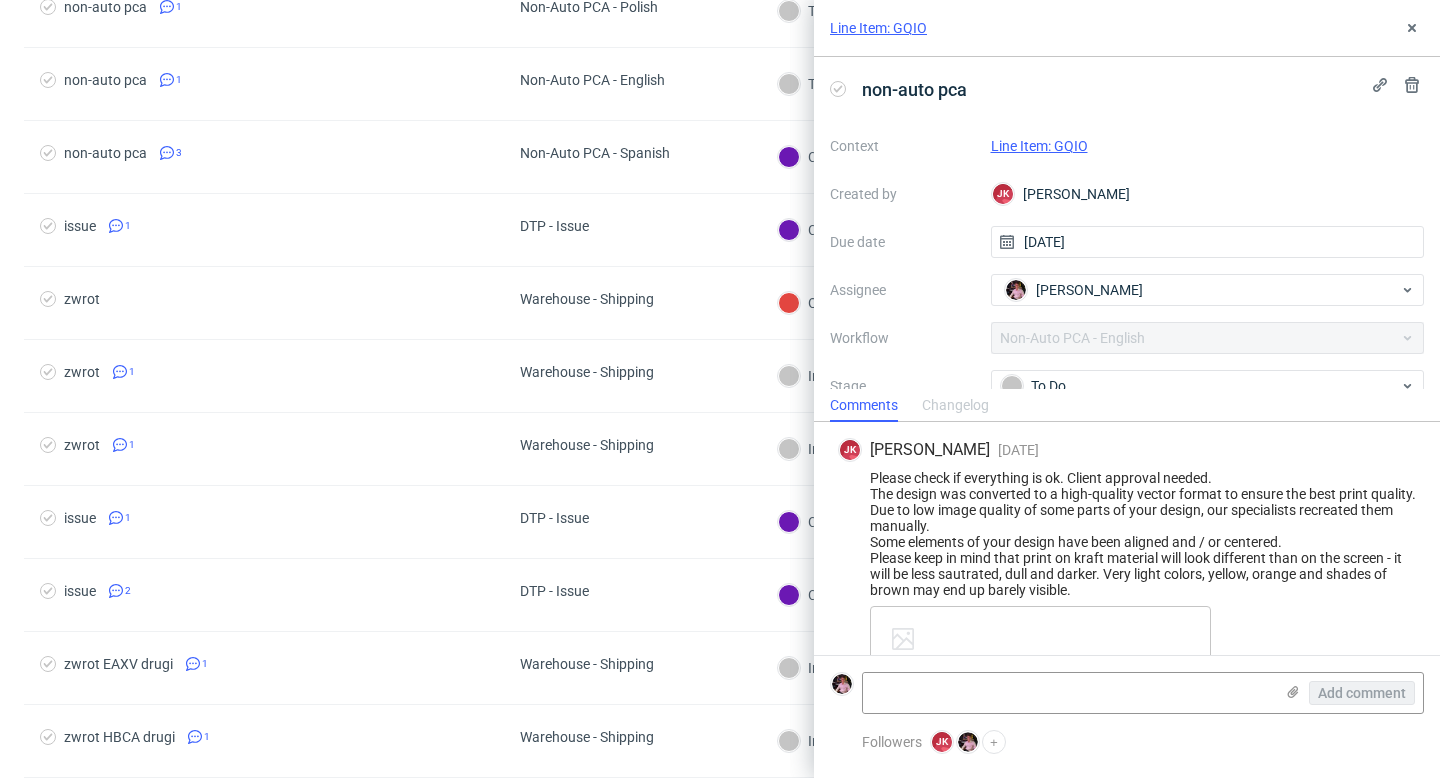 click on "Line Item: GQIO" at bounding box center (1039, 146) 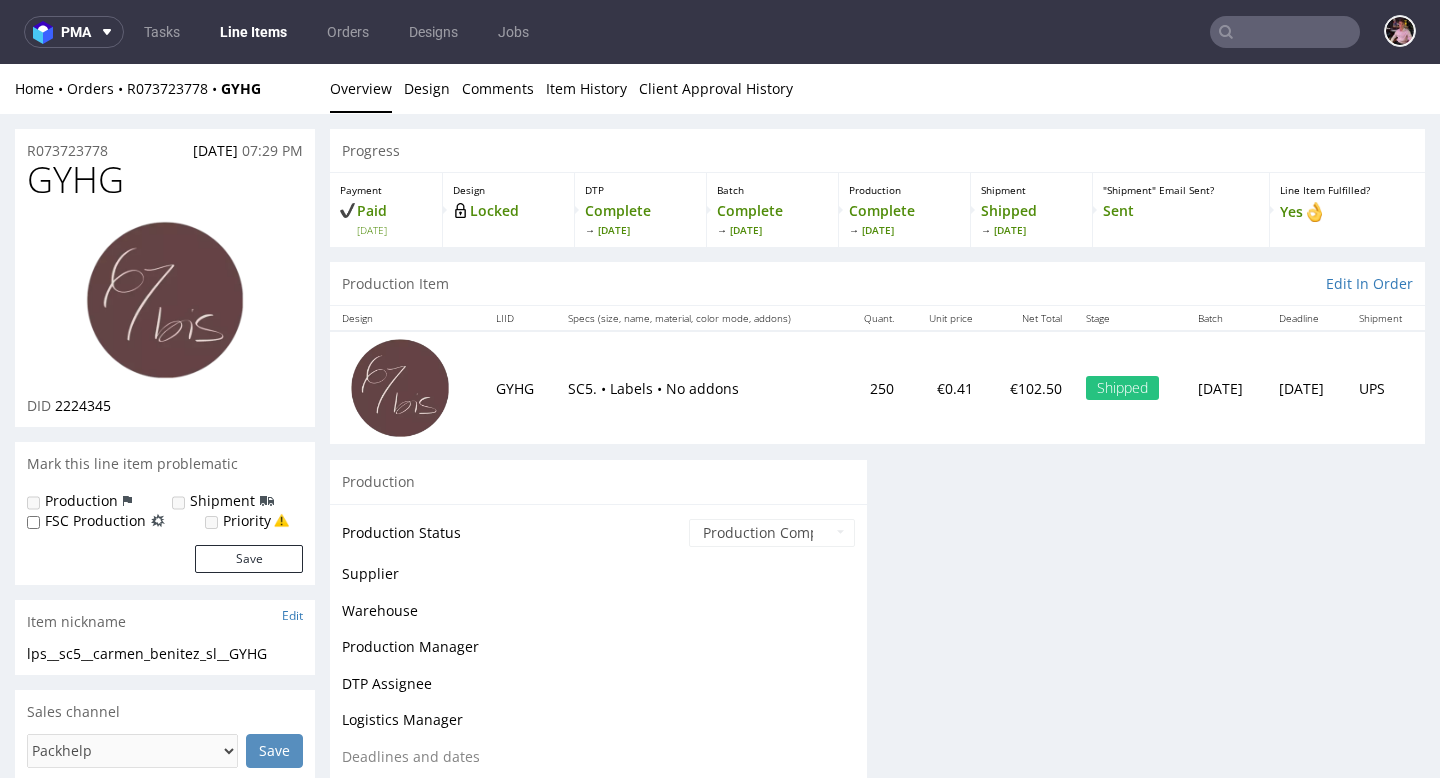 scroll, scrollTop: 0, scrollLeft: 0, axis: both 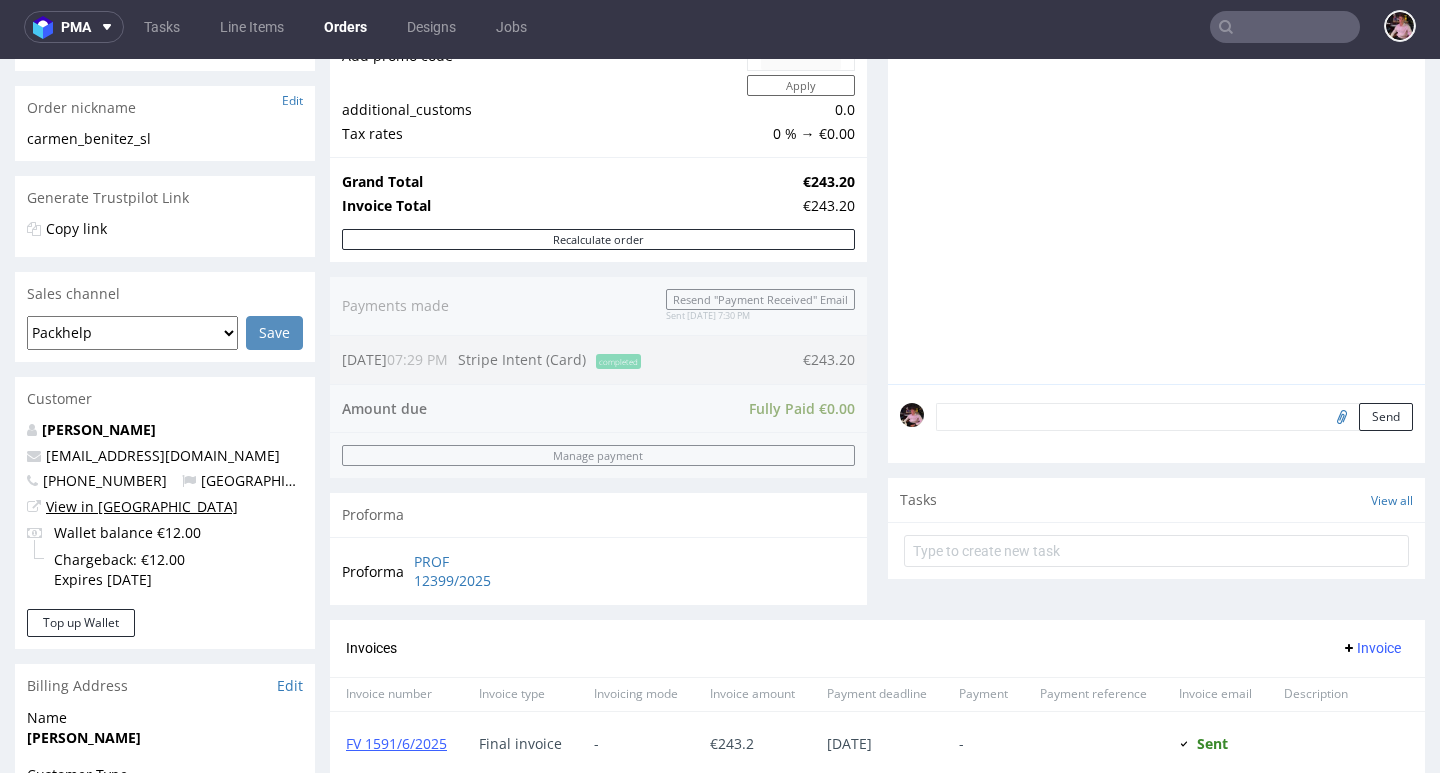 click on "View in [GEOGRAPHIC_DATA]" at bounding box center [142, 506] 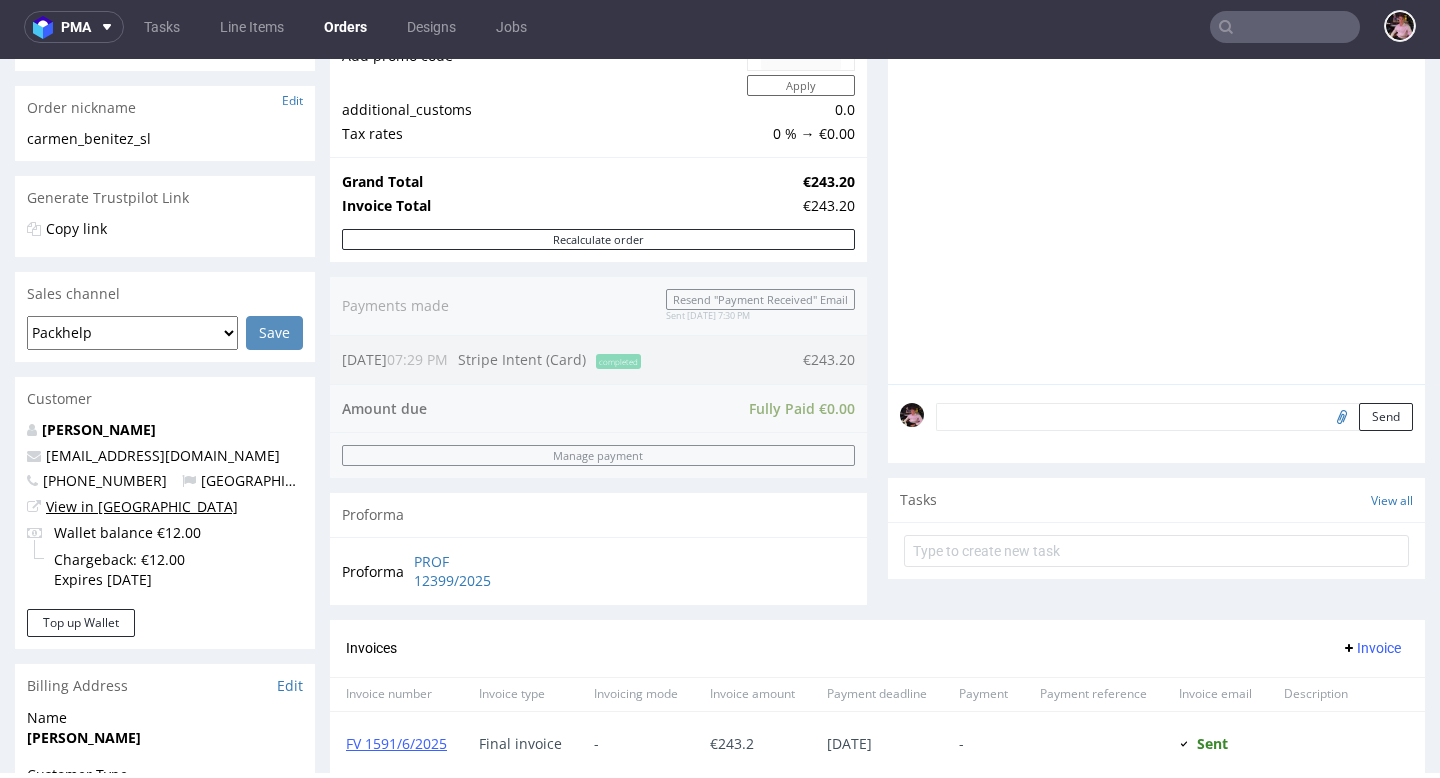 scroll, scrollTop: 0, scrollLeft: 0, axis: both 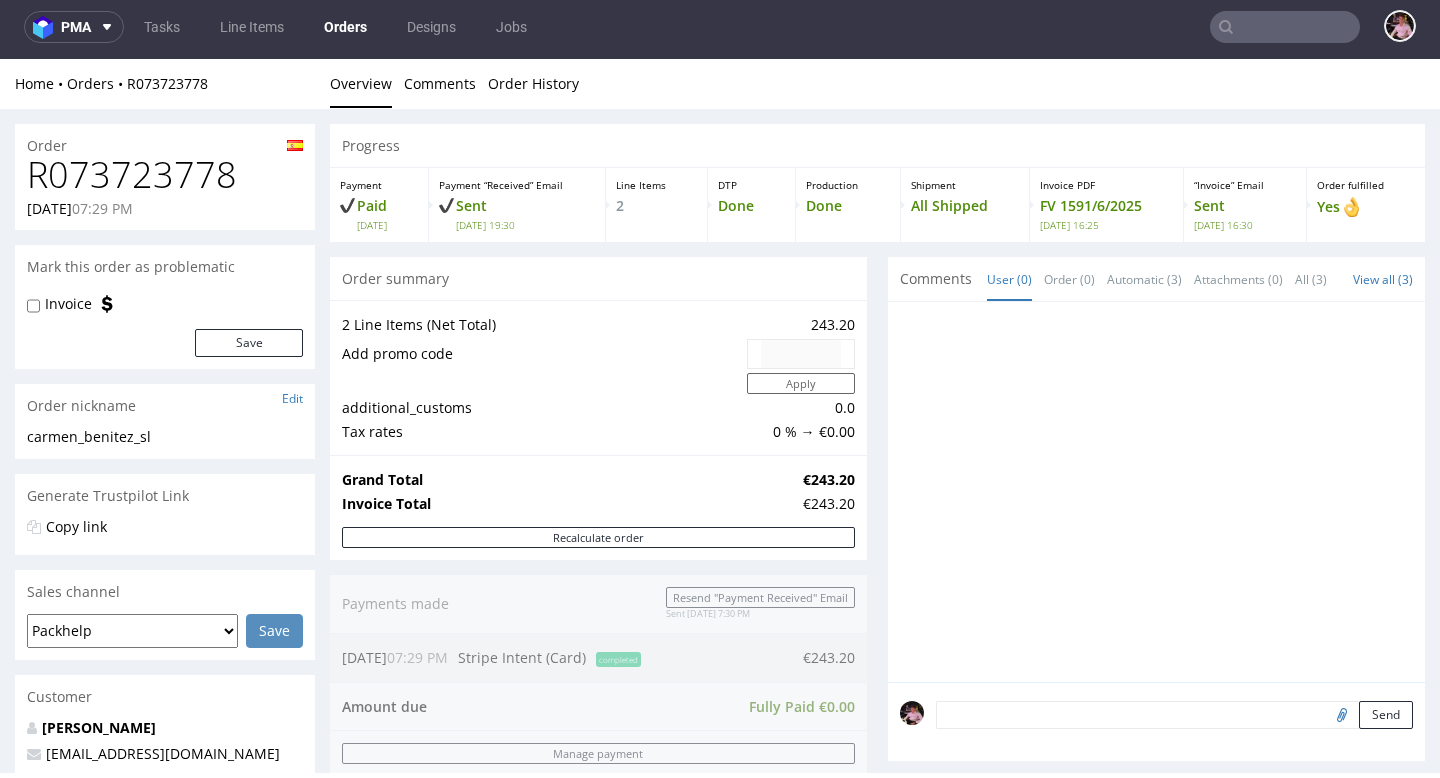 click on "R073723778" at bounding box center [165, 175] 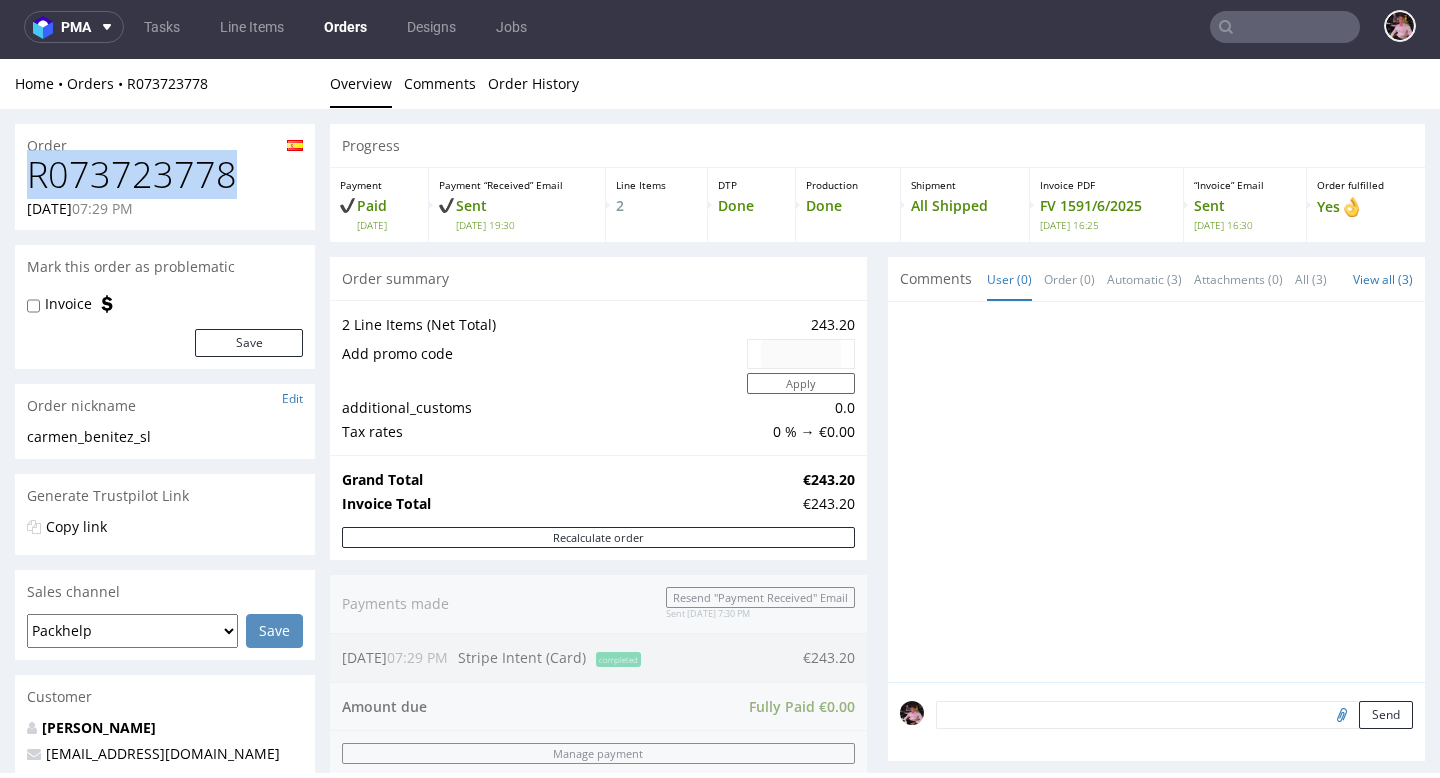 click on "R073723778" at bounding box center [165, 175] 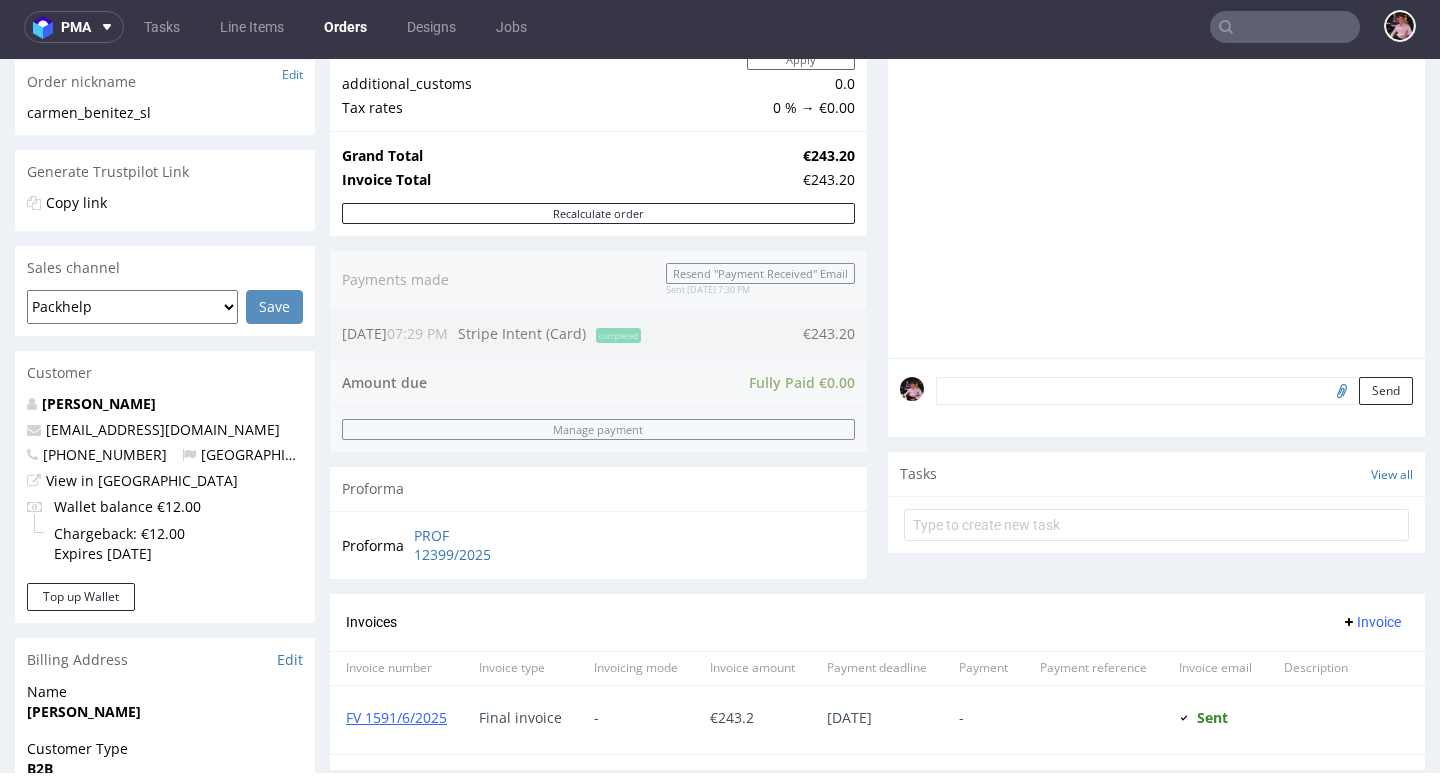 scroll, scrollTop: 891, scrollLeft: 0, axis: vertical 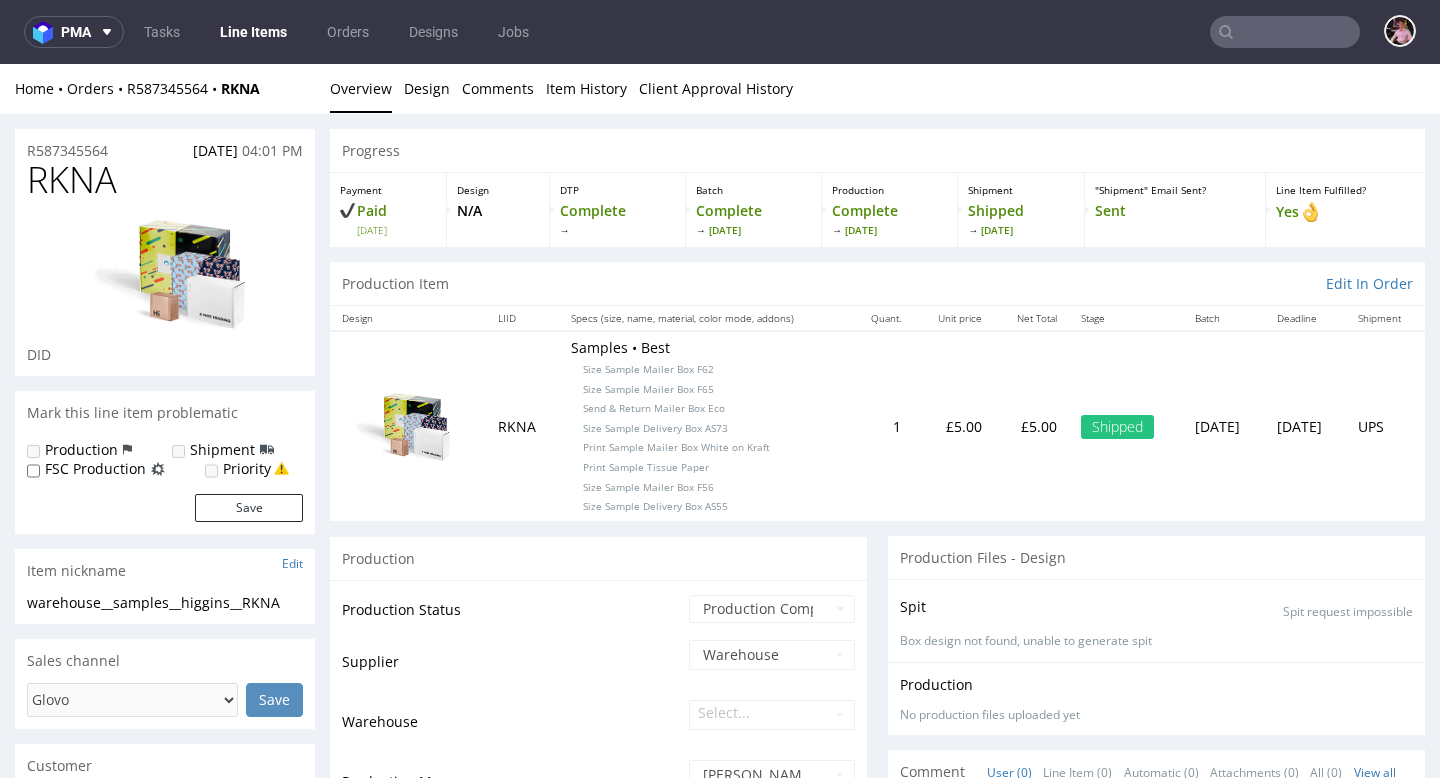 click on "Home Orders R587345564 RKNA Overview Design Comments Item History Client Approval History" at bounding box center [720, 89] 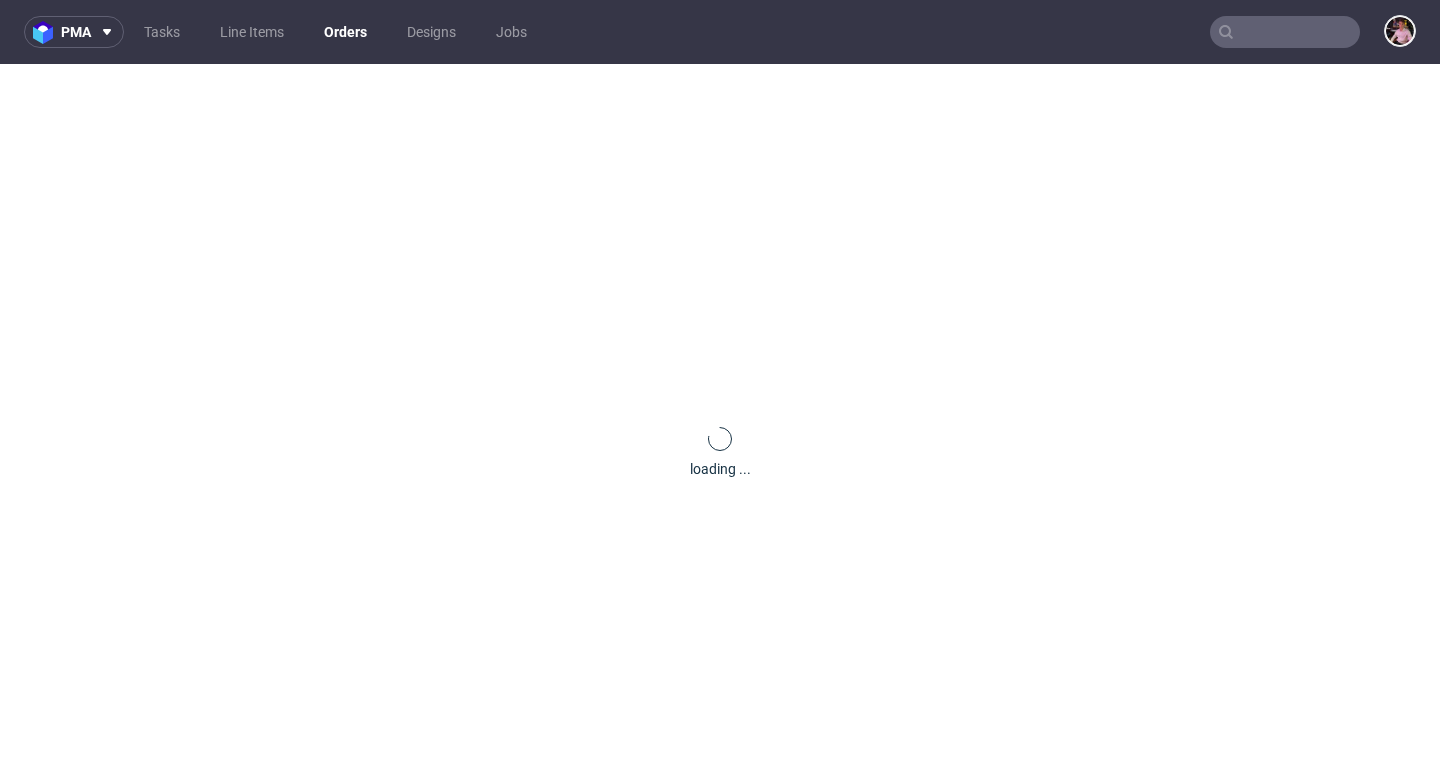 scroll, scrollTop: 5, scrollLeft: 0, axis: vertical 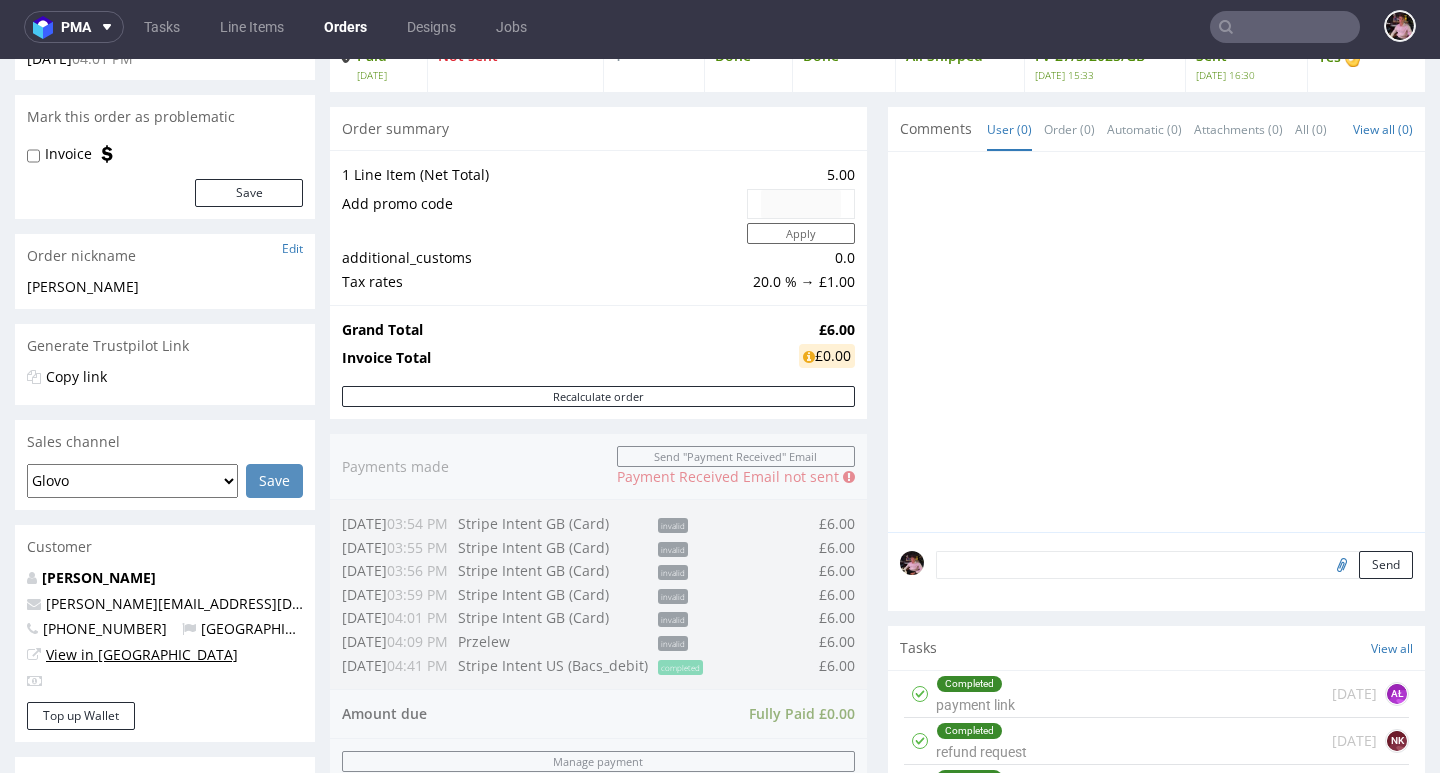 click on "View in [GEOGRAPHIC_DATA]" at bounding box center (142, 654) 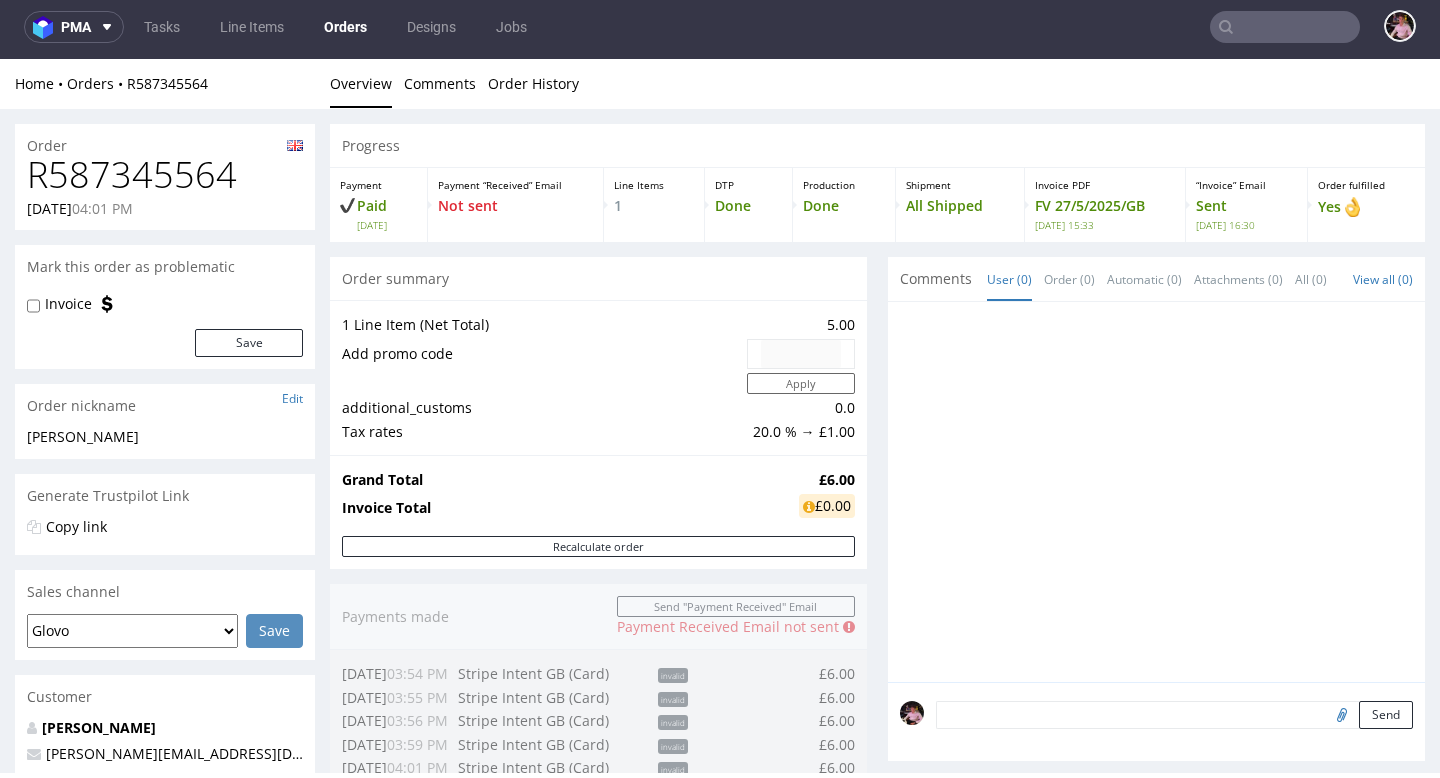 click on "R587345564" at bounding box center (165, 175) 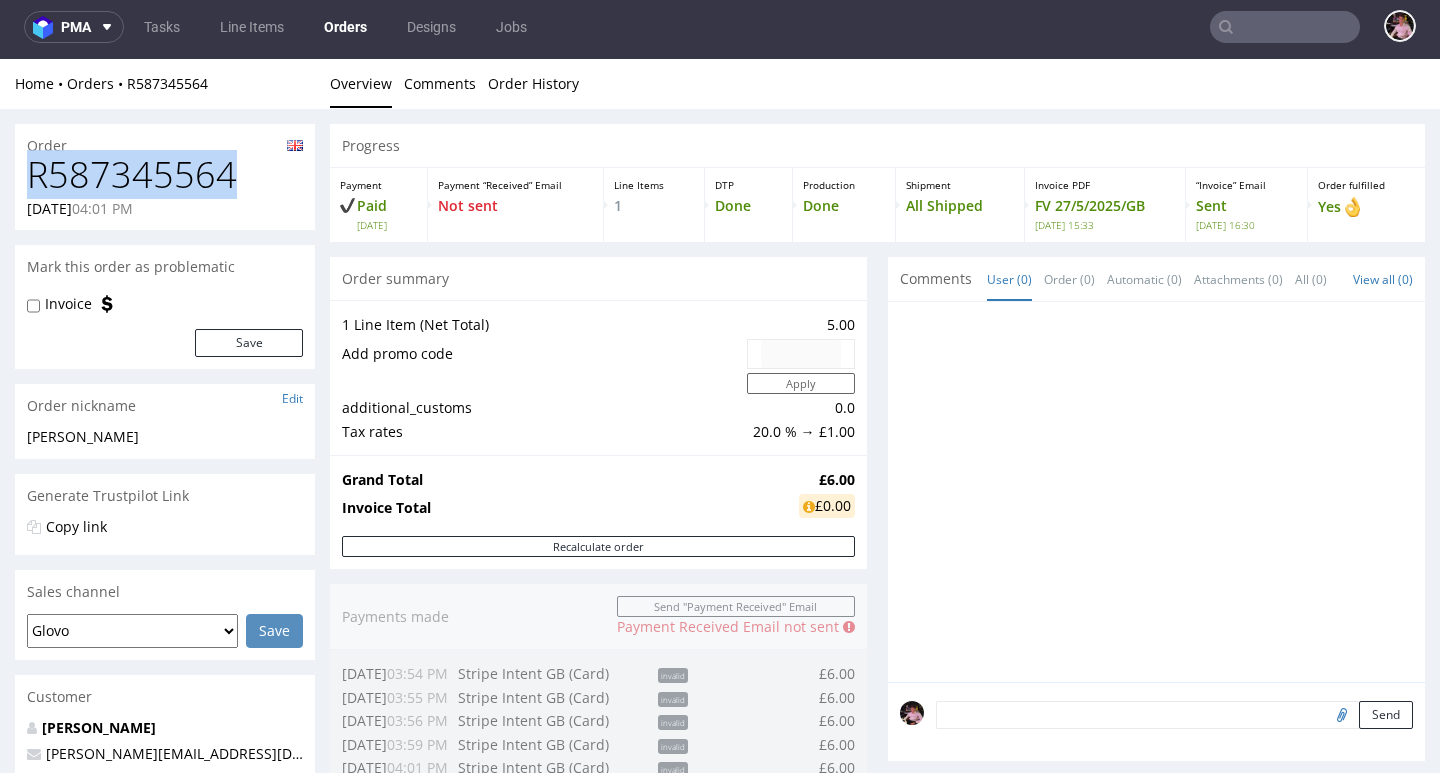 click on "R587345564" at bounding box center (165, 175) 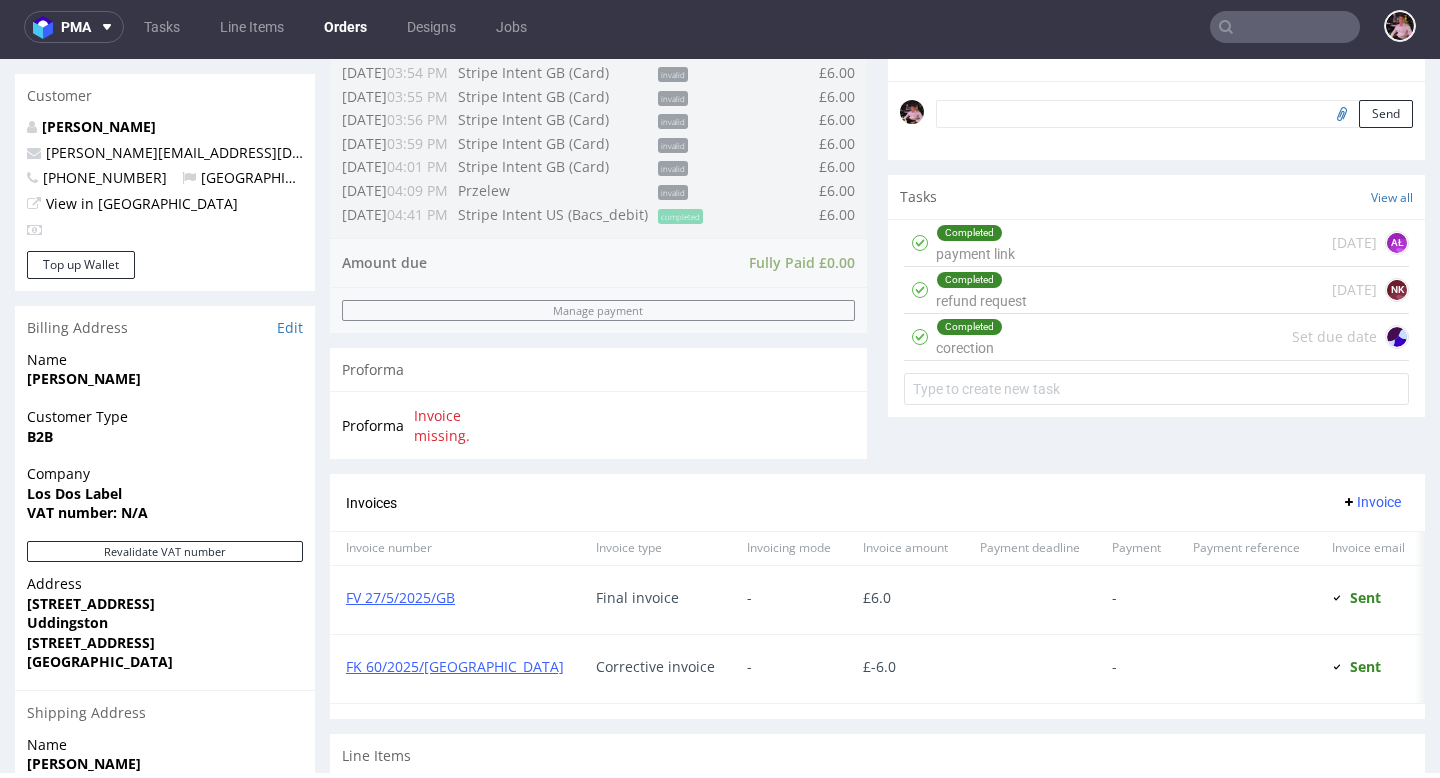 scroll, scrollTop: 576, scrollLeft: 0, axis: vertical 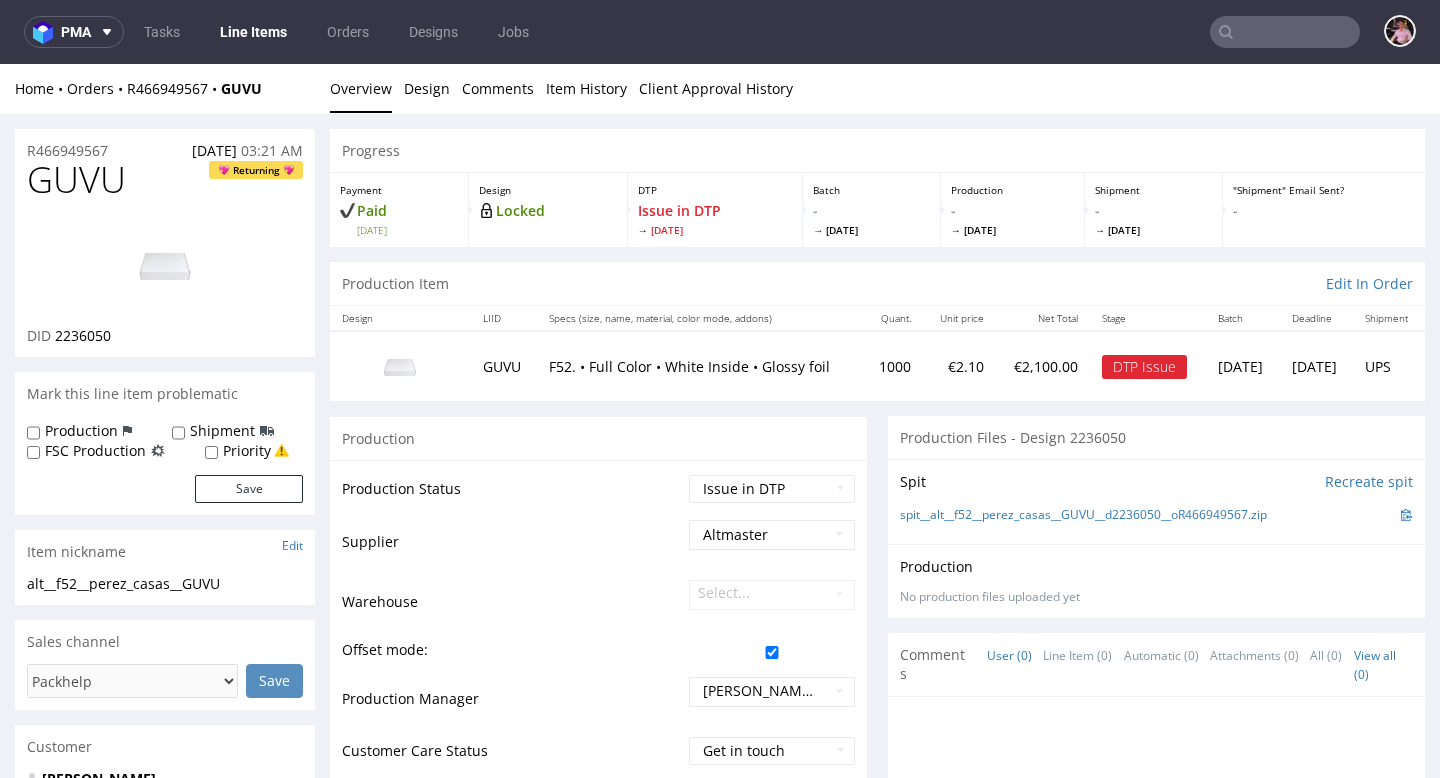click on "Home Orders R466949567 GUVU Overview Design Comments Item History Client Approval History" at bounding box center (720, 89) 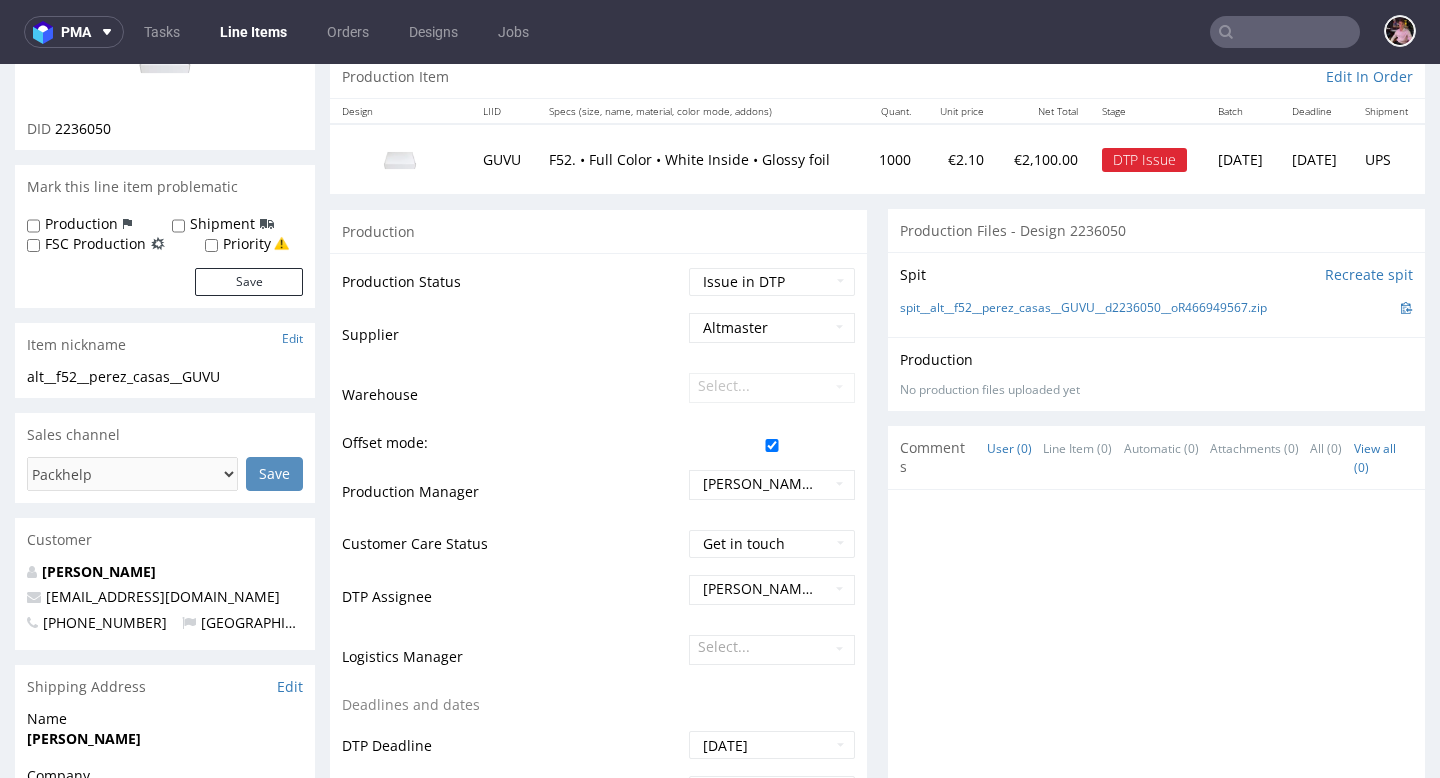 scroll, scrollTop: 0, scrollLeft: 0, axis: both 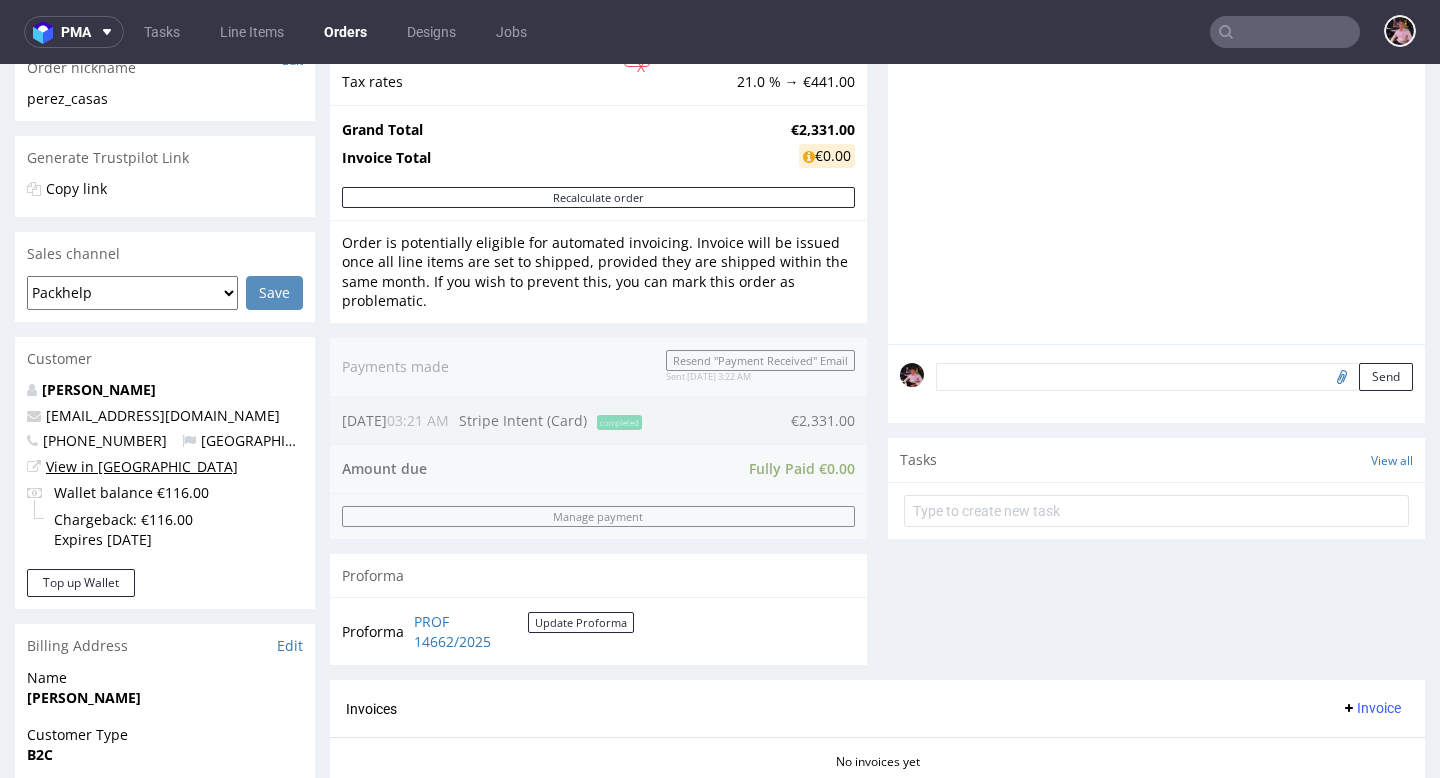 click on "View in [GEOGRAPHIC_DATA]" at bounding box center (142, 466) 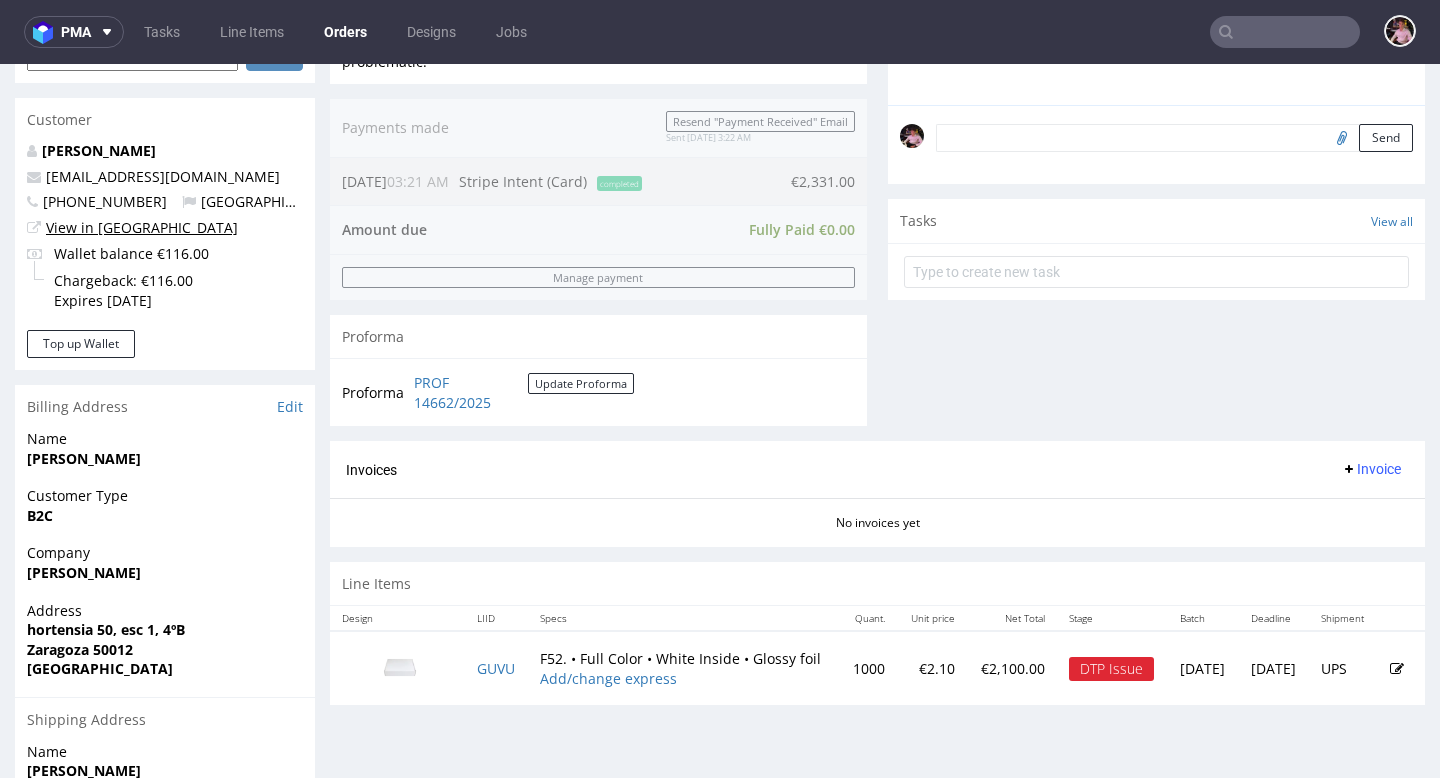scroll, scrollTop: 819, scrollLeft: 0, axis: vertical 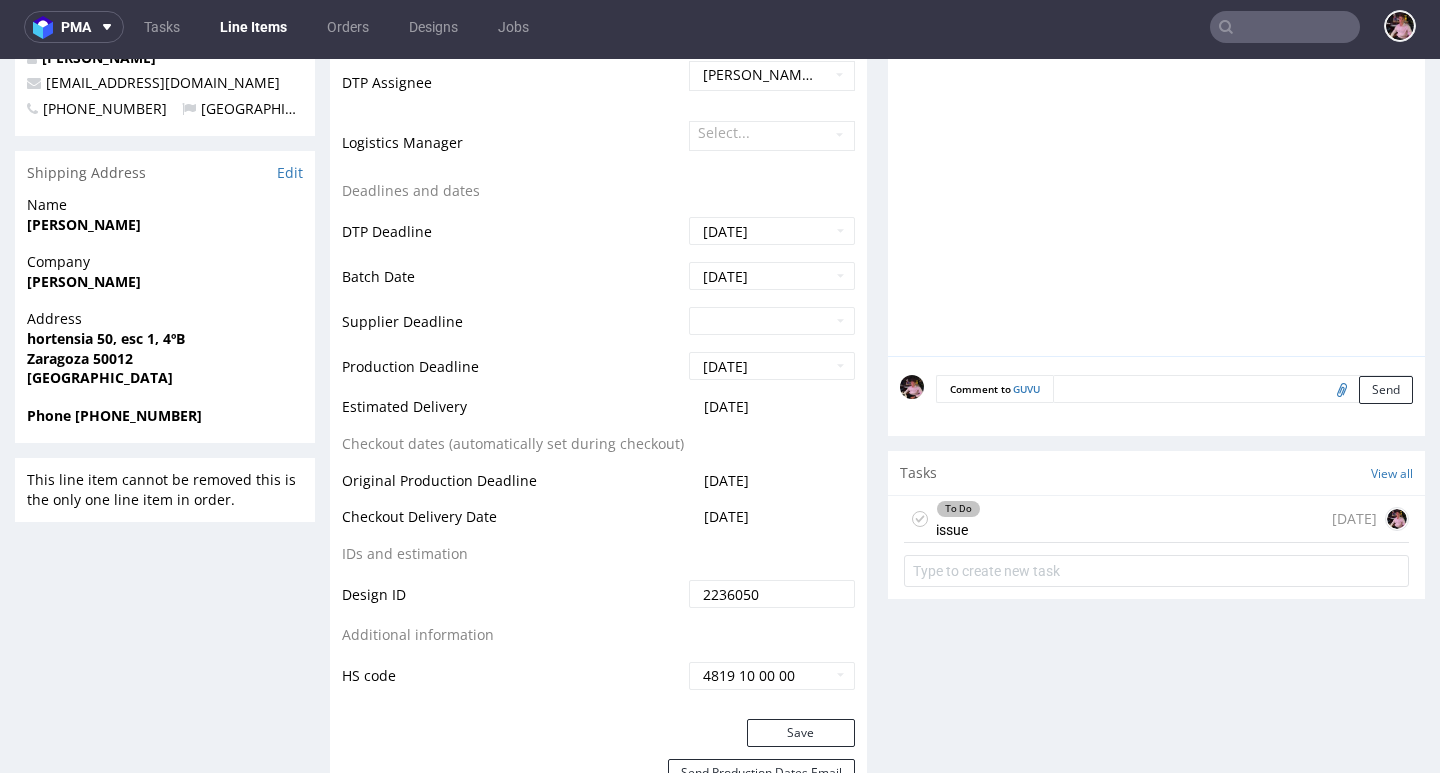 click on "To Do issue [DATE]" at bounding box center (1156, 519) 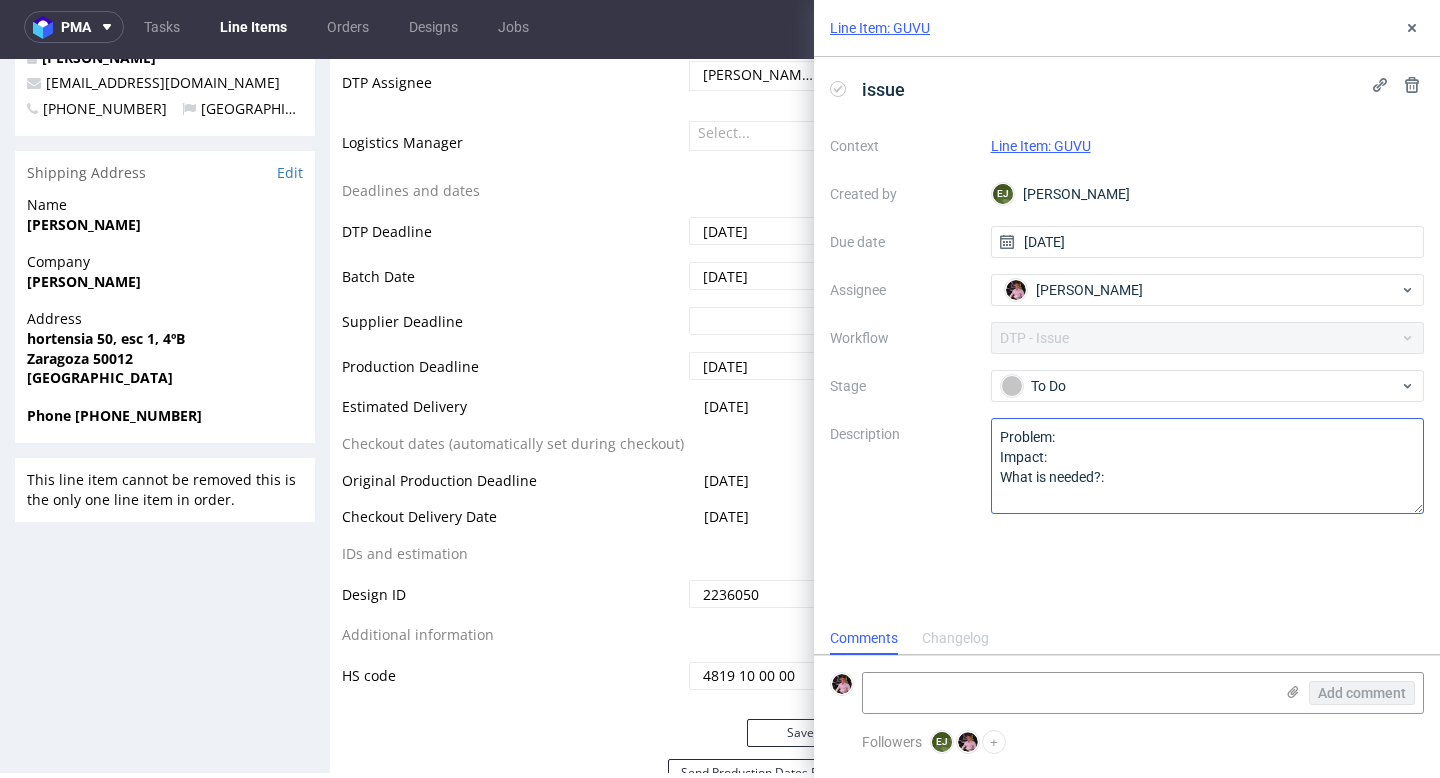 scroll, scrollTop: 16, scrollLeft: 0, axis: vertical 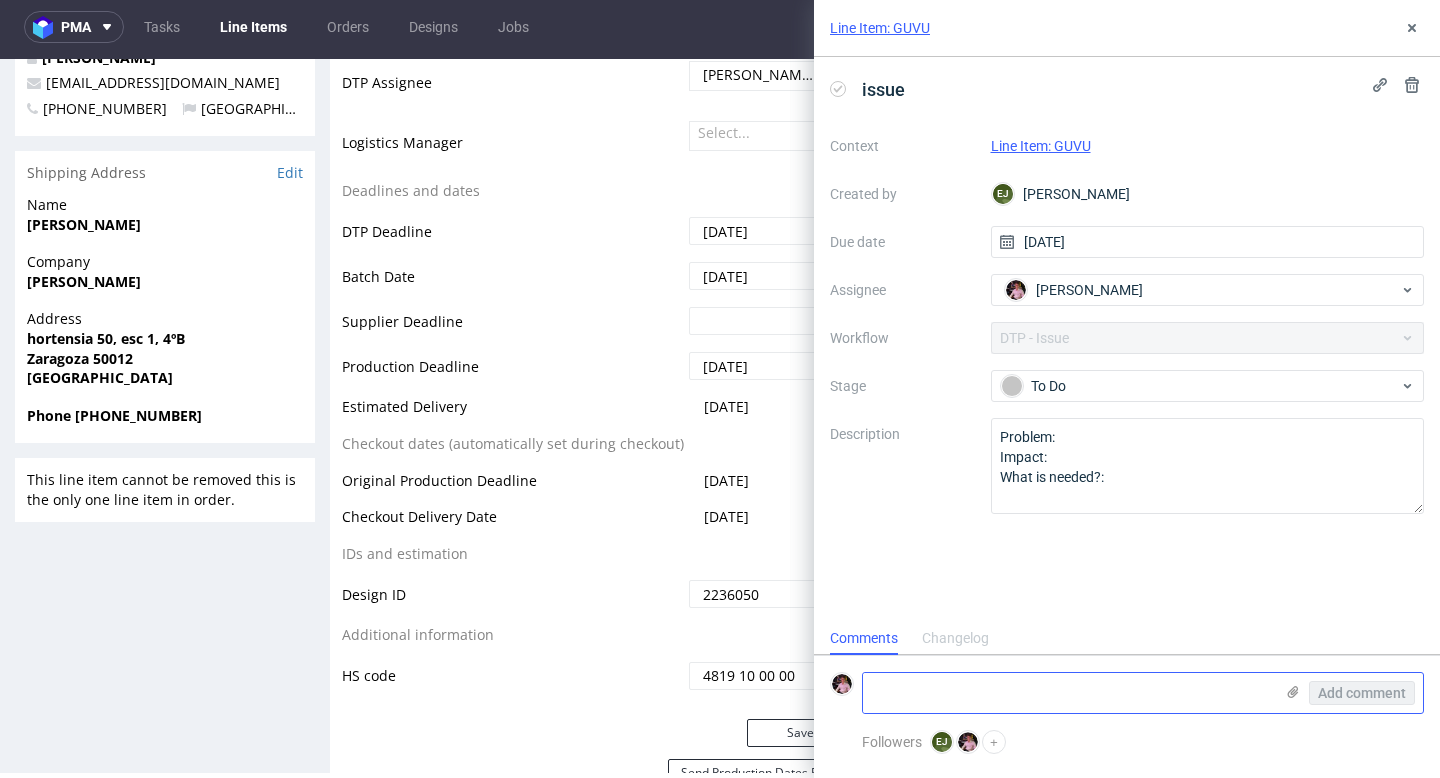 click 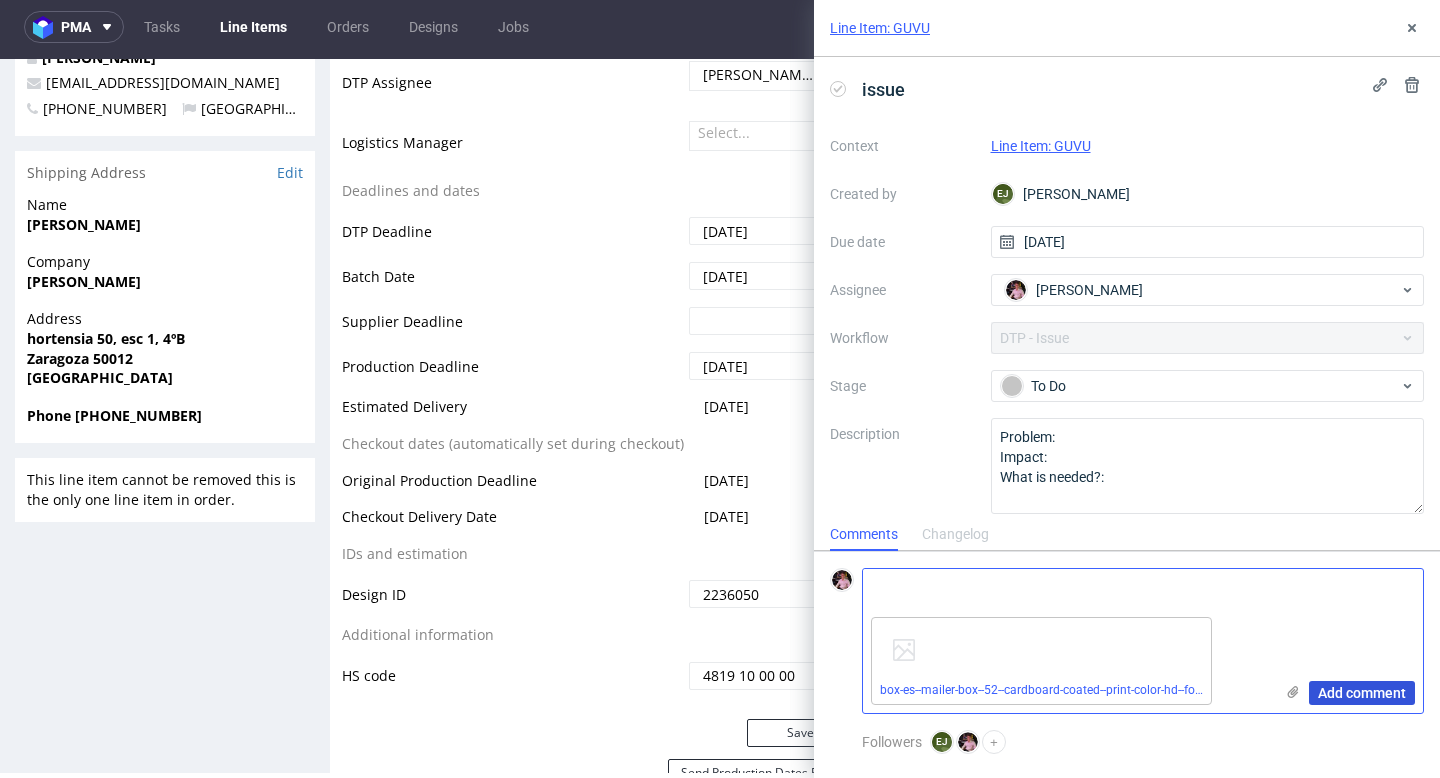 click on "Add comment" at bounding box center [1362, 693] 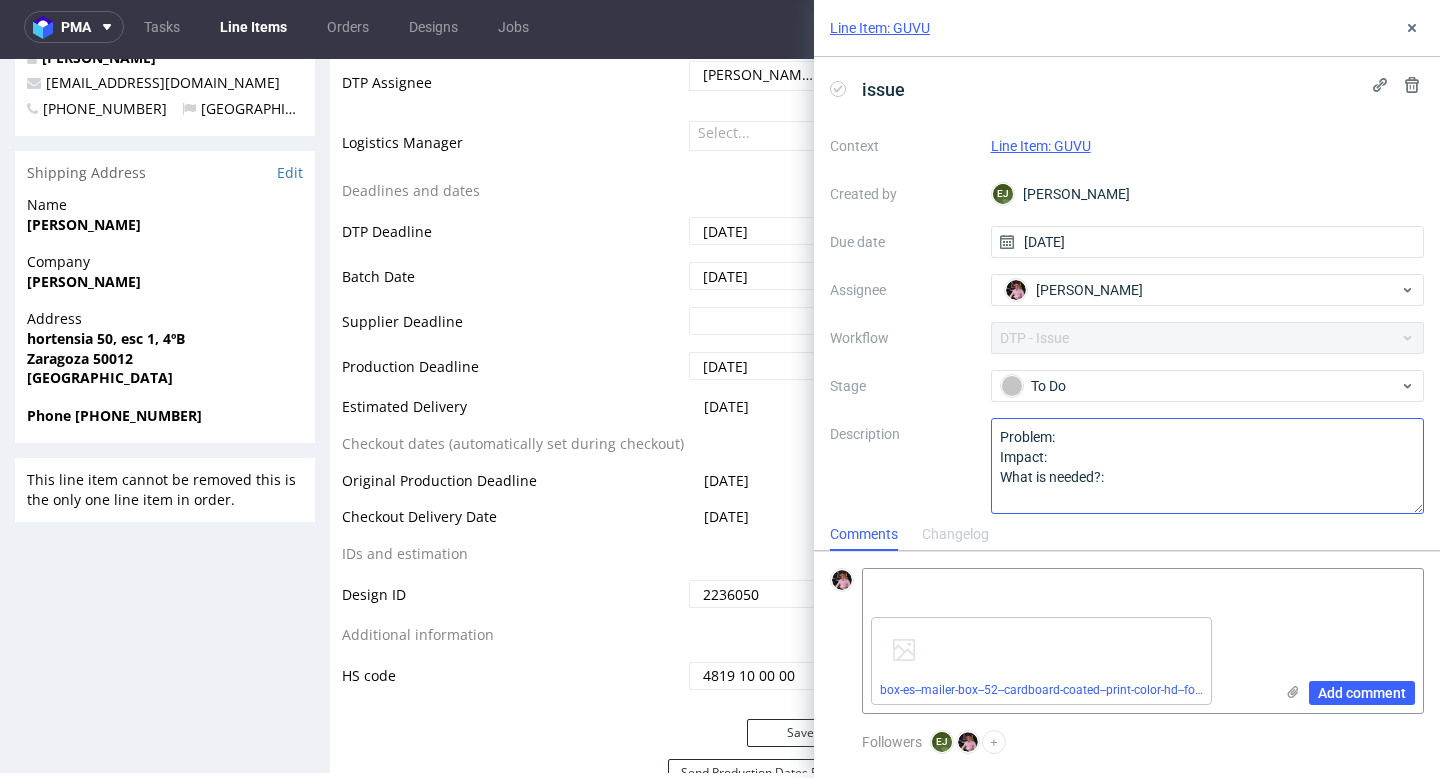 scroll, scrollTop: 12, scrollLeft: 0, axis: vertical 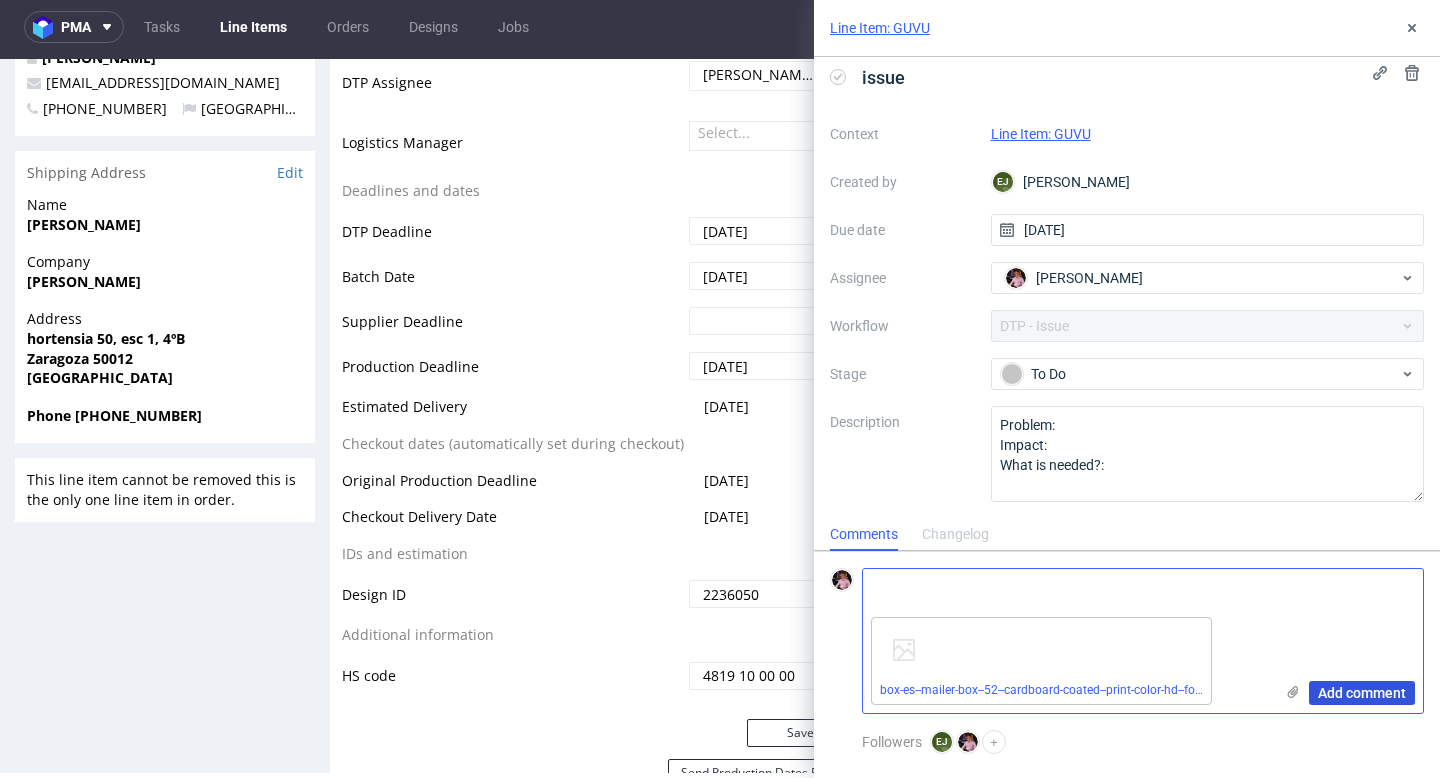 click on "Add comment" at bounding box center [1362, 693] 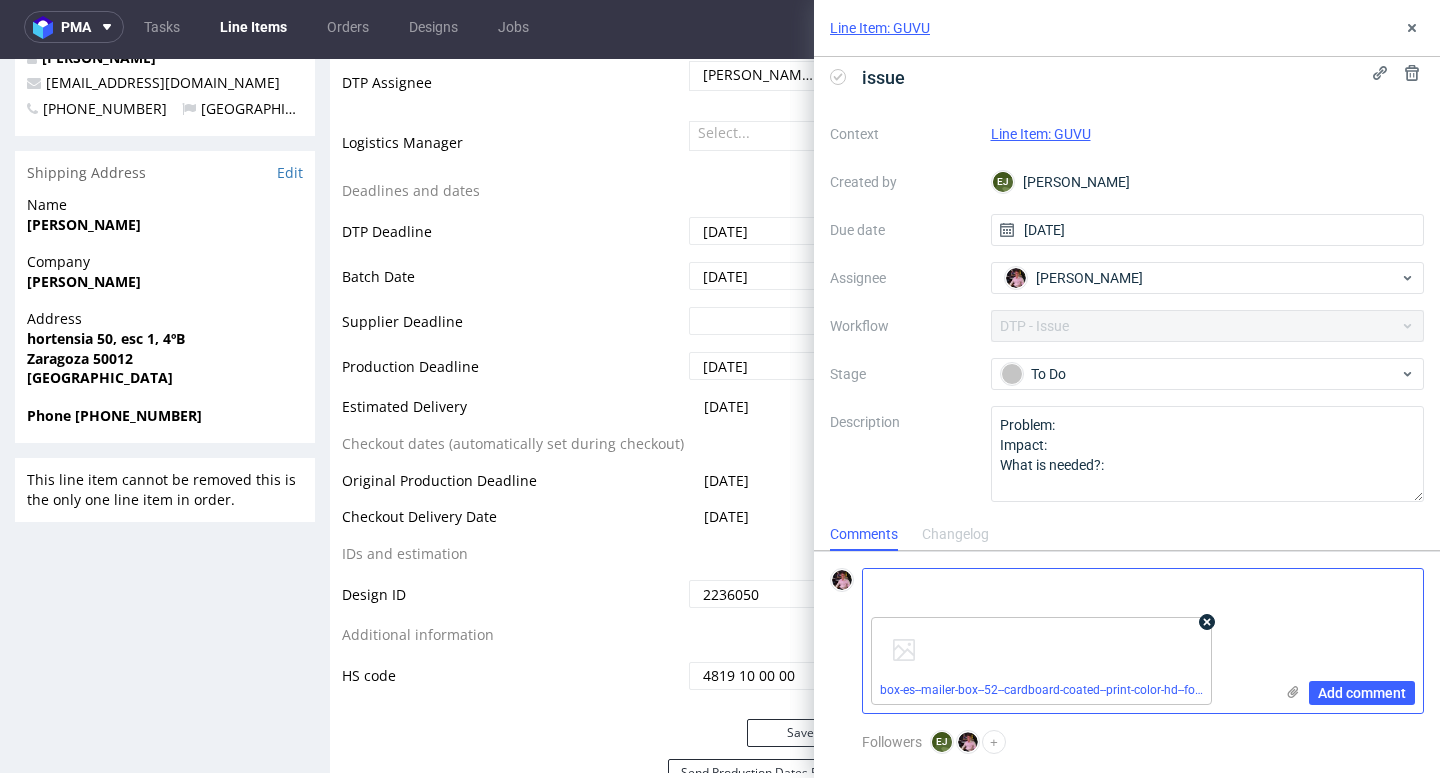 click 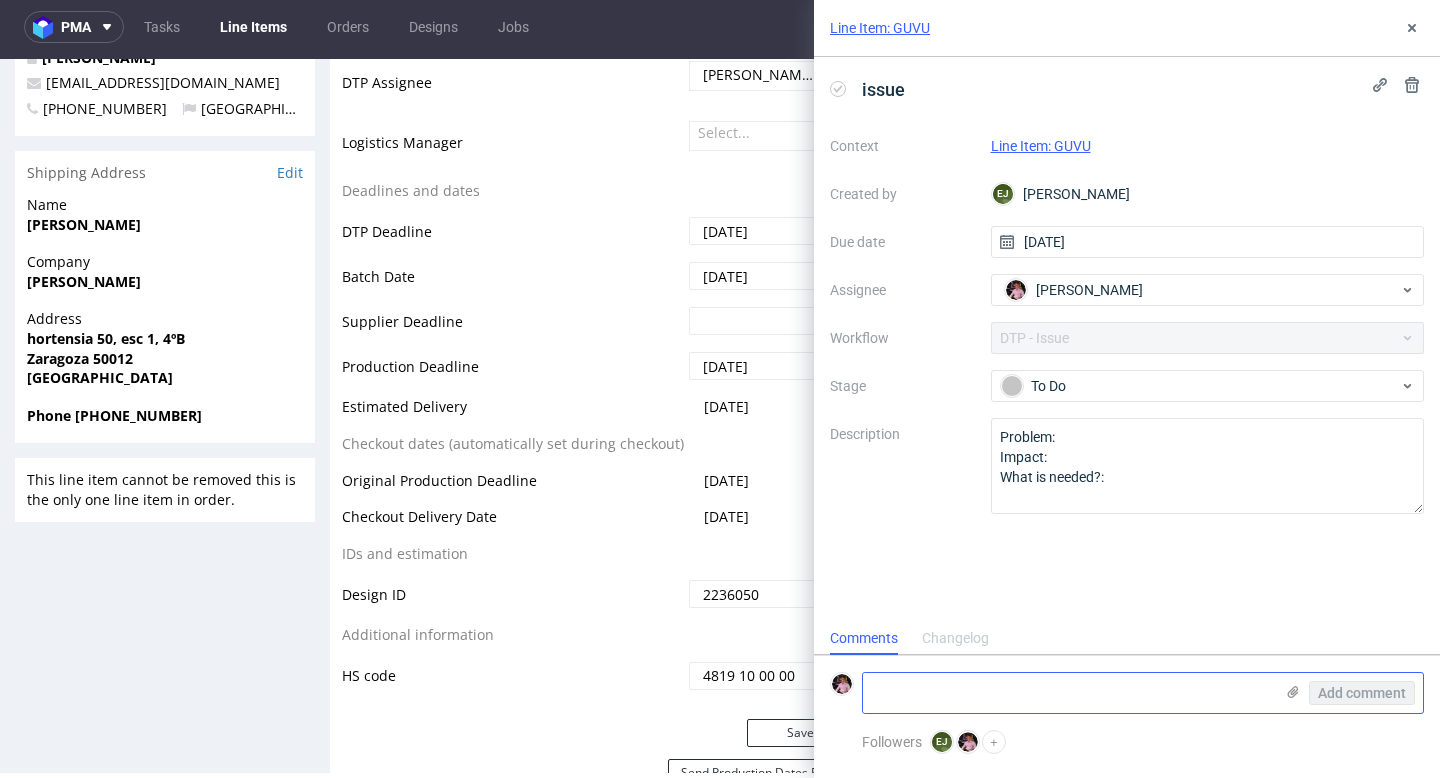click at bounding box center (1068, 693) 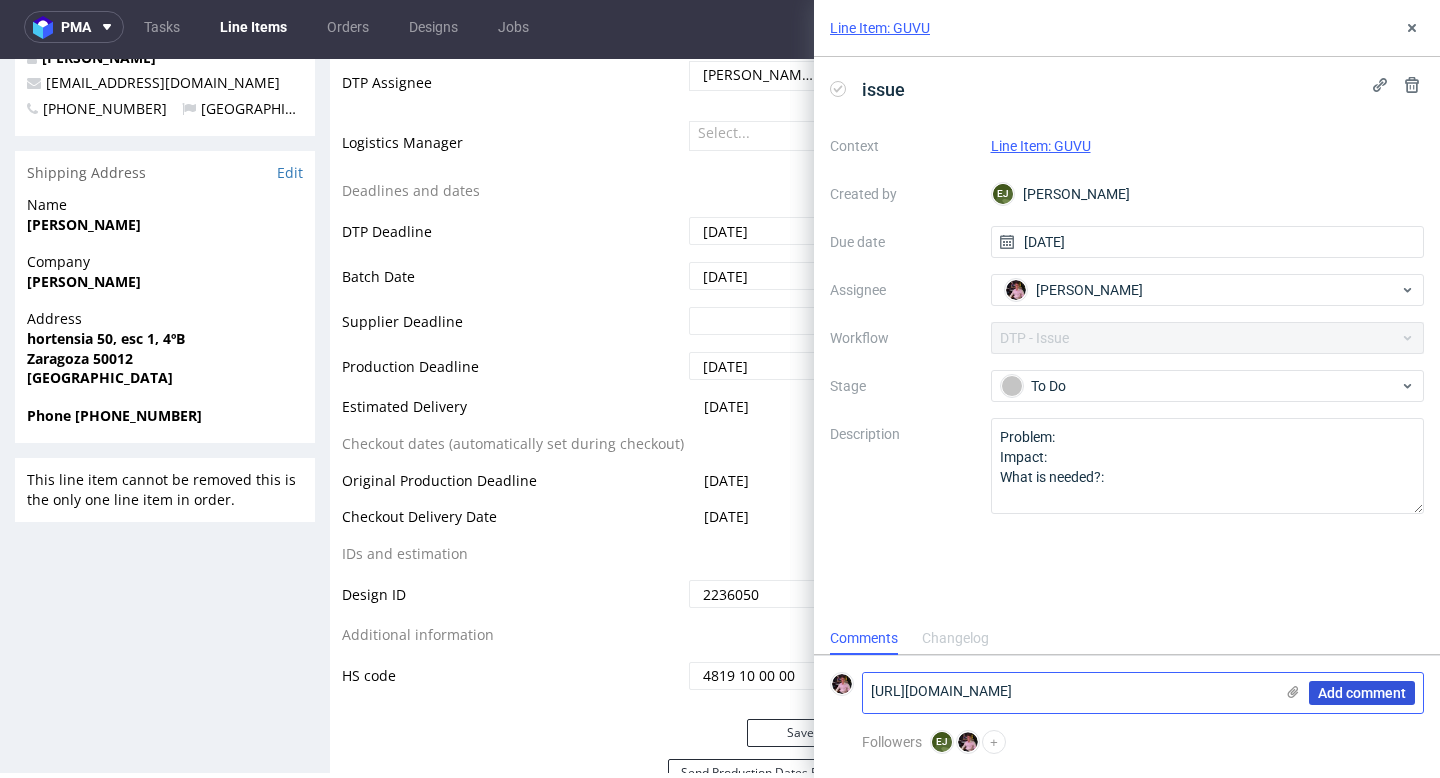 type on "[URL][DOMAIN_NAME]" 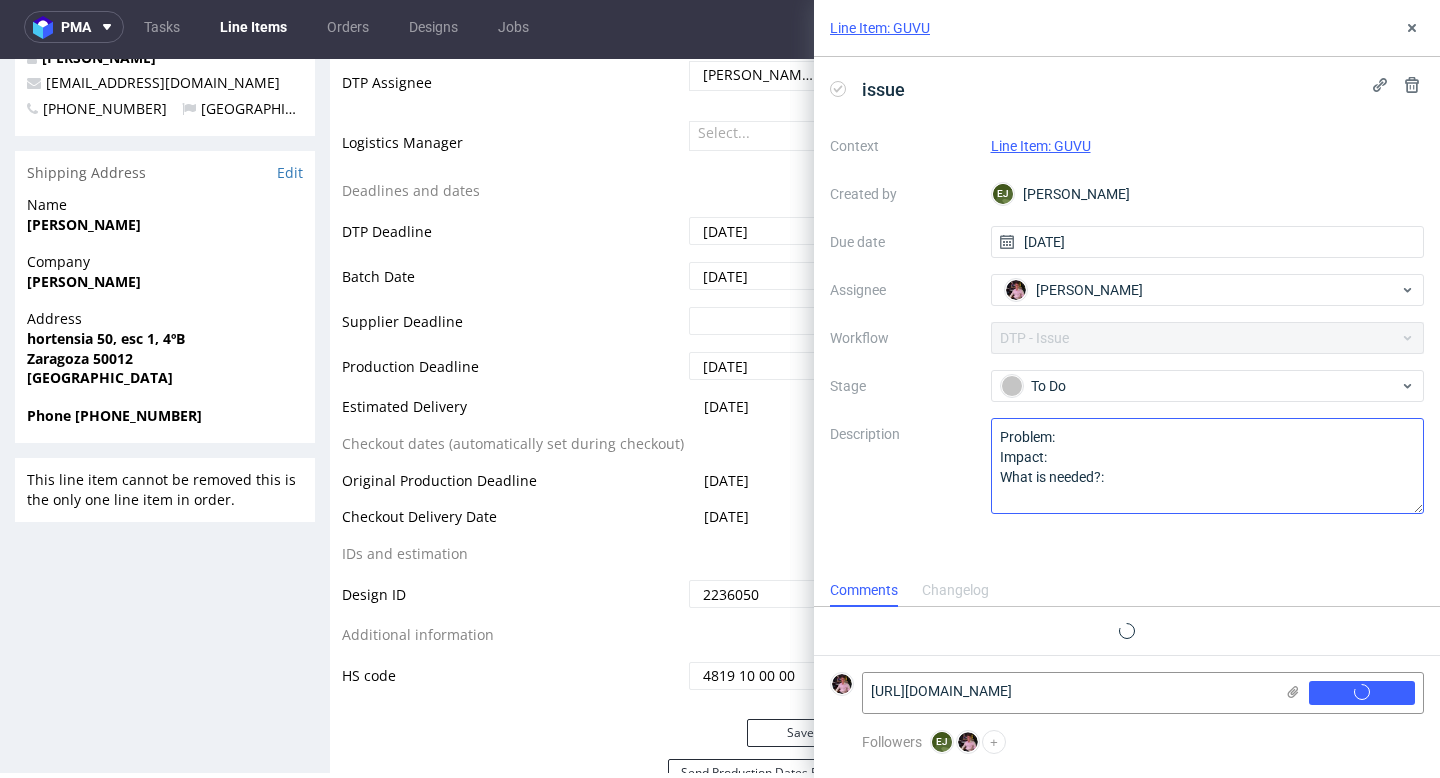 scroll, scrollTop: 0, scrollLeft: 0, axis: both 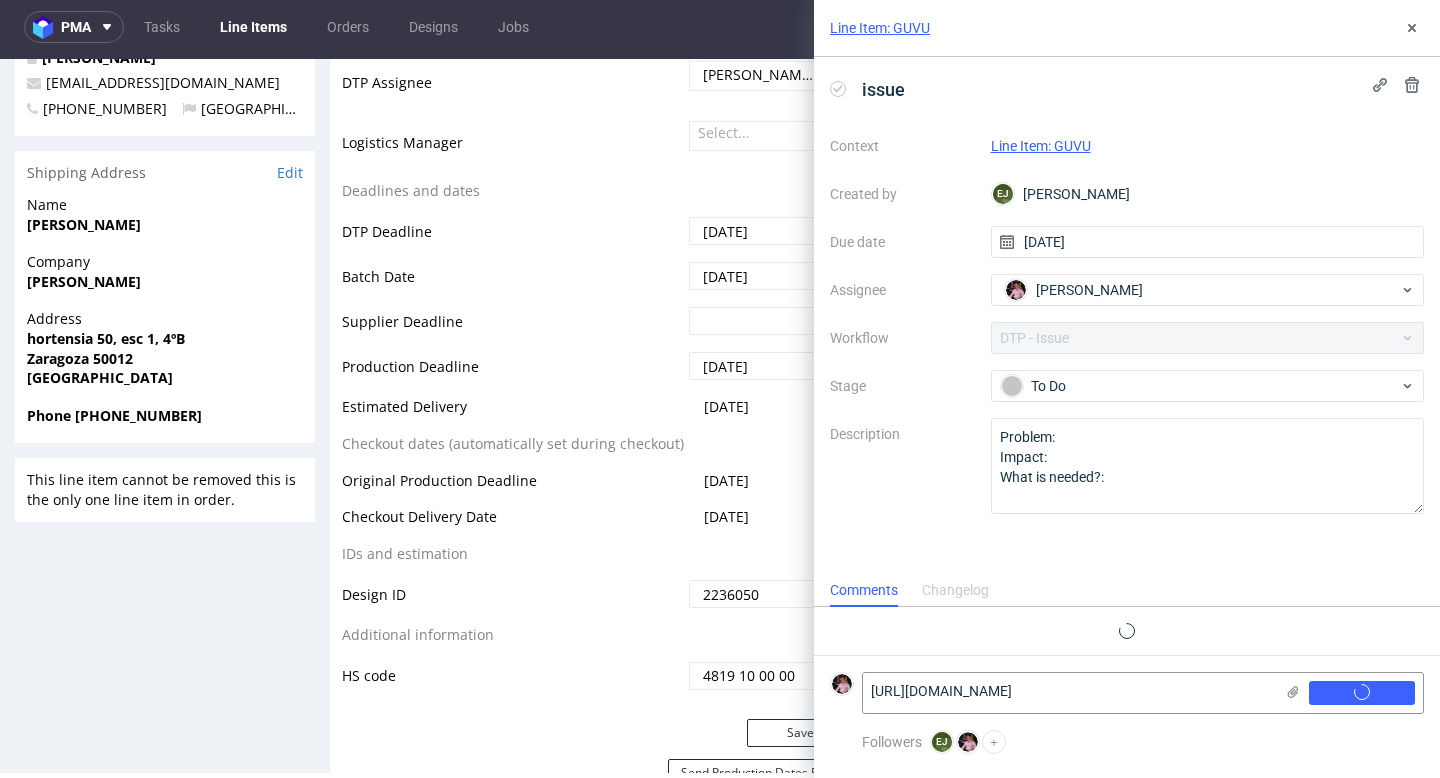 type 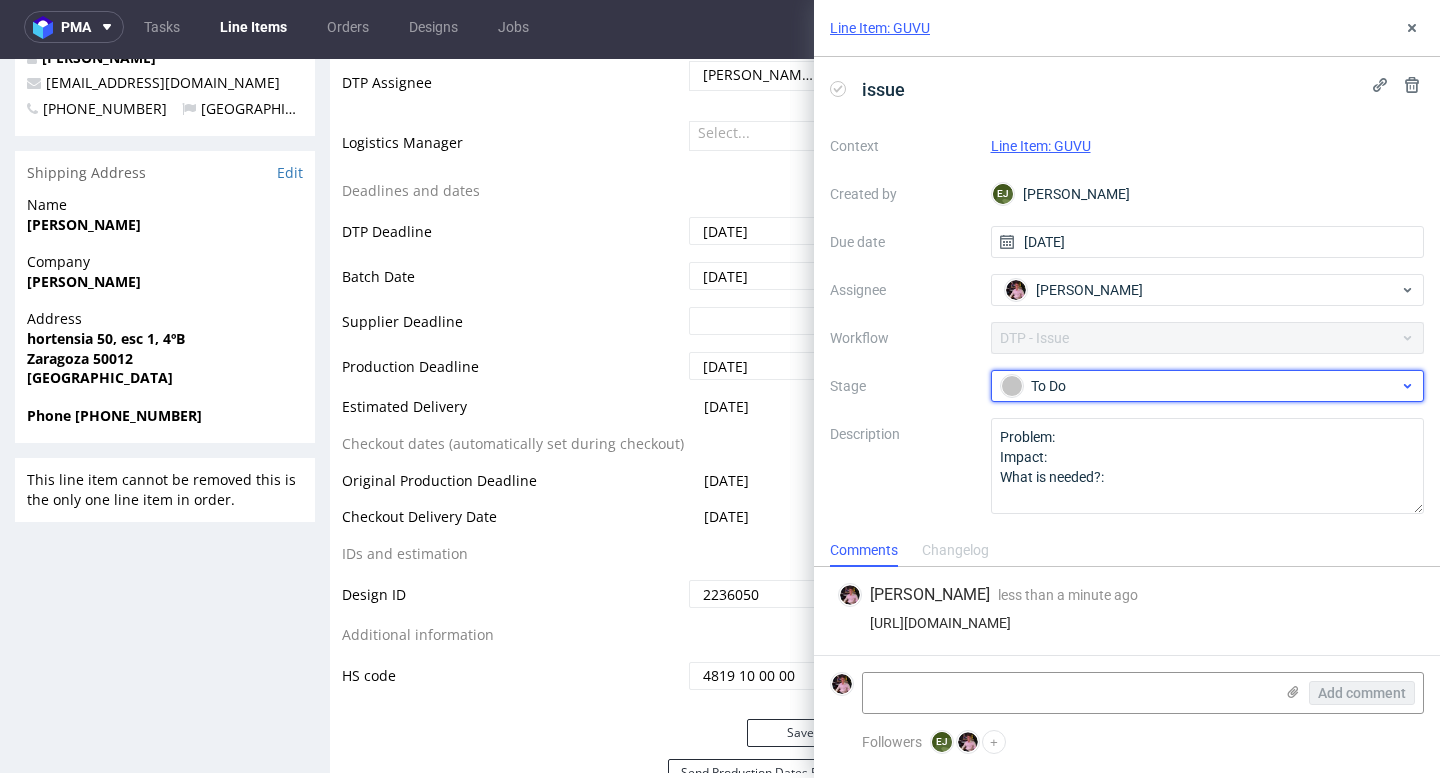 click on "To Do" at bounding box center (1200, 386) 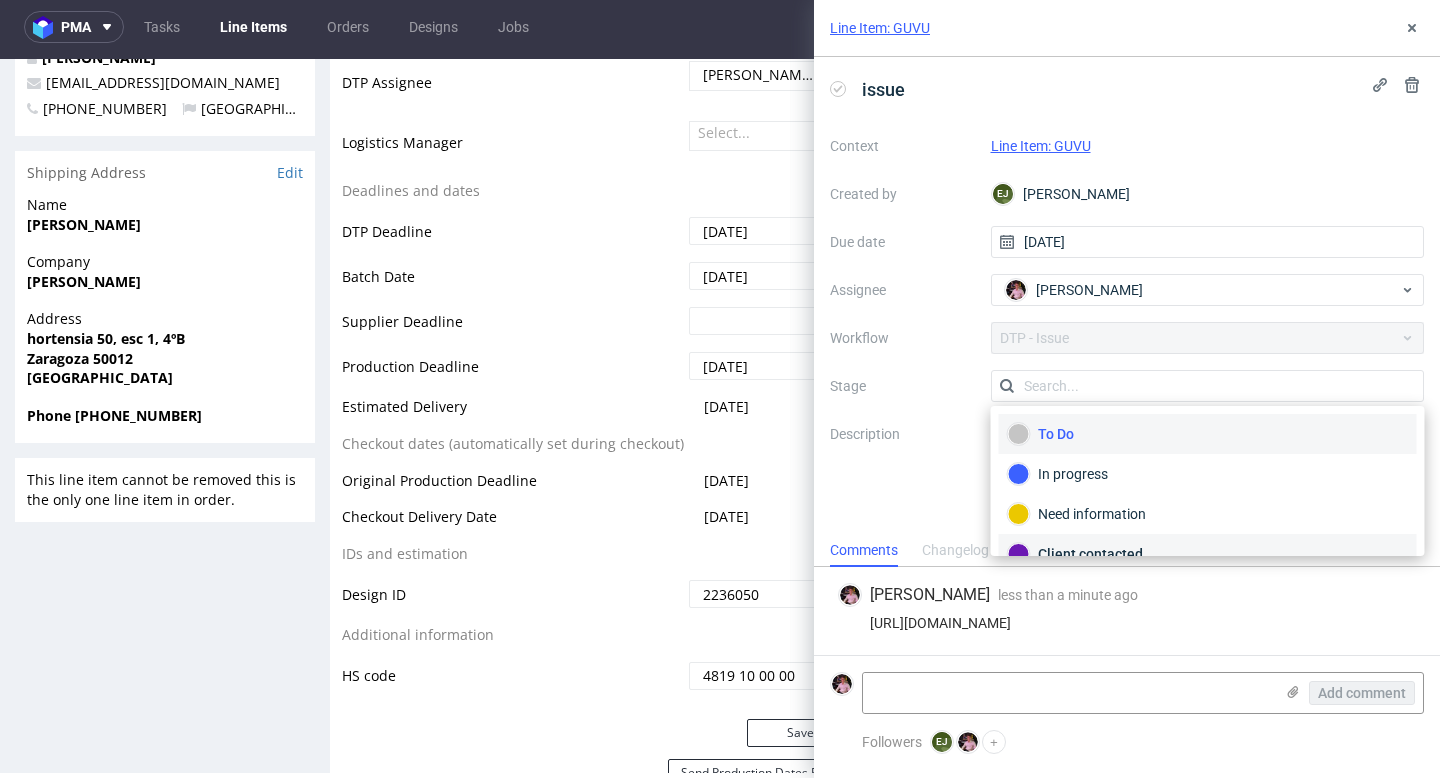 click on "Client contacted" at bounding box center [1208, 554] 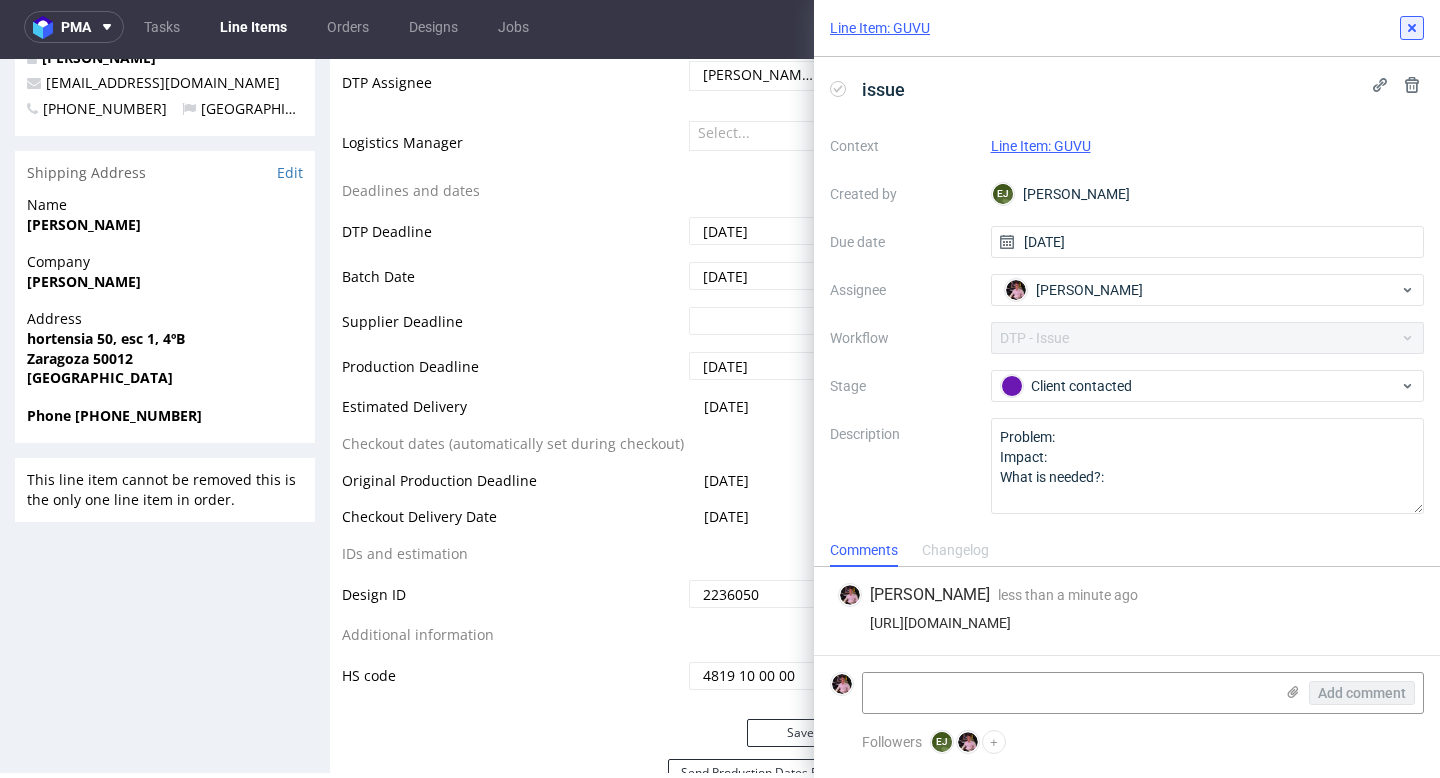 click 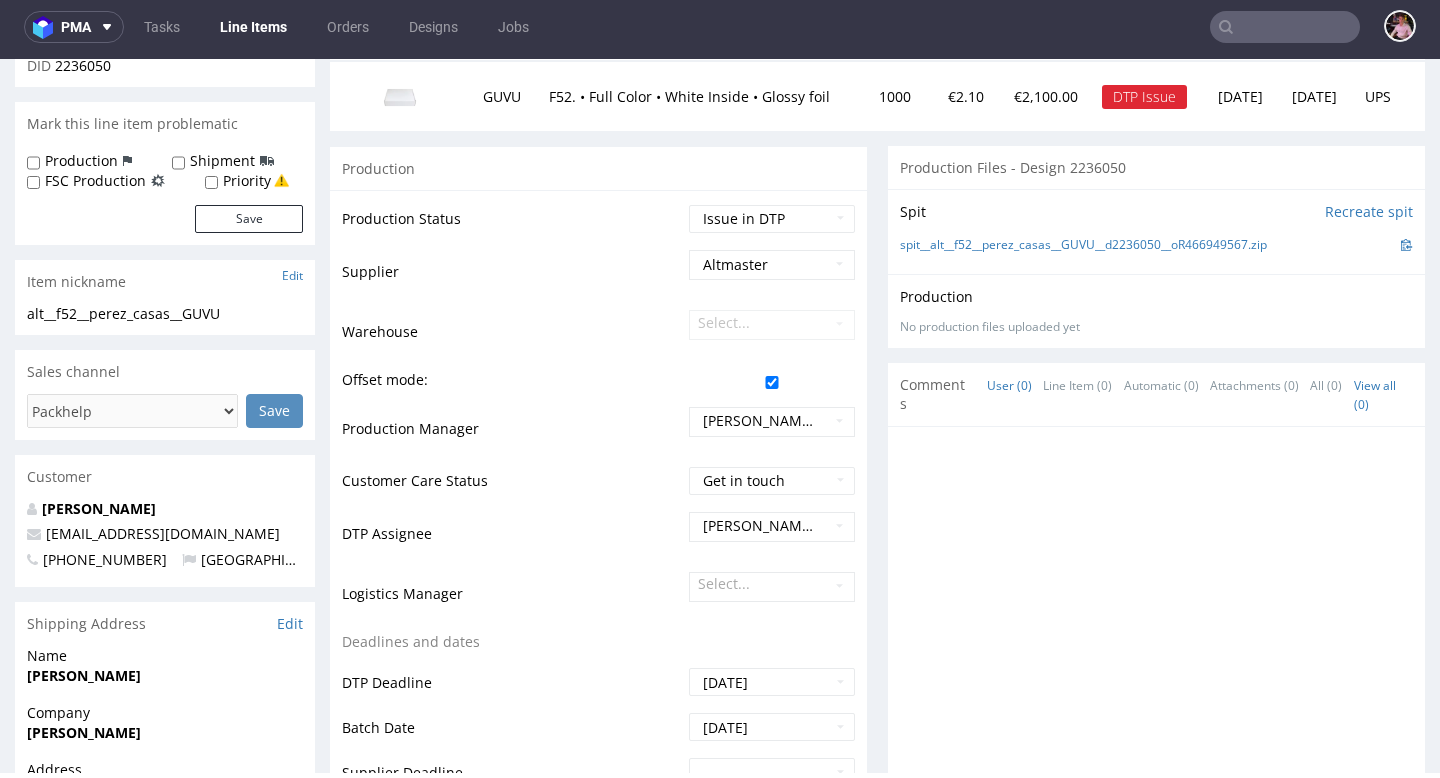 scroll, scrollTop: 259, scrollLeft: 0, axis: vertical 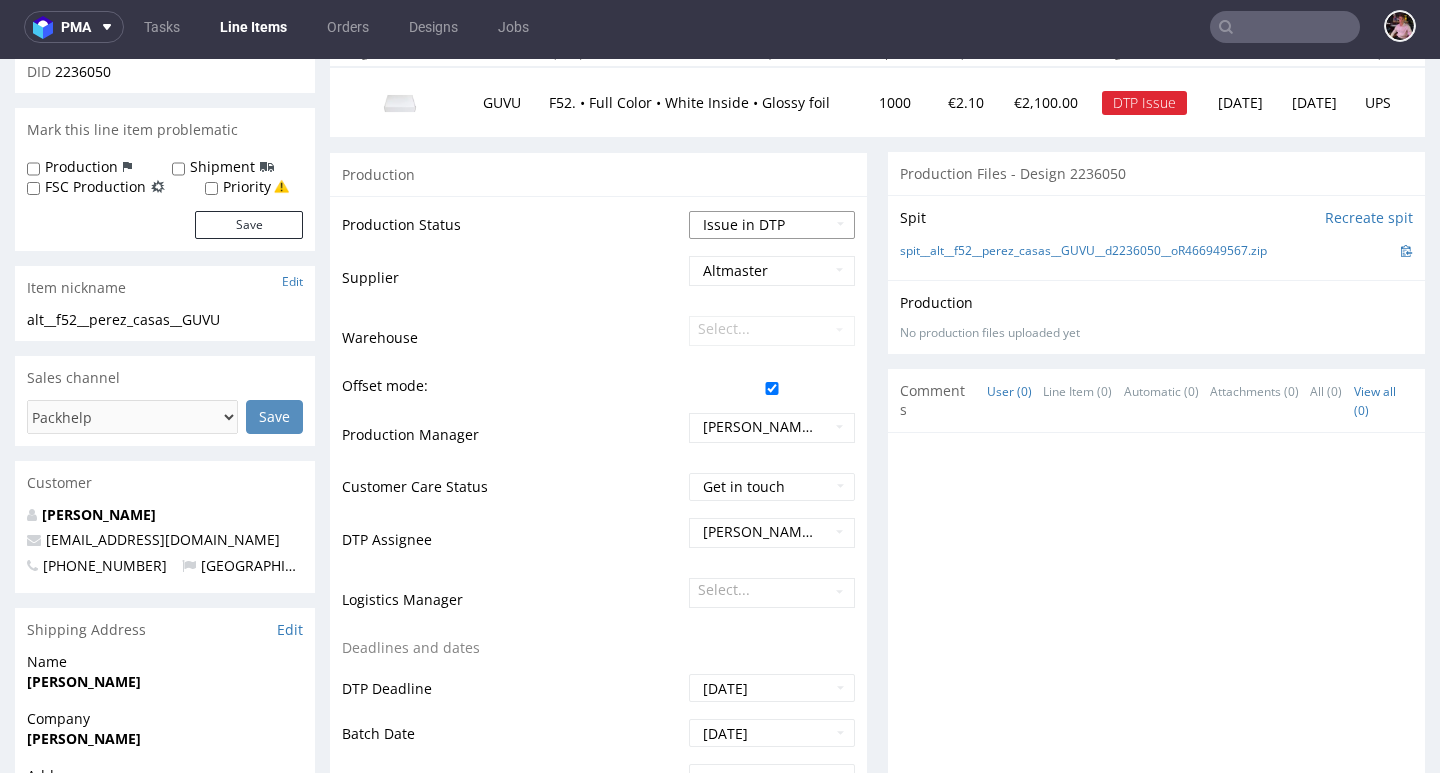 click on "Waiting for Artwork
Waiting for Diecut
Waiting for Mockup Waiting for DTP
Waiting for DTP Double Check
DTP DC Done
In DTP
Issue in DTP
DTP Client Approval Needed
DTP Client Approval Pending
DTP Client Approval Rejected
Back for DTP
DTP Verification Needed
DTP Production Ready In Production
Sent to Fulfillment
Issue in Production
Sent to Warehouse Fulfillment
Production Complete" at bounding box center [772, 225] 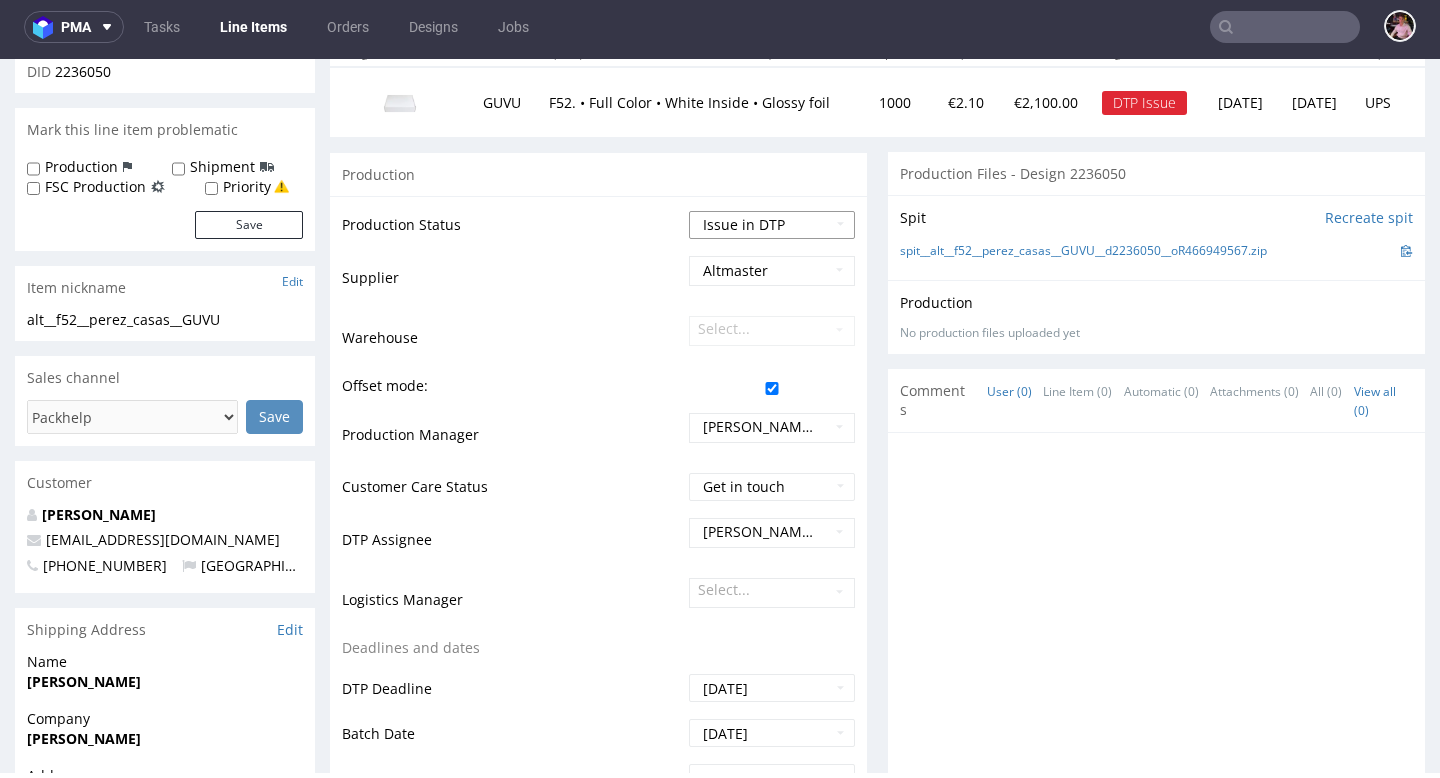 select on "back_for_dtp" 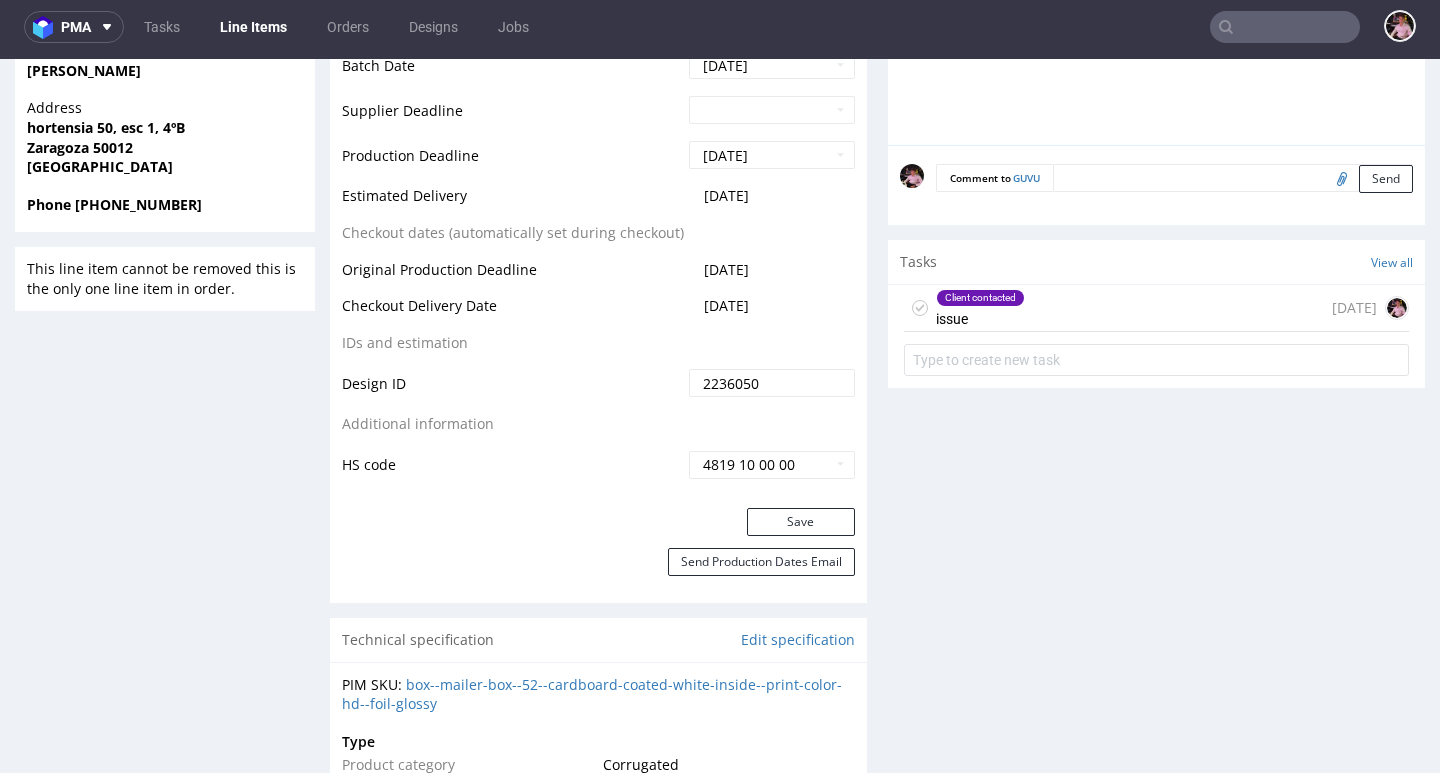 scroll, scrollTop: 942, scrollLeft: 0, axis: vertical 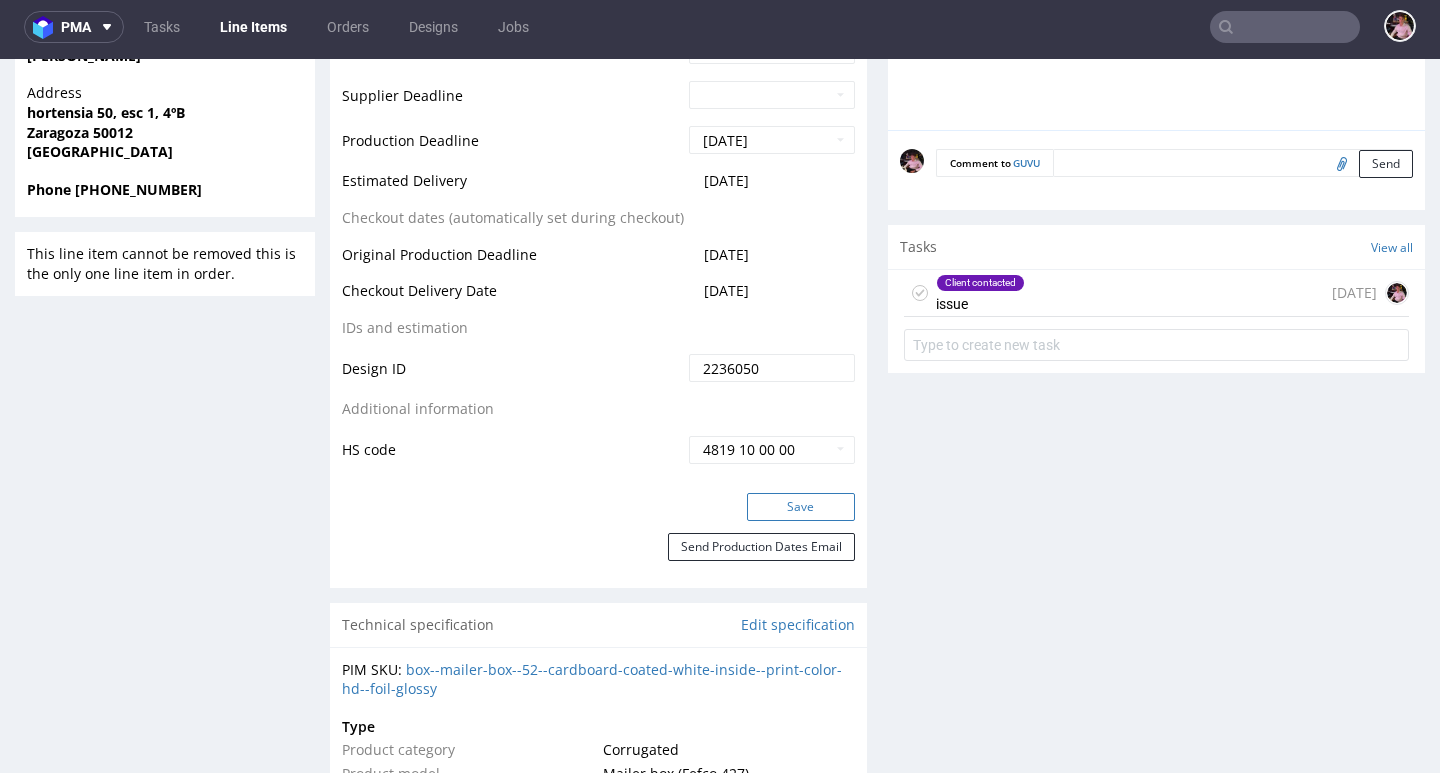 click on "Save" at bounding box center [801, 507] 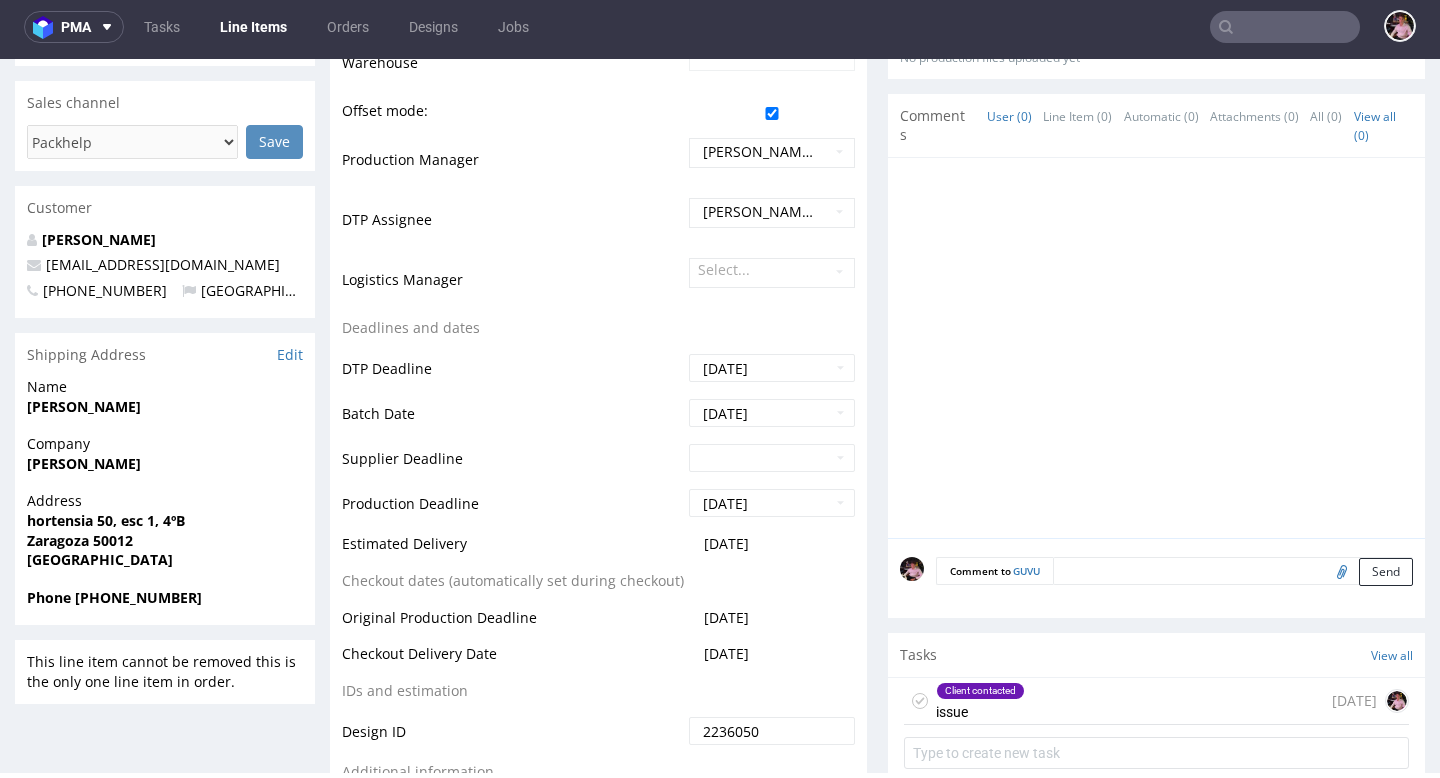 scroll, scrollTop: 0, scrollLeft: 0, axis: both 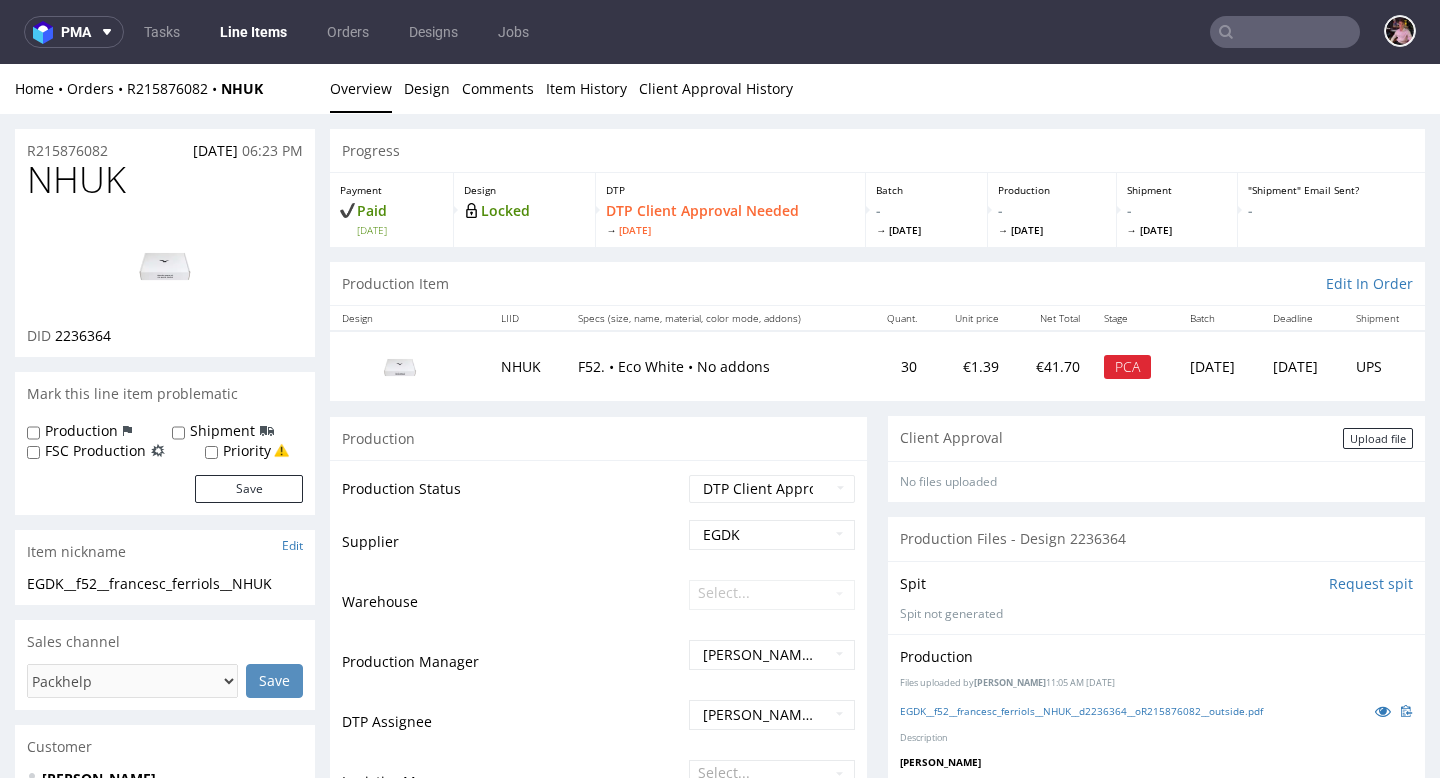 click on "Home Orders R215876082 NHUK Overview Design Comments Item History Client Approval History" at bounding box center [720, 89] 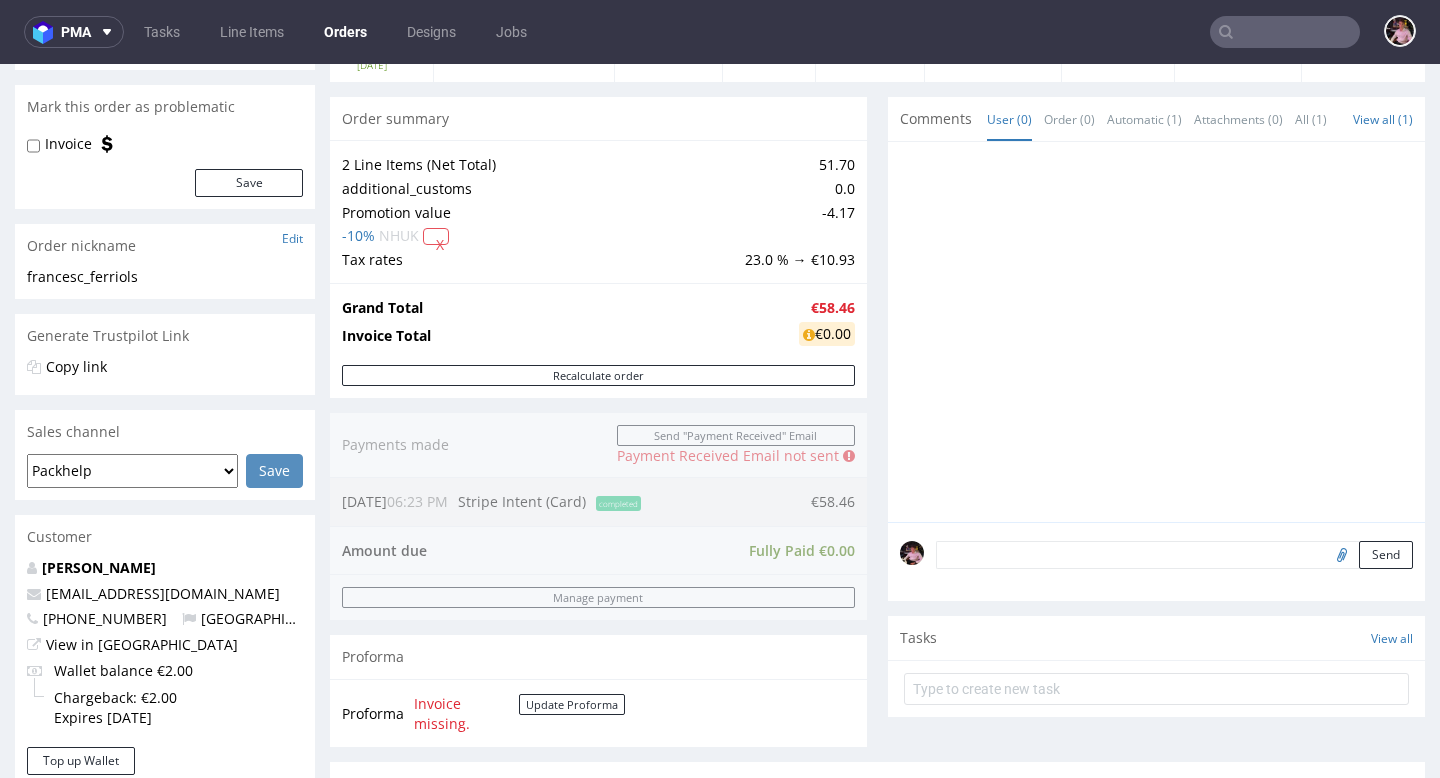 scroll, scrollTop: 244, scrollLeft: 0, axis: vertical 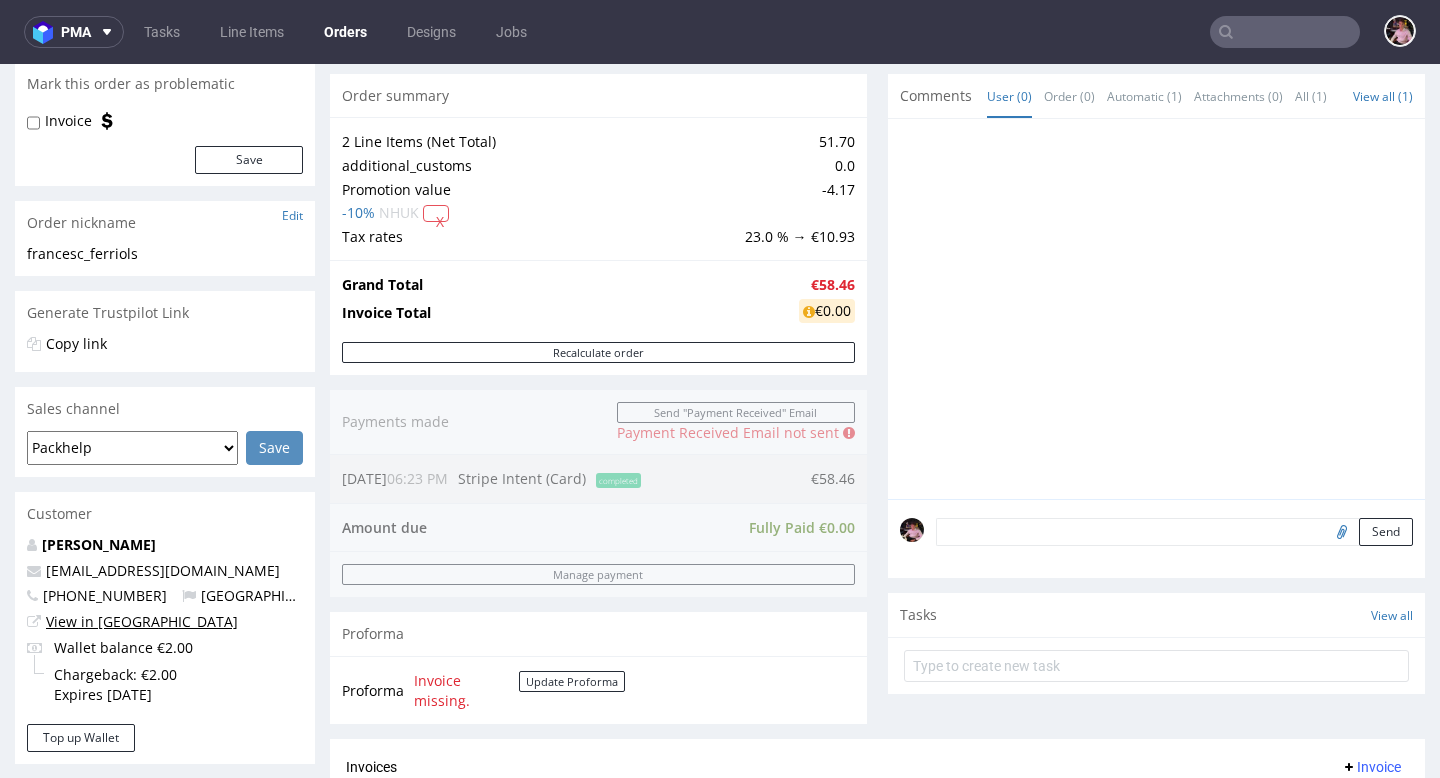 click on "View in [GEOGRAPHIC_DATA]" at bounding box center (142, 621) 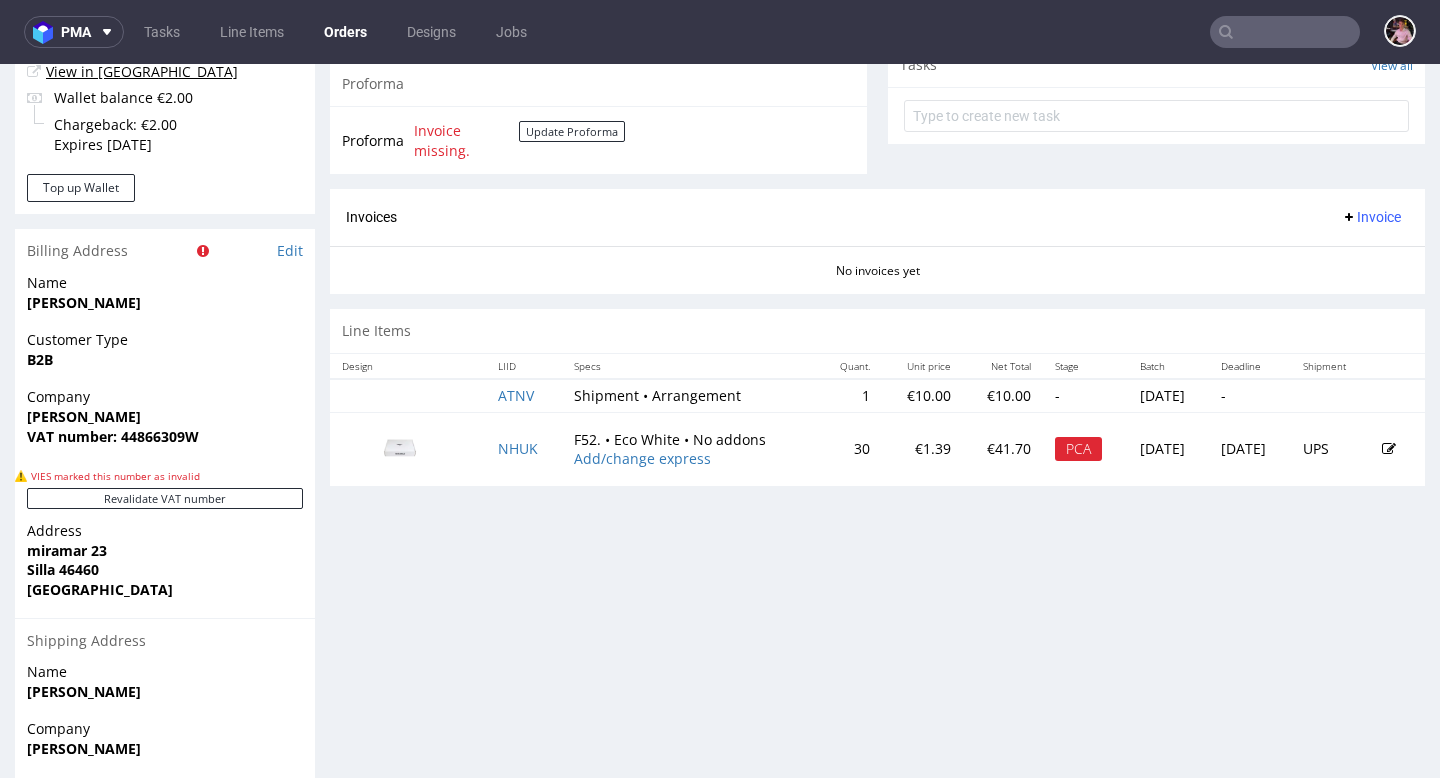 scroll, scrollTop: 951, scrollLeft: 0, axis: vertical 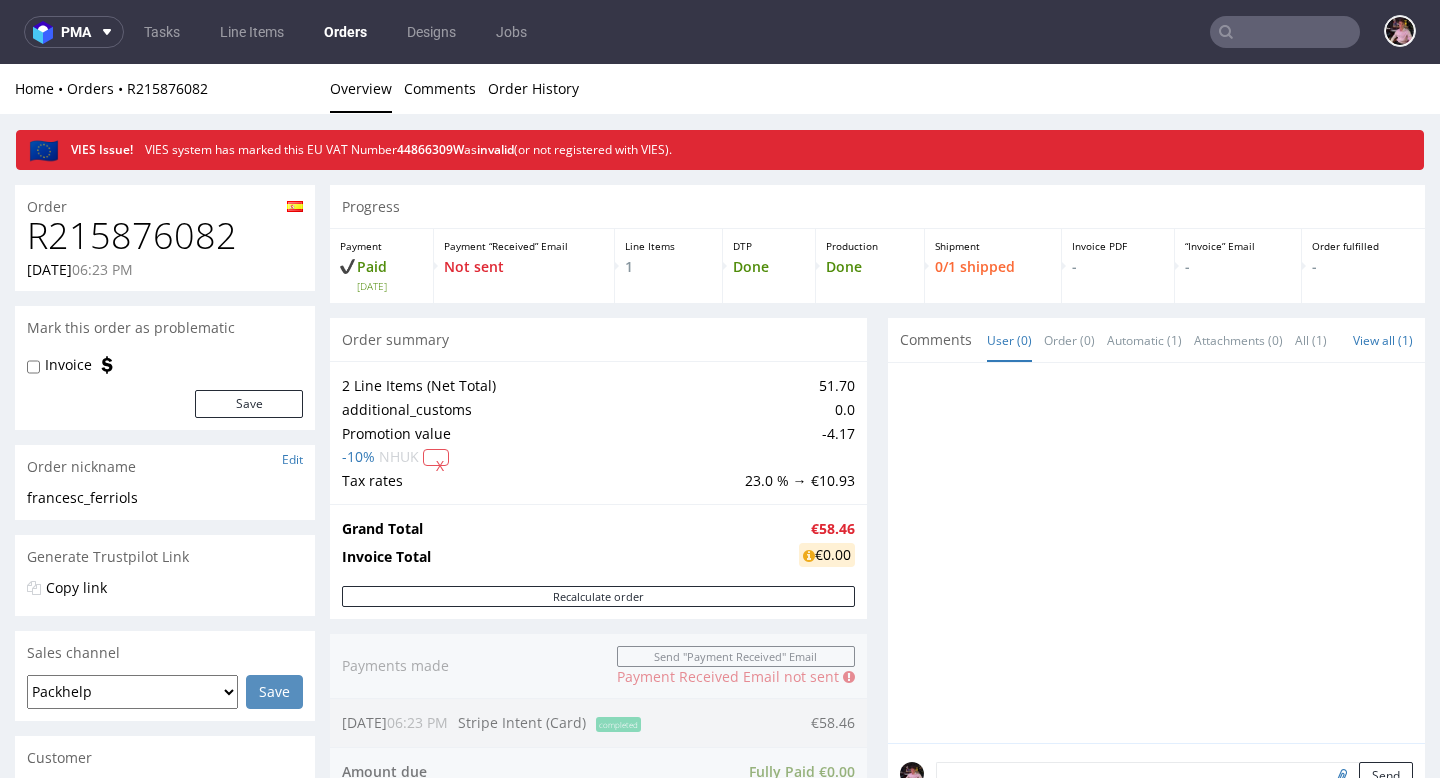 click on "R215876082" at bounding box center (165, 236) 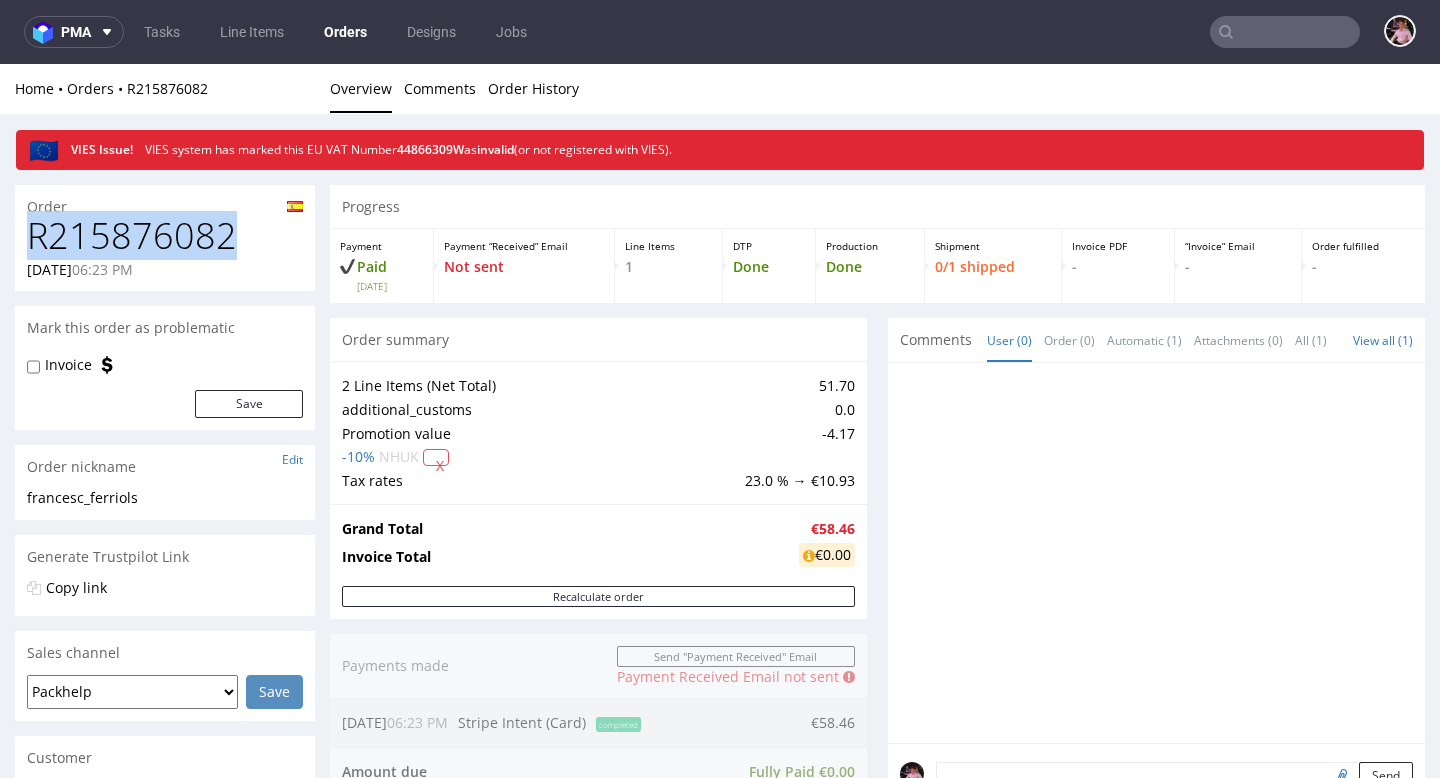 click on "R215876082" at bounding box center (165, 236) 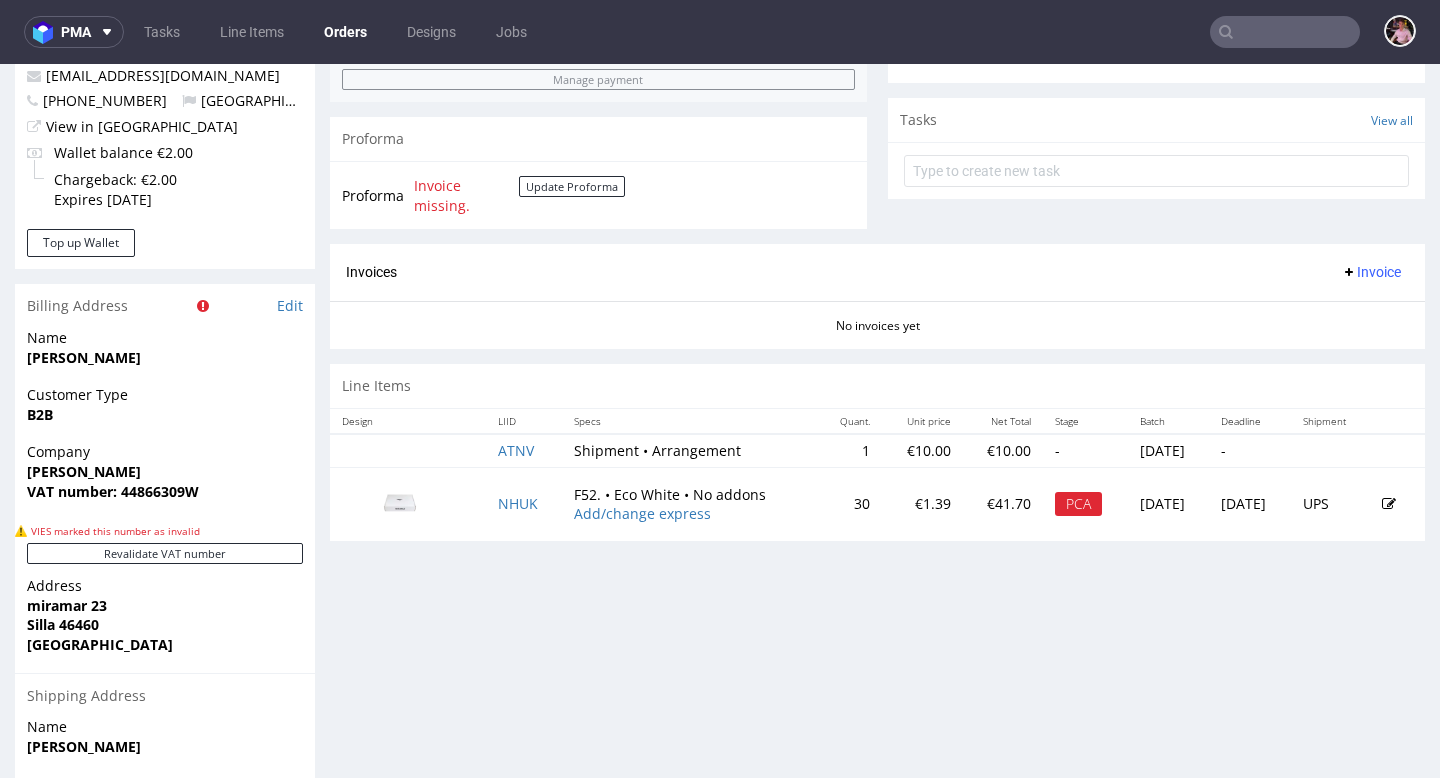 scroll, scrollTop: 740, scrollLeft: 0, axis: vertical 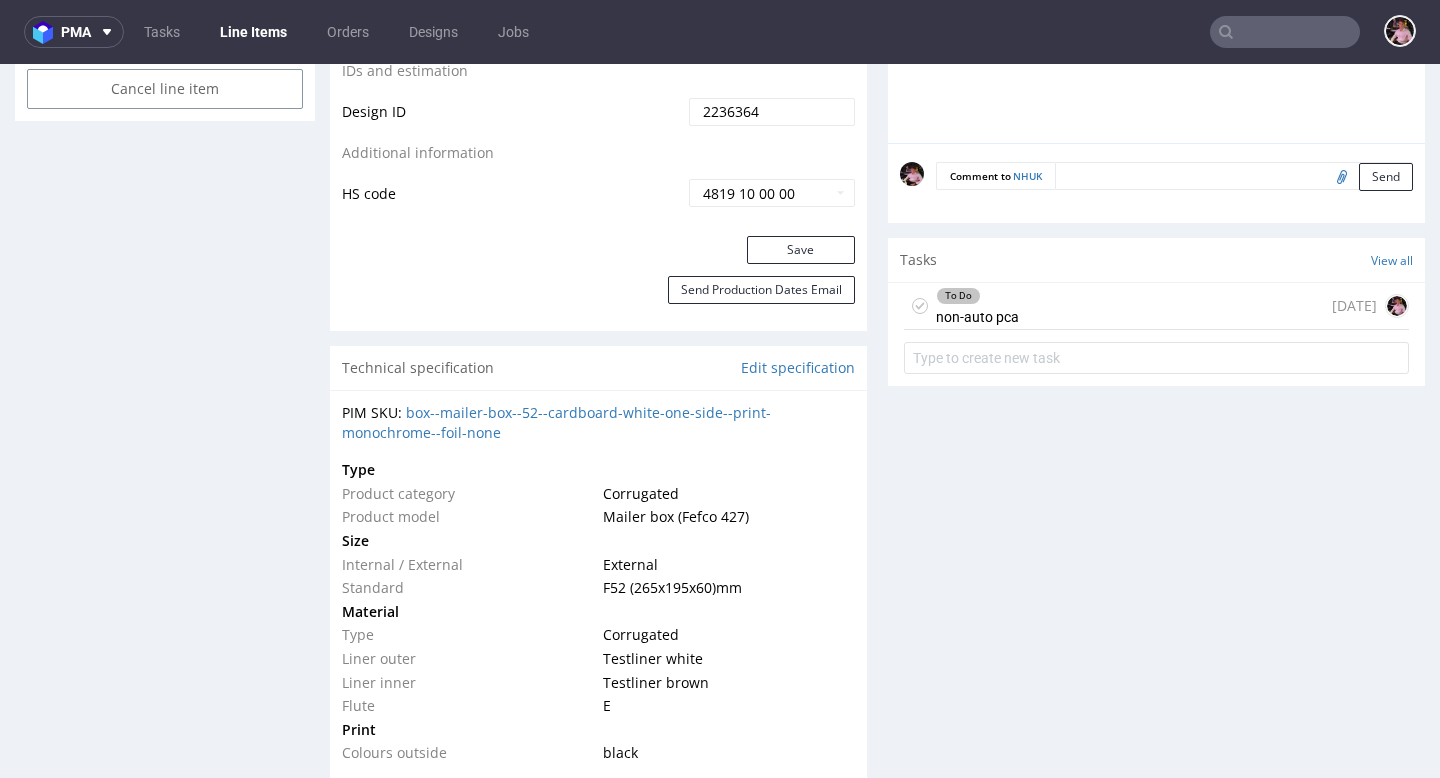 click on "To Do non-auto pca [DATE]" at bounding box center (1156, 306) 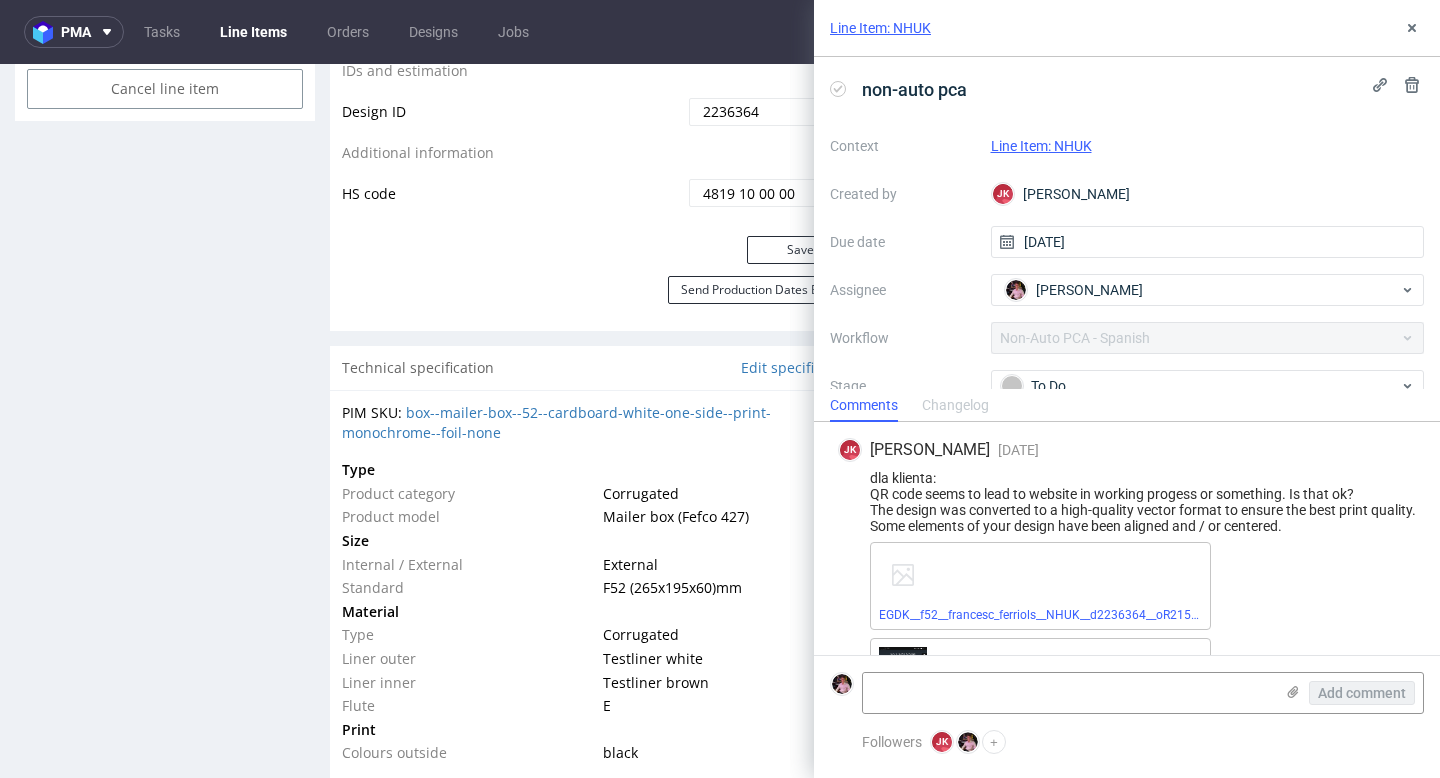 scroll, scrollTop: 1, scrollLeft: 0, axis: vertical 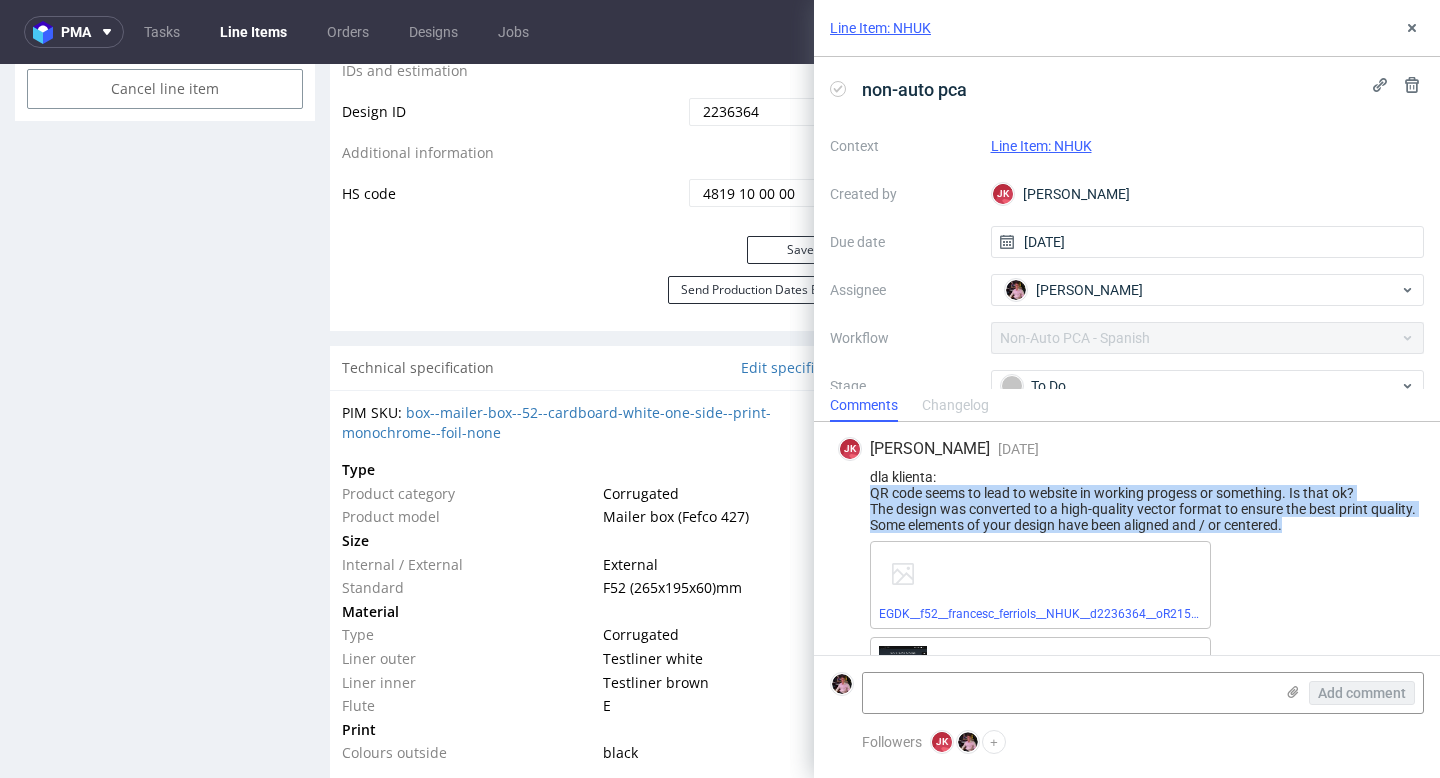 drag, startPoint x: 866, startPoint y: 490, endPoint x: 1300, endPoint y: 536, distance: 436.43097 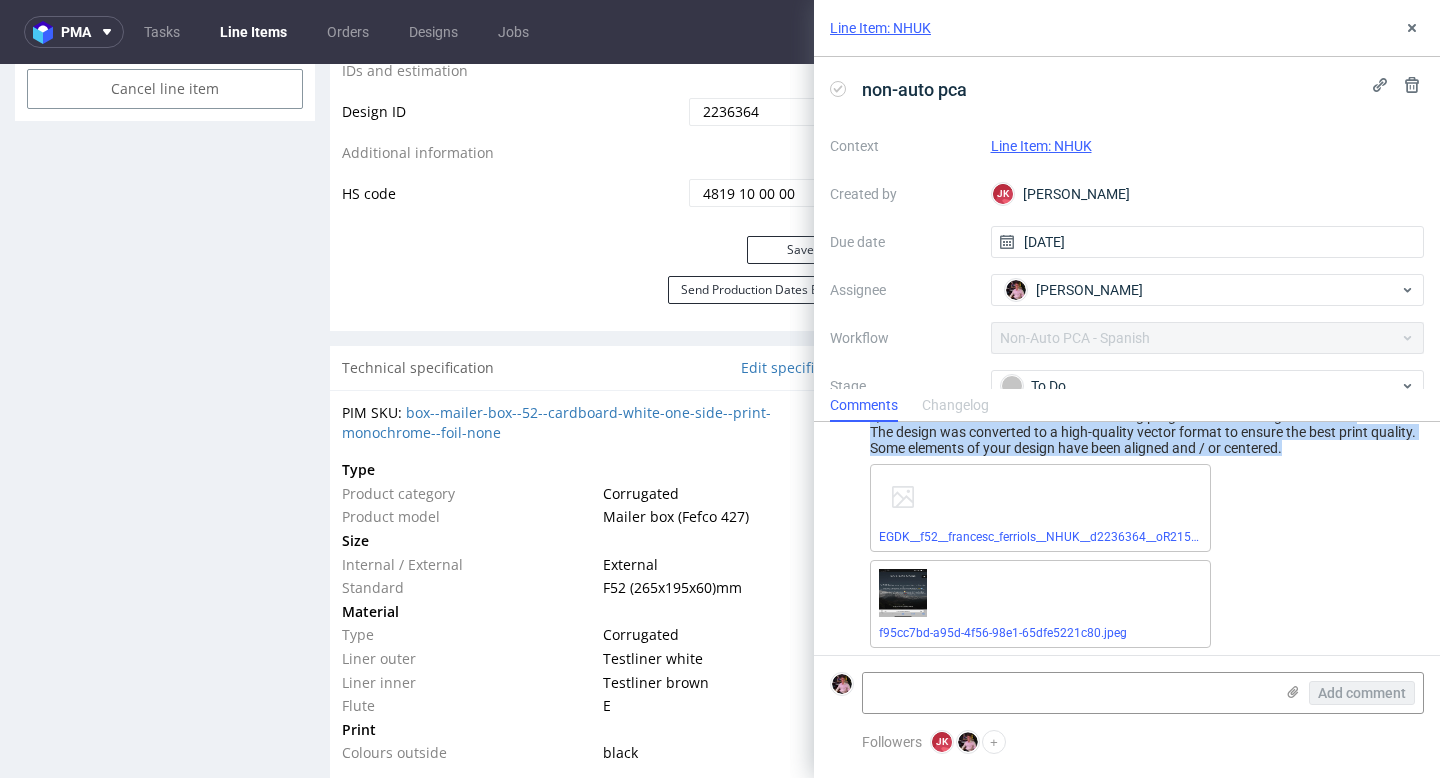 scroll, scrollTop: 103, scrollLeft: 0, axis: vertical 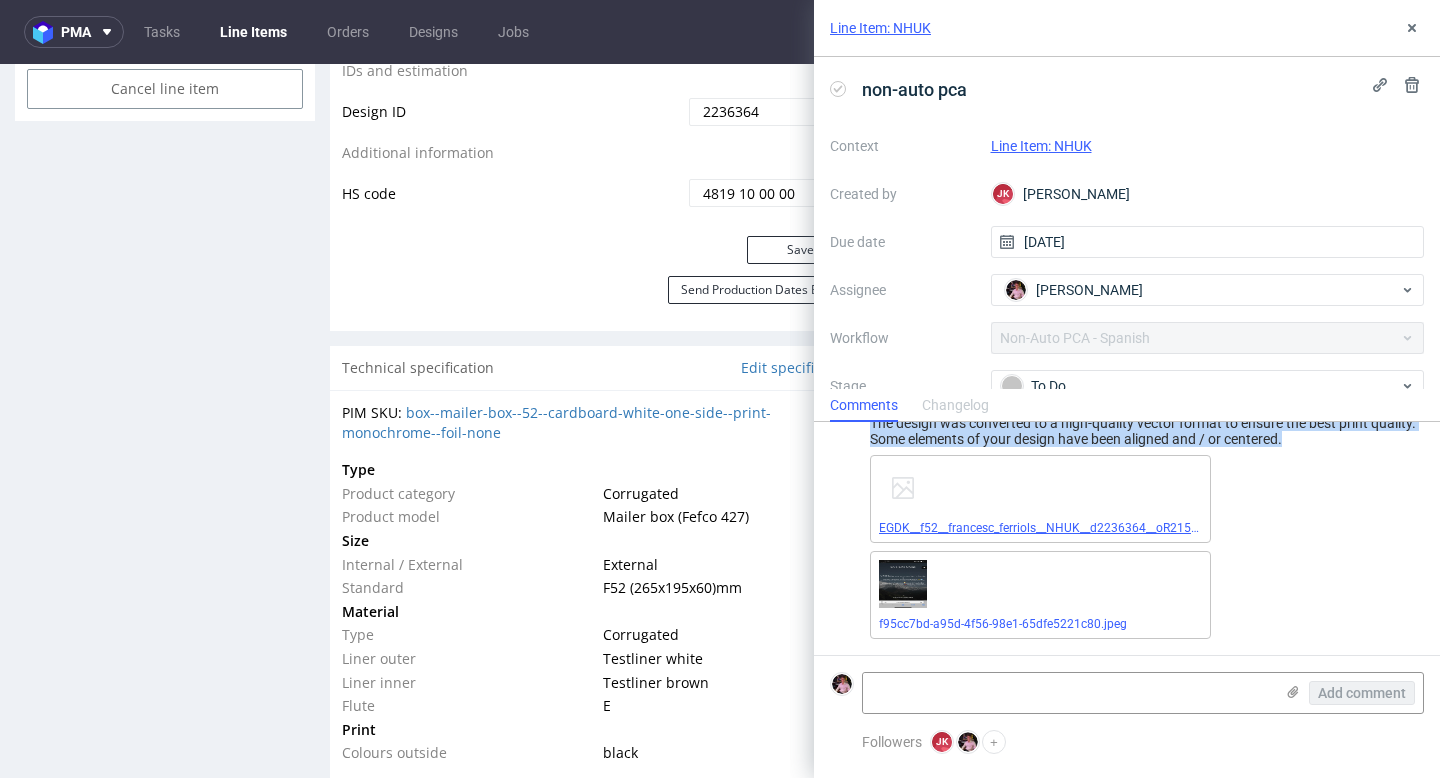 click on "EGDK__f52__francesc_ferriols__NHUK__d2236364__oR215876082__outside.pdf" at bounding box center [1091, 528] 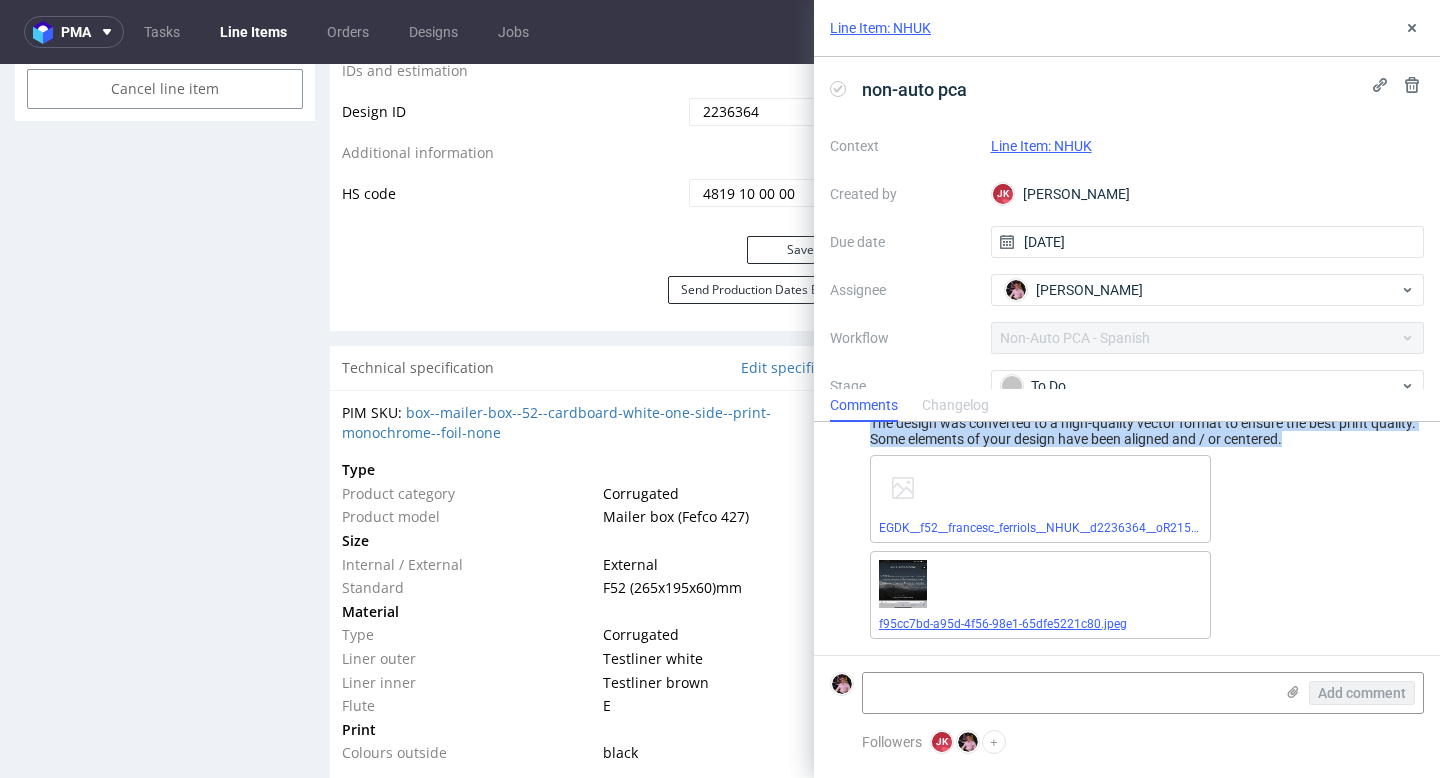 click on "f95cc7bd-a95d-4f56-98e1-65dfe5221c80.jpeg" at bounding box center [1003, 624] 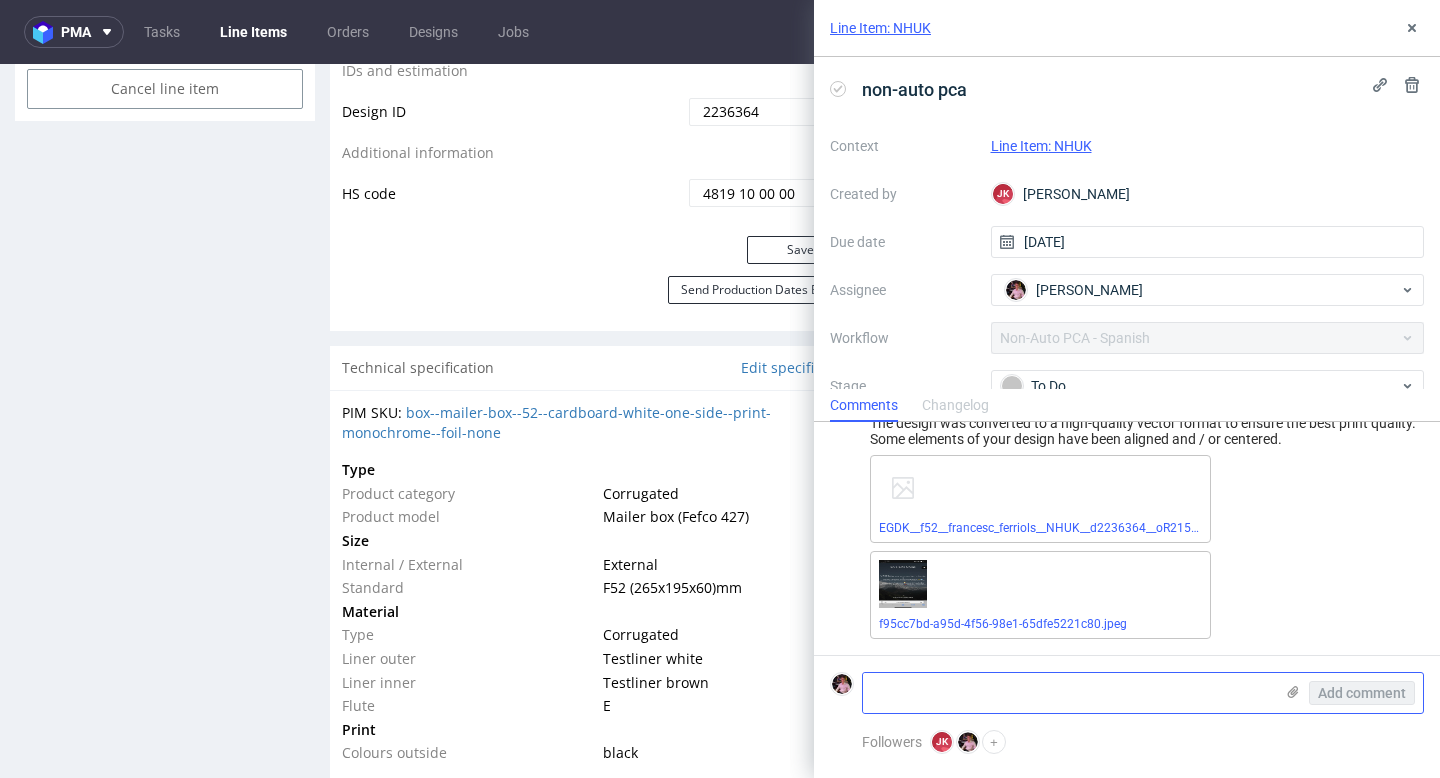 click at bounding box center (1068, 693) 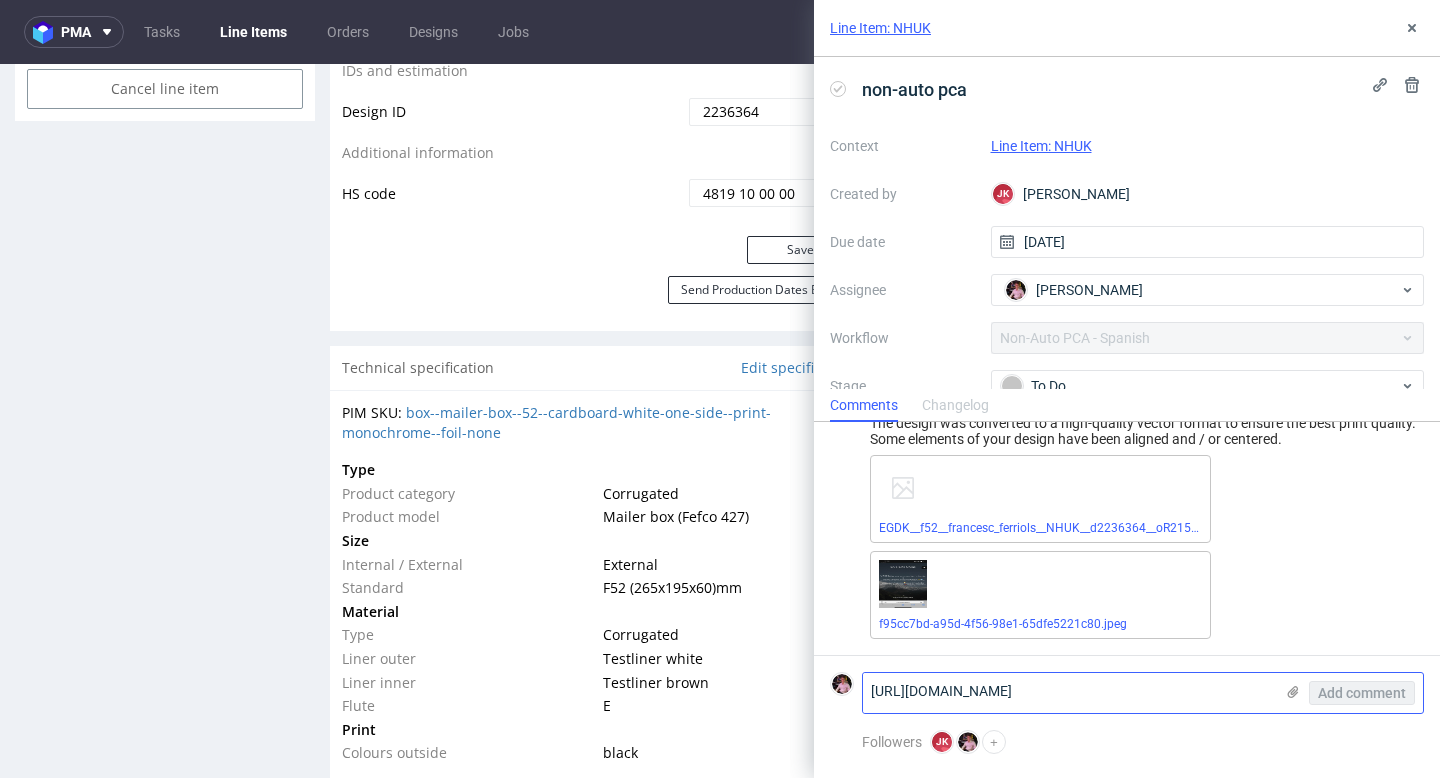 scroll, scrollTop: 0, scrollLeft: 0, axis: both 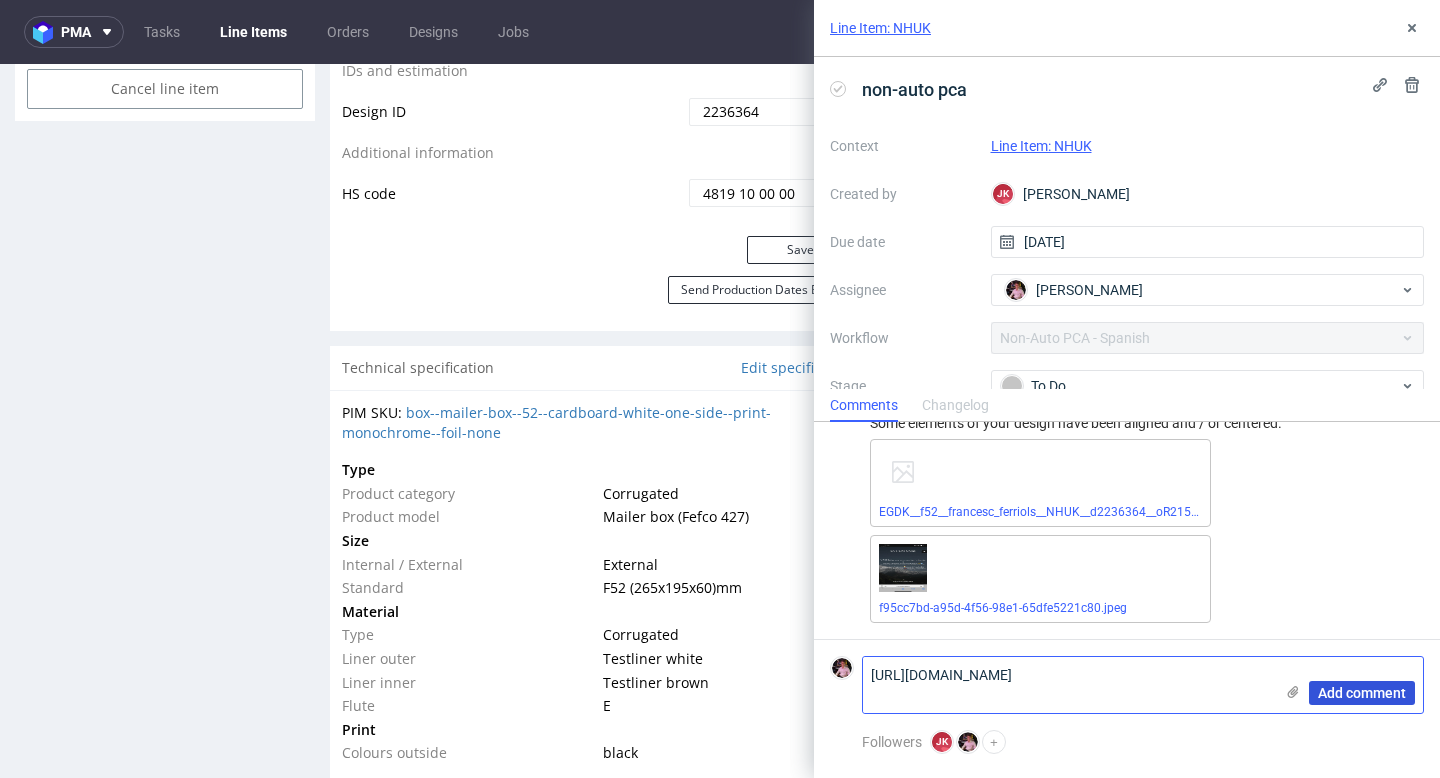 type on "https://app-eu1.hubspot.com/contacts/25600958/record/0-5/180693407947/" 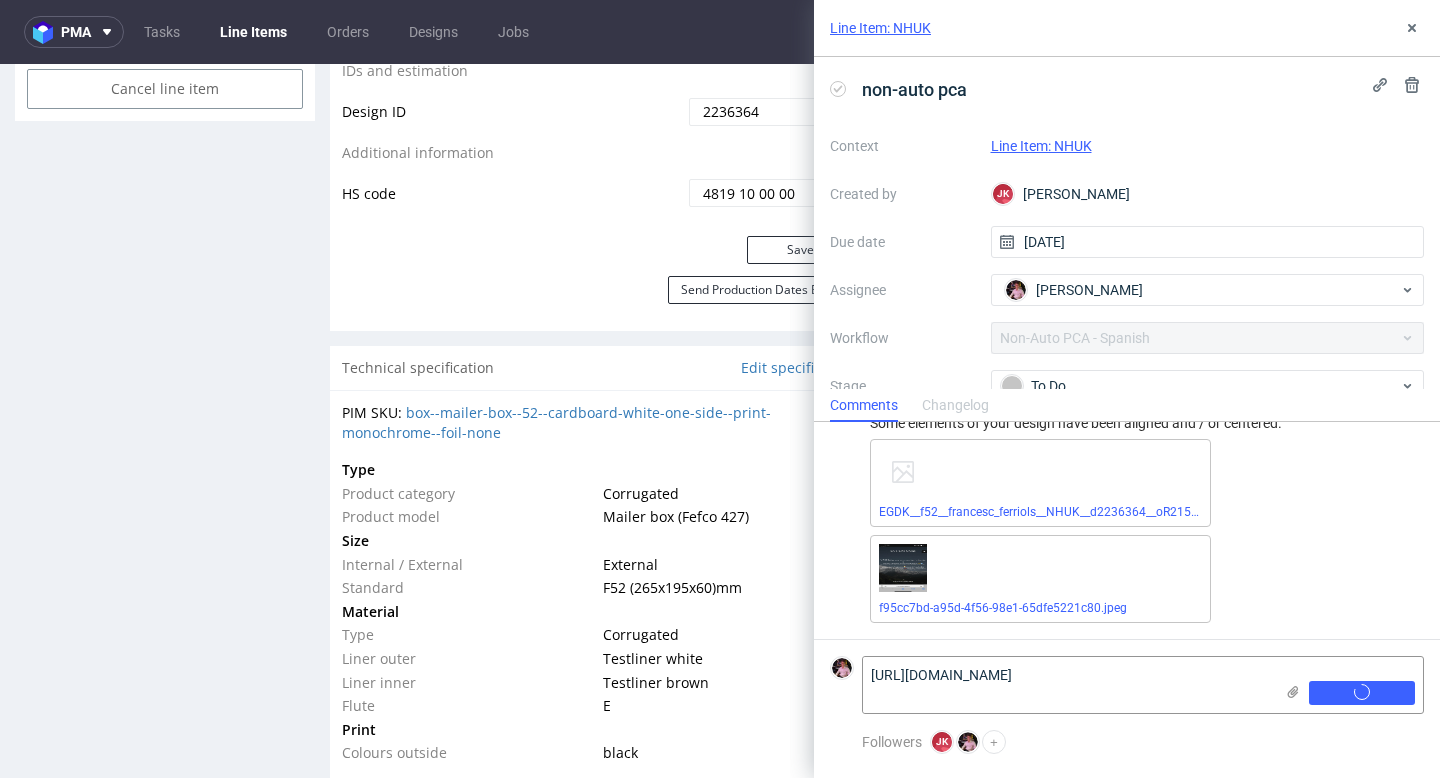 type 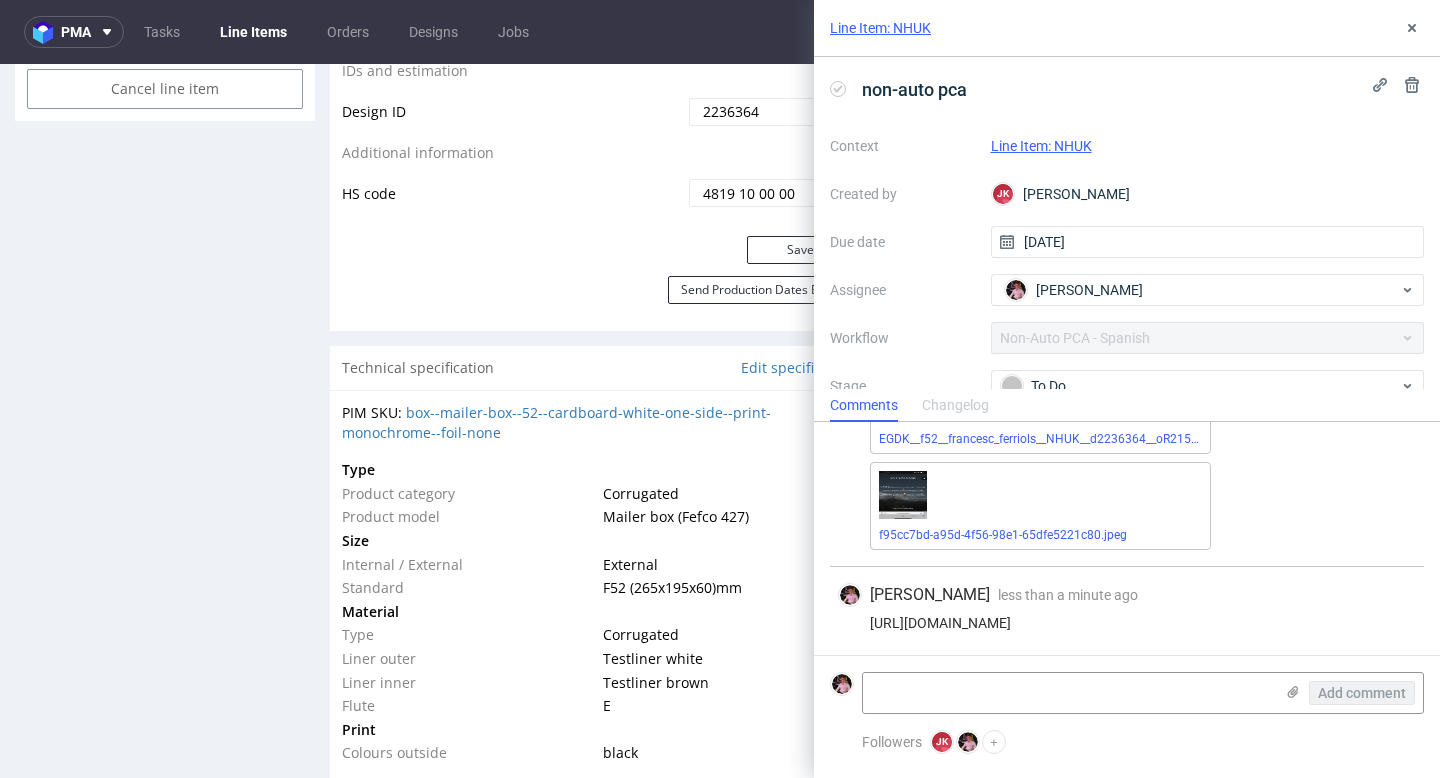 scroll, scrollTop: 192, scrollLeft: 0, axis: vertical 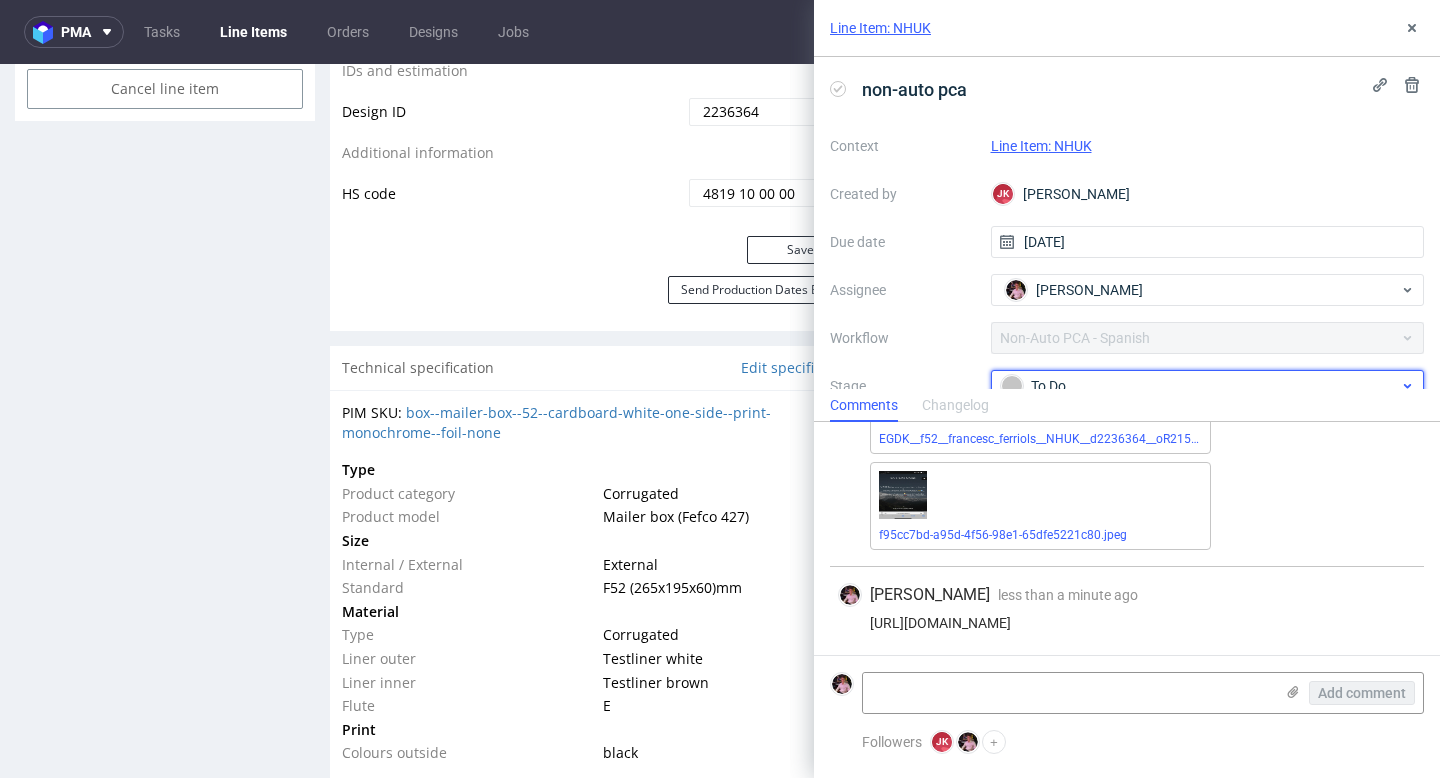 click on "To Do" at bounding box center (1208, 386) 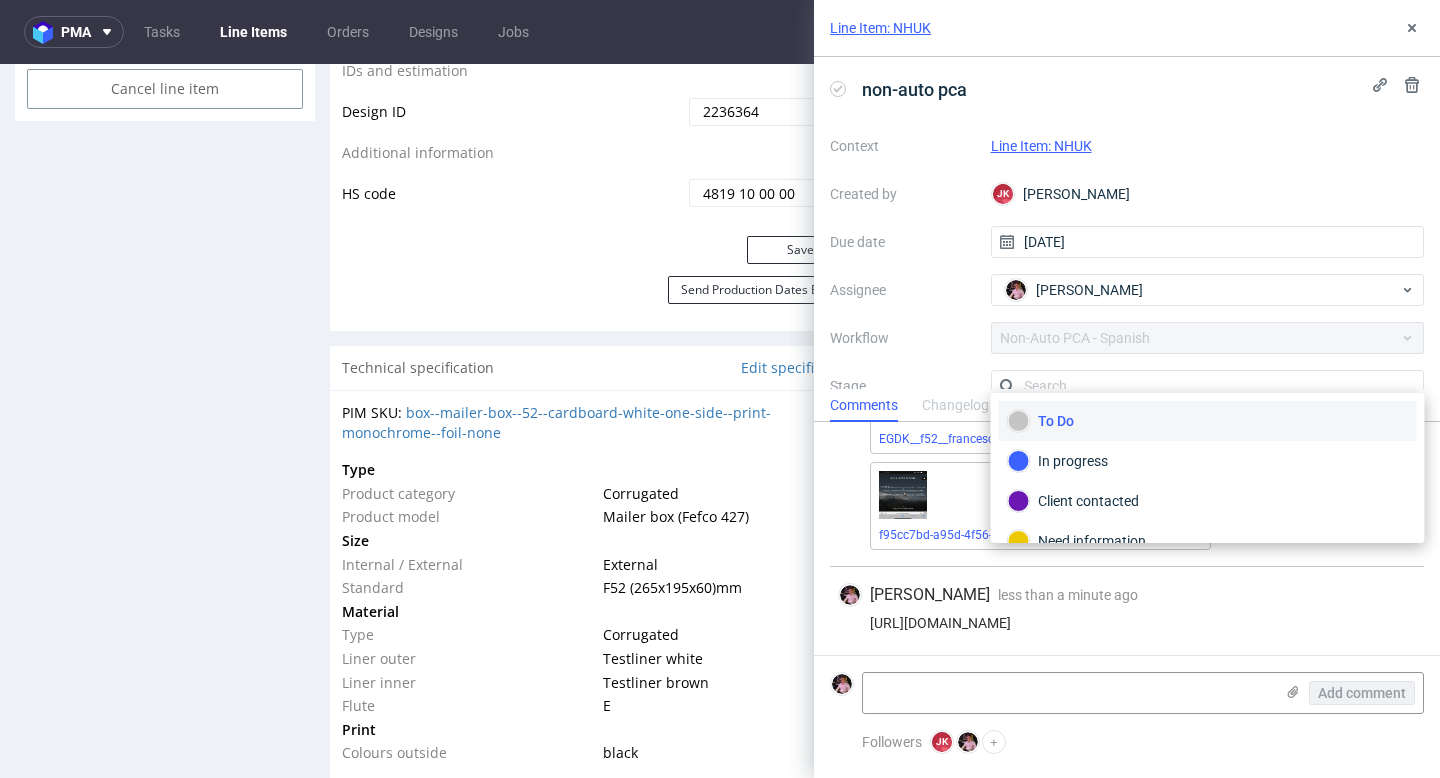 scroll, scrollTop: 13, scrollLeft: 0, axis: vertical 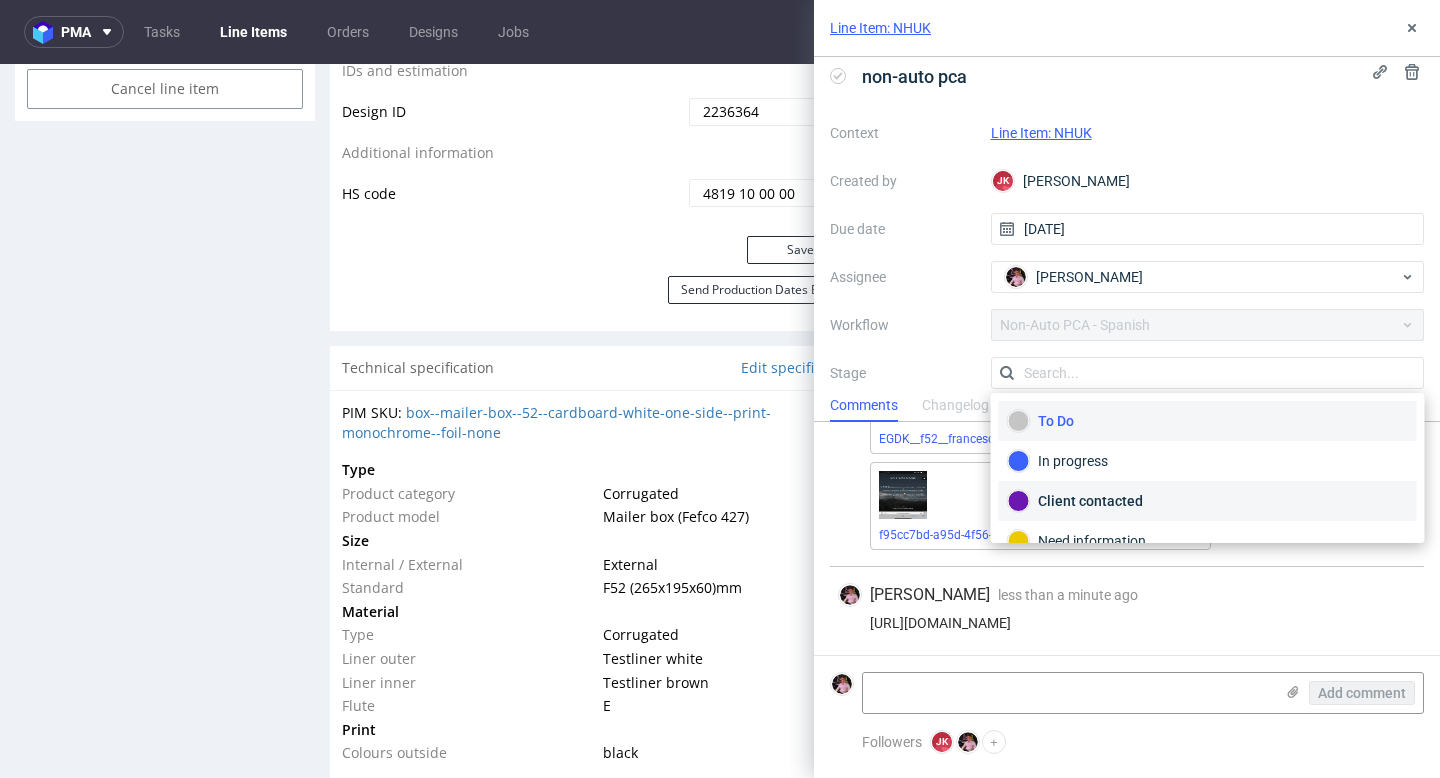click on "Client contacted" at bounding box center (1208, 501) 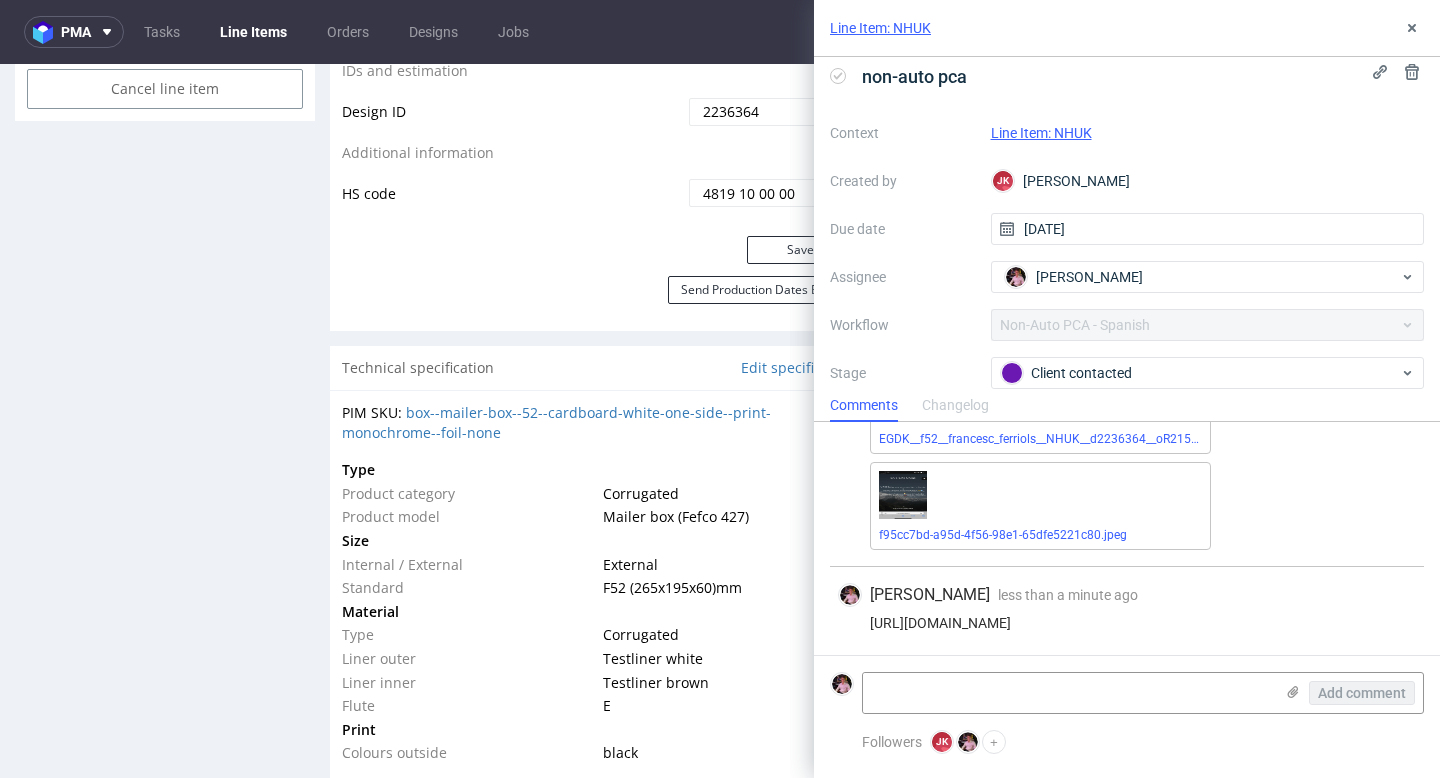 click on "Line Item: NHUK" at bounding box center [1127, 28] 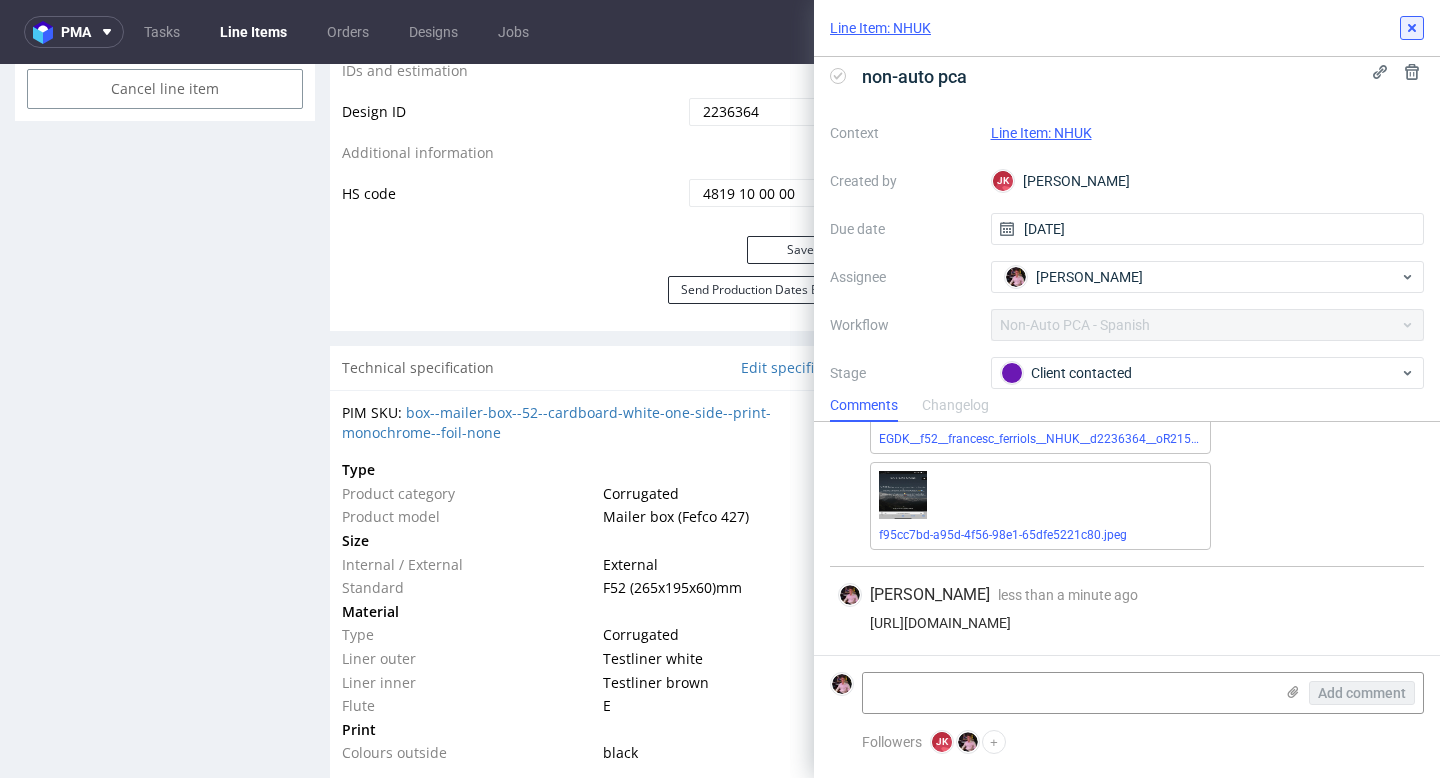 click 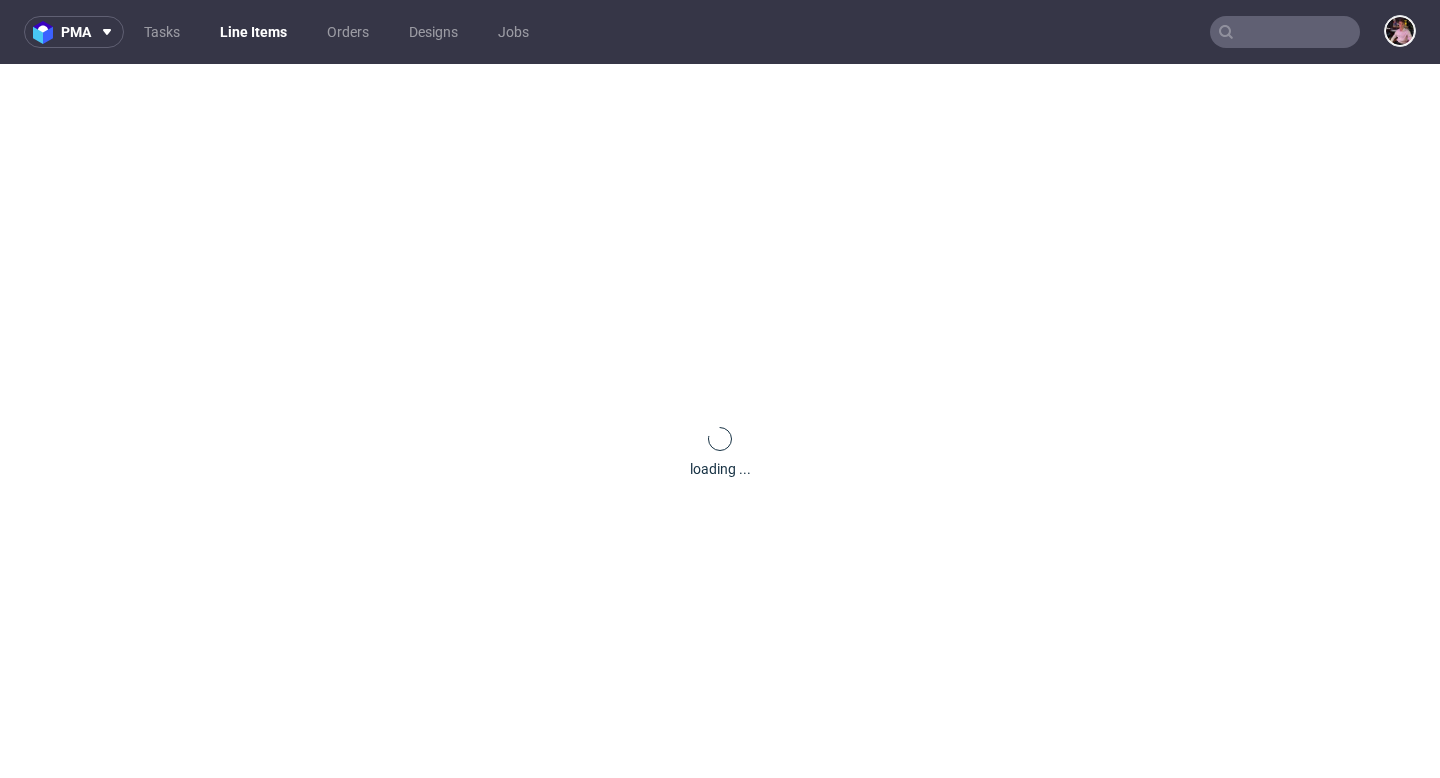 scroll, scrollTop: 0, scrollLeft: 0, axis: both 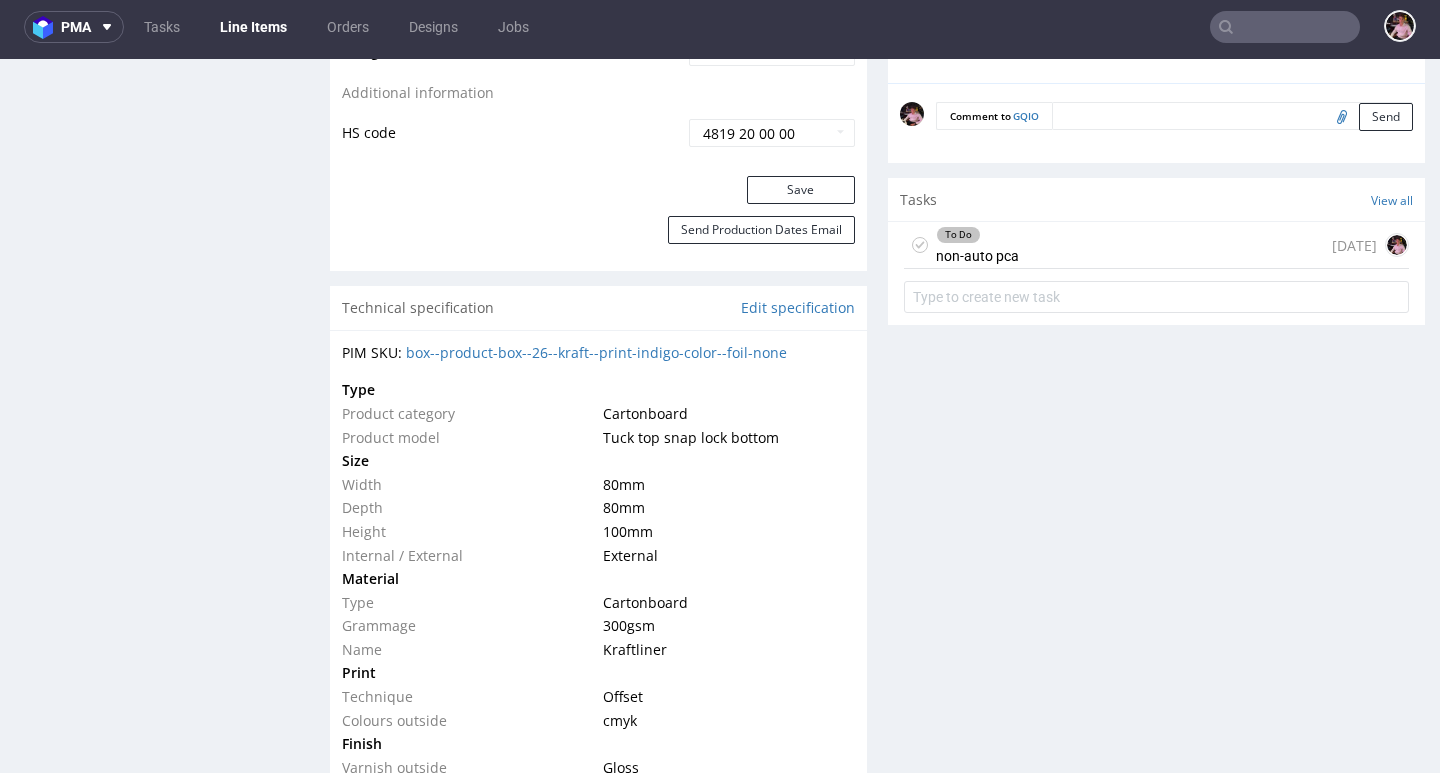 click on "To Do non-auto pca [DATE]" at bounding box center (1156, 245) 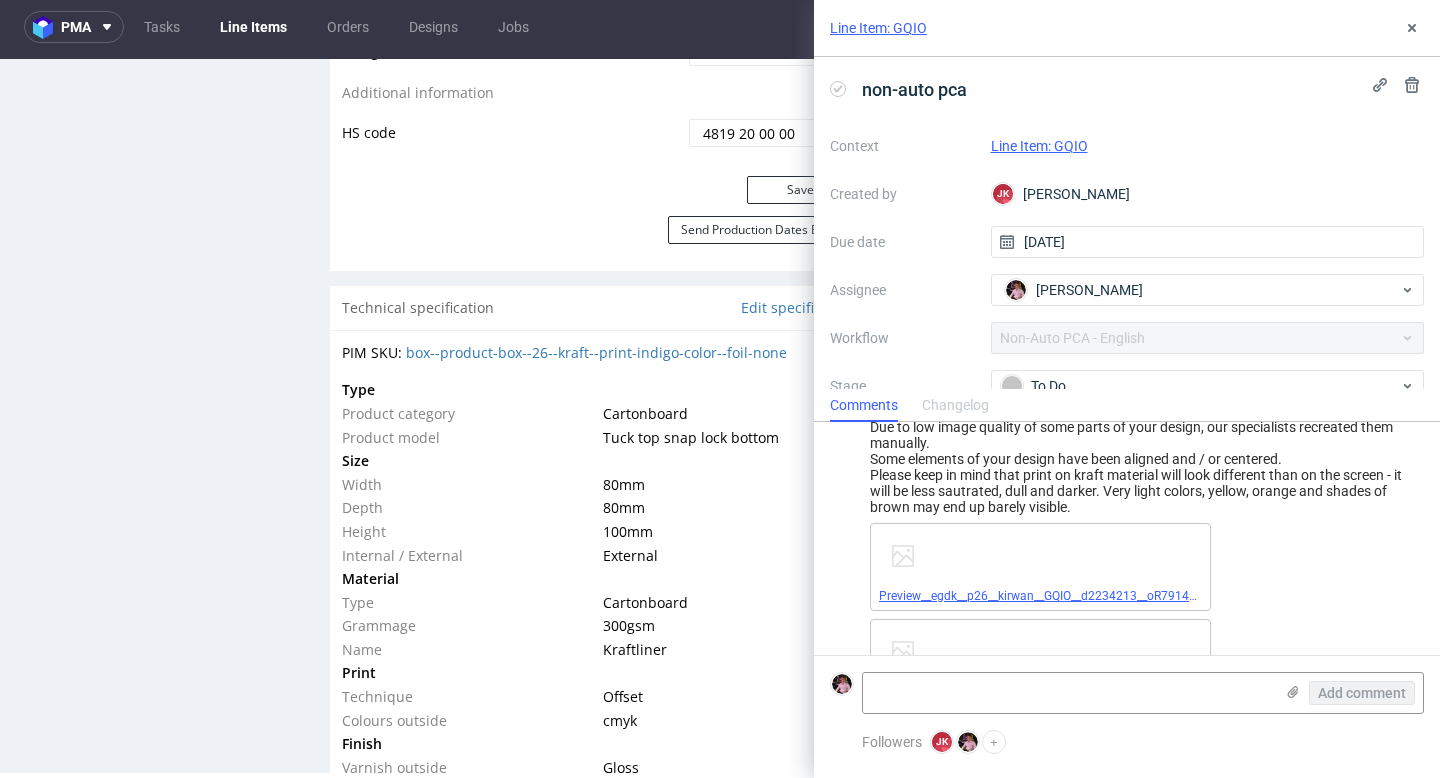 scroll, scrollTop: 0, scrollLeft: 0, axis: both 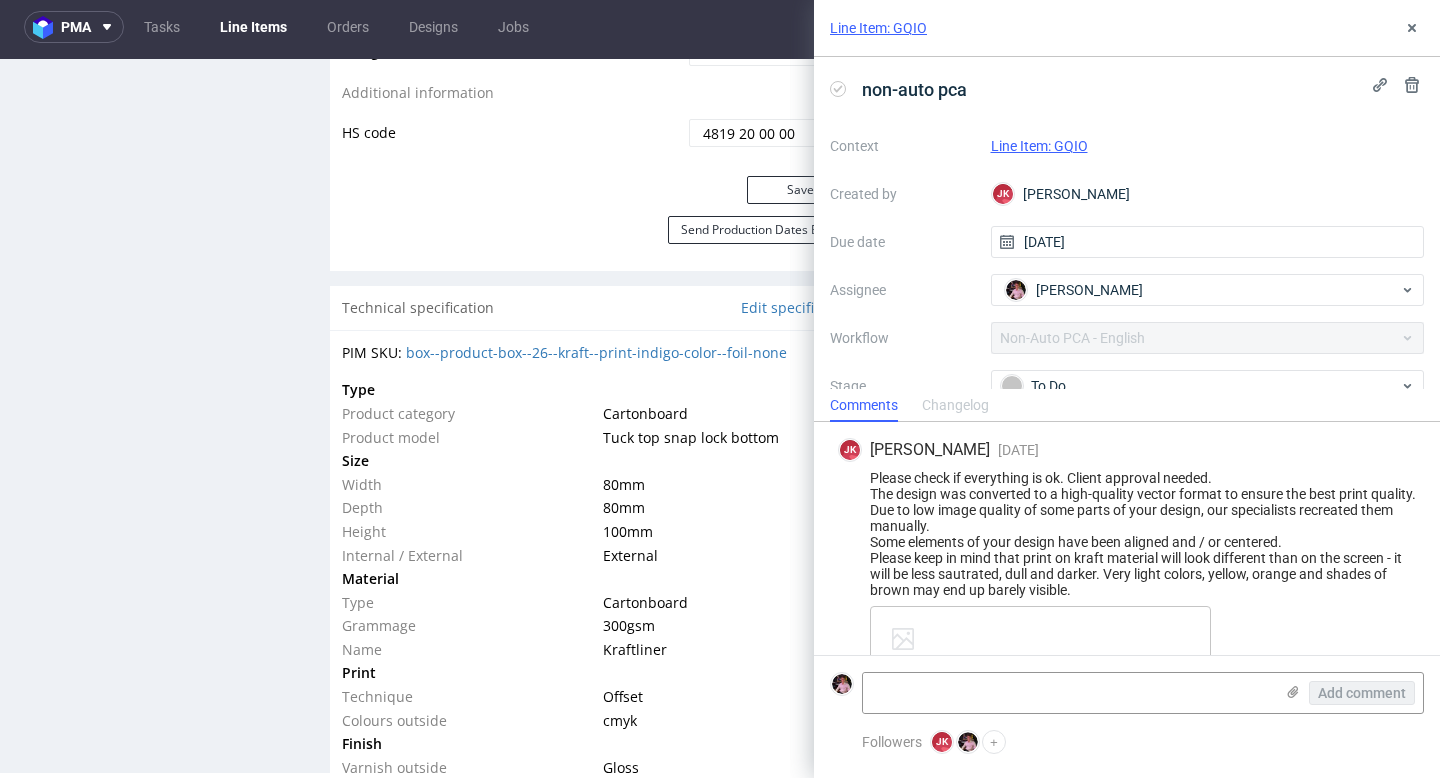 click on "Line Item: GQIO" at bounding box center [1039, 146] 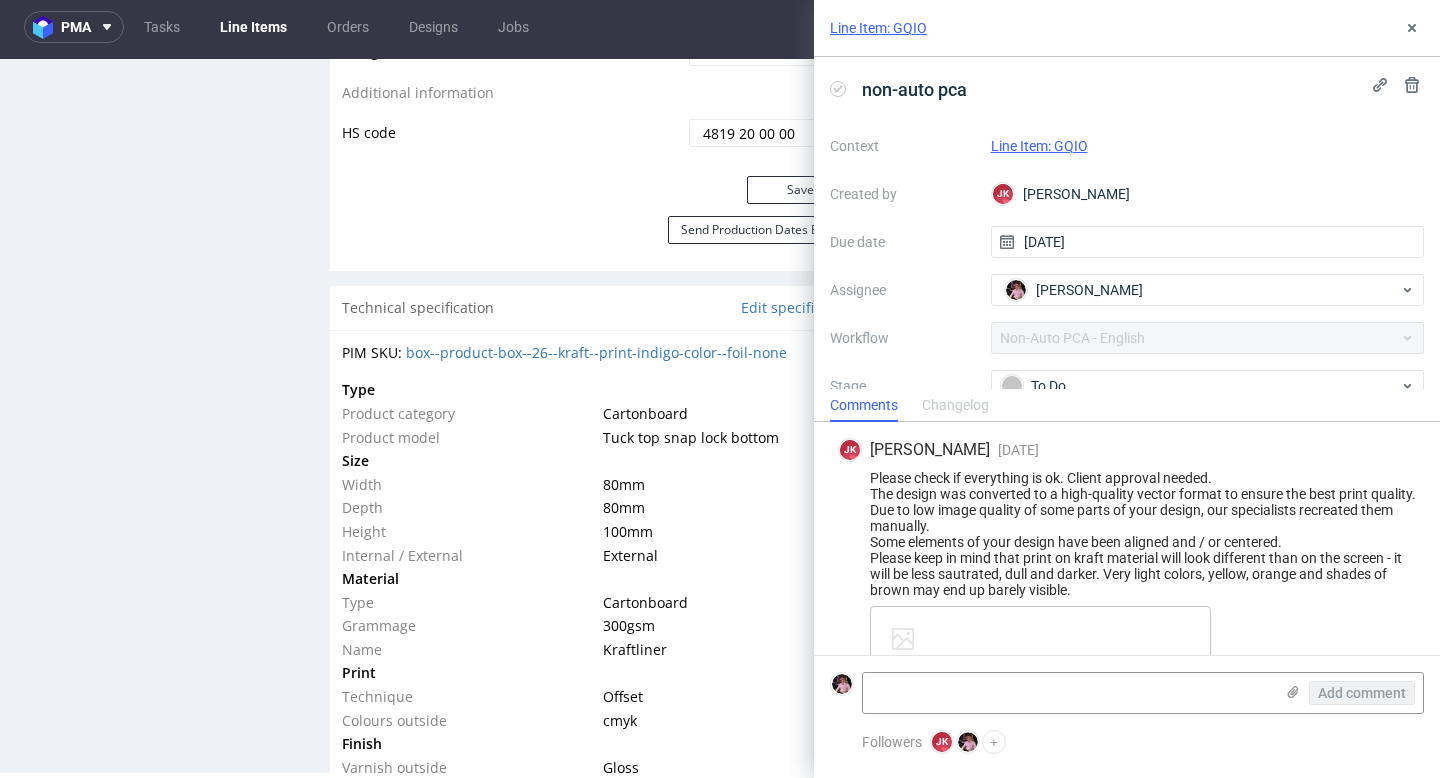 scroll, scrollTop: 167, scrollLeft: 0, axis: vertical 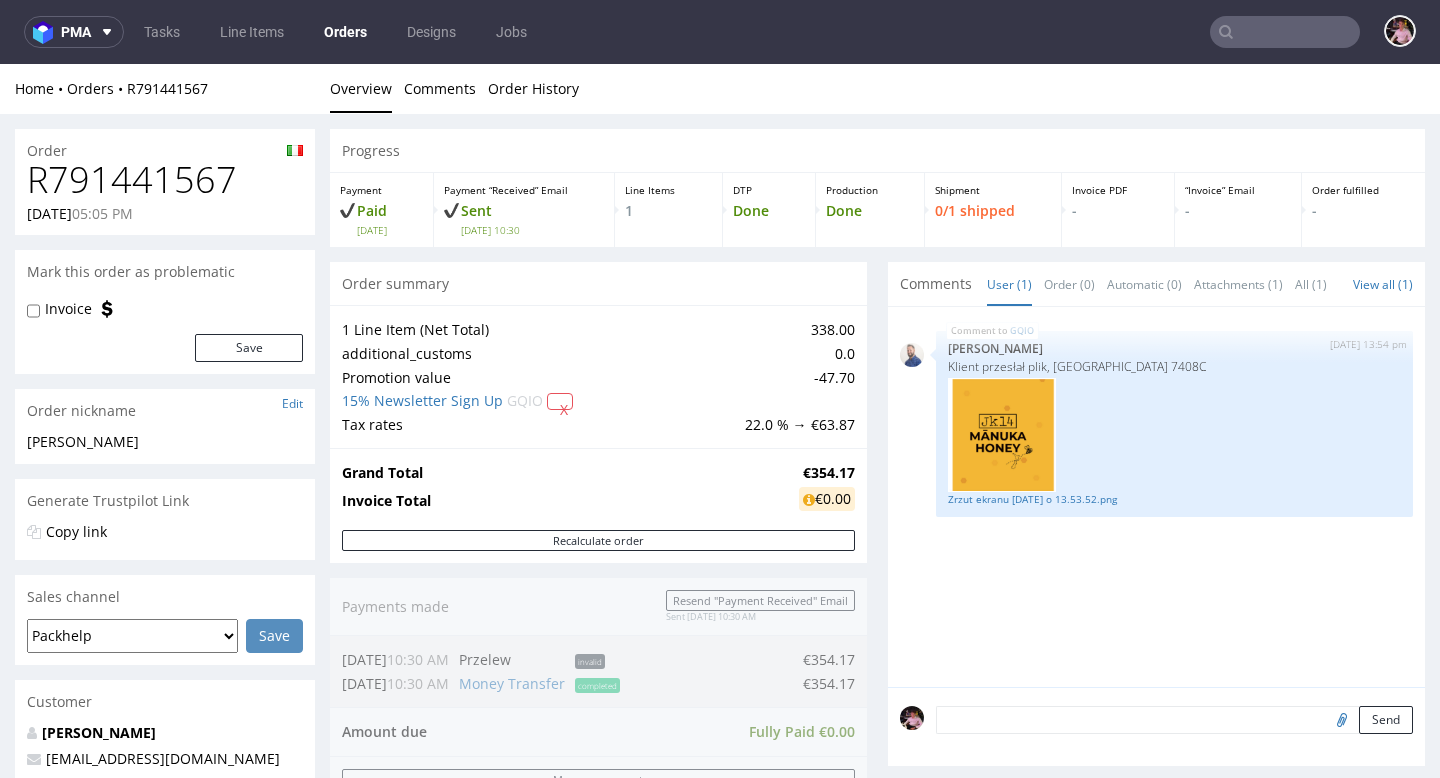 click on "R791441567" at bounding box center [165, 180] 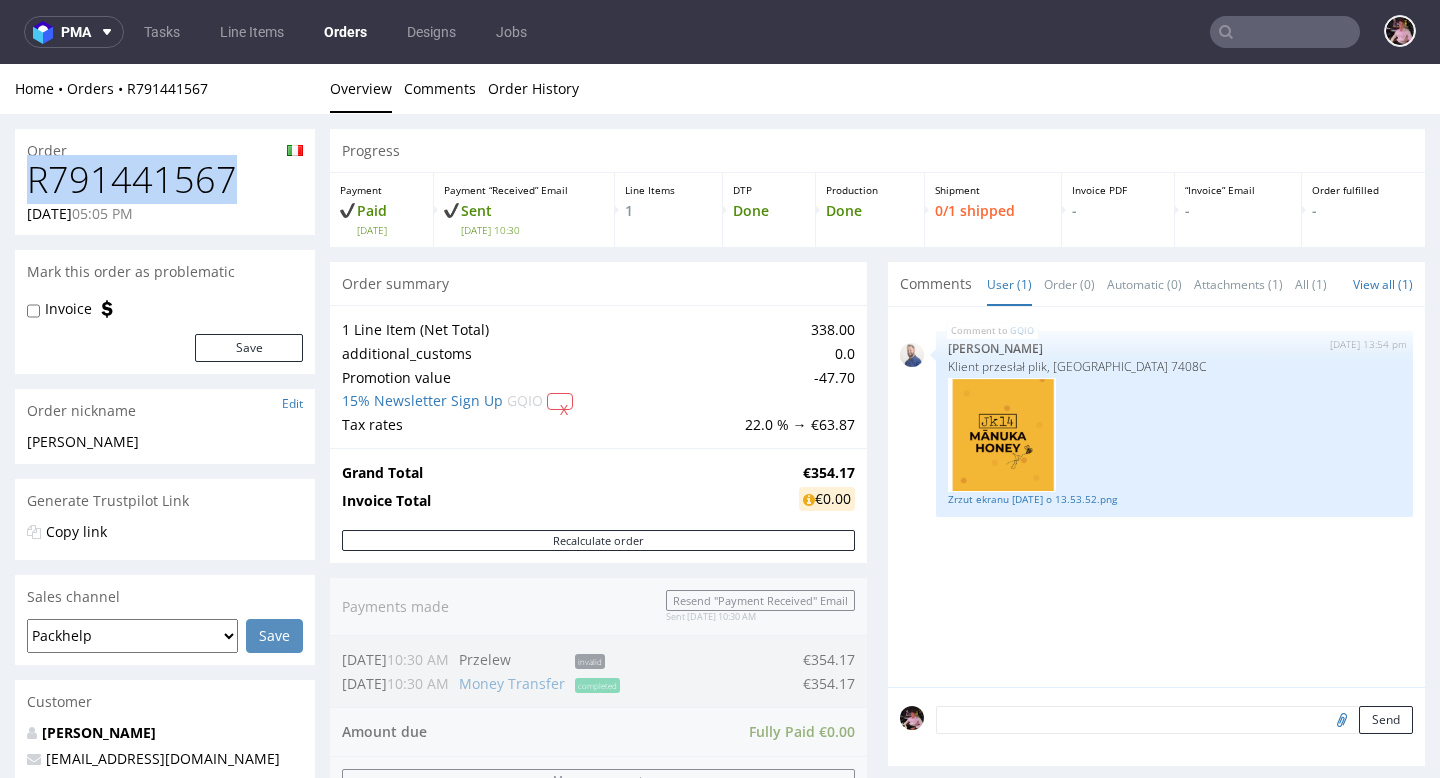 click on "R791441567" at bounding box center [165, 180] 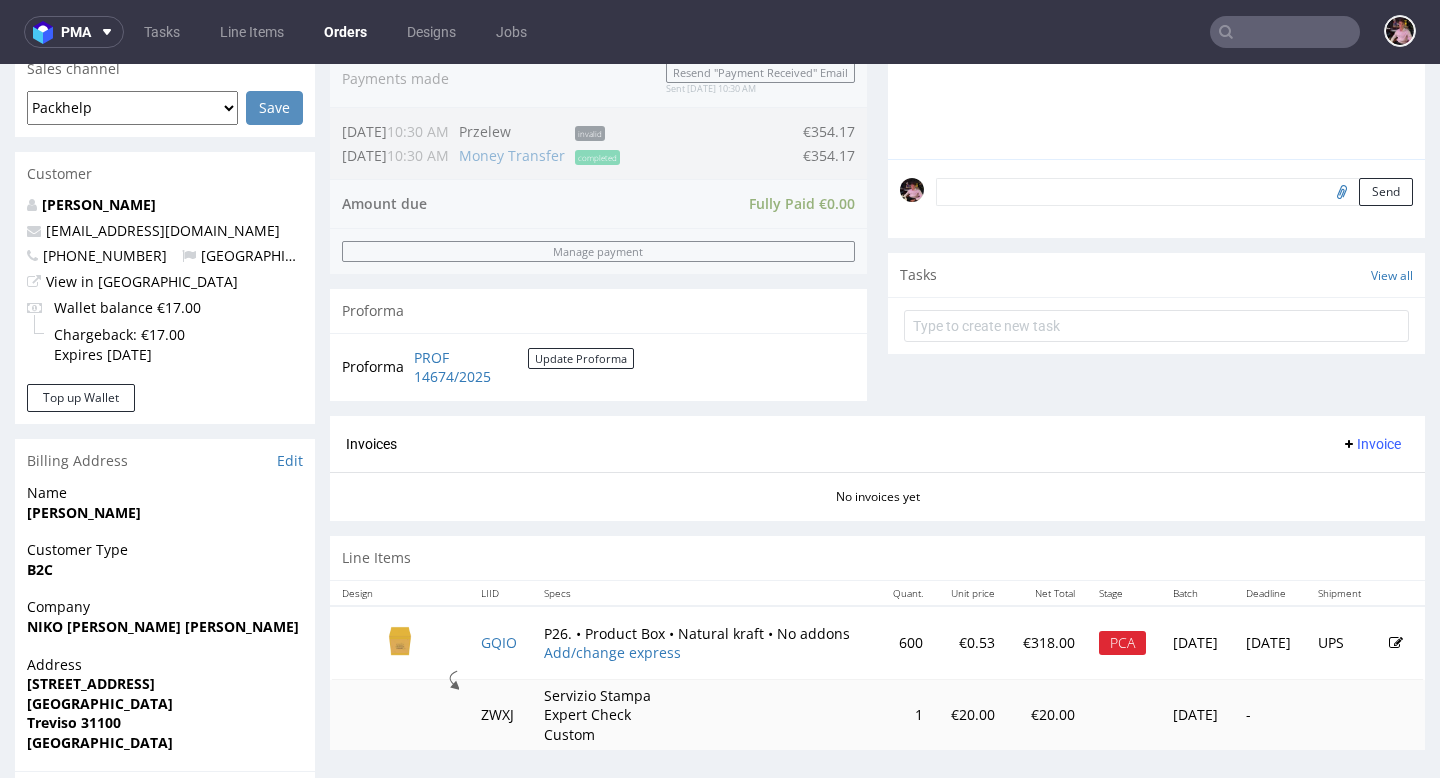 scroll, scrollTop: 858, scrollLeft: 0, axis: vertical 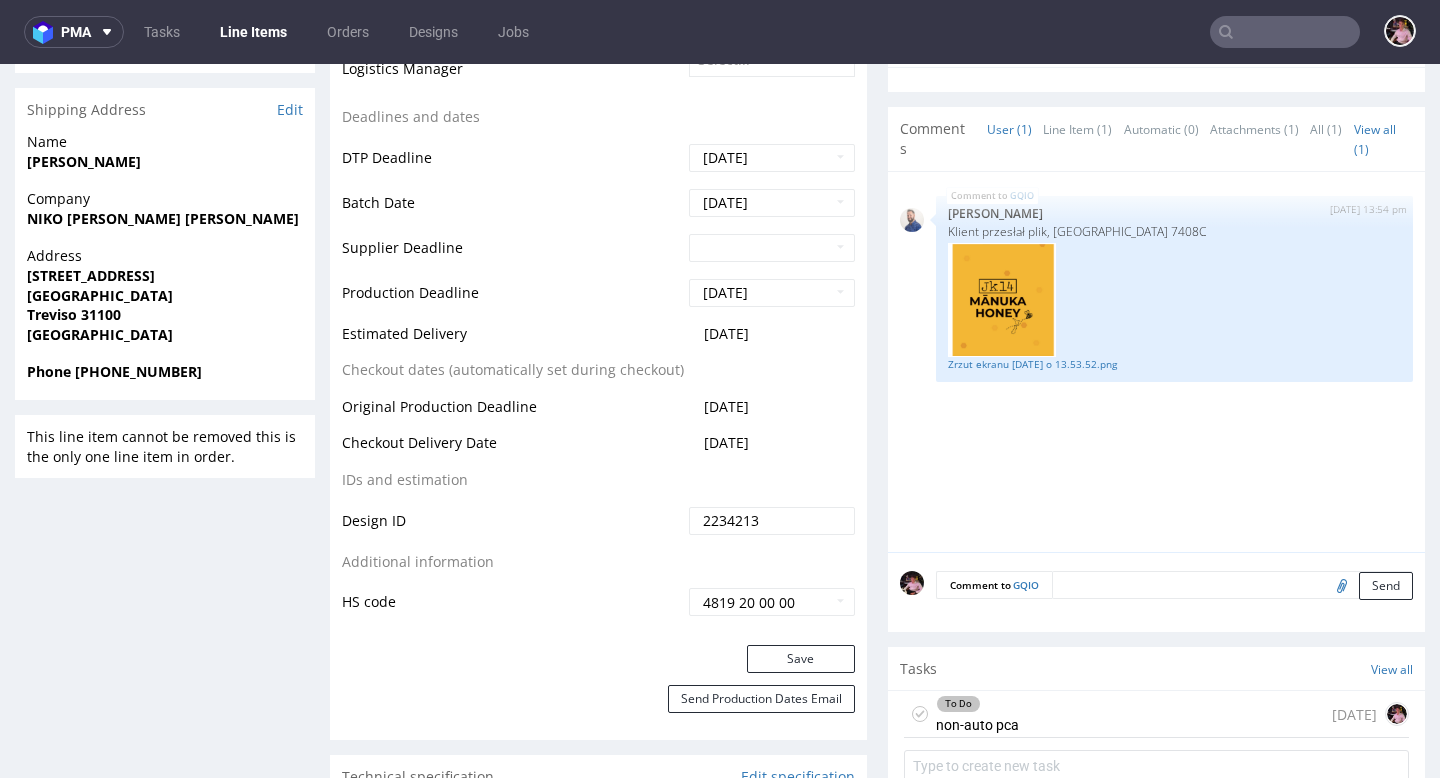 click on "To Do non-auto pca 4 days ago" at bounding box center [1156, 714] 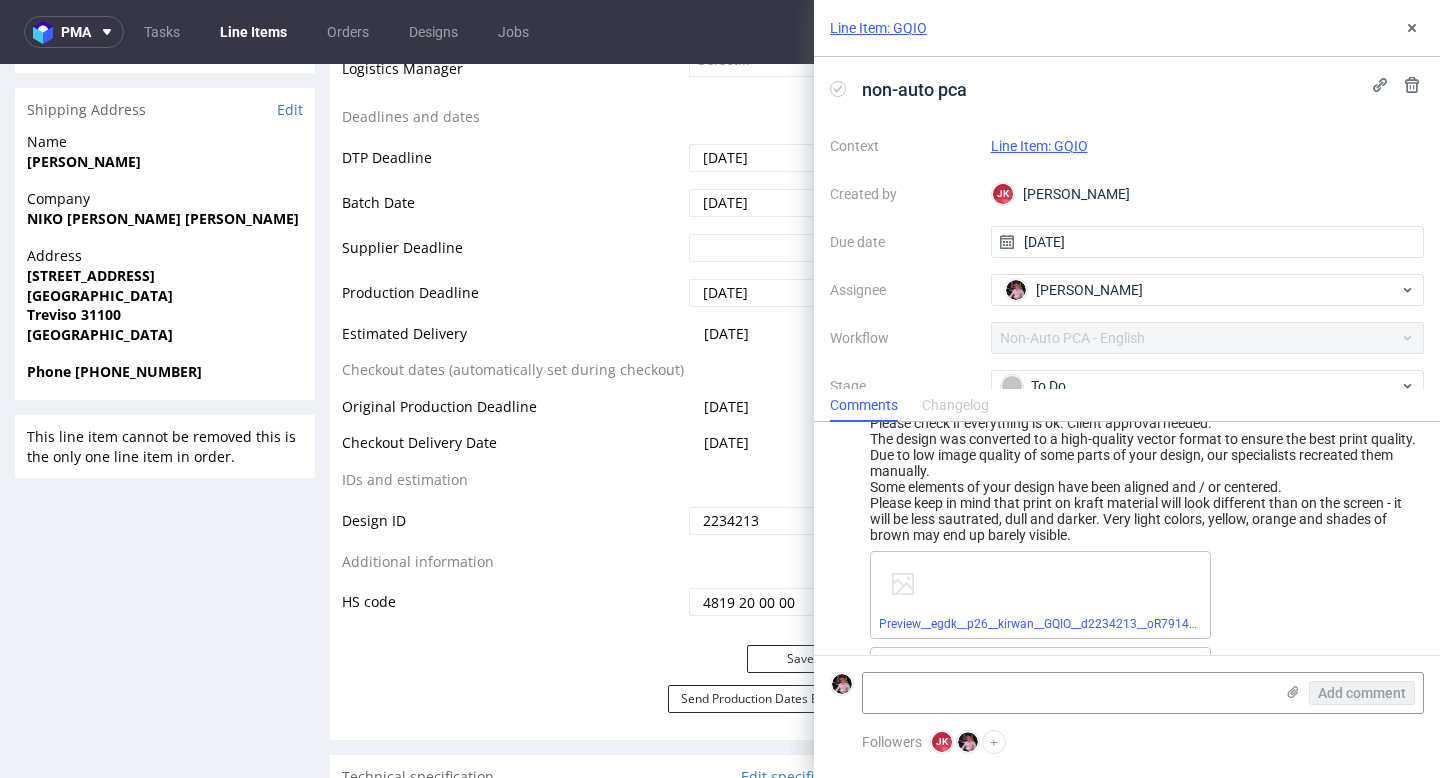 scroll, scrollTop: 36, scrollLeft: 0, axis: vertical 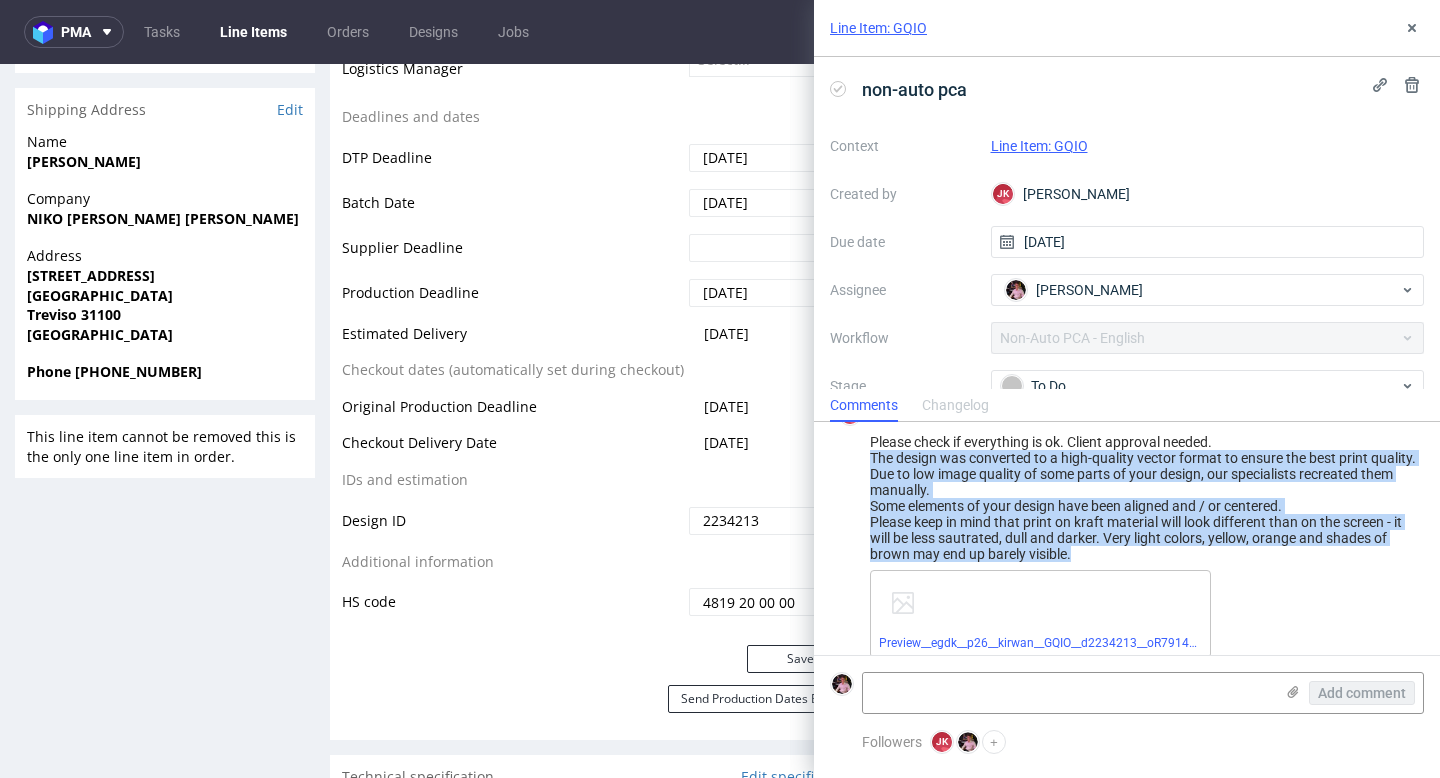 drag, startPoint x: 1070, startPoint y: 567, endPoint x: 869, endPoint y: 462, distance: 226.77301 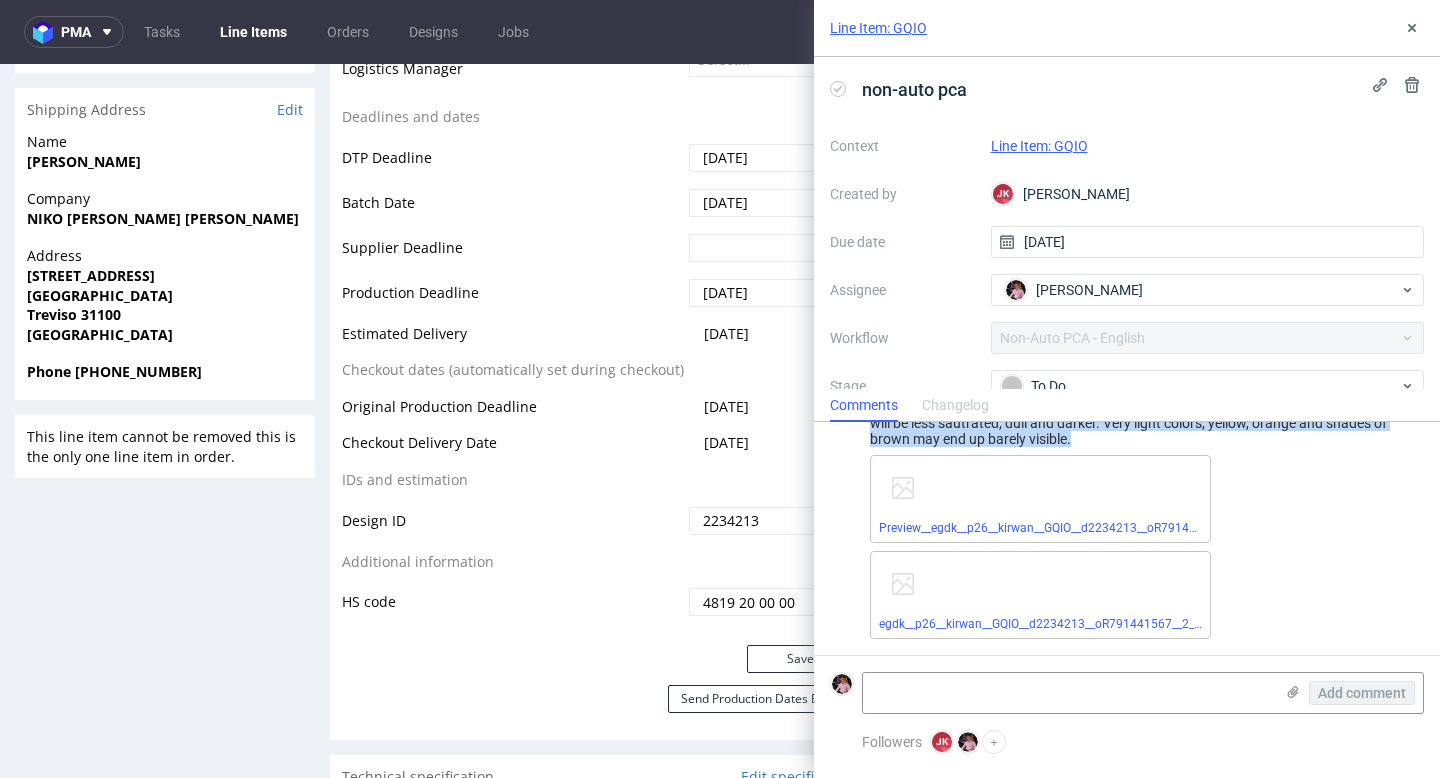 scroll, scrollTop: 167, scrollLeft: 0, axis: vertical 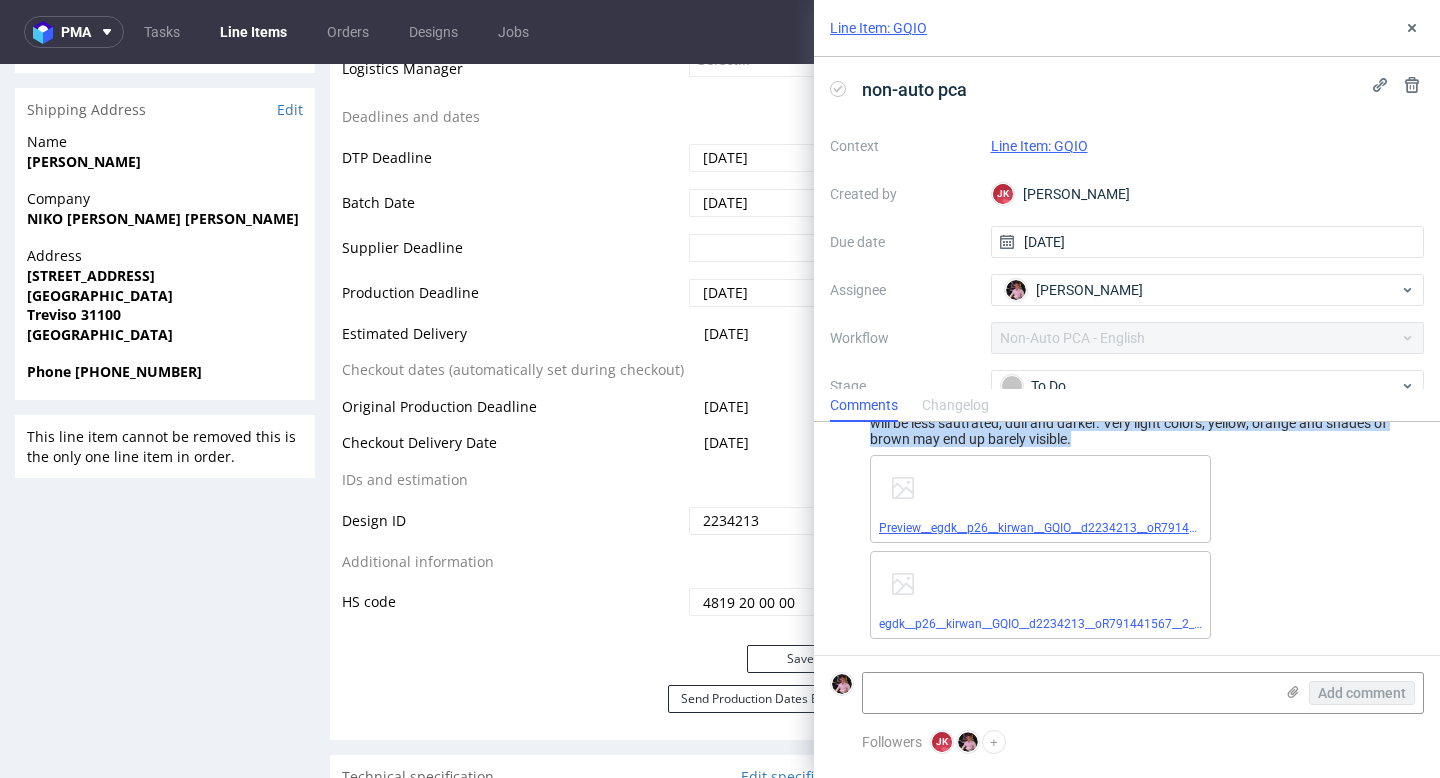 click on "Preview__egdk__p26__kirwan__GQIO__d2234213__oR791441567__2__outside.pdf" at bounding box center (1095, 528) 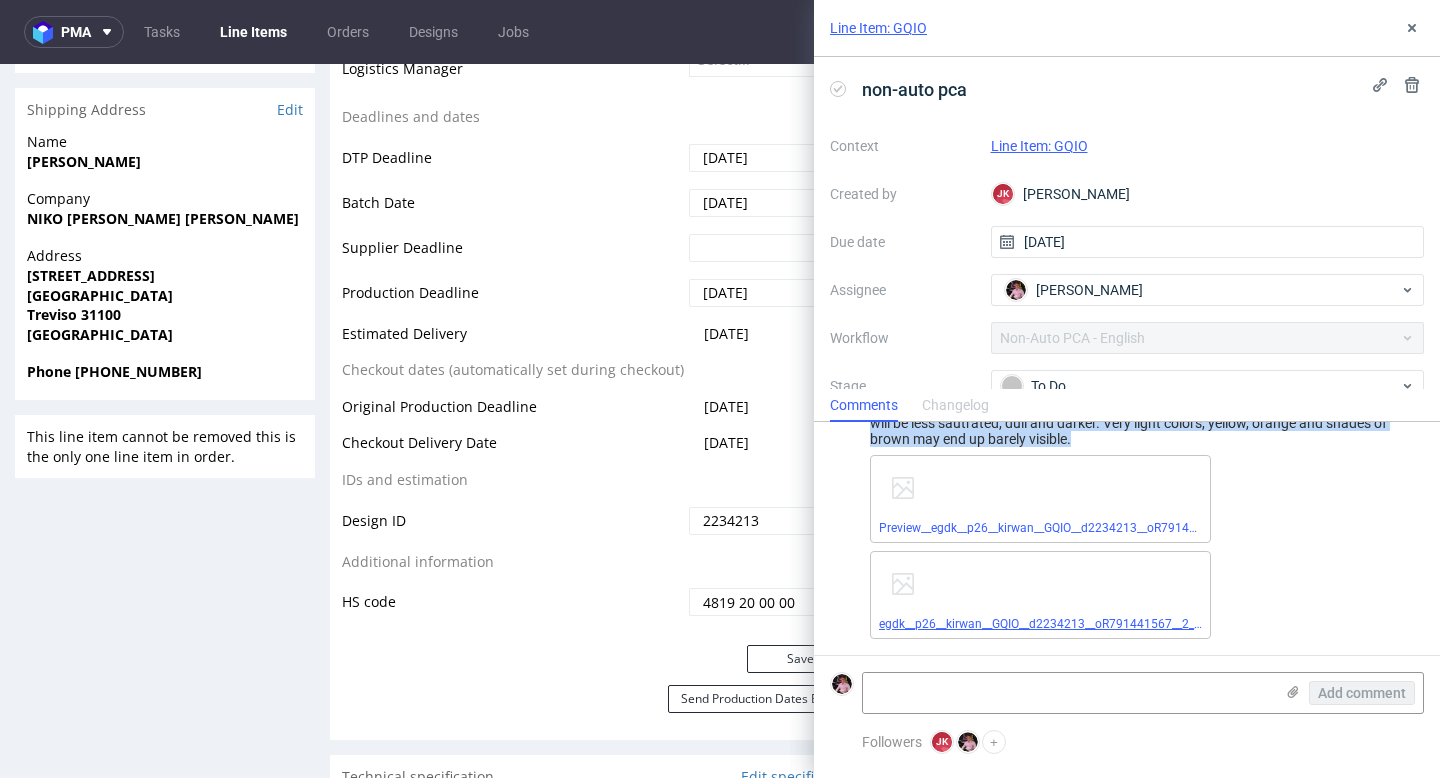click on "egdk__p26__kirwan__GQIO__d2234213__oR791441567__2__outside.pdf" at bounding box center [1069, 624] 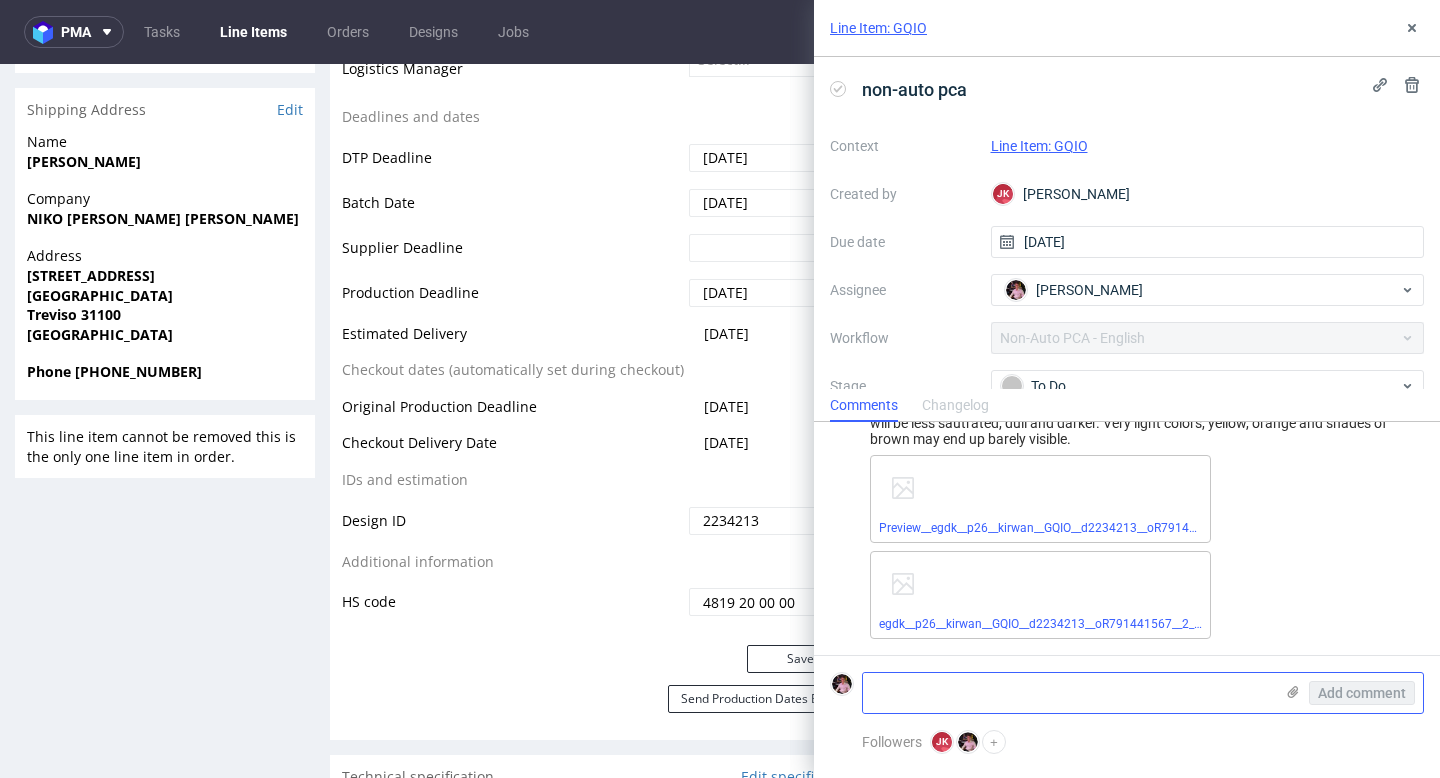 click at bounding box center [1068, 693] 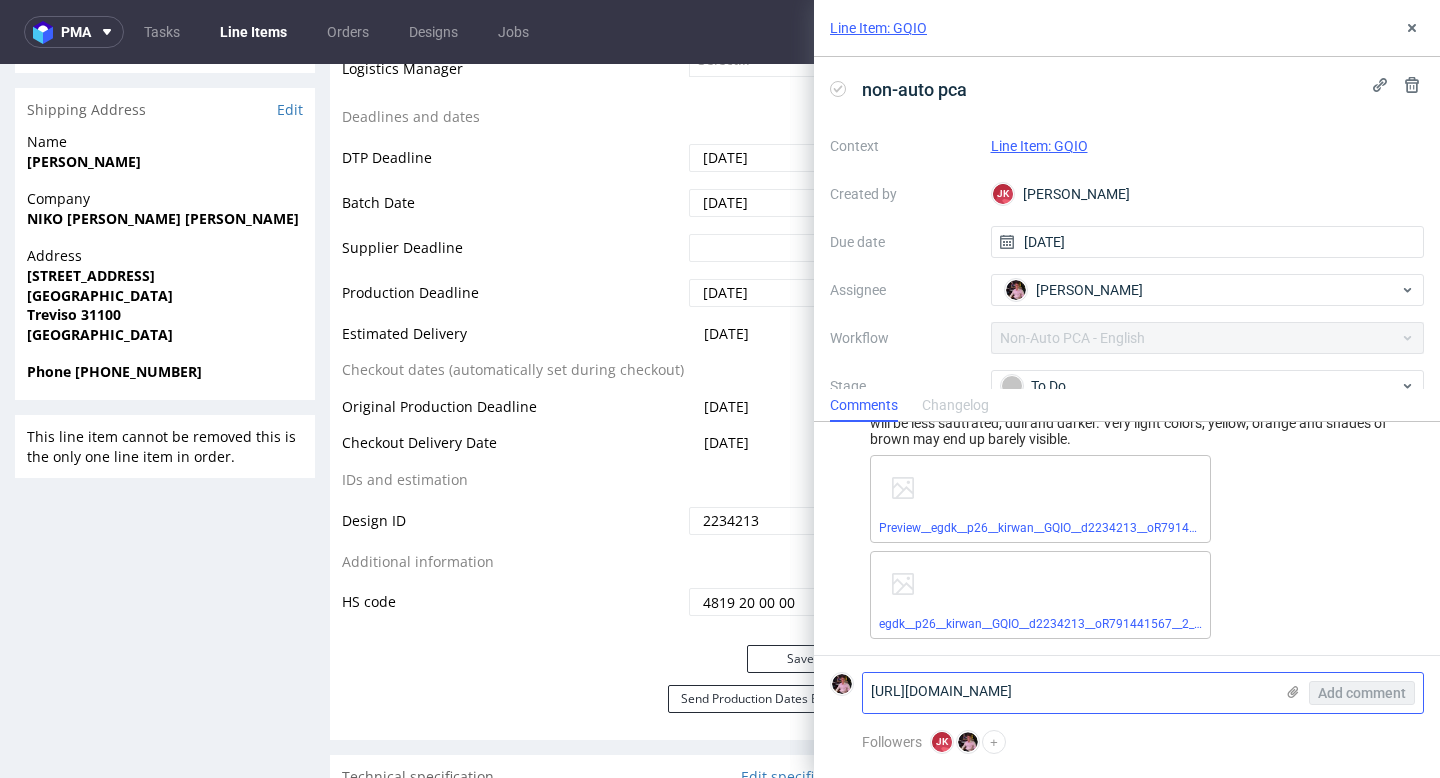 scroll, scrollTop: 0, scrollLeft: 0, axis: both 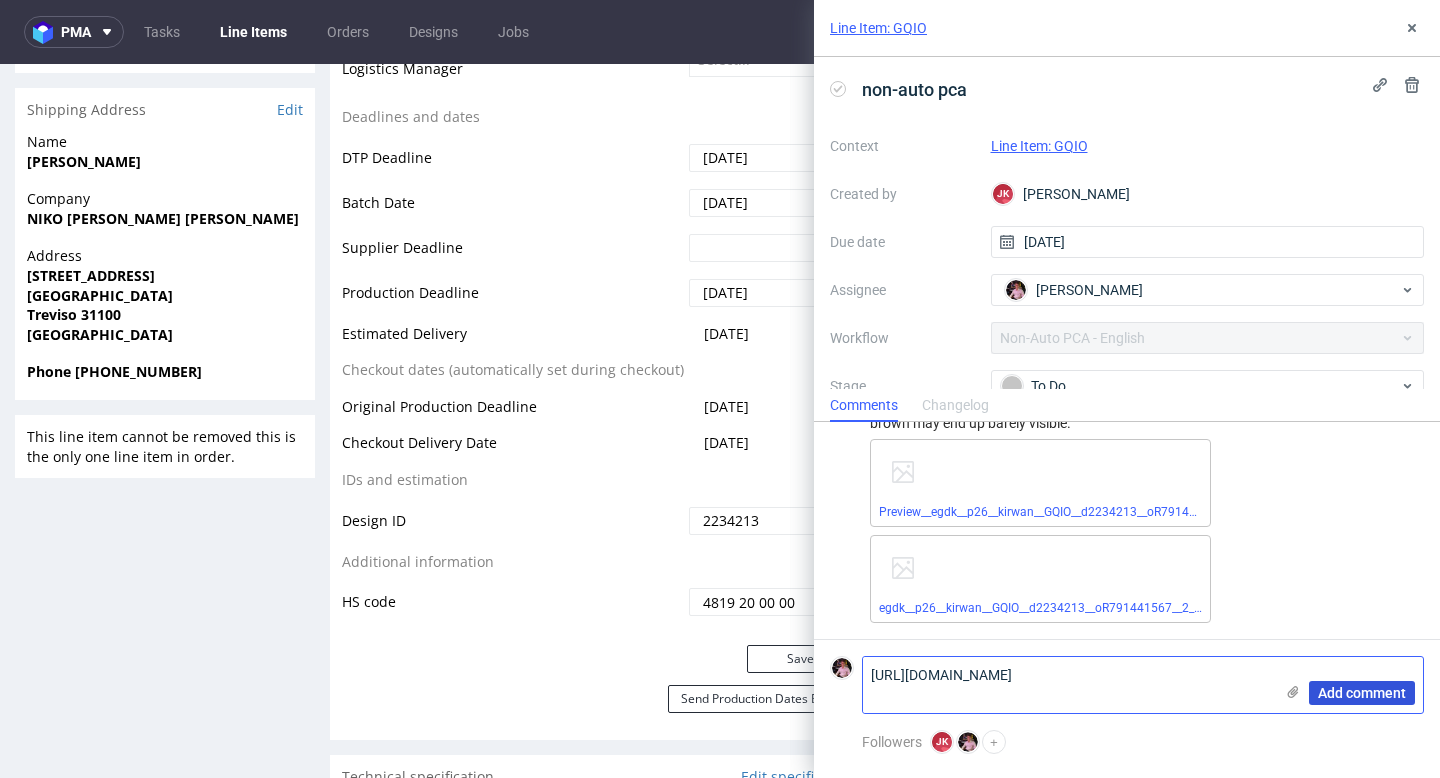 type on "https://app-eu1.hubspot.com/contacts/25600958/record/0-5/180156529875/" 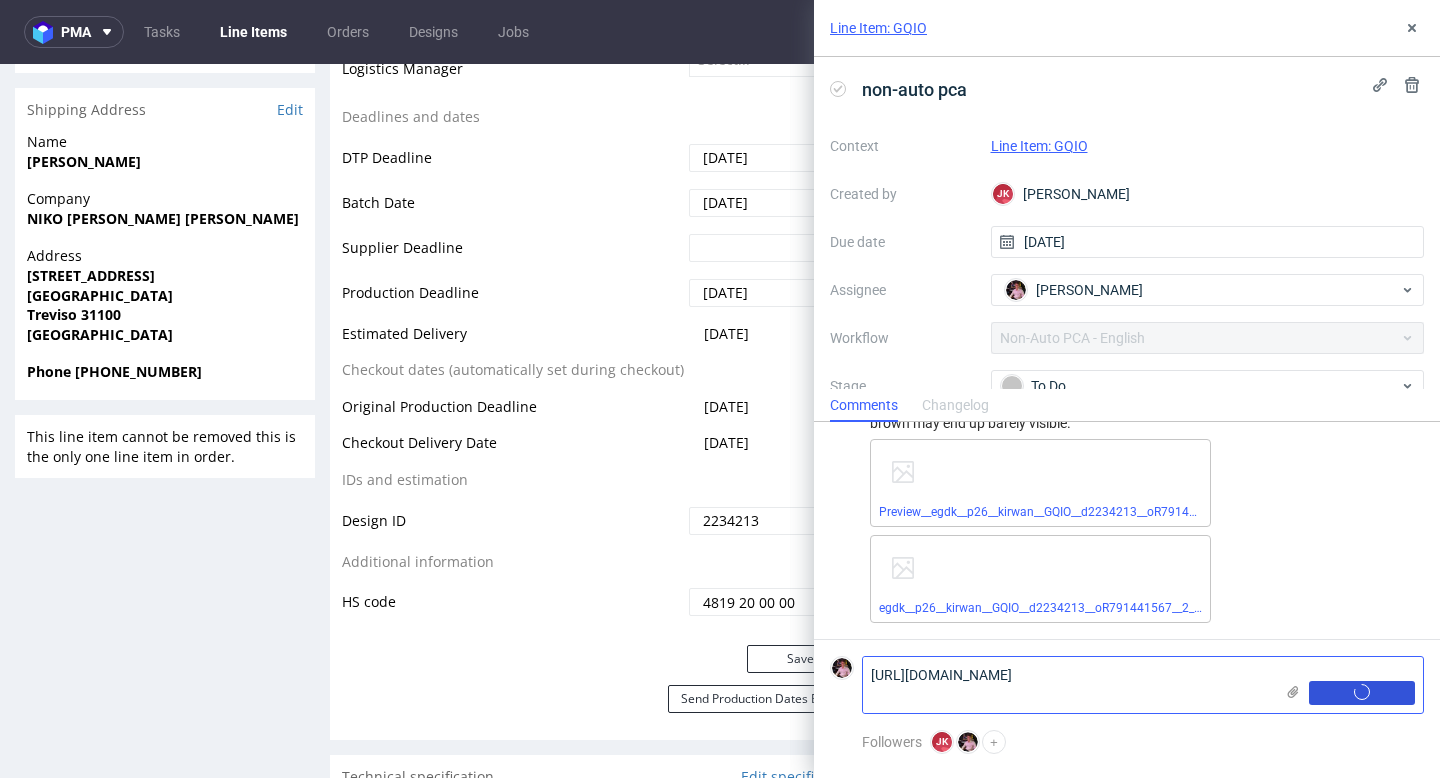 type 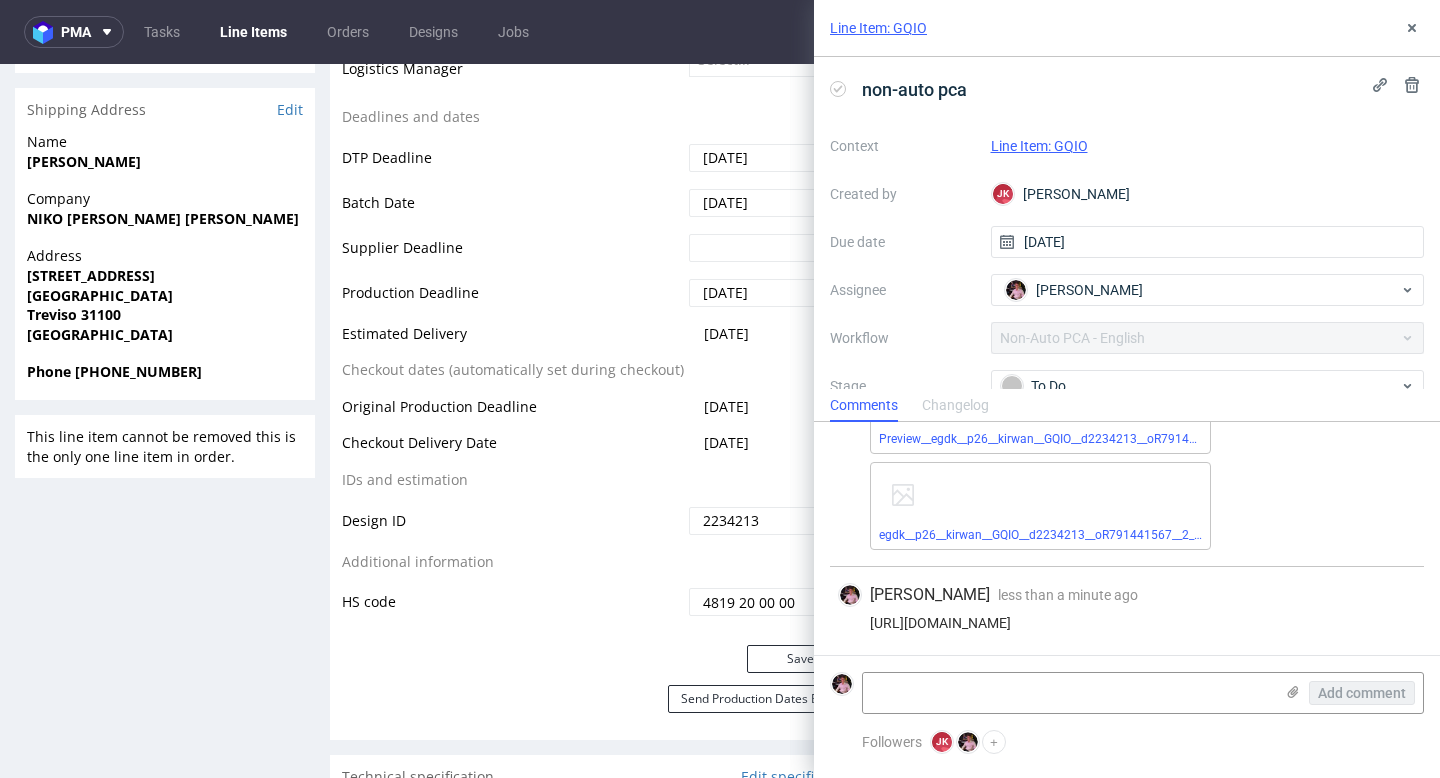 scroll, scrollTop: 256, scrollLeft: 0, axis: vertical 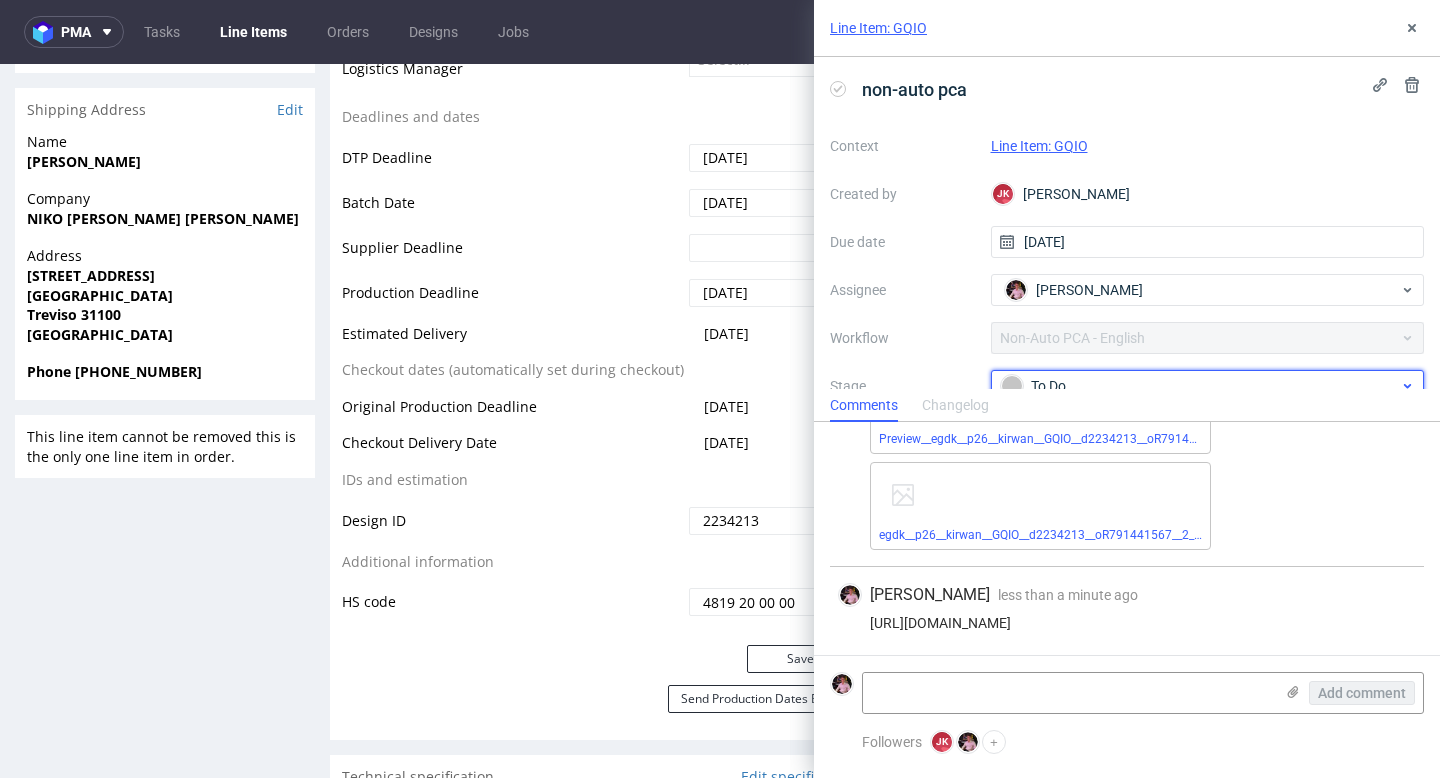 click on "To Do" at bounding box center (1200, 386) 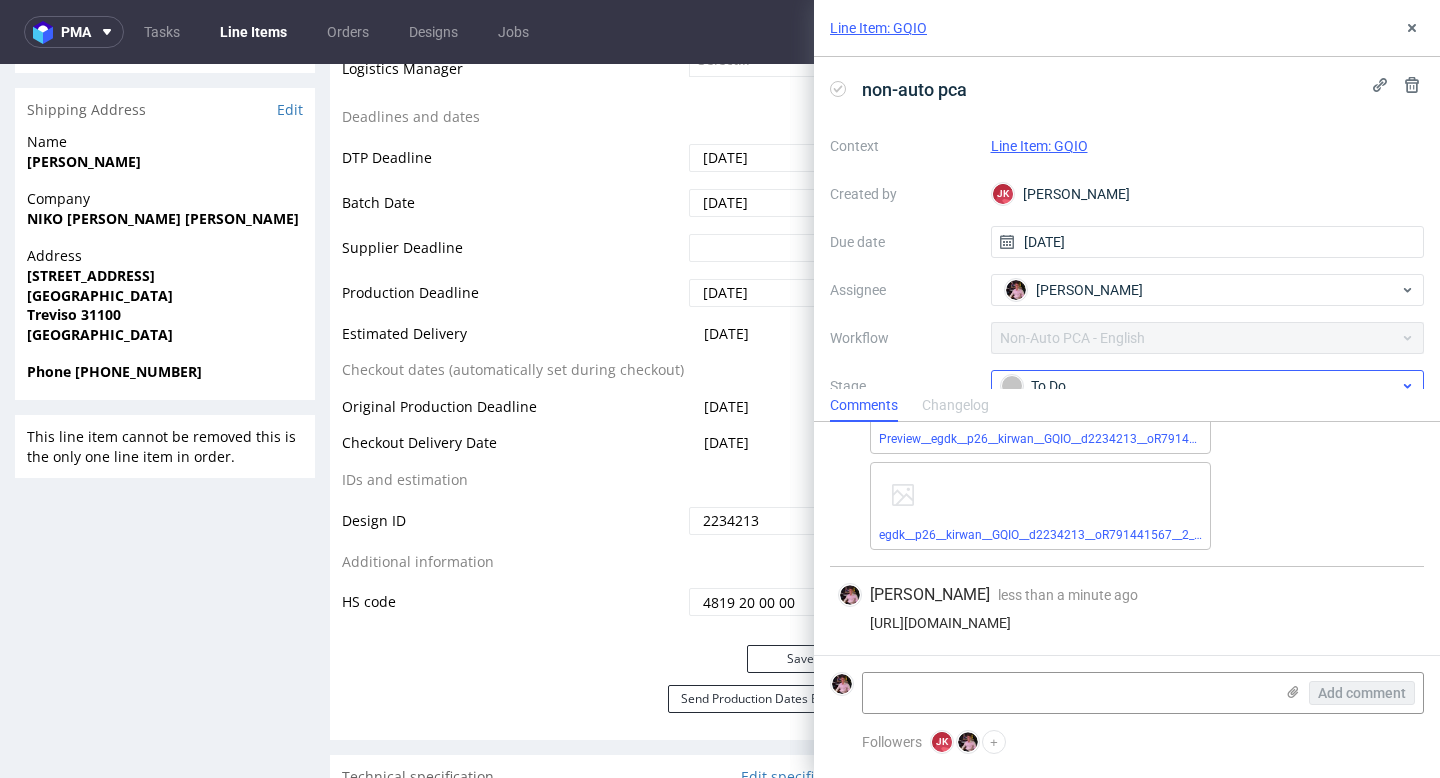 scroll, scrollTop: 13, scrollLeft: 0, axis: vertical 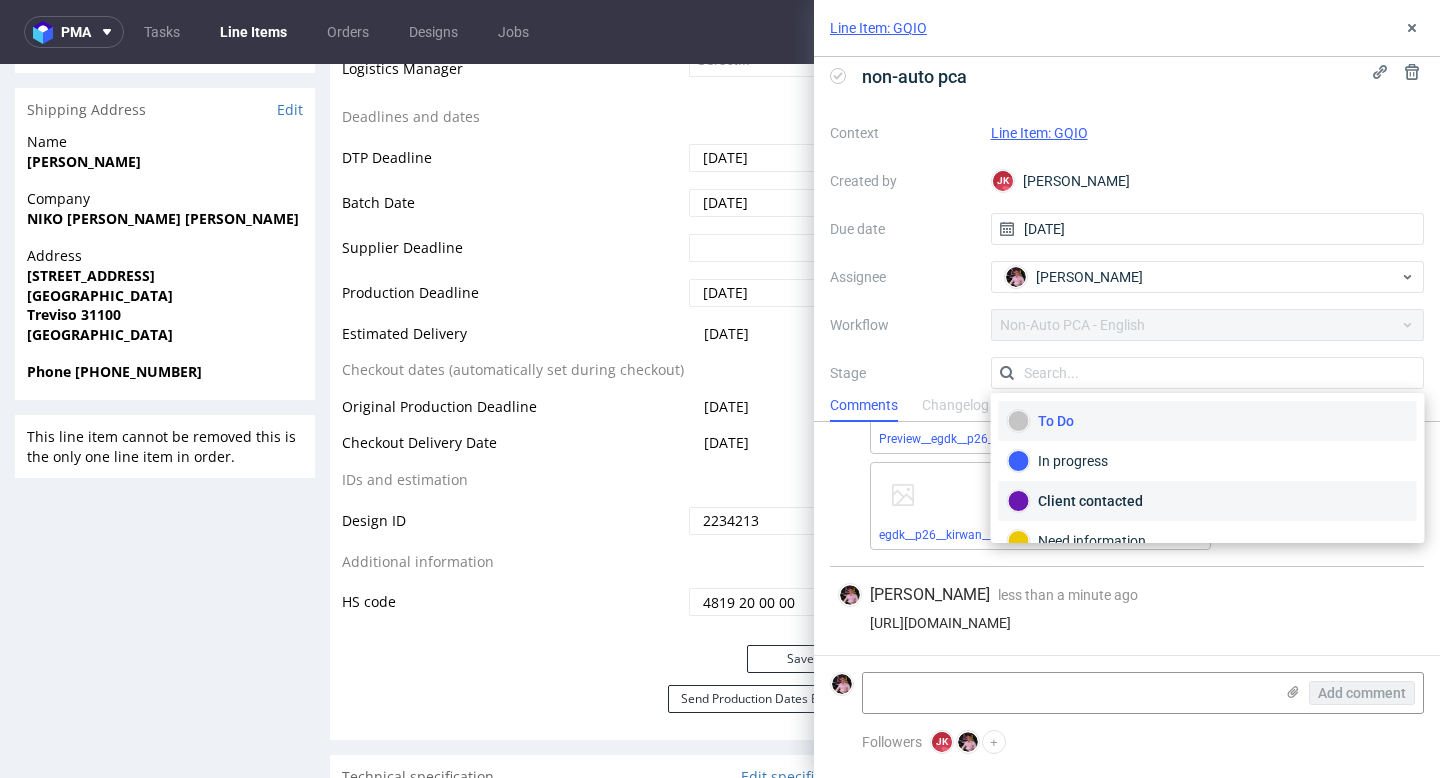 click on "Client contacted" at bounding box center [1208, 501] 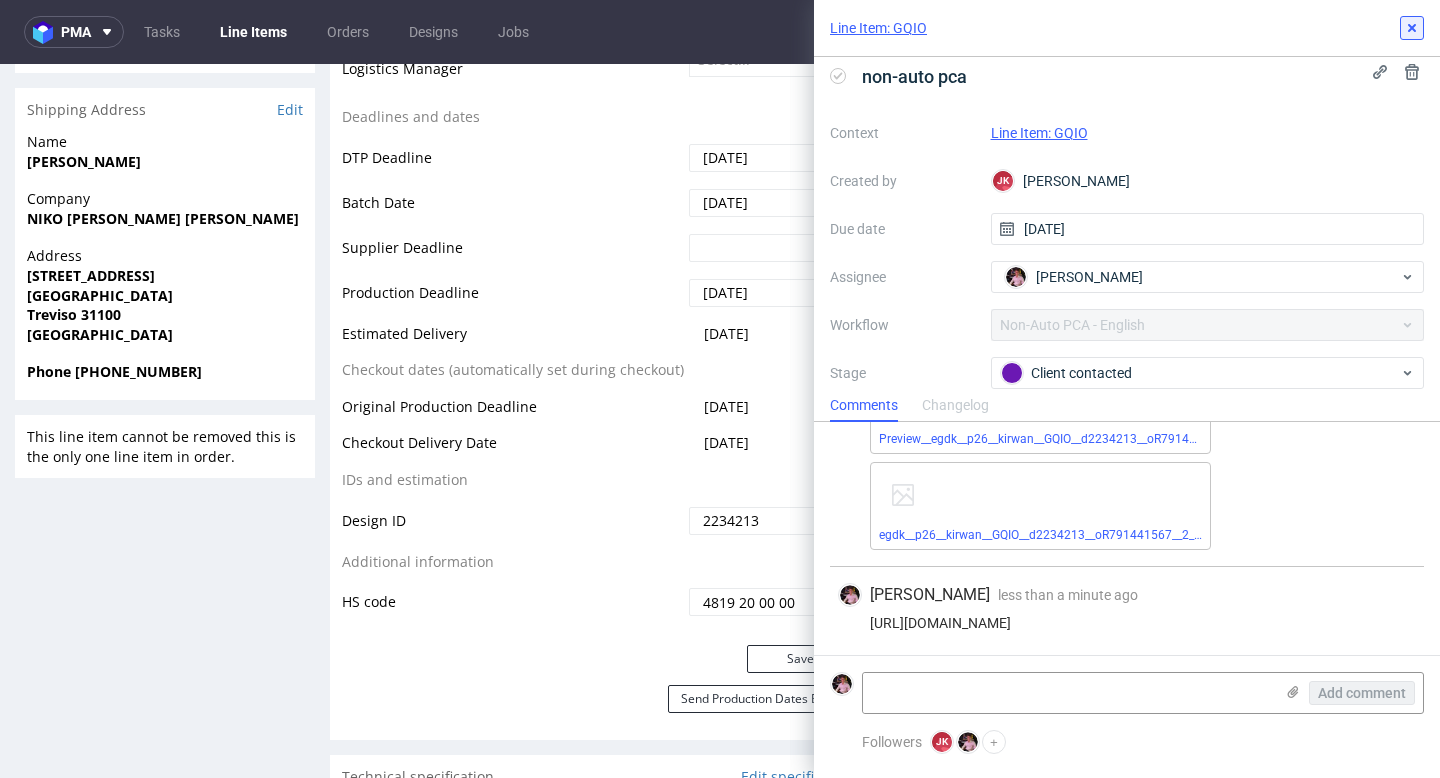 click 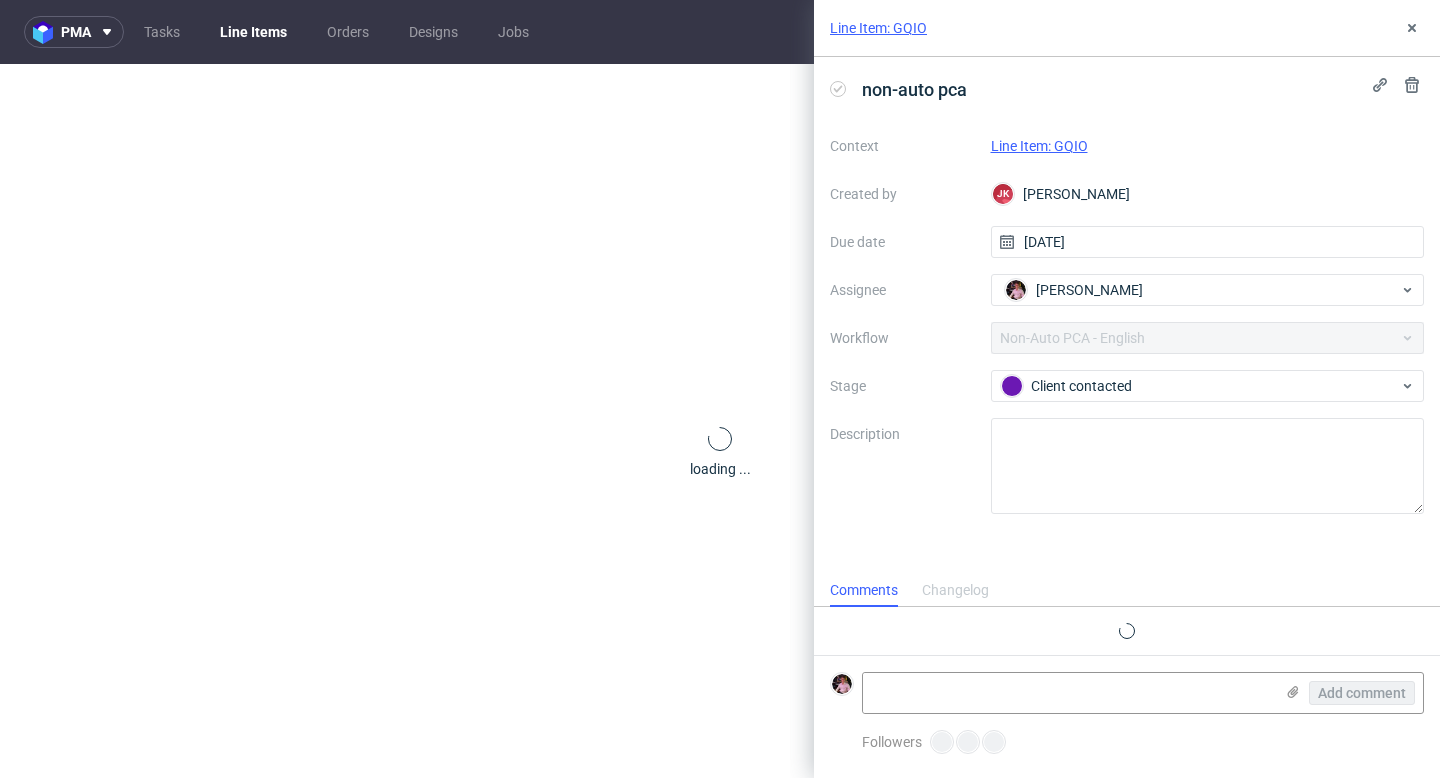 scroll, scrollTop: 0, scrollLeft: 0, axis: both 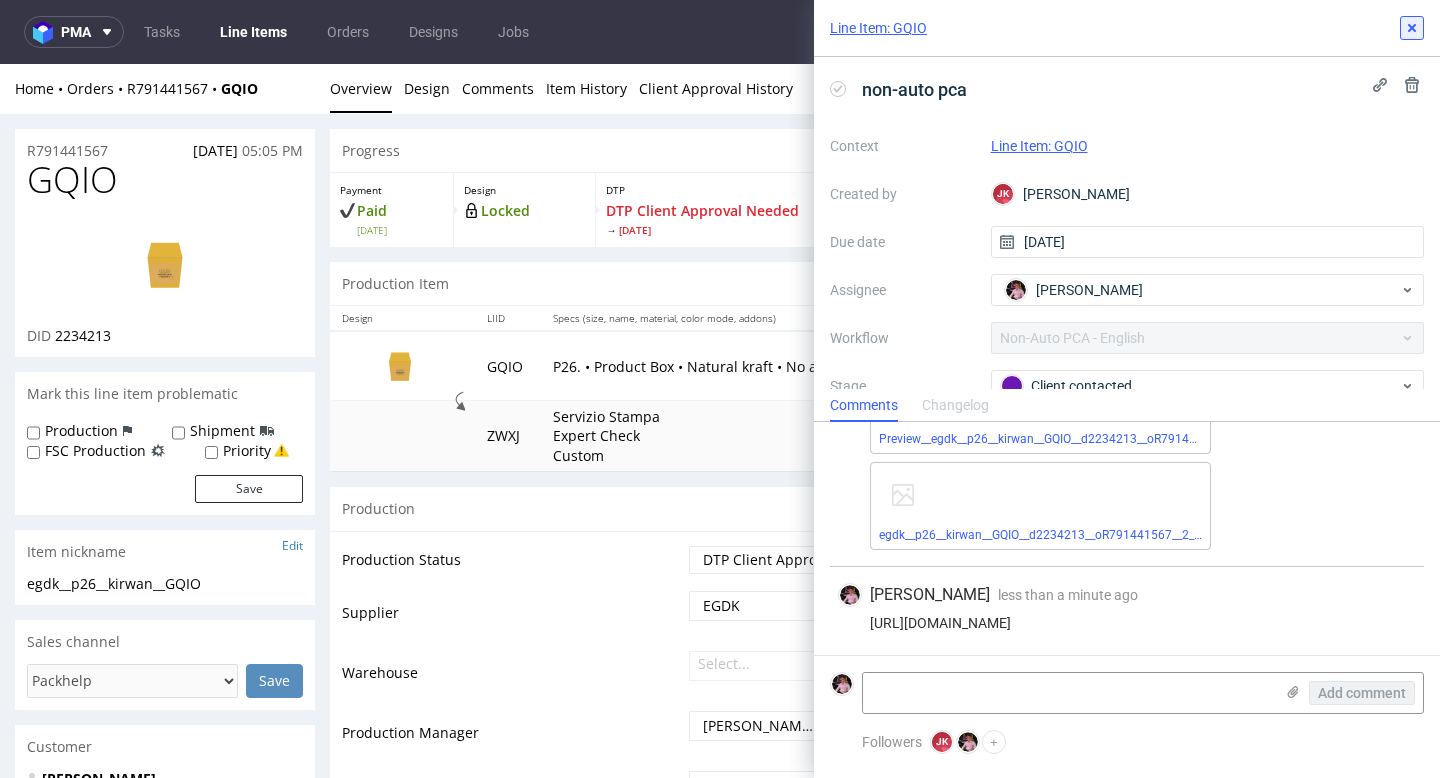 click 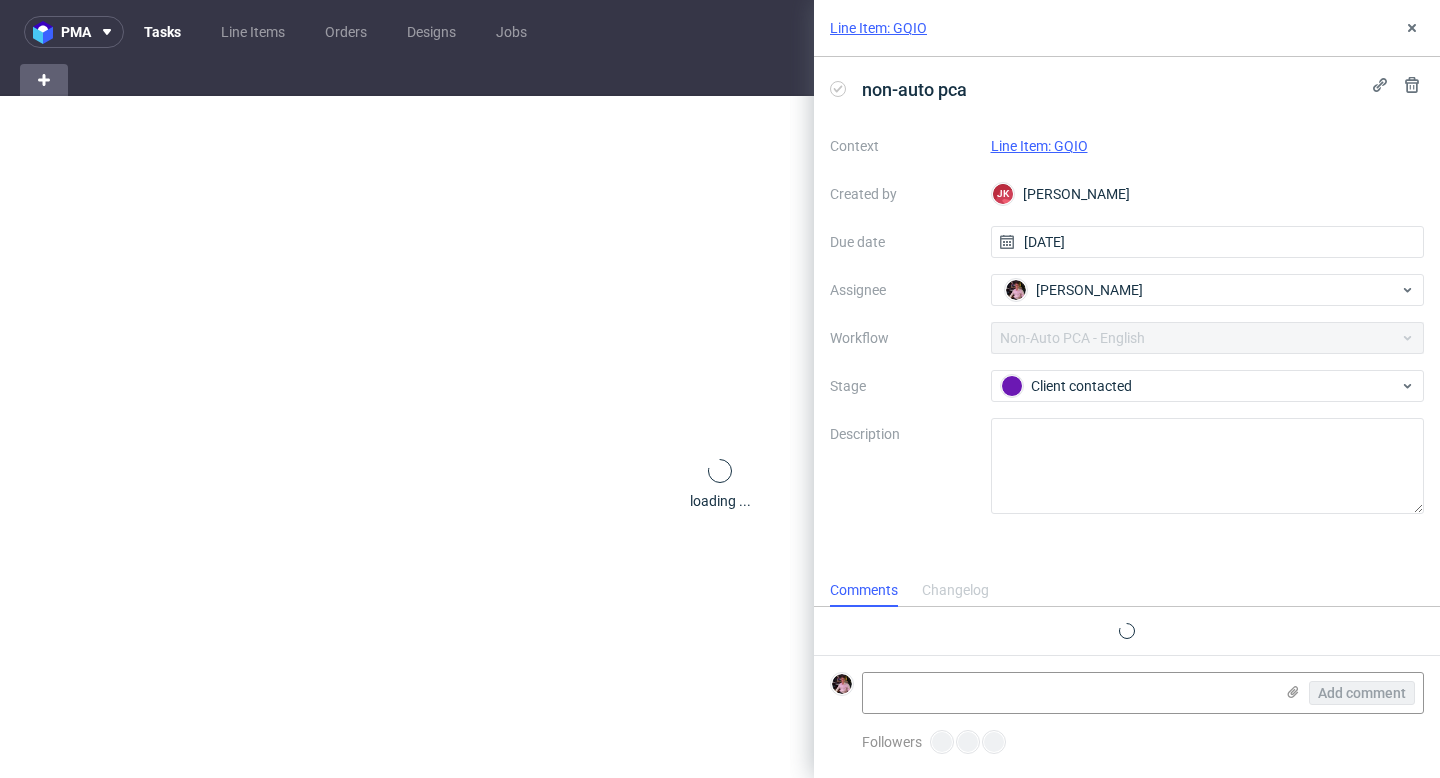 scroll, scrollTop: 0, scrollLeft: 0, axis: both 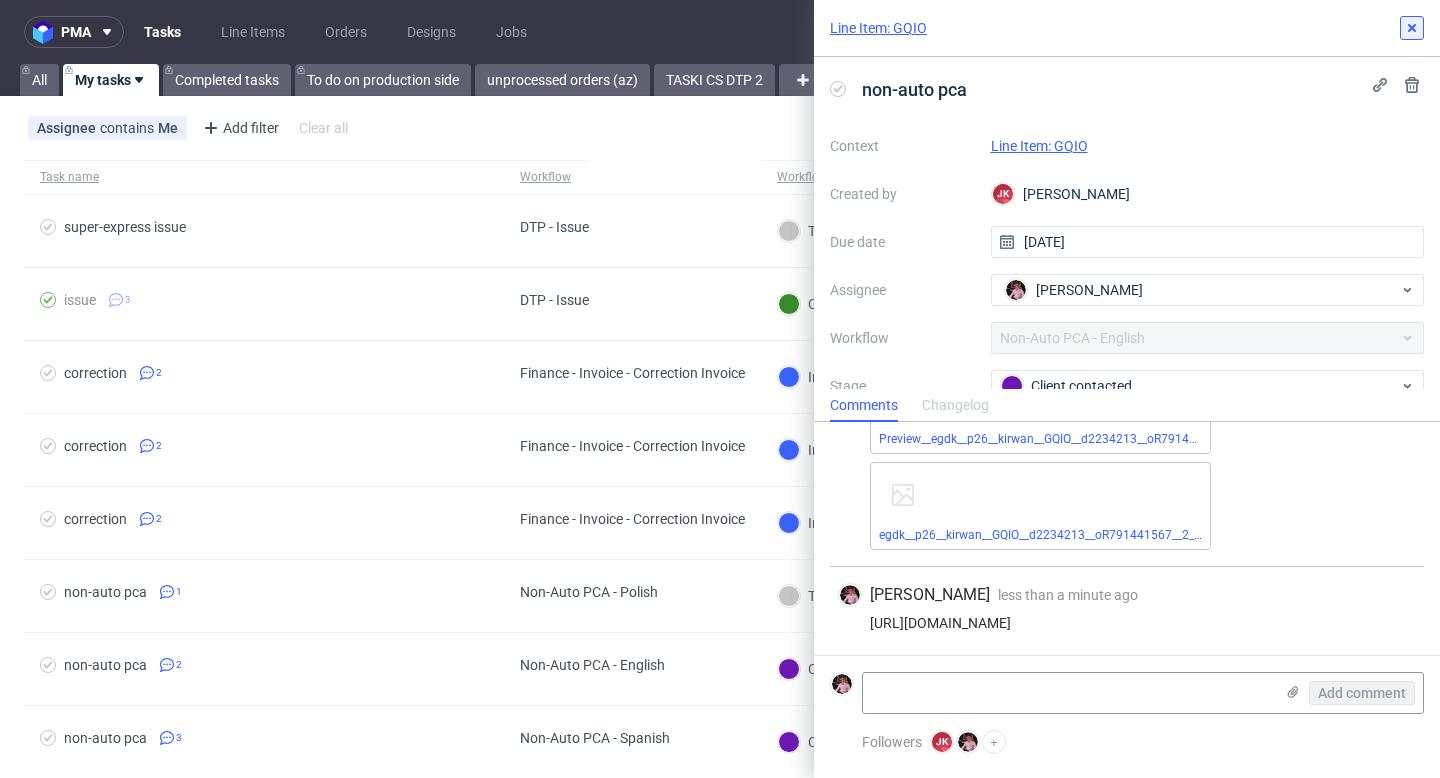 click 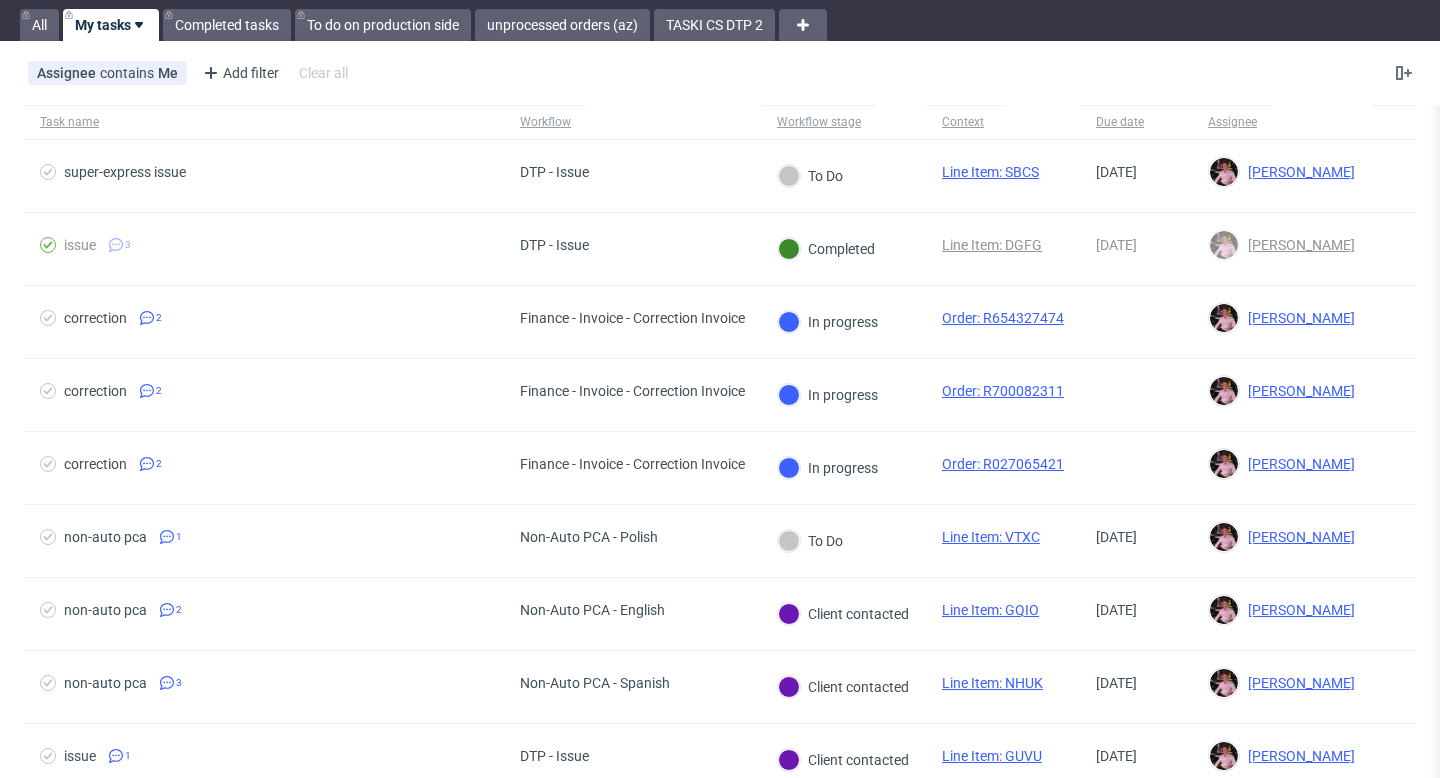 scroll, scrollTop: 54, scrollLeft: 0, axis: vertical 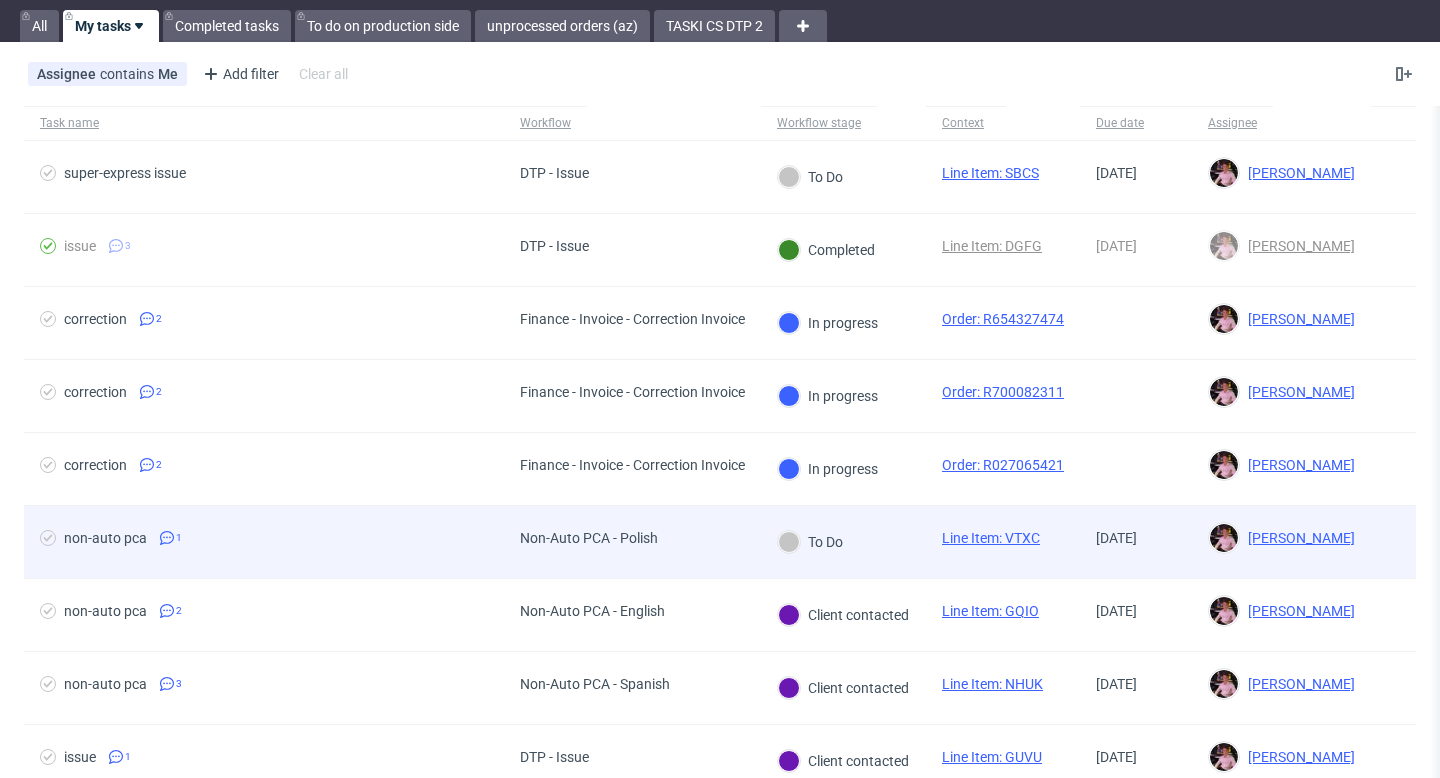 click on "Non-Auto PCA - Polish" at bounding box center (589, 538) 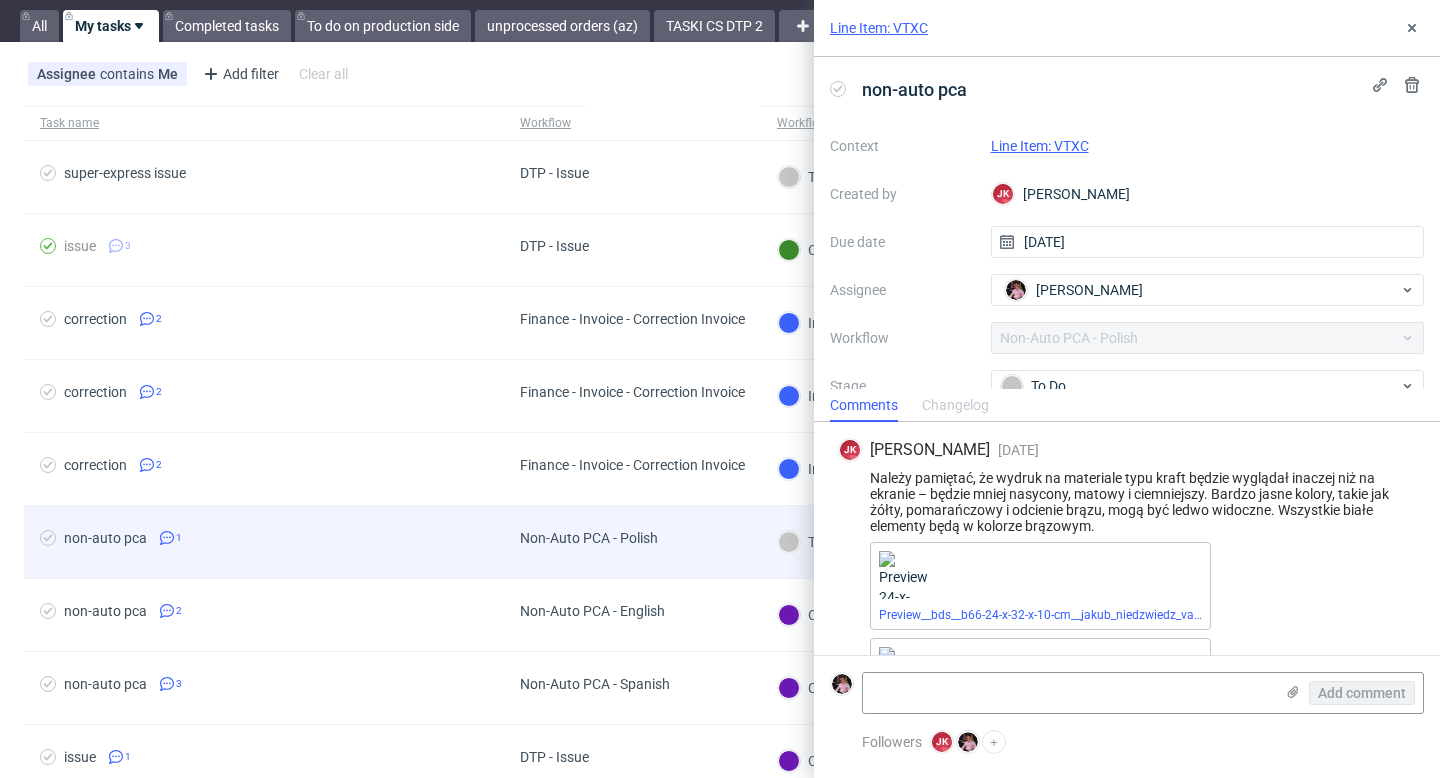 scroll, scrollTop: 87, scrollLeft: 0, axis: vertical 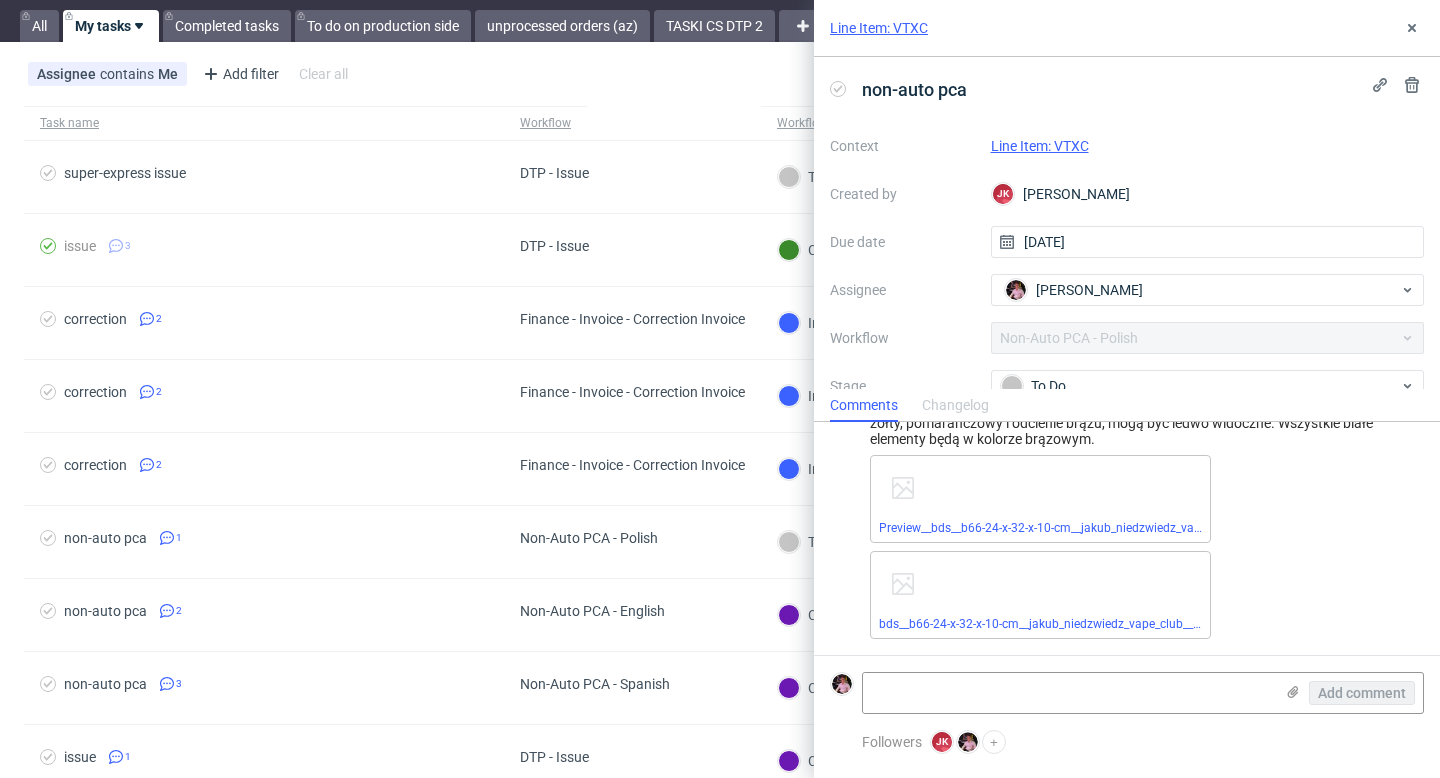 click on "Line Item: VTXC" at bounding box center (1040, 146) 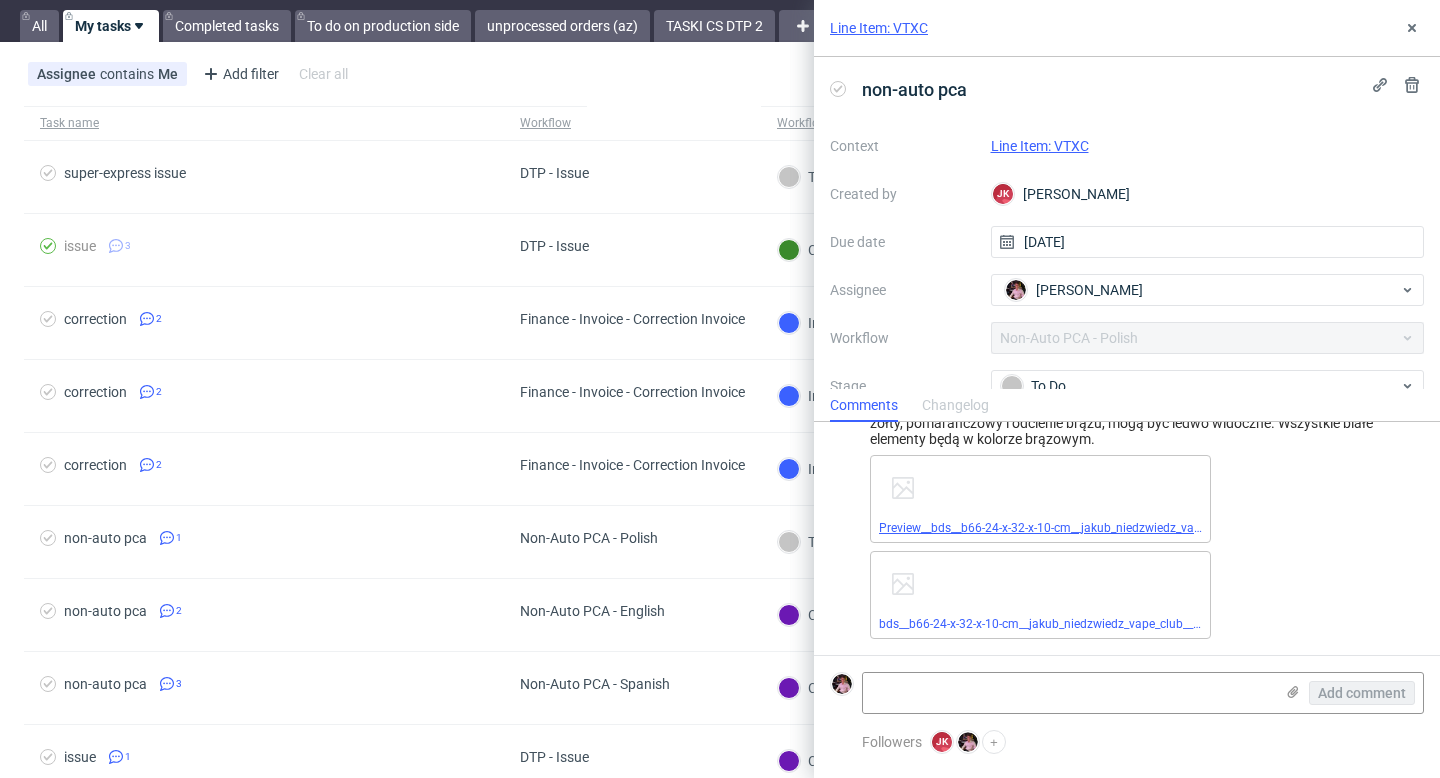 scroll, scrollTop: 0, scrollLeft: 0, axis: both 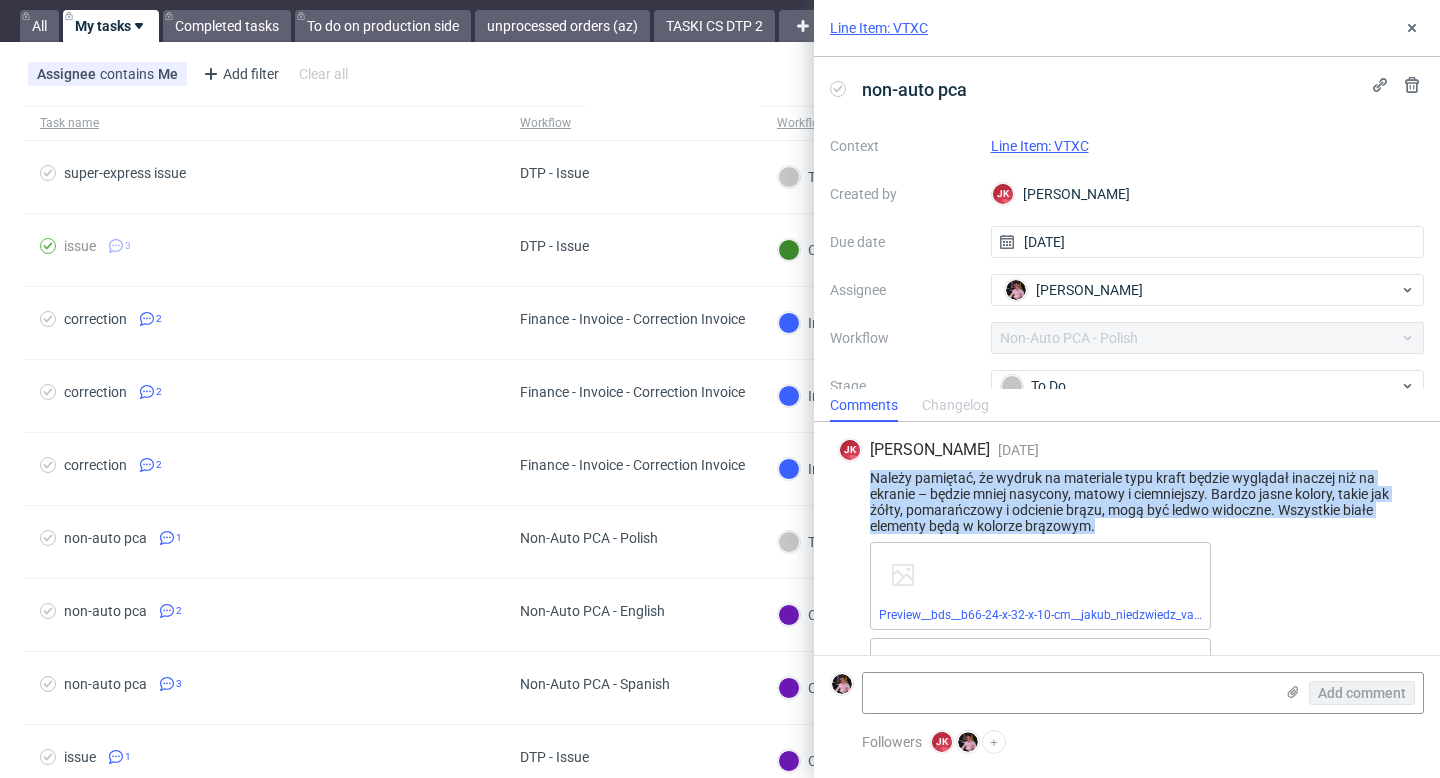 drag, startPoint x: 1111, startPoint y: 519, endPoint x: 828, endPoint y: 478, distance: 285.95453 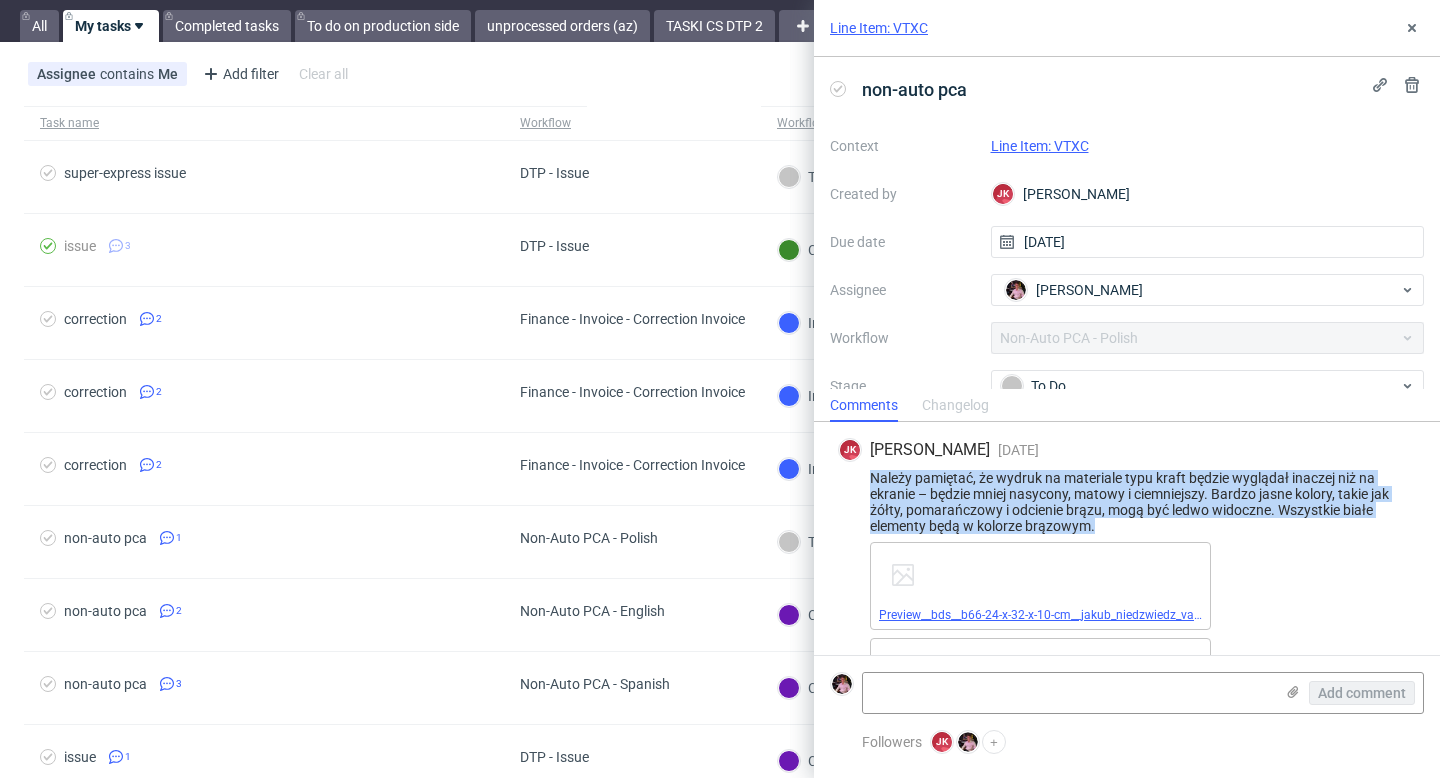click on "Preview__bds__b66-24-x-32-x-10-cm__jakub_niedzwiedz_vape_club__VTXC__d2236237__oR199267293__7.pdf" at bounding box center (1173, 615) 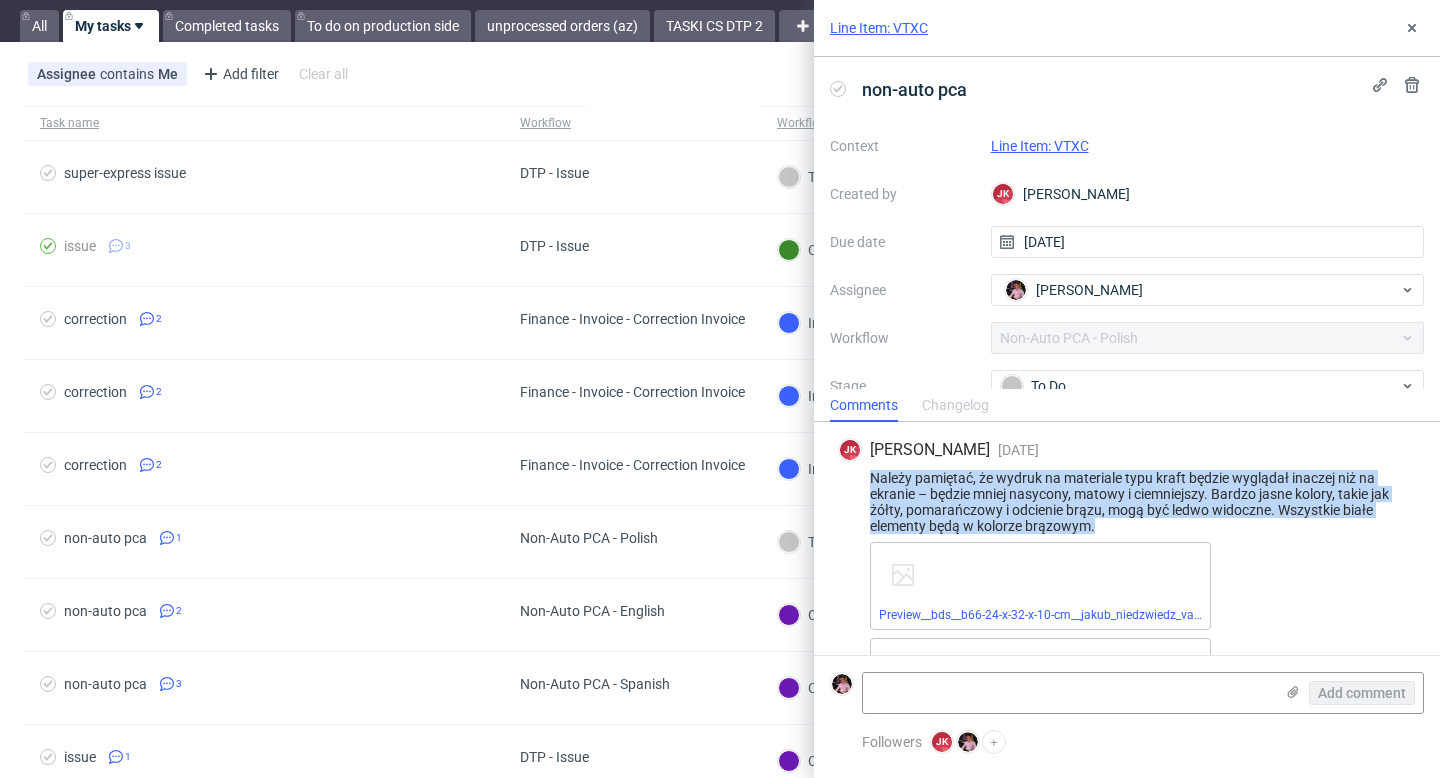 scroll, scrollTop: 87, scrollLeft: 0, axis: vertical 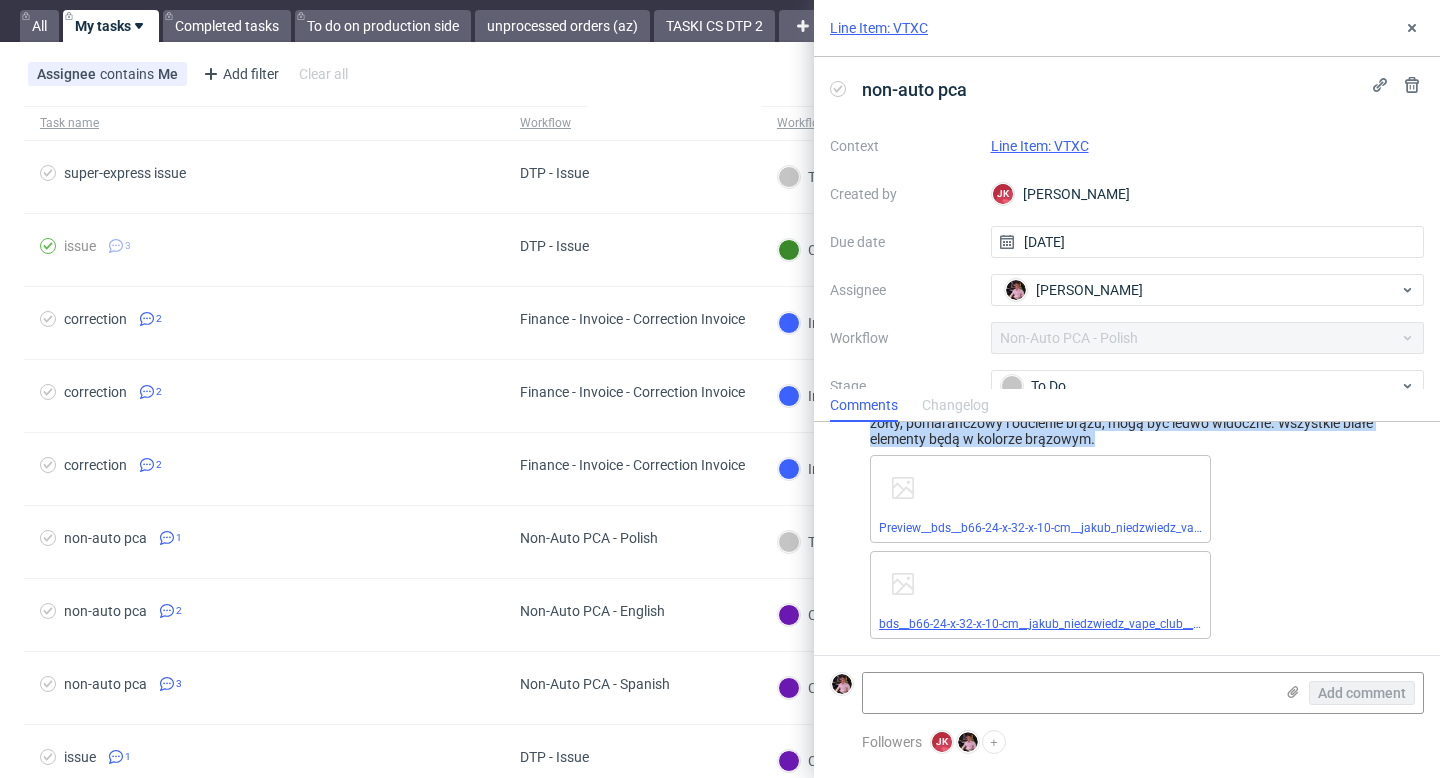 click on "bds__b66-24-x-32-x-10-cm__jakub_niedzwiedz_vape_club__VTXC__d2236237__oR199267293__7.pdf" at bounding box center (1147, 624) 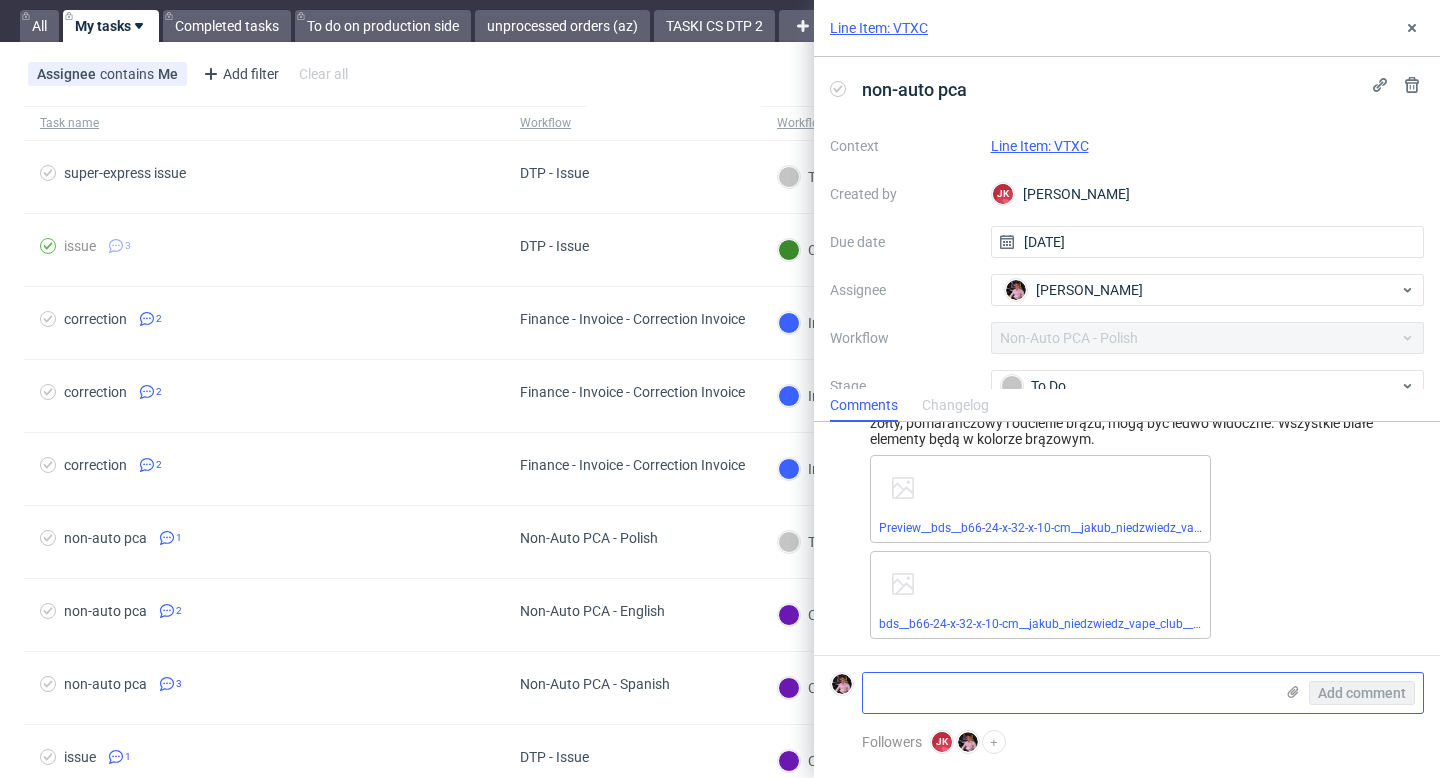 click at bounding box center [1068, 693] 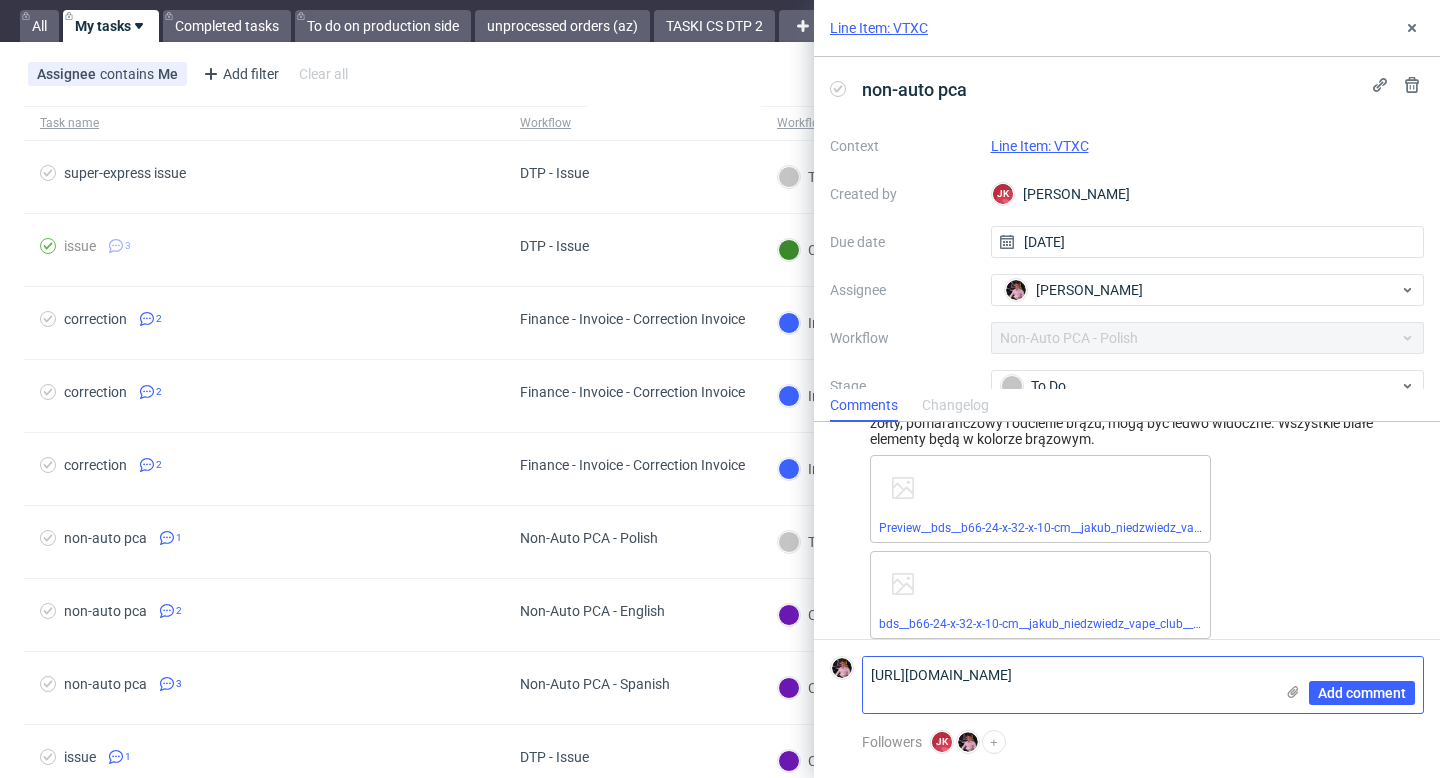 scroll, scrollTop: 0, scrollLeft: 0, axis: both 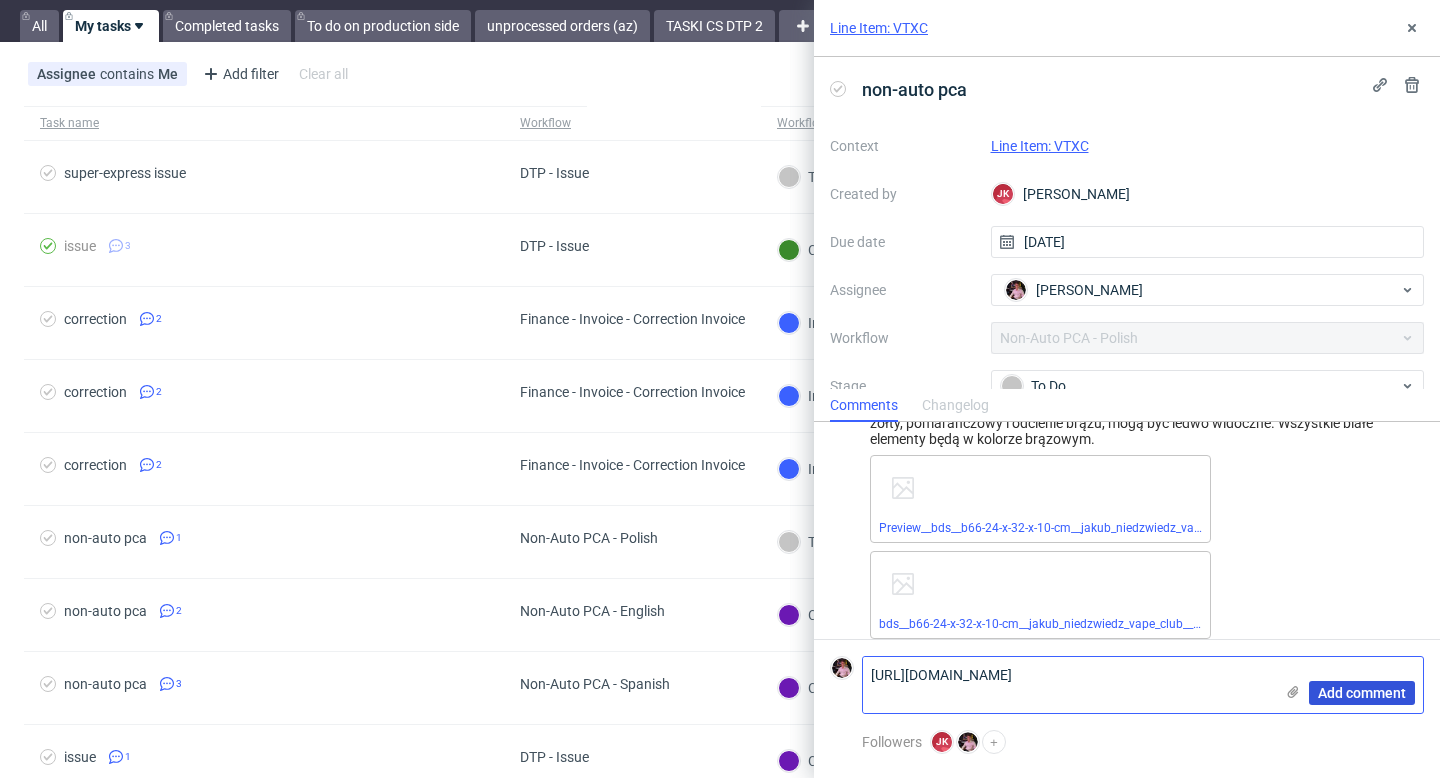 type on "https://app-eu1.hubspot.com/contacts/25600958/record/0-5/180156529906/" 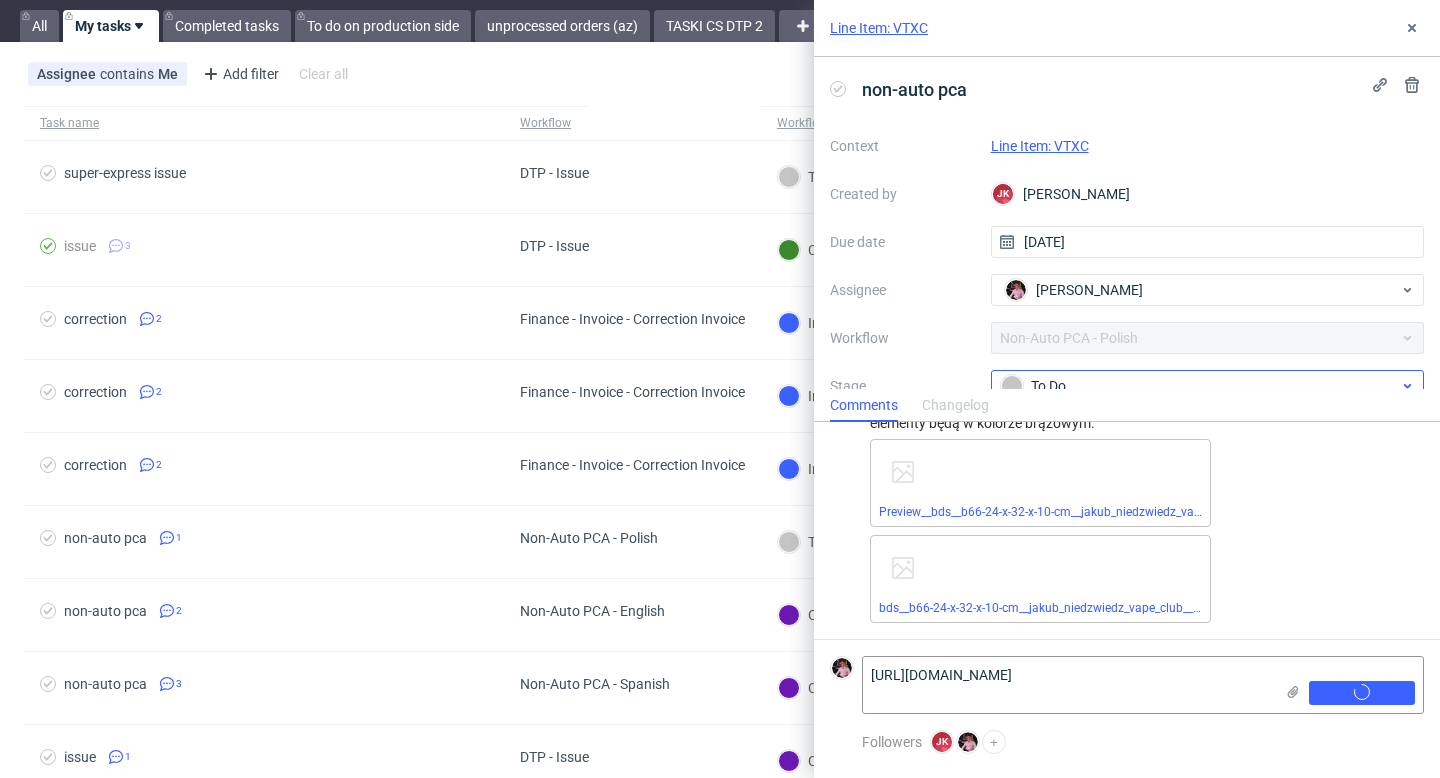 type 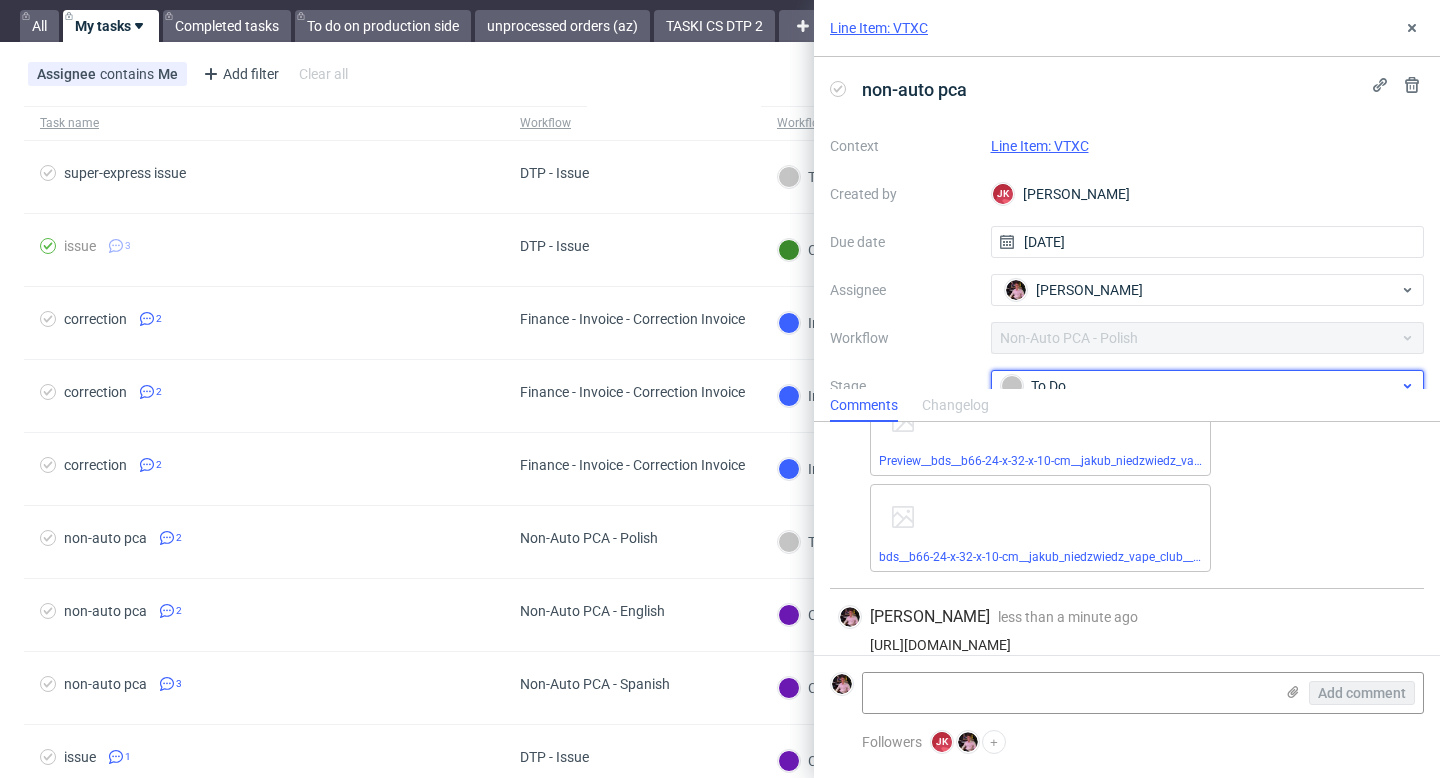 scroll, scrollTop: 176, scrollLeft: 0, axis: vertical 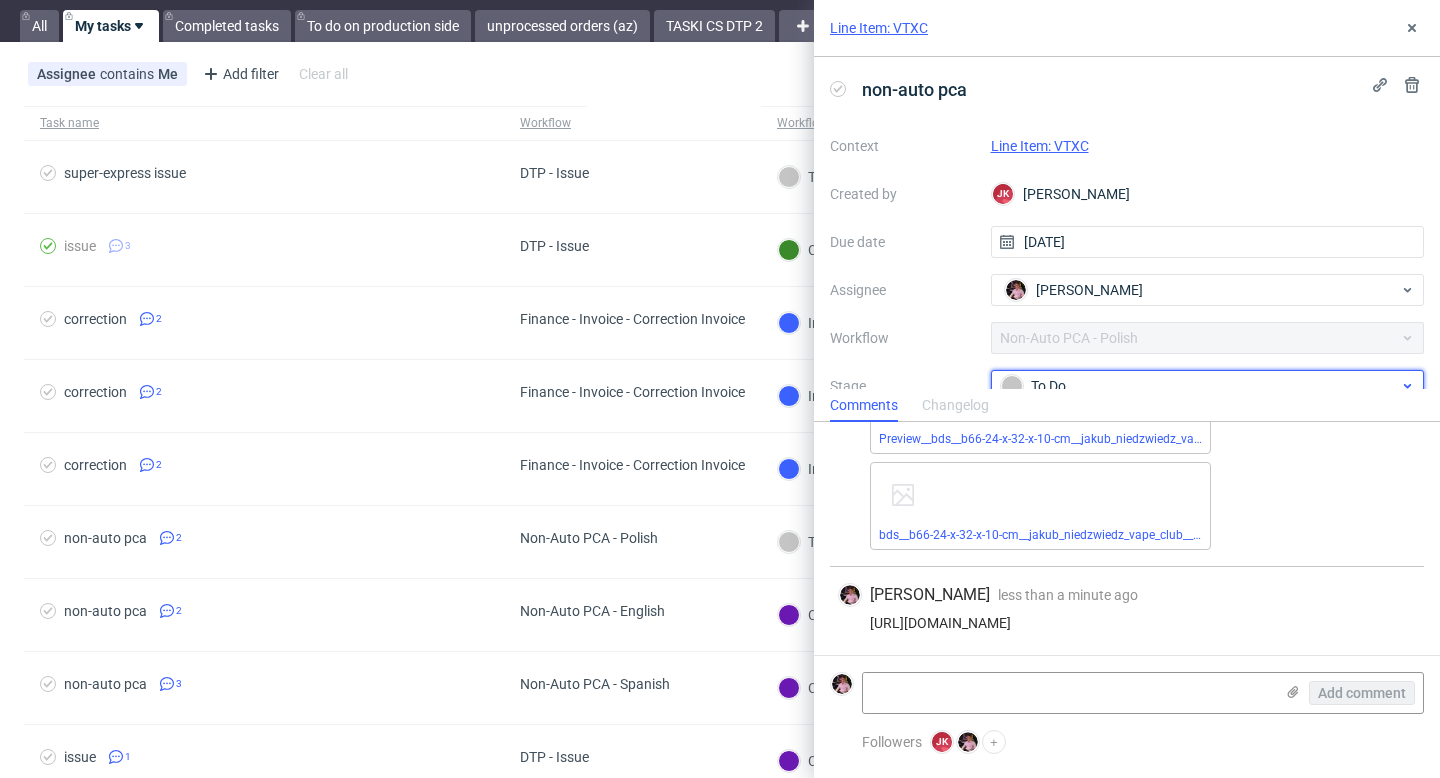 click on "To Do" at bounding box center (1200, 386) 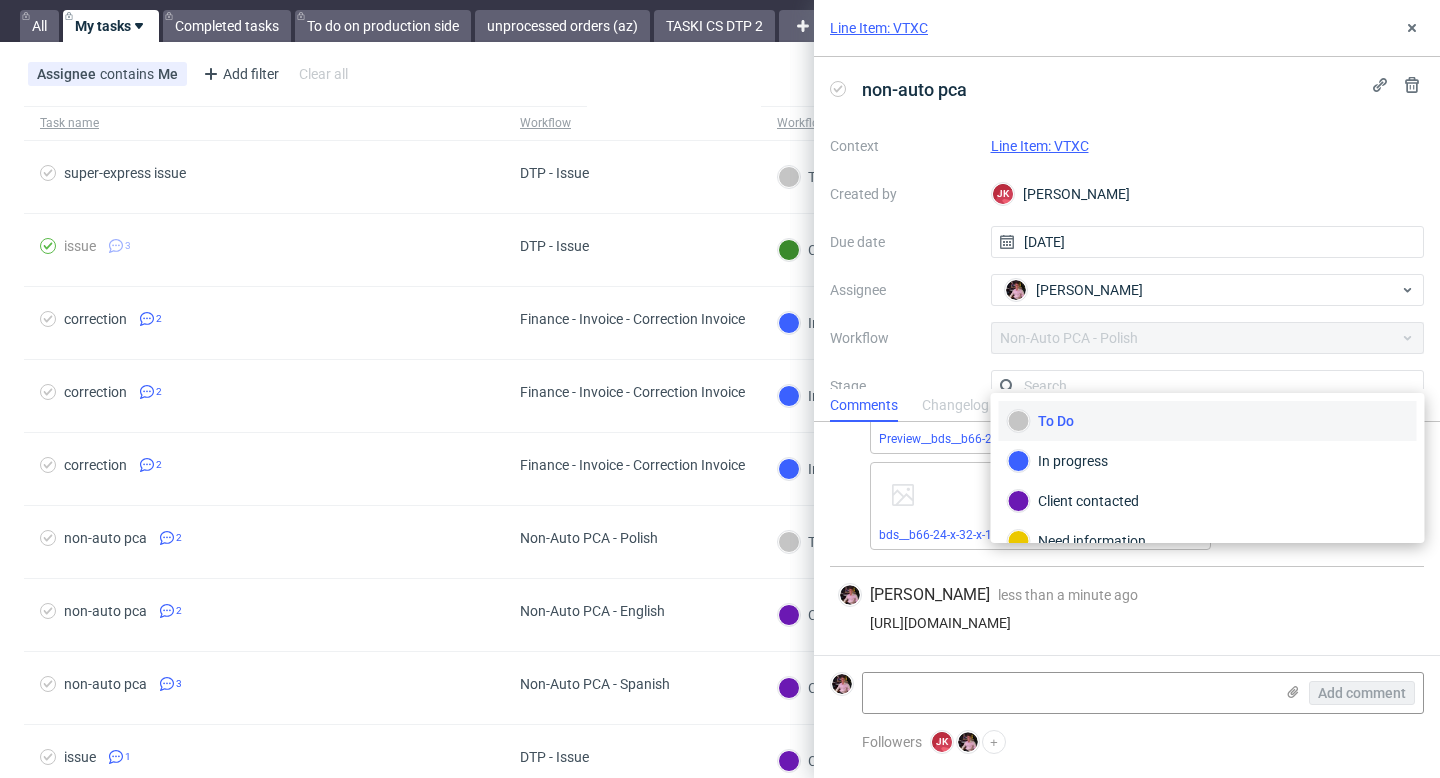 scroll, scrollTop: 13, scrollLeft: 0, axis: vertical 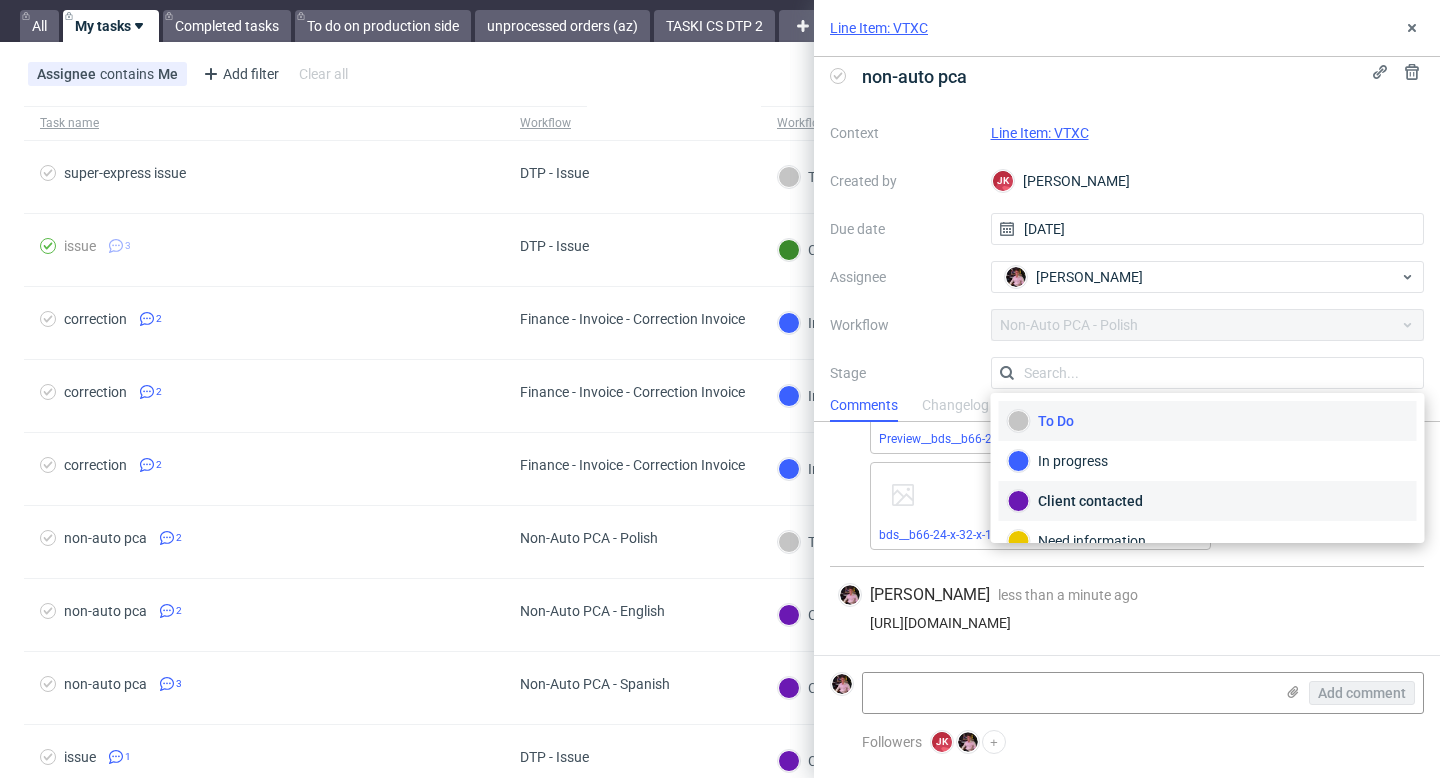 click on "Client contacted" at bounding box center (1208, 501) 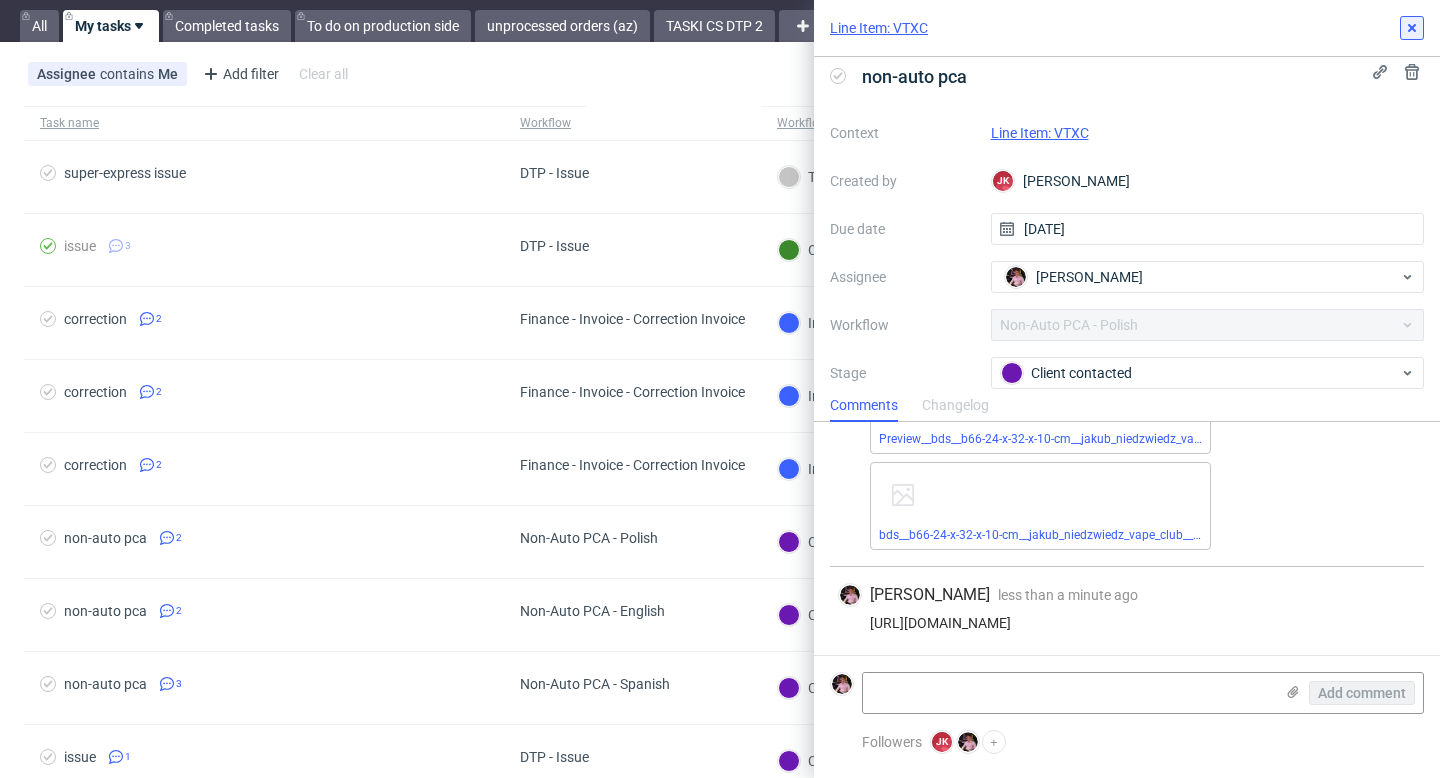 click 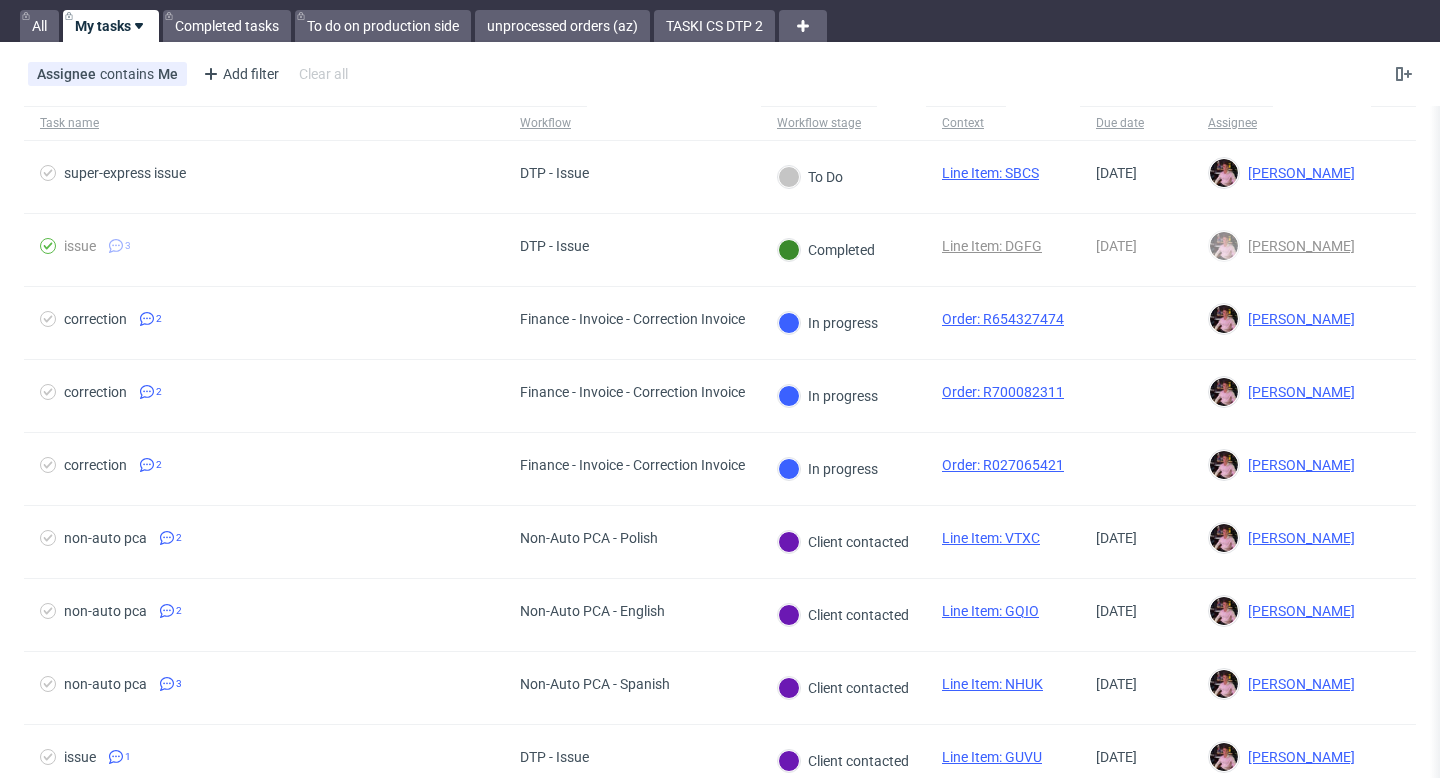 click on "Workflow" at bounding box center (632, 123) 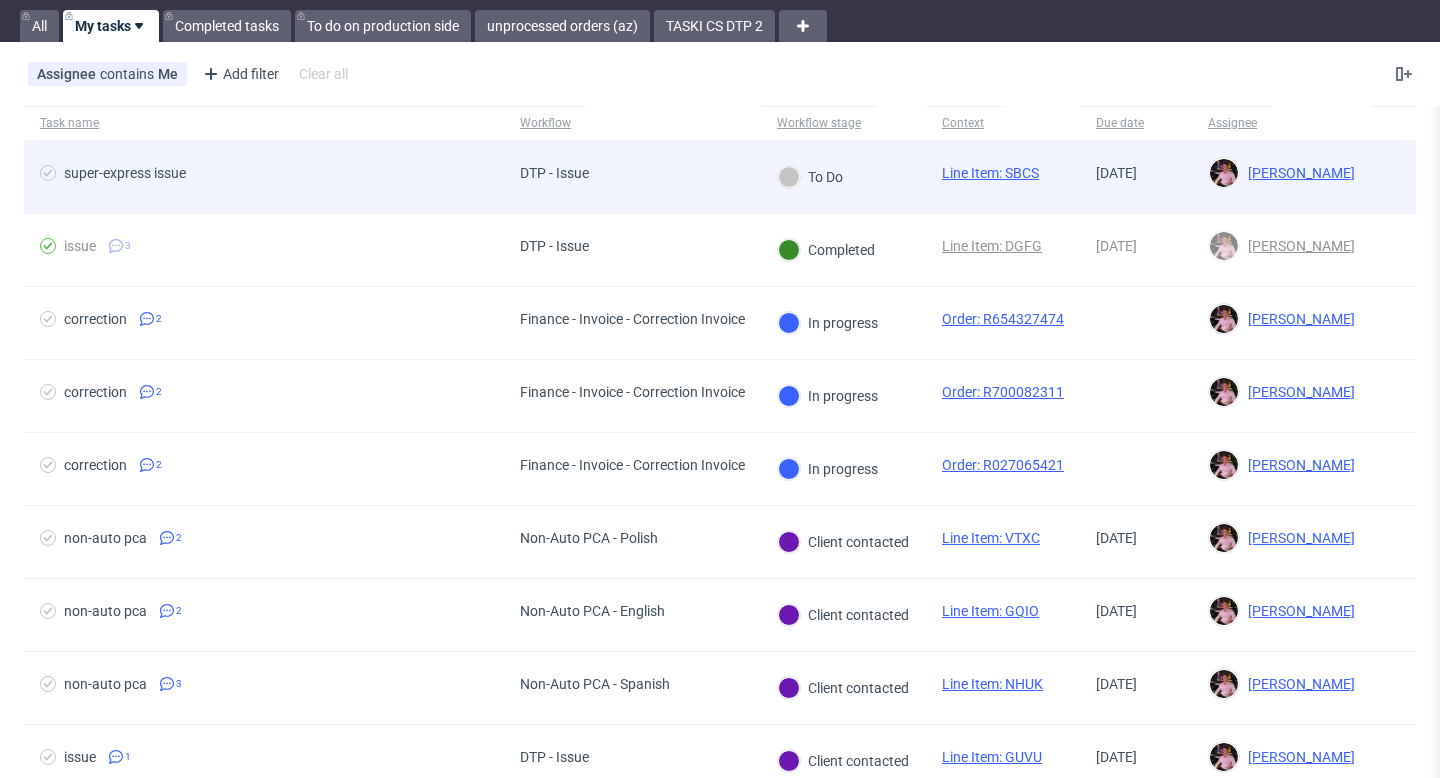 click on "DTP - Issue" at bounding box center [554, 173] 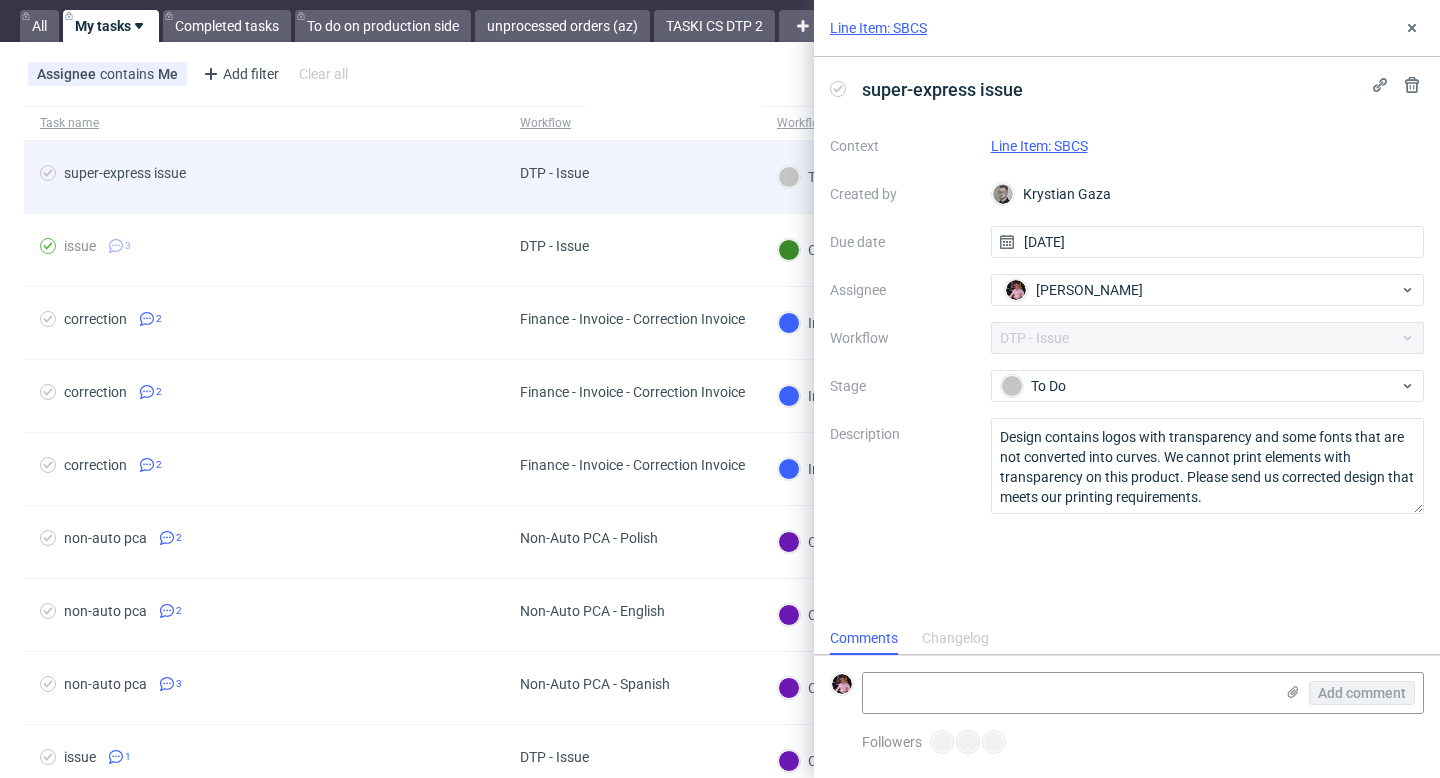 scroll, scrollTop: 16, scrollLeft: 0, axis: vertical 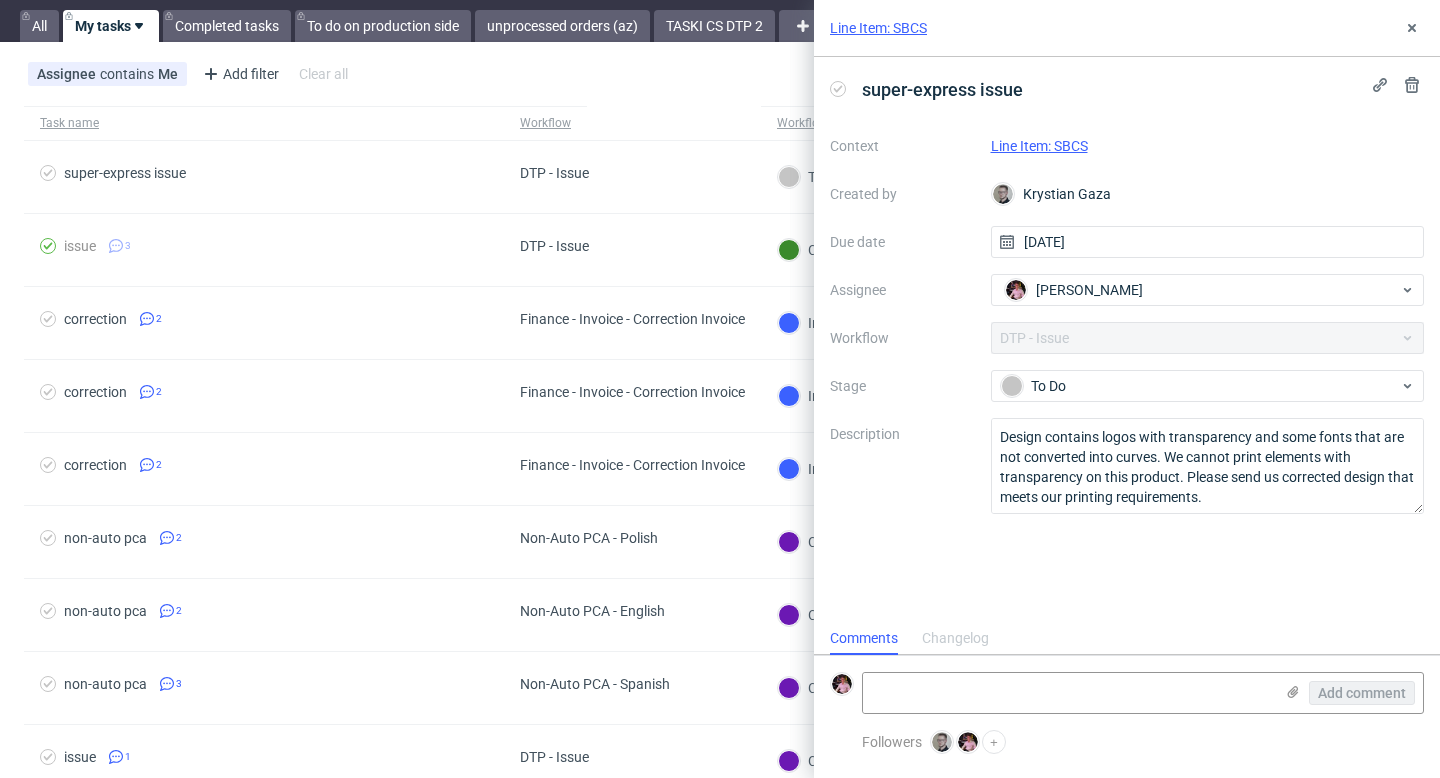 click on "Line Item: SBCS" at bounding box center [1208, 146] 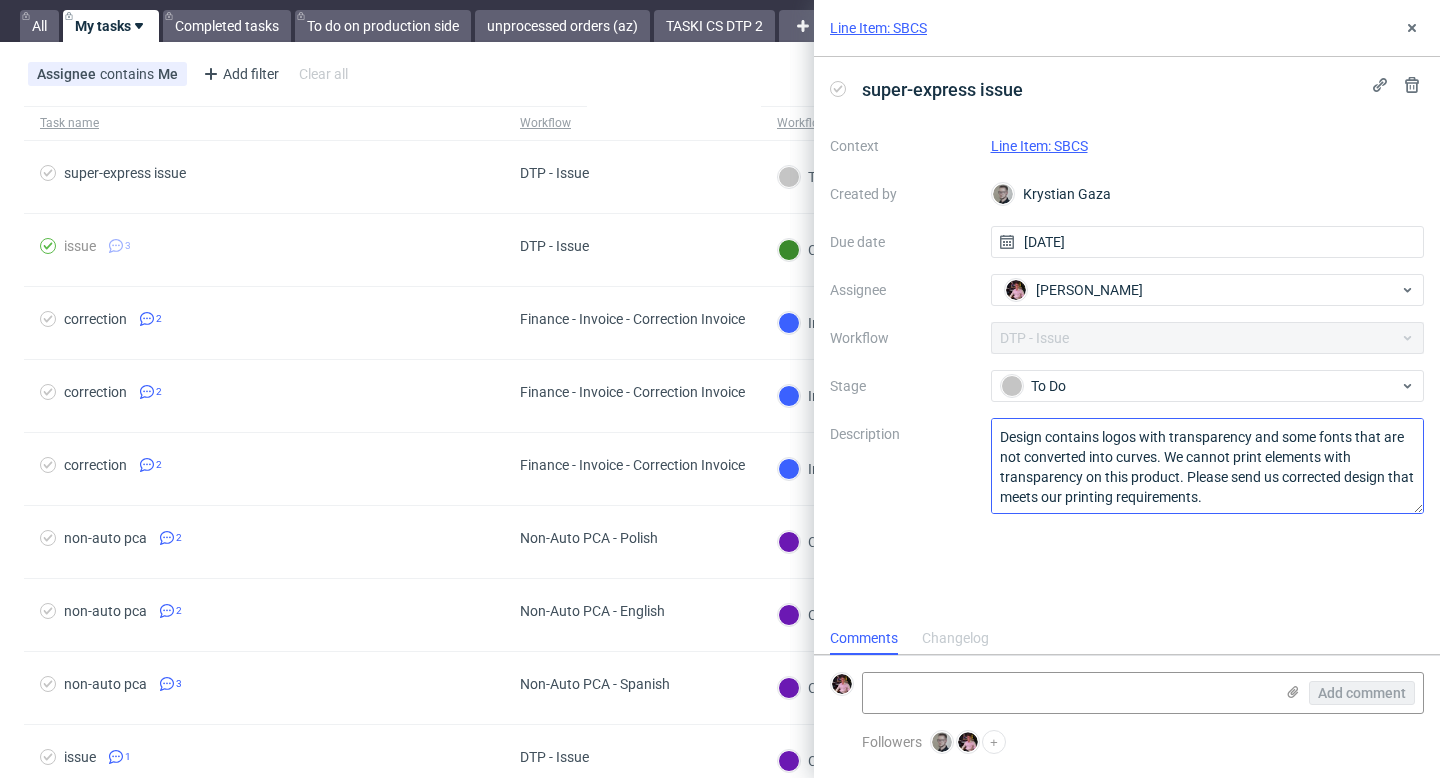 scroll, scrollTop: 2, scrollLeft: 0, axis: vertical 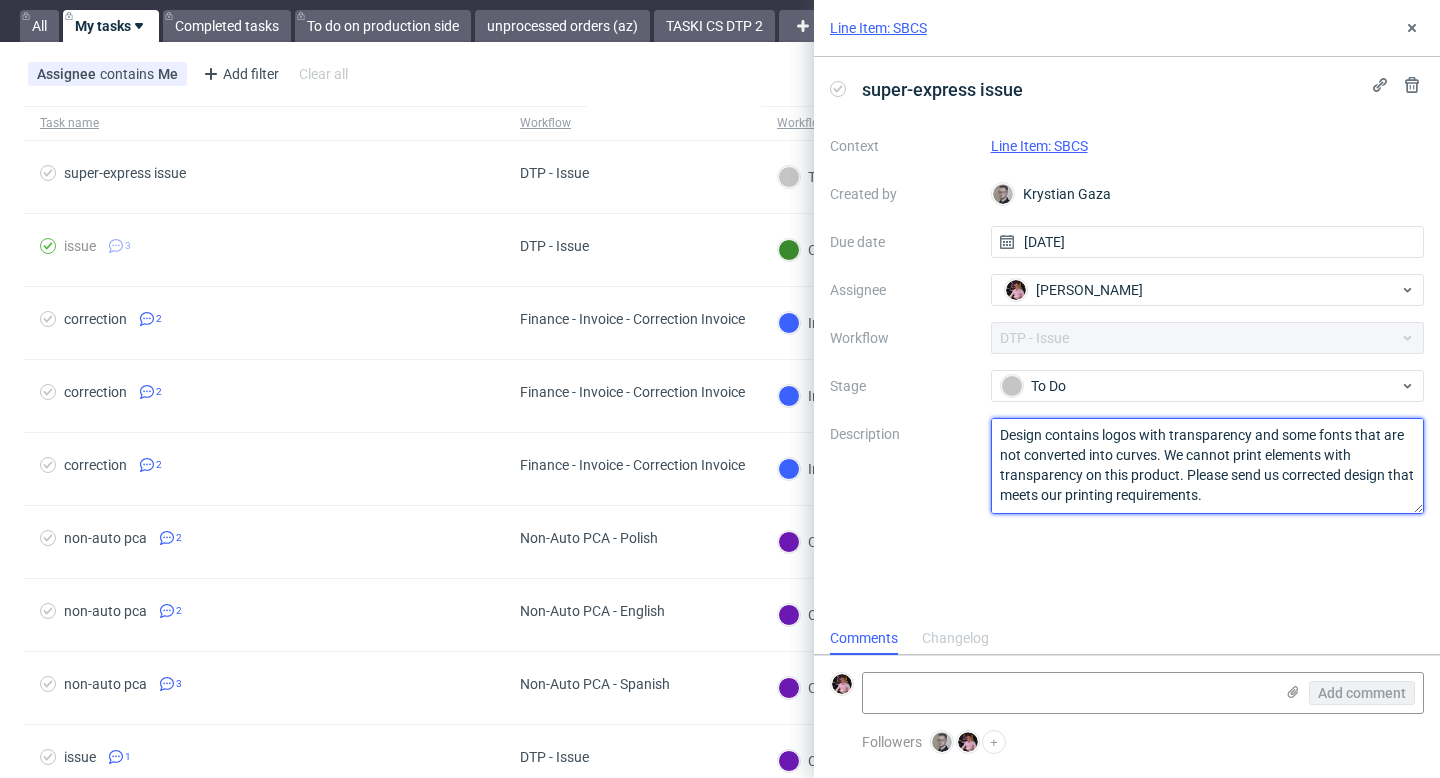 drag, startPoint x: 1235, startPoint y: 490, endPoint x: 967, endPoint y: 433, distance: 273.99454 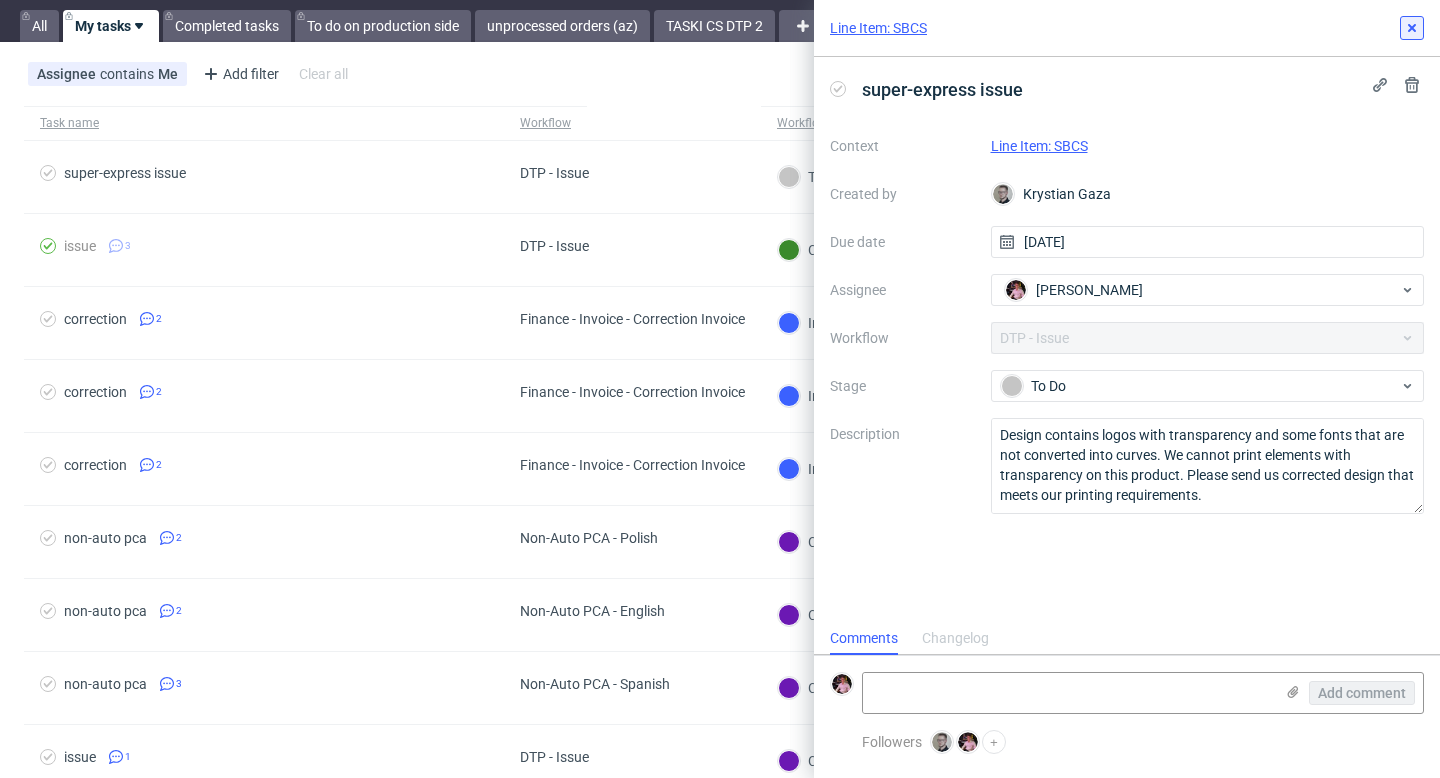 click 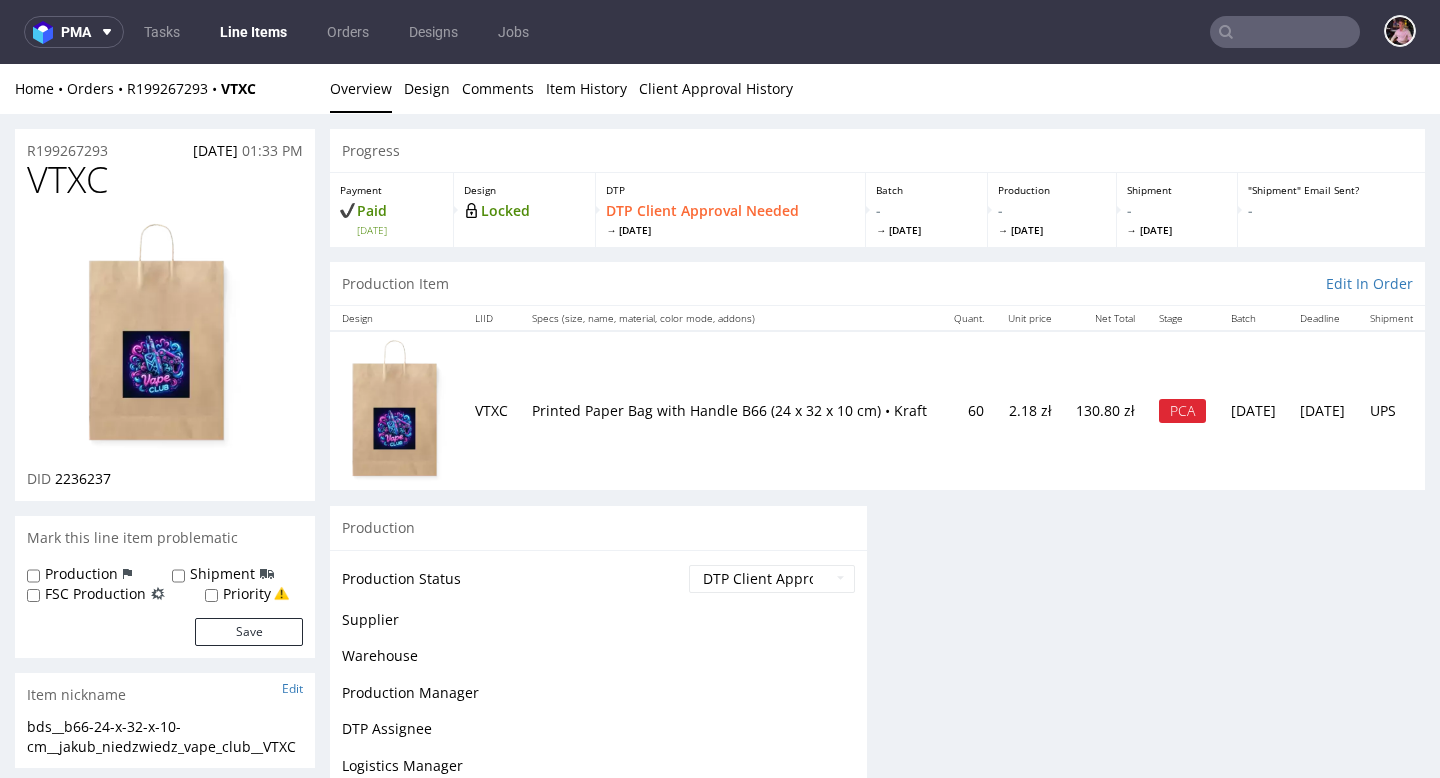 scroll, scrollTop: 0, scrollLeft: 0, axis: both 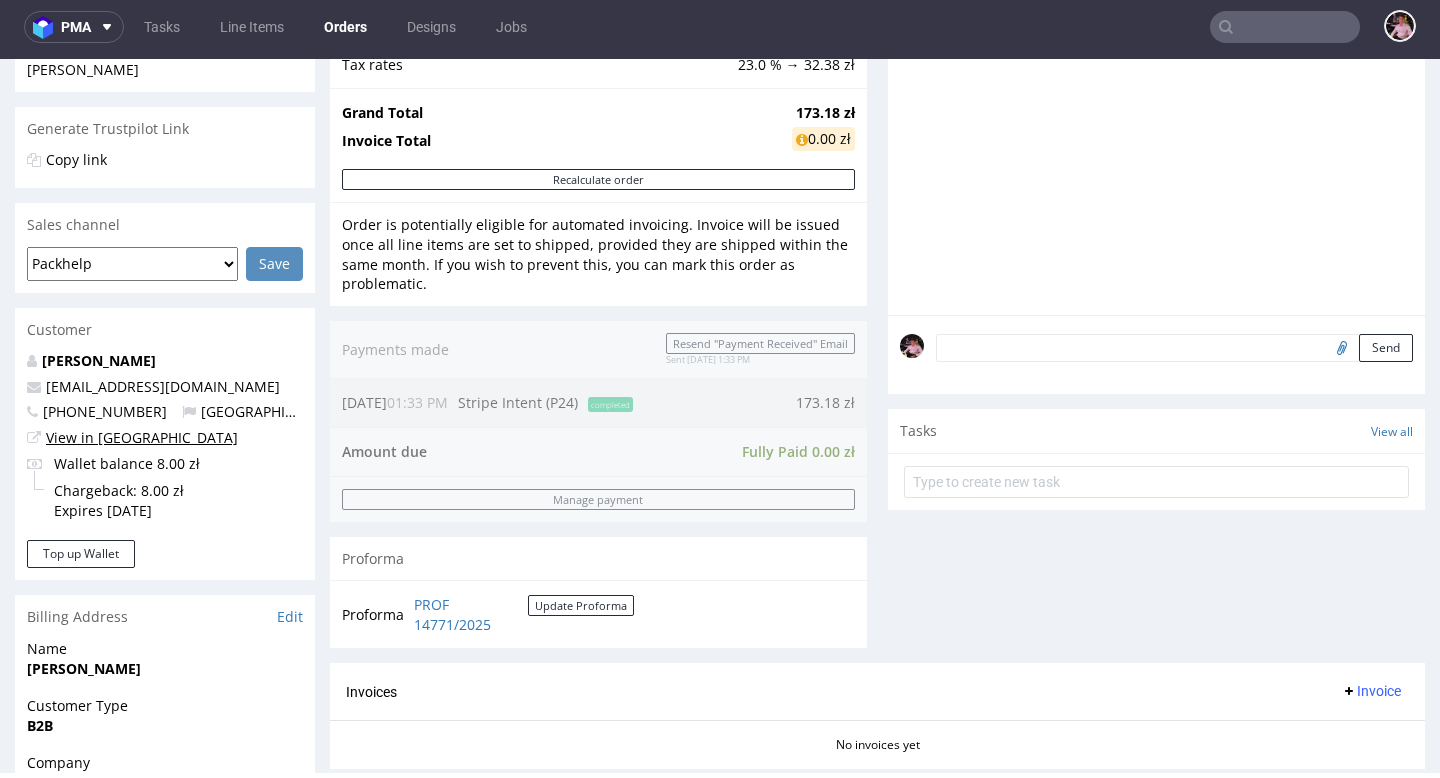 click on "View in [GEOGRAPHIC_DATA]" at bounding box center (142, 437) 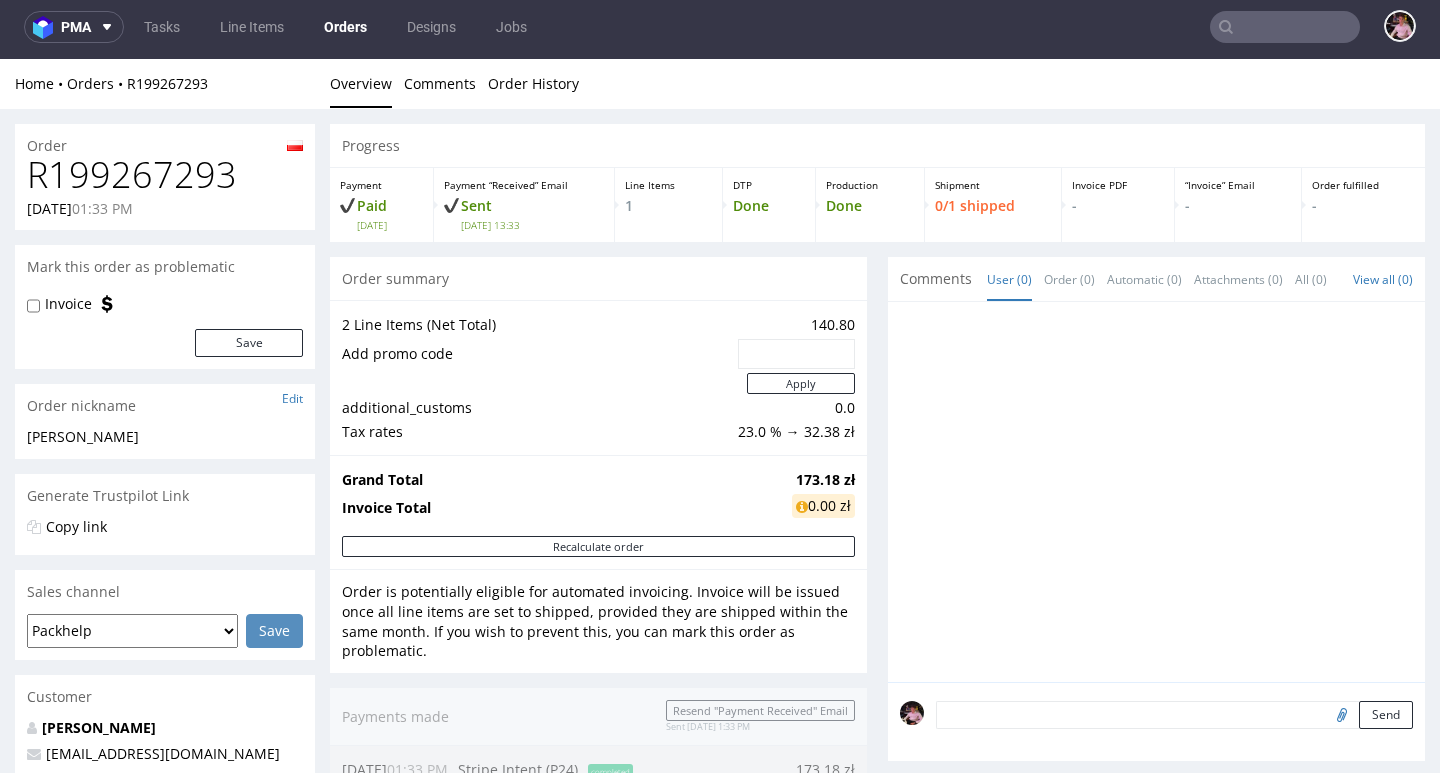 click on "R199267293" at bounding box center (165, 175) 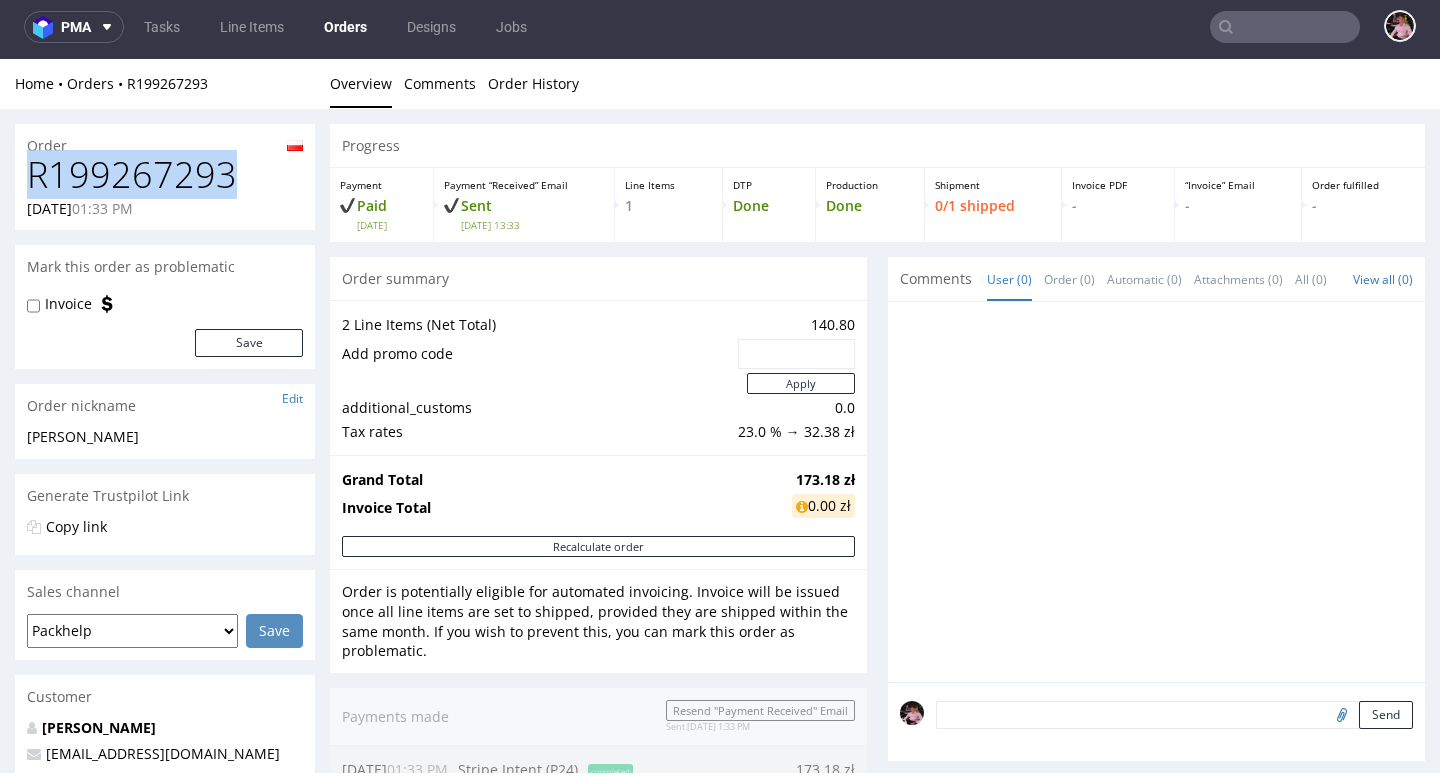 click on "R199267293" at bounding box center (165, 175) 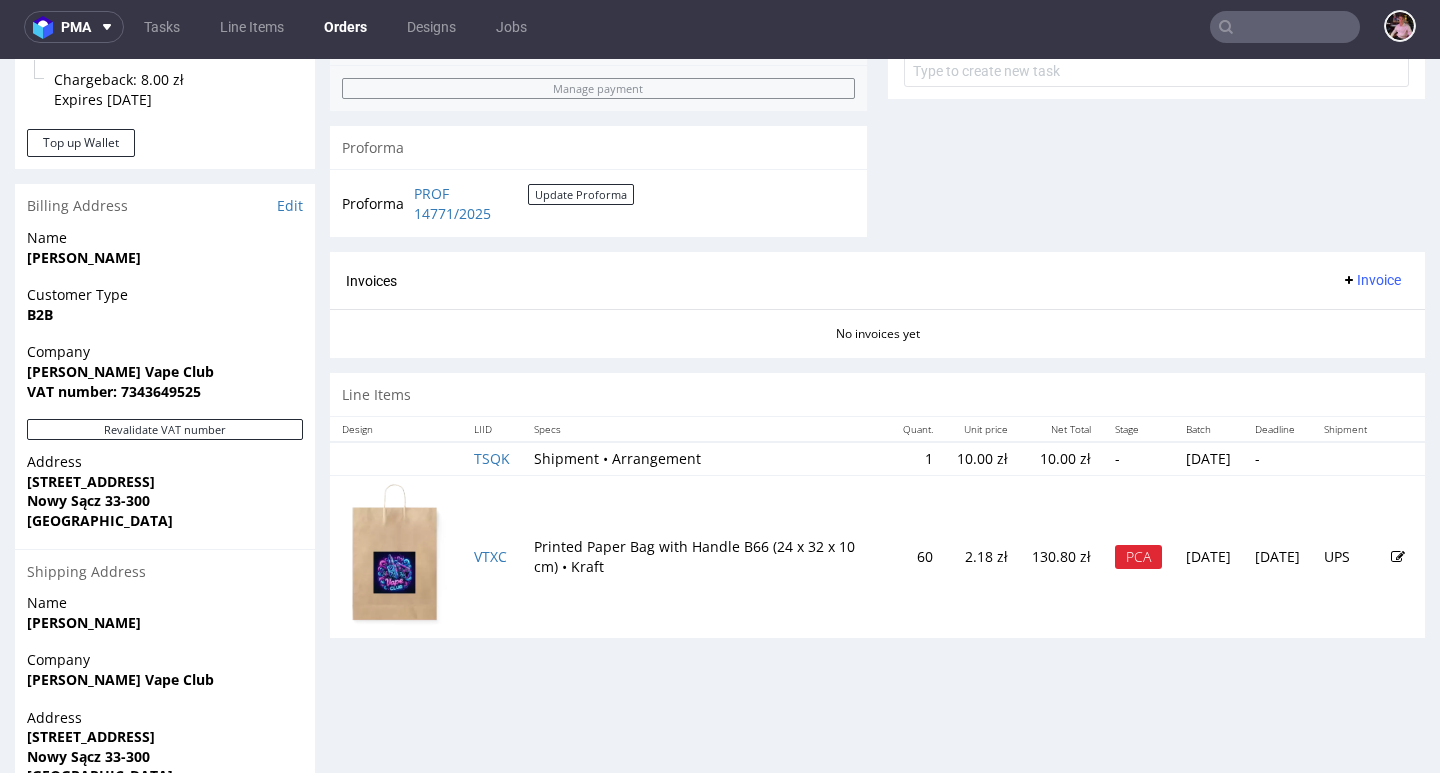 scroll, scrollTop: 779, scrollLeft: 0, axis: vertical 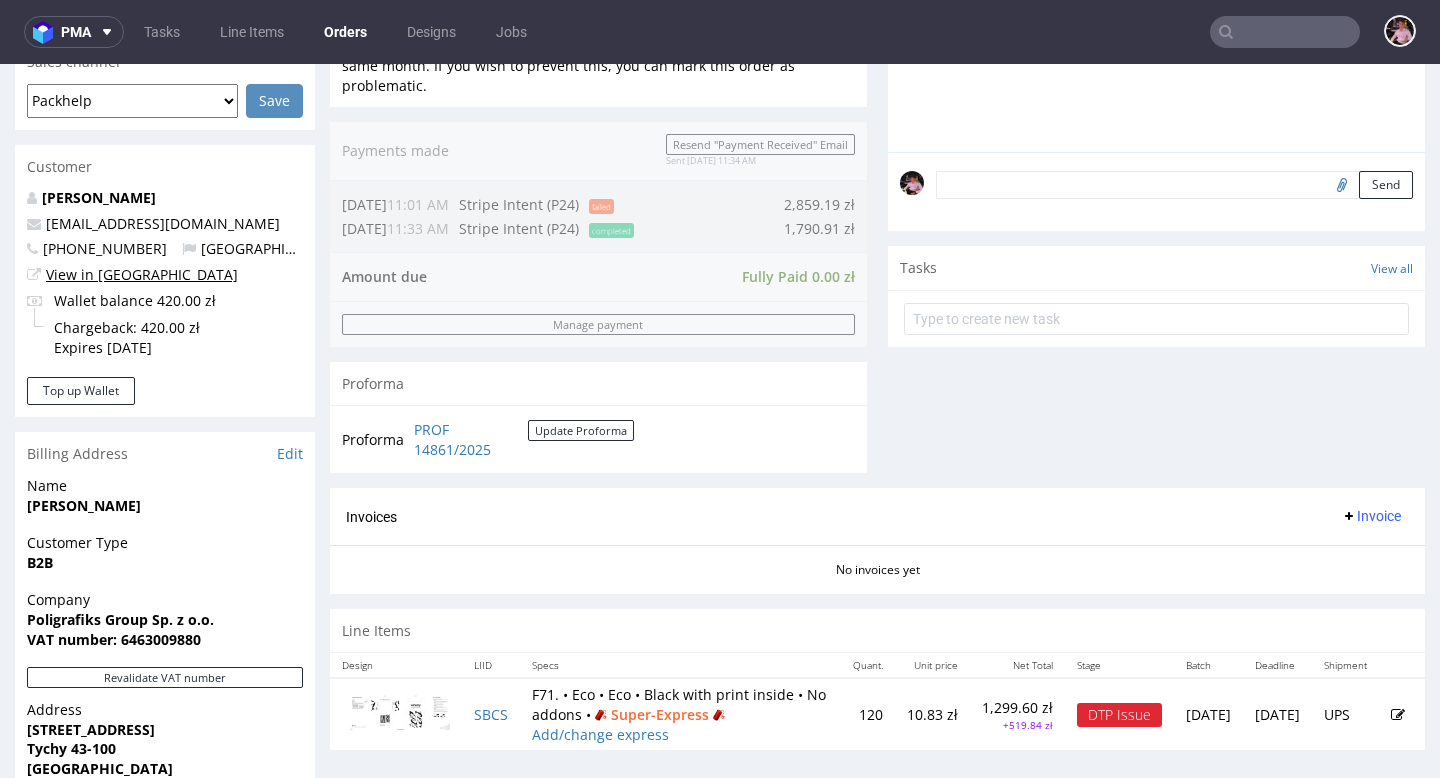 click on "View in [GEOGRAPHIC_DATA]" at bounding box center (142, 274) 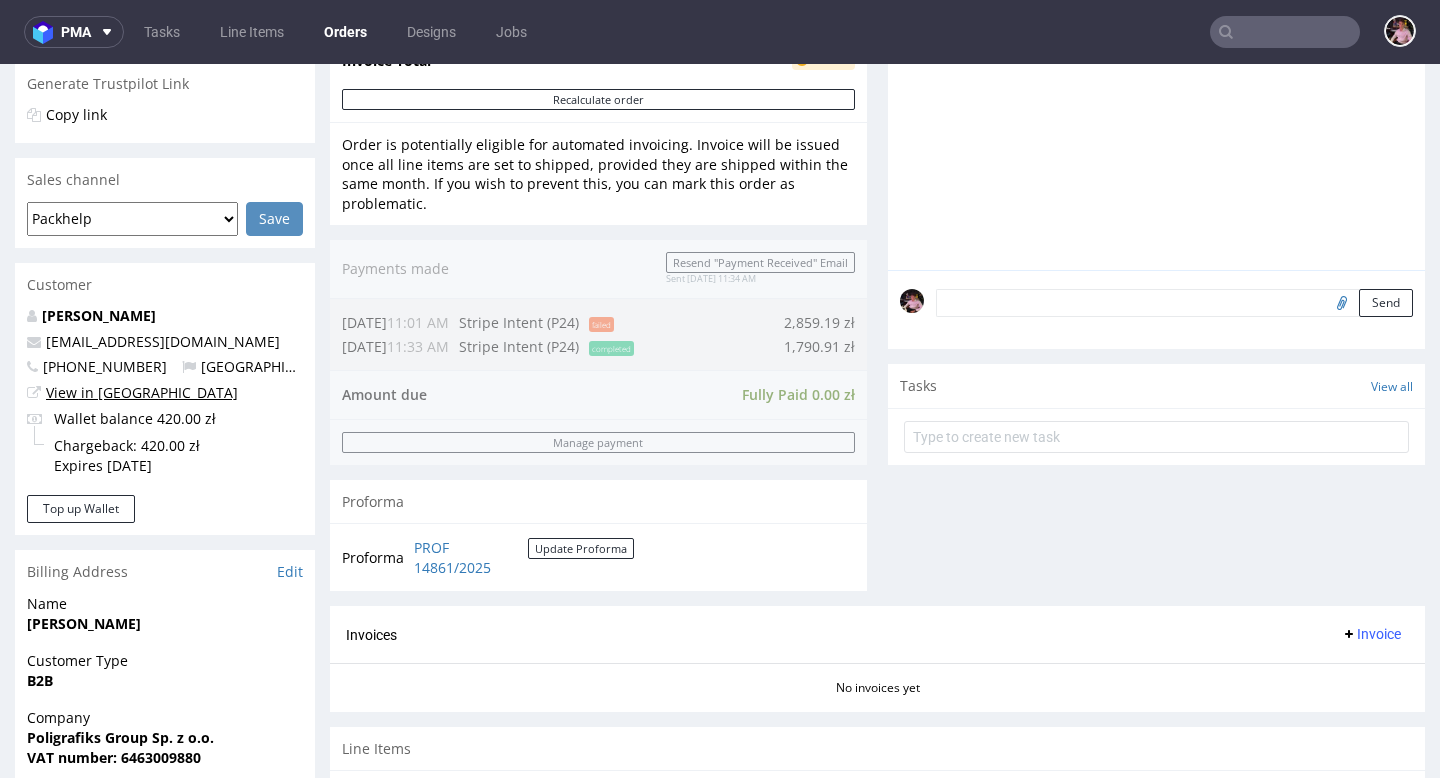 scroll, scrollTop: 0, scrollLeft: 0, axis: both 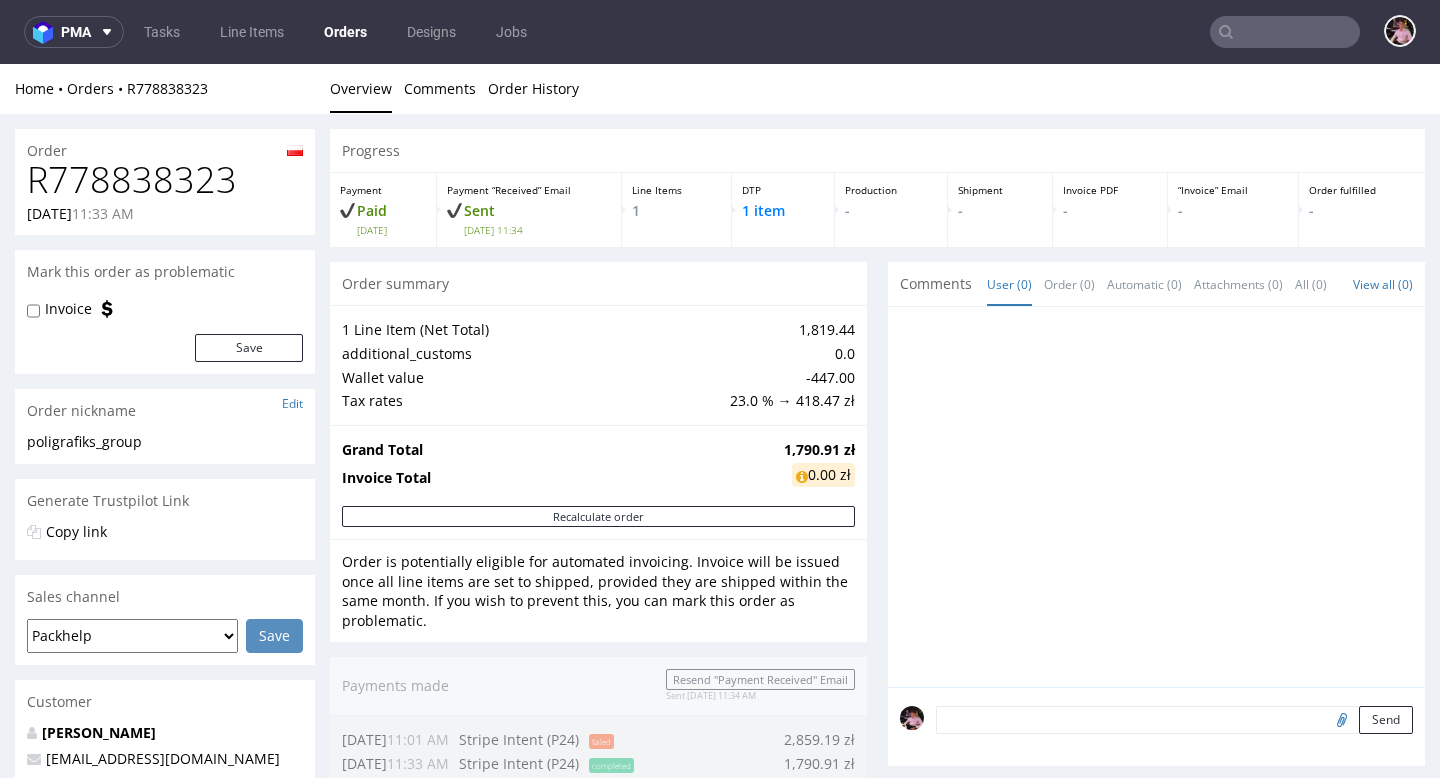 click on "R778838323" at bounding box center [165, 180] 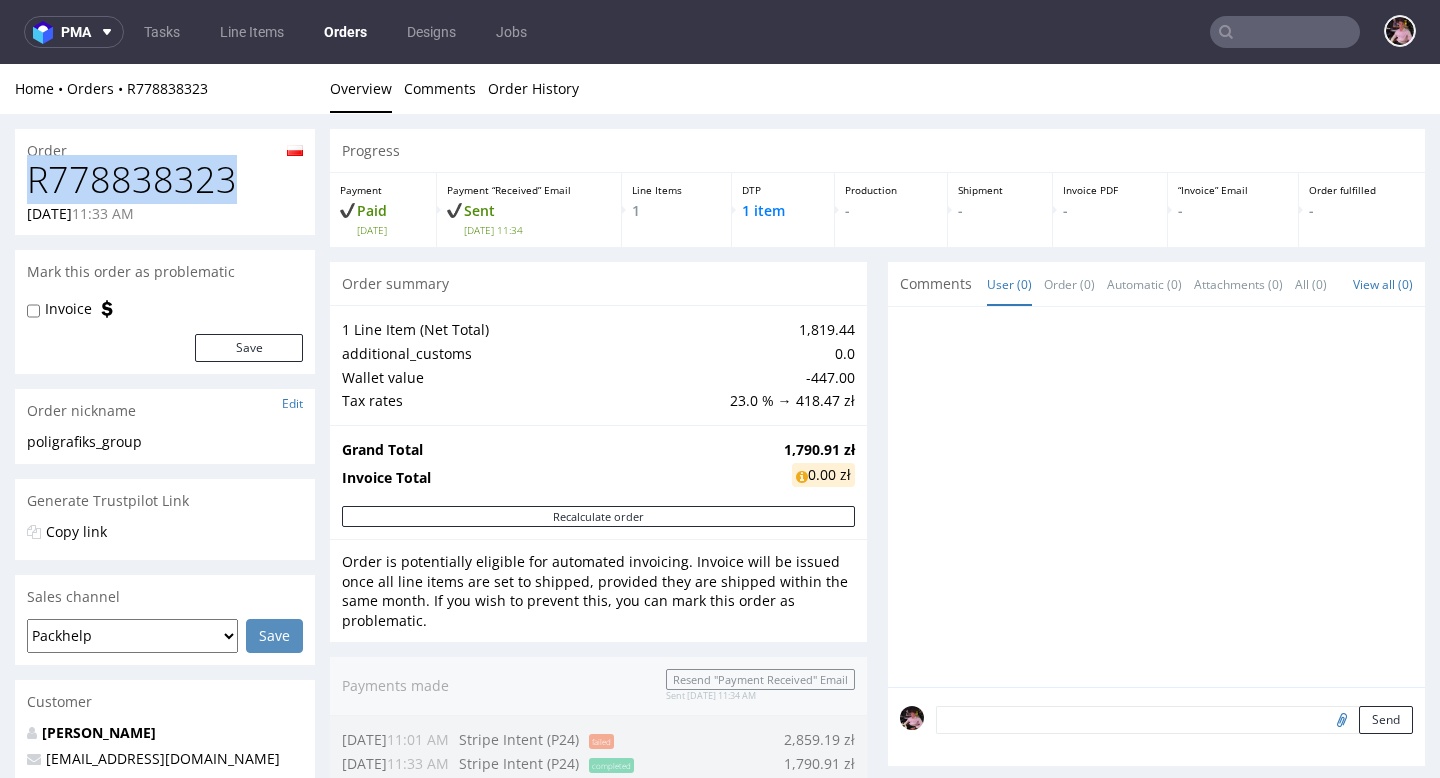 click on "R778838323" at bounding box center [165, 180] 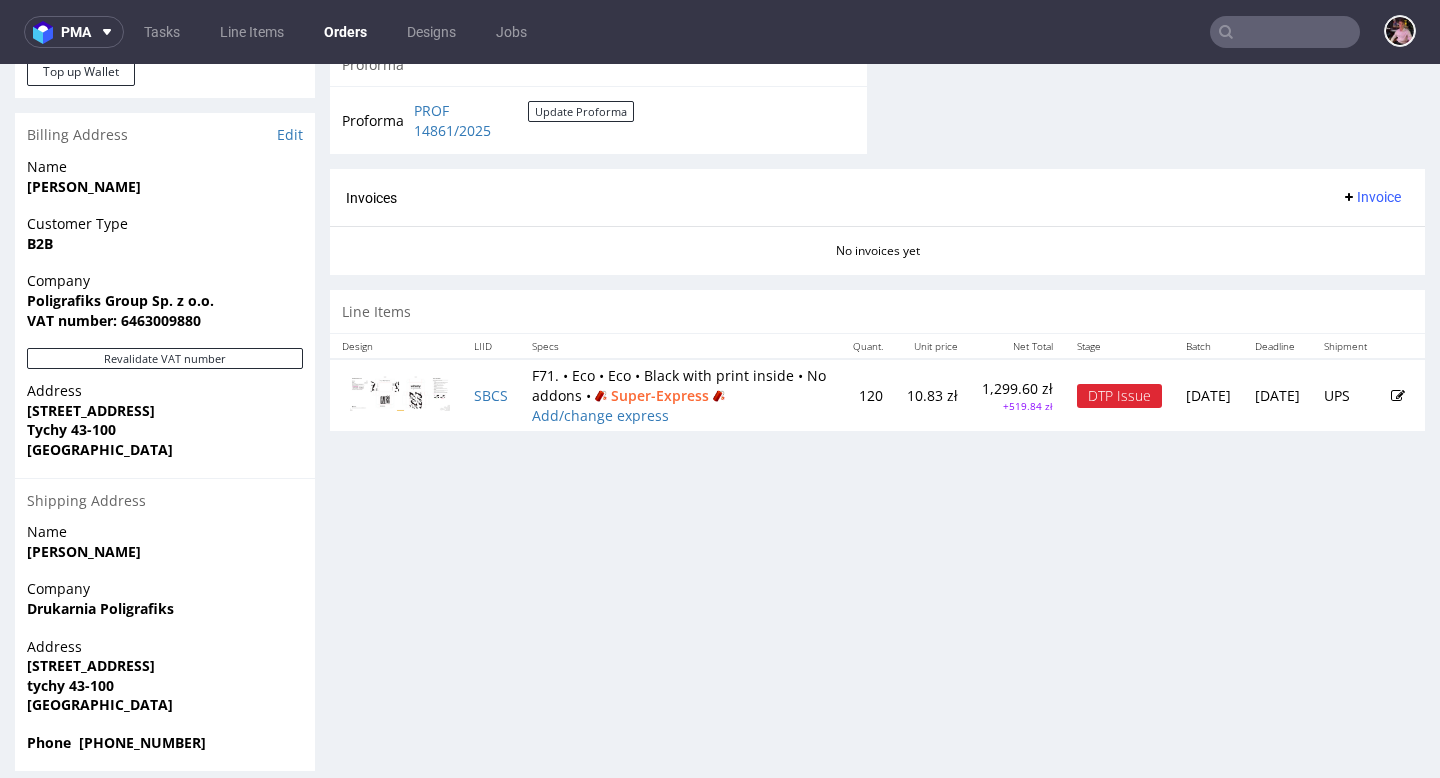 scroll, scrollTop: 871, scrollLeft: 0, axis: vertical 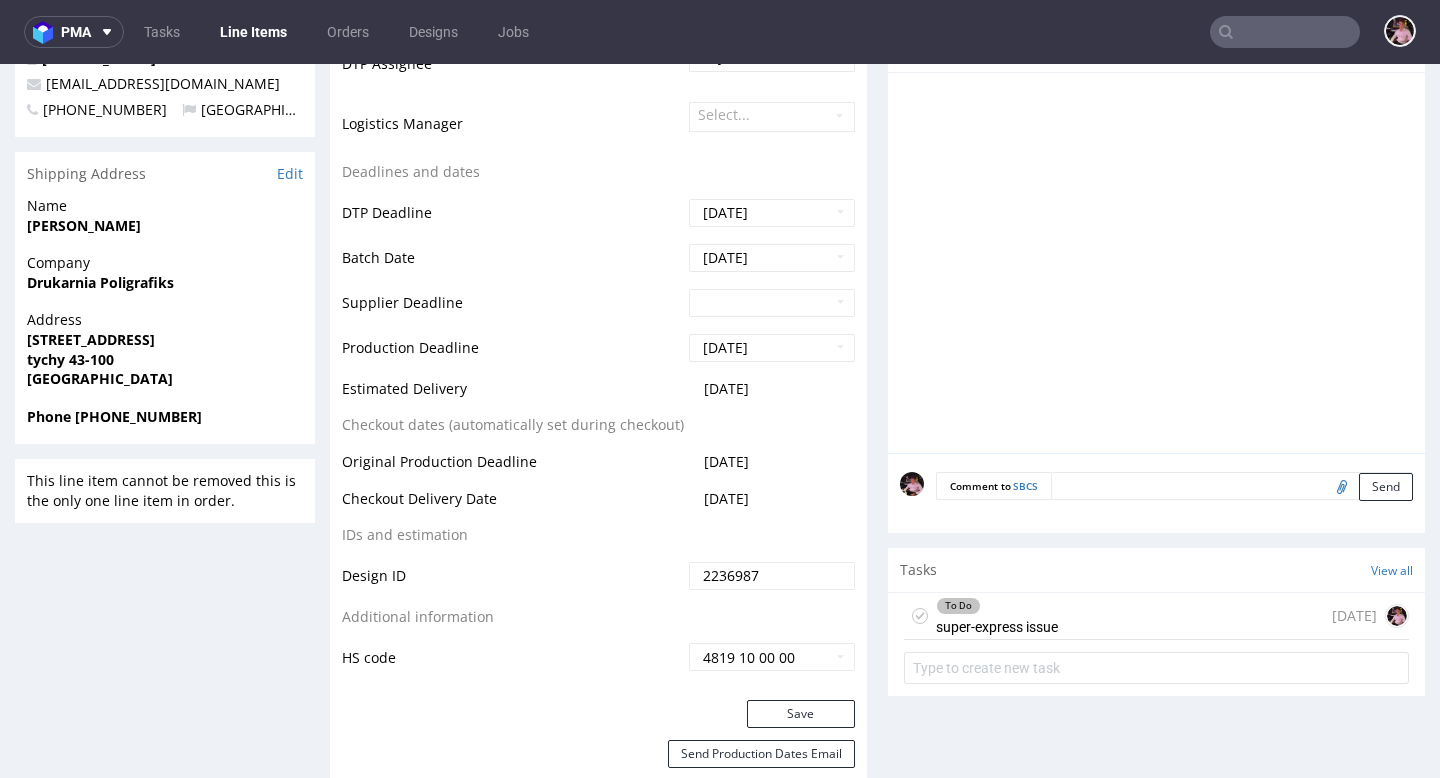 click on "To Do super-express issue [DATE]" at bounding box center [1156, 616] 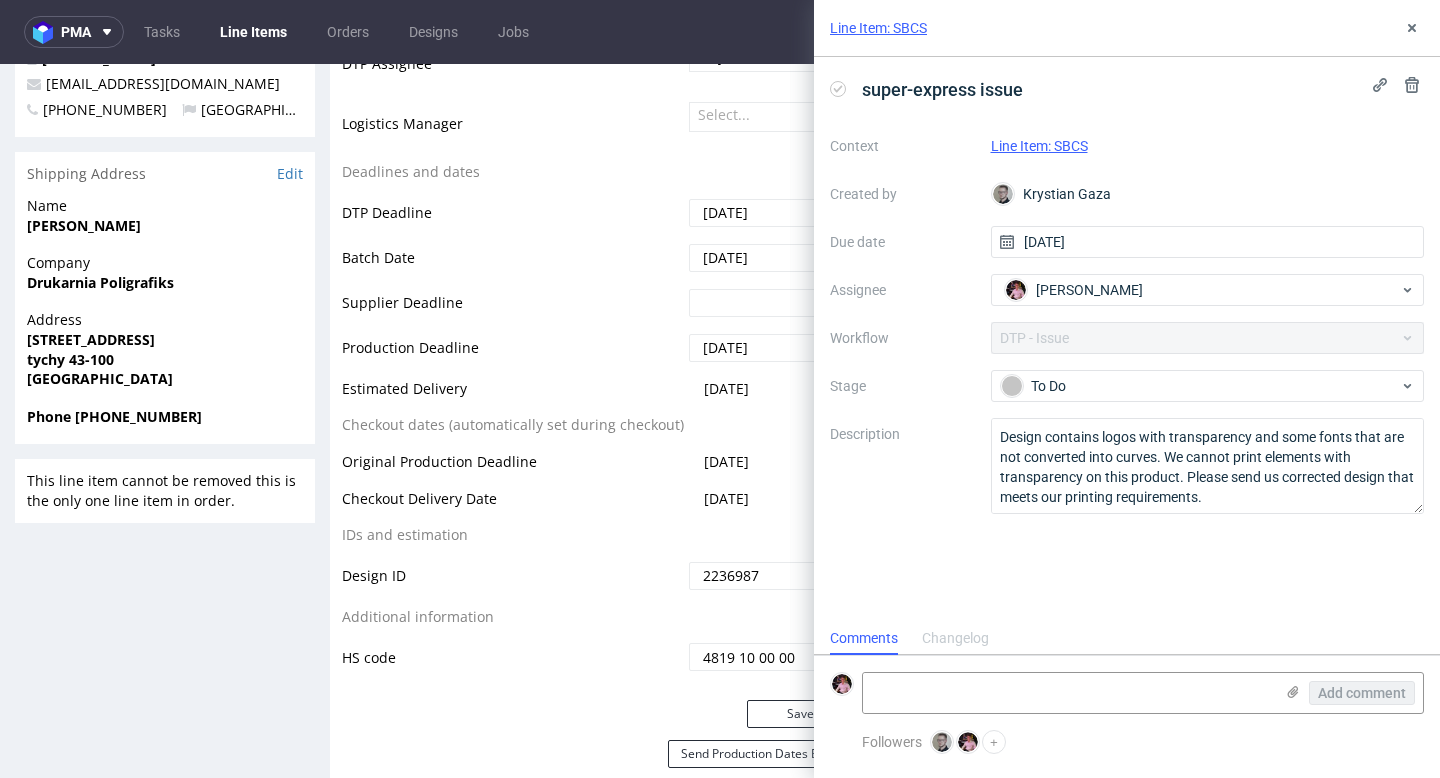 scroll, scrollTop: 16, scrollLeft: 0, axis: vertical 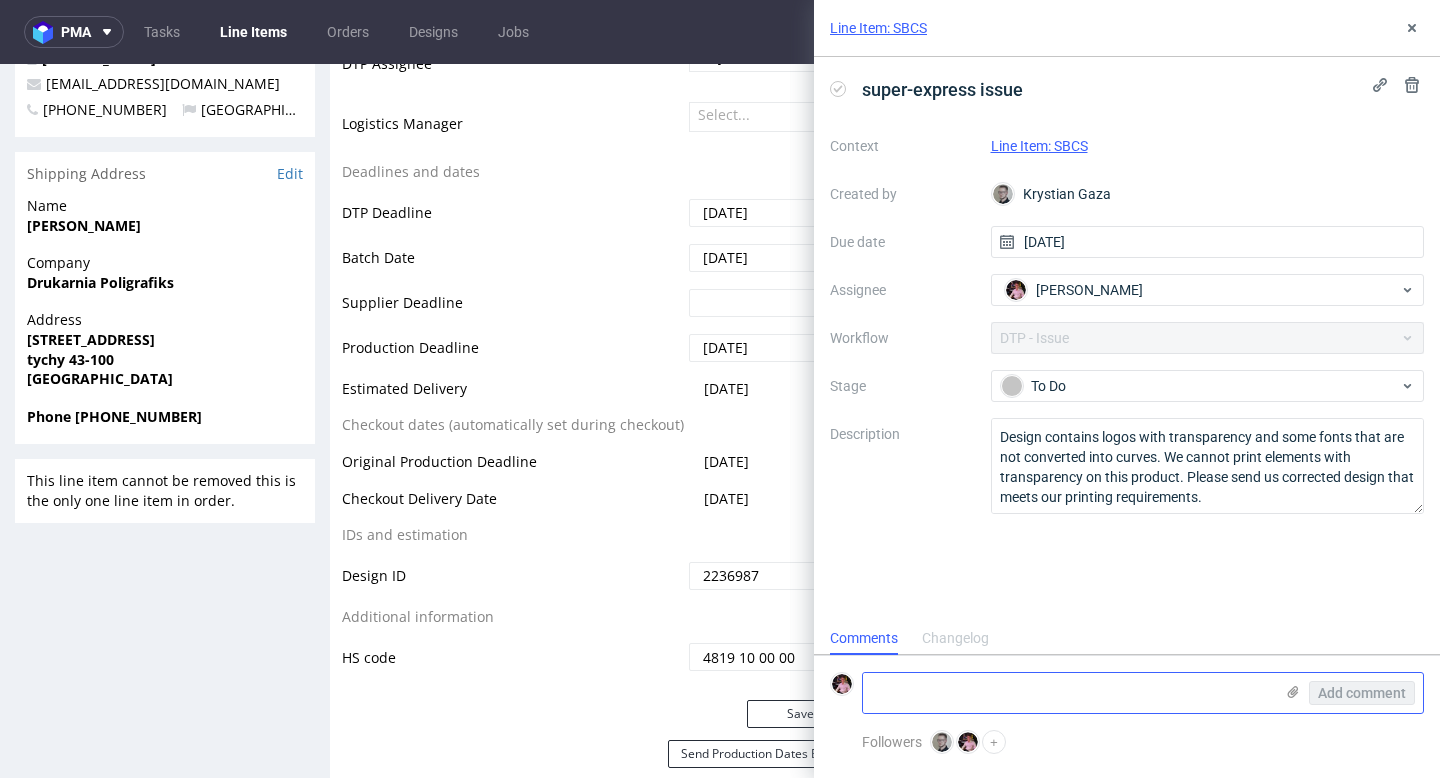 click at bounding box center (1068, 693) 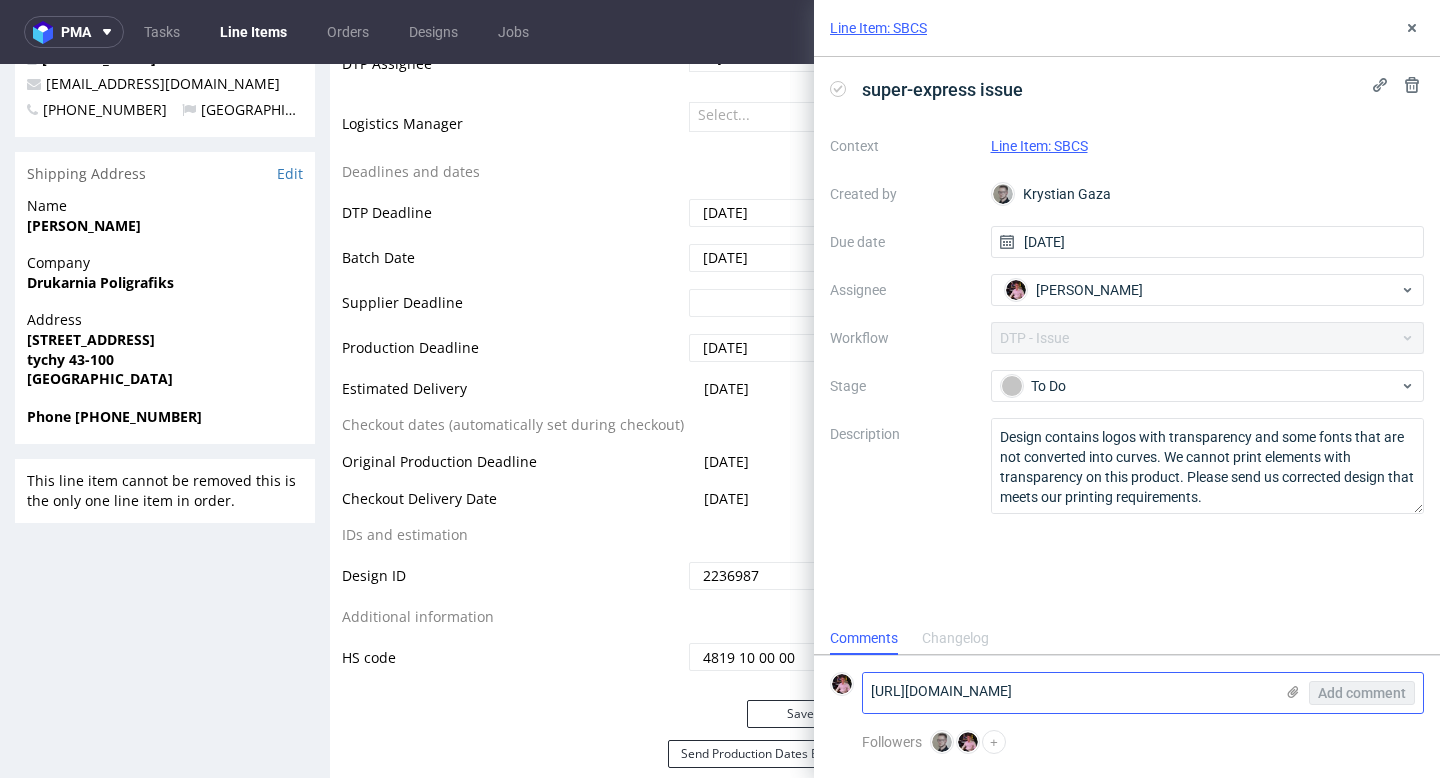 scroll, scrollTop: 0, scrollLeft: 0, axis: both 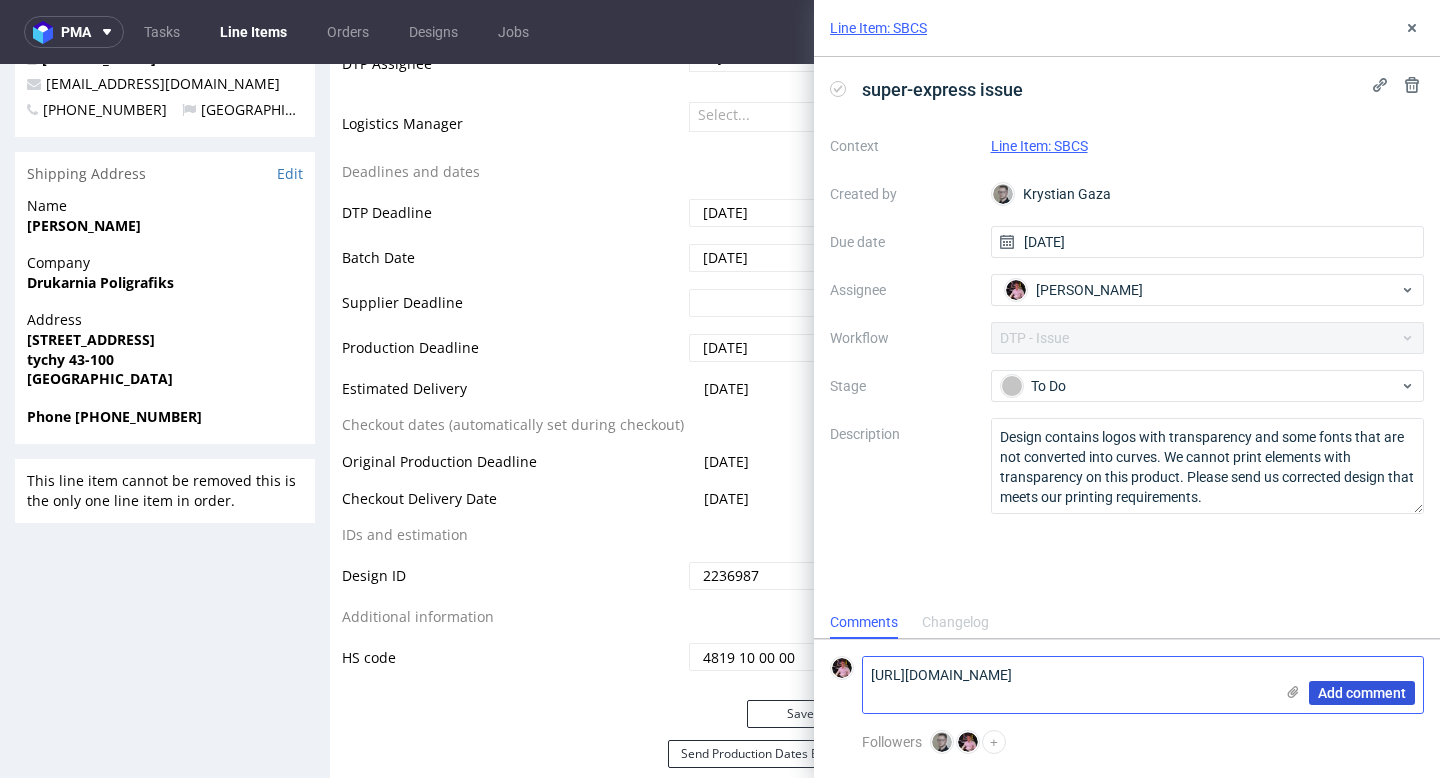 type on "[URL][DOMAIN_NAME]" 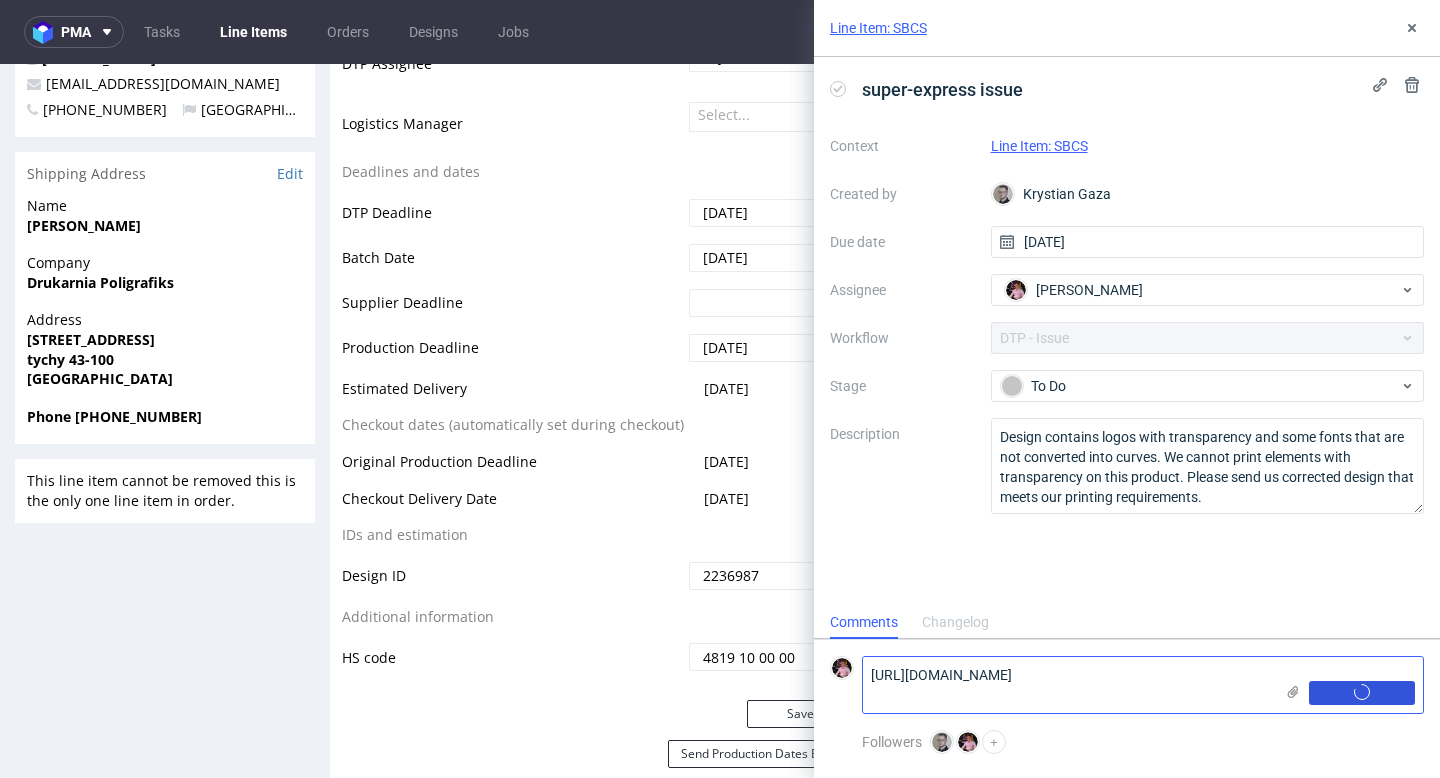 type 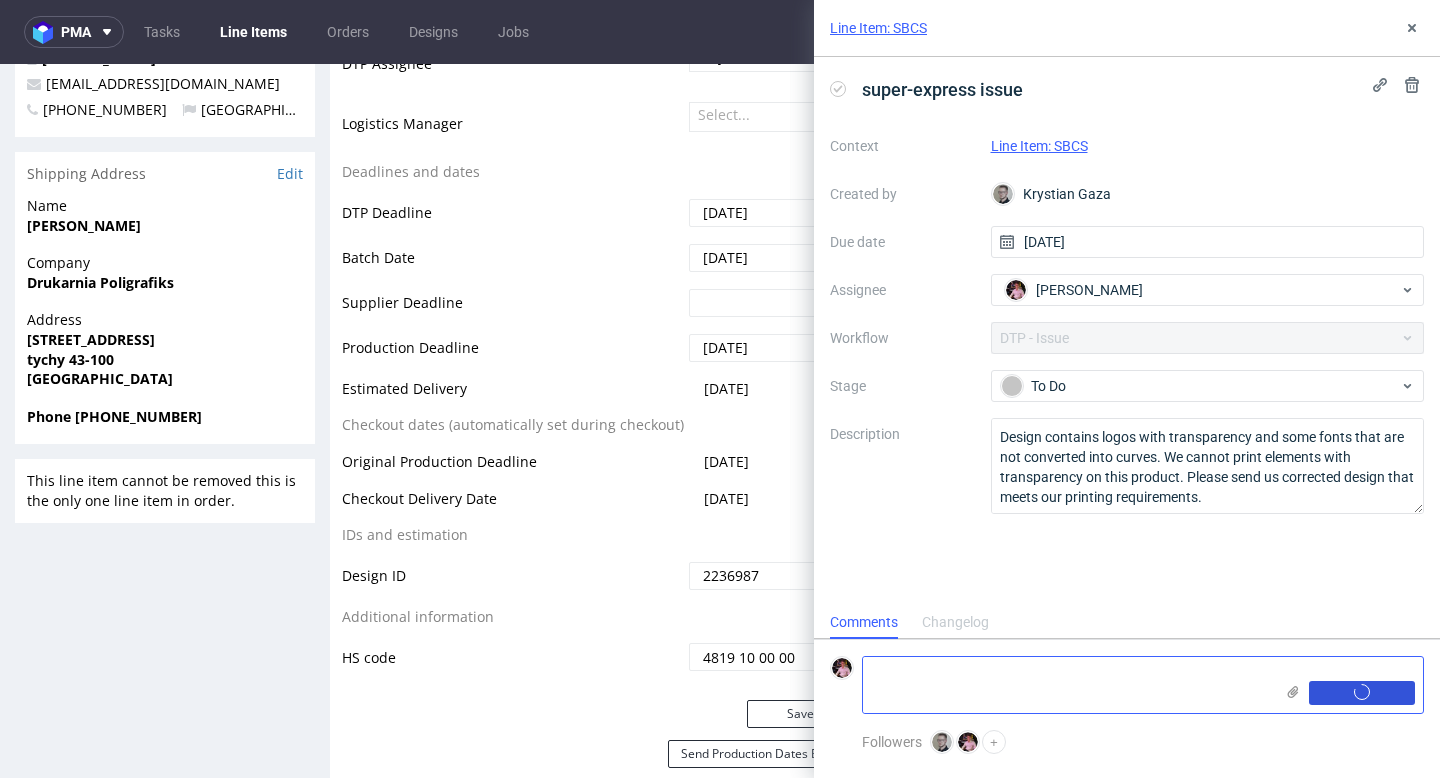 scroll, scrollTop: 0, scrollLeft: 0, axis: both 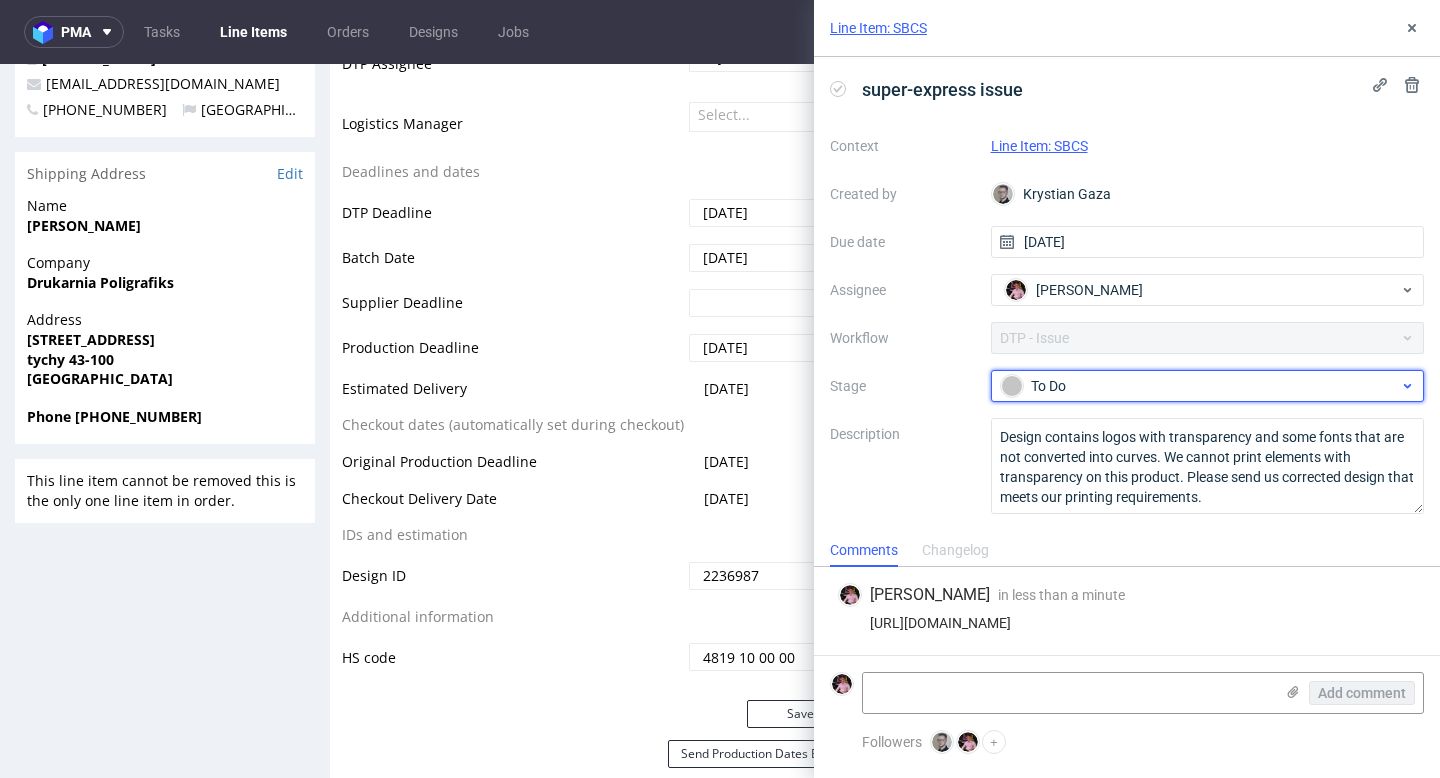 click on "To Do" at bounding box center (1200, 386) 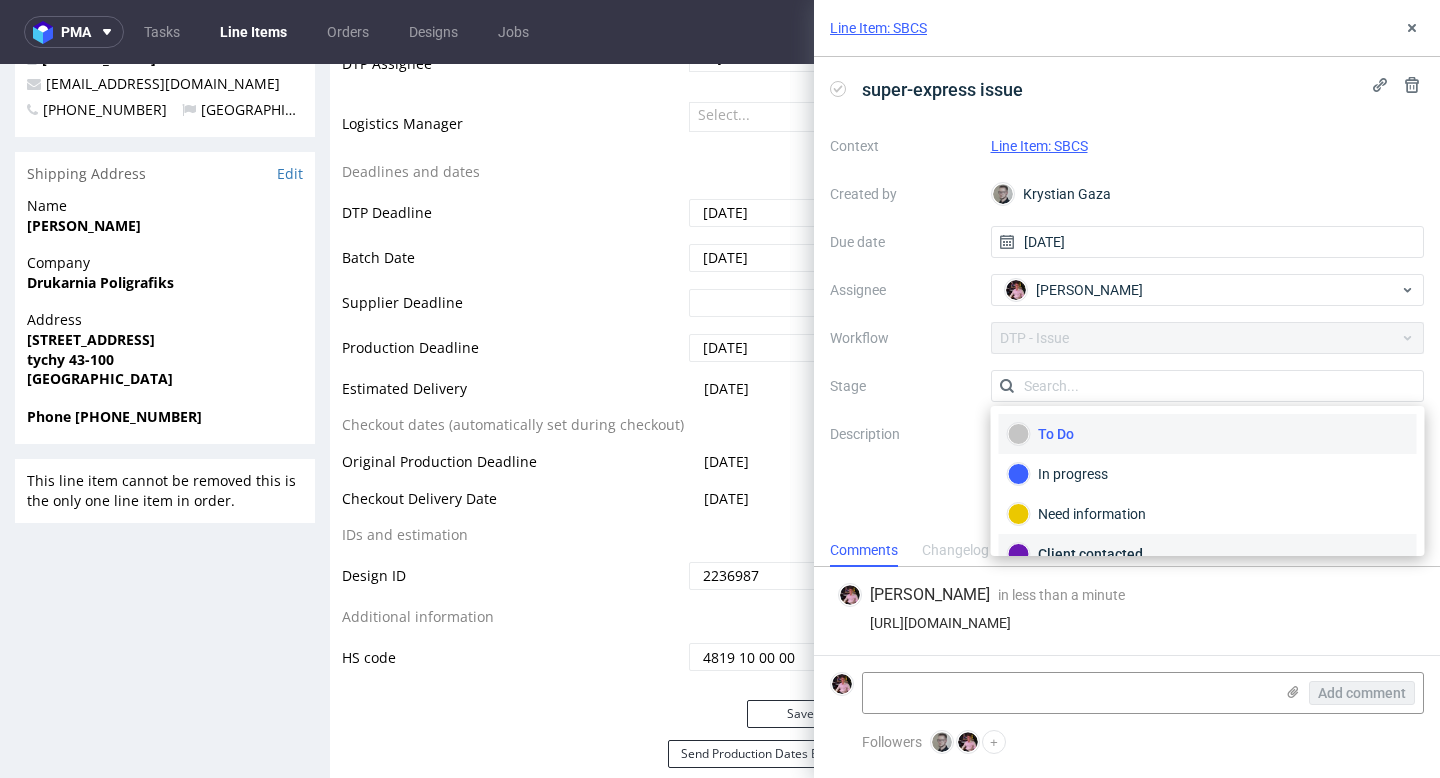 click on "Client contacted" at bounding box center [1208, 554] 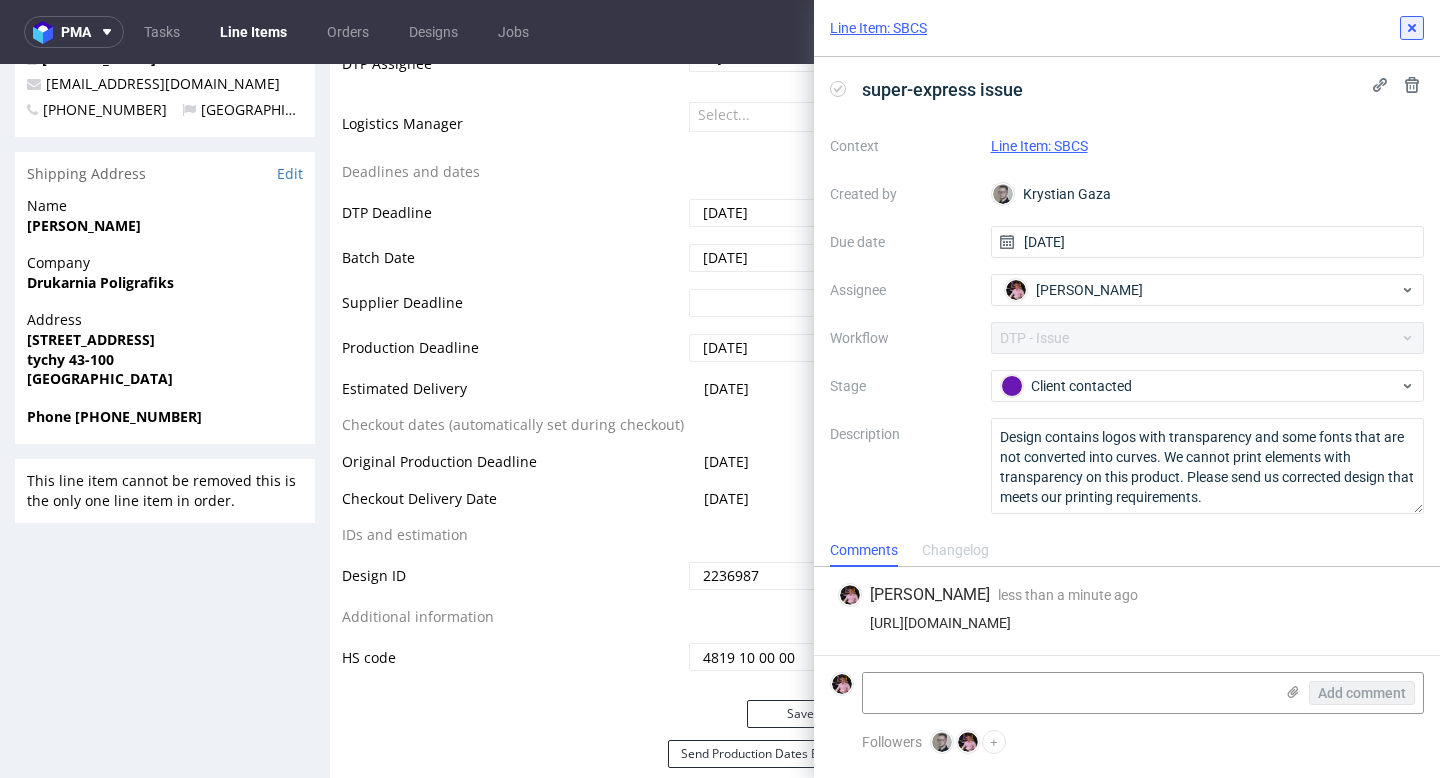 click 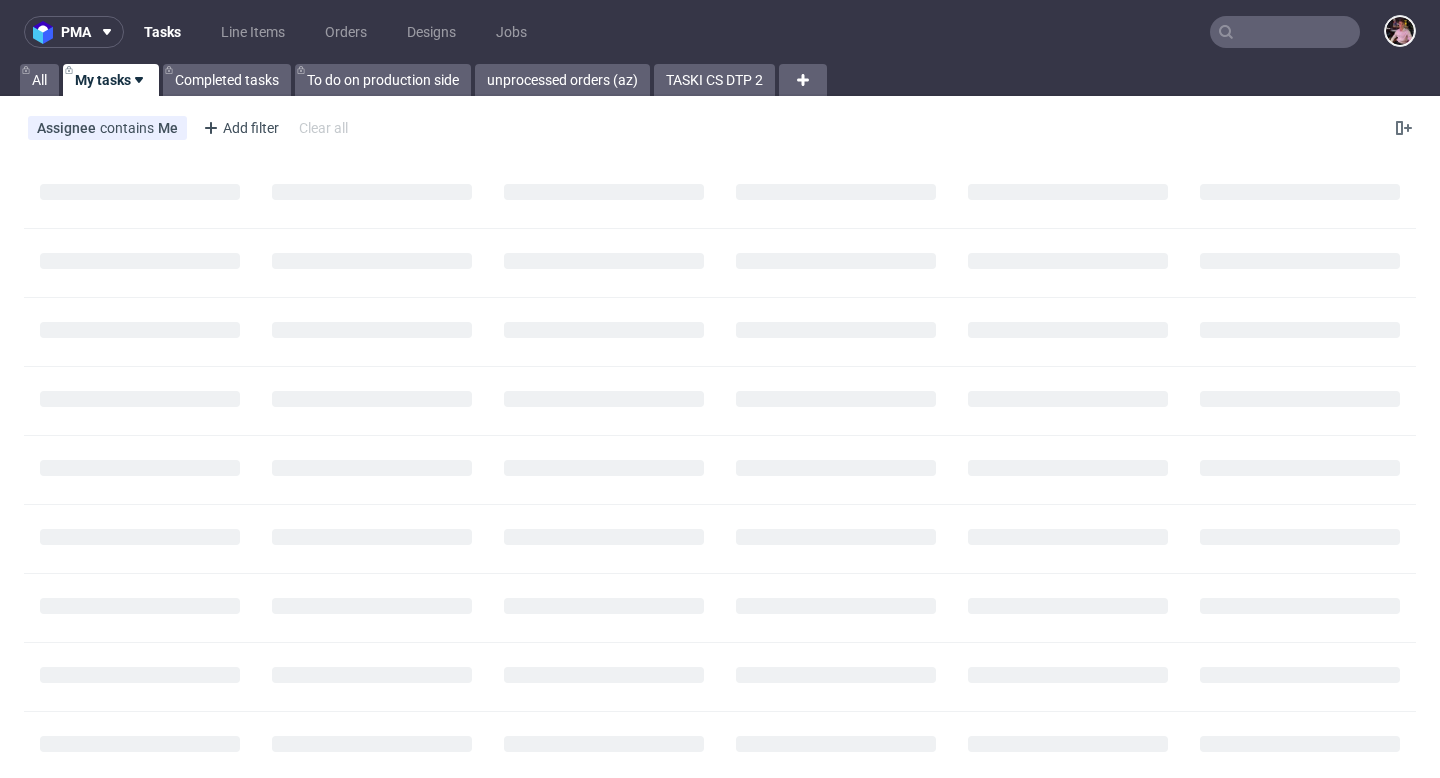 scroll, scrollTop: 0, scrollLeft: 0, axis: both 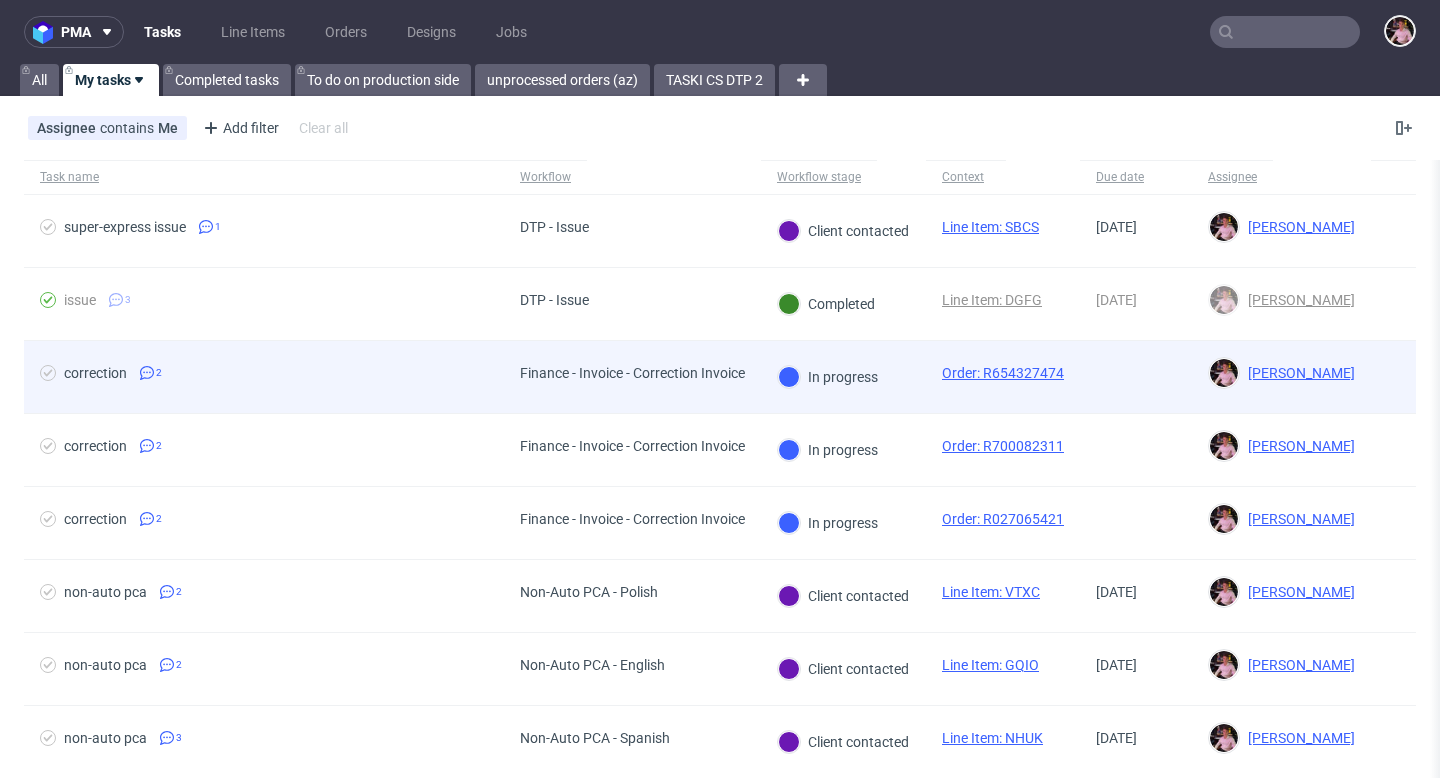 click on "Finance - Invoice - Correction Invoice" at bounding box center (632, 377) 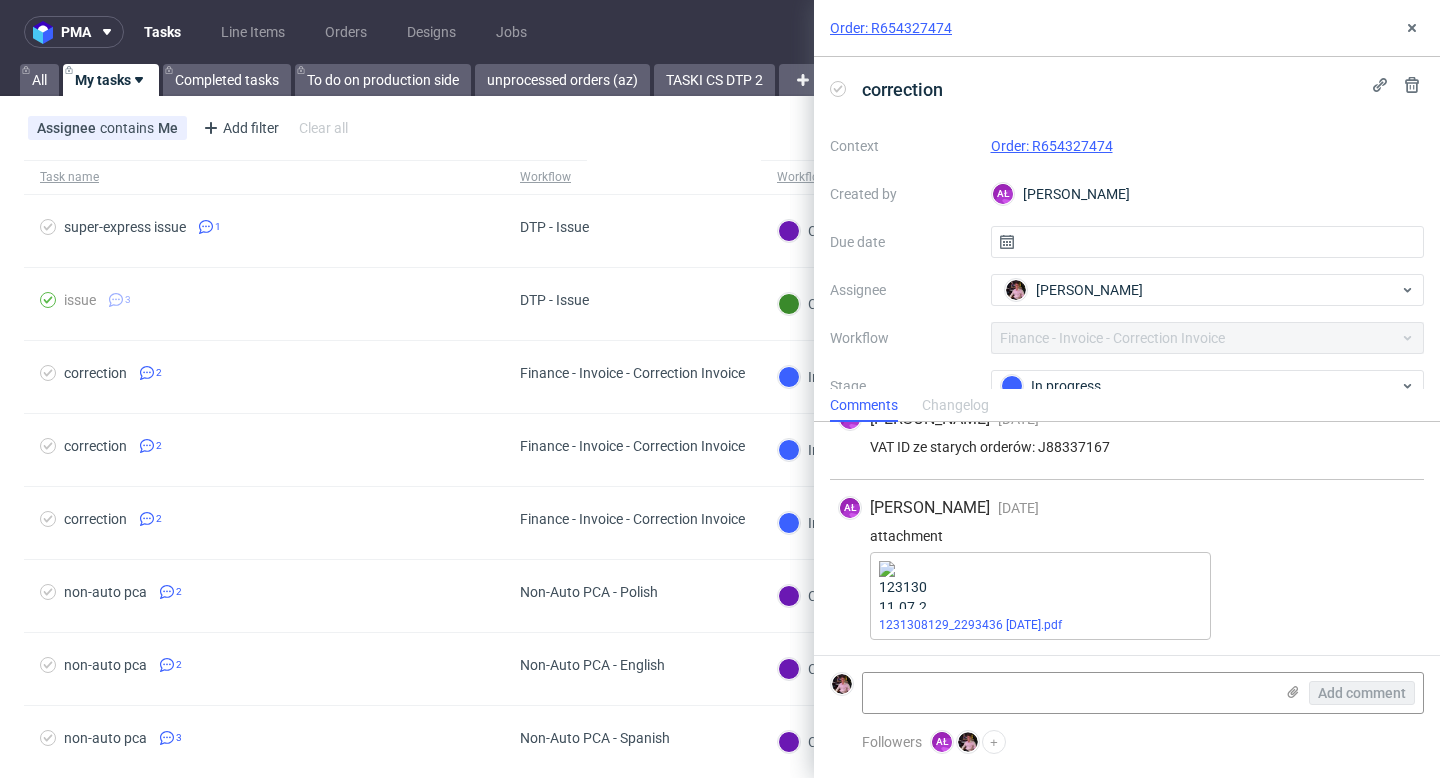 scroll, scrollTop: 32, scrollLeft: 0, axis: vertical 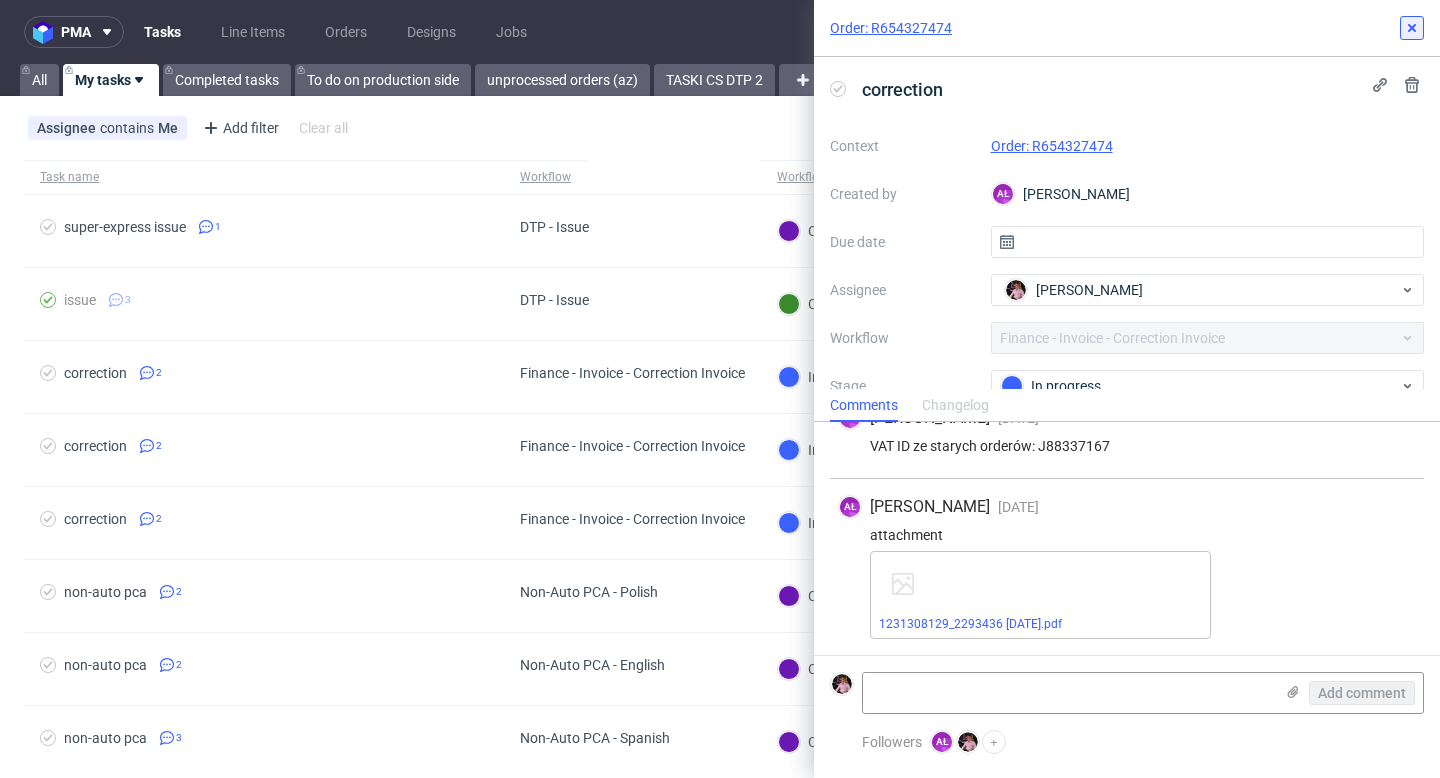 click 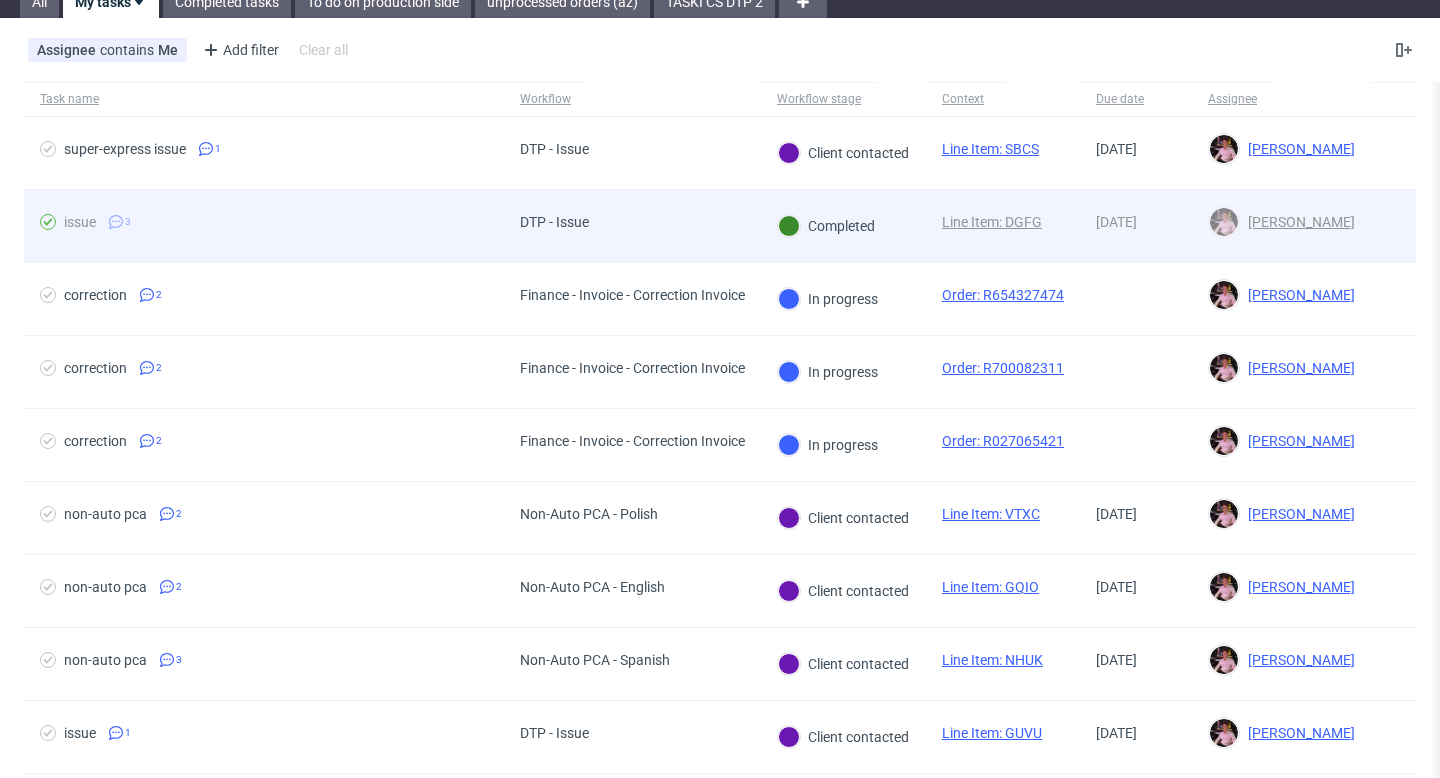 scroll, scrollTop: 81, scrollLeft: 0, axis: vertical 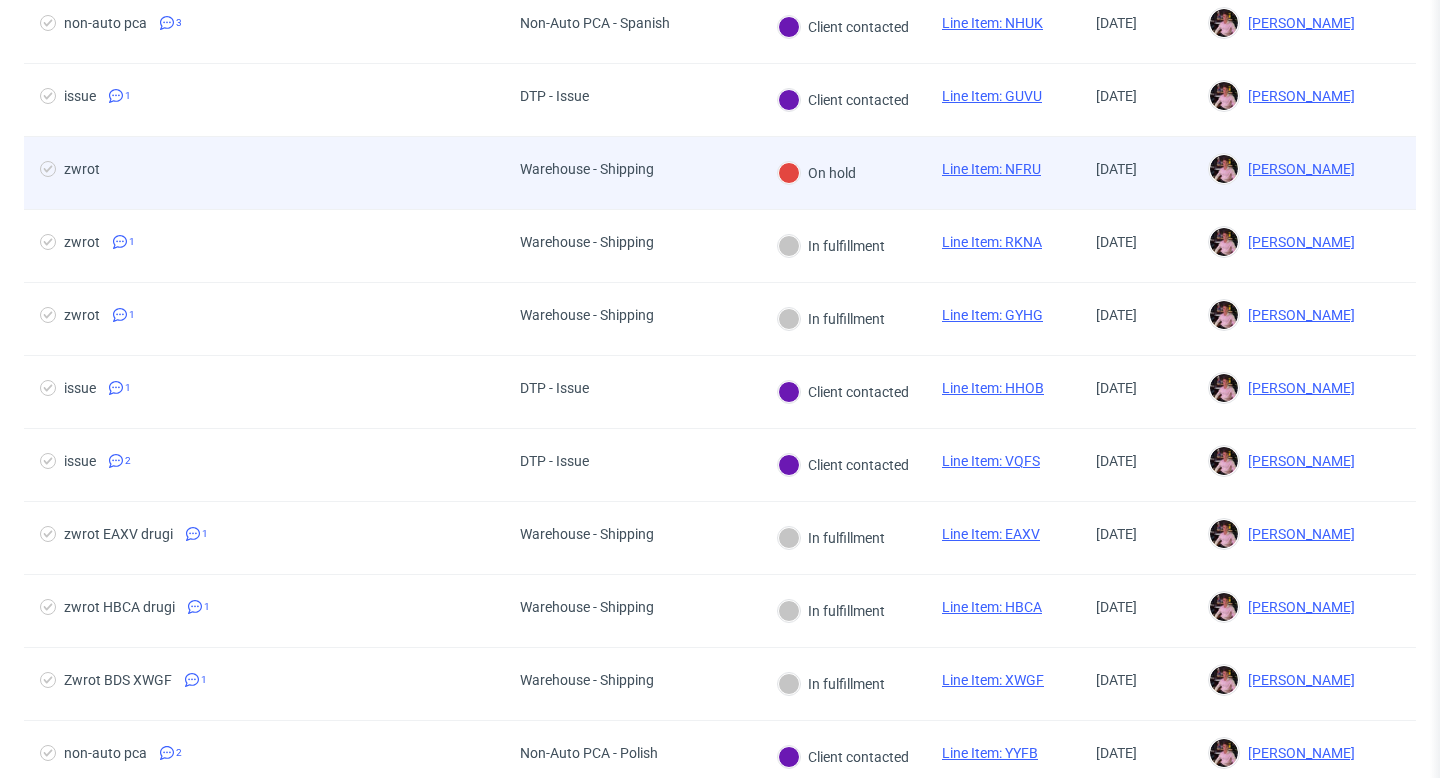 click on "Warehouse - Shipping" at bounding box center [587, 169] 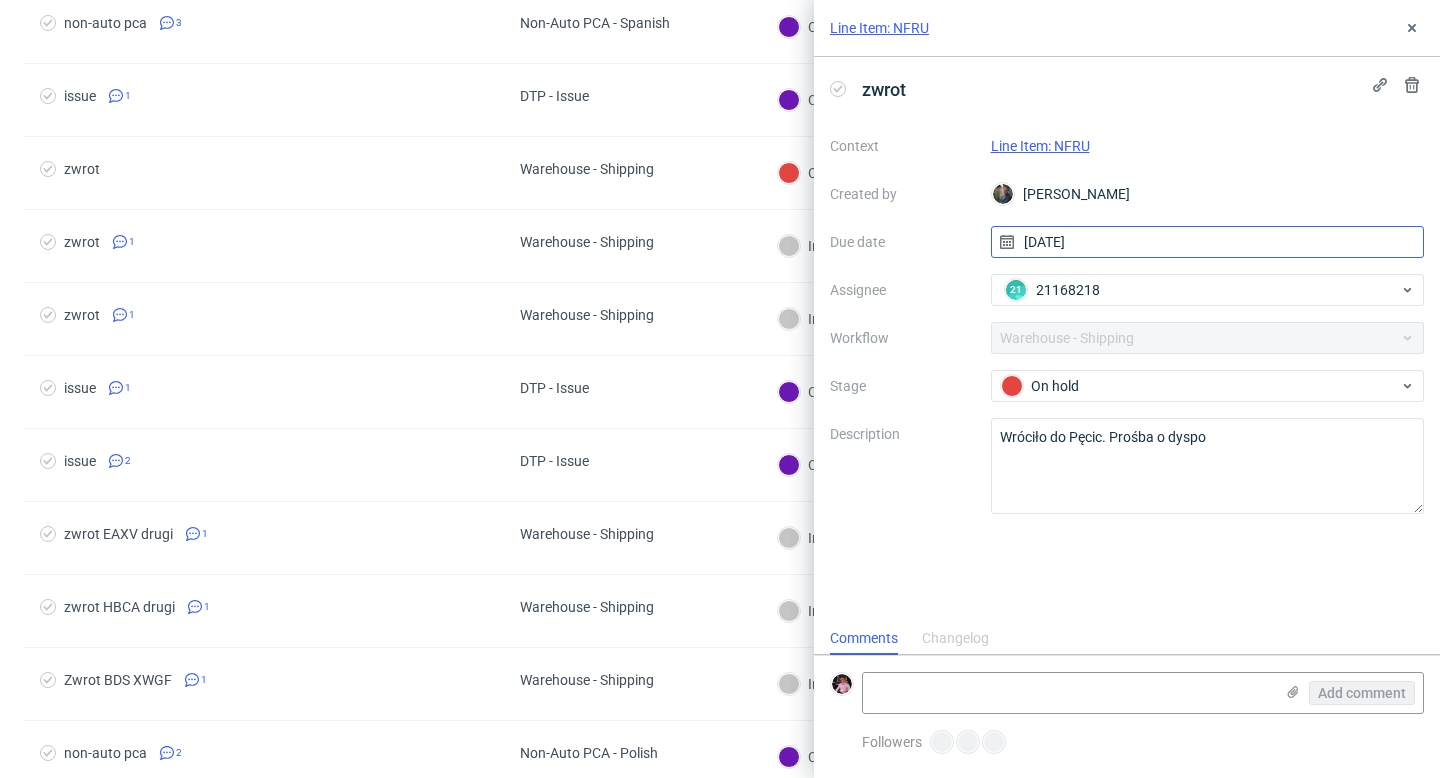 scroll, scrollTop: 16, scrollLeft: 0, axis: vertical 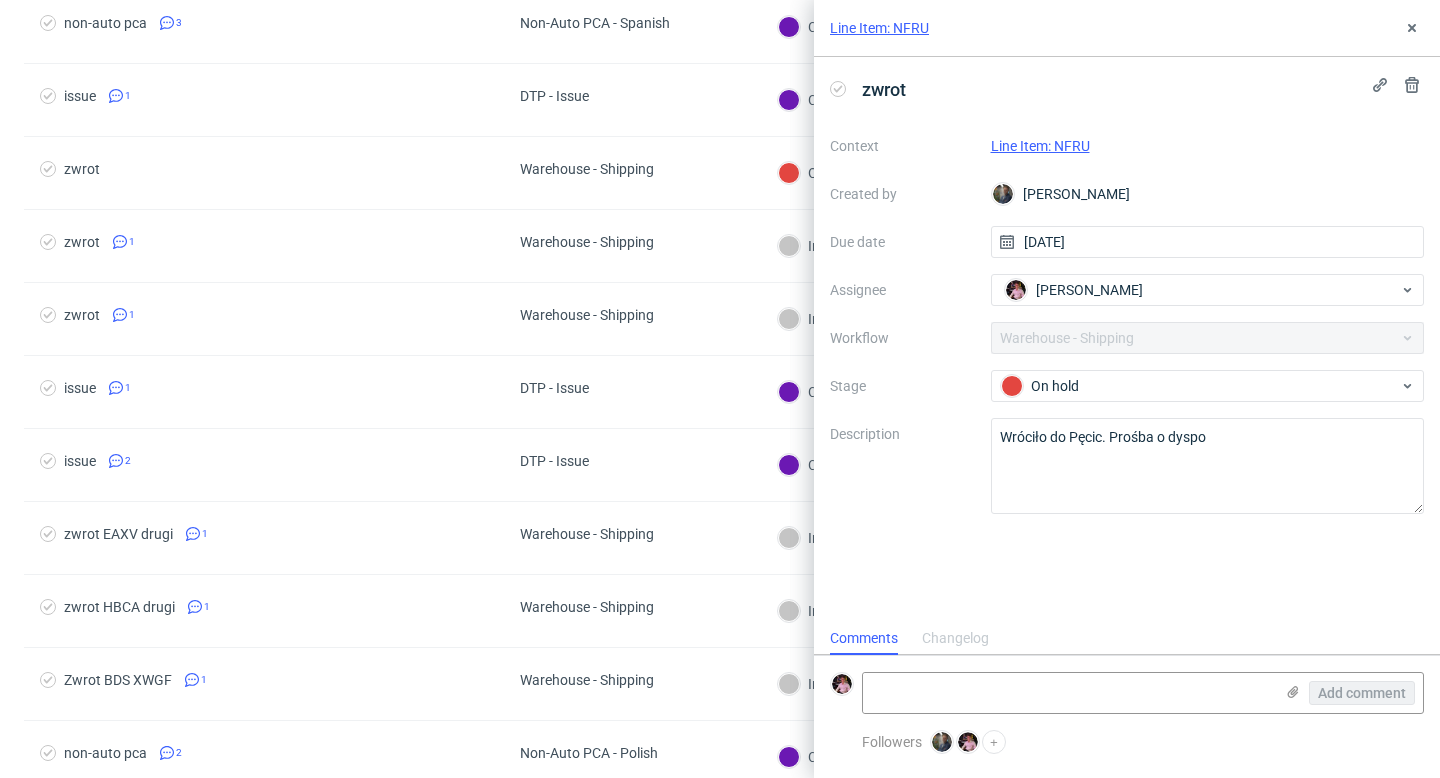 click on "Line Item: NFRU" at bounding box center (1040, 146) 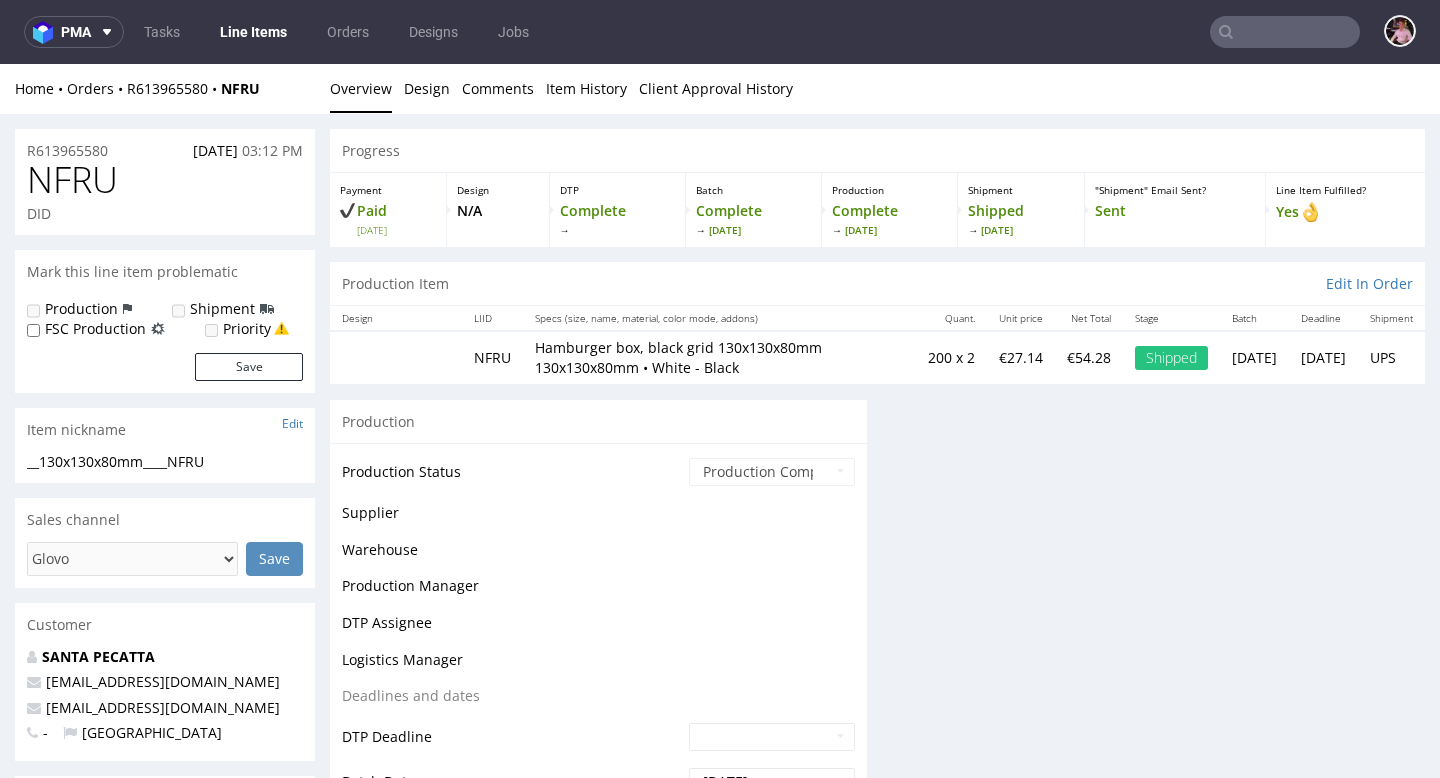 scroll, scrollTop: 0, scrollLeft: 0, axis: both 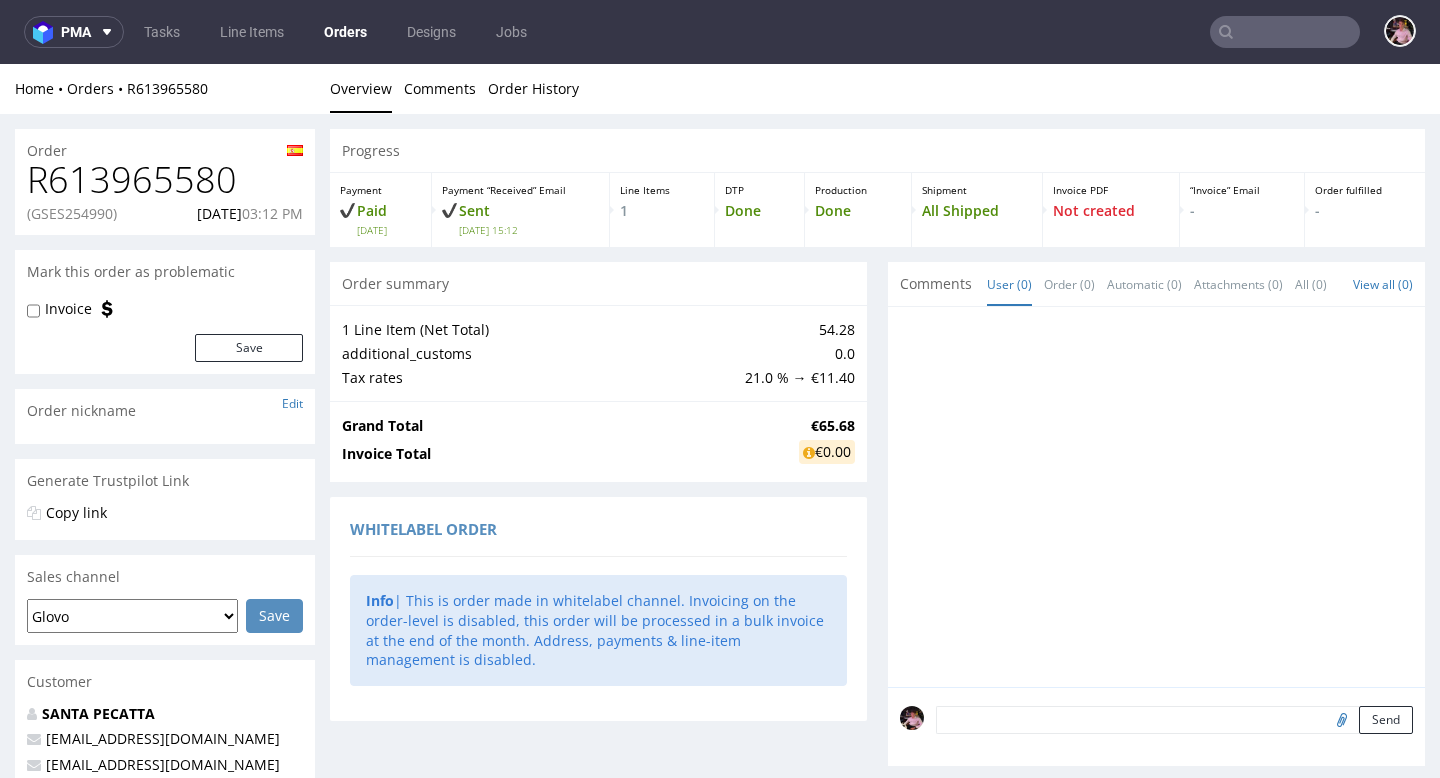 click on "(GSES254990)" at bounding box center [72, 214] 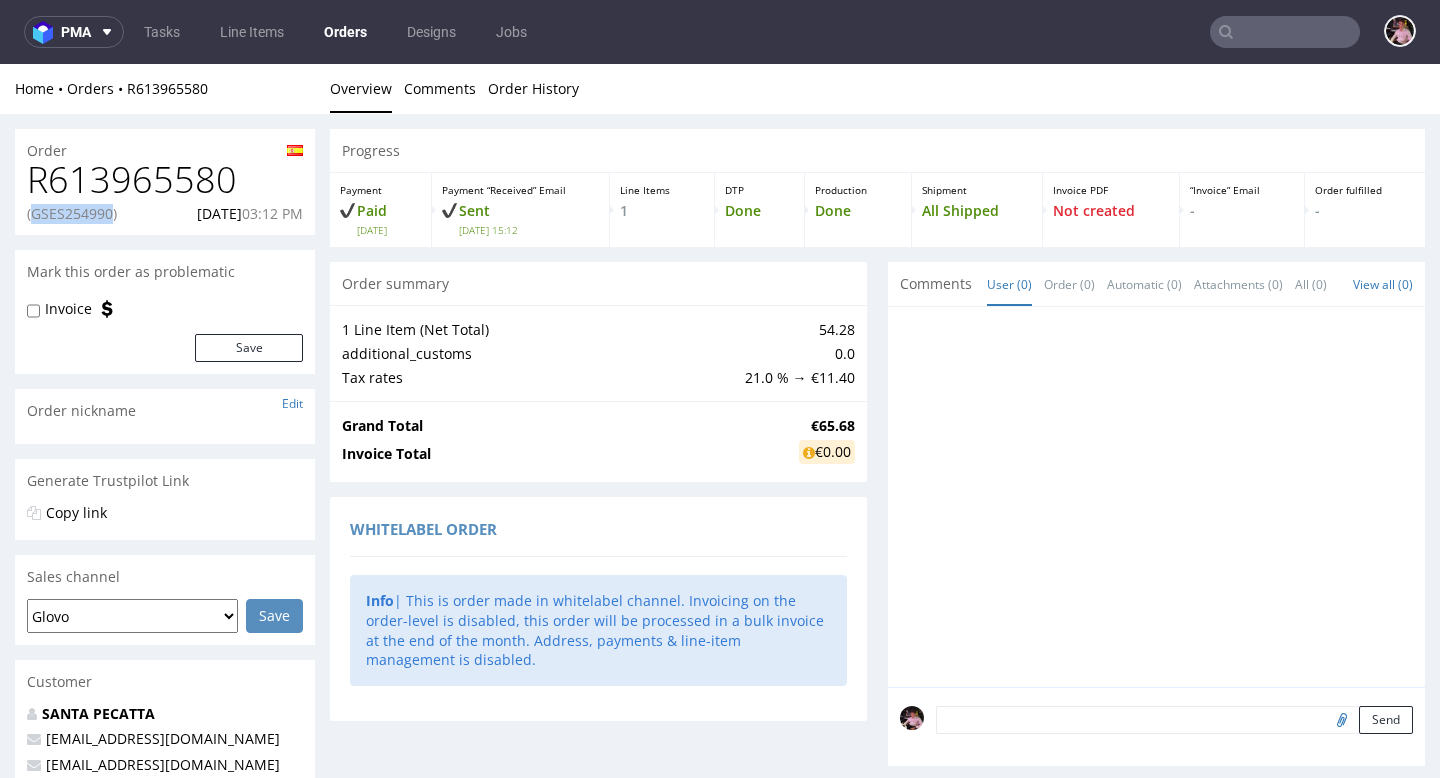 click on "(GSES254990)" at bounding box center [72, 214] 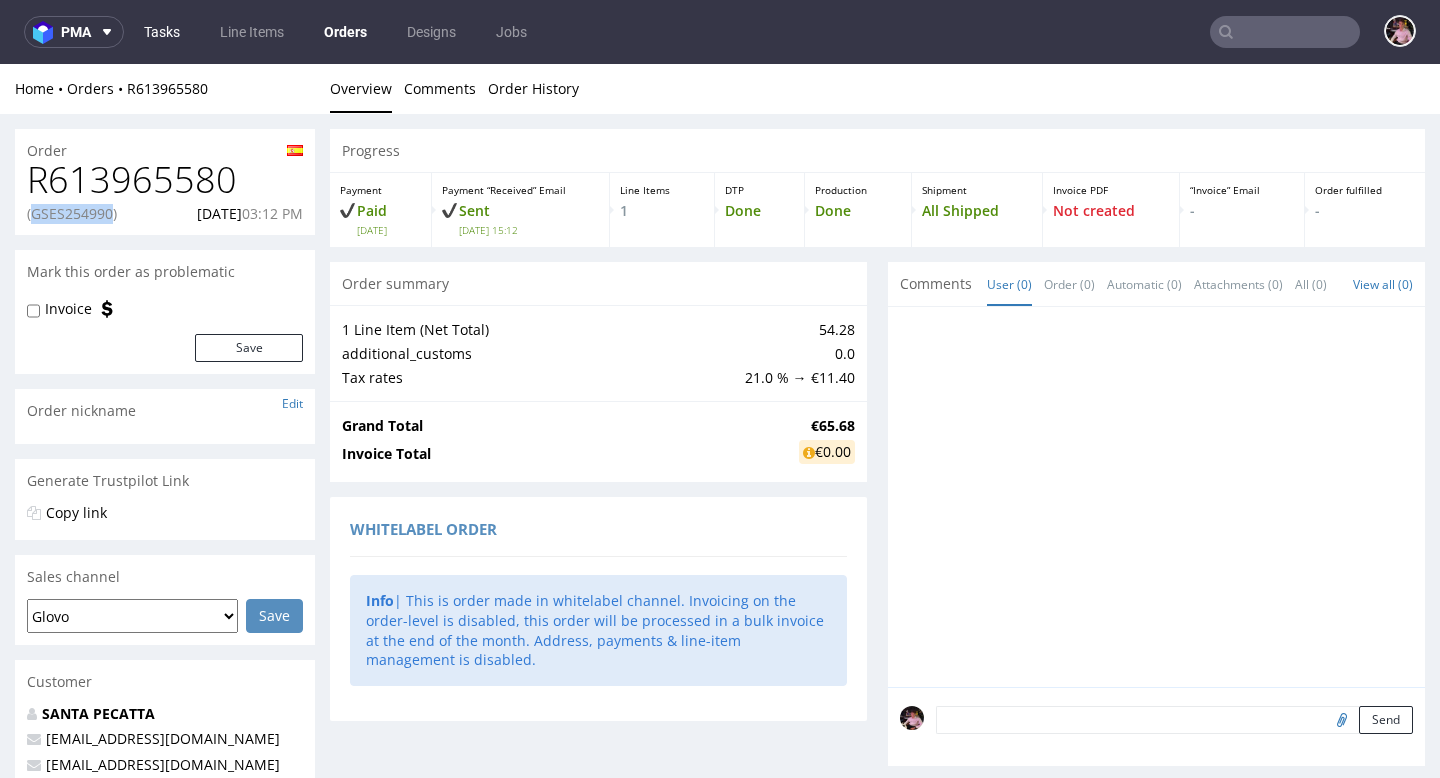 click on "Tasks" at bounding box center (162, 32) 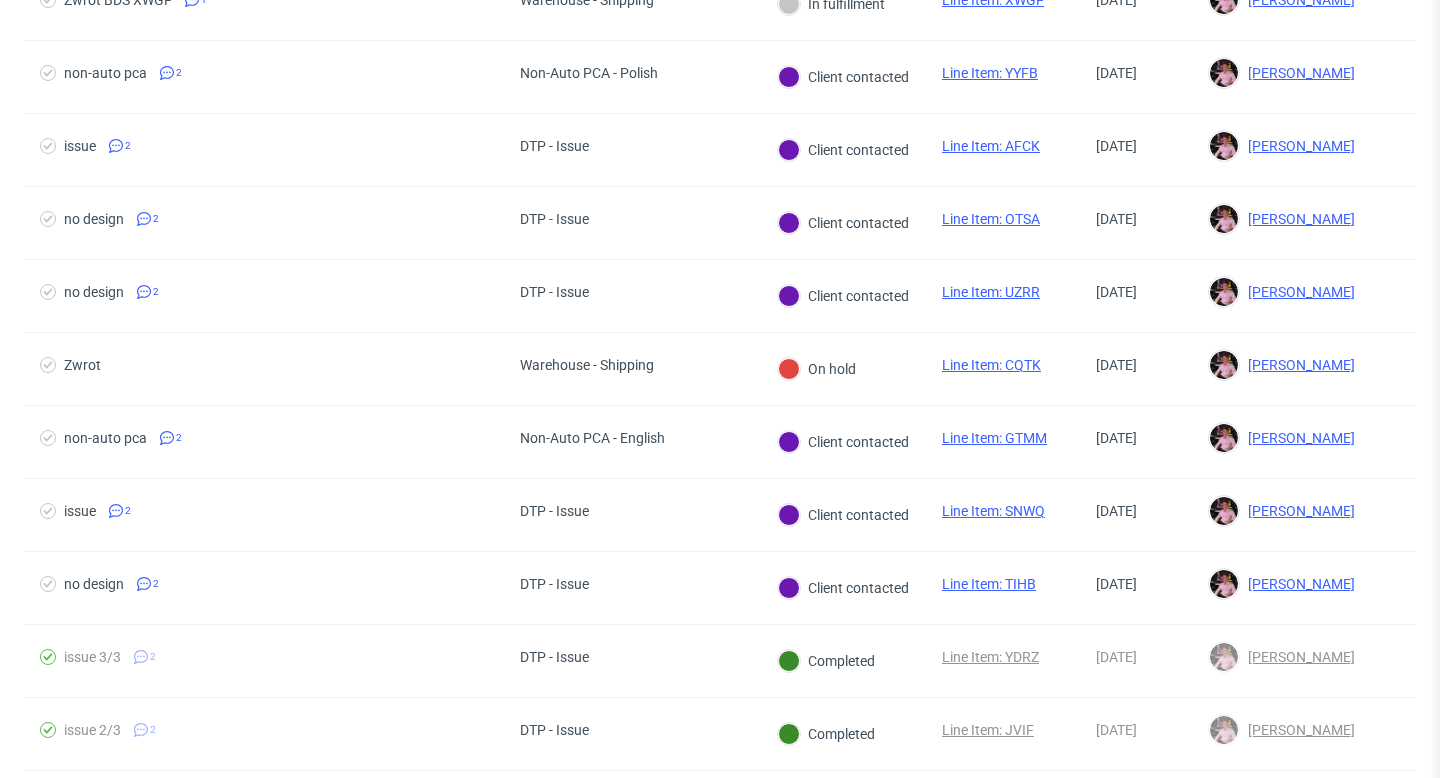 scroll, scrollTop: 1478, scrollLeft: 0, axis: vertical 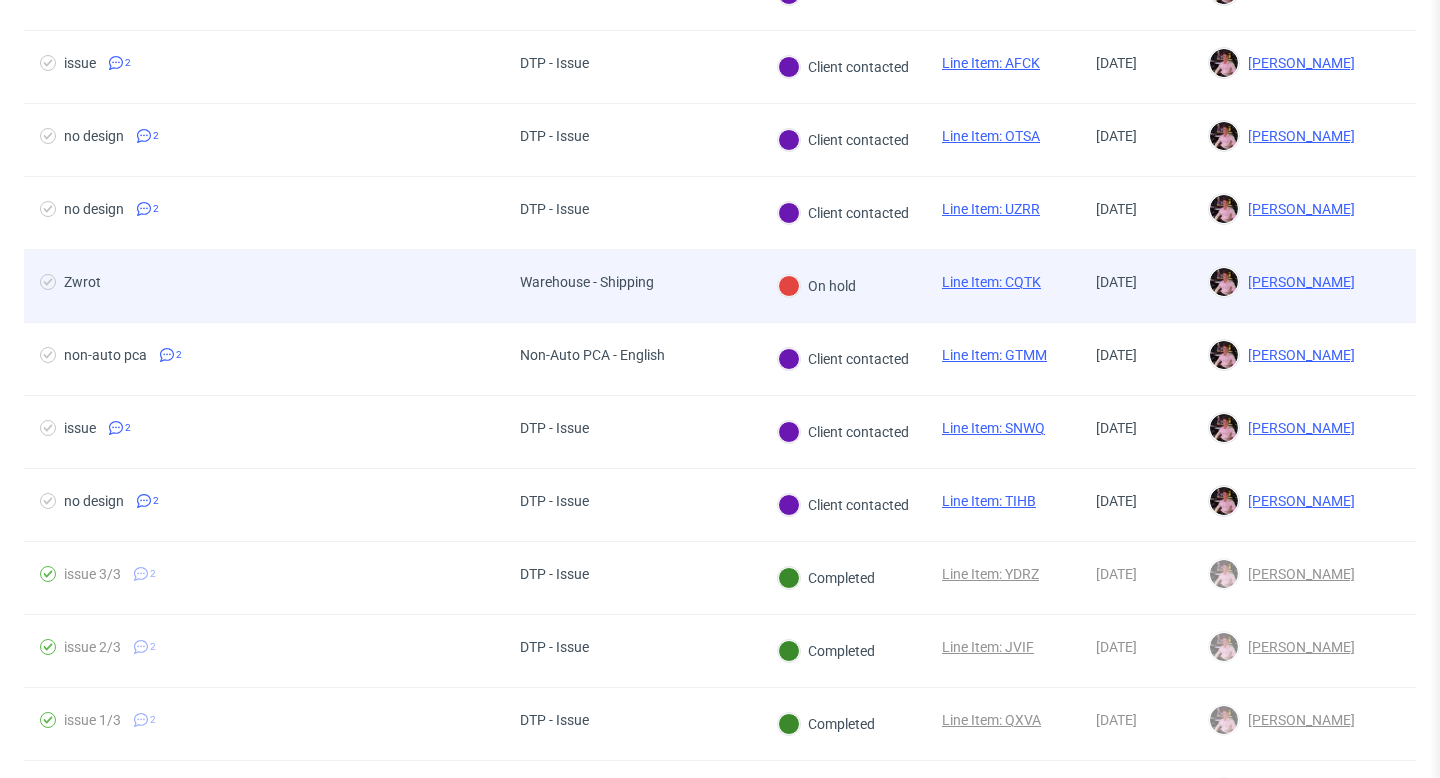 click on "Warehouse - Shipping" at bounding box center (587, 282) 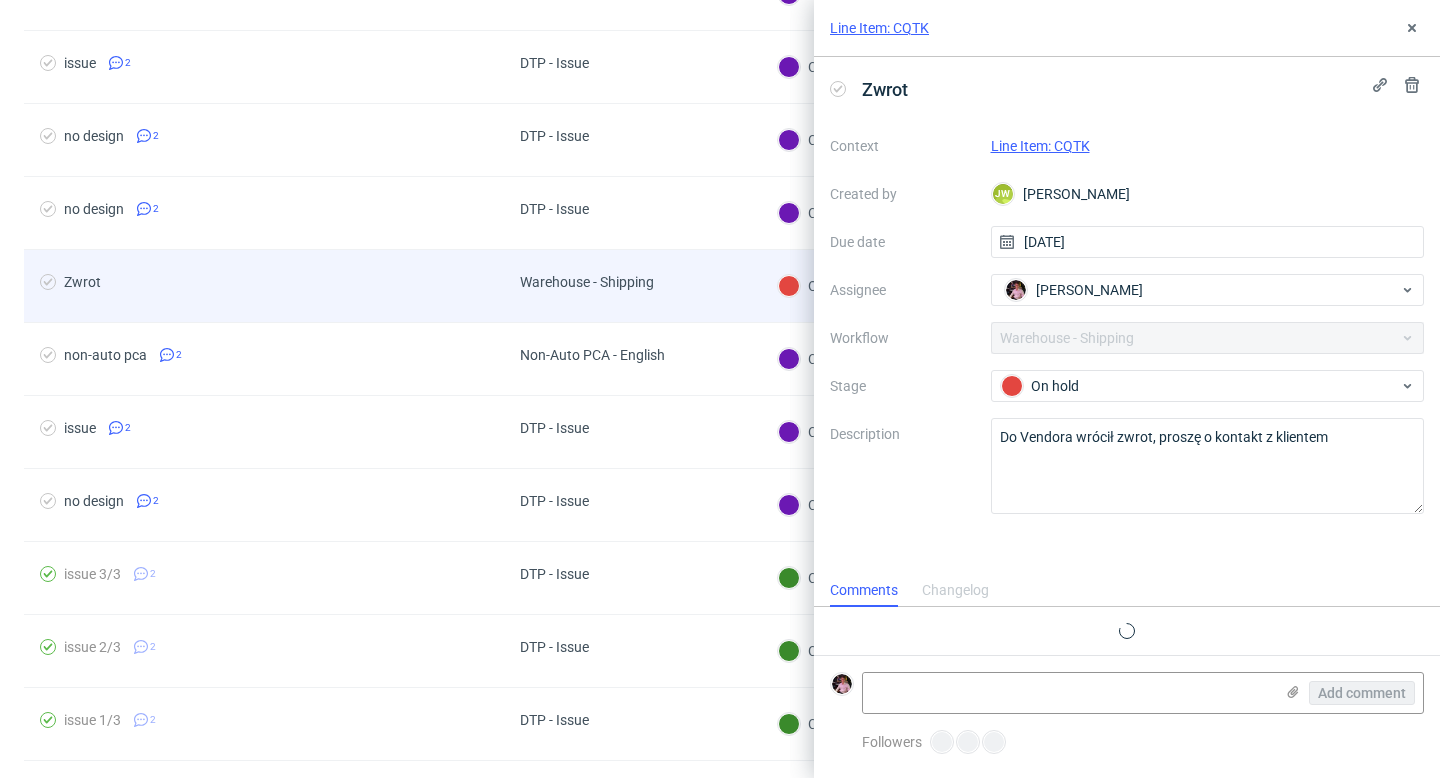 scroll, scrollTop: 16, scrollLeft: 0, axis: vertical 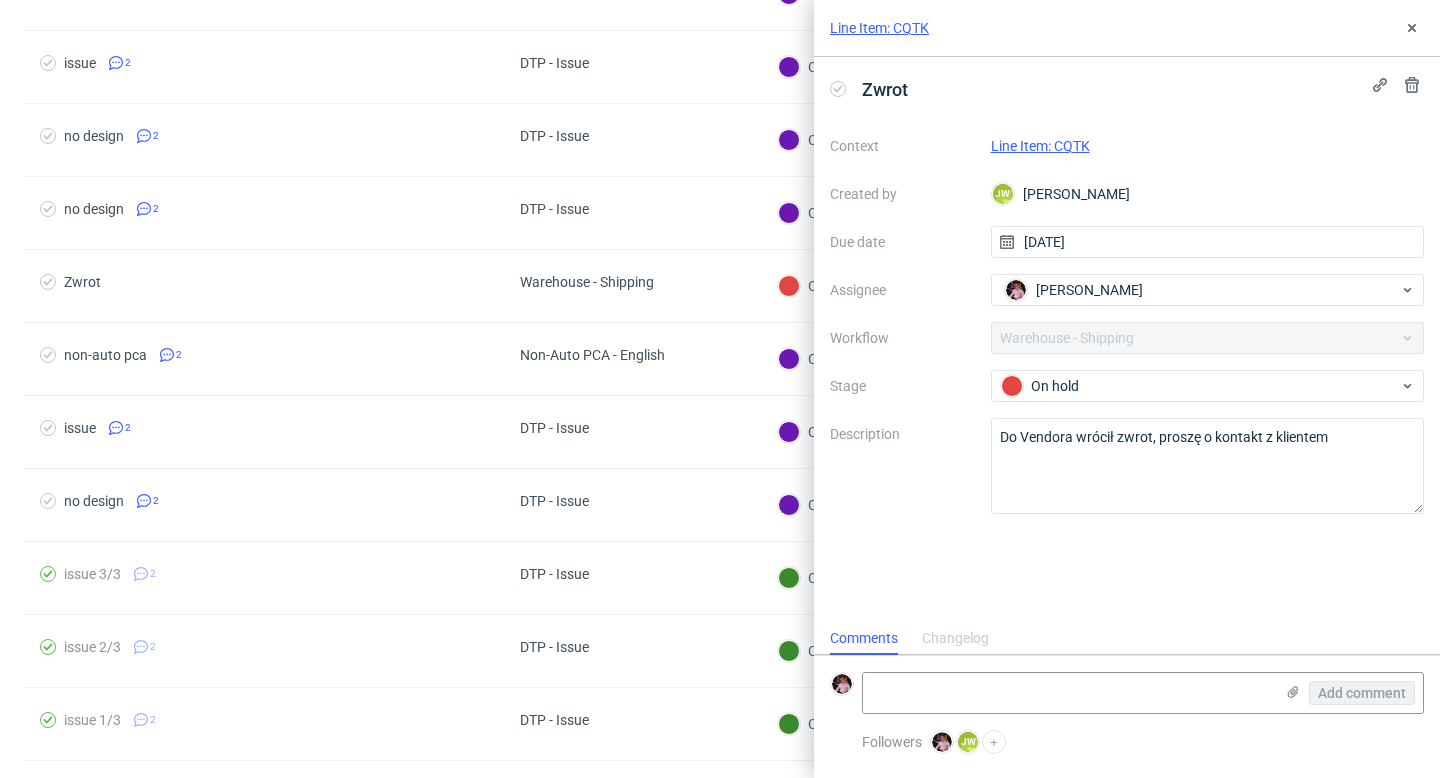 click on "Line Item: CQTK" at bounding box center [1040, 146] 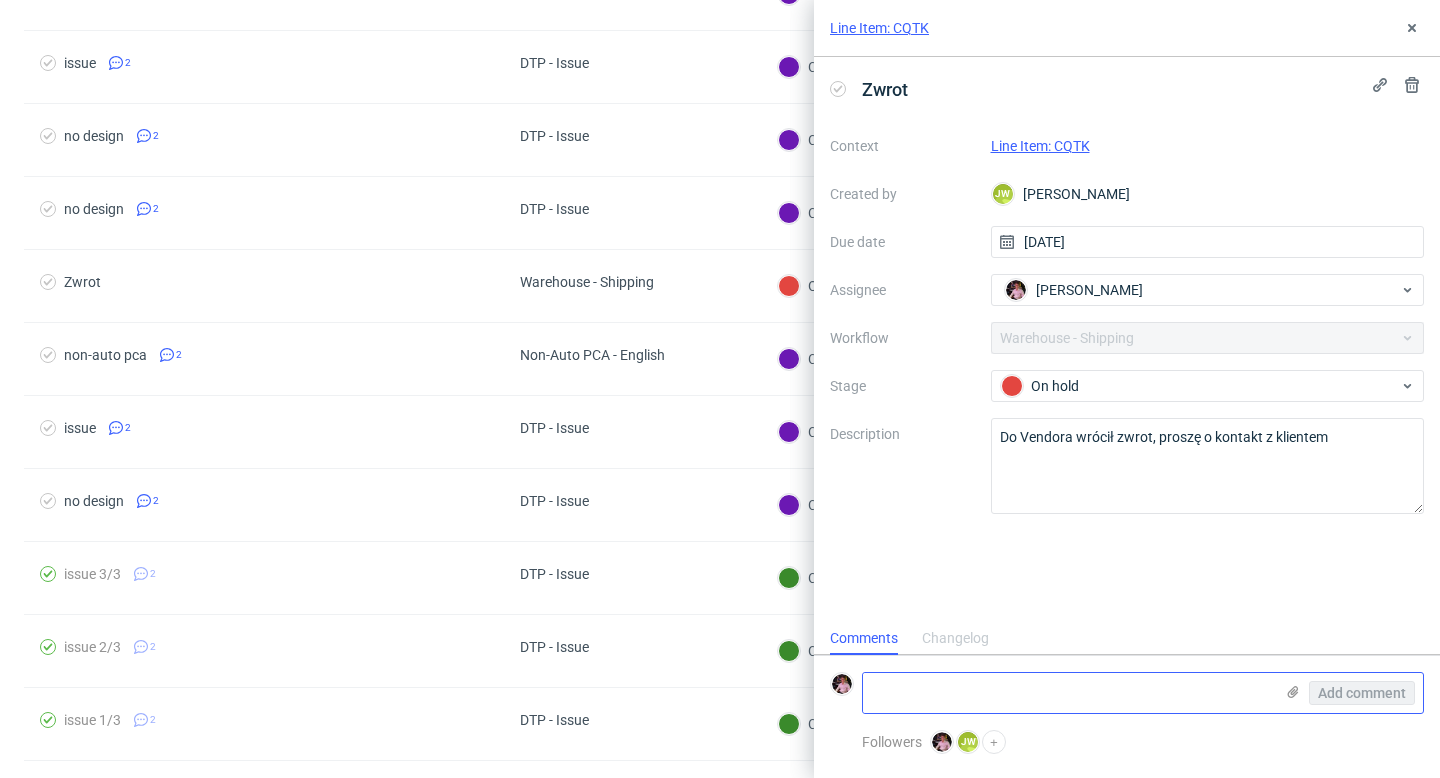 click at bounding box center (1068, 693) 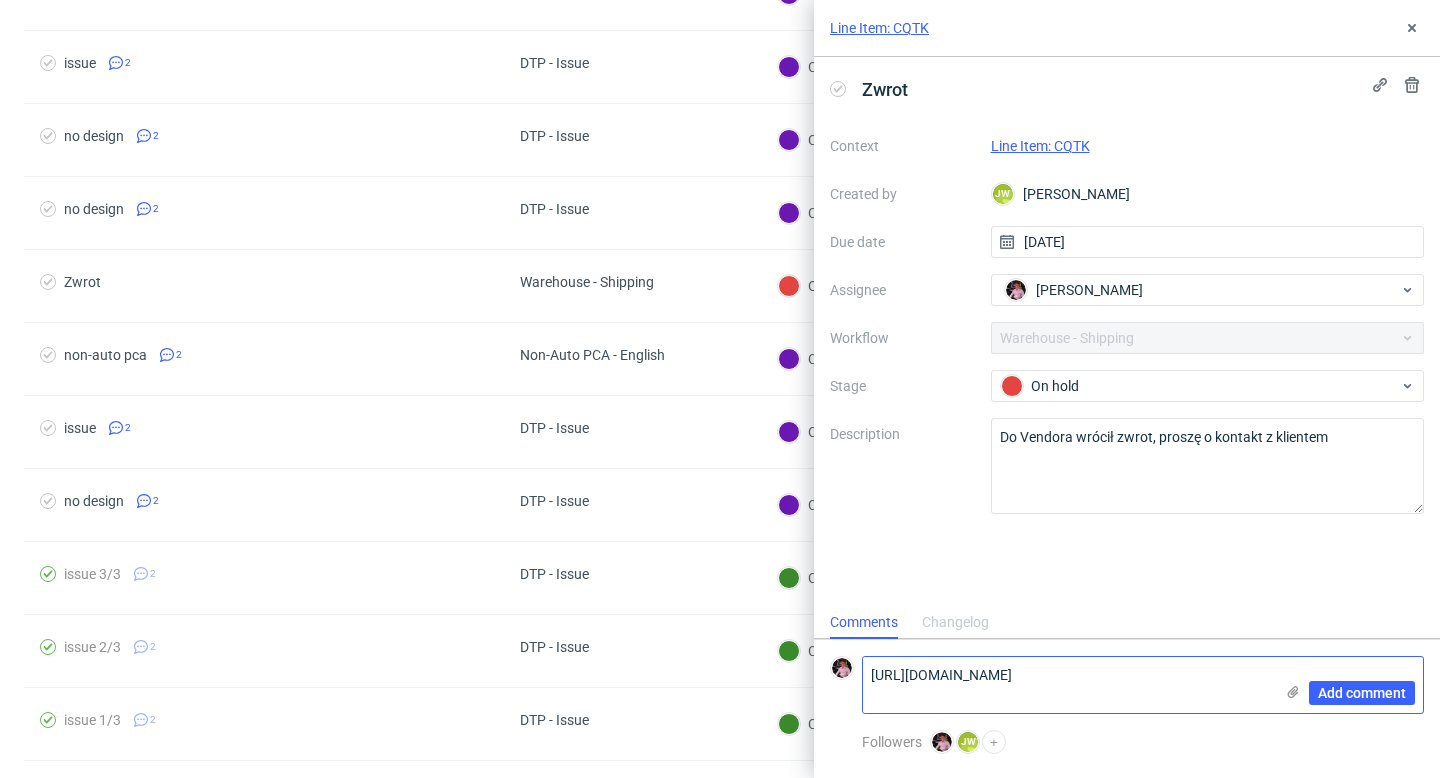 scroll, scrollTop: 0, scrollLeft: 0, axis: both 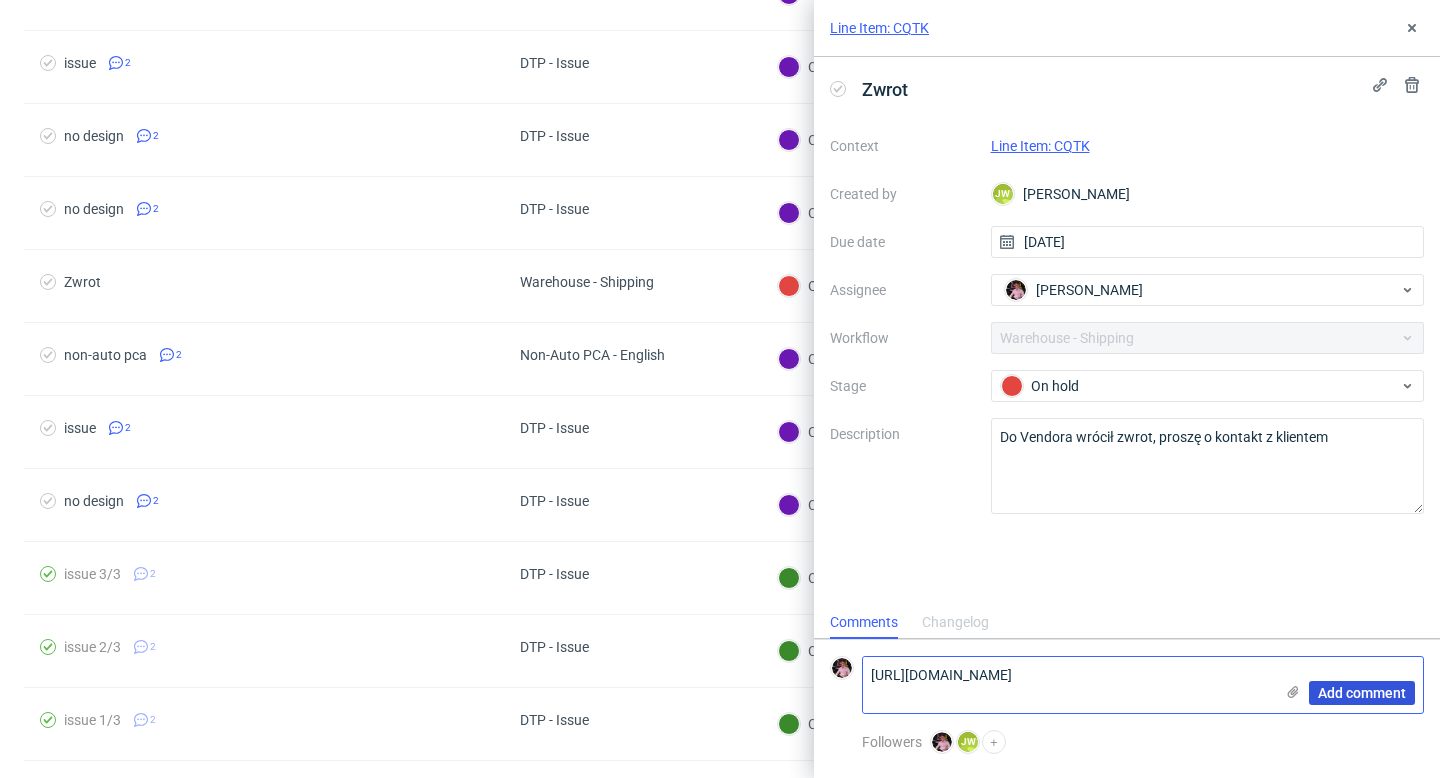 type on "https://app-eu1.hubspot.com/contacts/25600958/record/0-5/180693410039" 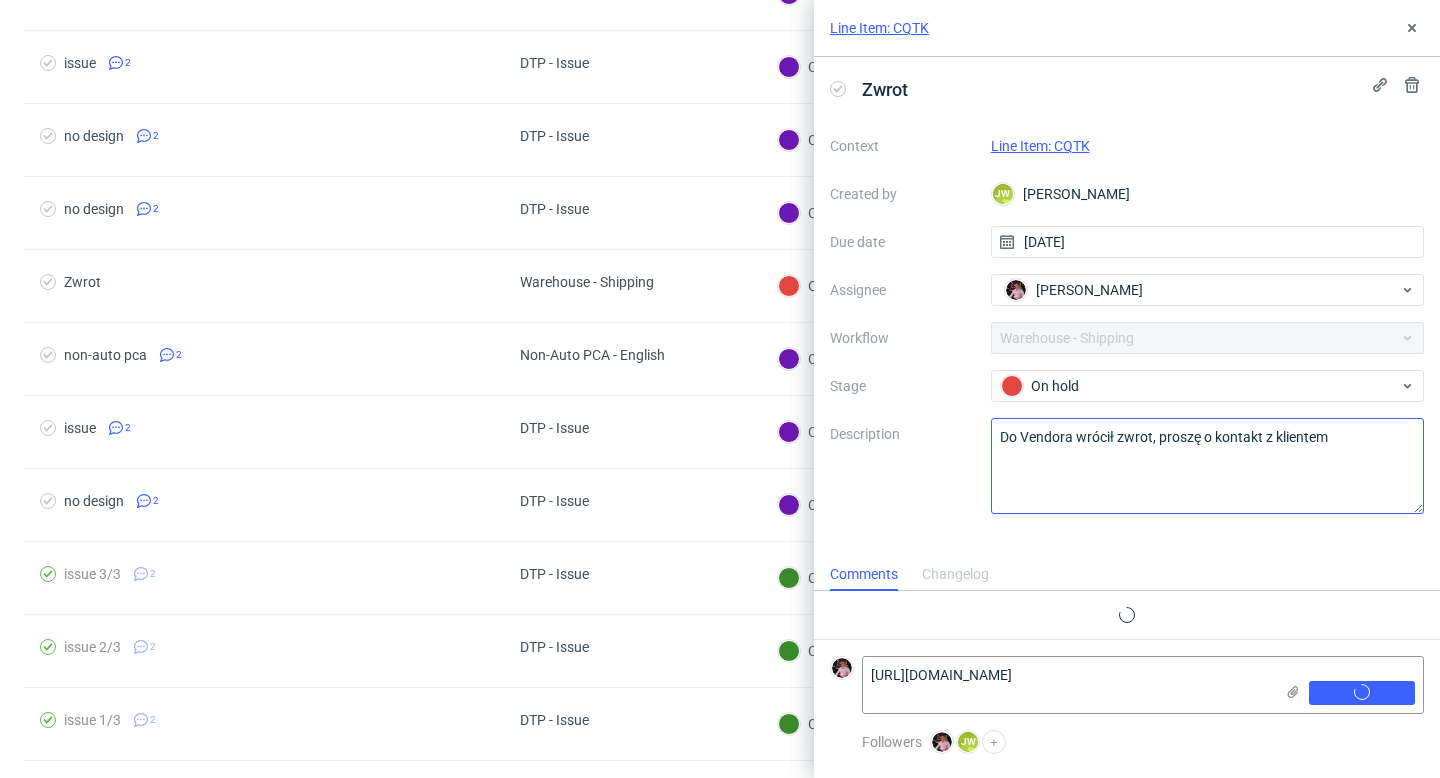 type 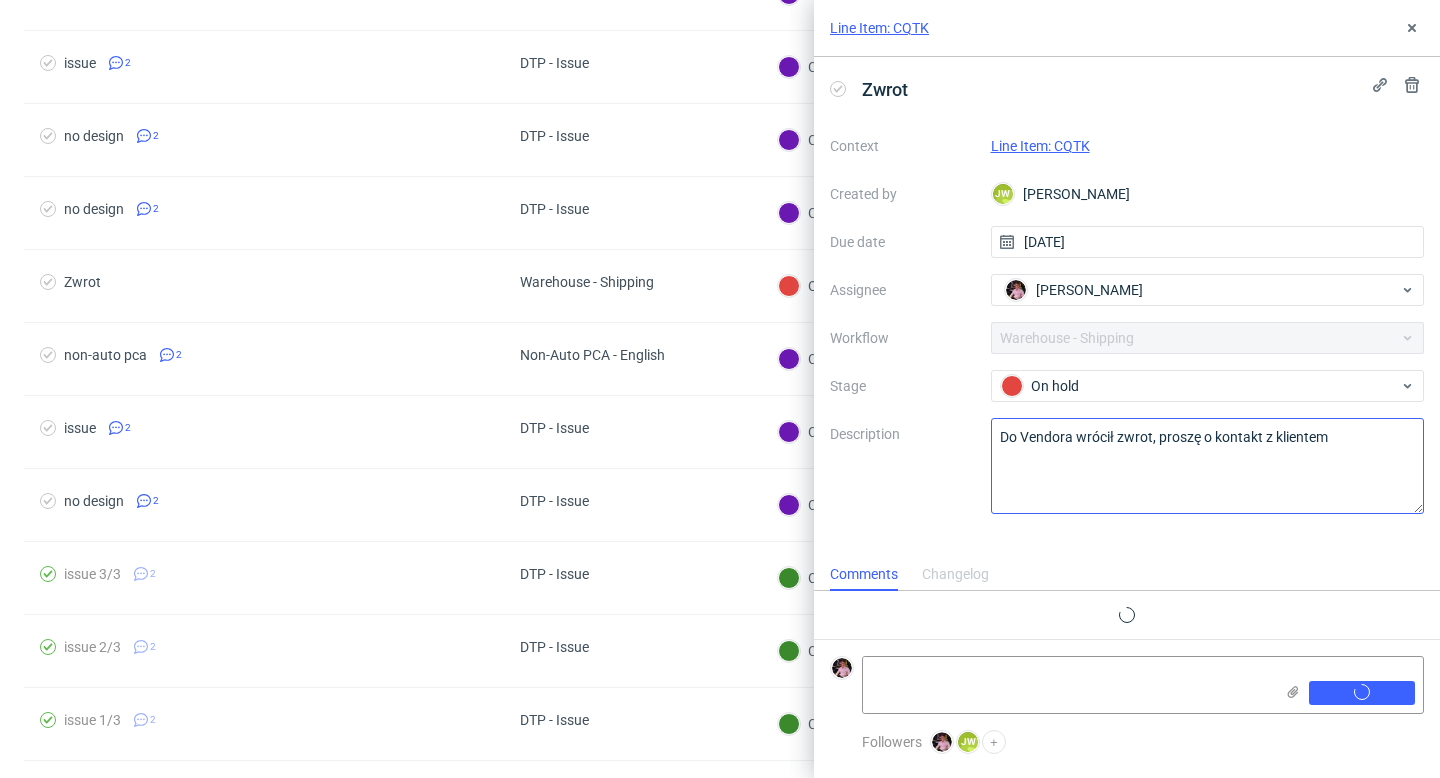 scroll, scrollTop: 0, scrollLeft: 0, axis: both 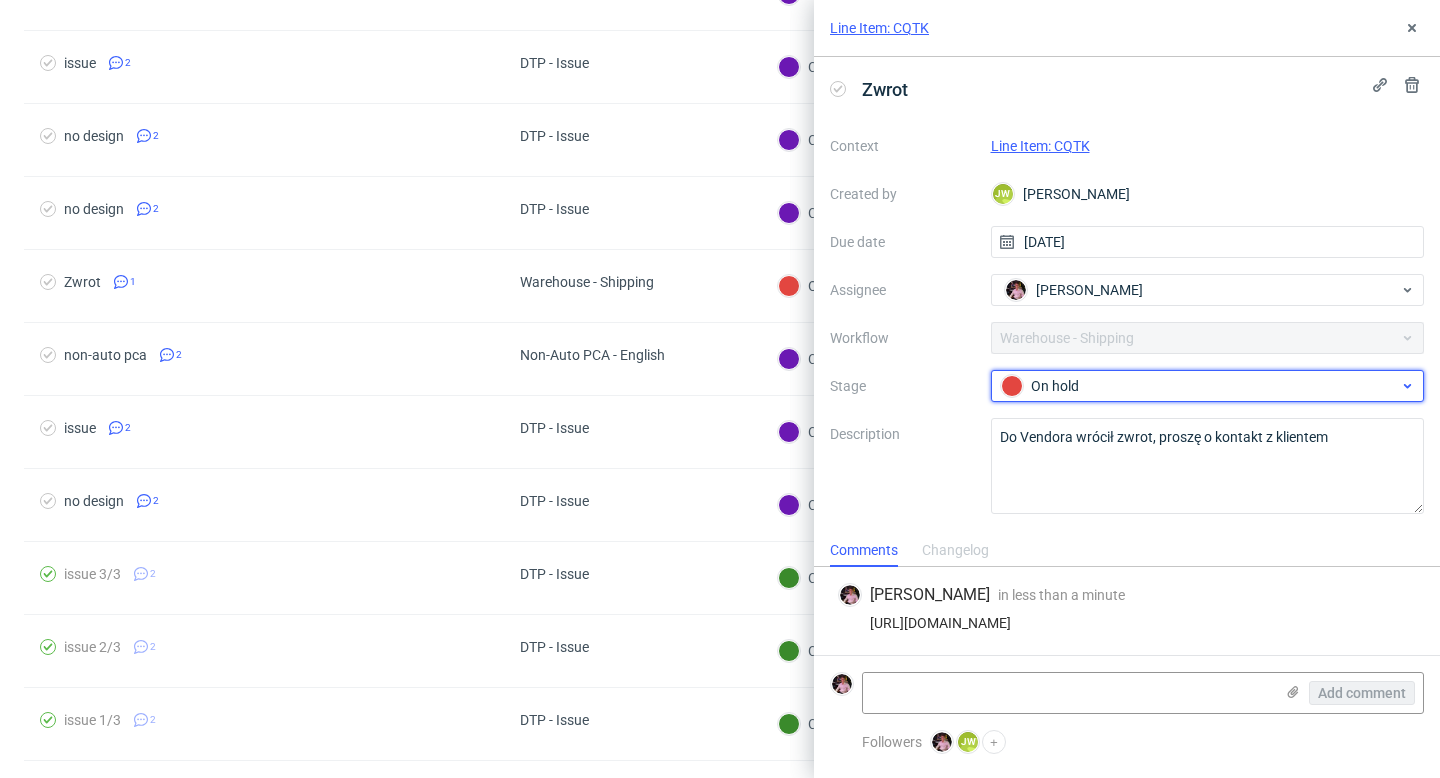 click on "On hold" at bounding box center (1200, 386) 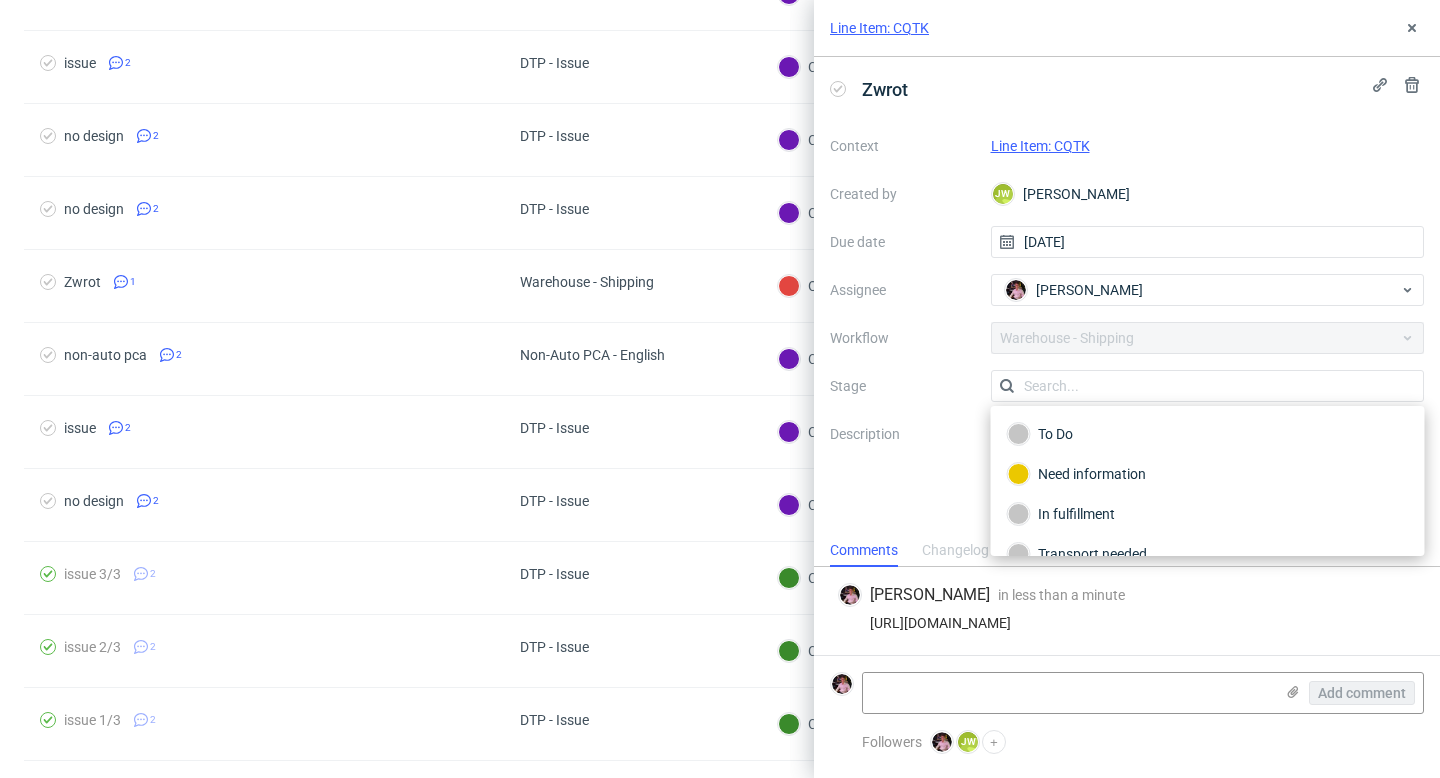 scroll, scrollTop: 106, scrollLeft: 0, axis: vertical 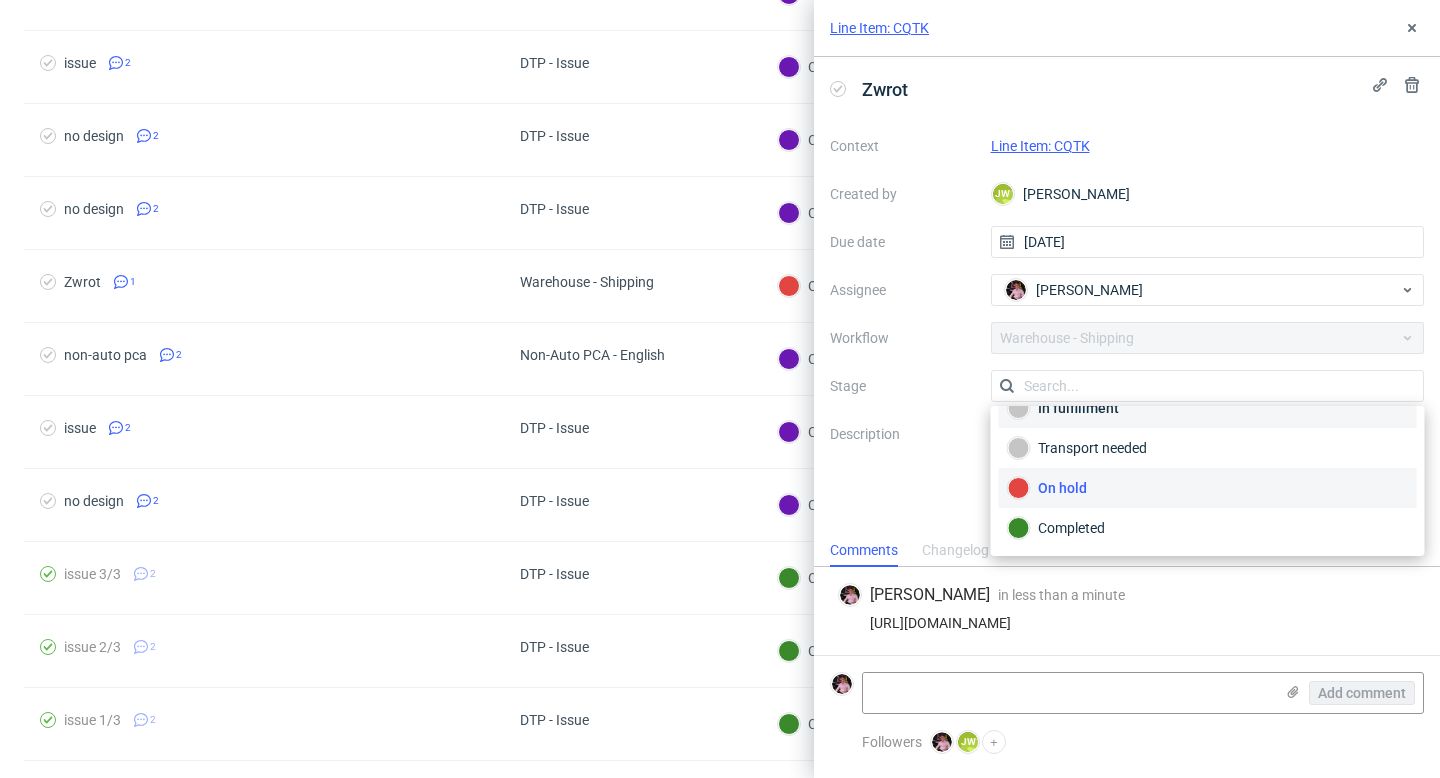click on "In fulfillment" at bounding box center [1208, 408] 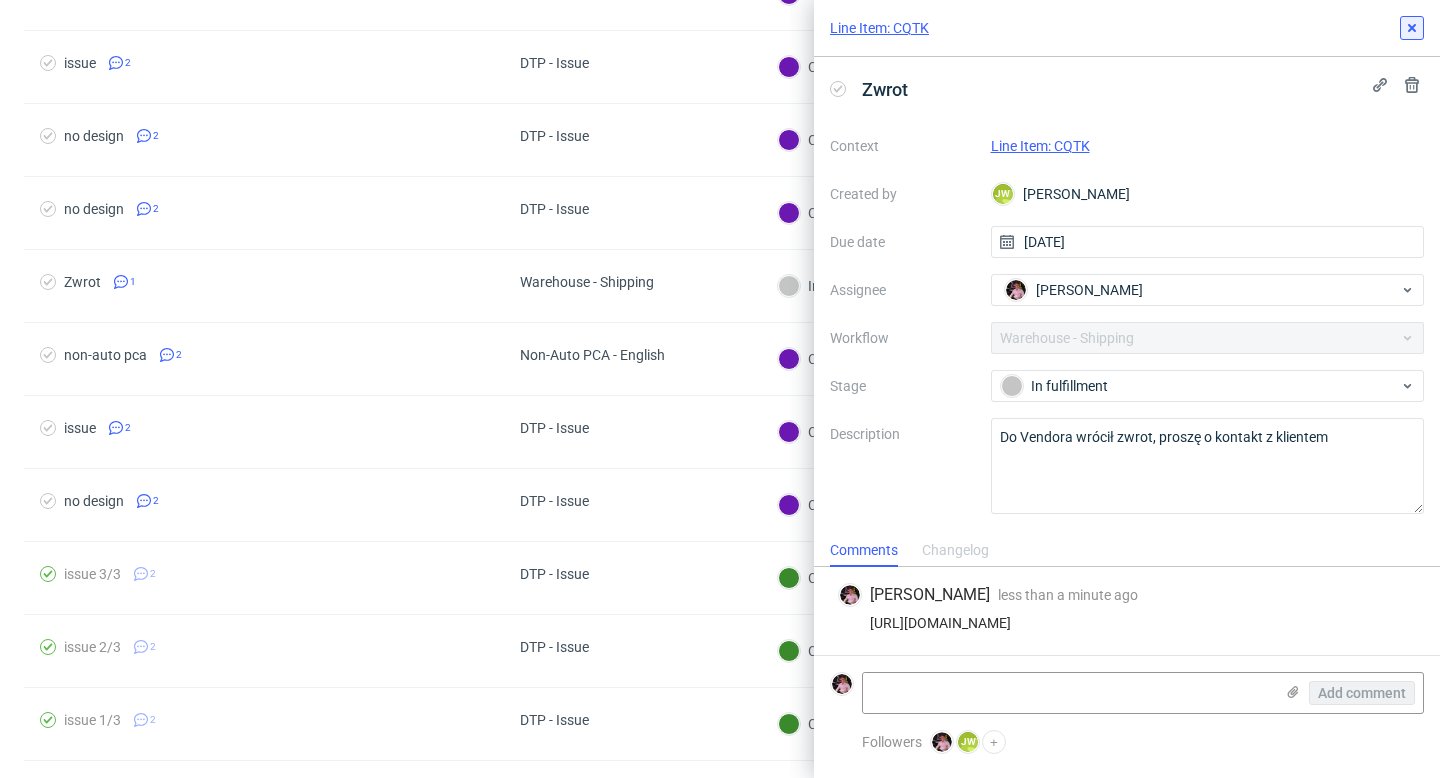 click 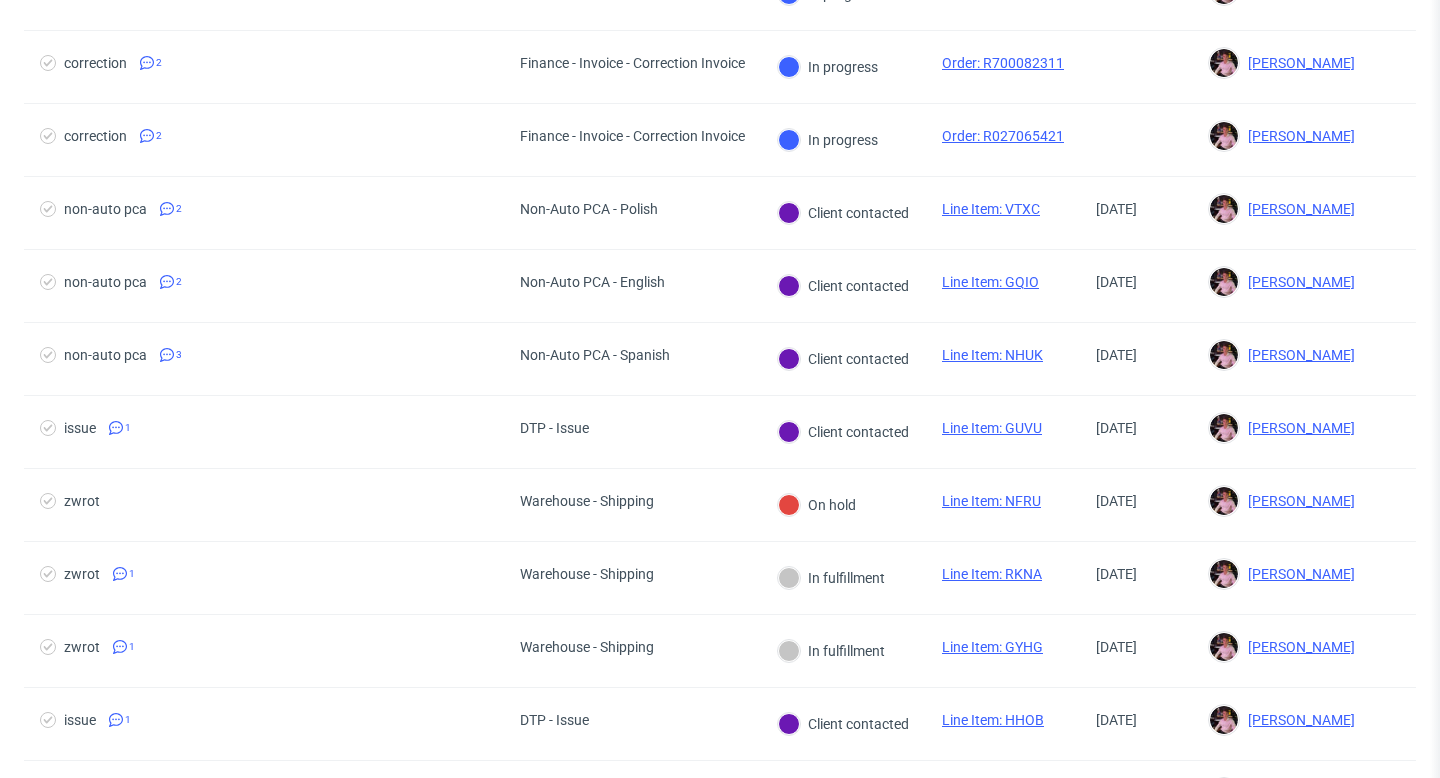 scroll, scrollTop: 395, scrollLeft: 0, axis: vertical 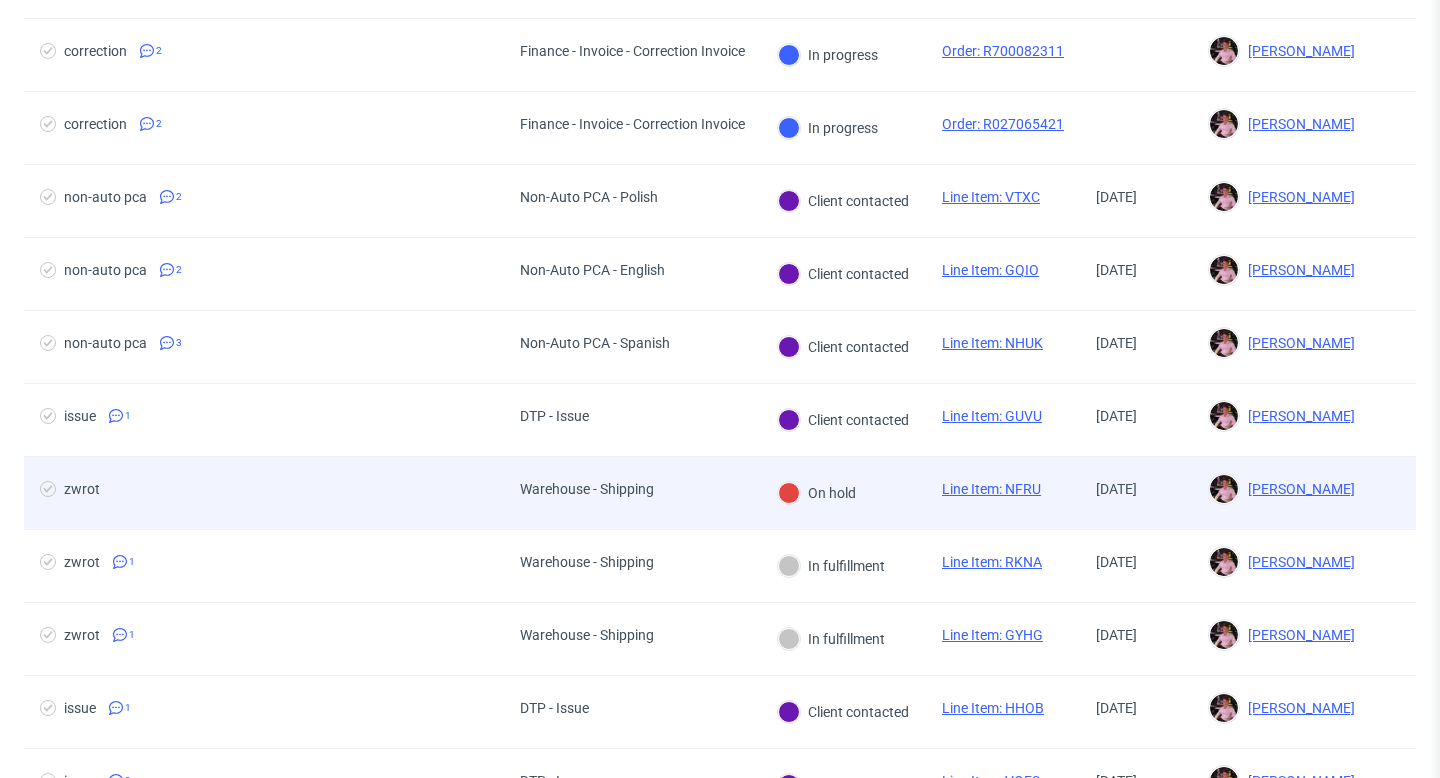 click on "Warehouse - Shipping" at bounding box center [587, 493] 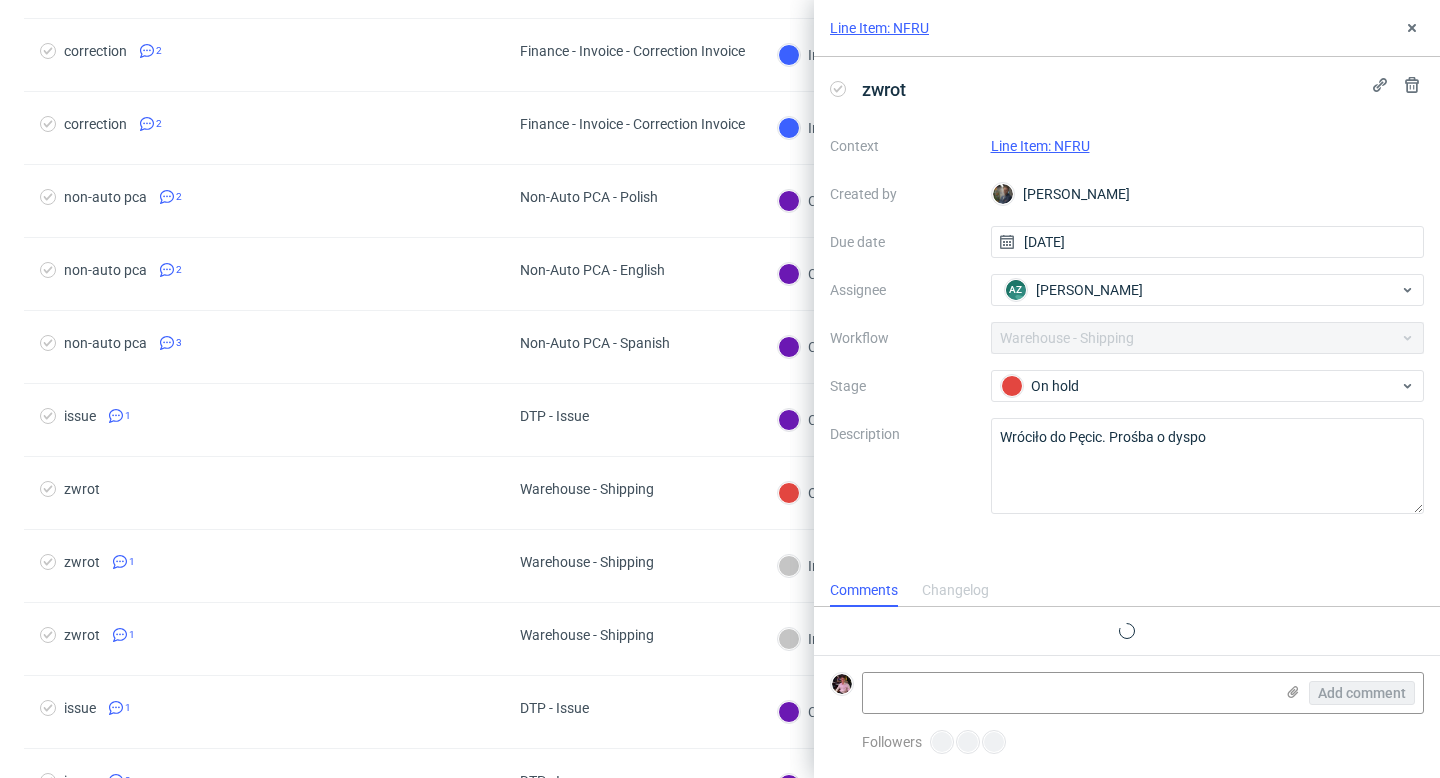 scroll, scrollTop: 16, scrollLeft: 0, axis: vertical 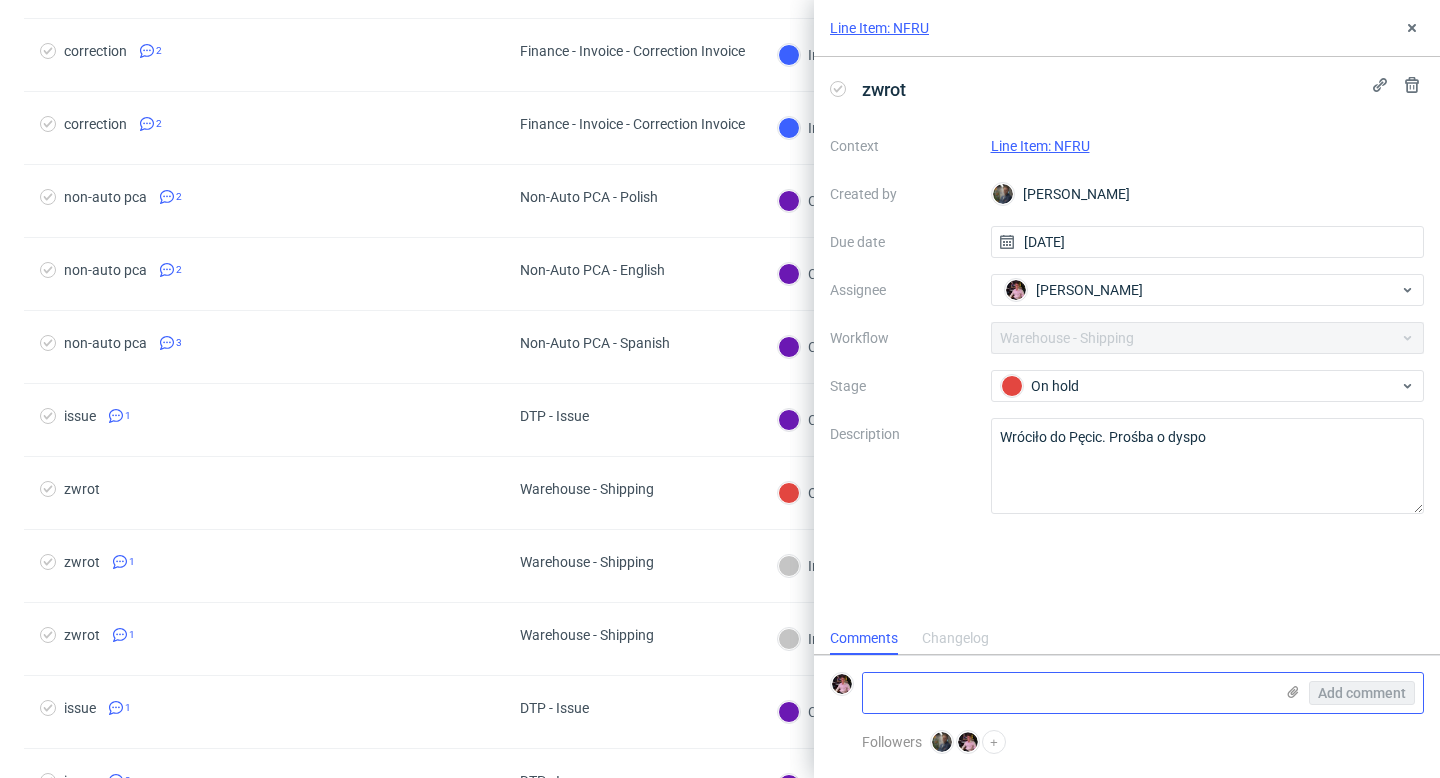click at bounding box center (1068, 693) 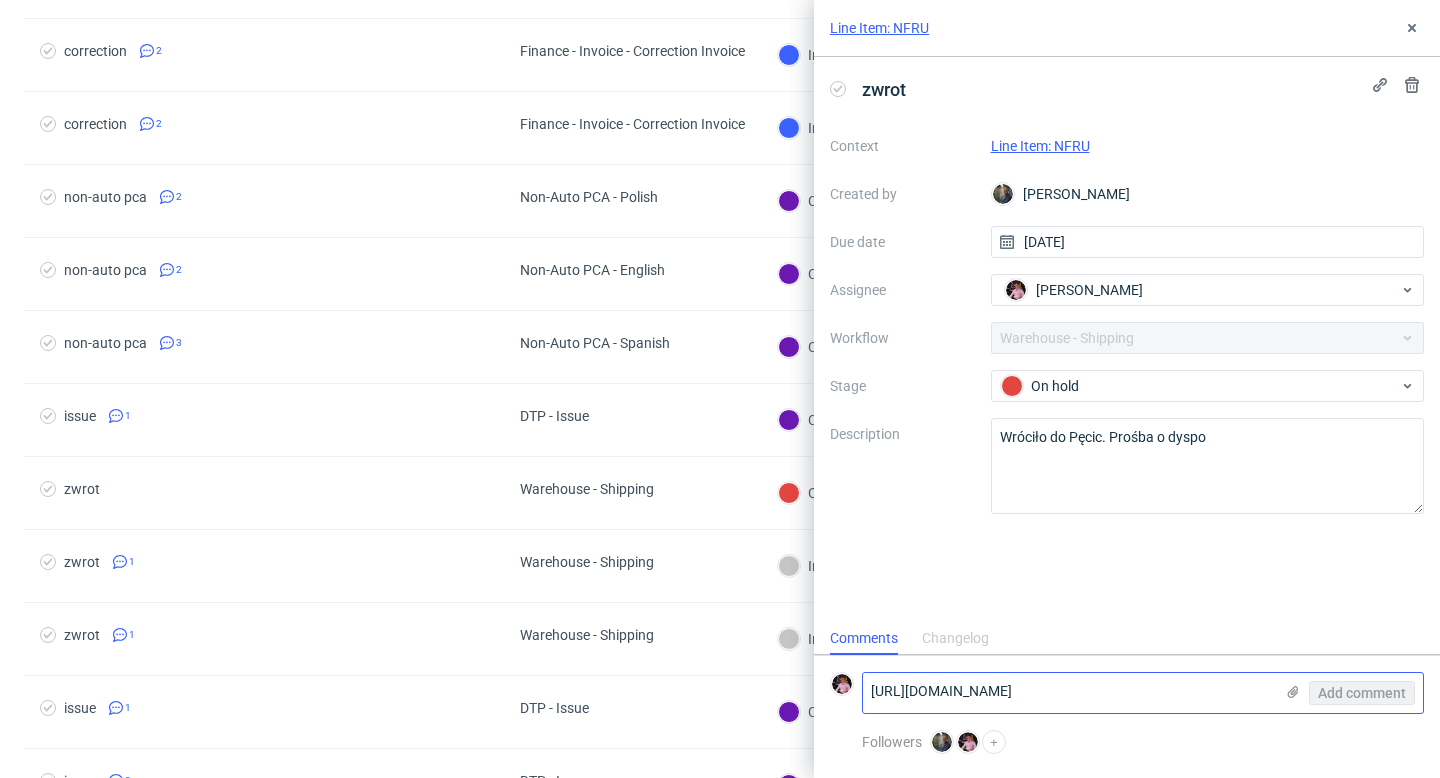 scroll, scrollTop: 0, scrollLeft: 0, axis: both 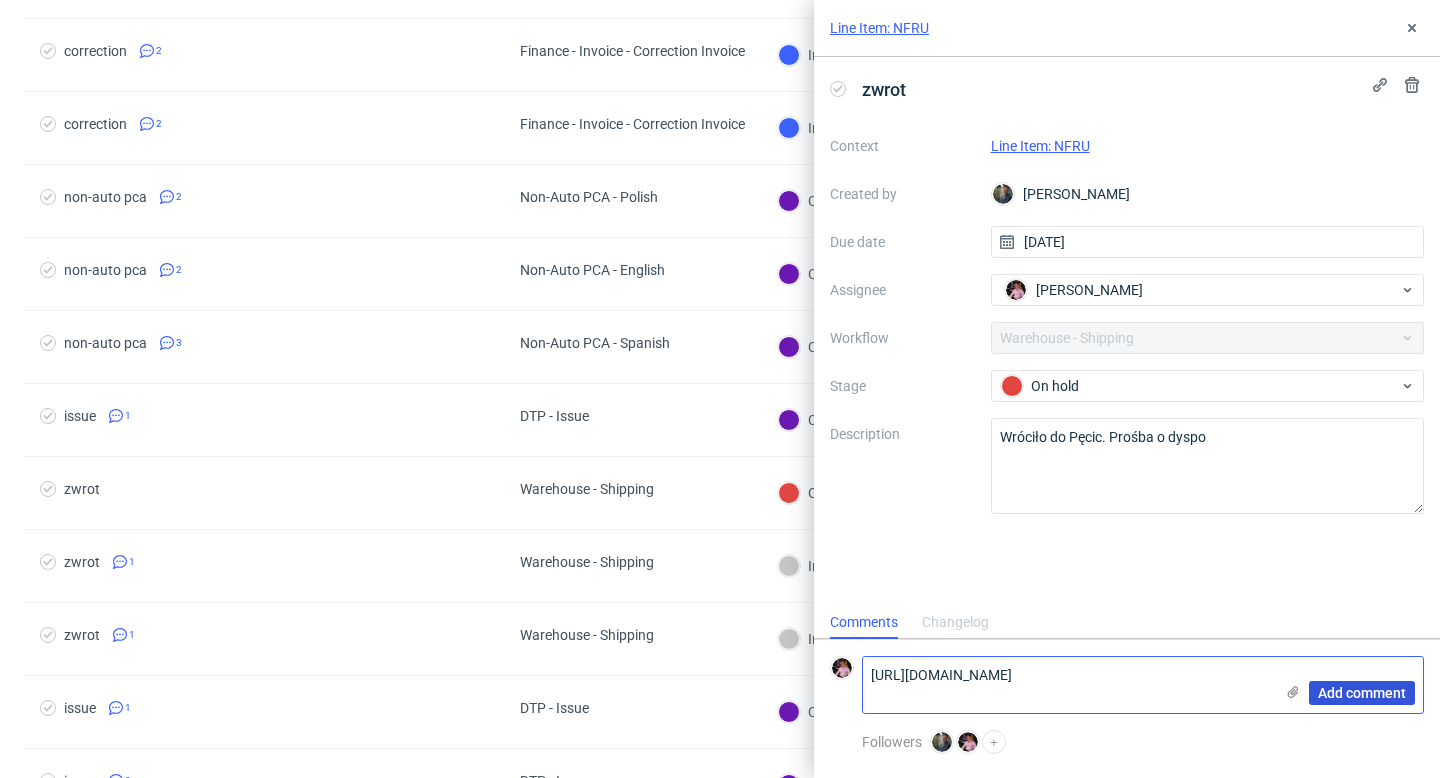 type on "https://app-eu1.hubspot.com/contacts/25600958/record/0-5/180693410039" 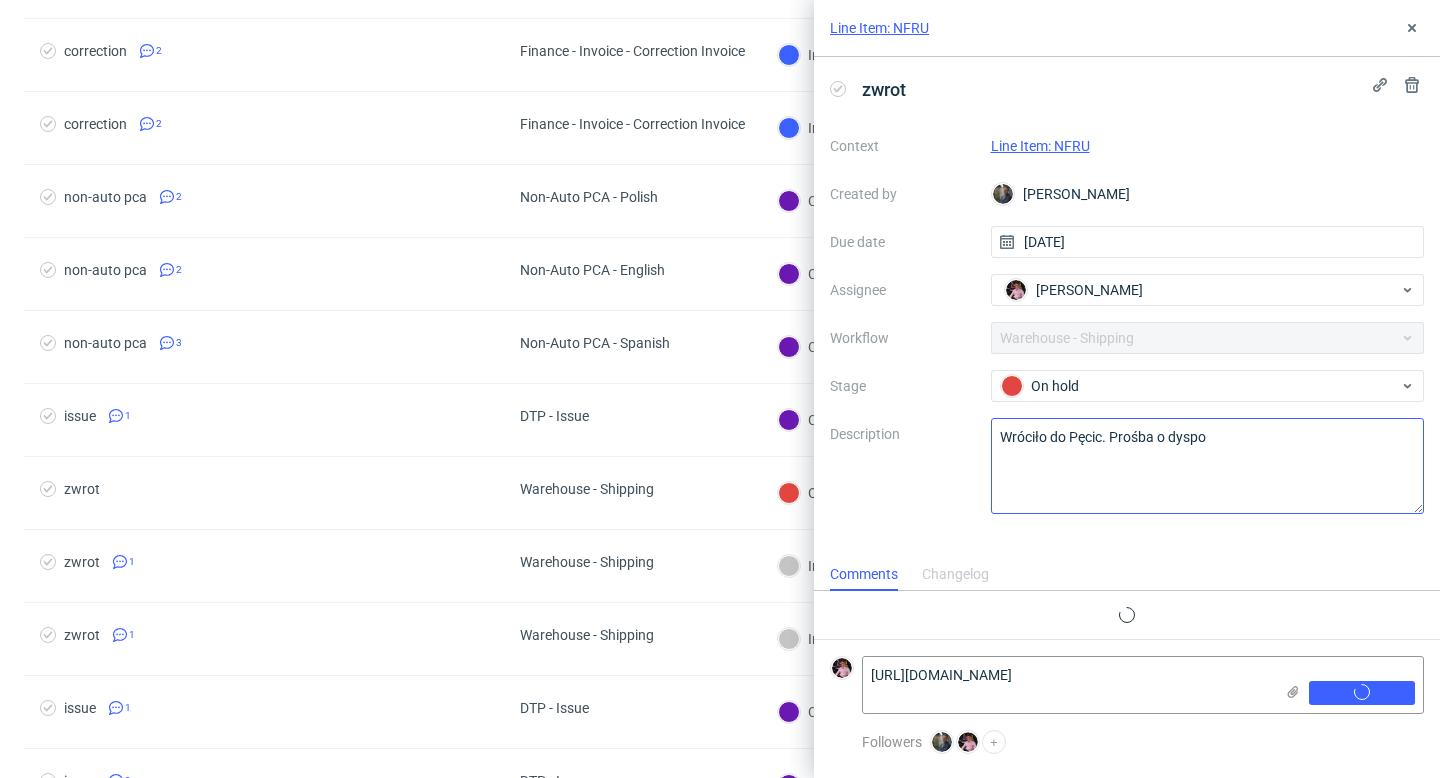 type 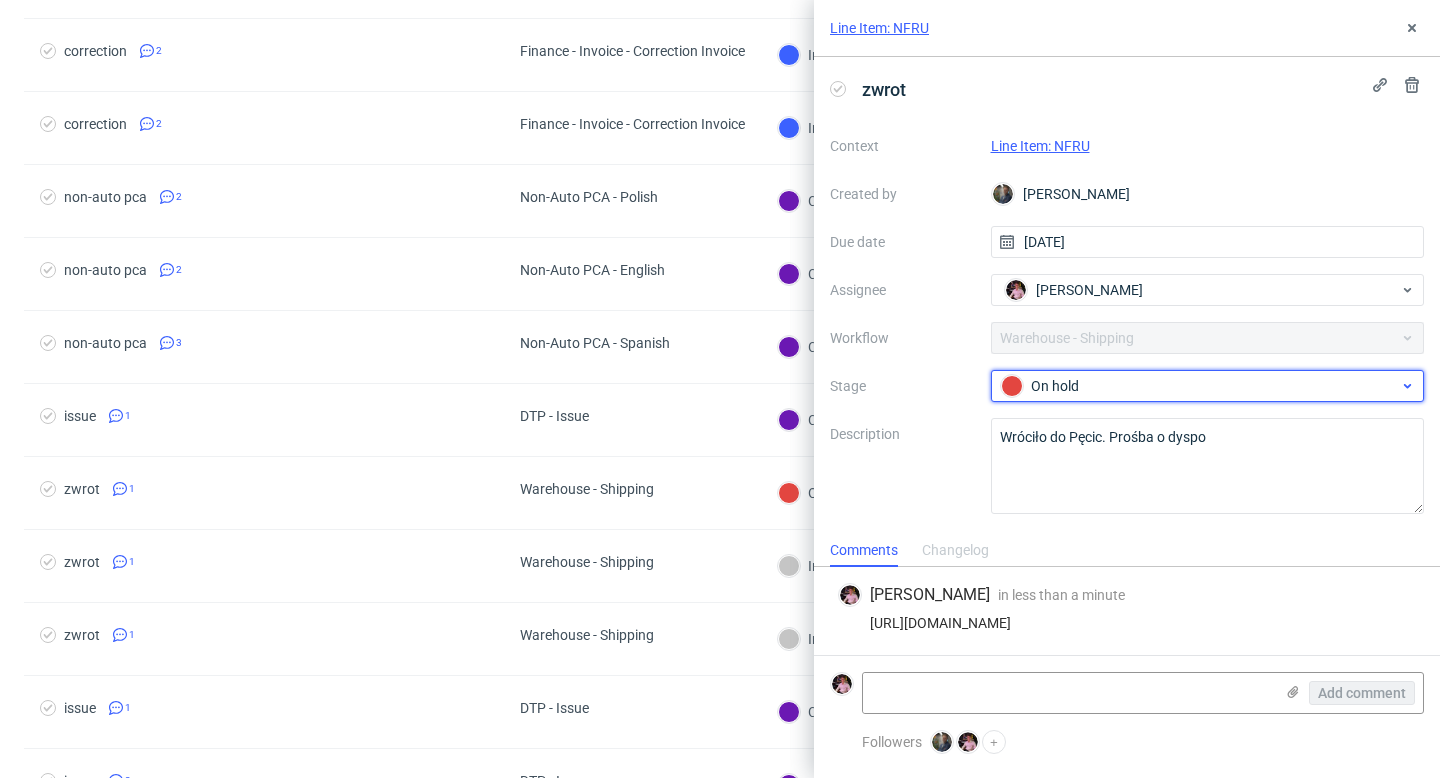 click on "On hold" at bounding box center [1200, 386] 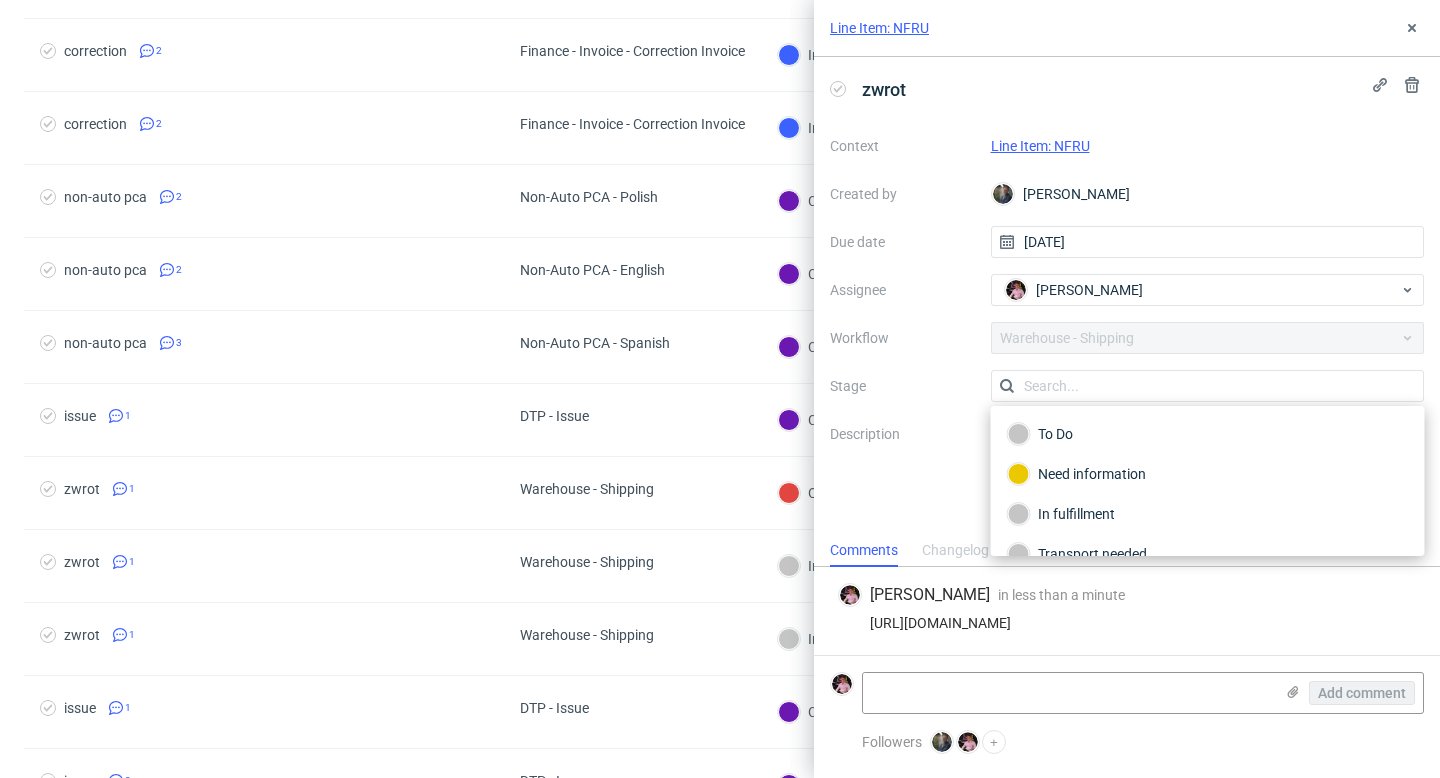 scroll, scrollTop: 106, scrollLeft: 0, axis: vertical 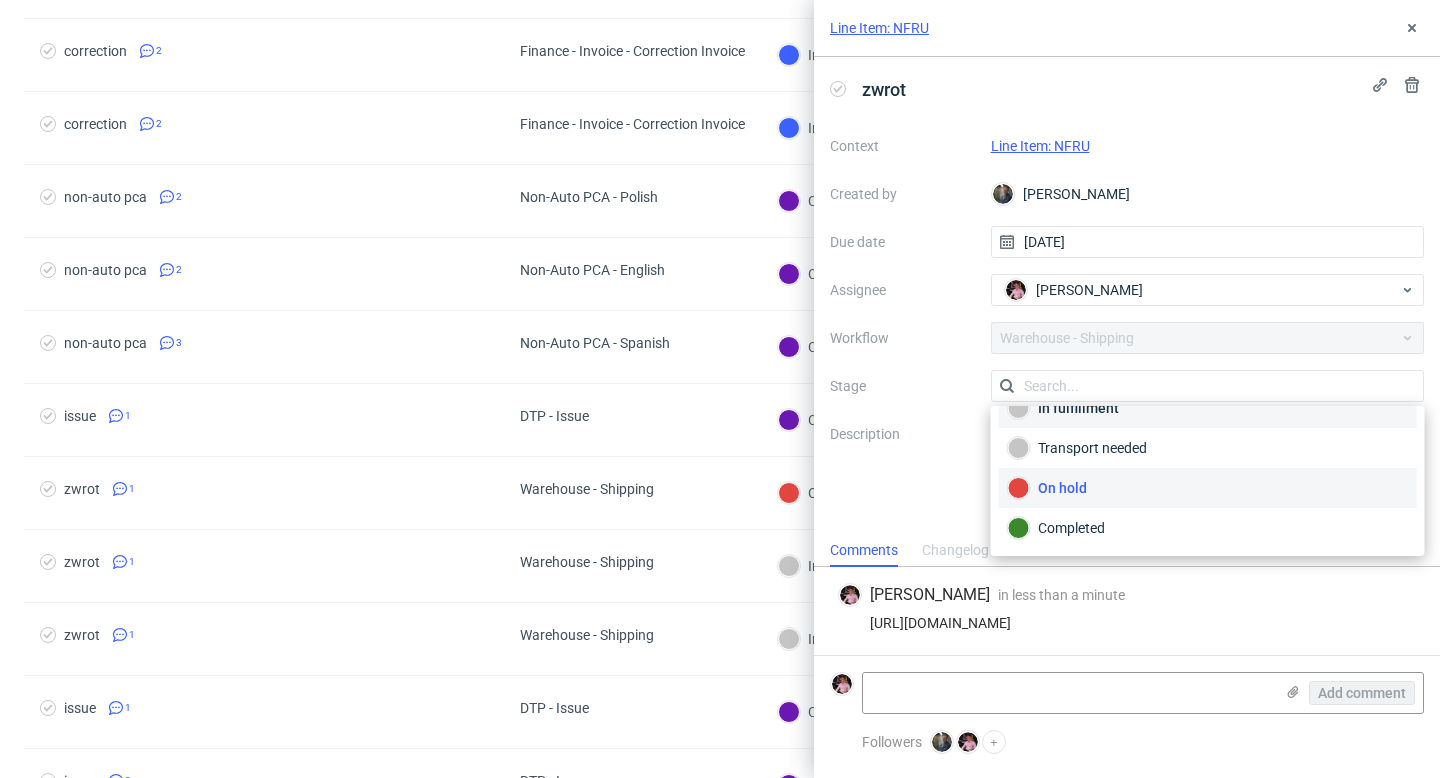 click on "In fulfillment" at bounding box center (1208, 408) 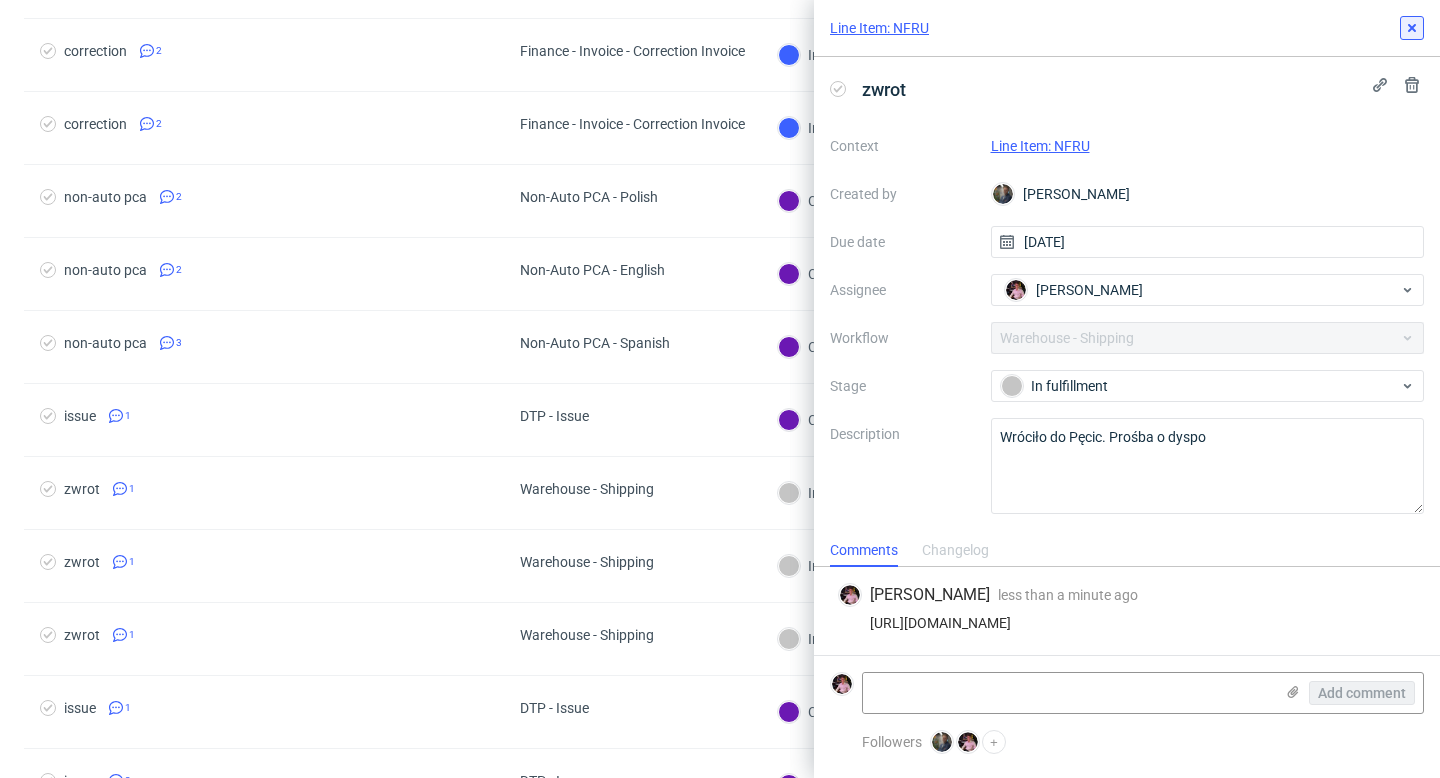 click 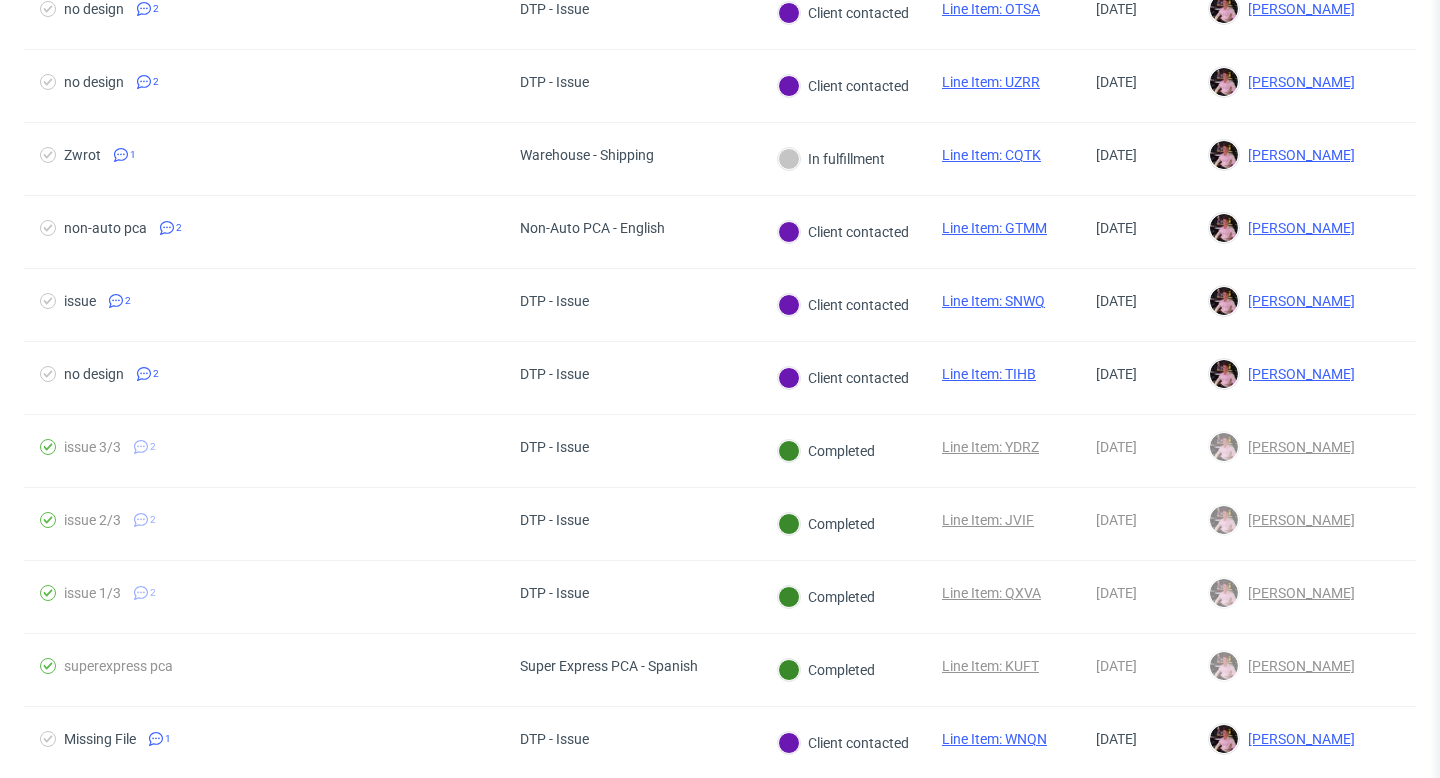 scroll, scrollTop: 1671, scrollLeft: 0, axis: vertical 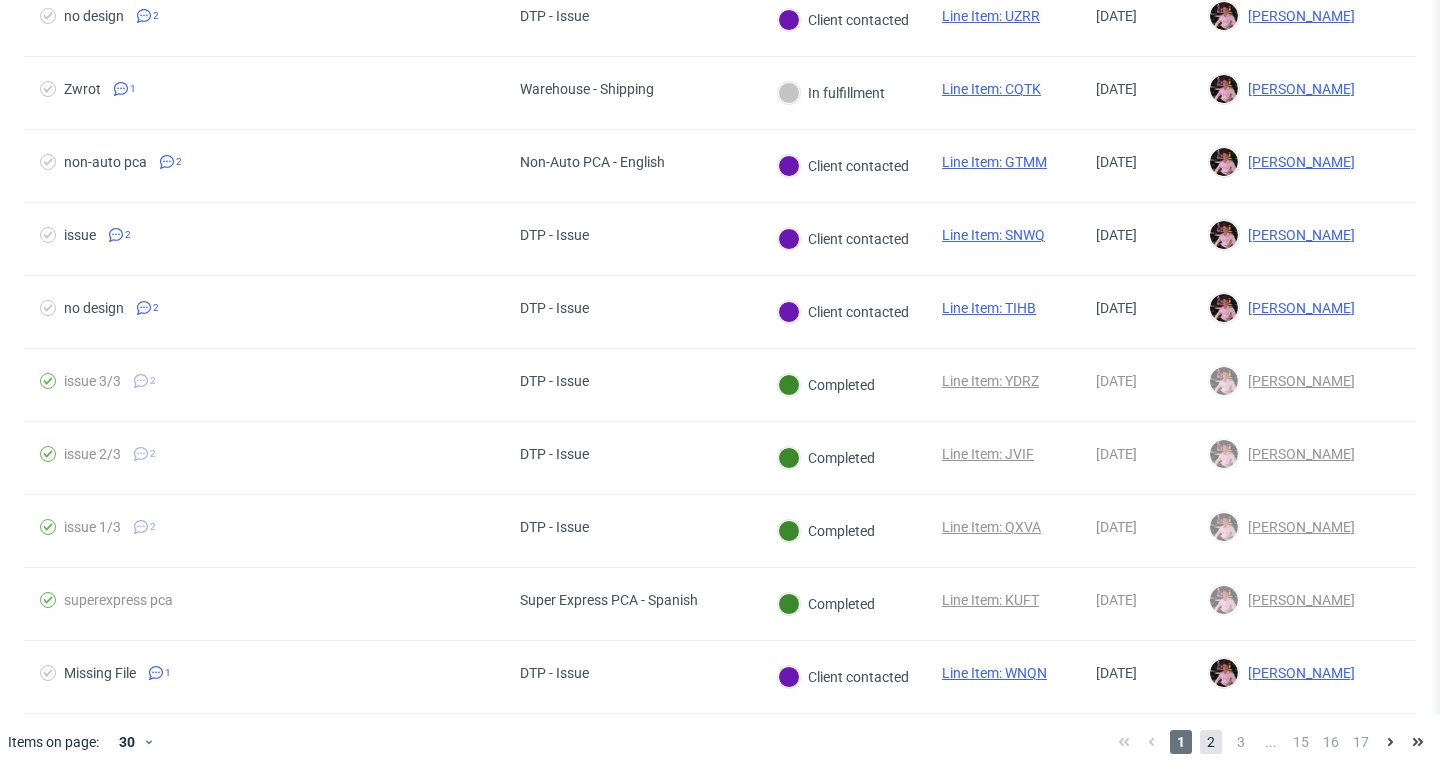 click on "2" at bounding box center [1211, 742] 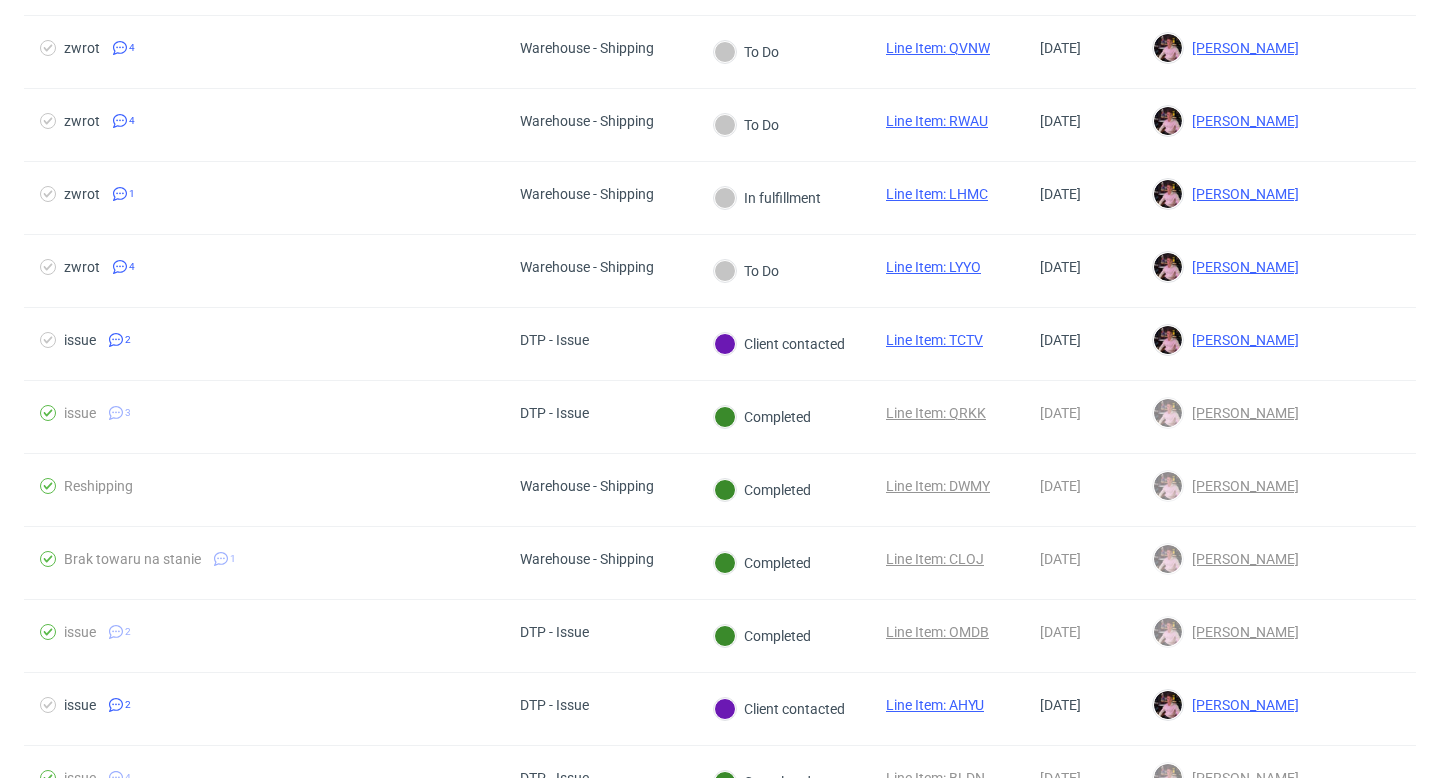 scroll, scrollTop: 682, scrollLeft: 0, axis: vertical 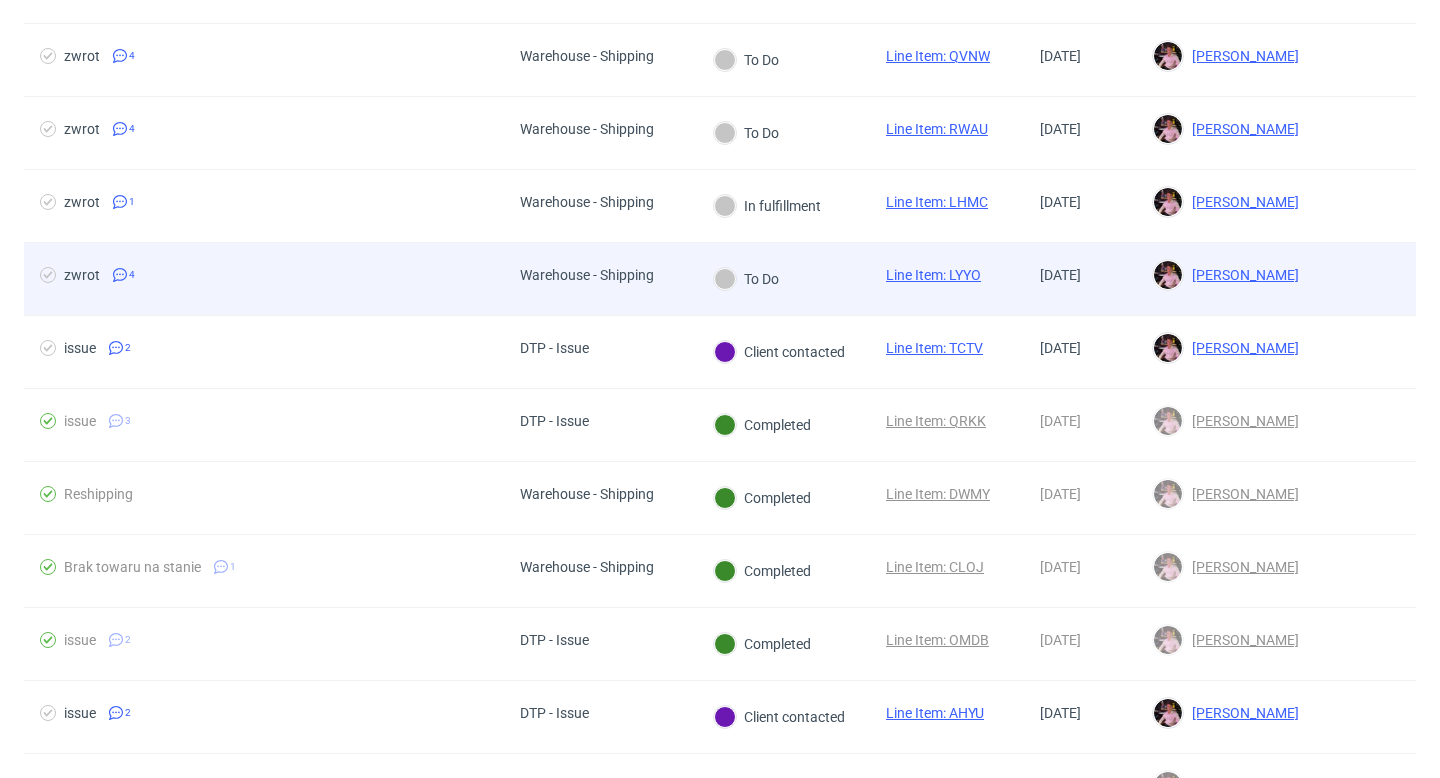 click on "To Do" at bounding box center [746, 279] 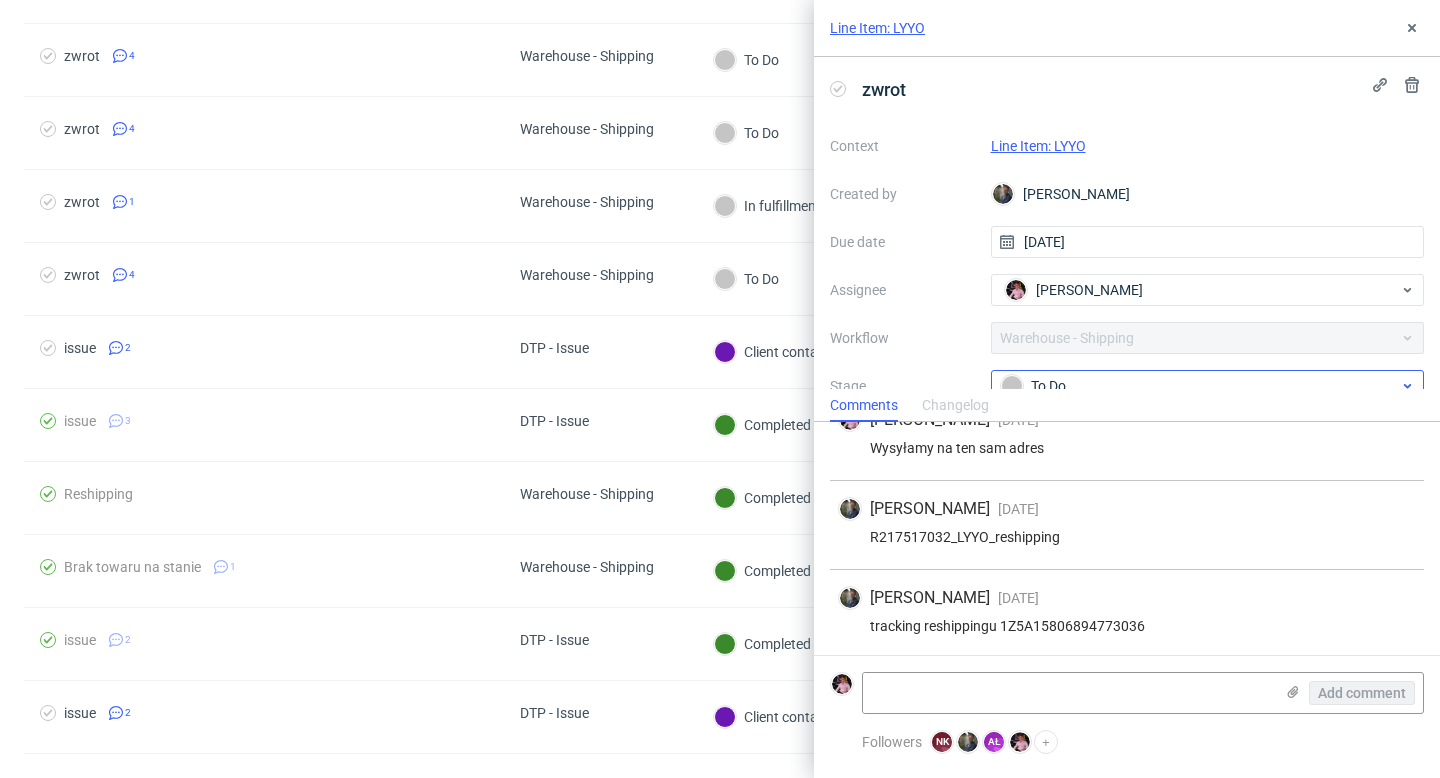 scroll, scrollTop: 122, scrollLeft: 0, axis: vertical 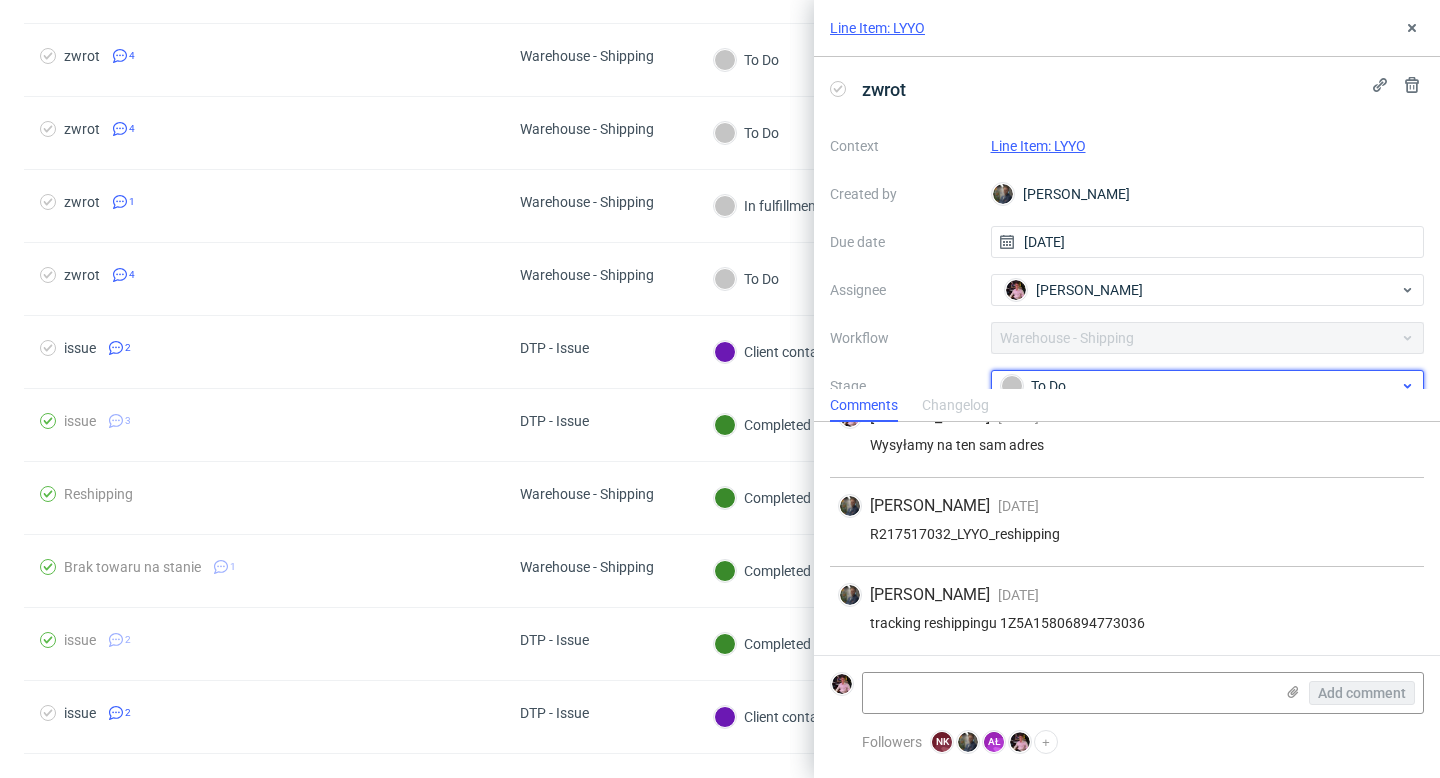 click on "To Do" at bounding box center [1200, 386] 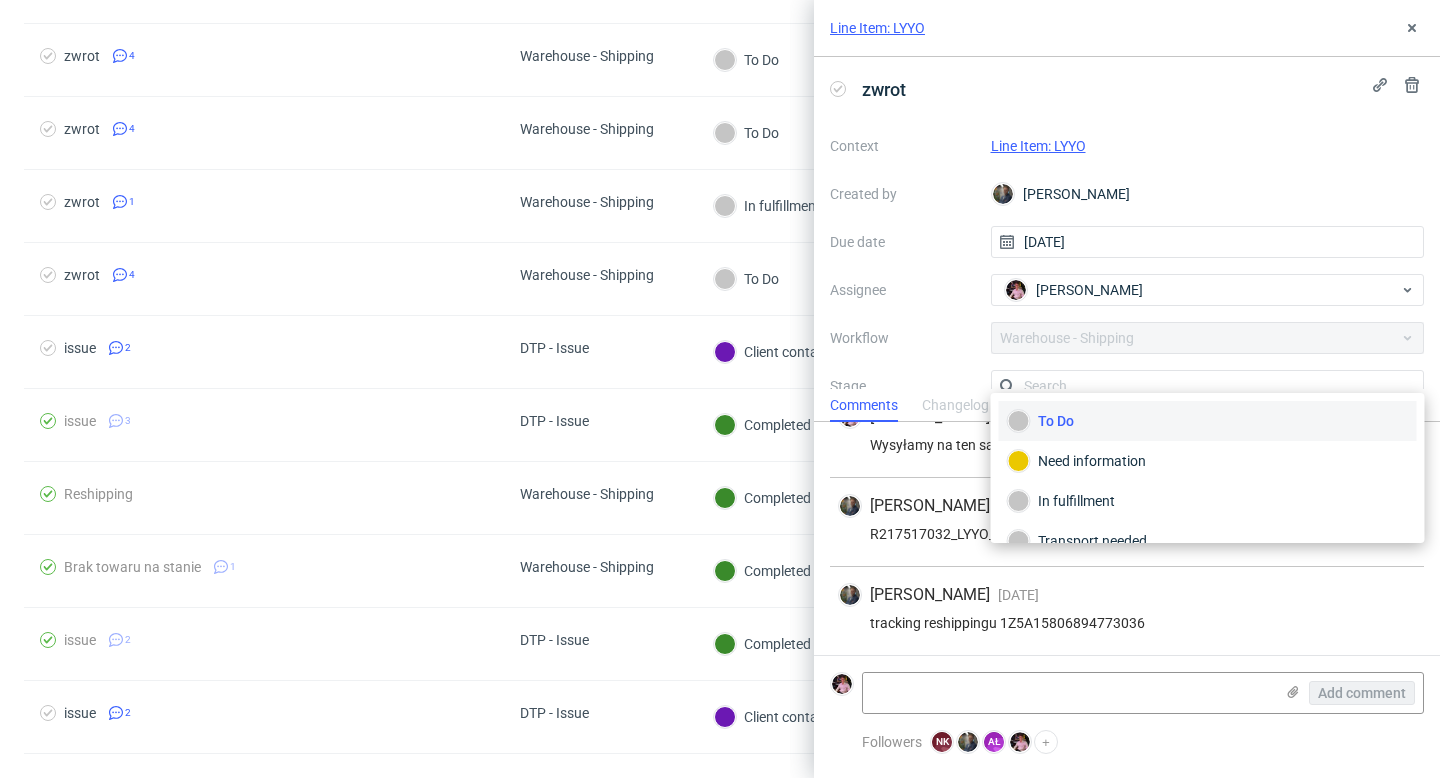 scroll, scrollTop: 13, scrollLeft: 0, axis: vertical 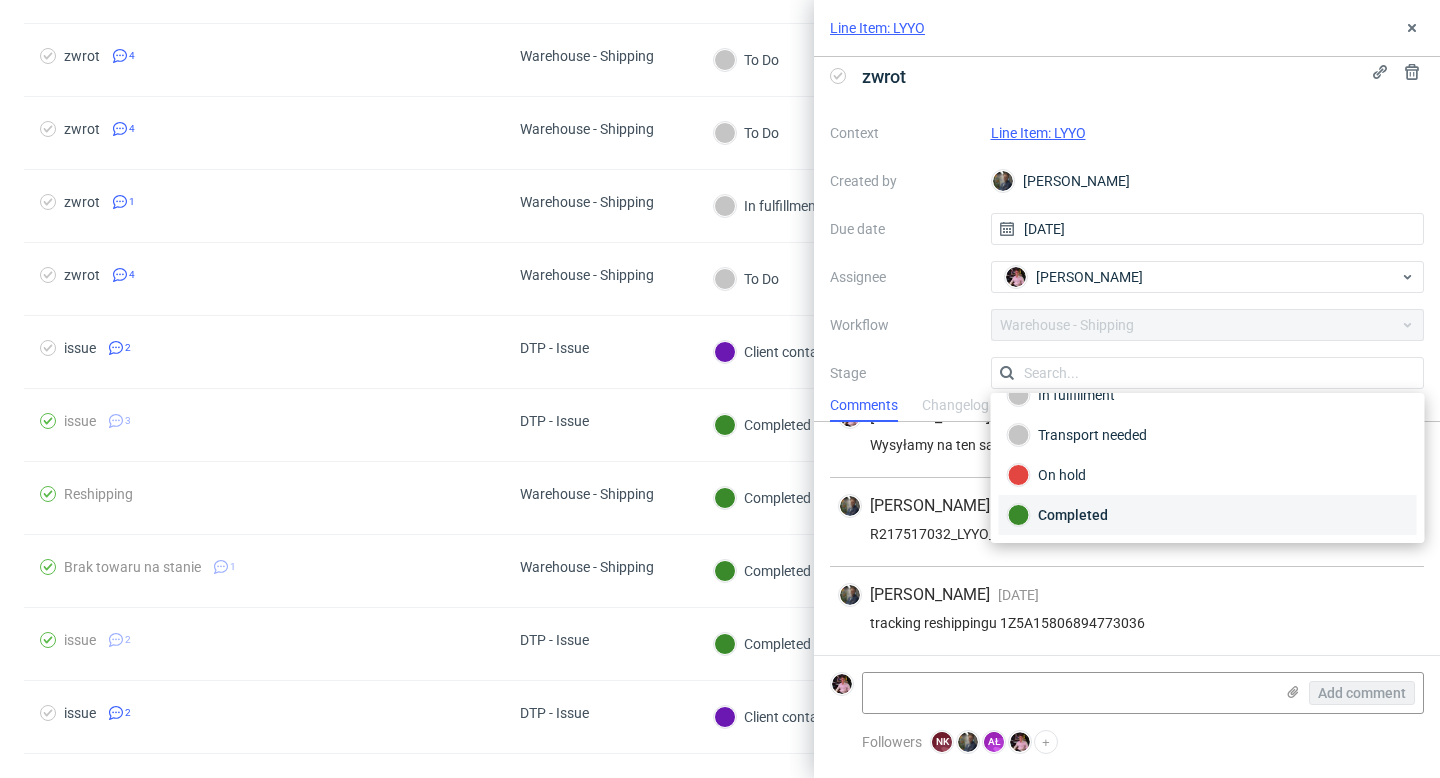click on "Completed" at bounding box center (1208, 515) 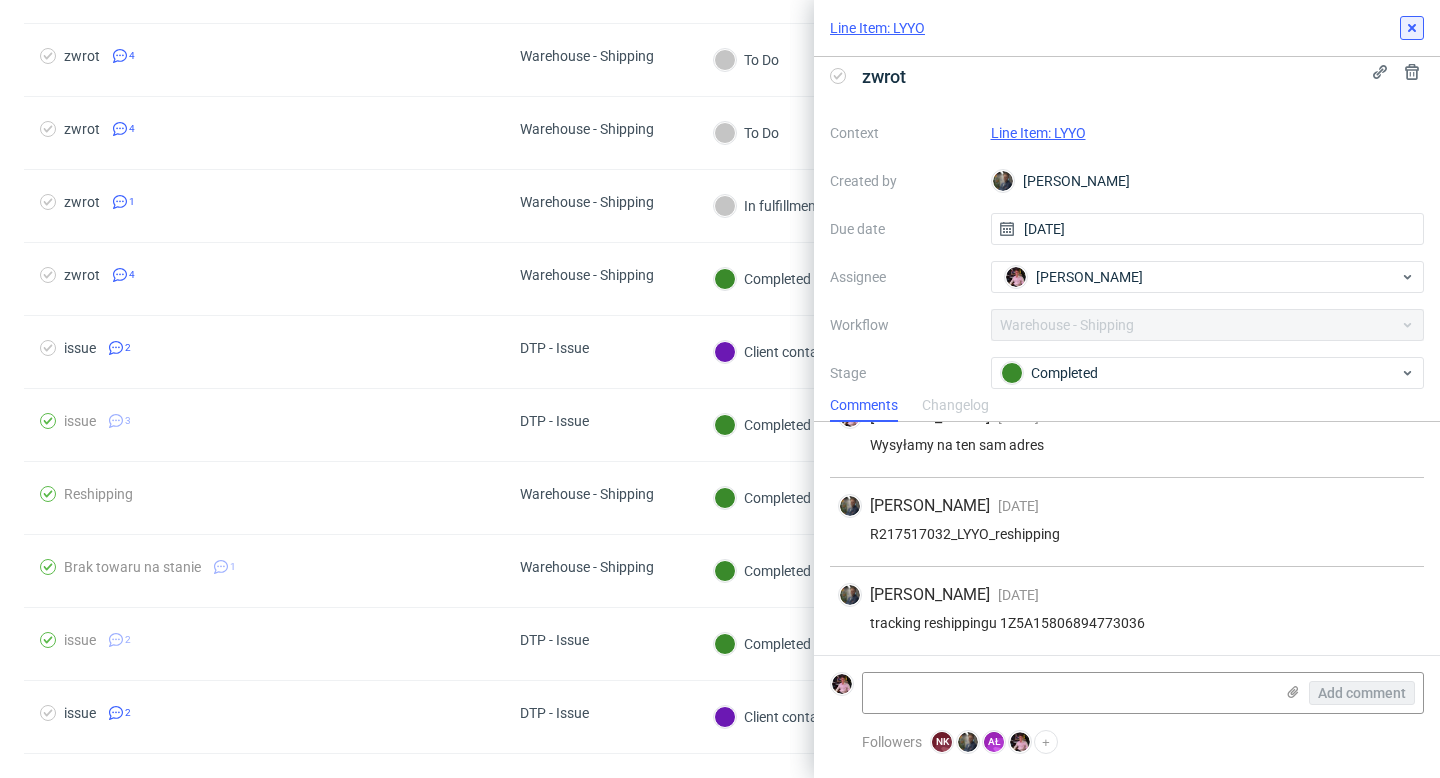click 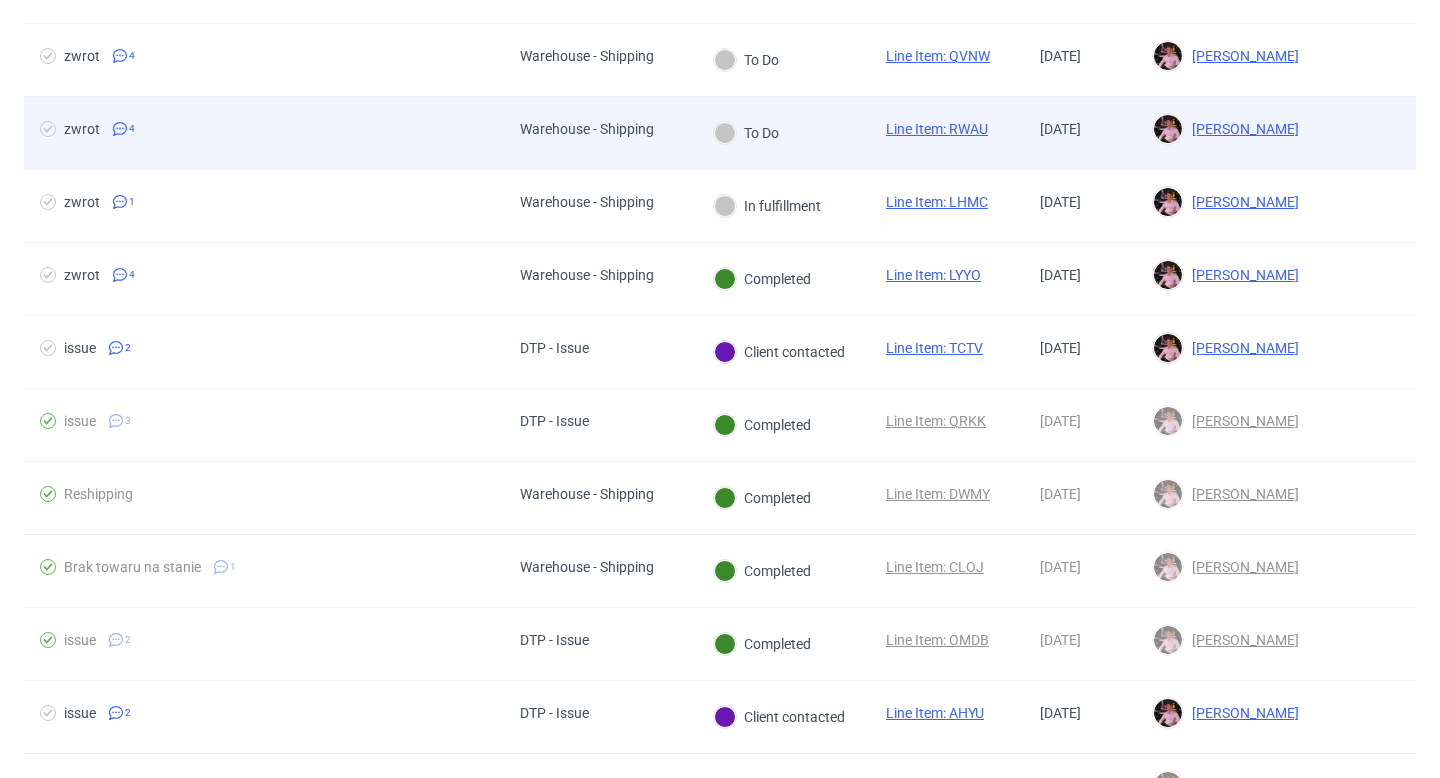 click on "To Do" at bounding box center (783, 133) 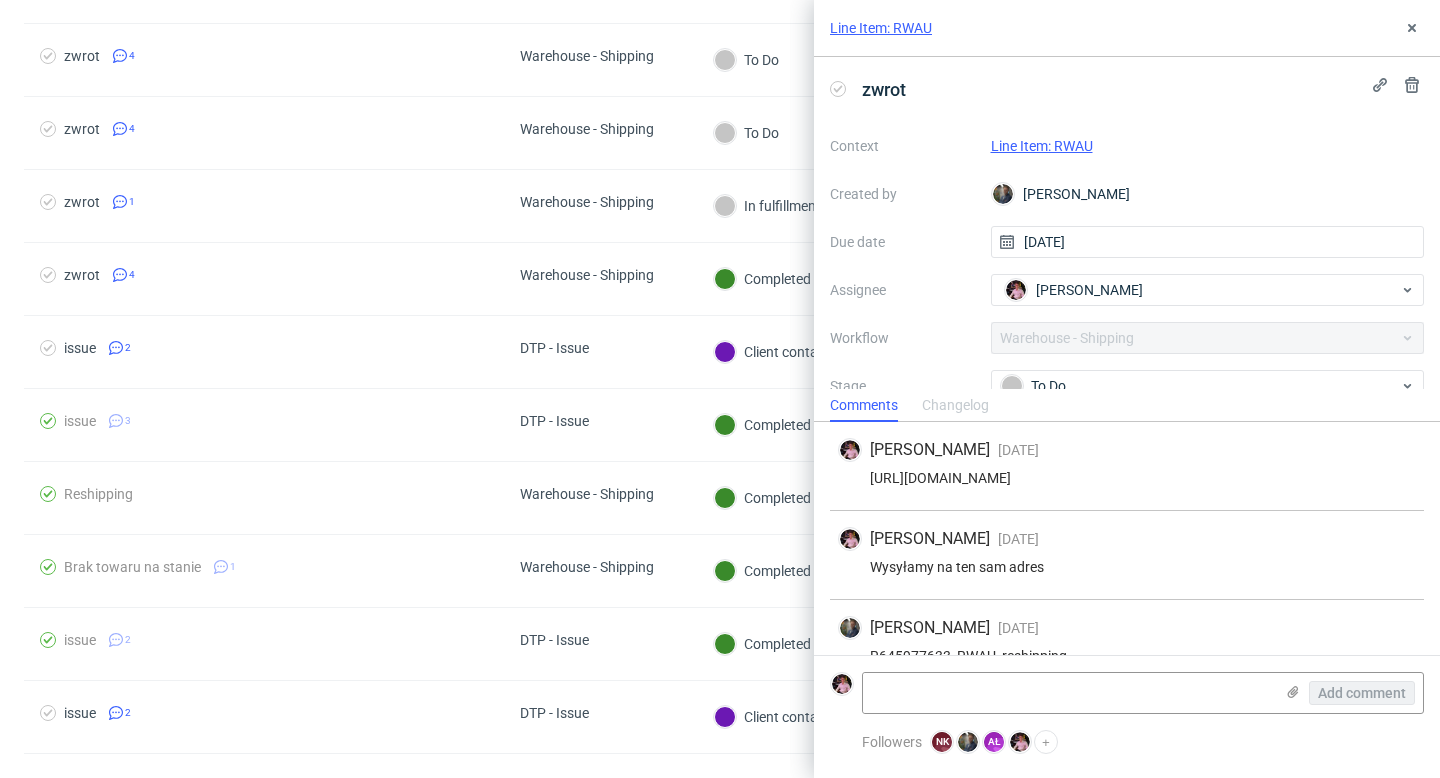 scroll, scrollTop: 122, scrollLeft: 0, axis: vertical 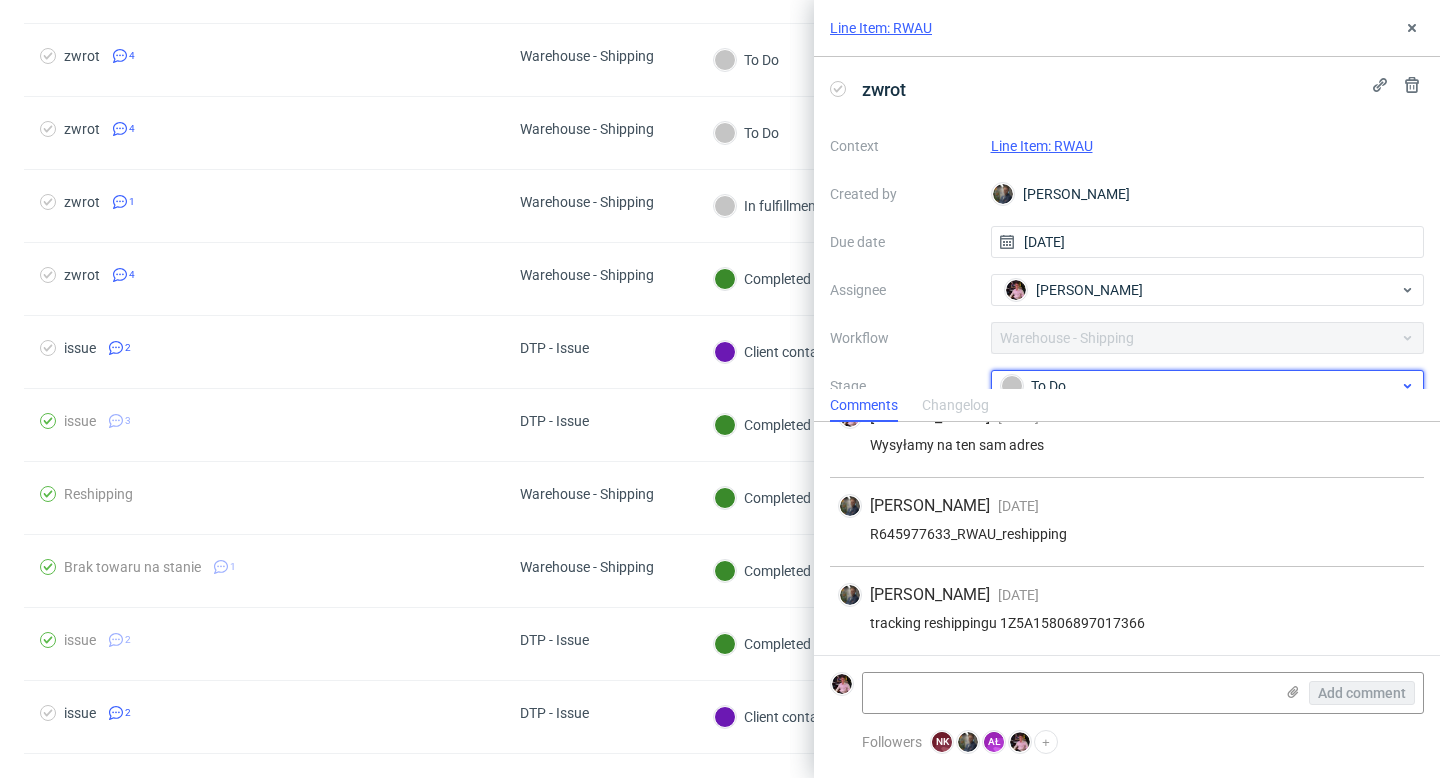 click on "To Do" at bounding box center (1200, 386) 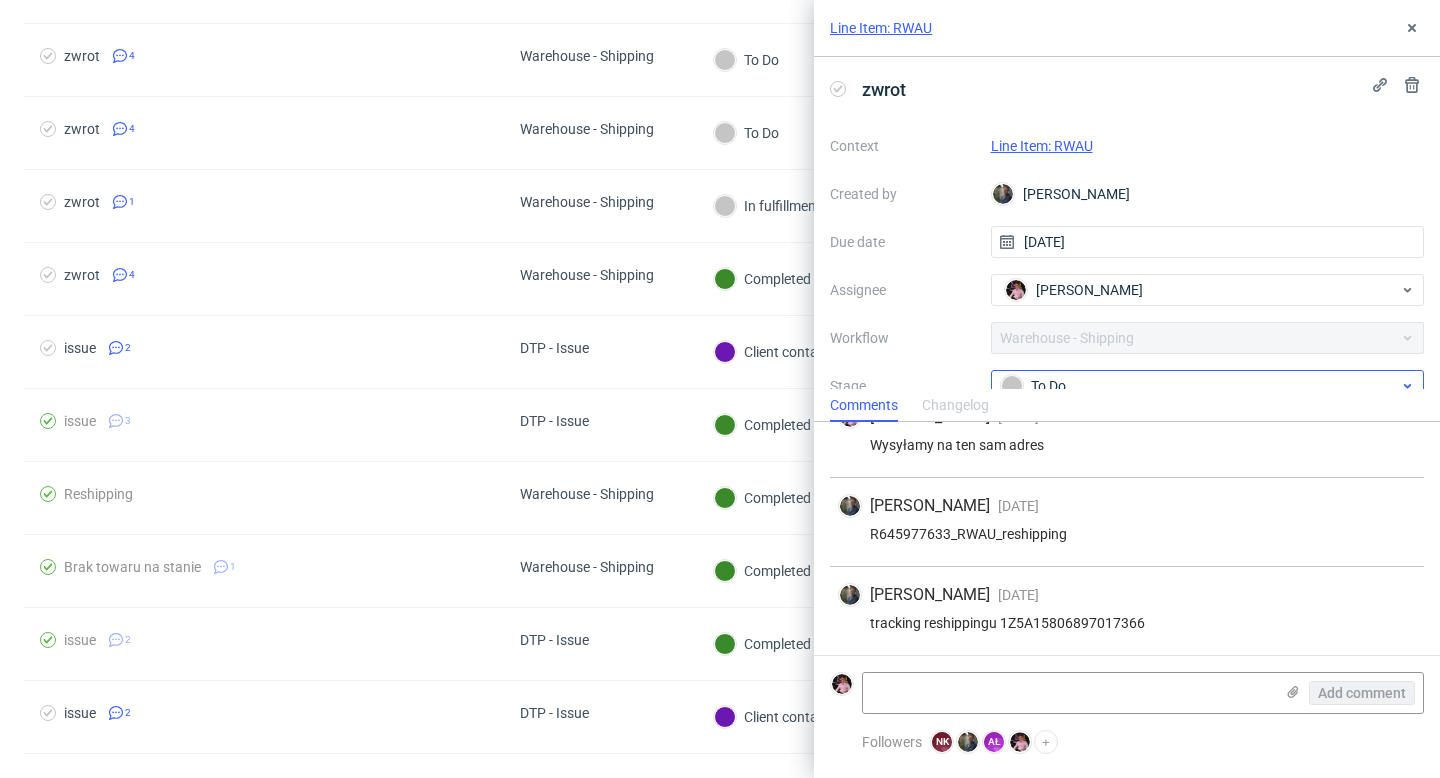 scroll, scrollTop: 13, scrollLeft: 0, axis: vertical 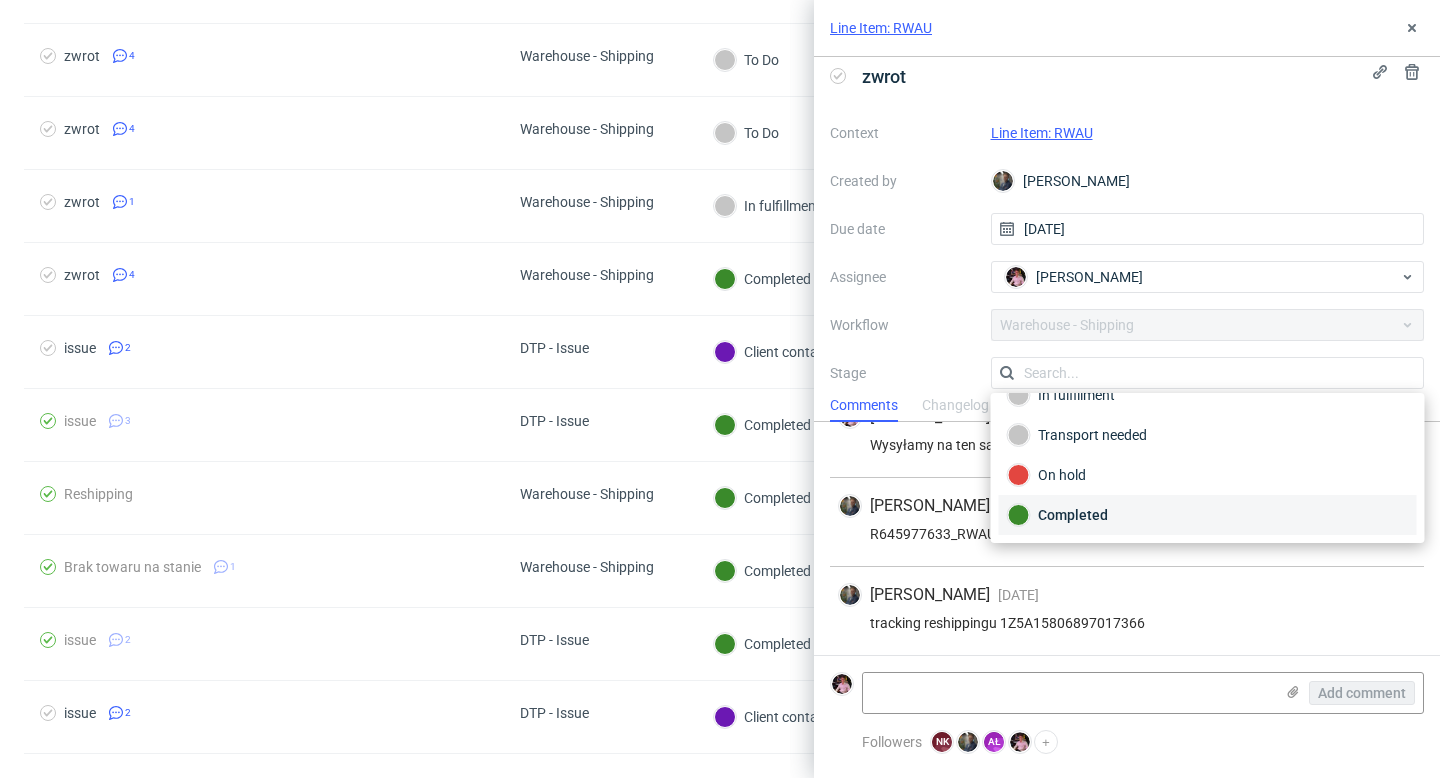 click on "Completed" at bounding box center (1208, 515) 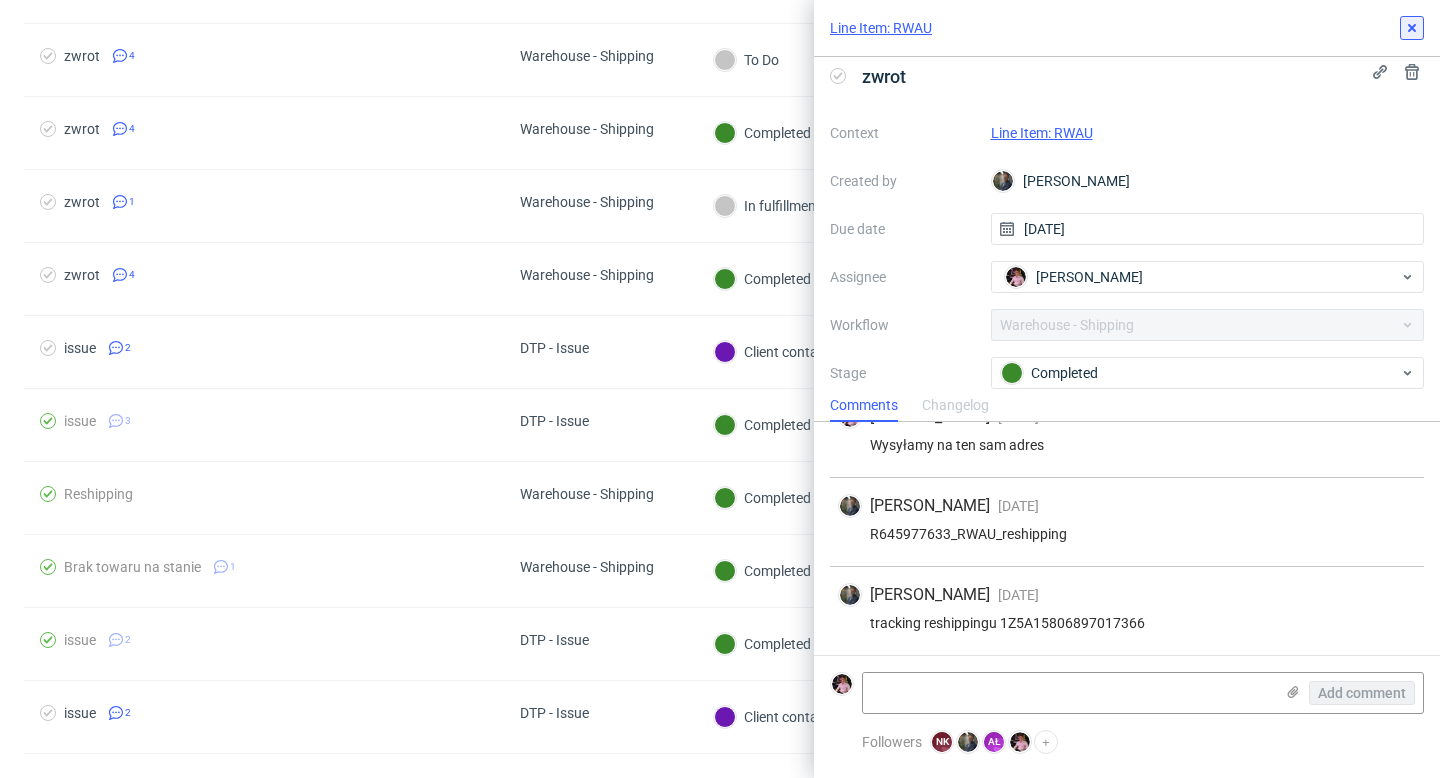 click 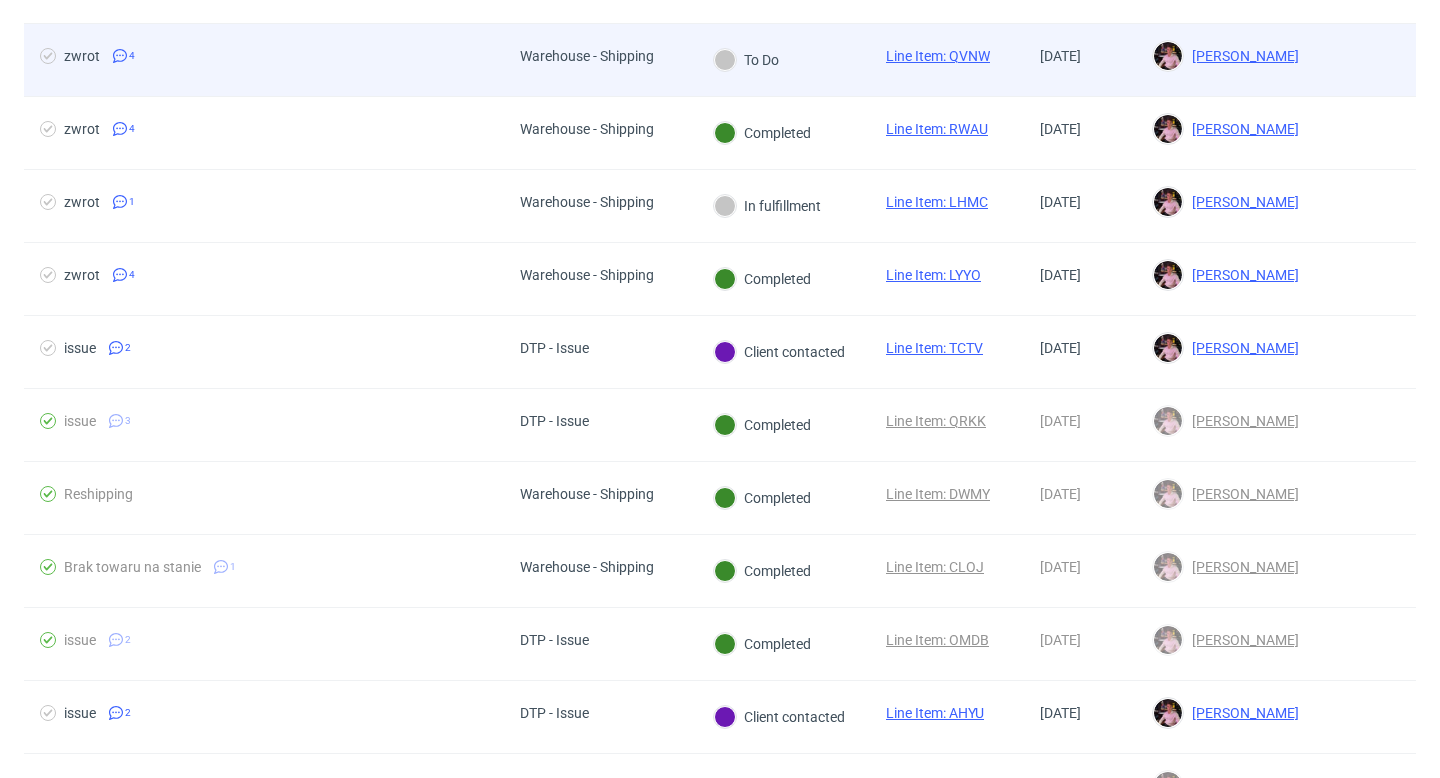 click on "Warehouse - Shipping" at bounding box center [587, 60] 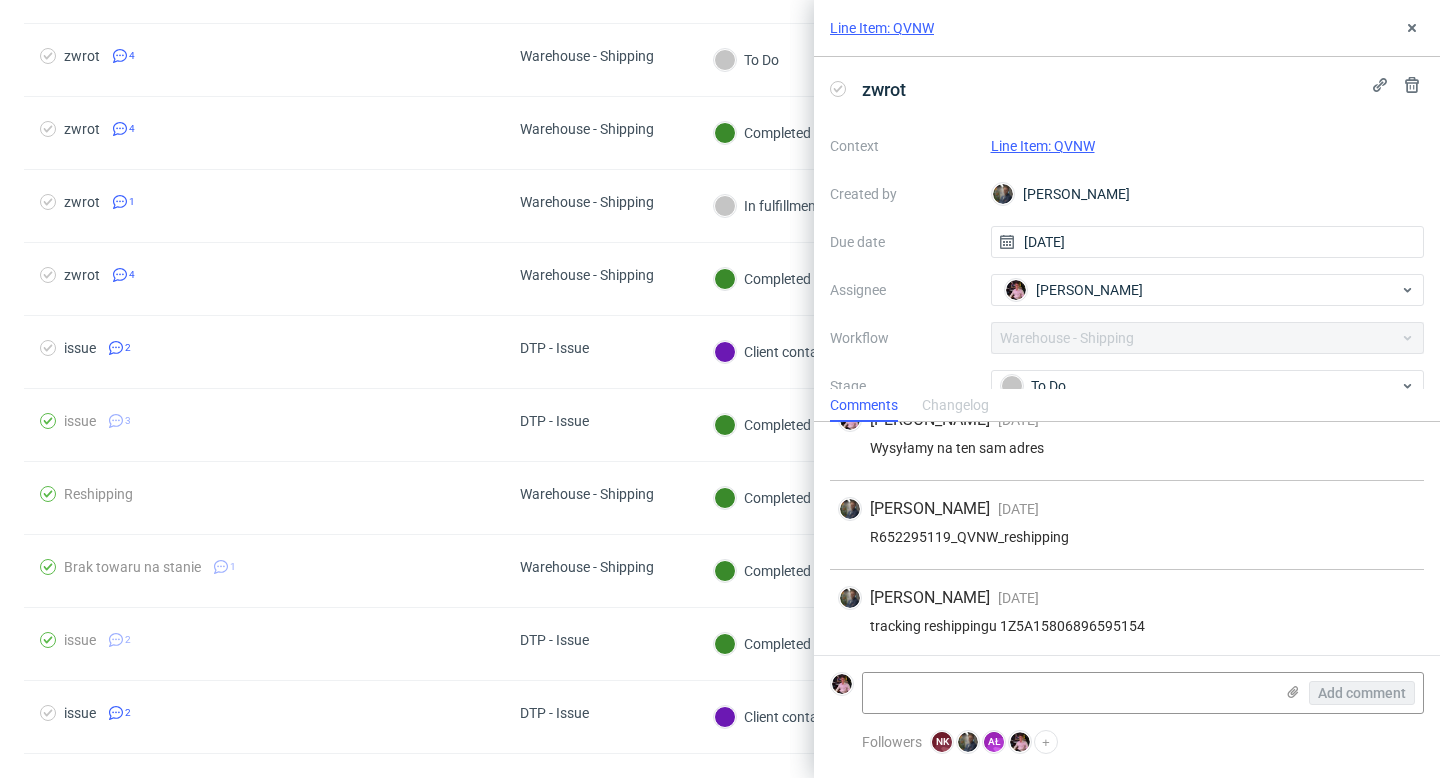 scroll, scrollTop: 122, scrollLeft: 0, axis: vertical 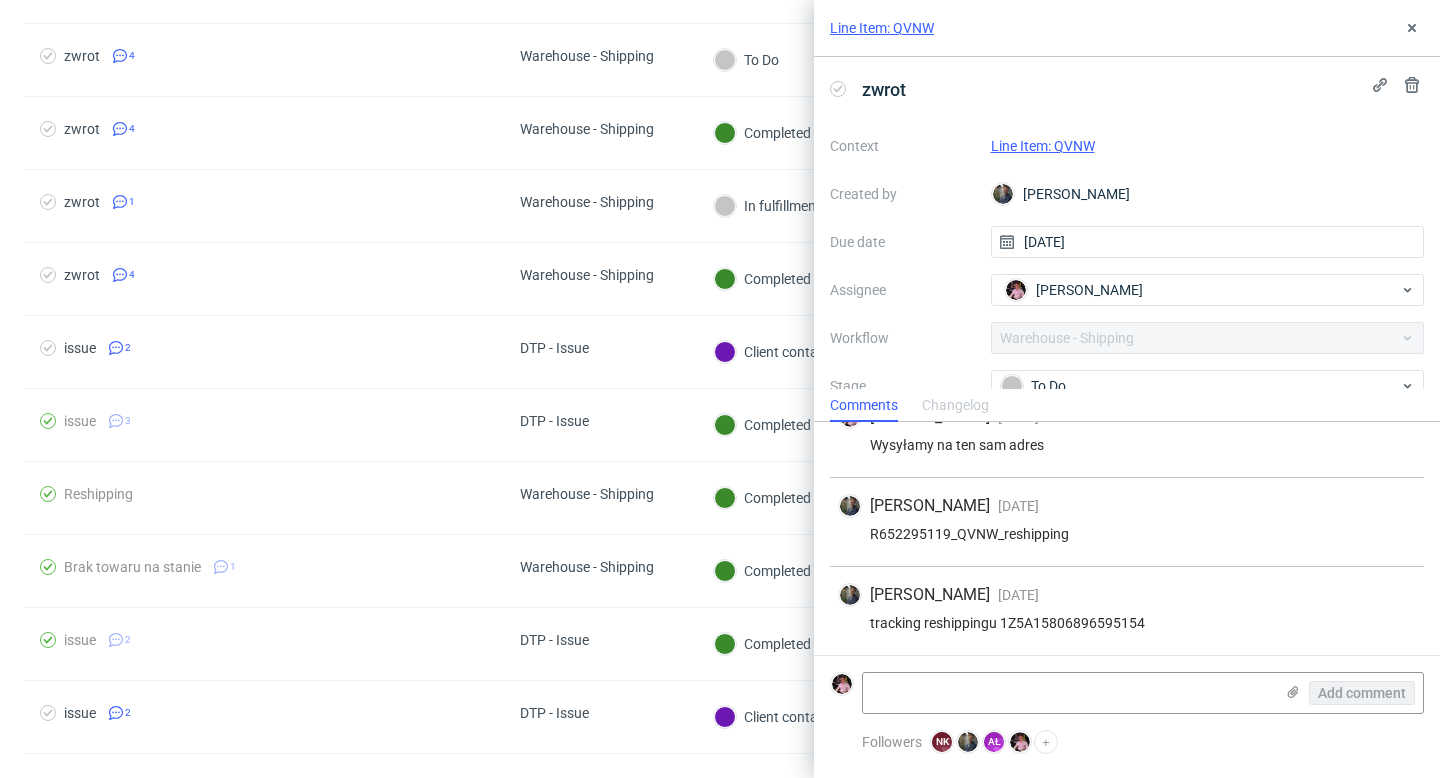 click on "Comments Changelog" at bounding box center (1127, 405) 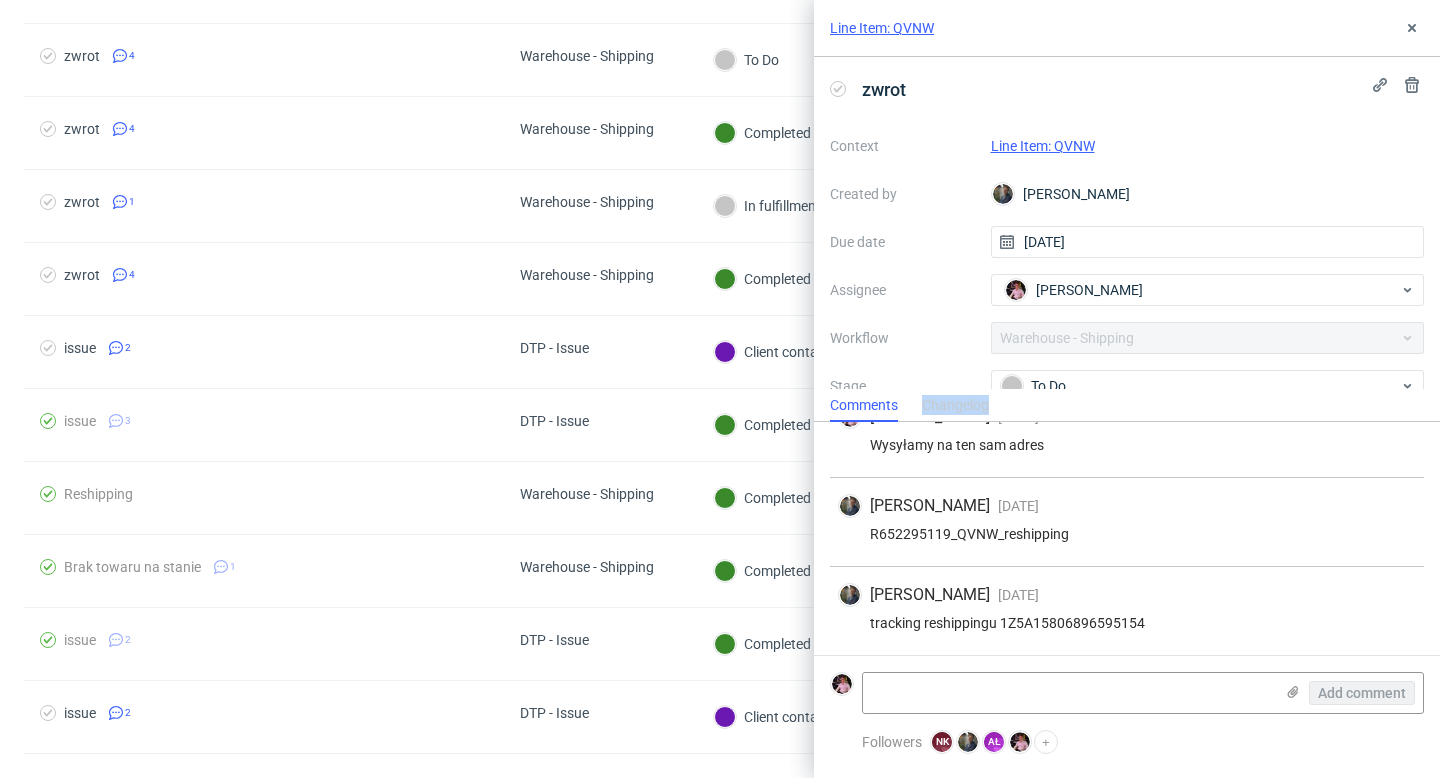 click on "Comments Changelog" at bounding box center (1127, 405) 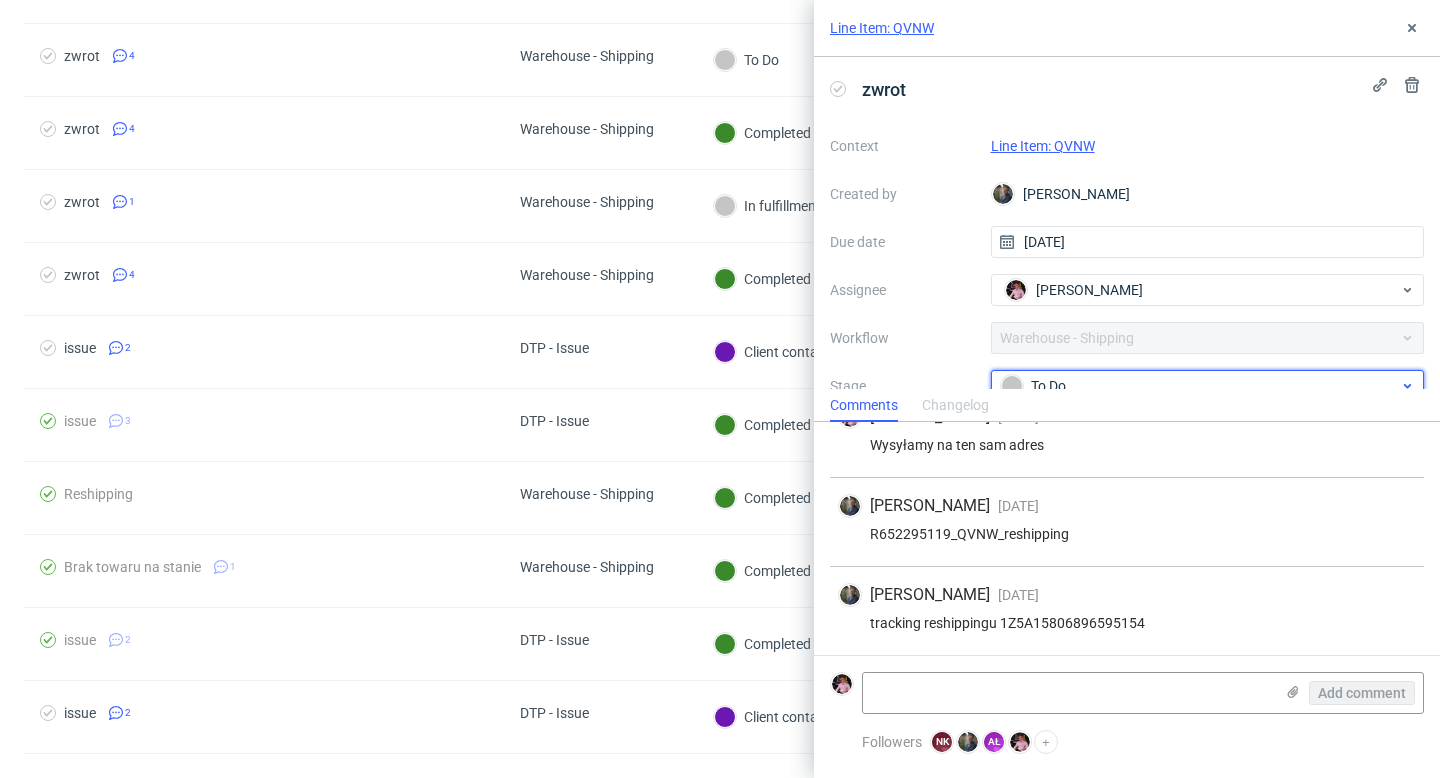 click on "To Do" at bounding box center (1200, 386) 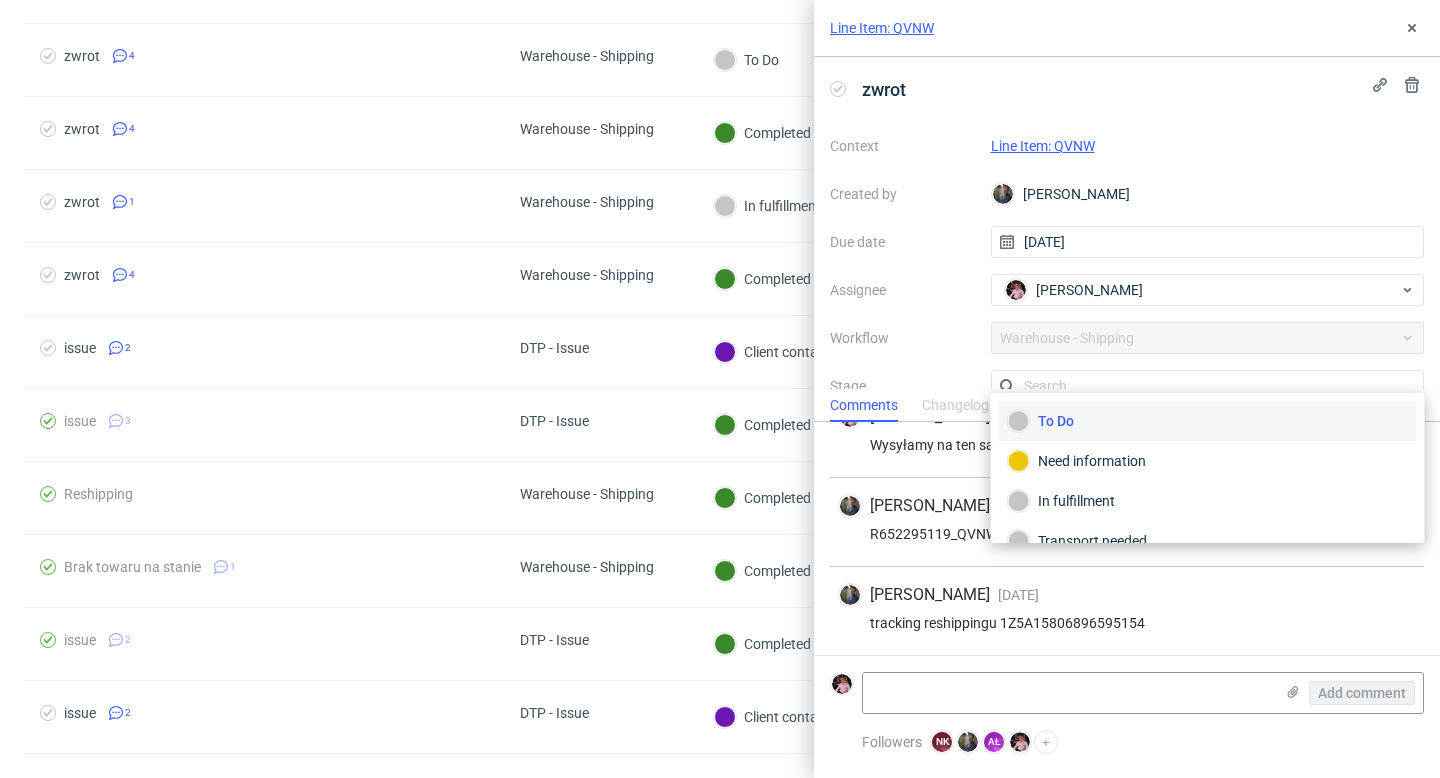 scroll, scrollTop: 13, scrollLeft: 0, axis: vertical 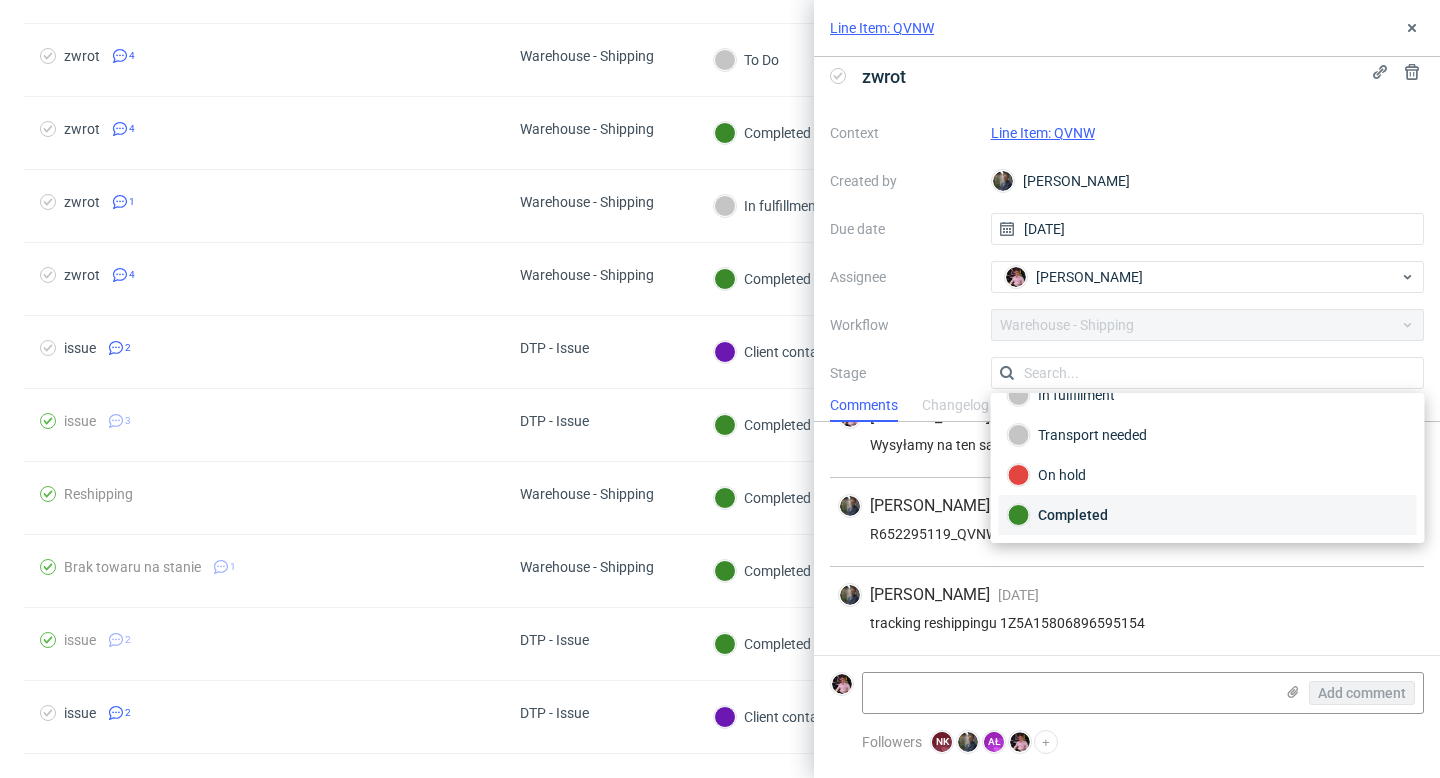 click on "Completed" at bounding box center [1208, 515] 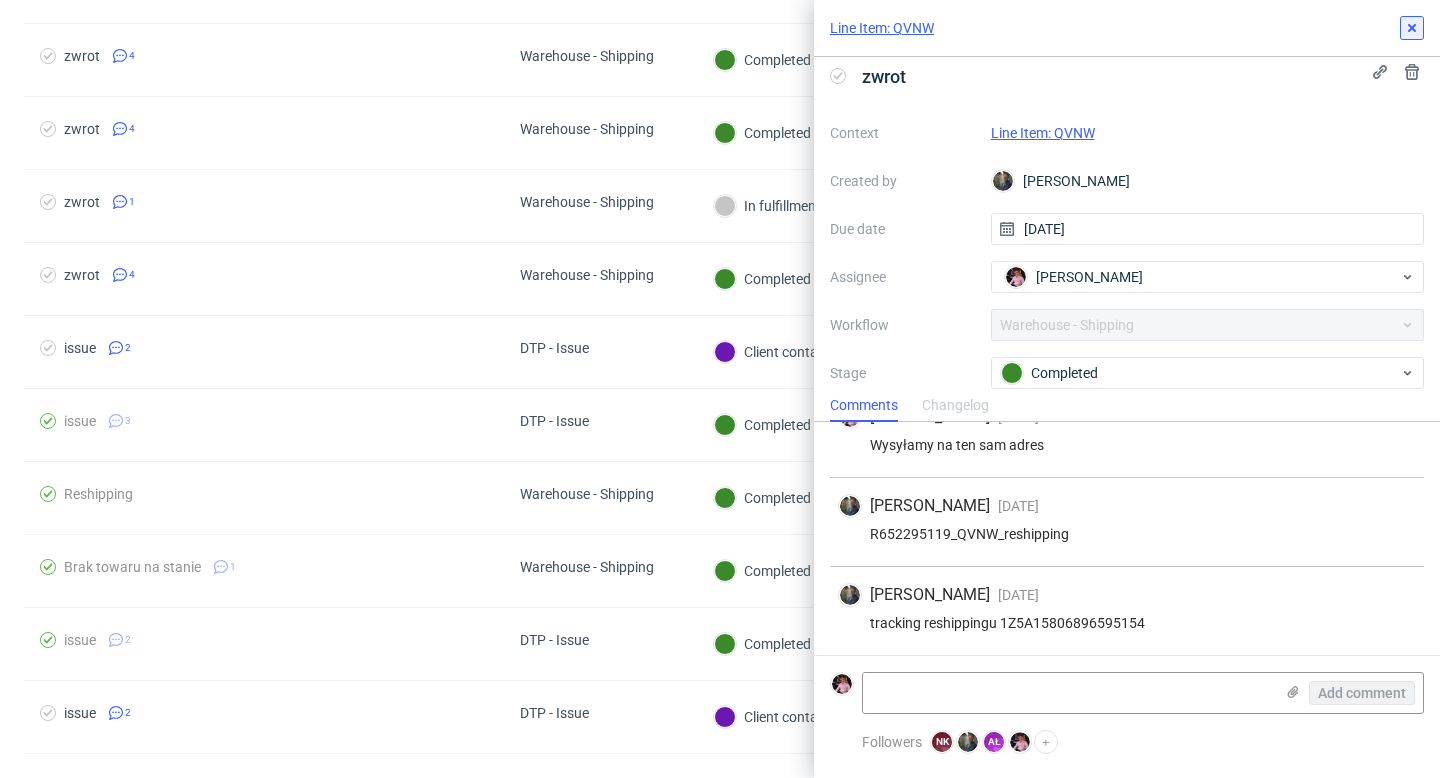 click 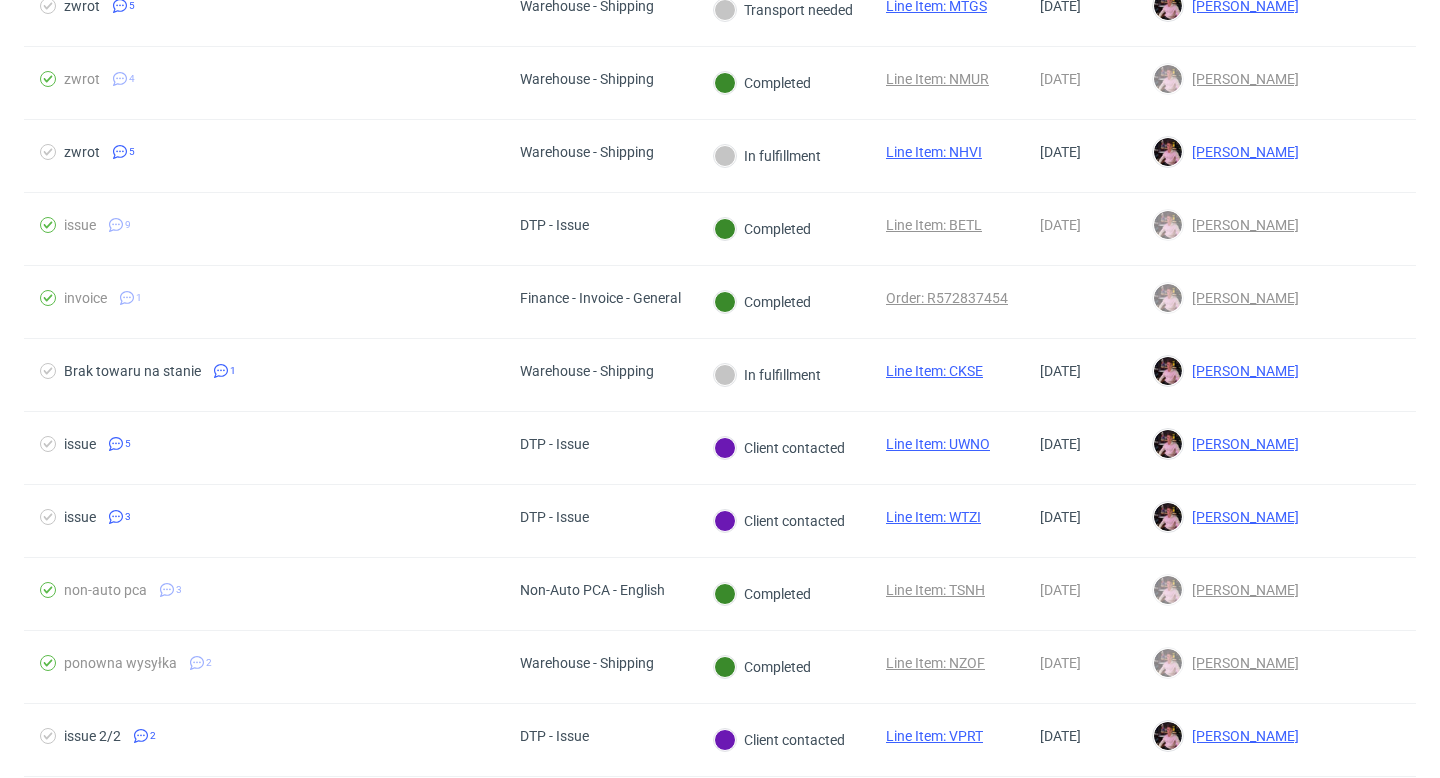 scroll, scrollTop: 1671, scrollLeft: 0, axis: vertical 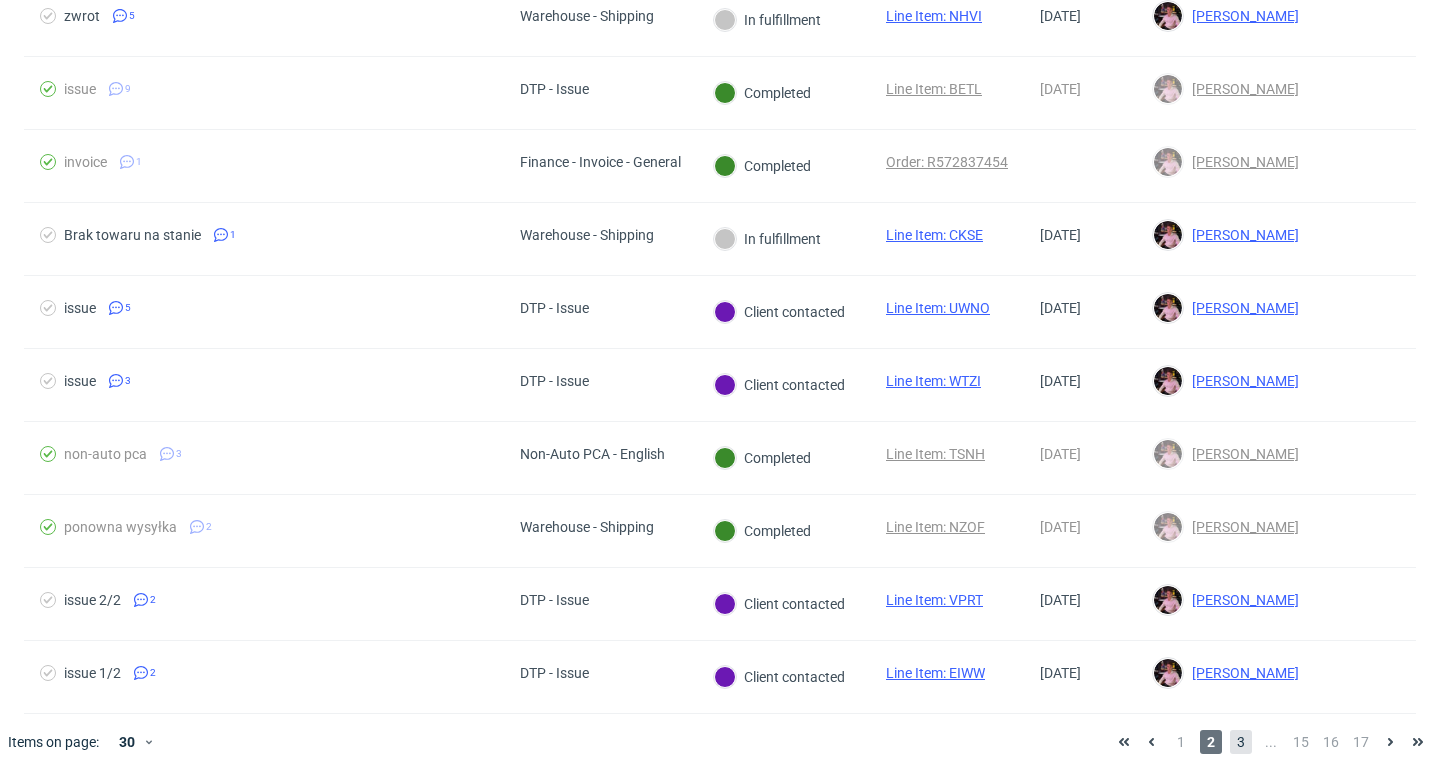 click on "3" at bounding box center [1241, 742] 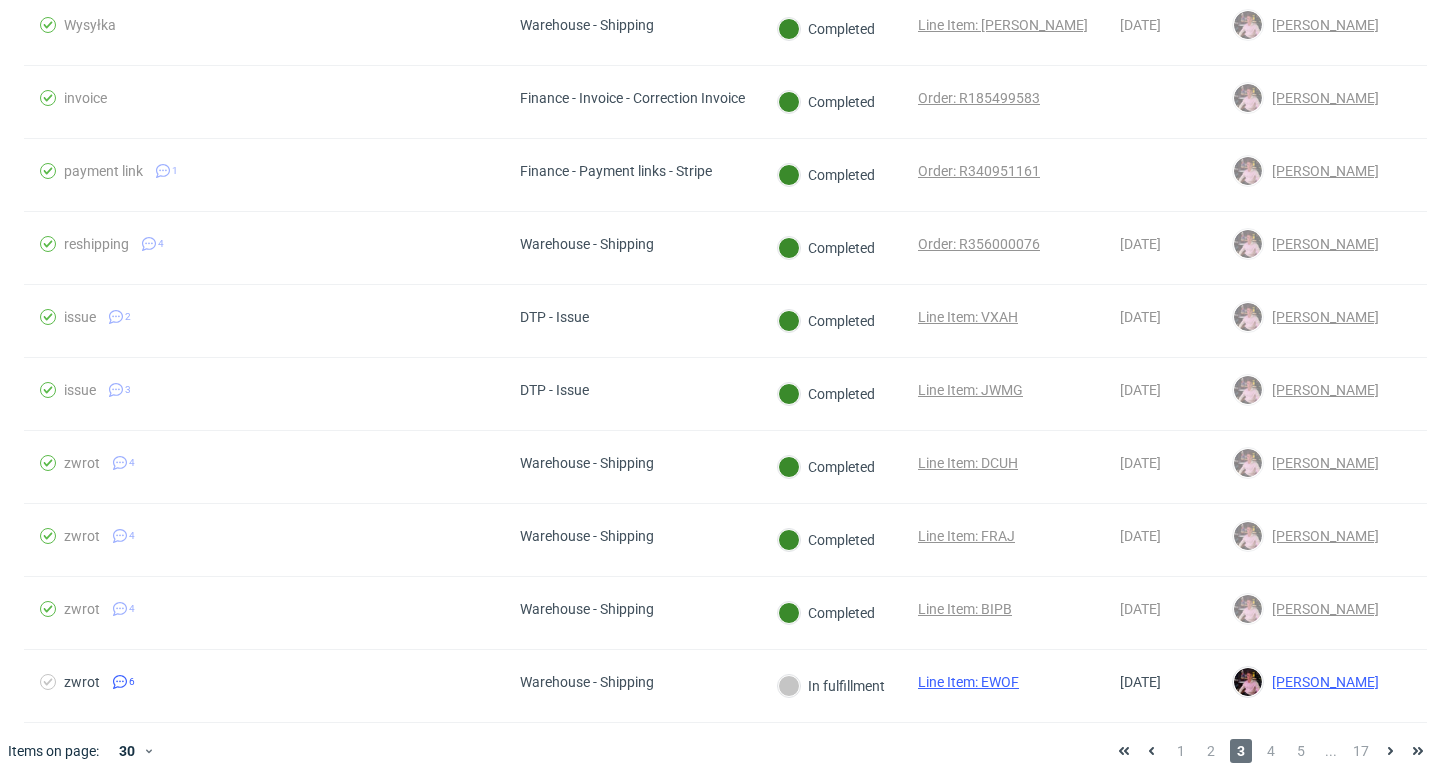 scroll, scrollTop: 1671, scrollLeft: 0, axis: vertical 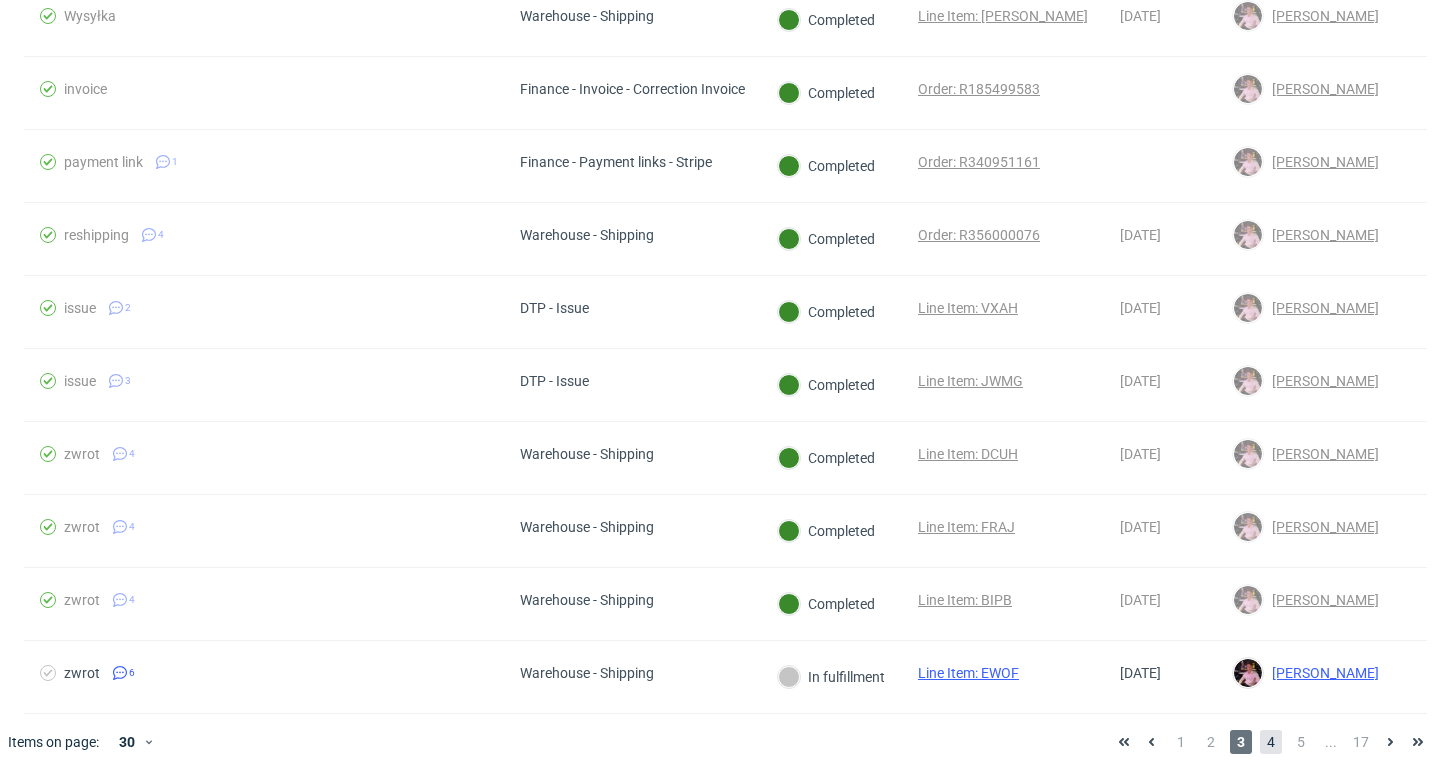 click on "4" at bounding box center (1271, 742) 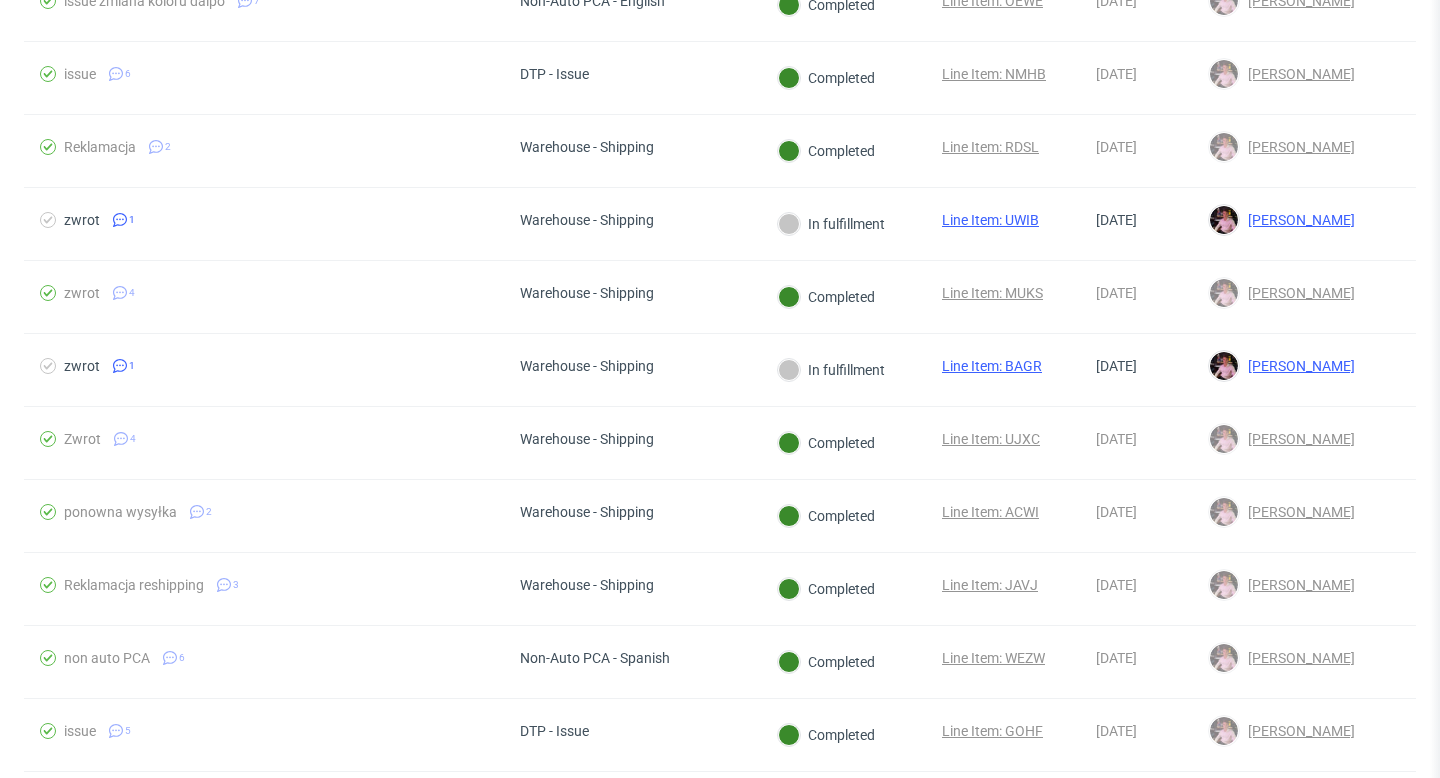 scroll, scrollTop: 1671, scrollLeft: 0, axis: vertical 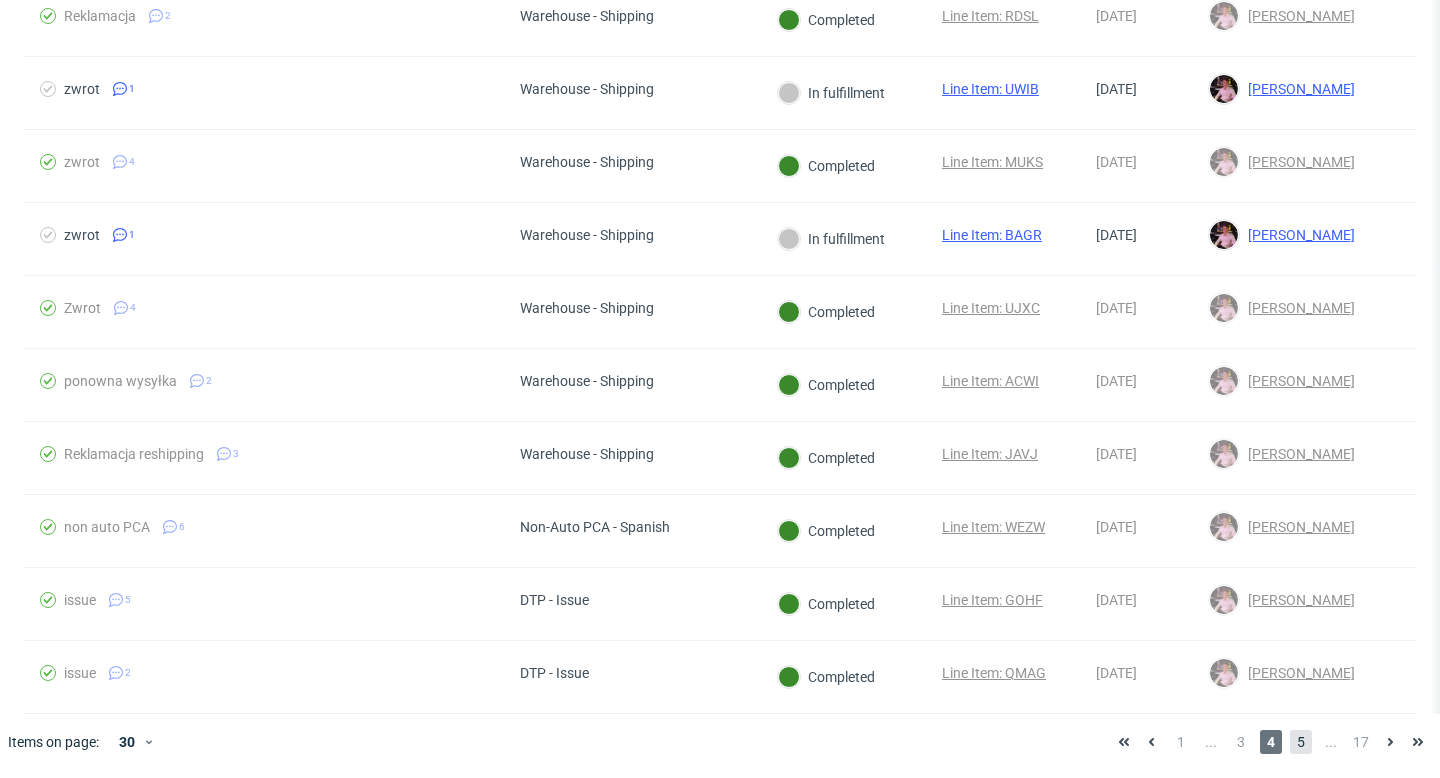 click on "5" at bounding box center [1301, 742] 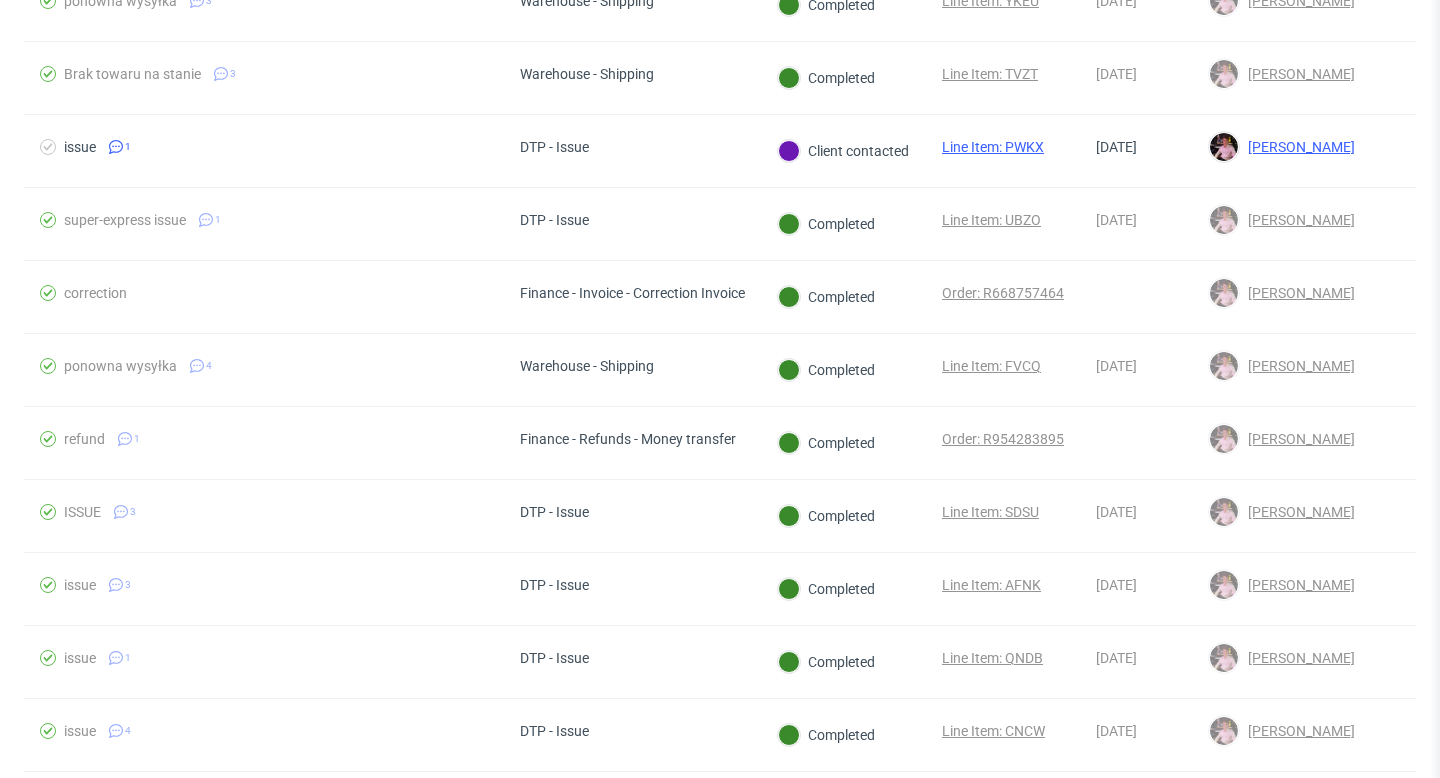 scroll, scrollTop: 815, scrollLeft: 0, axis: vertical 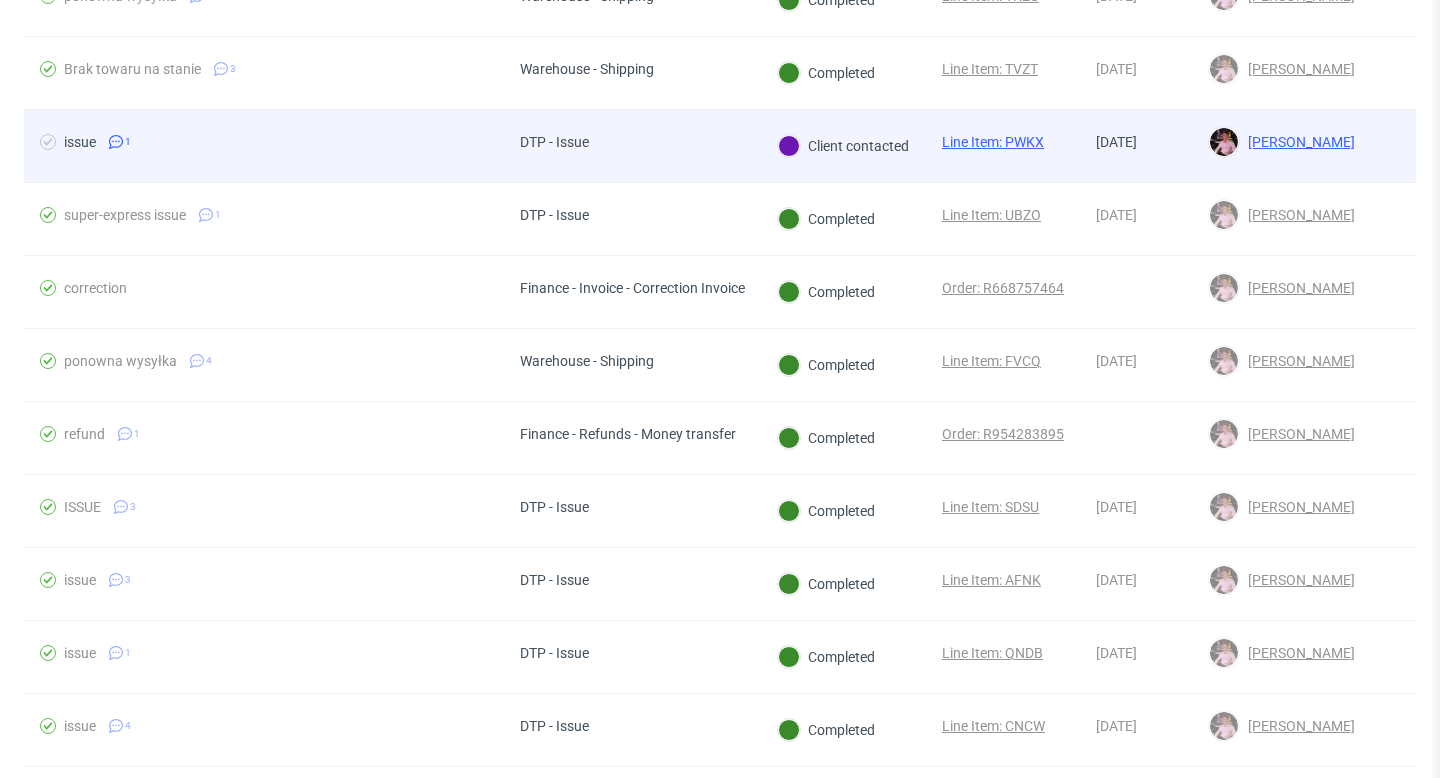 click on "DTP - Issue" at bounding box center [632, 146] 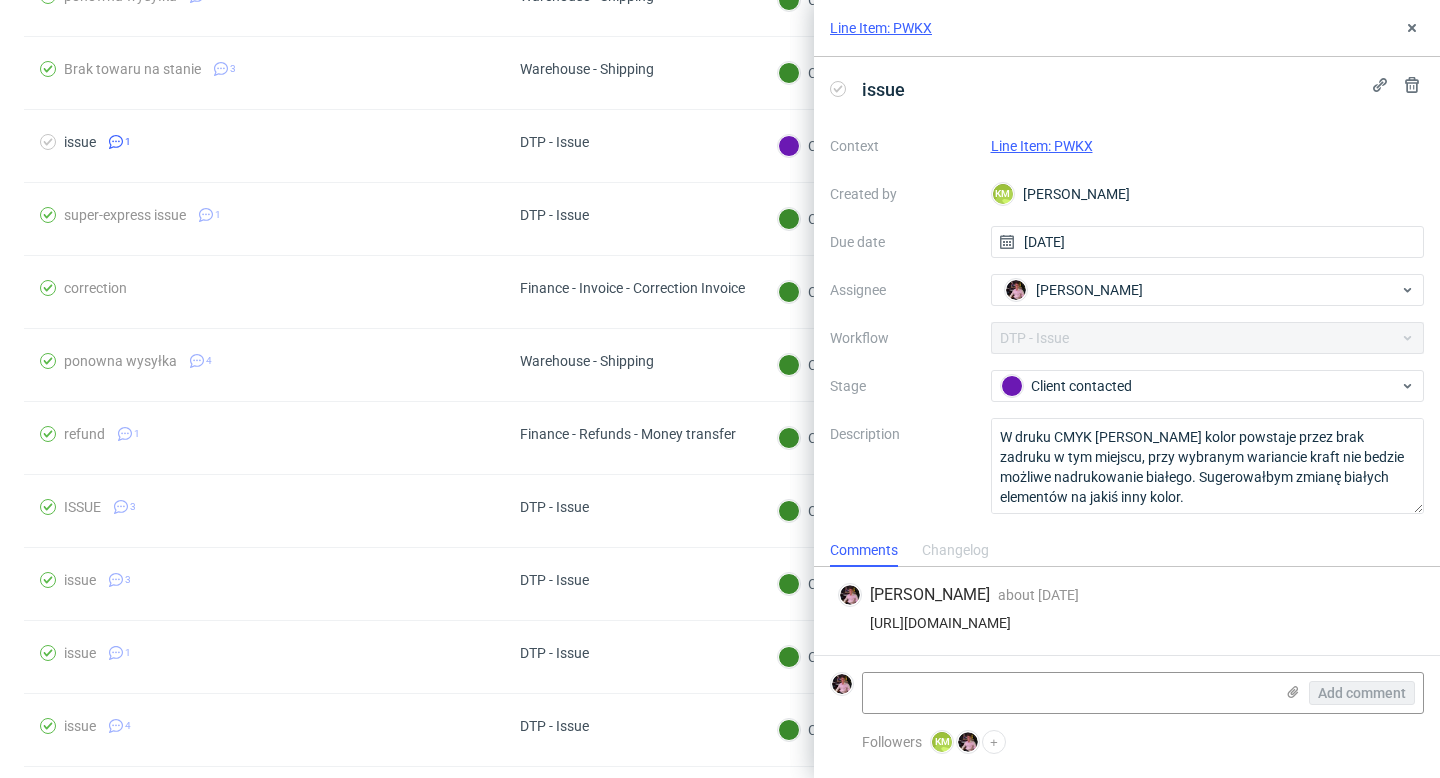 click on "https://app-eu1.hubspot.com/contacts/25600958/record/0-5/149174186211/" at bounding box center (1127, 623) 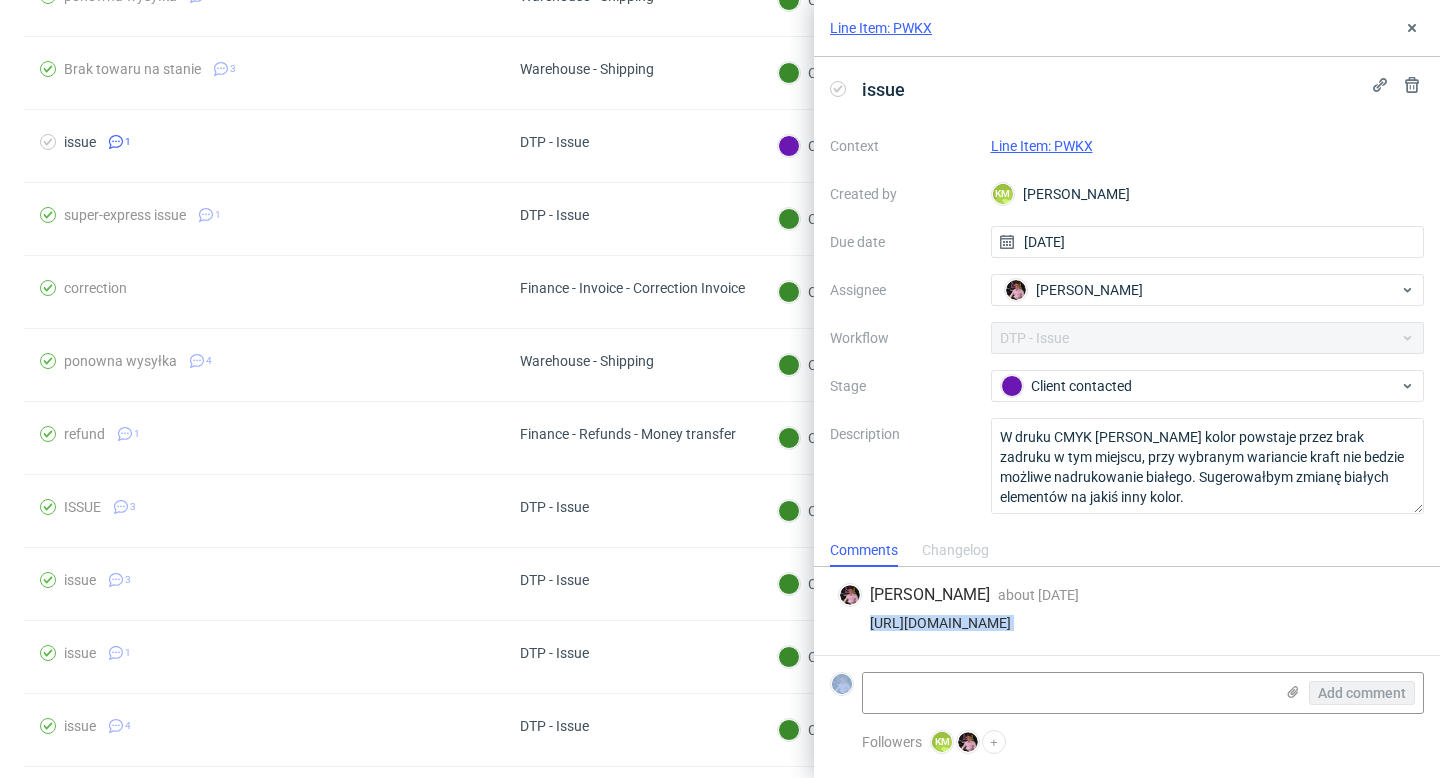 click on "https://app-eu1.hubspot.com/contacts/25600958/record/0-5/149174186211/" at bounding box center [1127, 623] 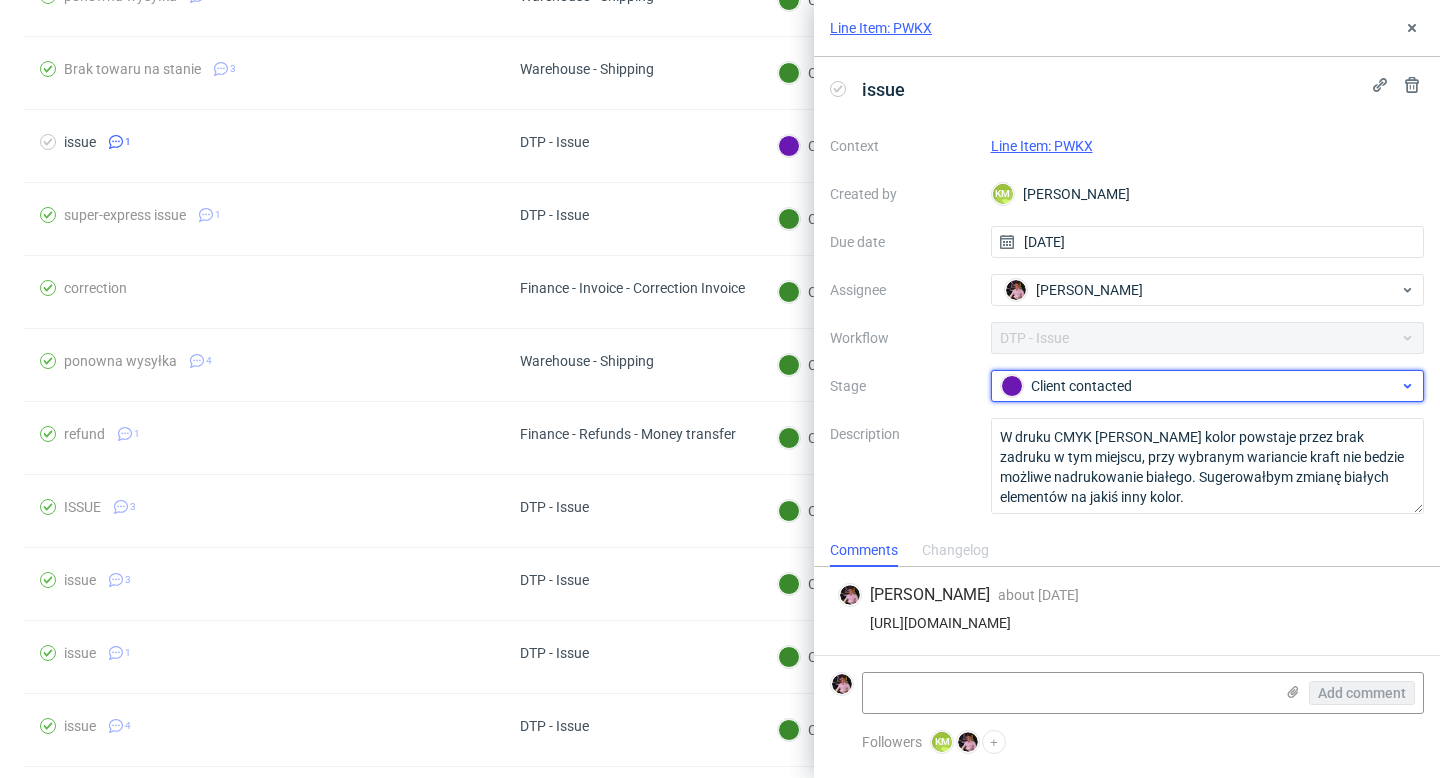 click on "Client contacted" at bounding box center (1208, 386) 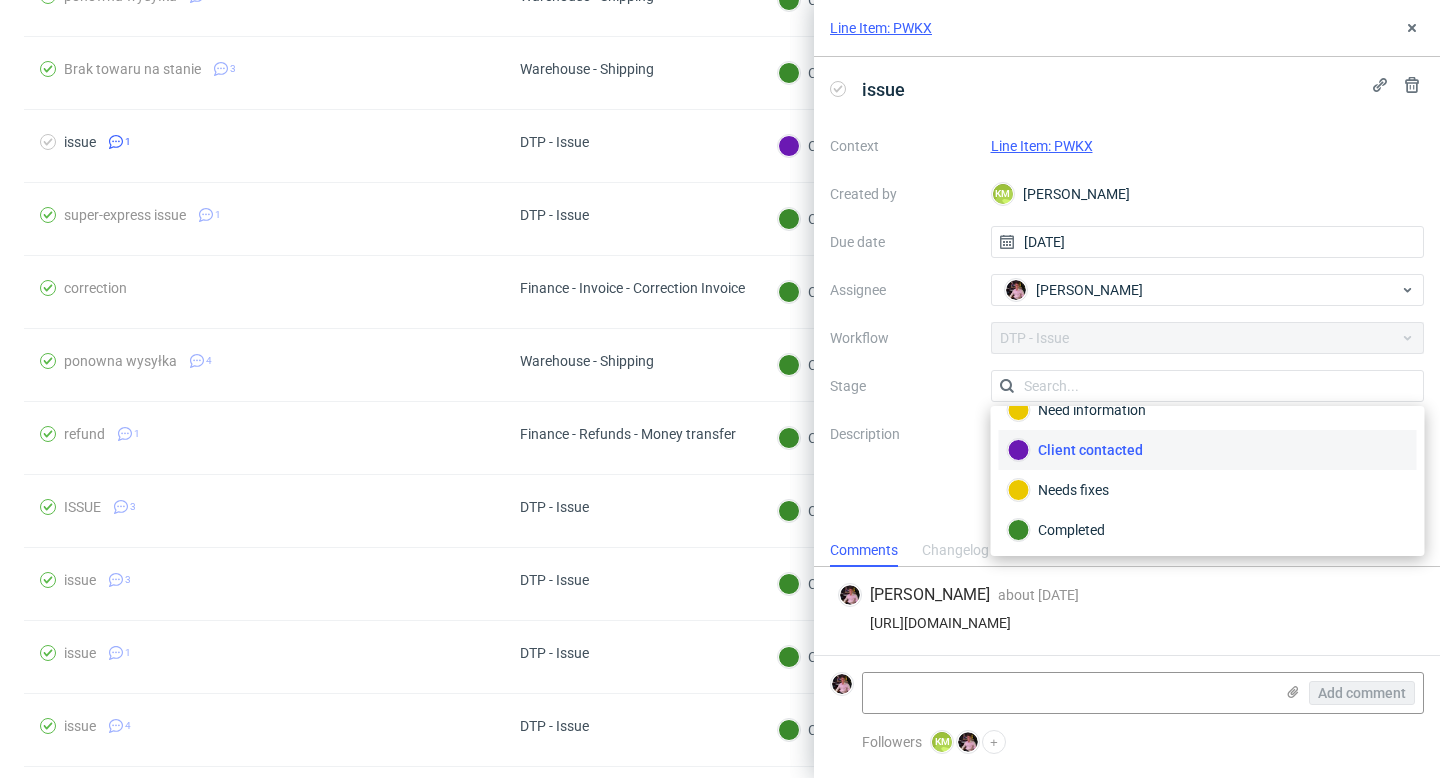scroll, scrollTop: 146, scrollLeft: 0, axis: vertical 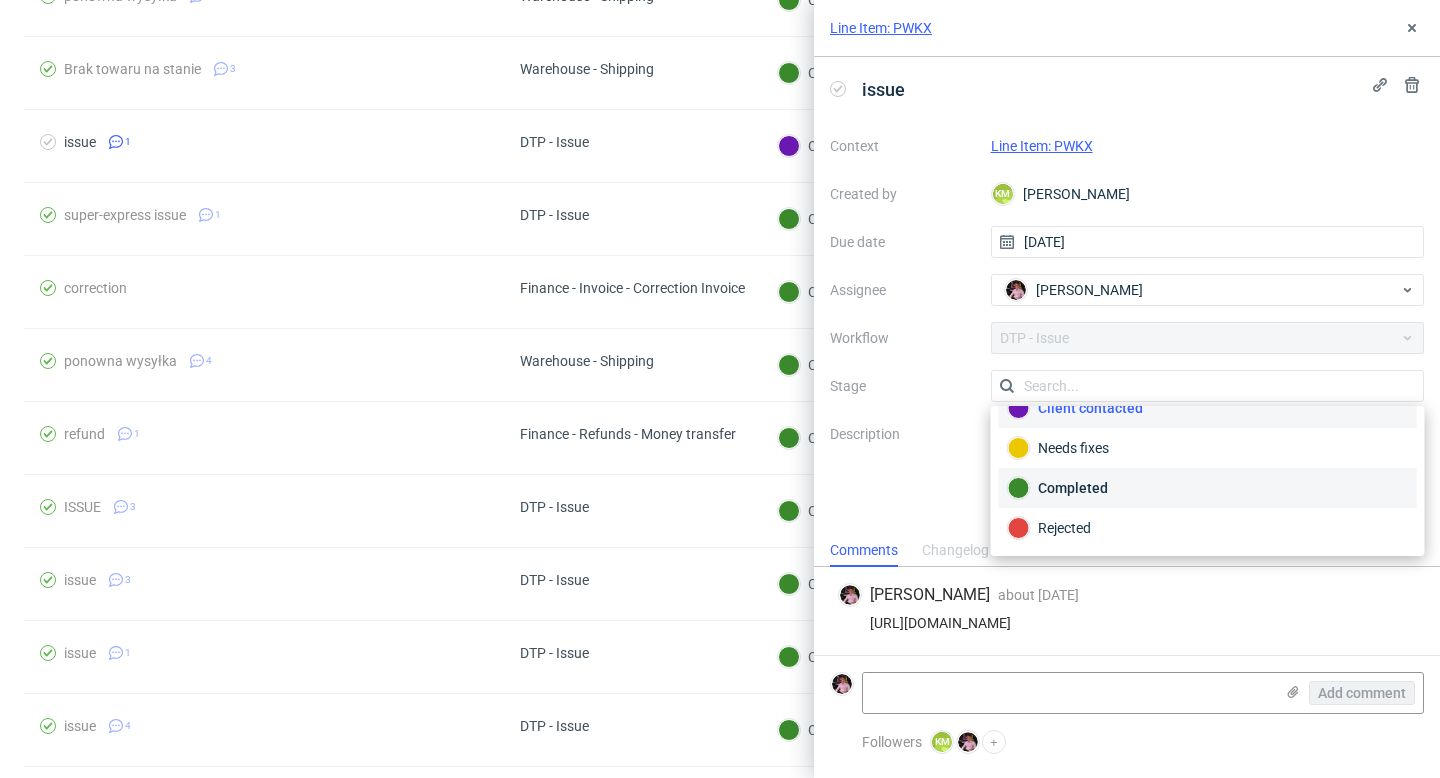 click on "Completed" at bounding box center [1208, 488] 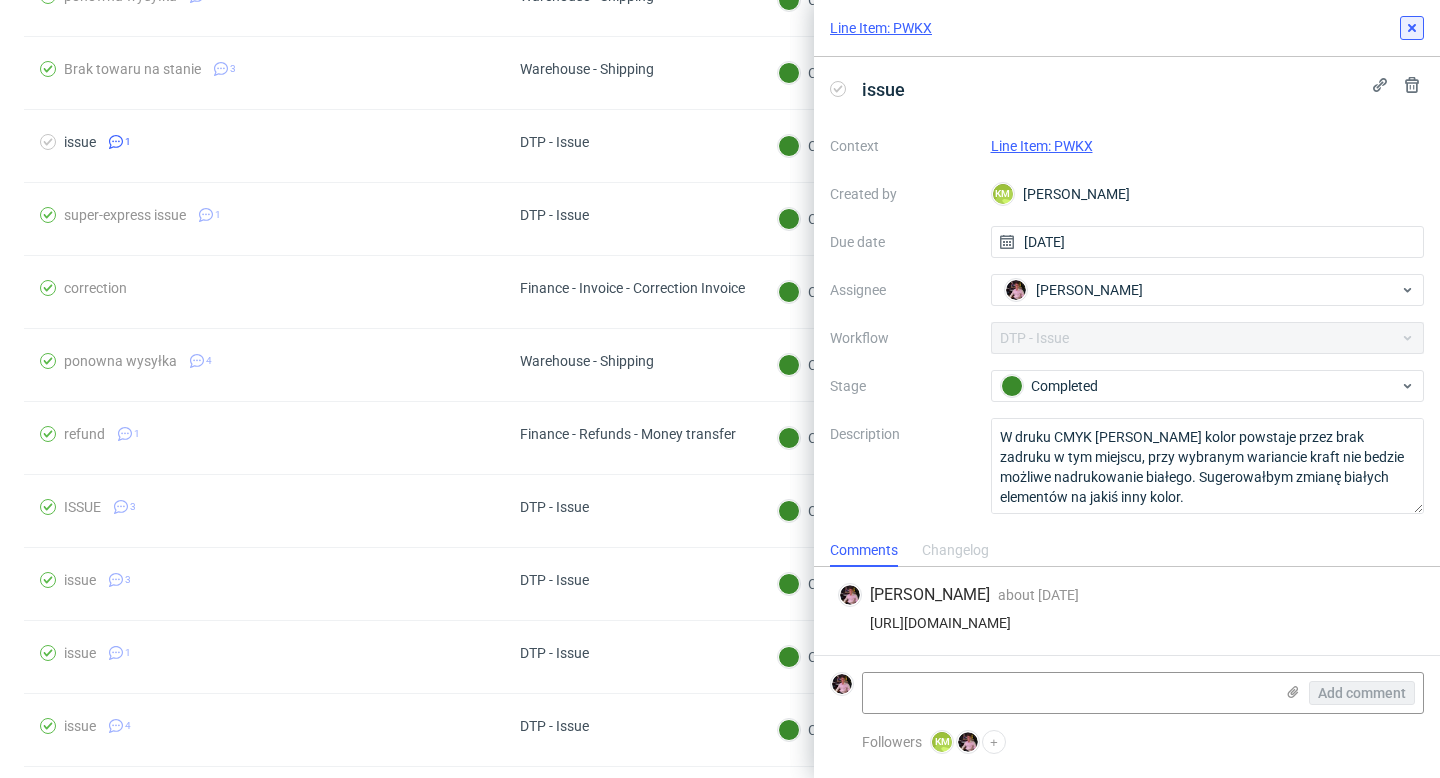click 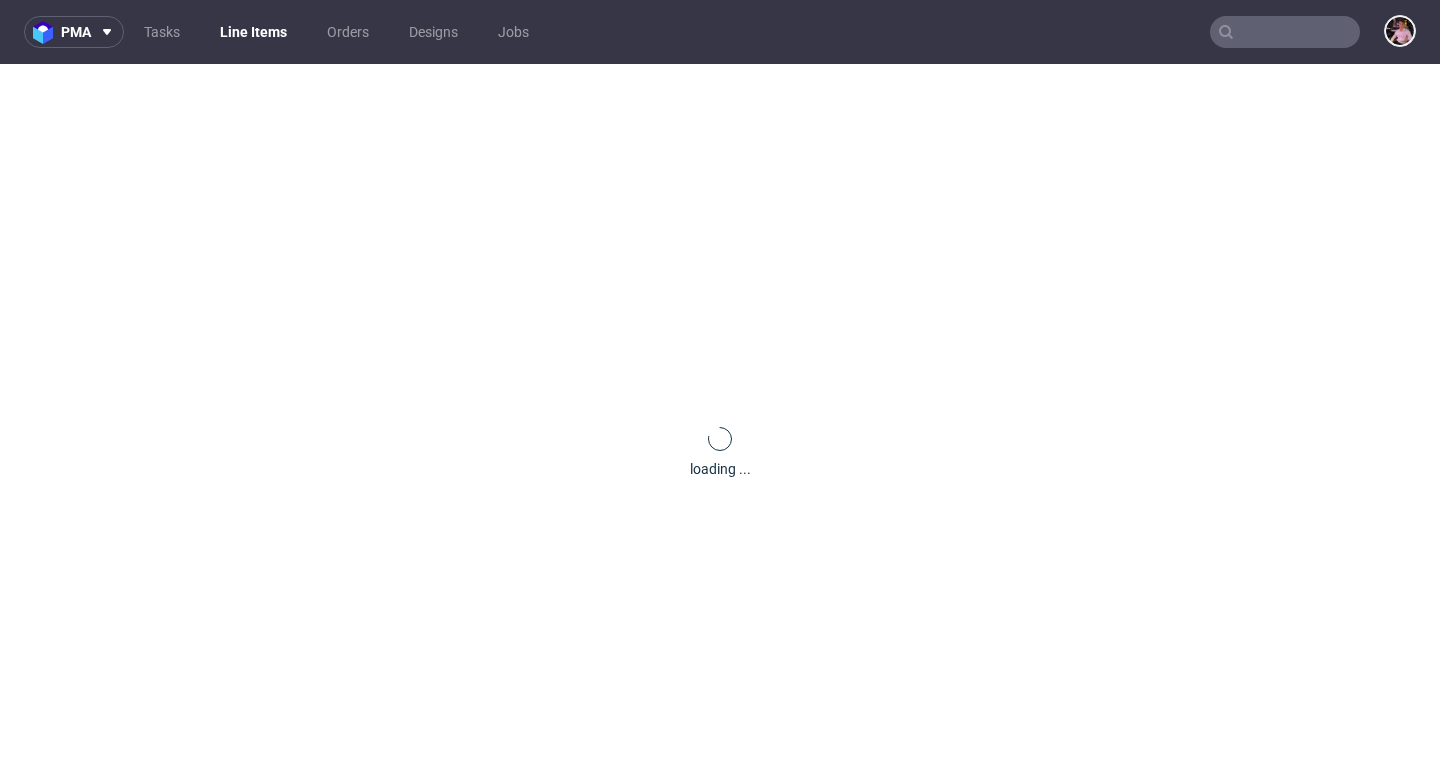 scroll, scrollTop: 0, scrollLeft: 0, axis: both 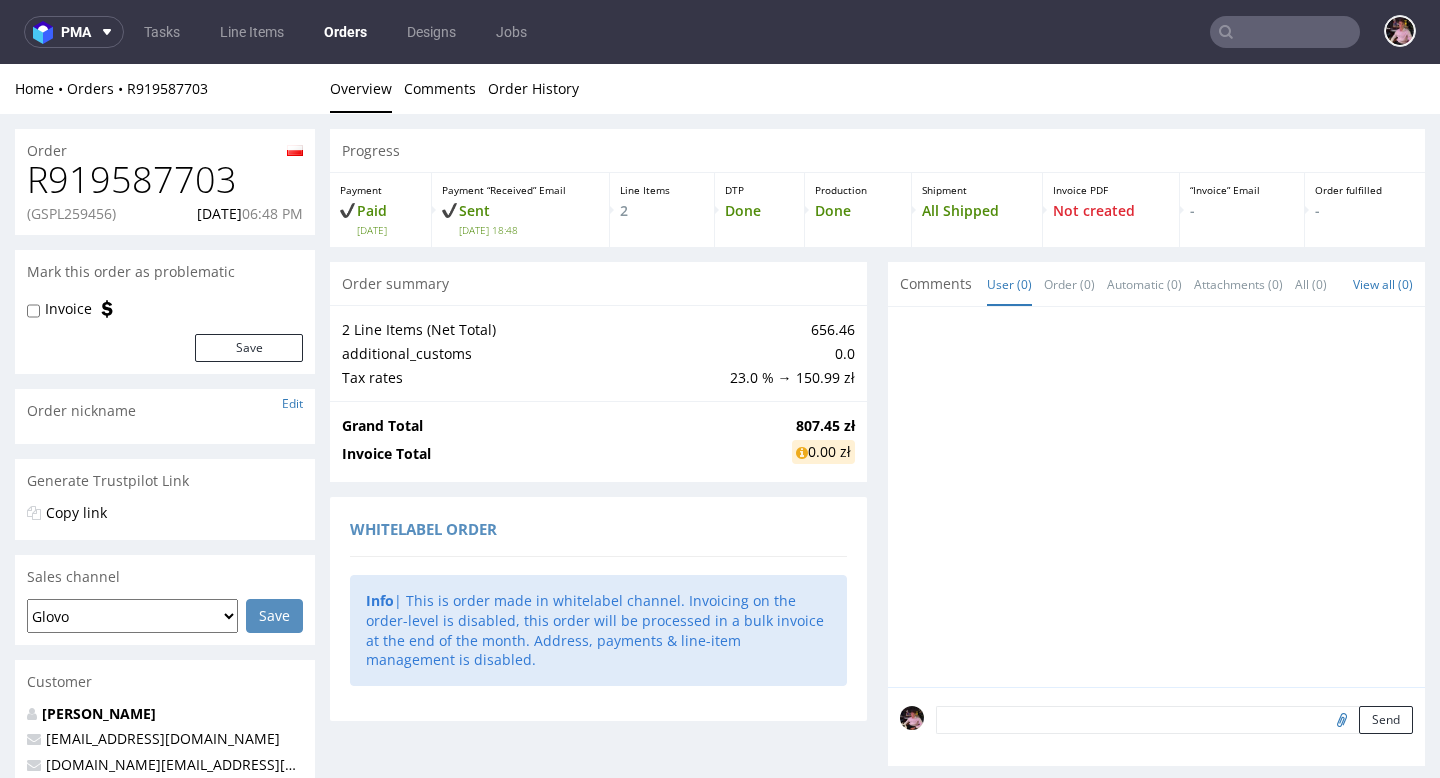 click on "(GSPL259456)" at bounding box center [71, 214] 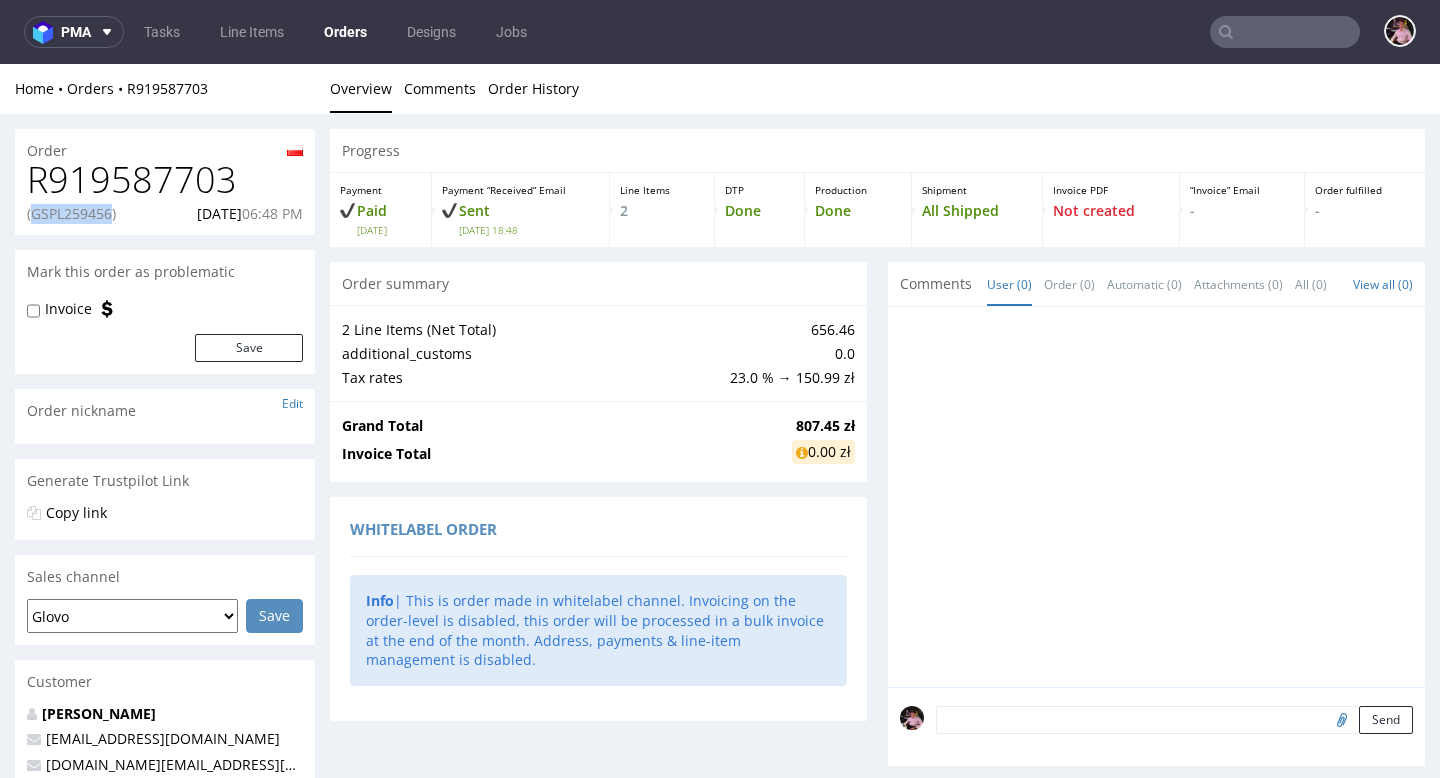 click on "(GSPL259456)" at bounding box center (71, 214) 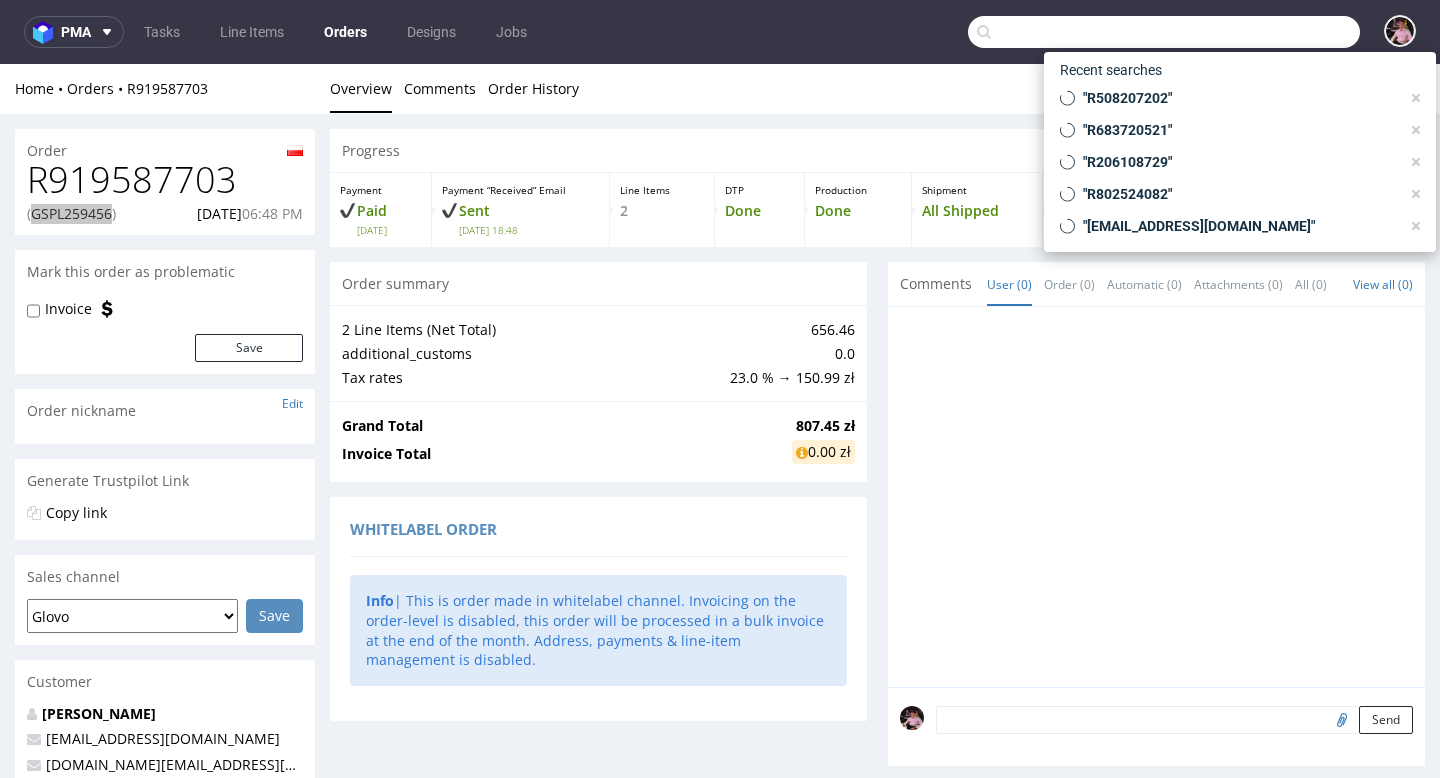 click at bounding box center [1164, 32] 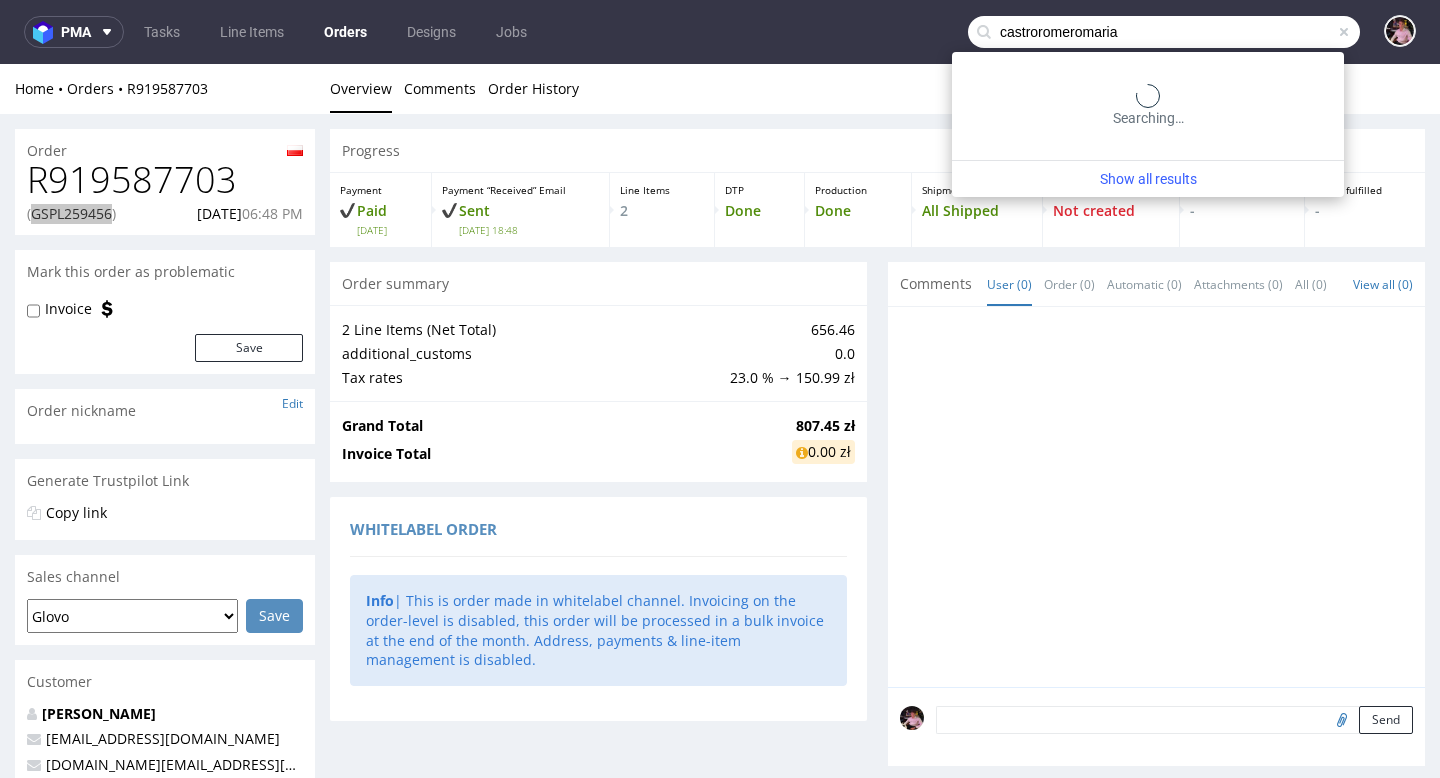 type on "castroromeromaria" 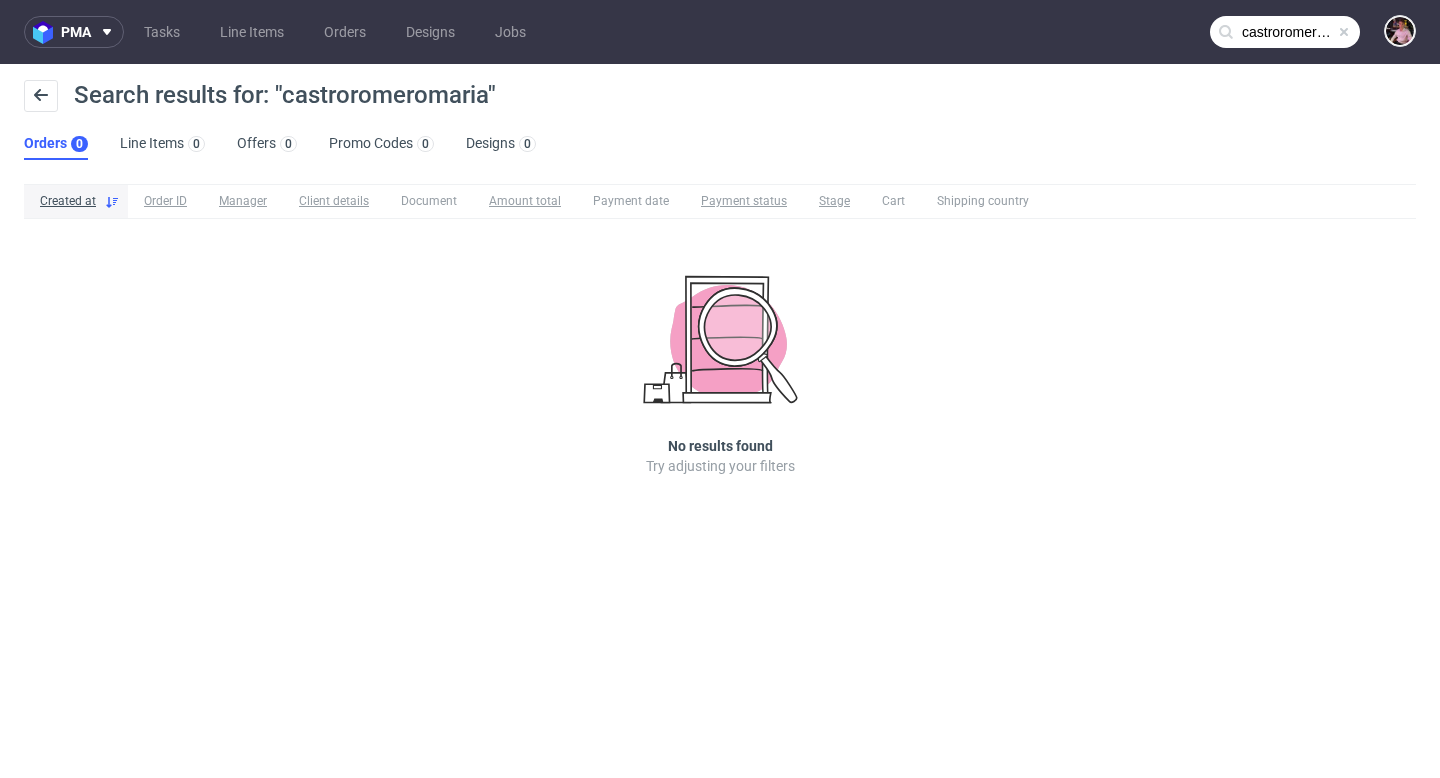 click on "castroromeromaria" at bounding box center (1285, 32) 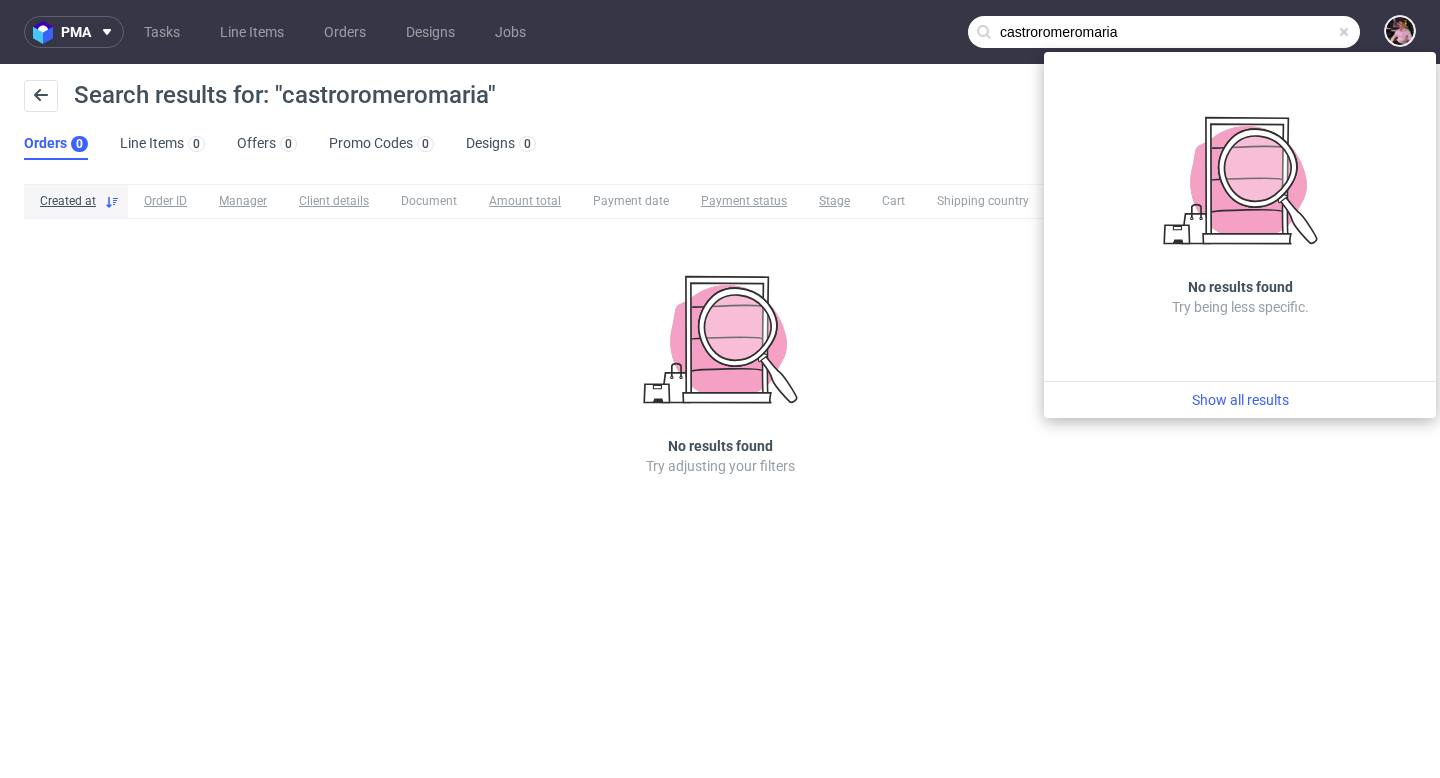 drag, startPoint x: 1132, startPoint y: 33, endPoint x: 935, endPoint y: 33, distance: 197 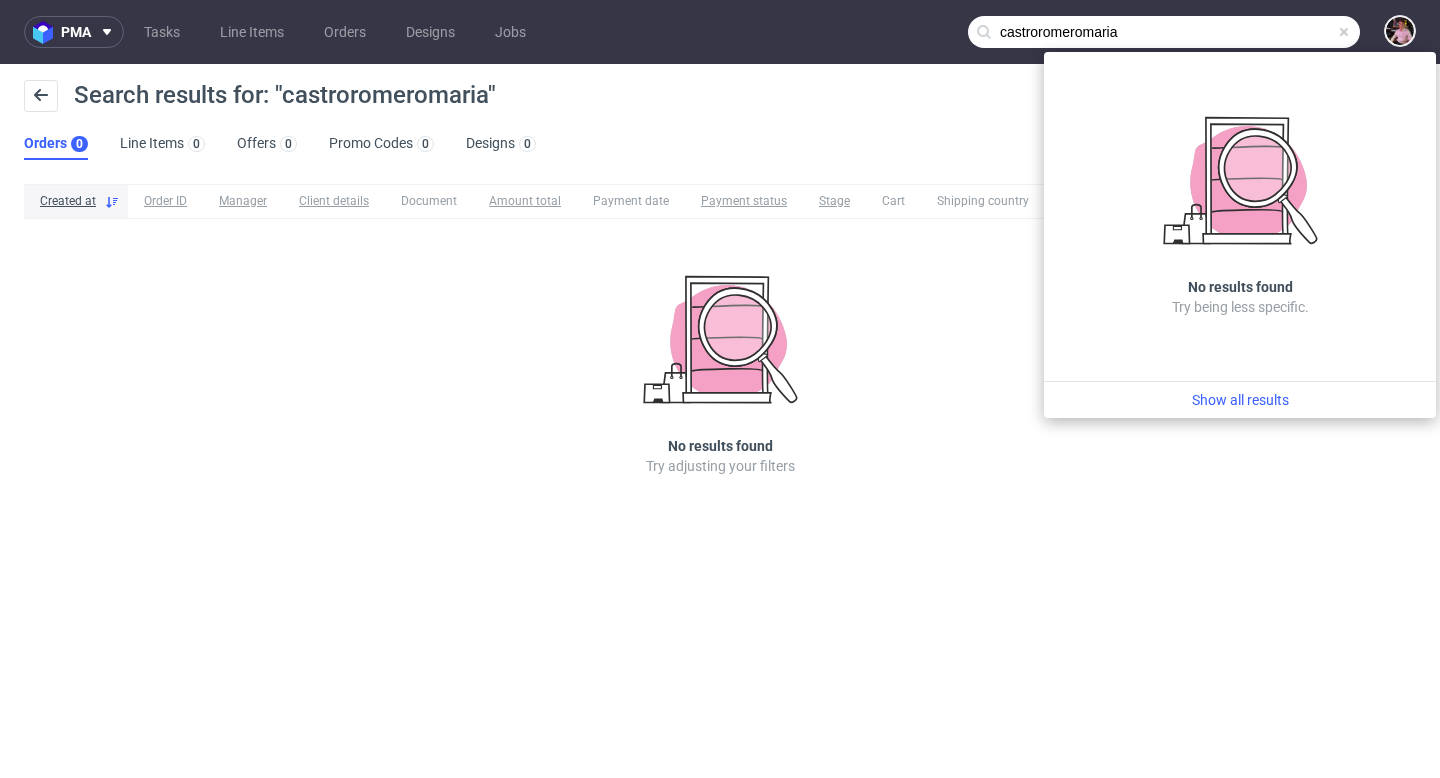 click at bounding box center (1344, 32) 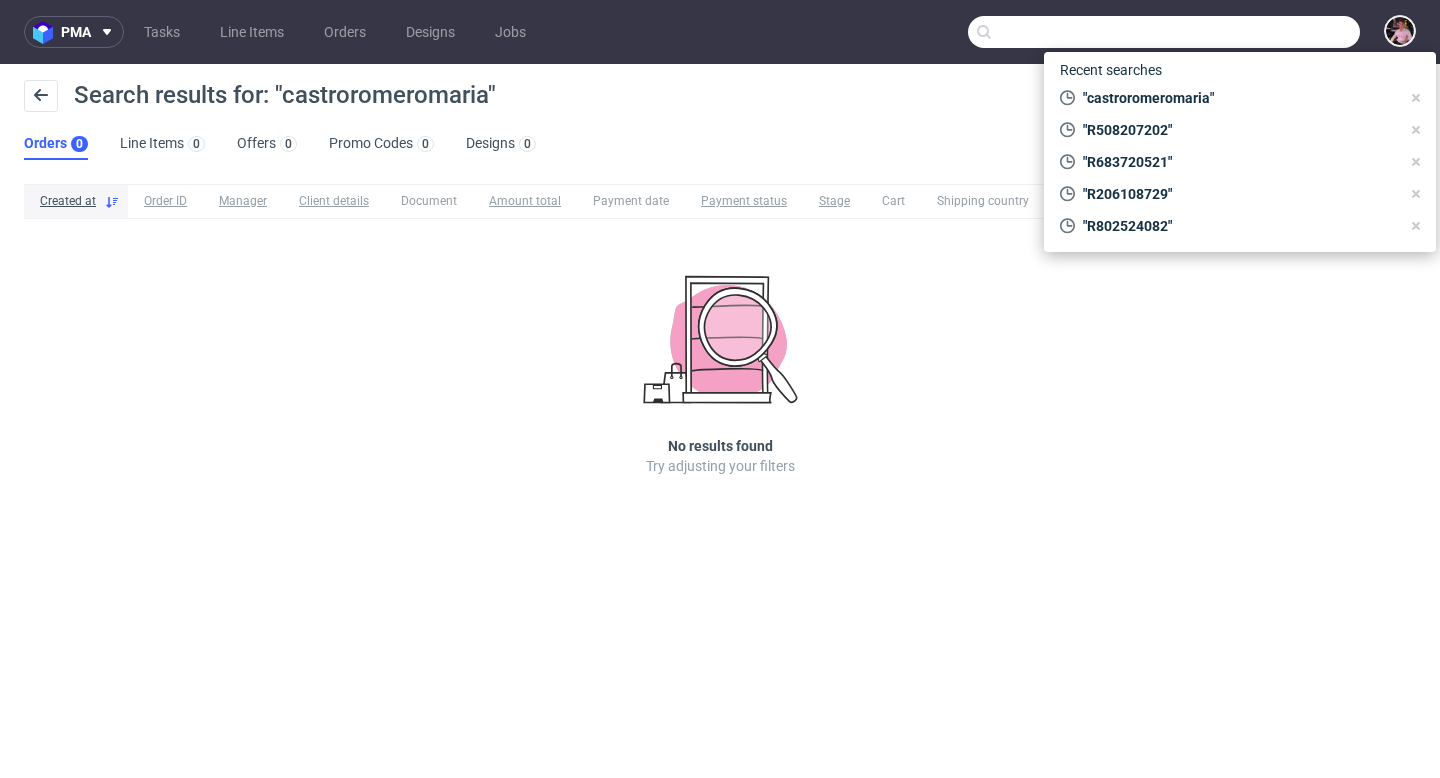 click at bounding box center [1164, 32] 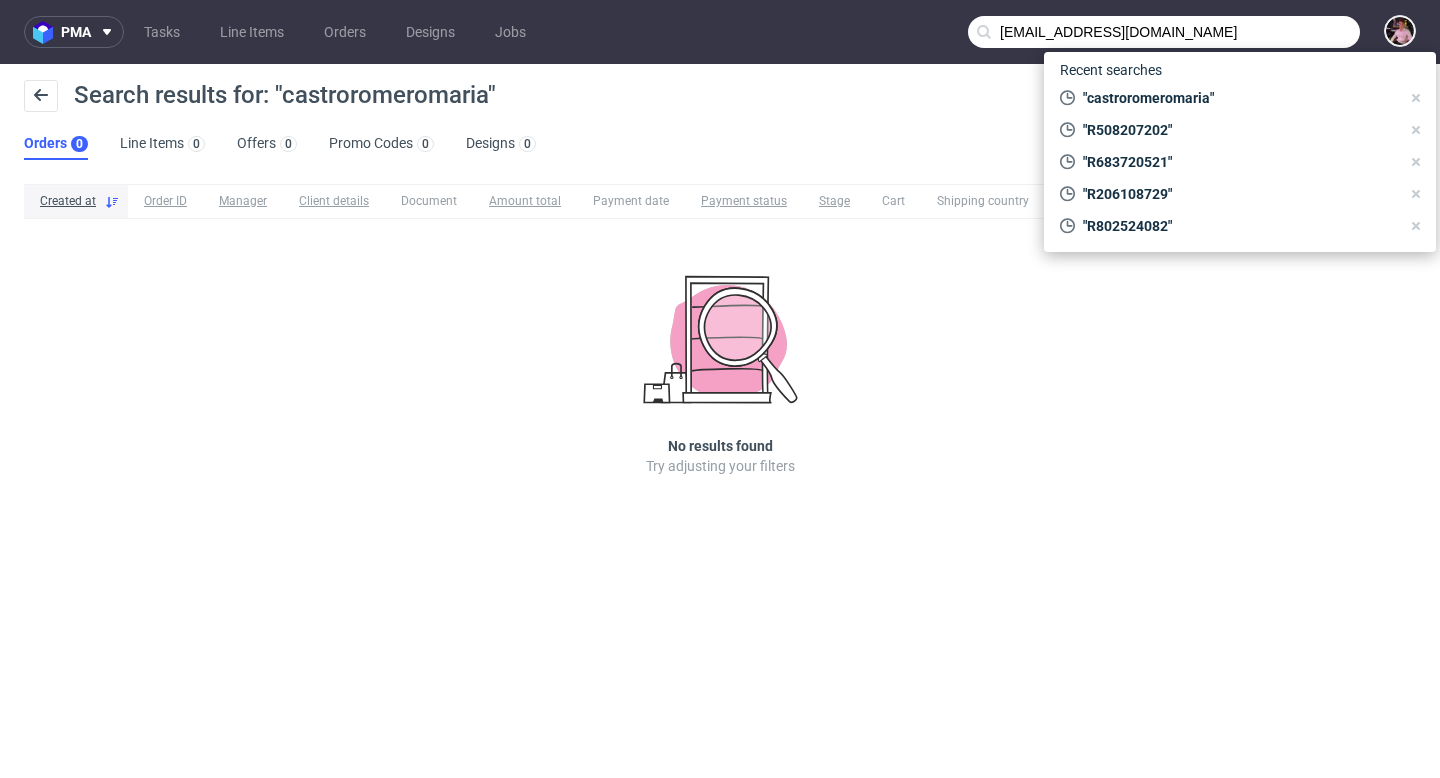 type on "castroromeromaria@gmail.com" 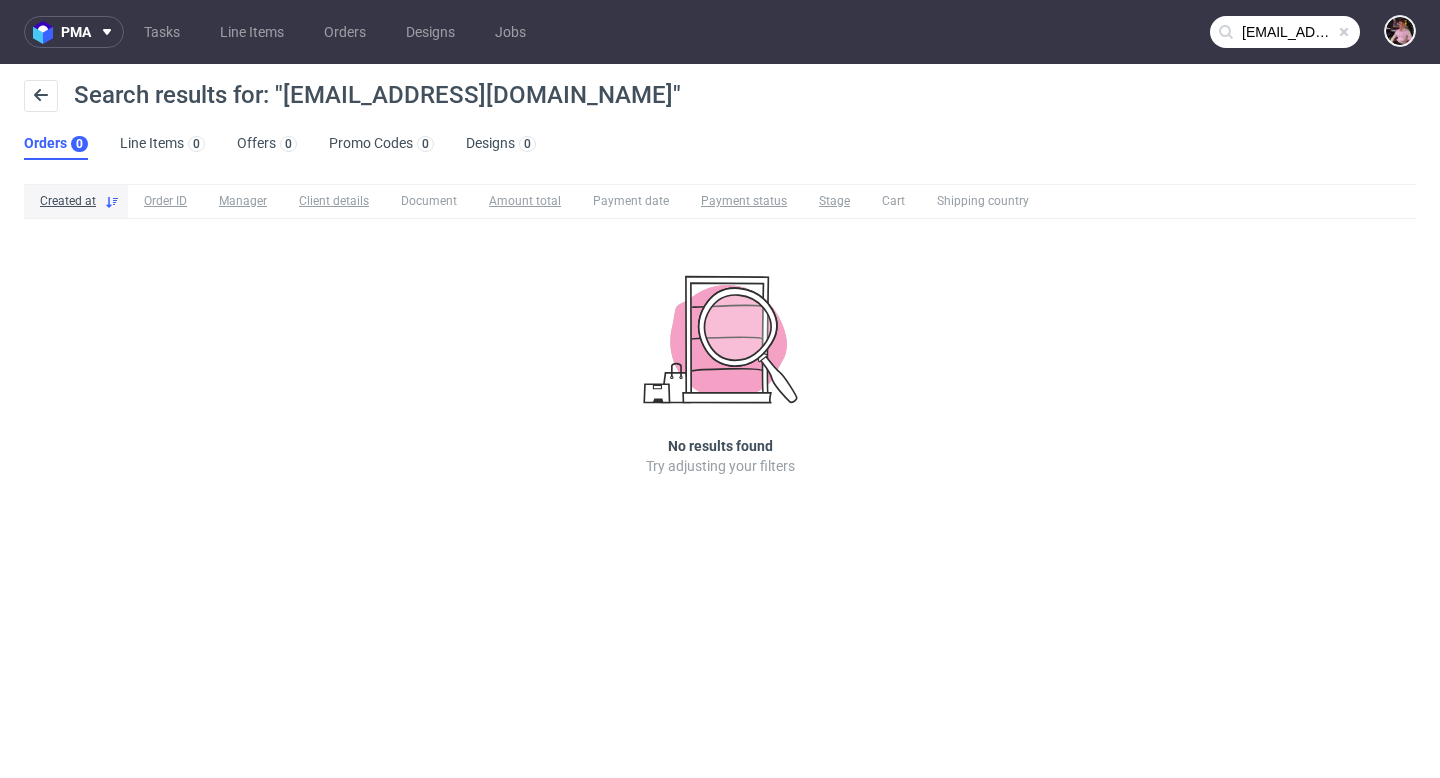 click at bounding box center (1344, 32) 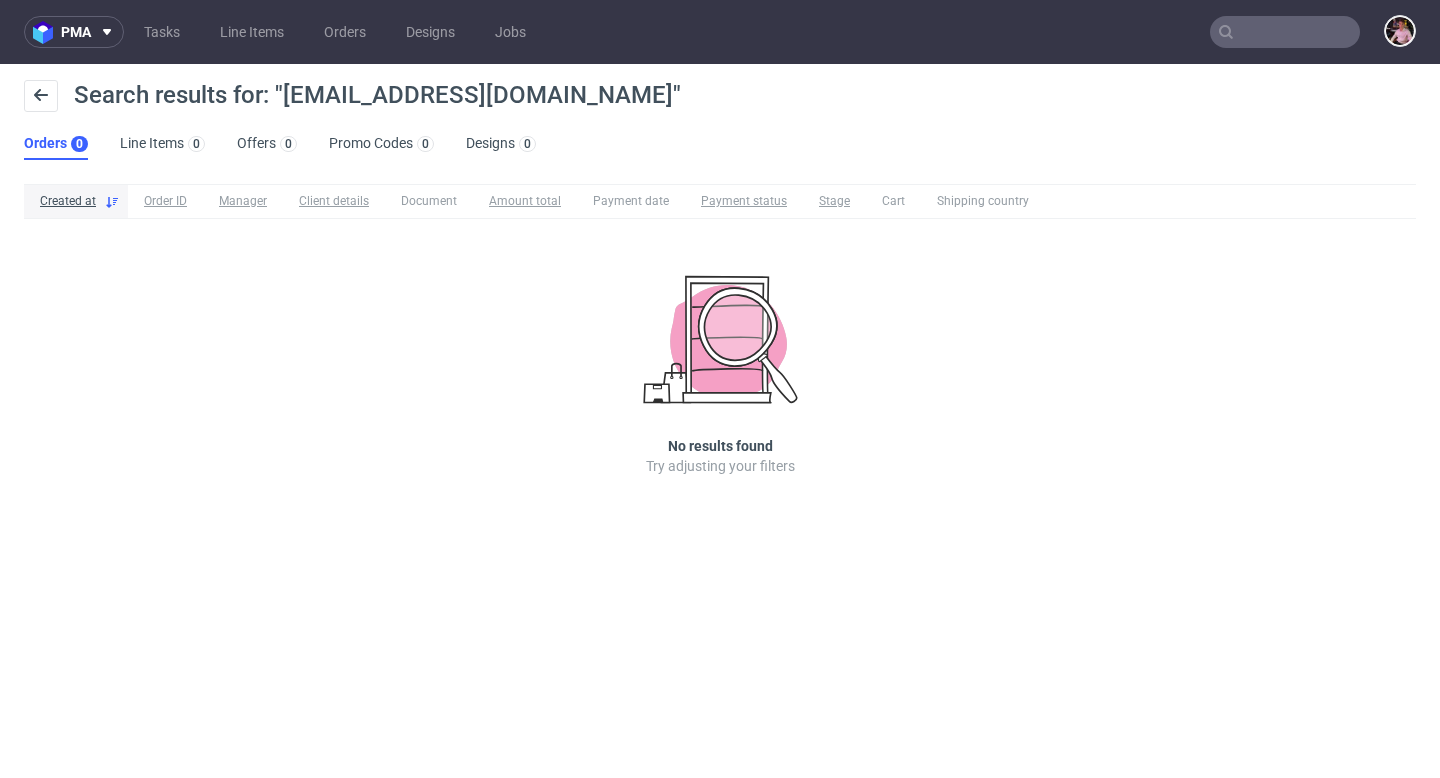 click at bounding box center [1285, 32] 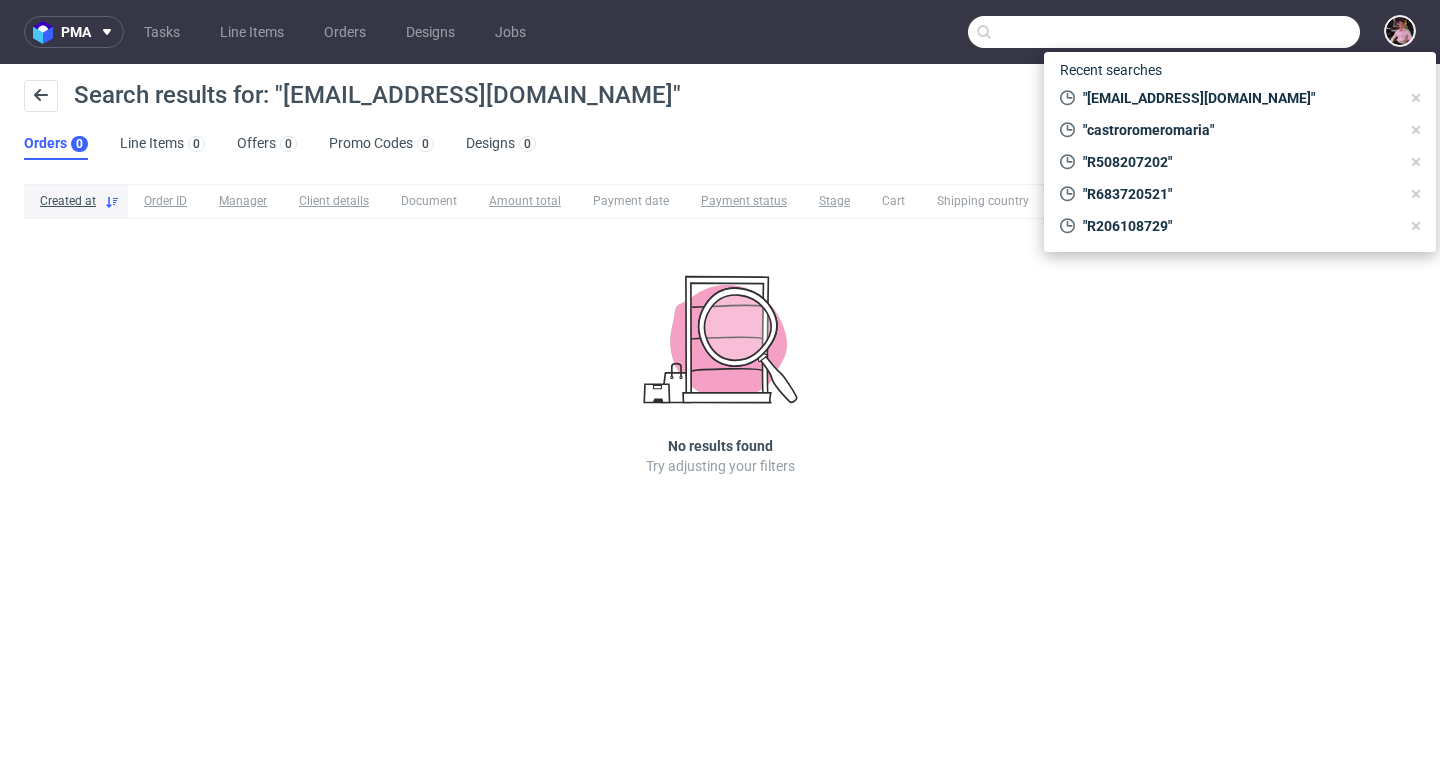 paste on "Z3254166Q" 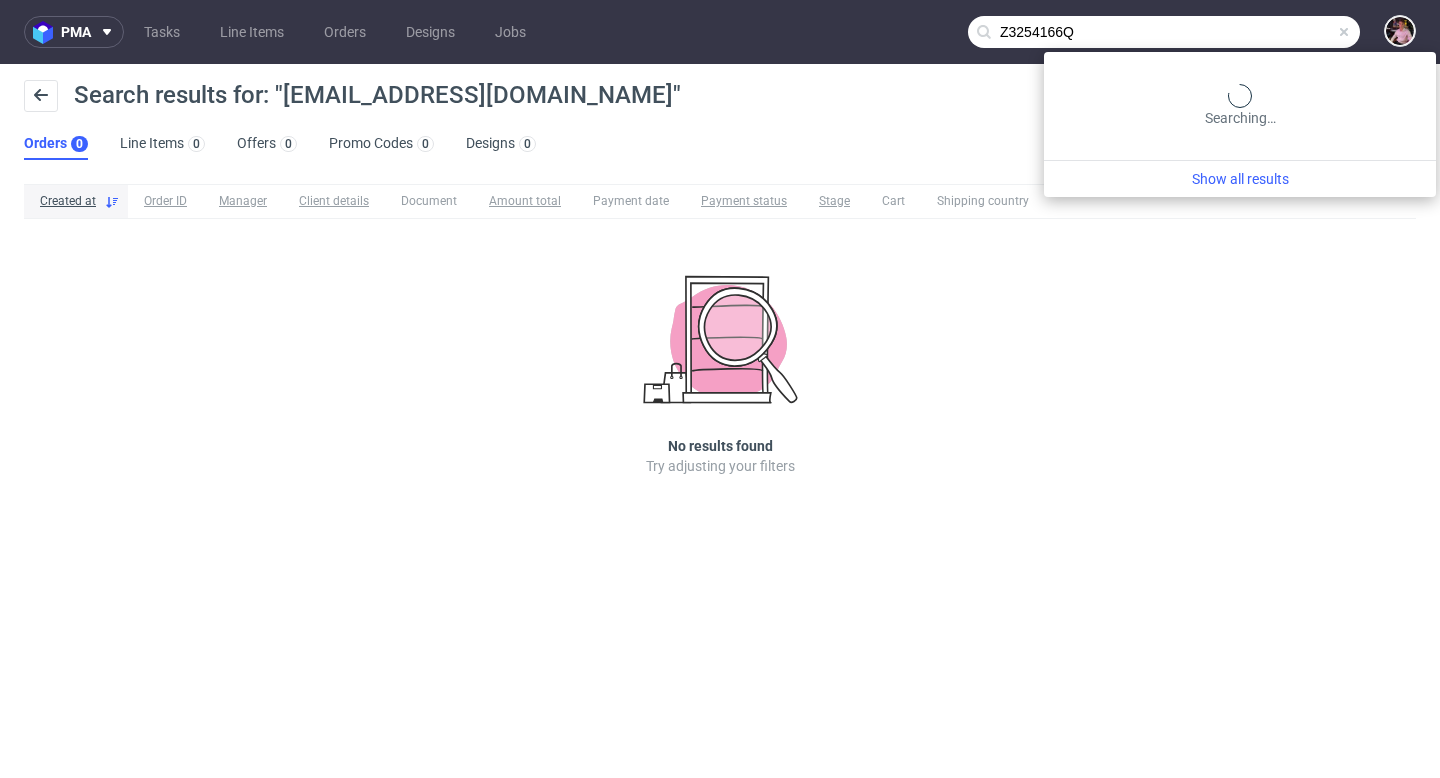 type on "Z3254166Q" 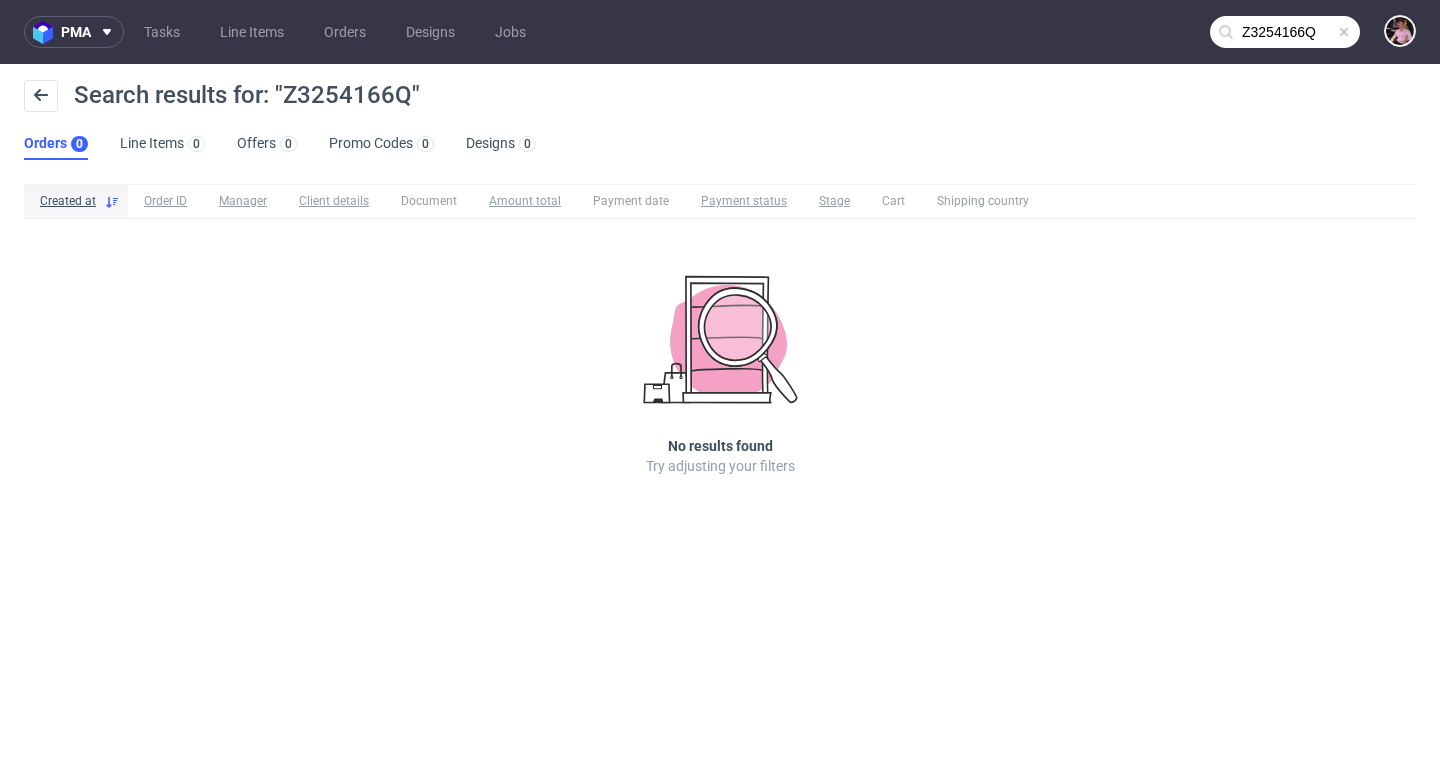 click at bounding box center (1344, 32) 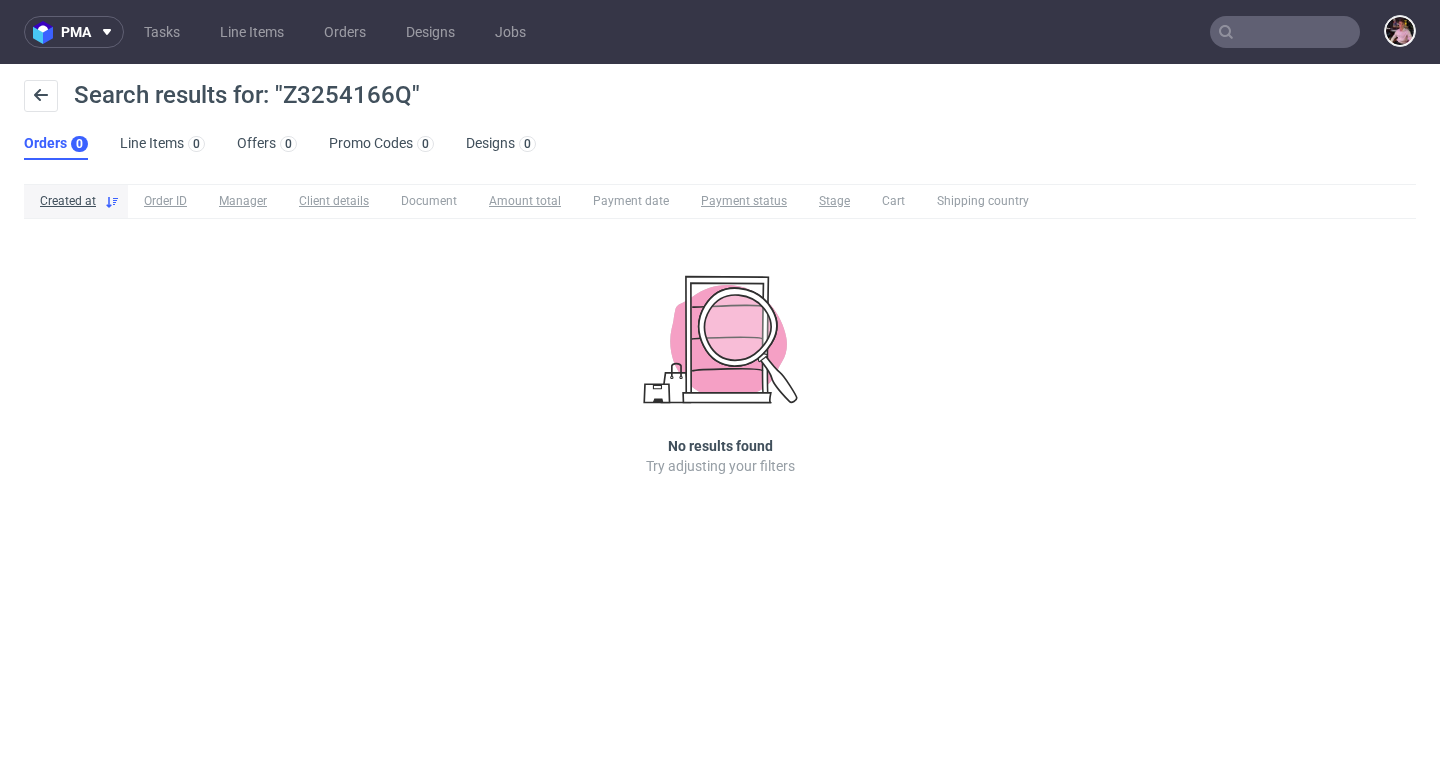 click at bounding box center [1285, 32] 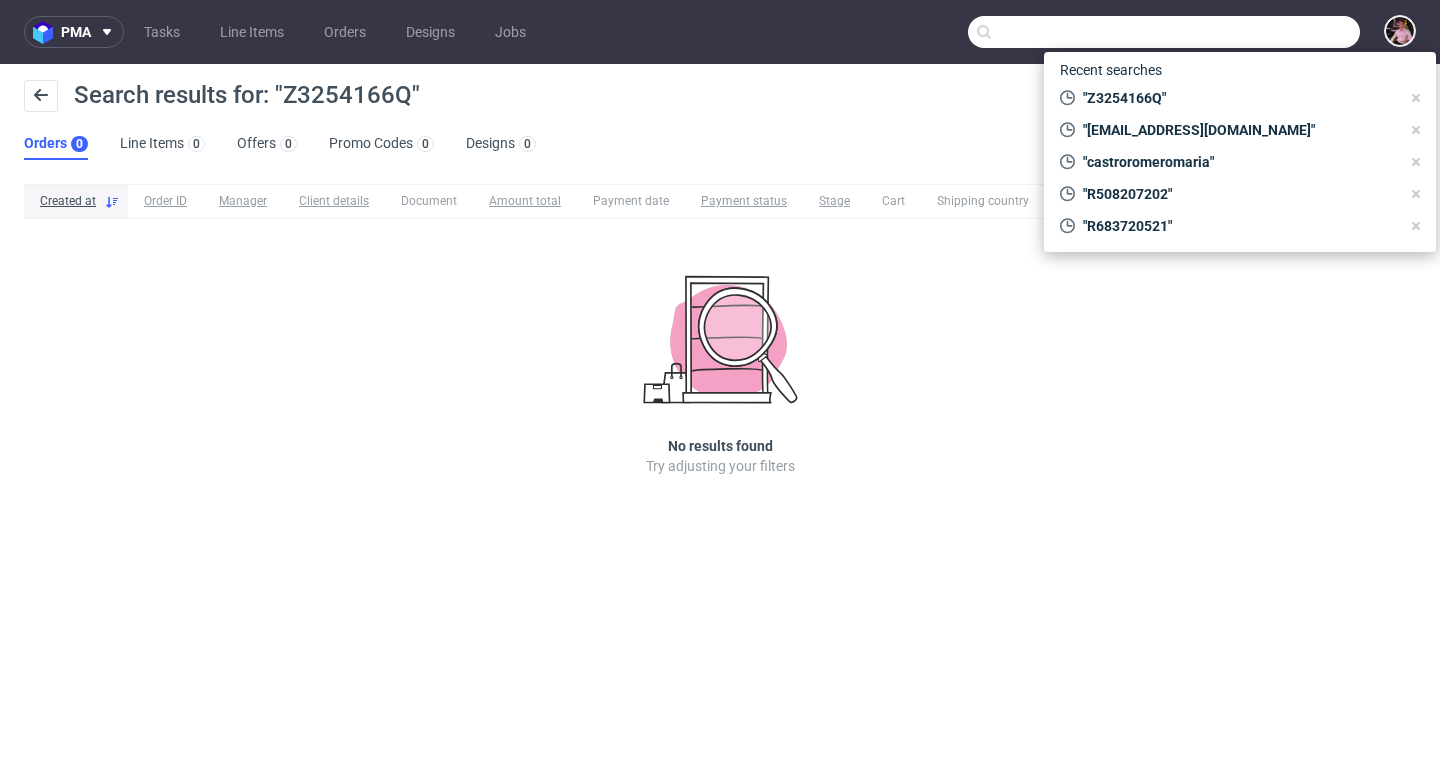 paste on "R467987511" 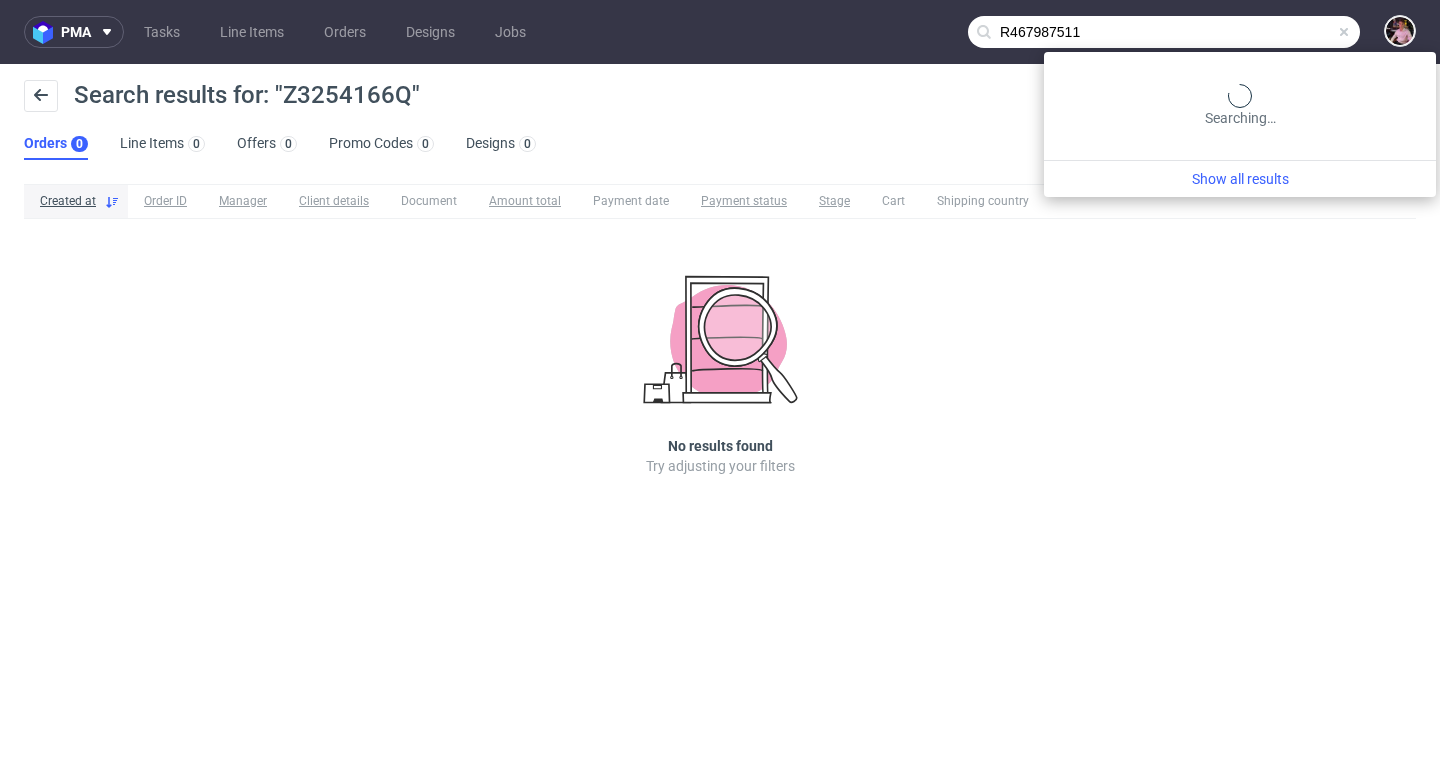 type on "R467987511" 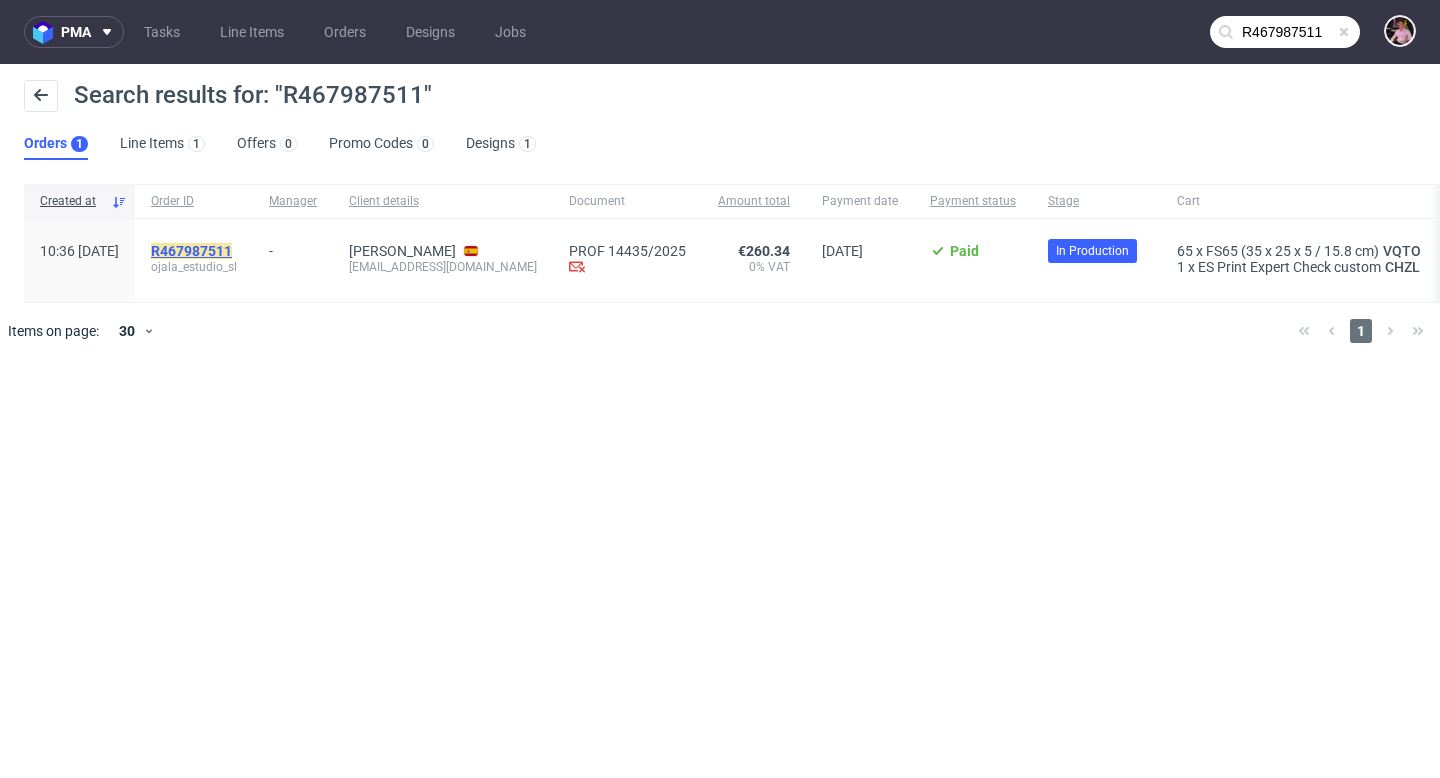 click on "R467987511" 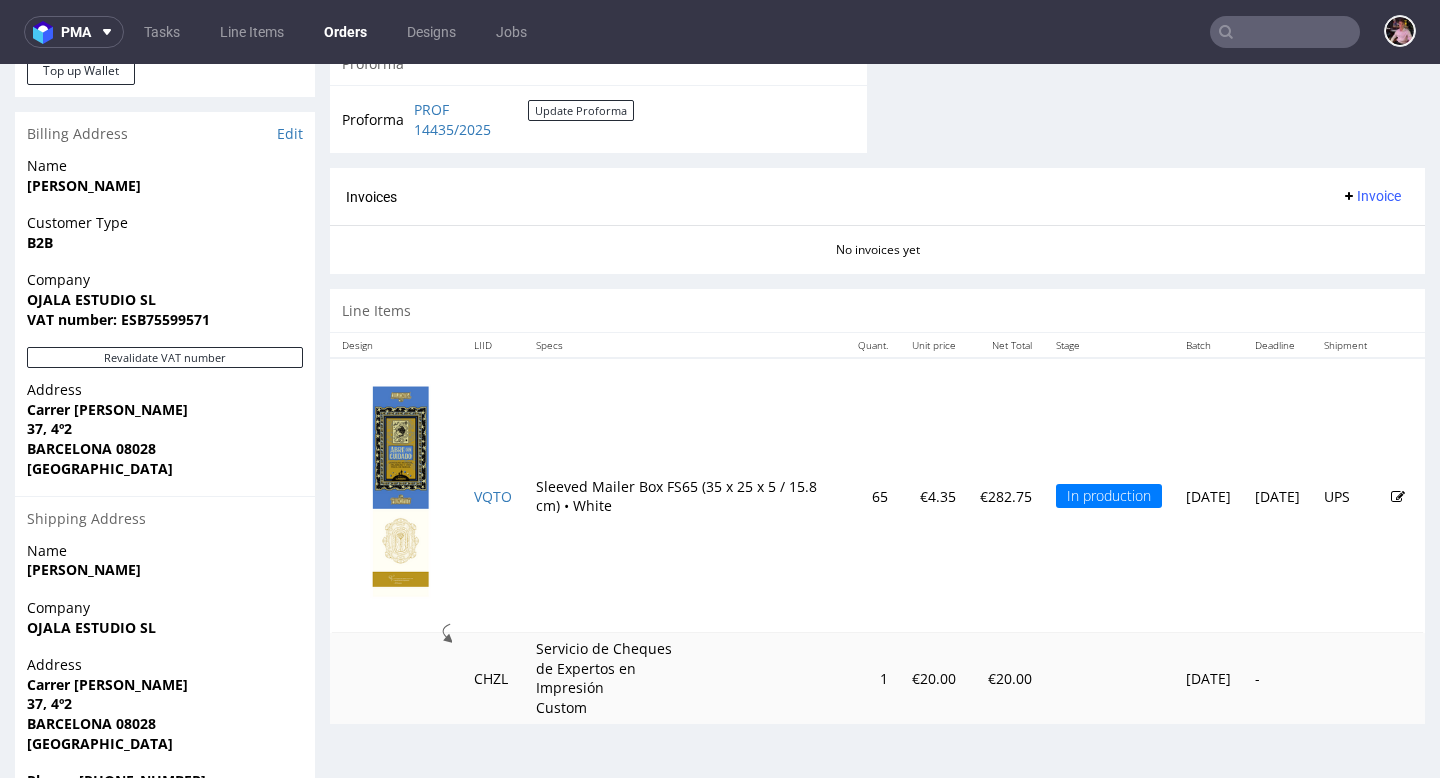 scroll, scrollTop: 878, scrollLeft: 0, axis: vertical 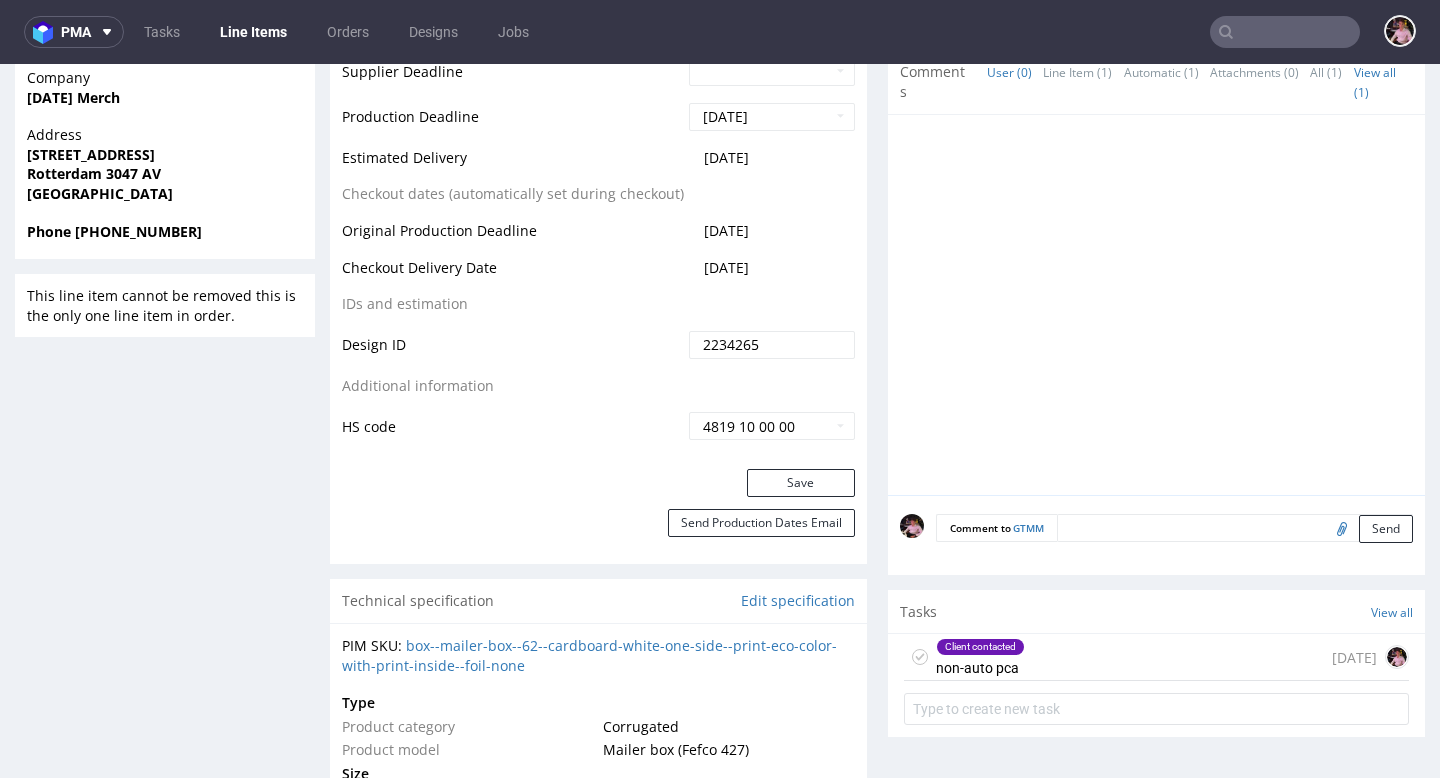 click on "Client contacted non-auto pca [DATE]" at bounding box center [1156, 657] 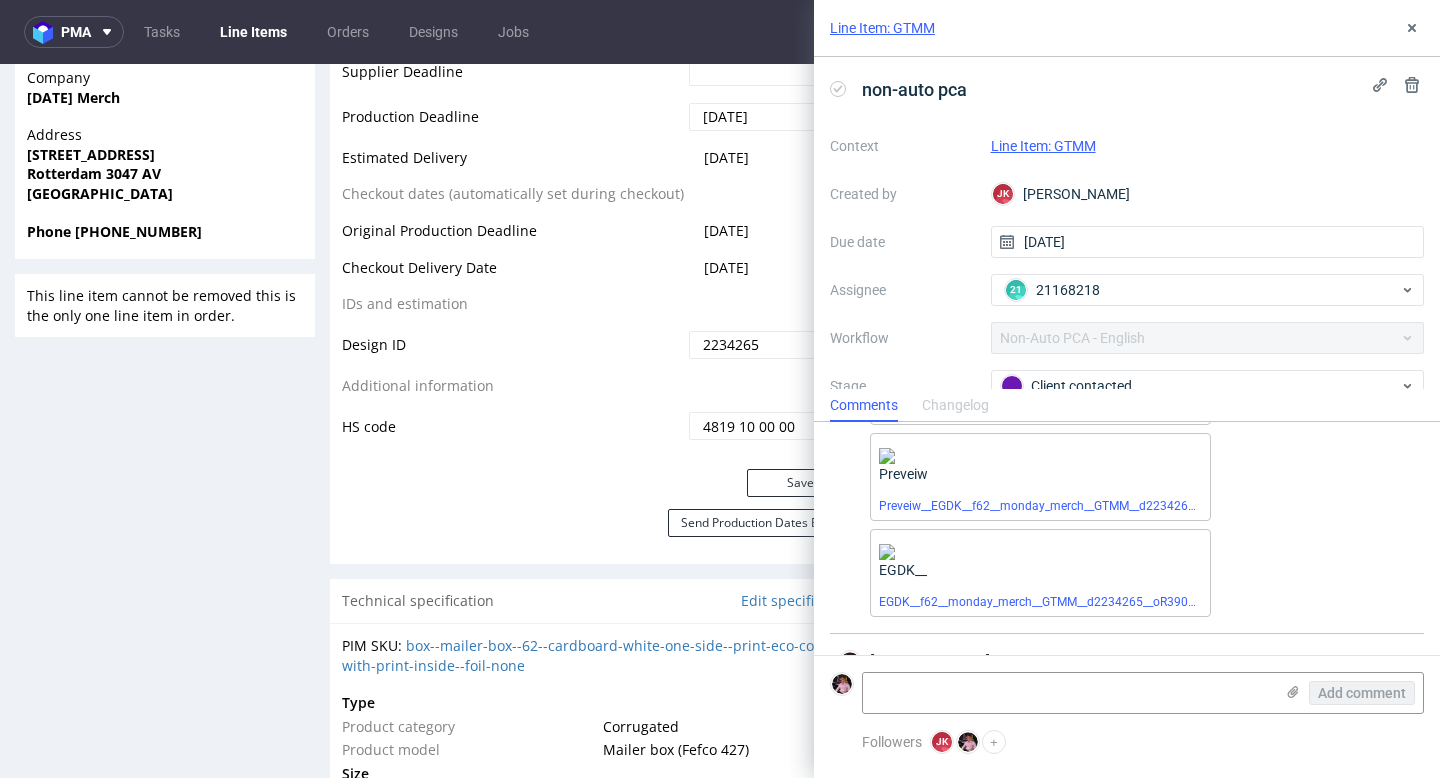 scroll, scrollTop: 288, scrollLeft: 0, axis: vertical 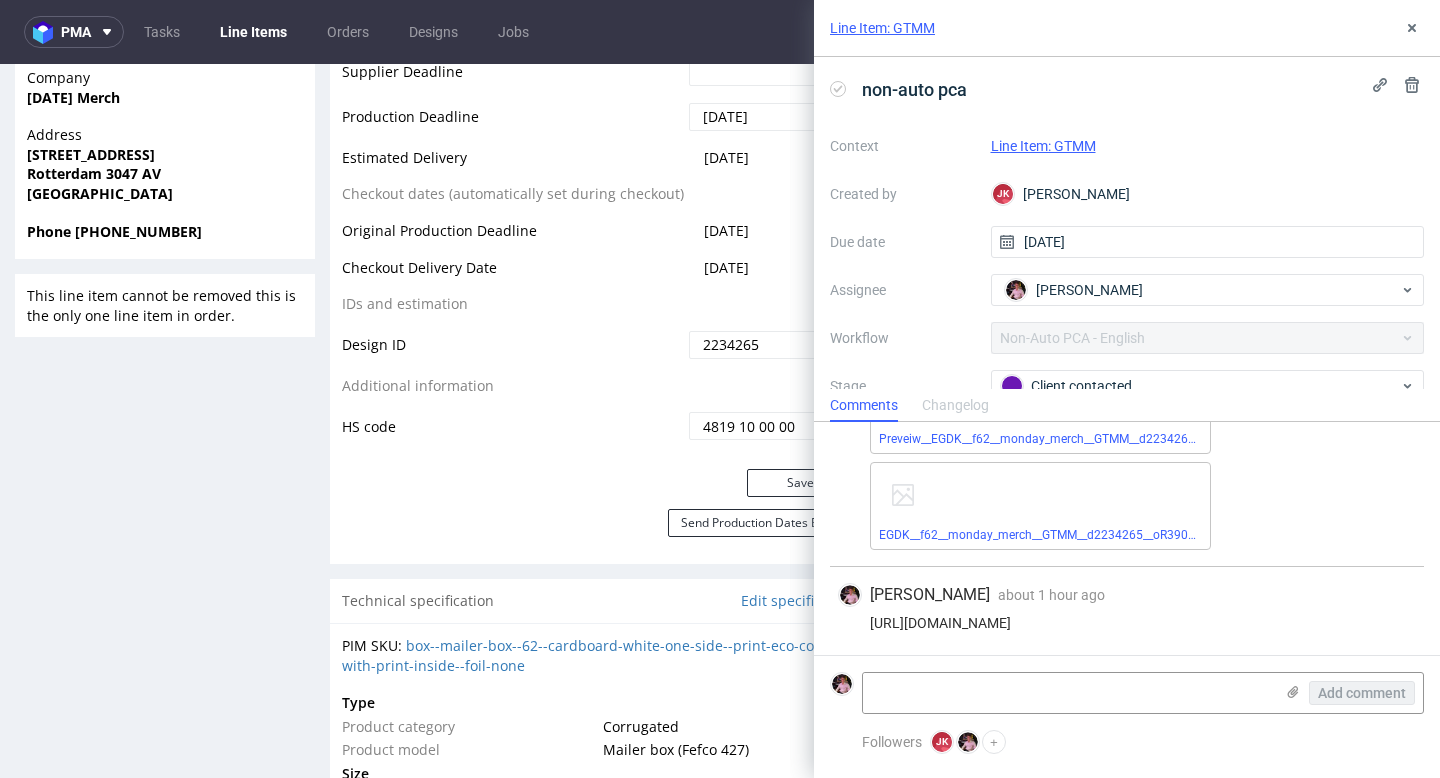 click on "[URL][DOMAIN_NAME]" at bounding box center (1127, 623) 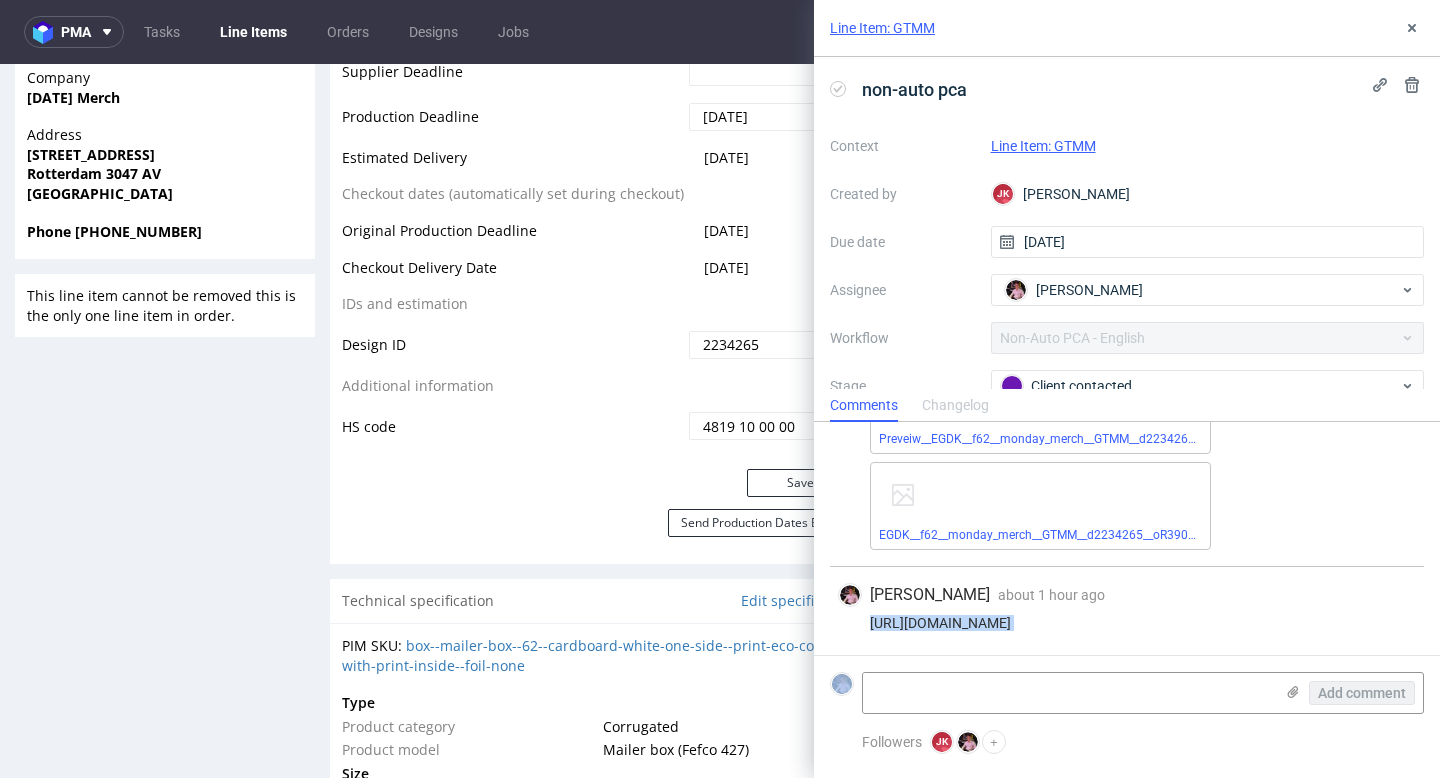 click on "[URL][DOMAIN_NAME]" at bounding box center [1127, 623] 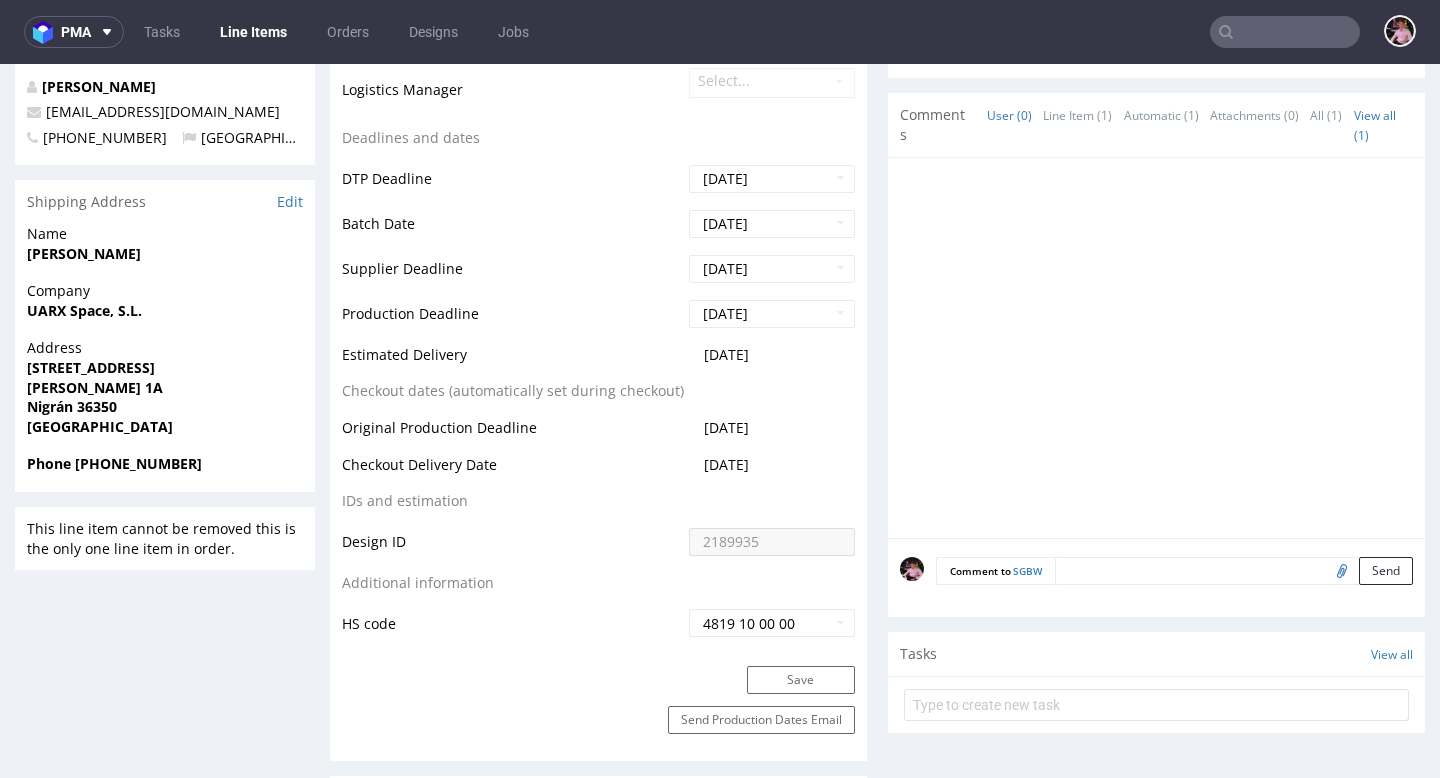 scroll, scrollTop: 0, scrollLeft: 0, axis: both 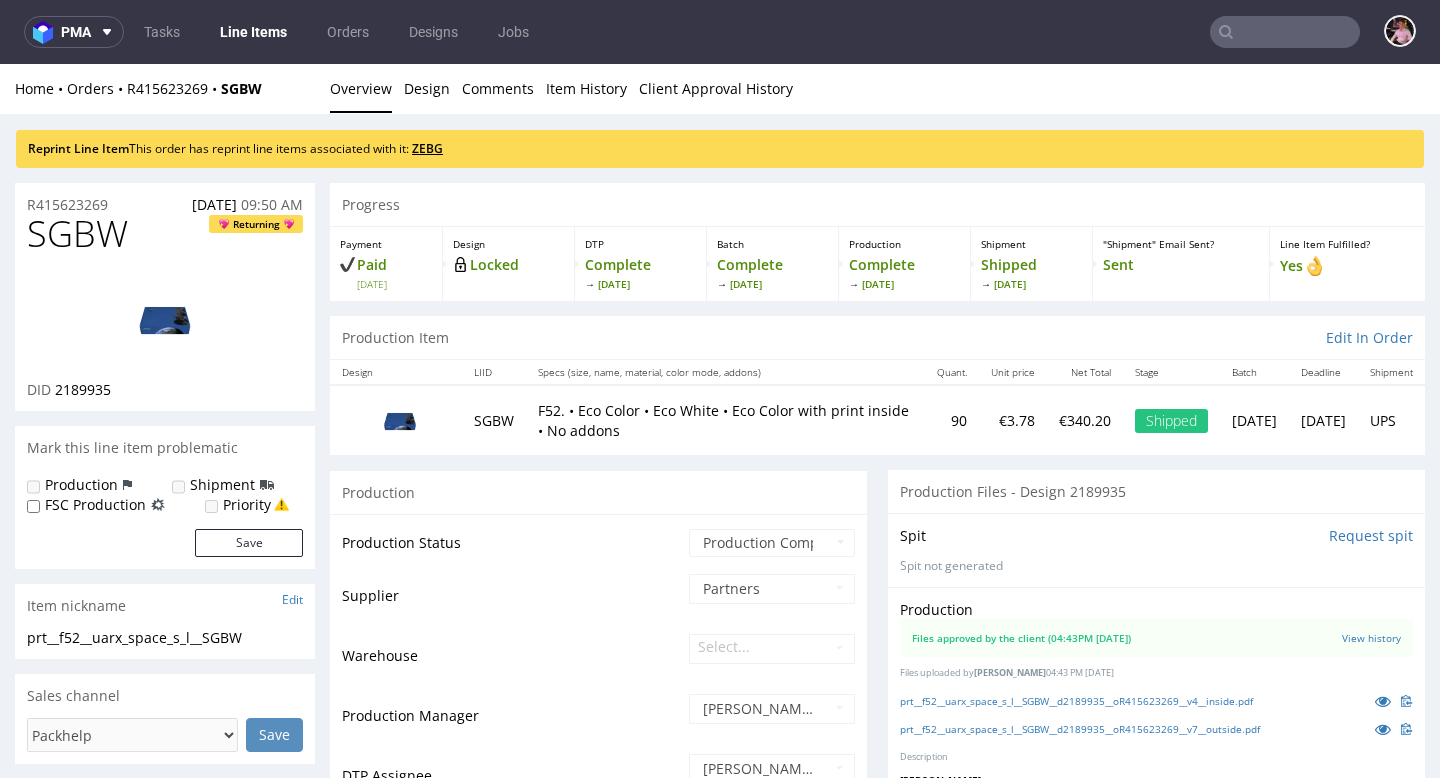 click on "ZEBG" at bounding box center [427, 148] 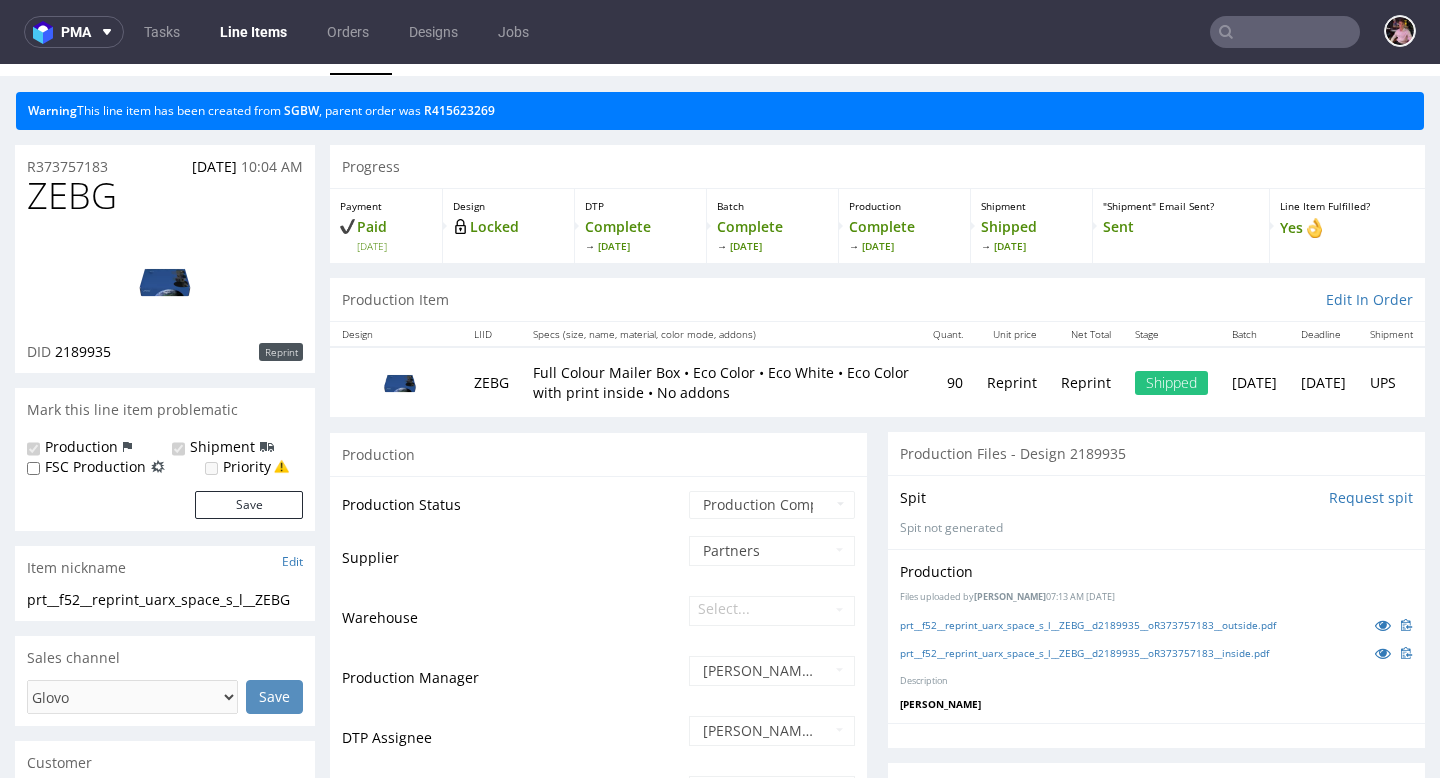 scroll, scrollTop: 0, scrollLeft: 0, axis: both 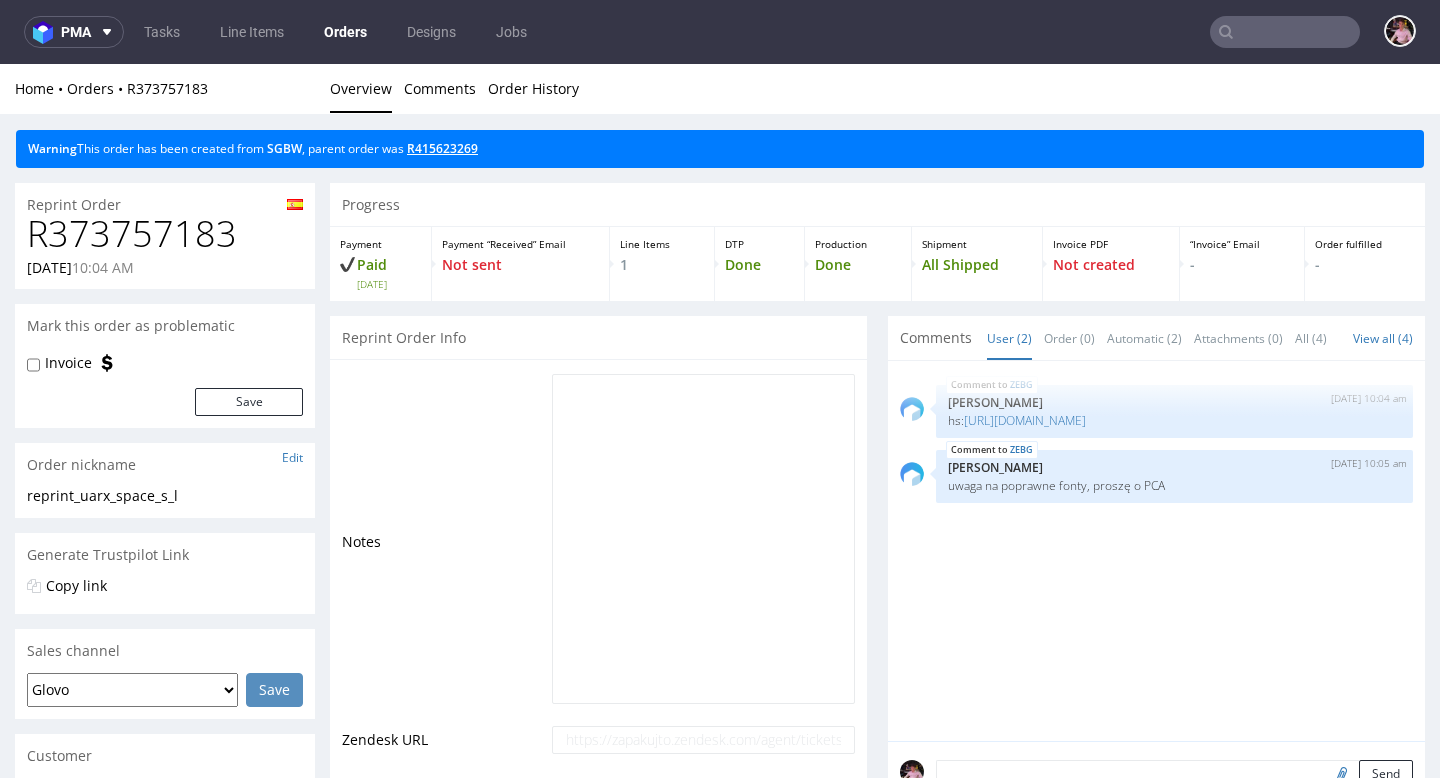 click on "R415623269" at bounding box center (442, 148) 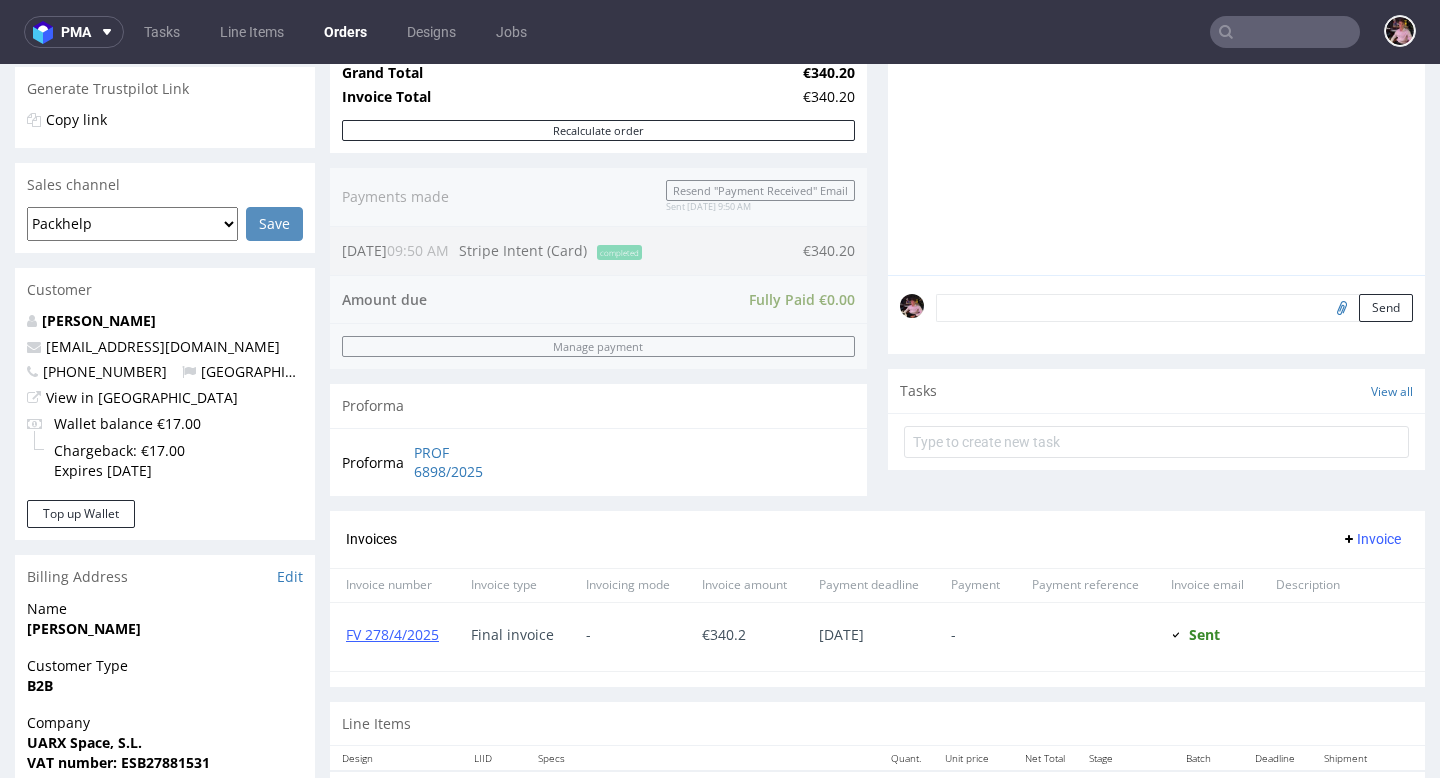 scroll, scrollTop: 489, scrollLeft: 0, axis: vertical 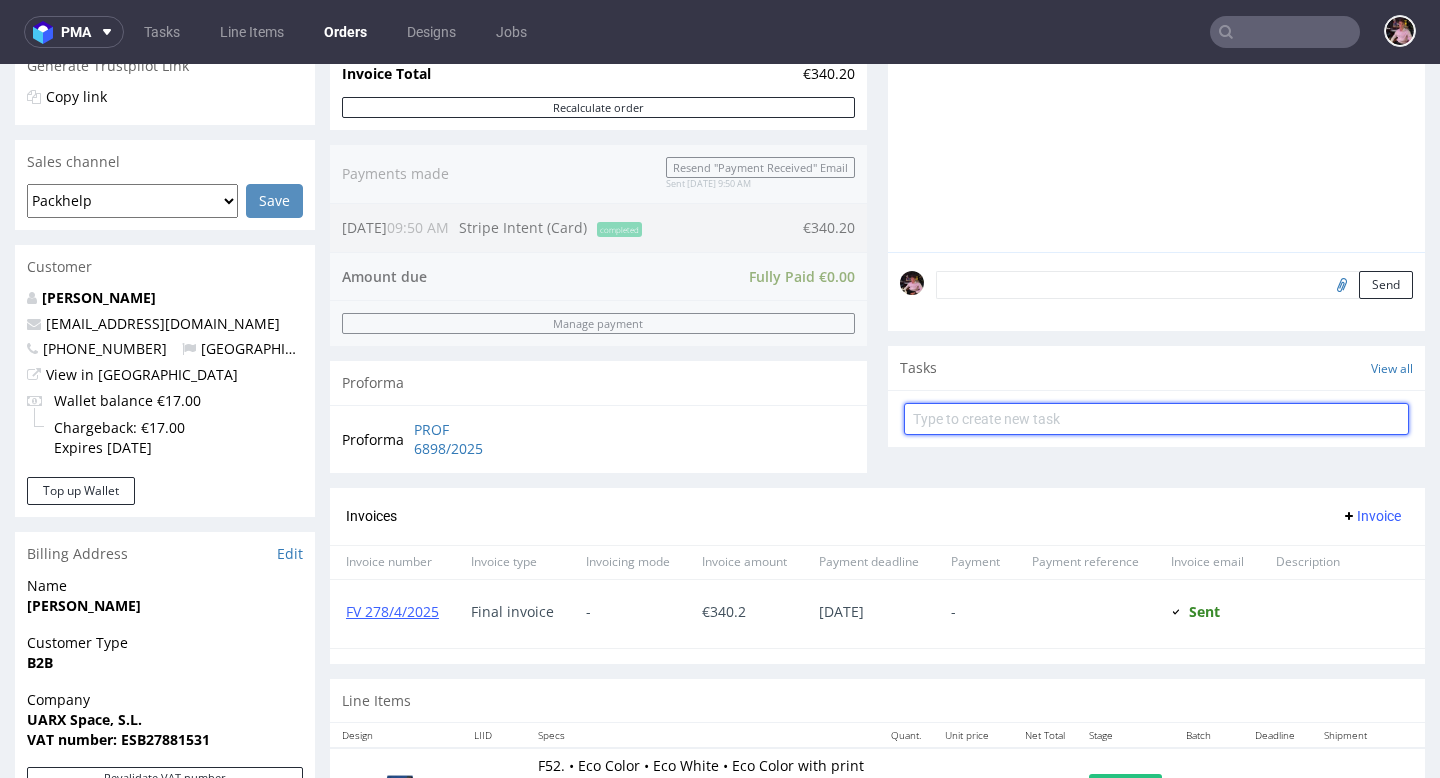 click at bounding box center [1156, 419] 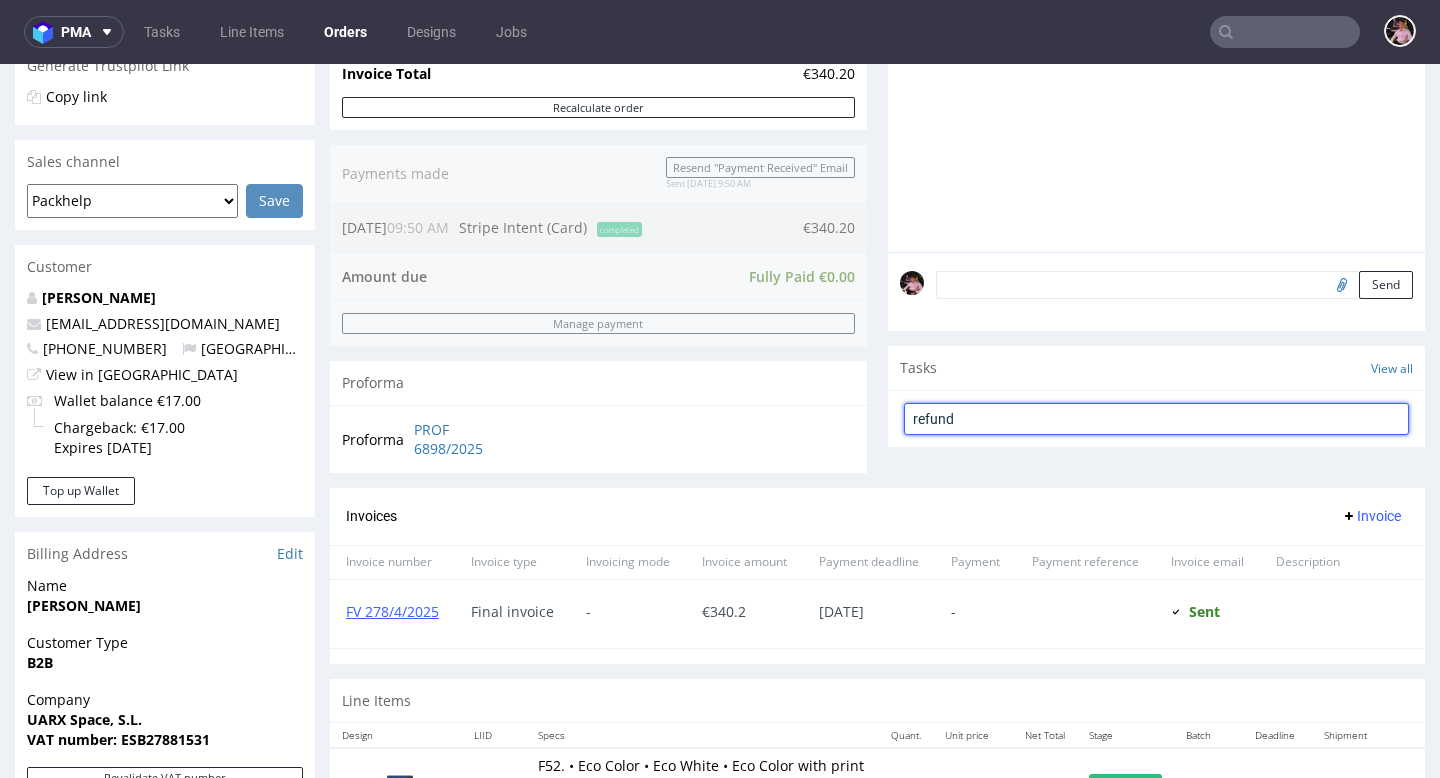 type on "refund" 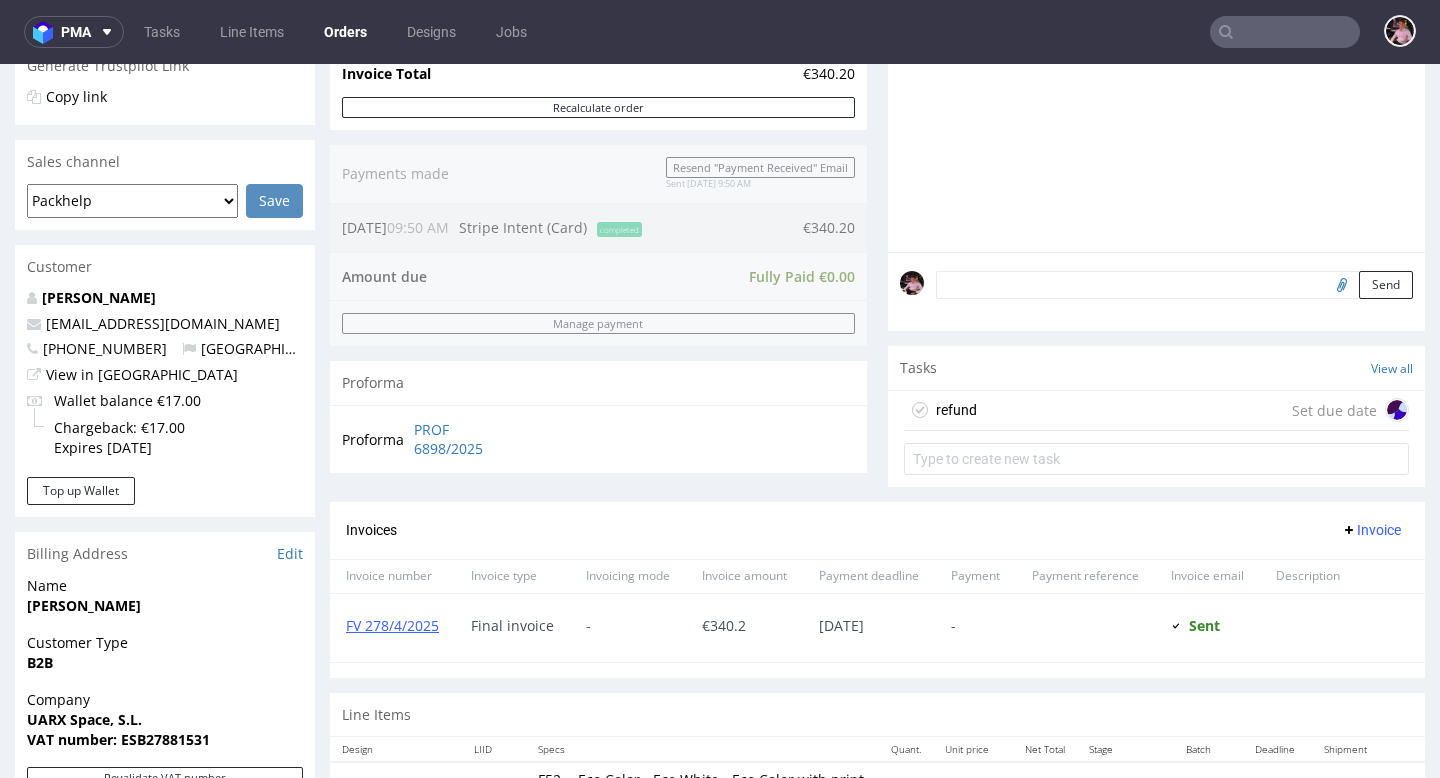 click on "refund Set due date" at bounding box center (1156, 411) 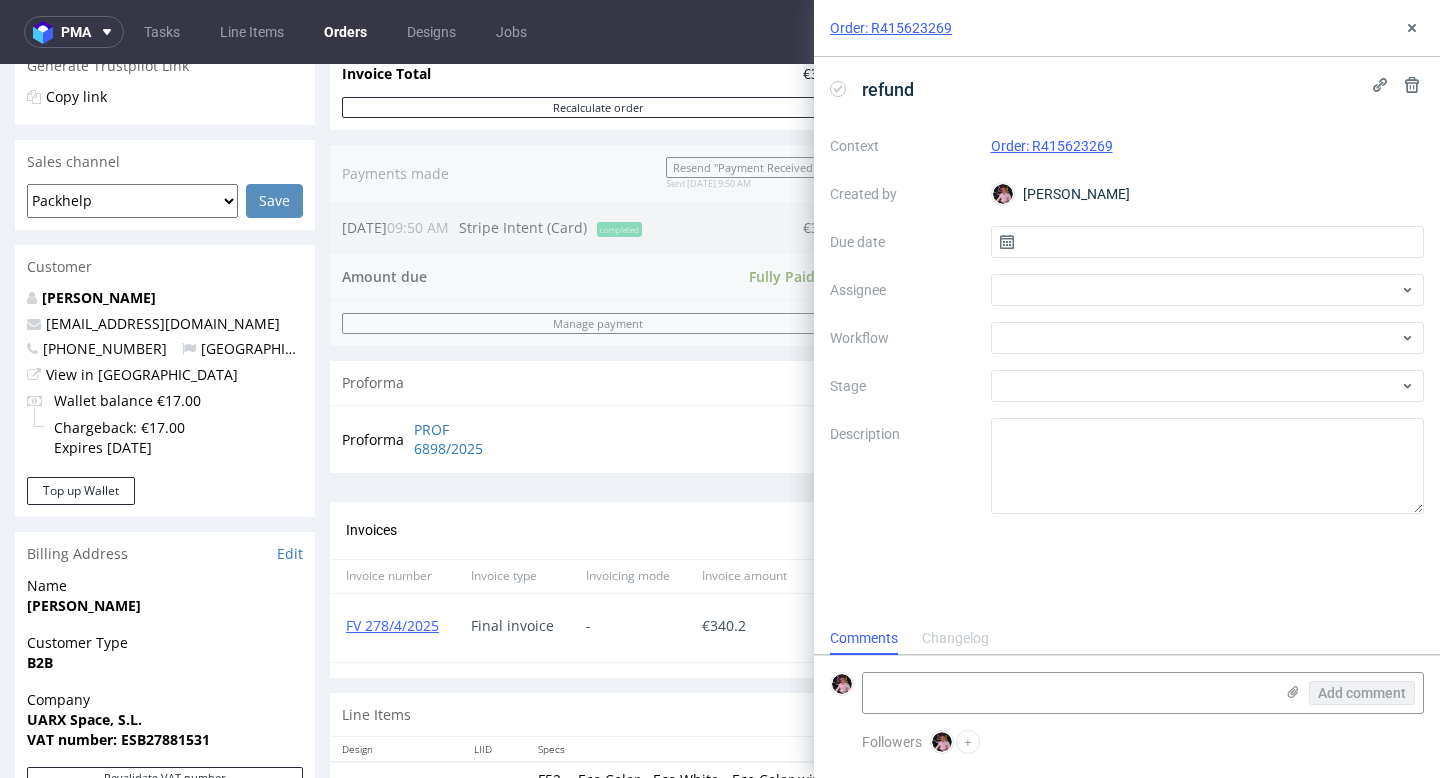 scroll, scrollTop: 16, scrollLeft: 0, axis: vertical 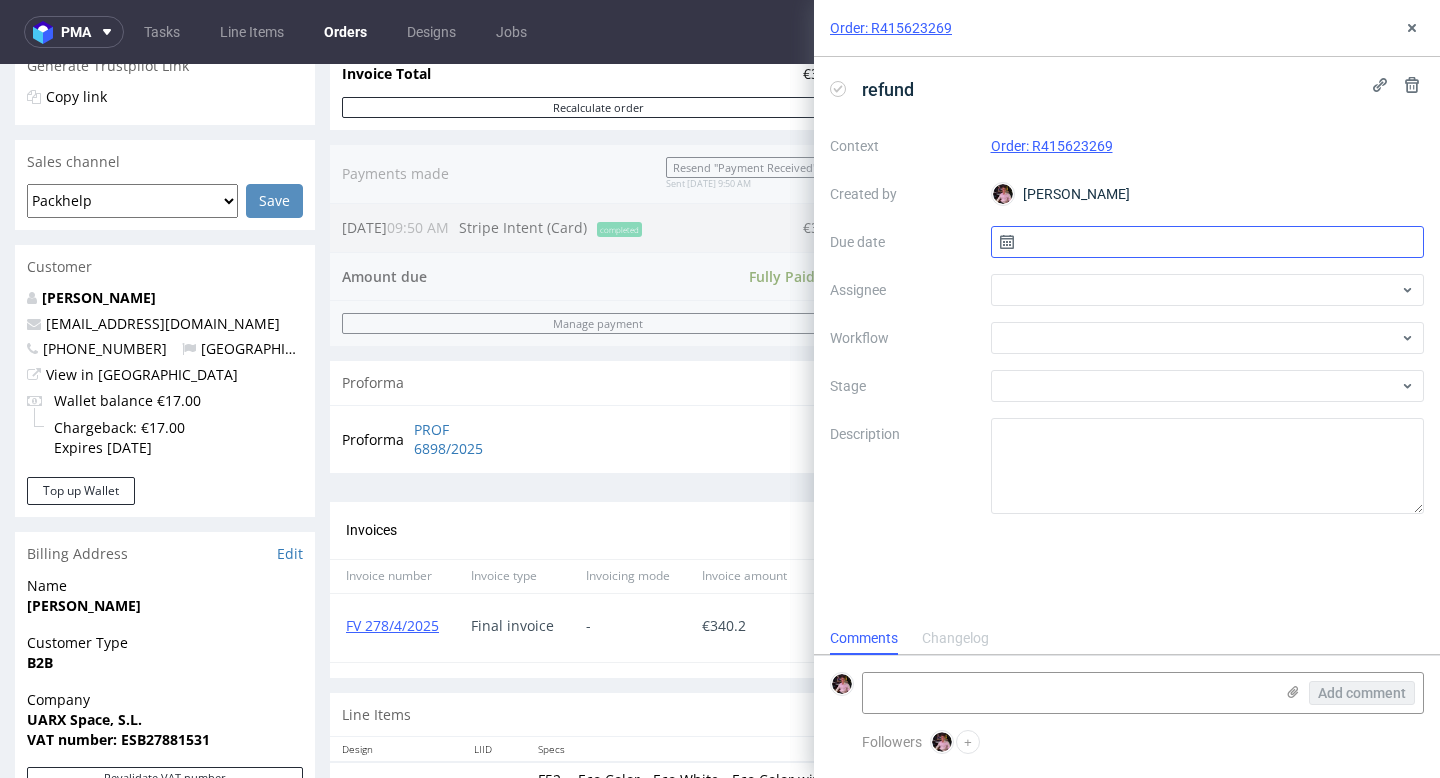 click at bounding box center (1208, 242) 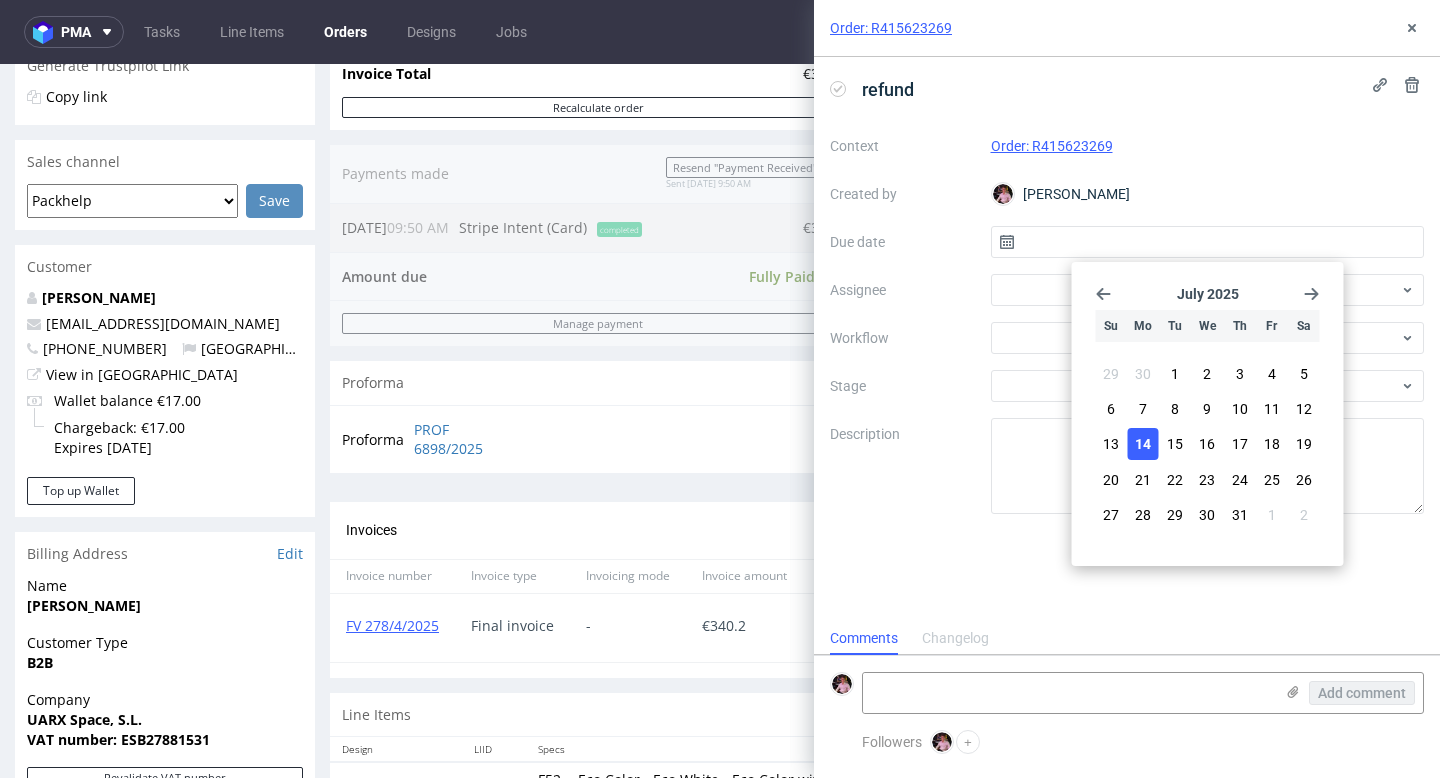 click on "14" at bounding box center (1143, 444) 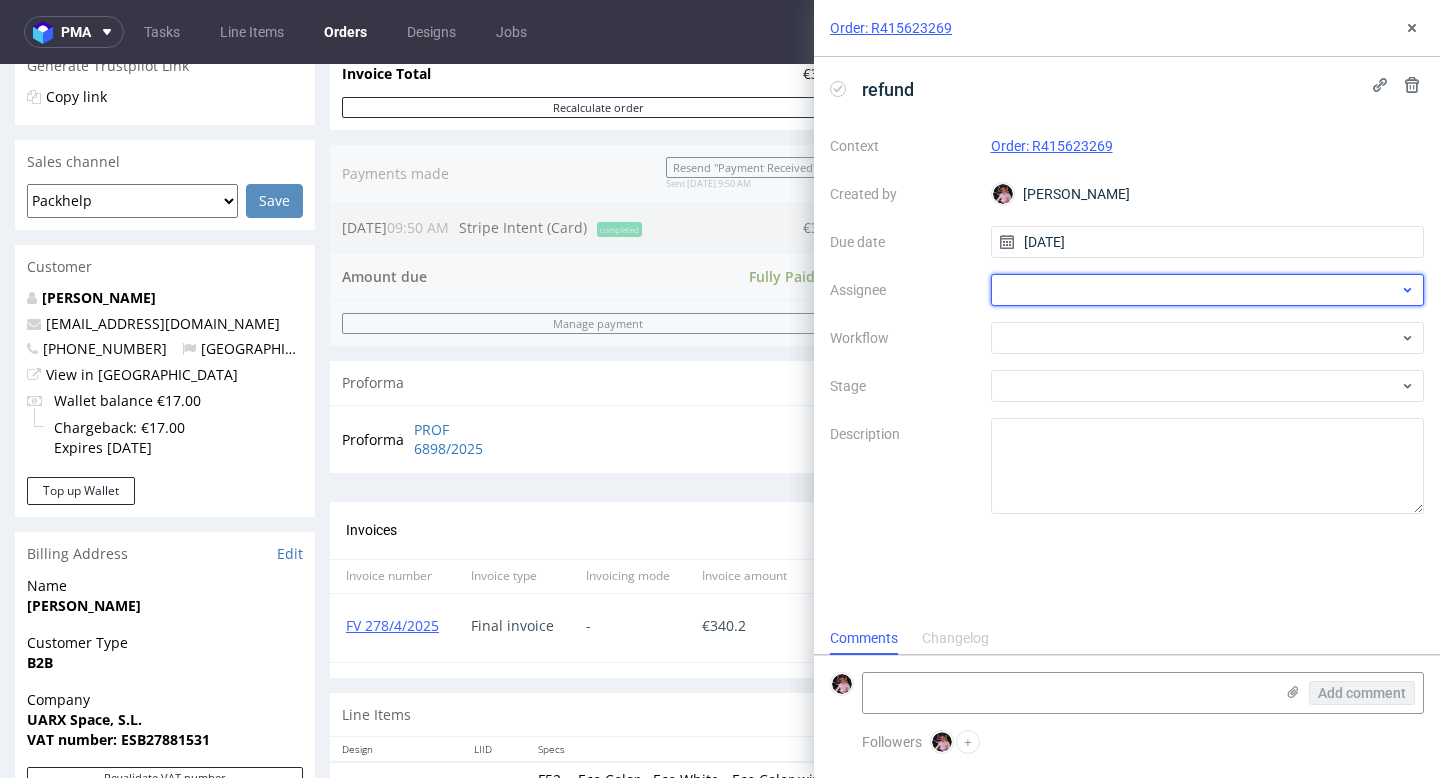 click at bounding box center (1208, 290) 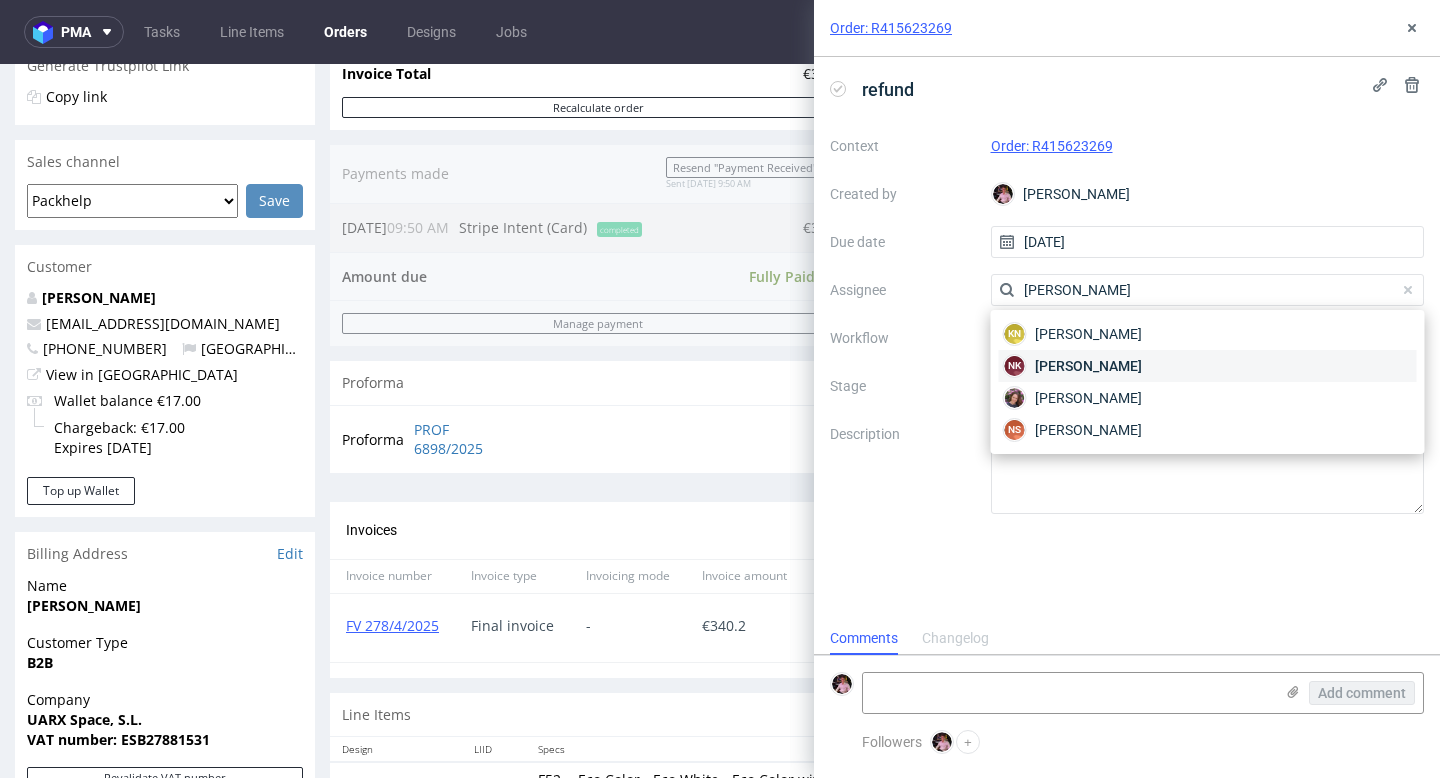 type on "[PERSON_NAME]" 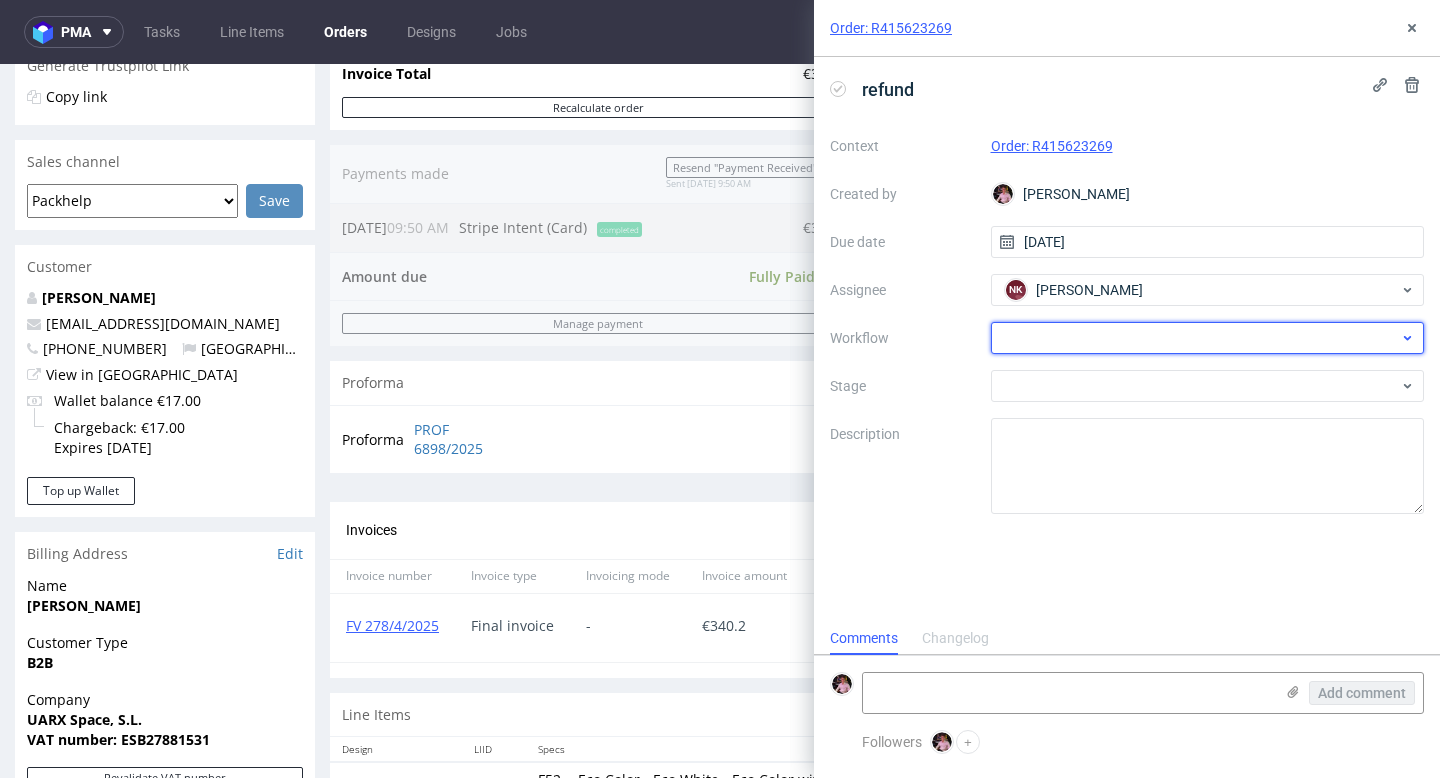 click at bounding box center [1208, 338] 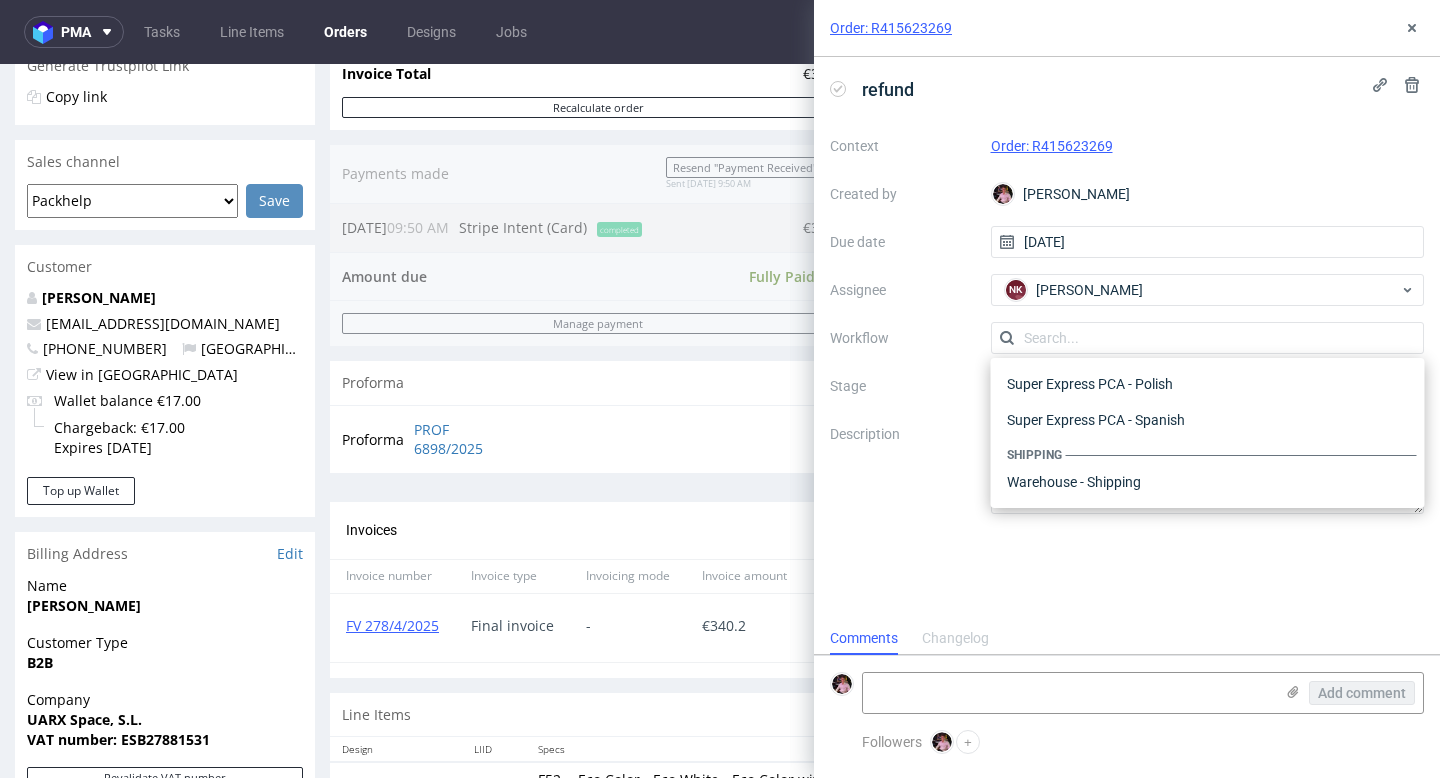 type on "e" 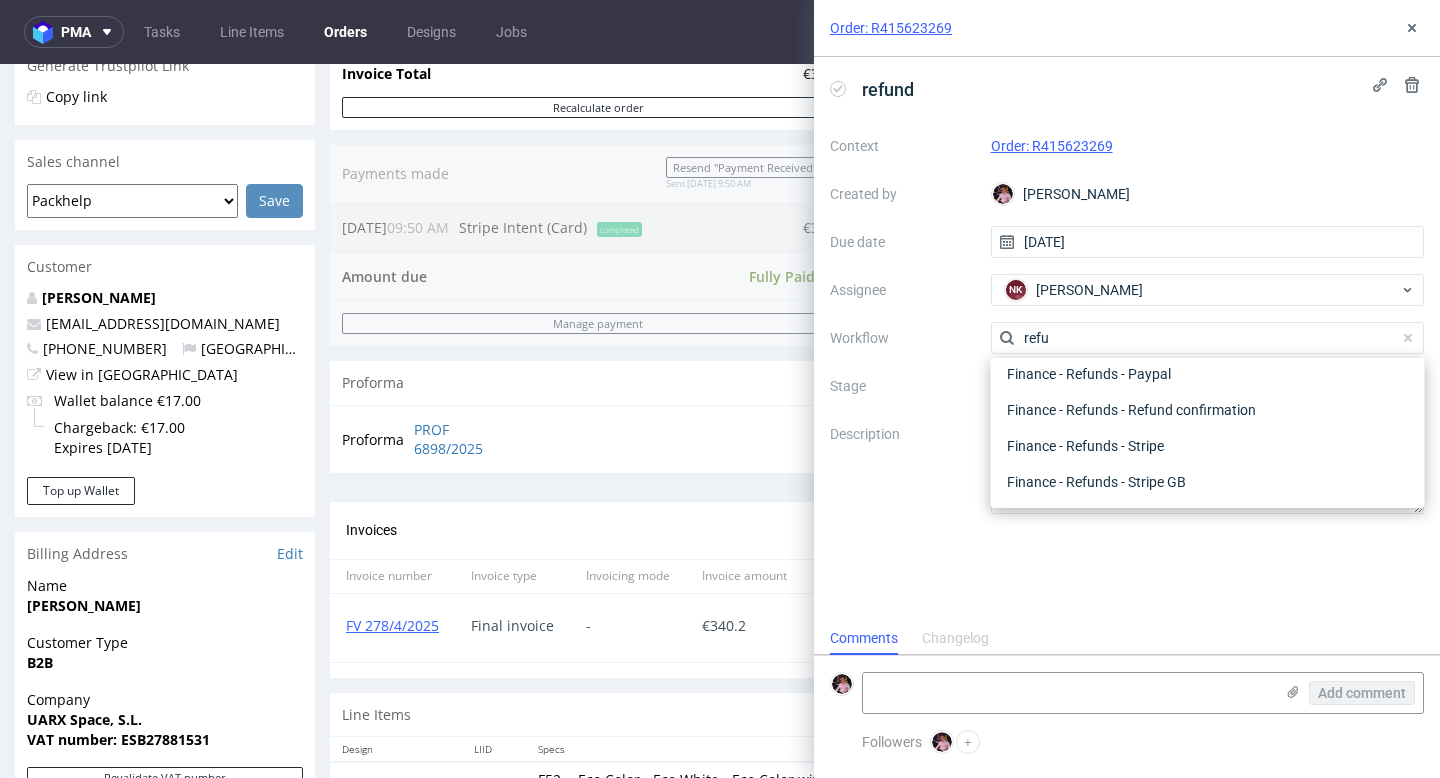 scroll, scrollTop: 108, scrollLeft: 0, axis: vertical 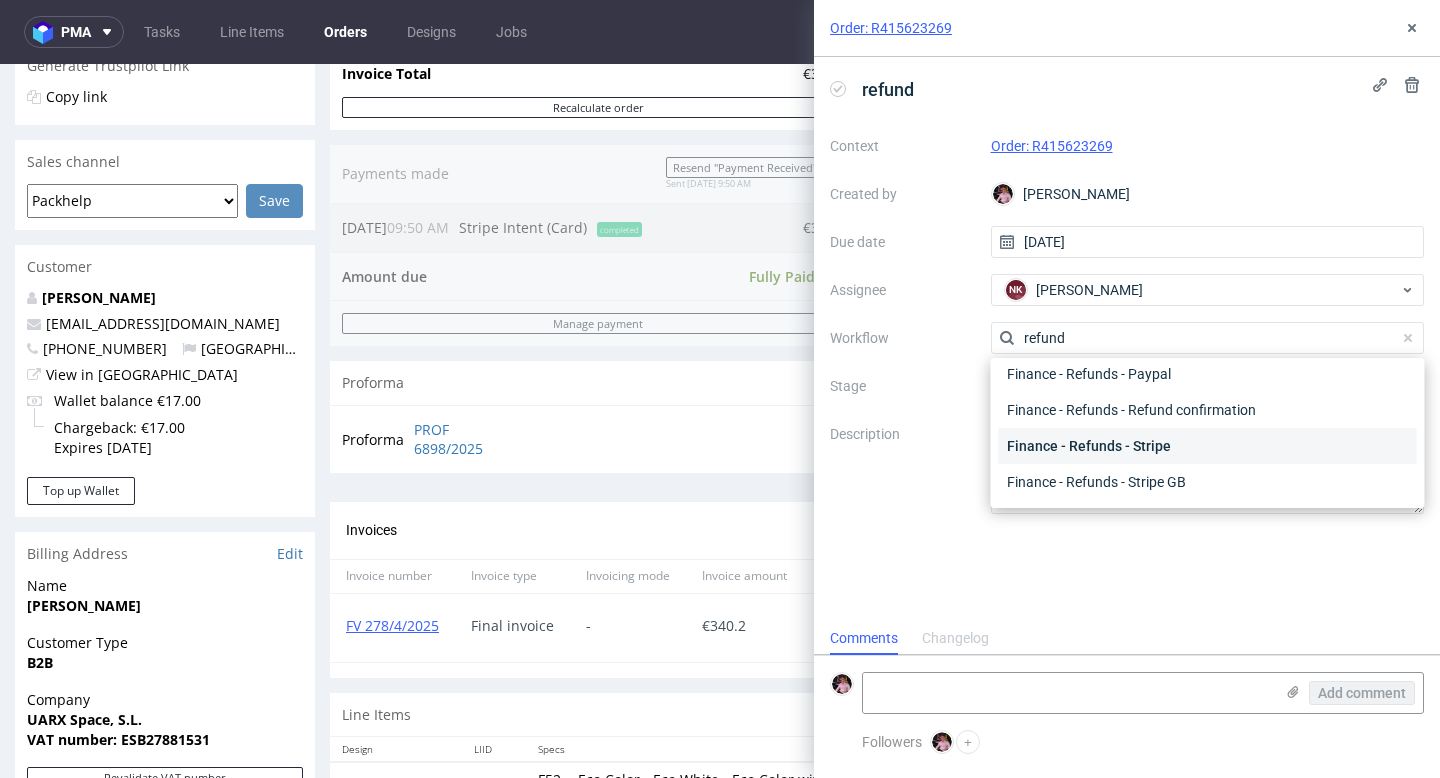 type on "refund" 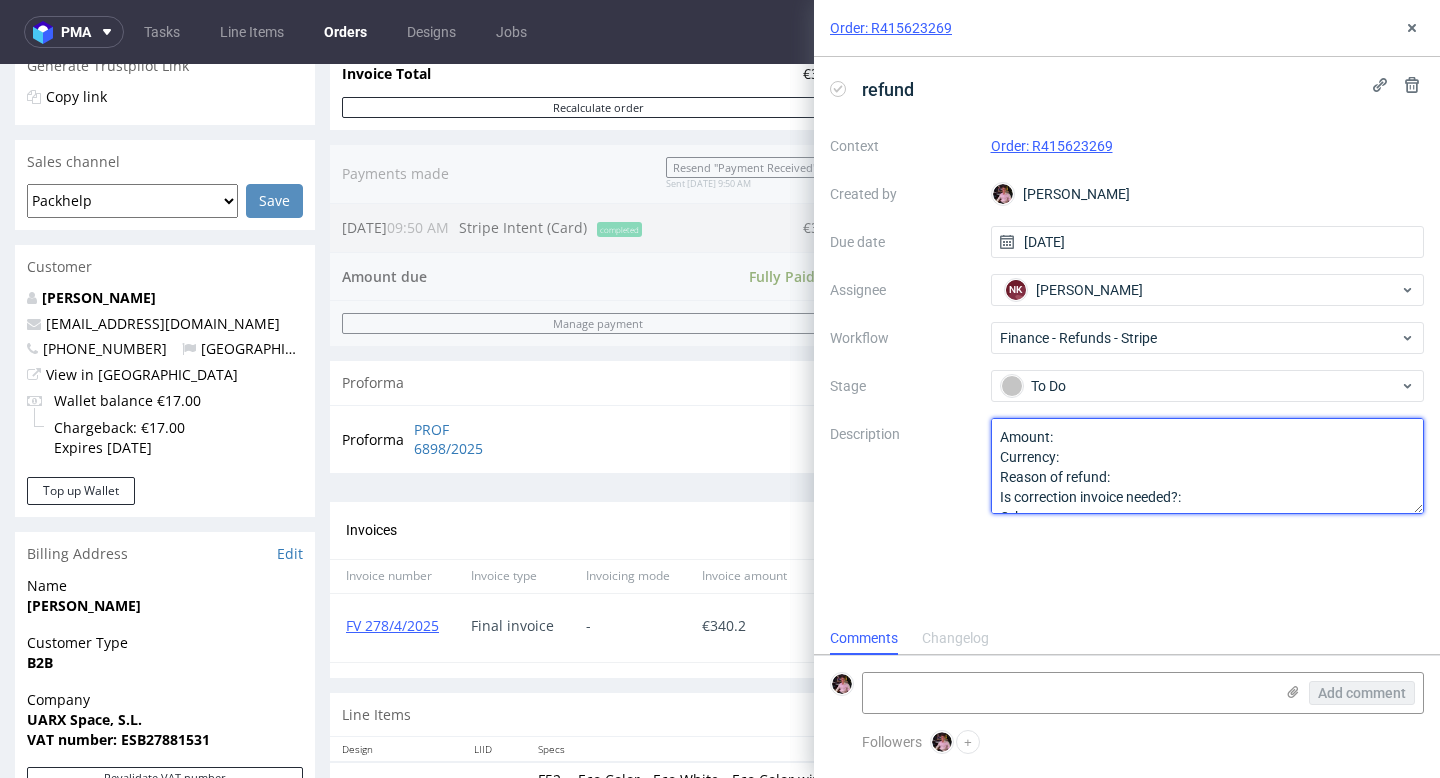 click on "Amount:
Currency:
Reason of refund:
Is correction invoice needed?:
Other:" at bounding box center (1208, 466) 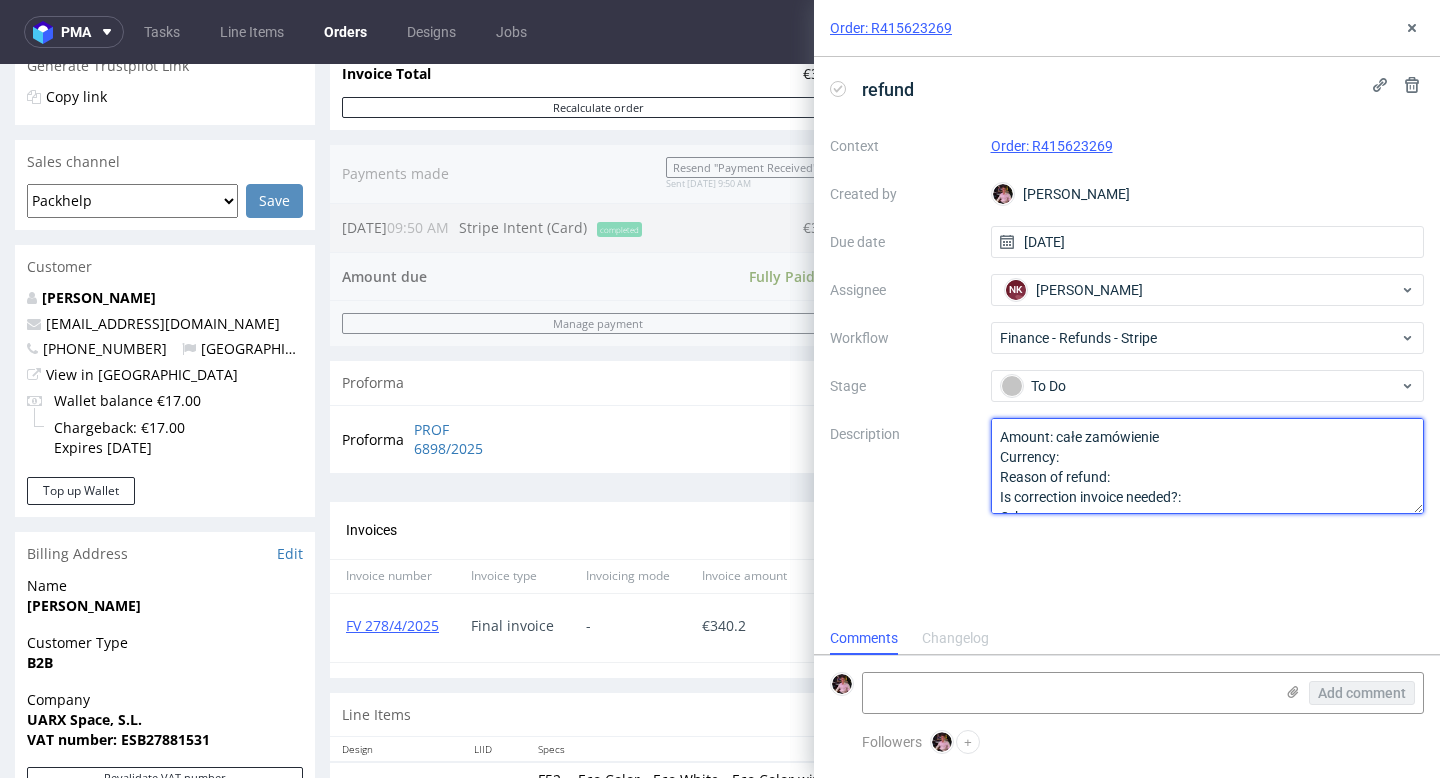 click on "Amount:
Currency:
Reason of refund:
Is correction invoice needed?:
Other:" at bounding box center (1208, 466) 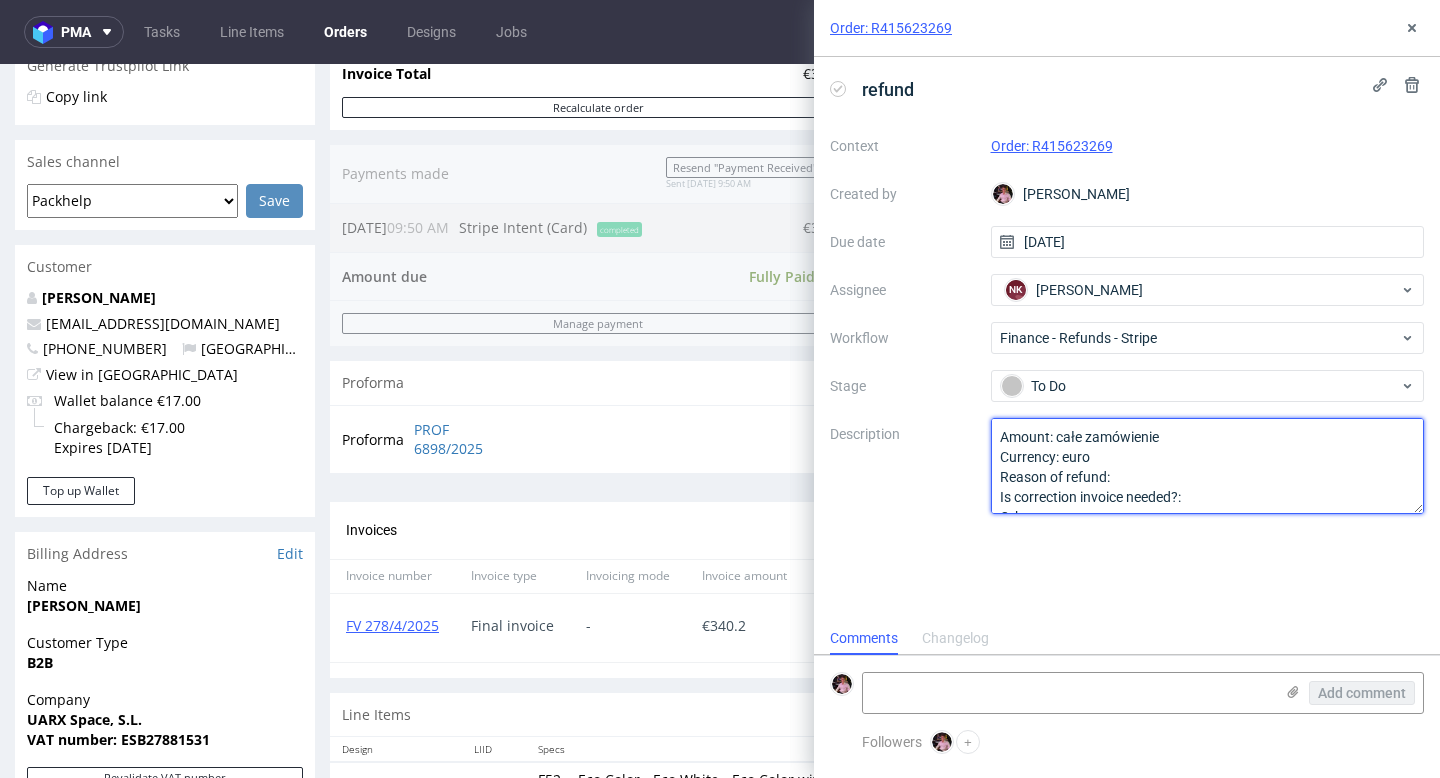 click on "Amount:
Currency:
Reason of refund:
Is correction invoice needed?:
Other:" at bounding box center [1208, 466] 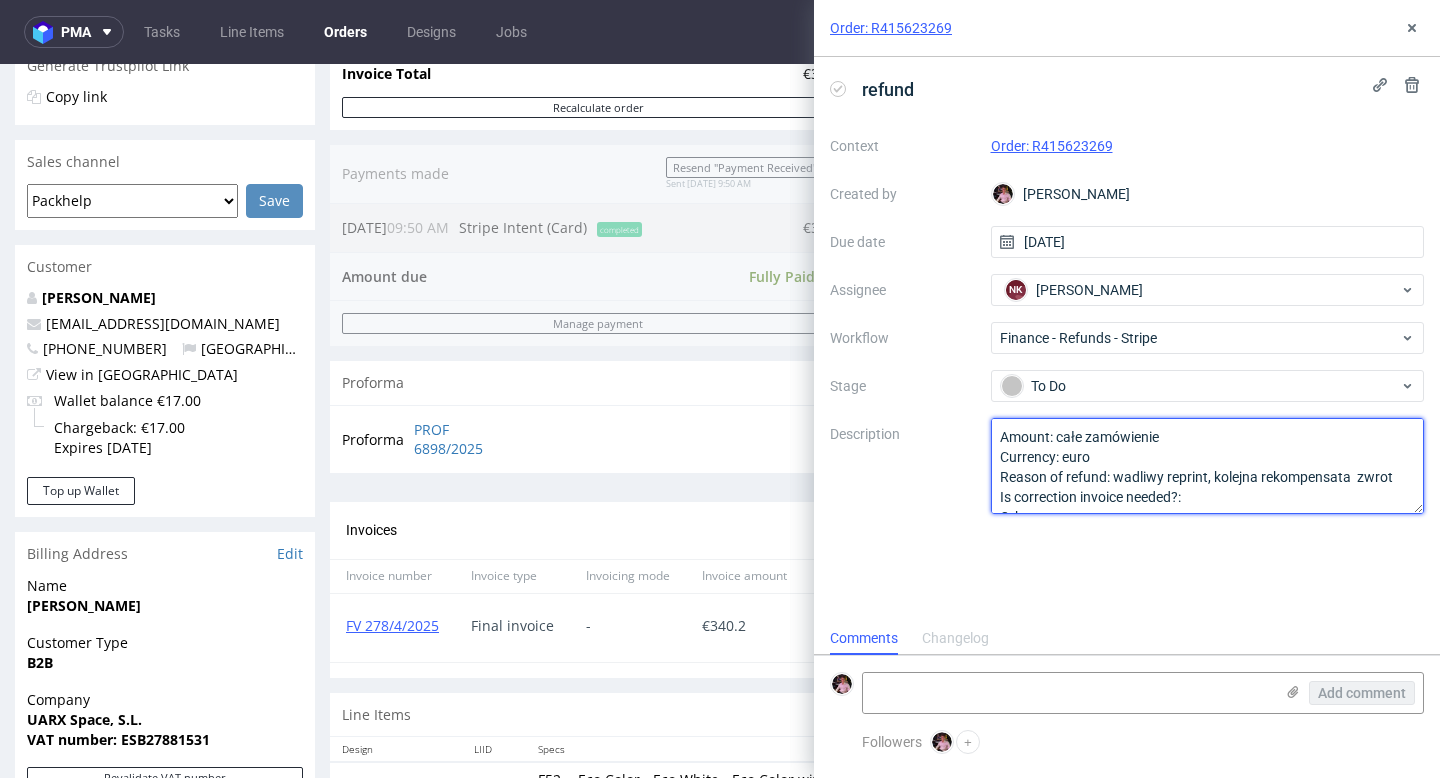 click on "Amount:
Currency:
Reason of refund:
Is correction invoice needed?:
Other:" at bounding box center [1208, 466] 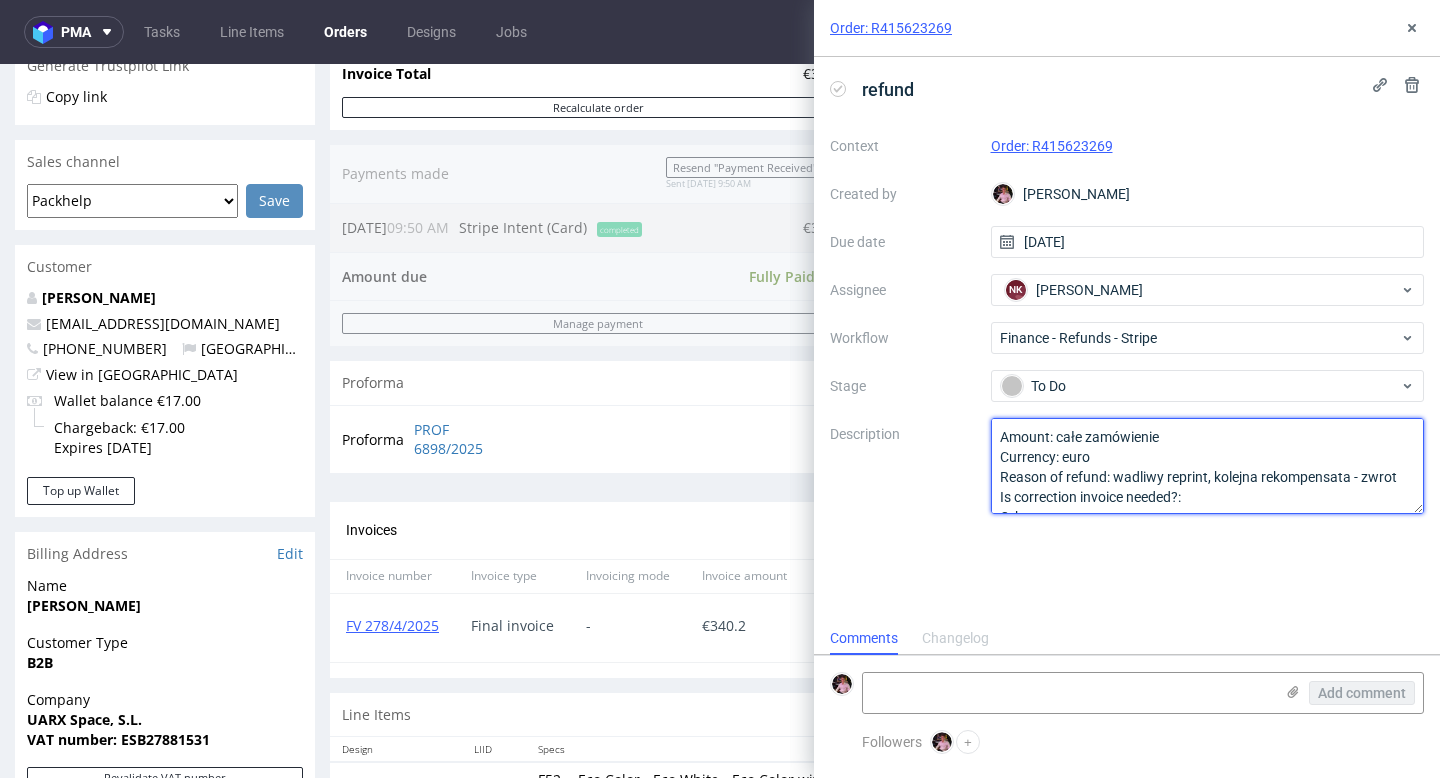 click on "Amount:
Currency:
Reason of refund:
Is correction invoice needed?:
Other:" at bounding box center [1208, 466] 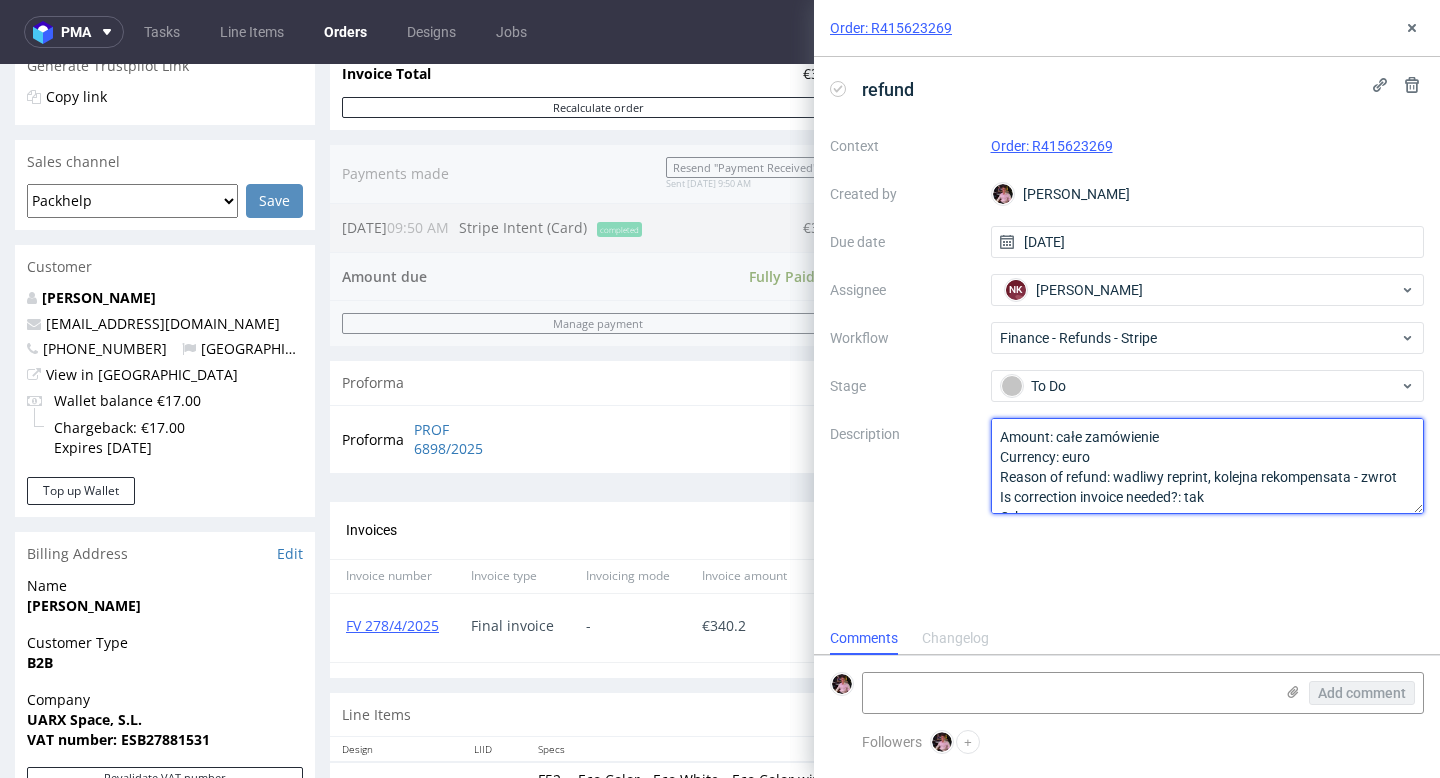 scroll, scrollTop: 22, scrollLeft: 0, axis: vertical 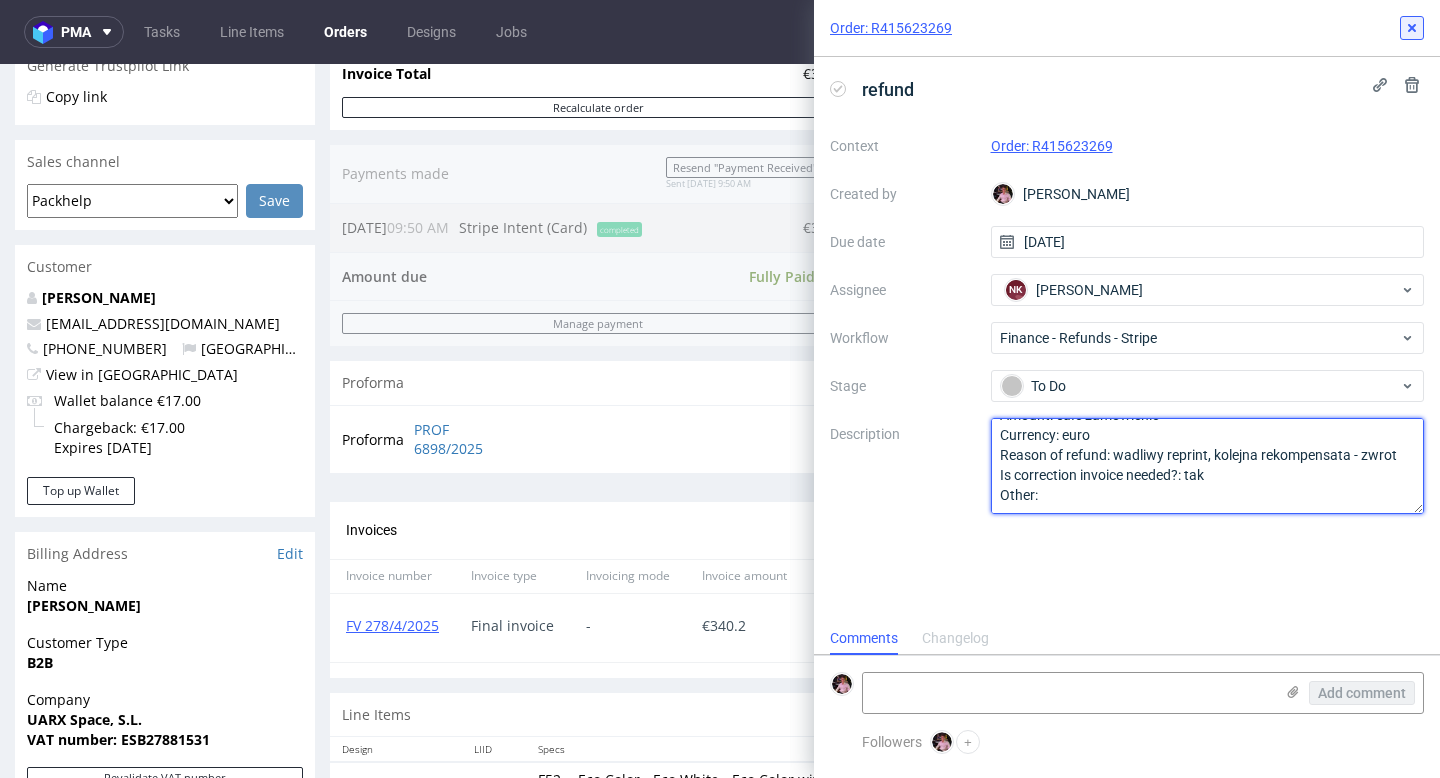type on "Amount: całe zamówienie
Currency: euro
Reason of refund: wadliwy reprint, kolejna rekompensata - zwrot
Is correction invoice needed?: tak
Other:" 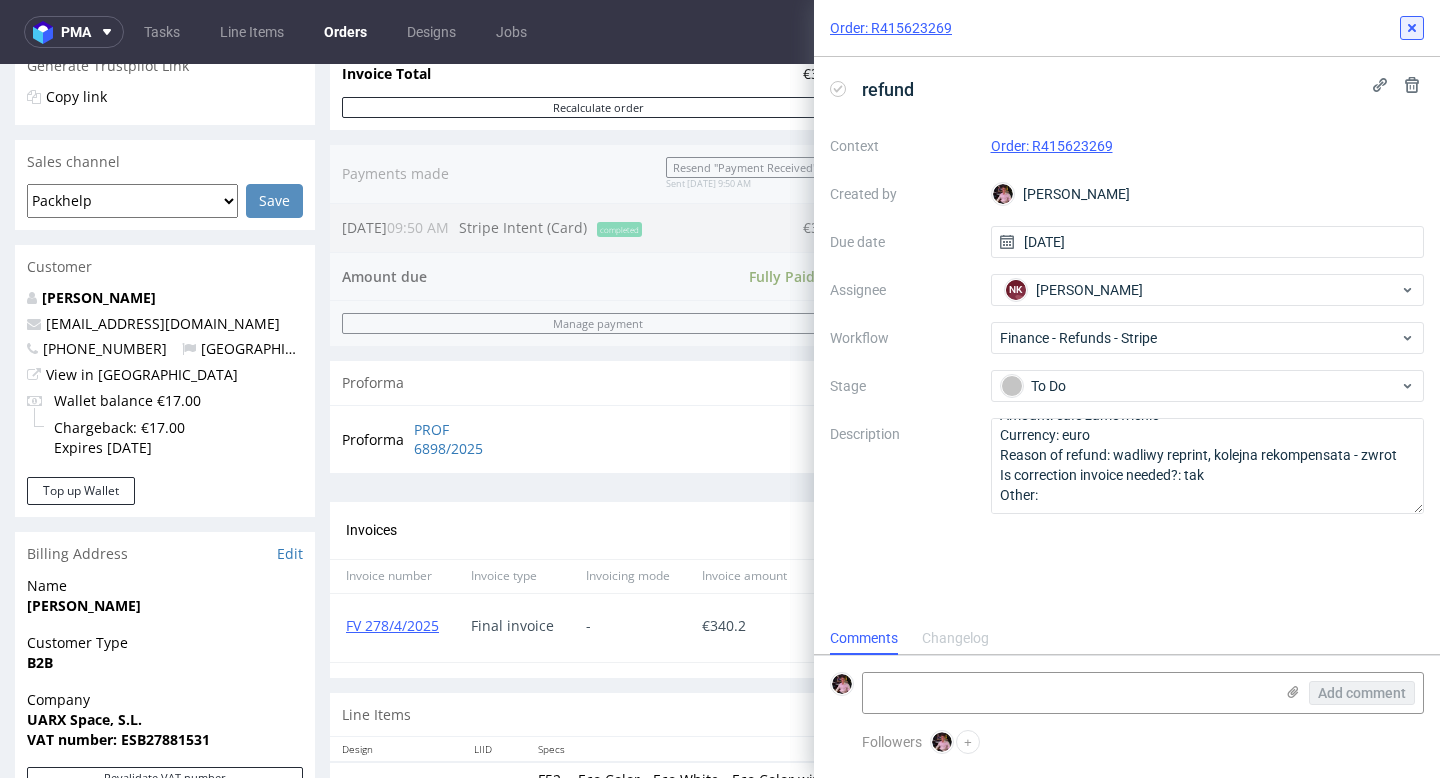 click at bounding box center (1412, 28) 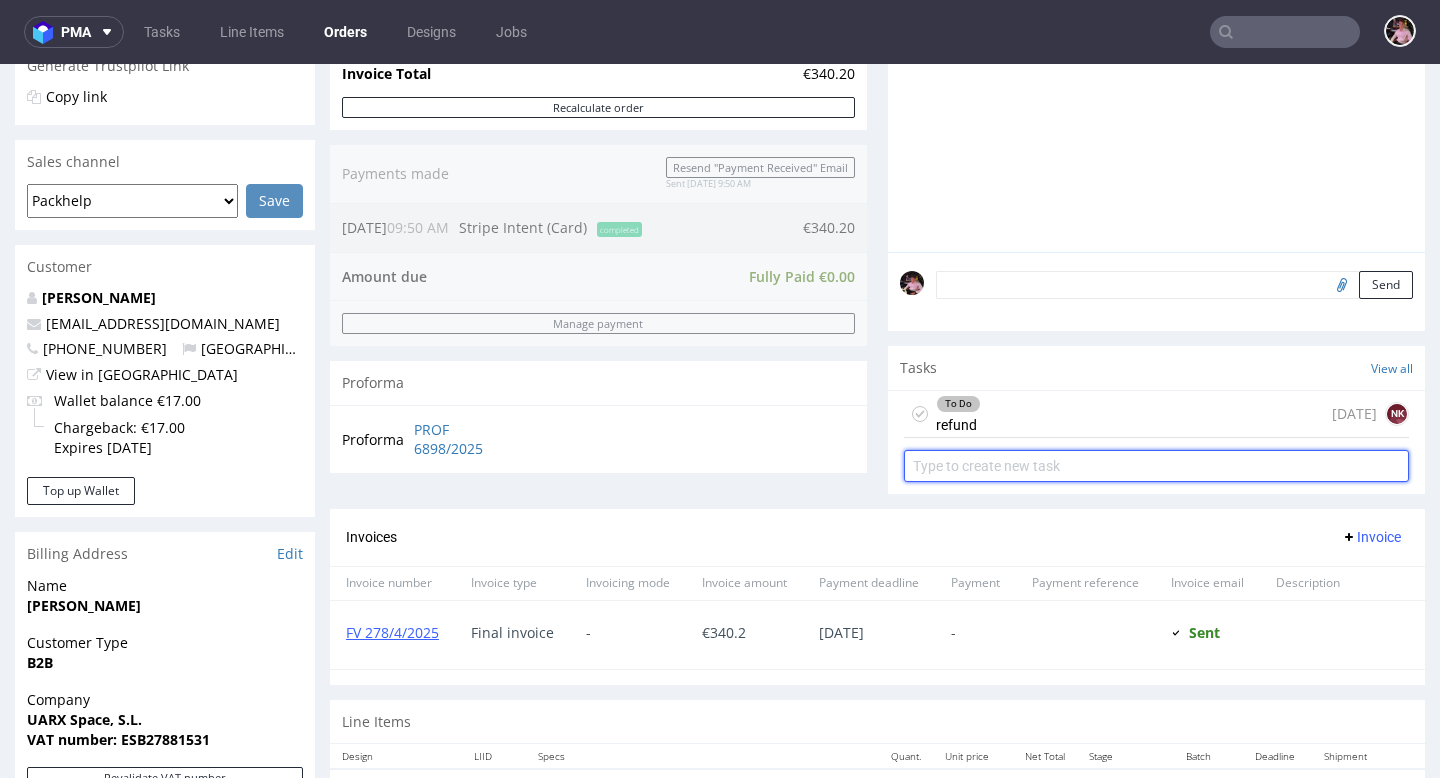 click at bounding box center [1156, 466] 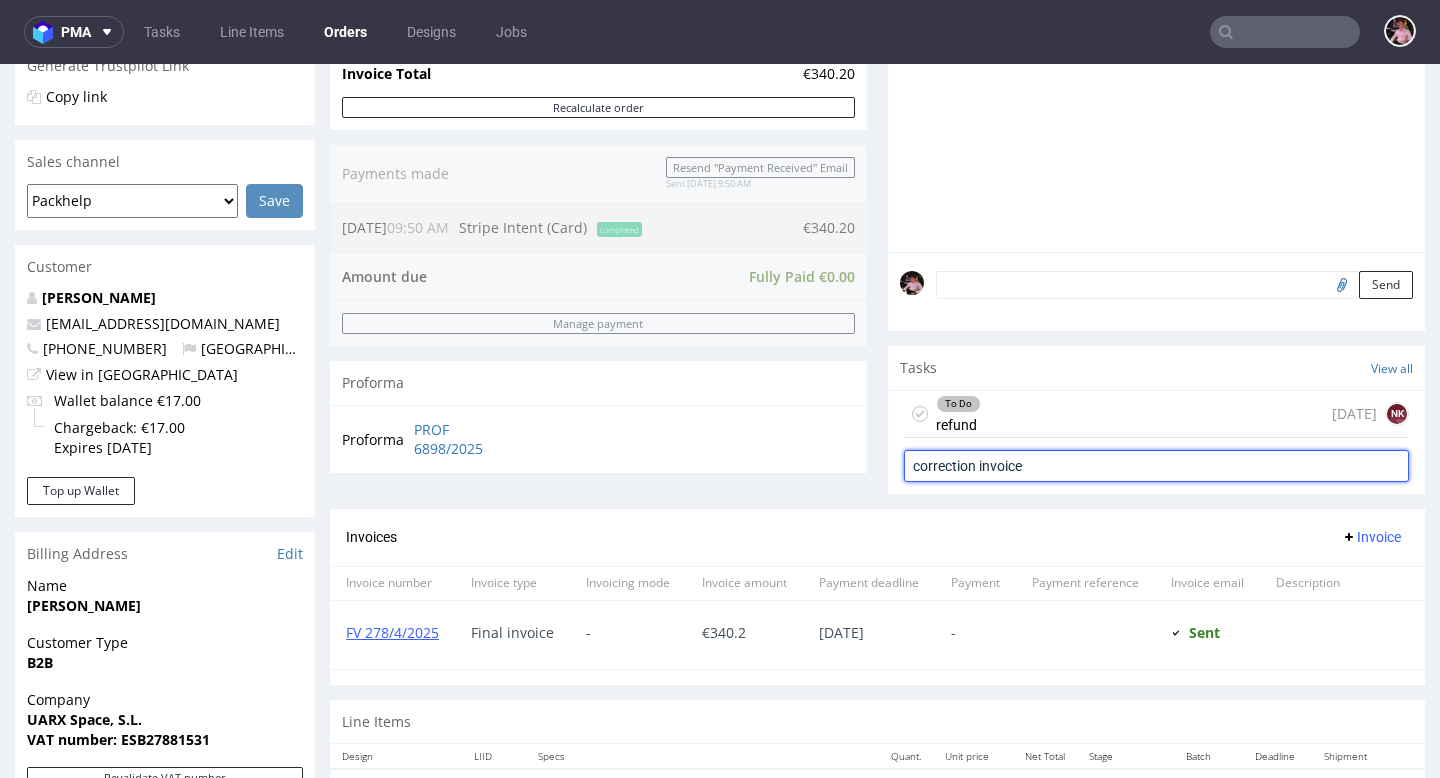 type on "correction invoice" 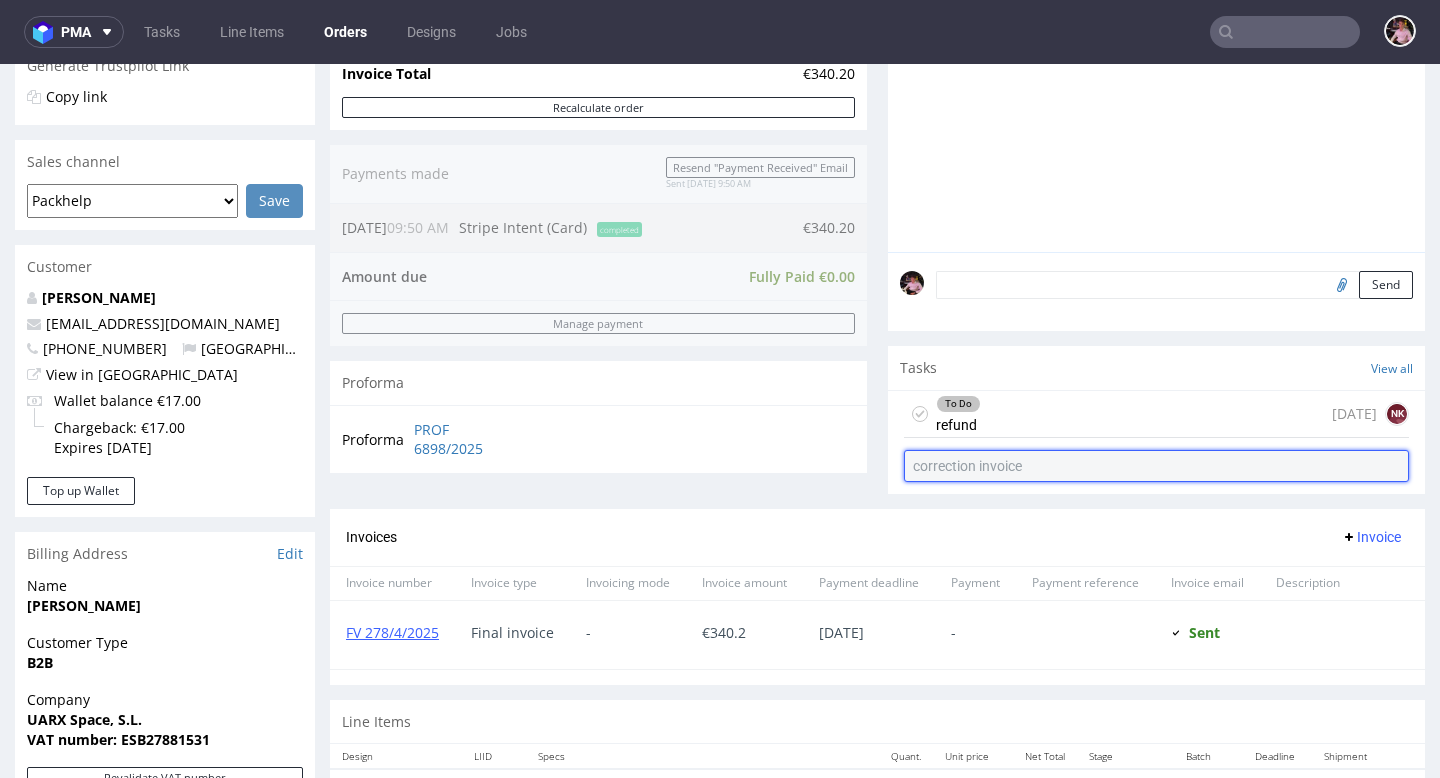 type 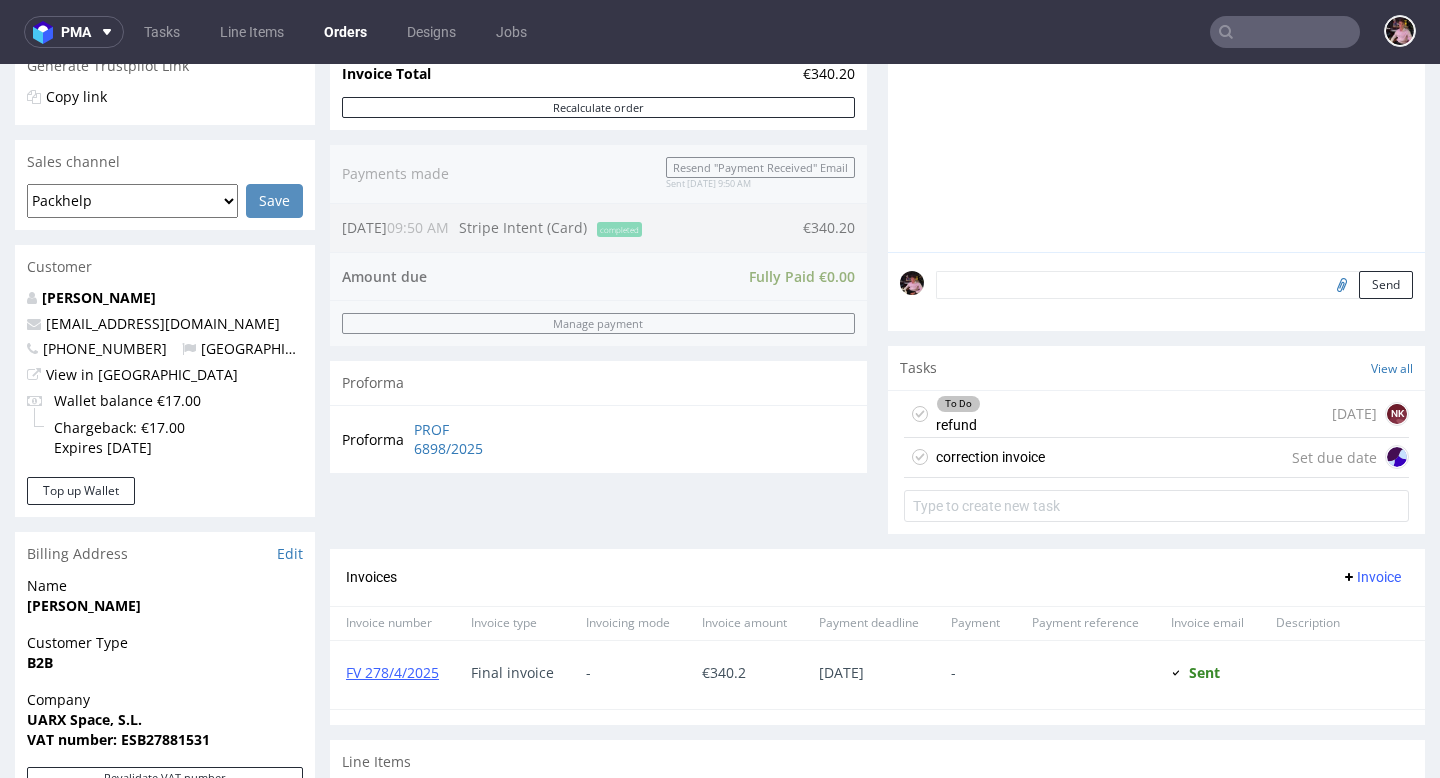 click on "correction invoice" at bounding box center [990, 457] 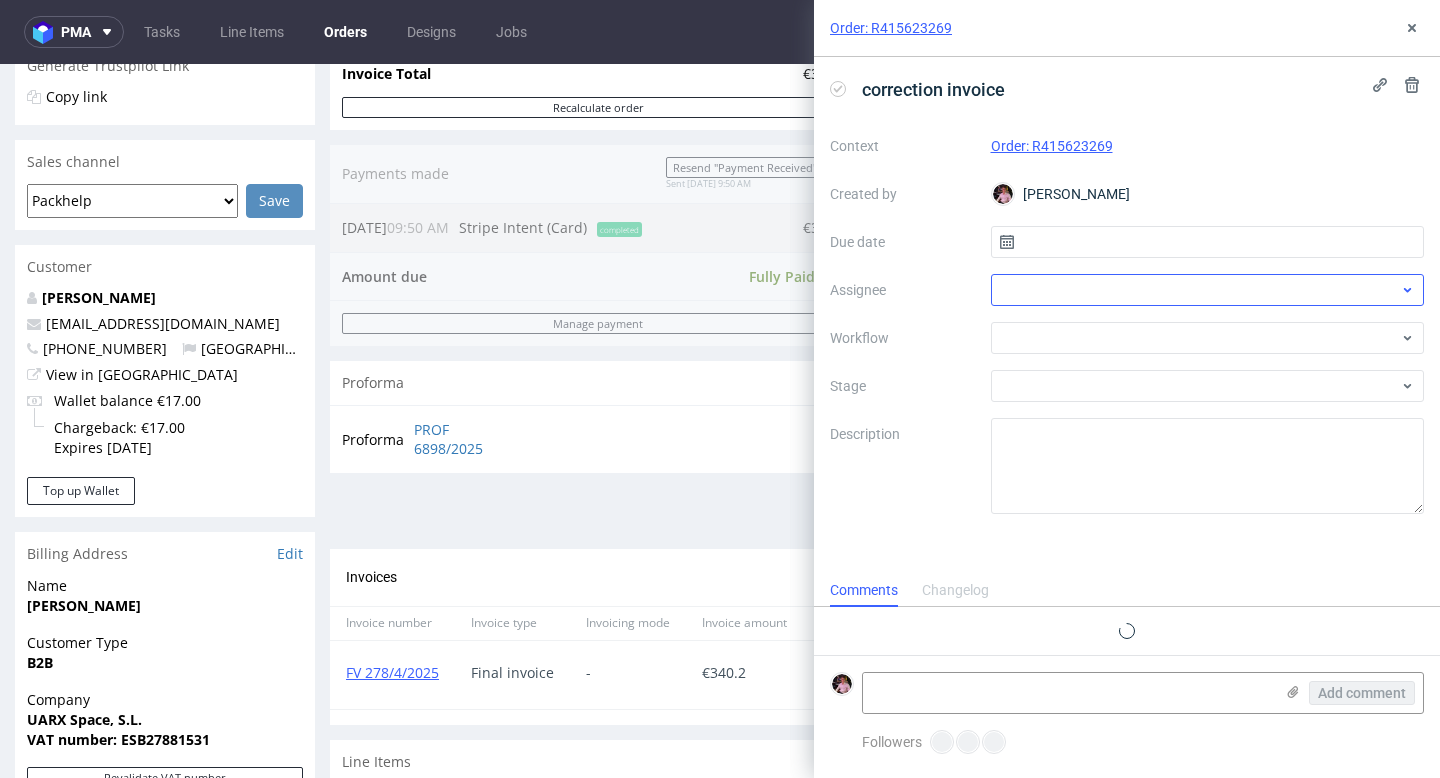 scroll, scrollTop: 16, scrollLeft: 0, axis: vertical 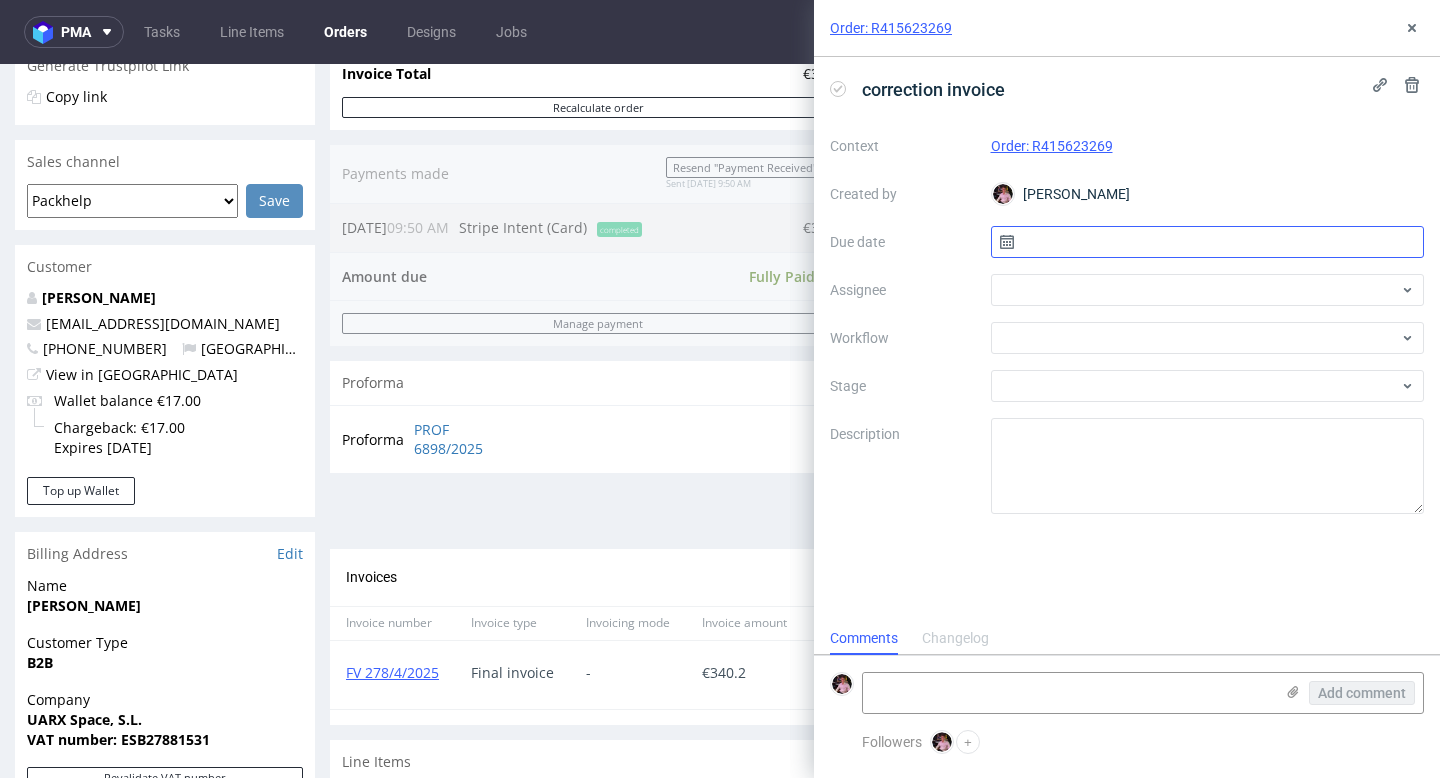 click at bounding box center [1208, 242] 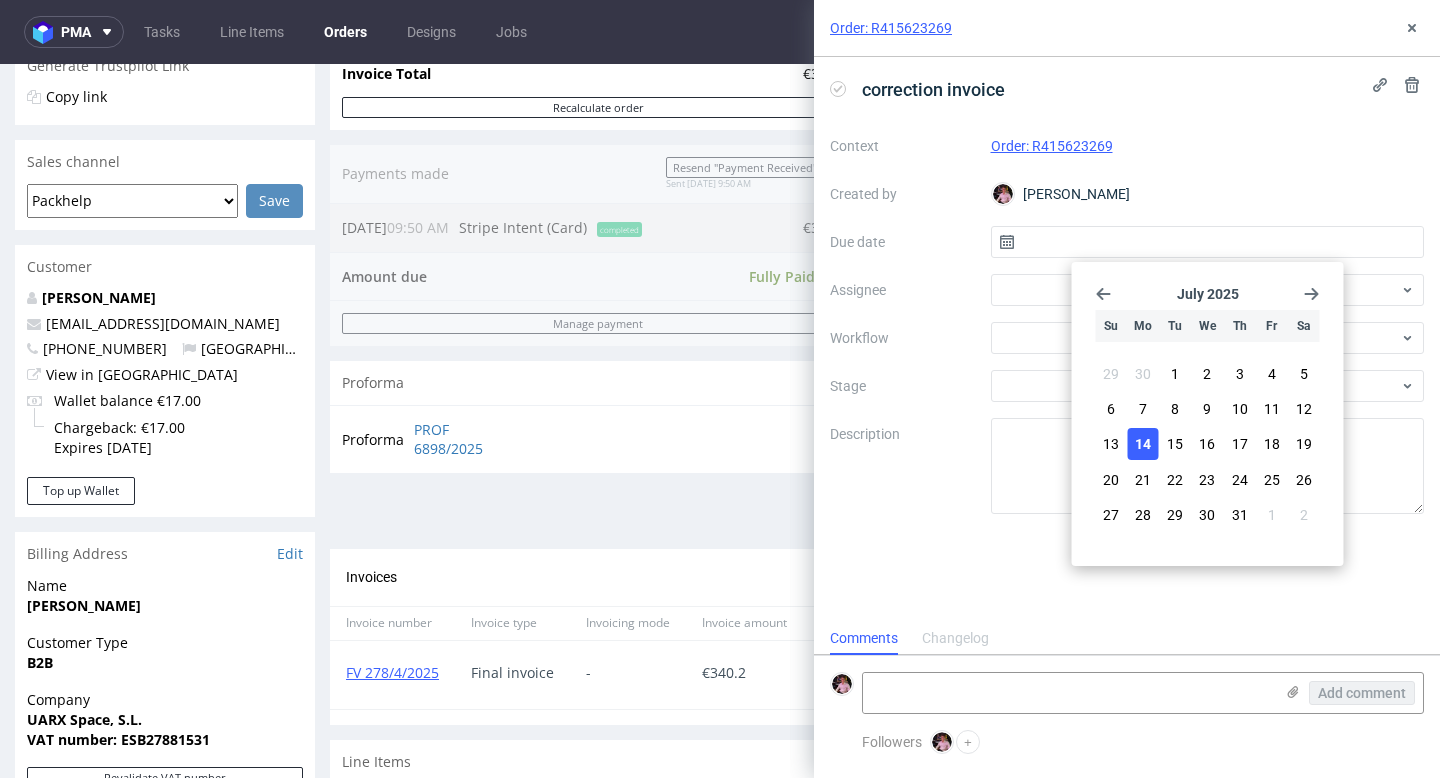 click on "14" at bounding box center (1143, 444) 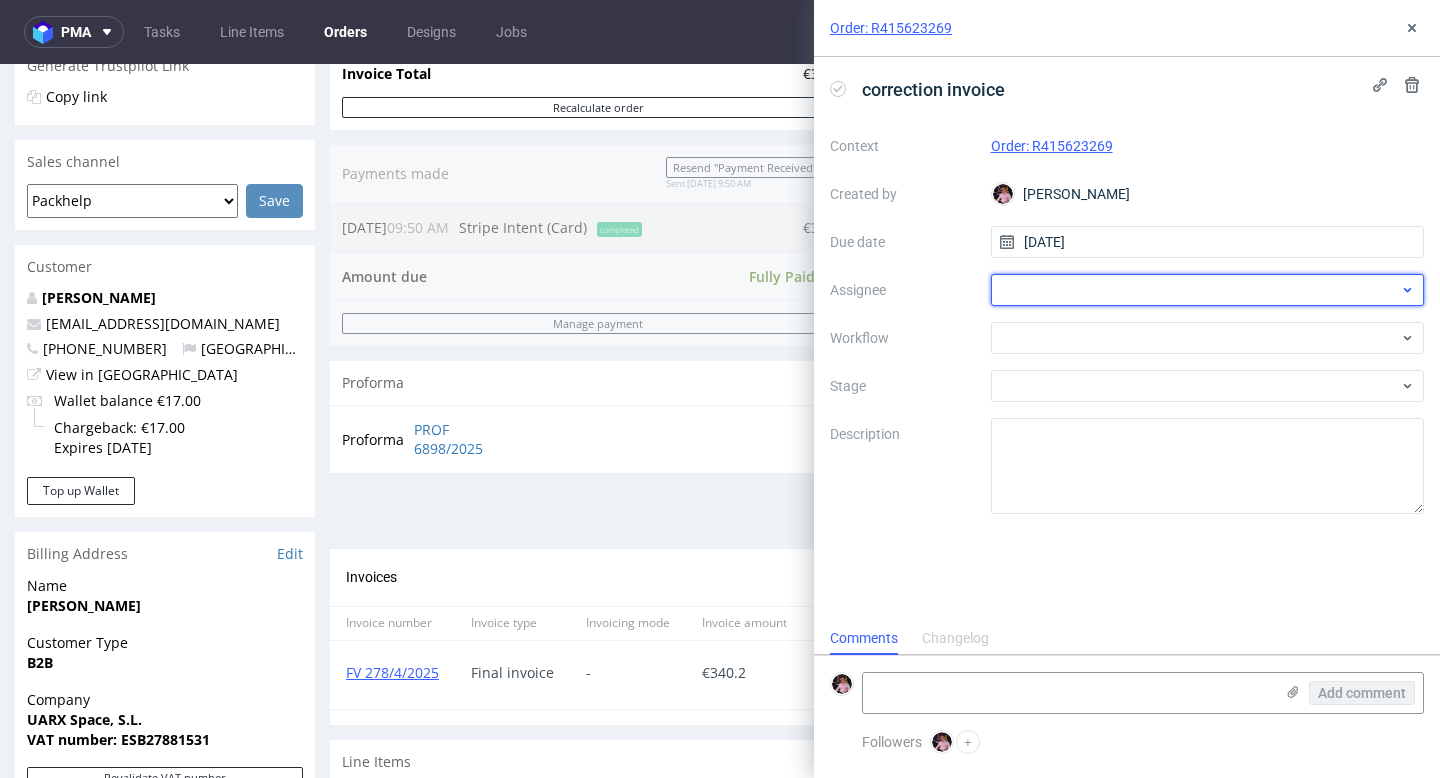 click at bounding box center [1208, 290] 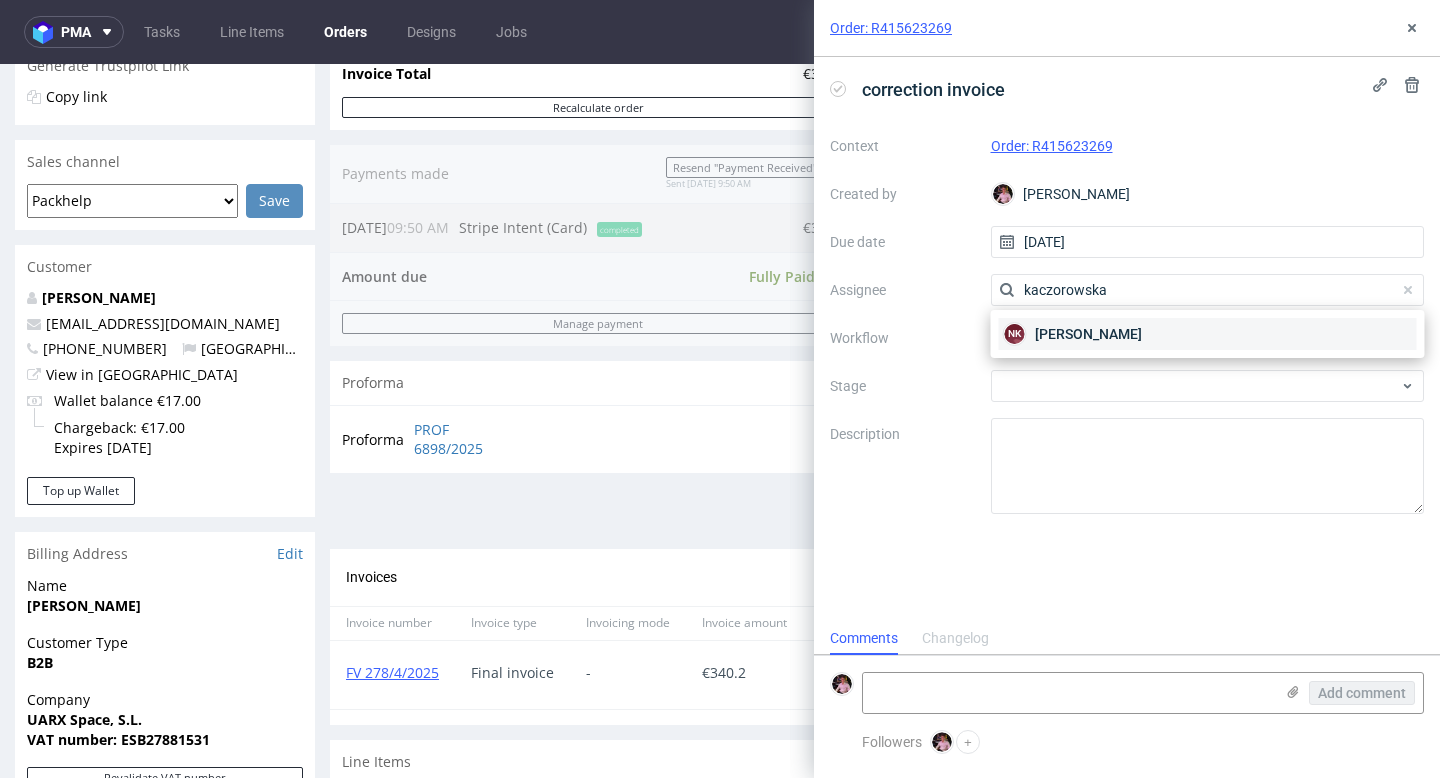 type on "kaczorowska" 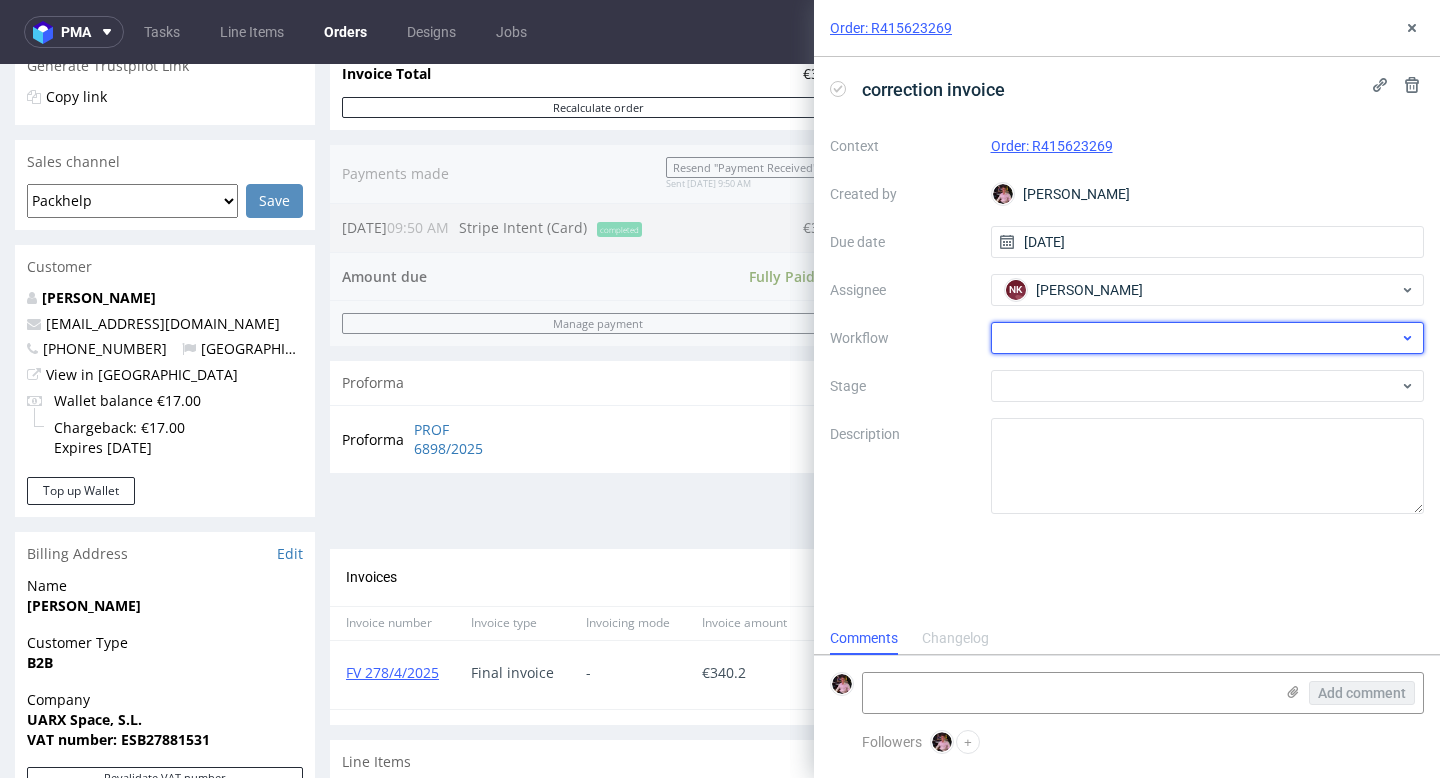 click at bounding box center [1208, 338] 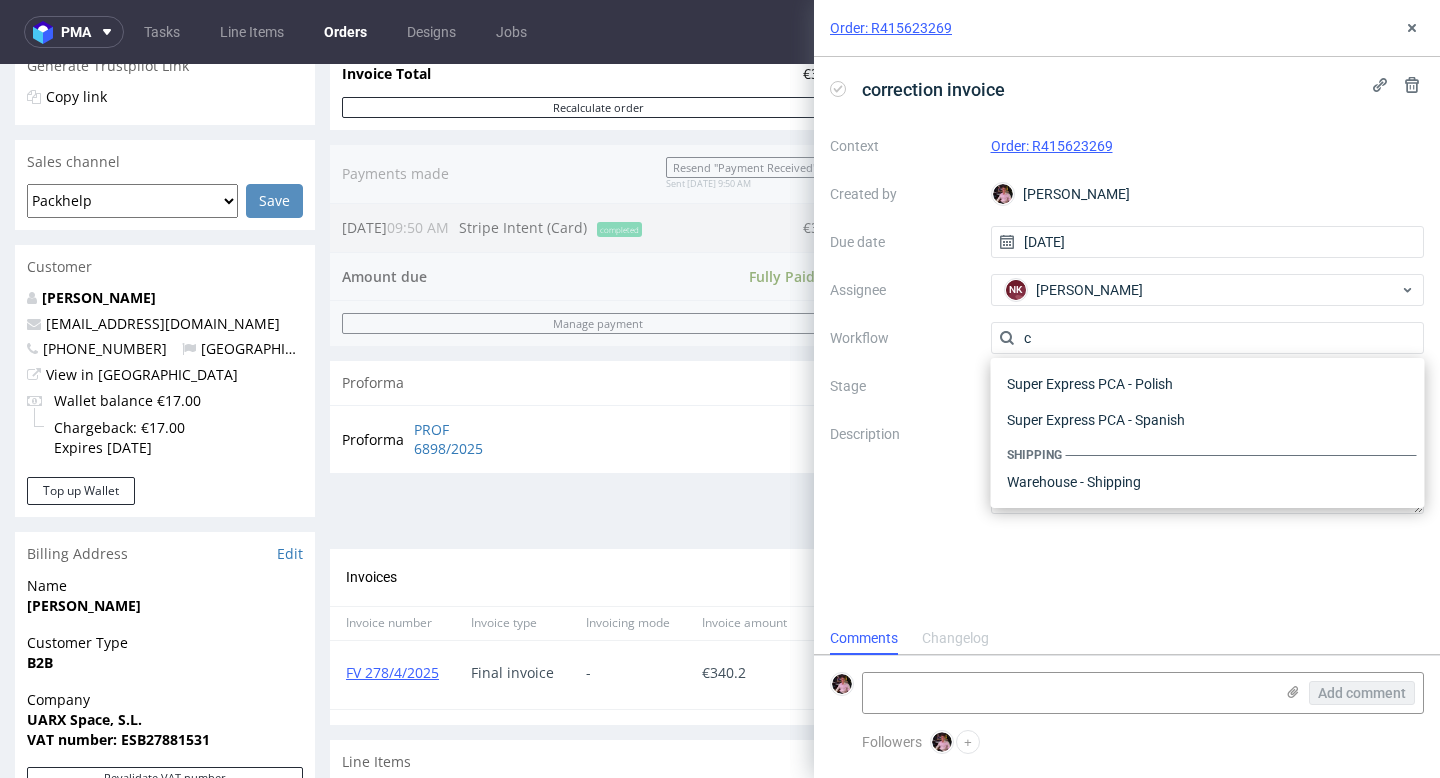 scroll, scrollTop: 0, scrollLeft: 0, axis: both 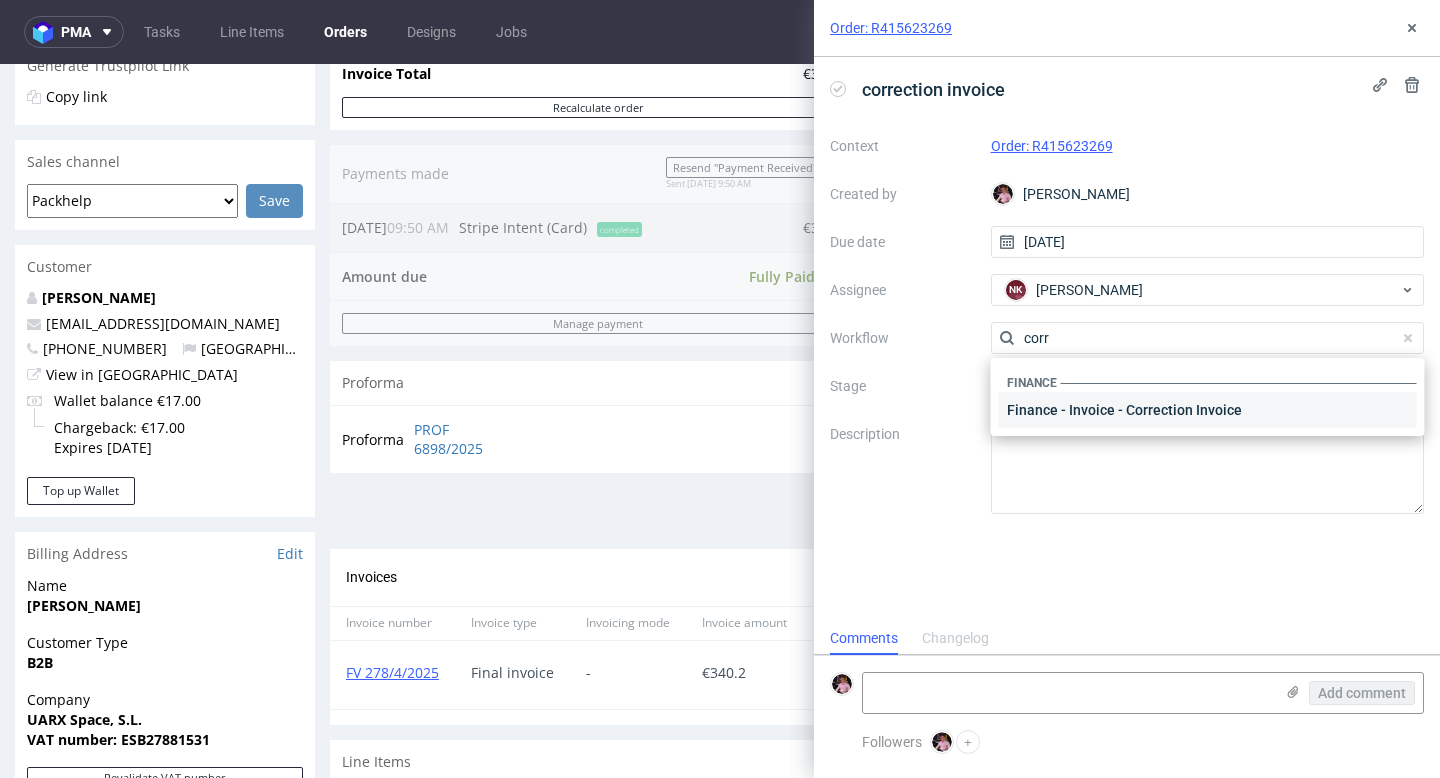 type on "corr" 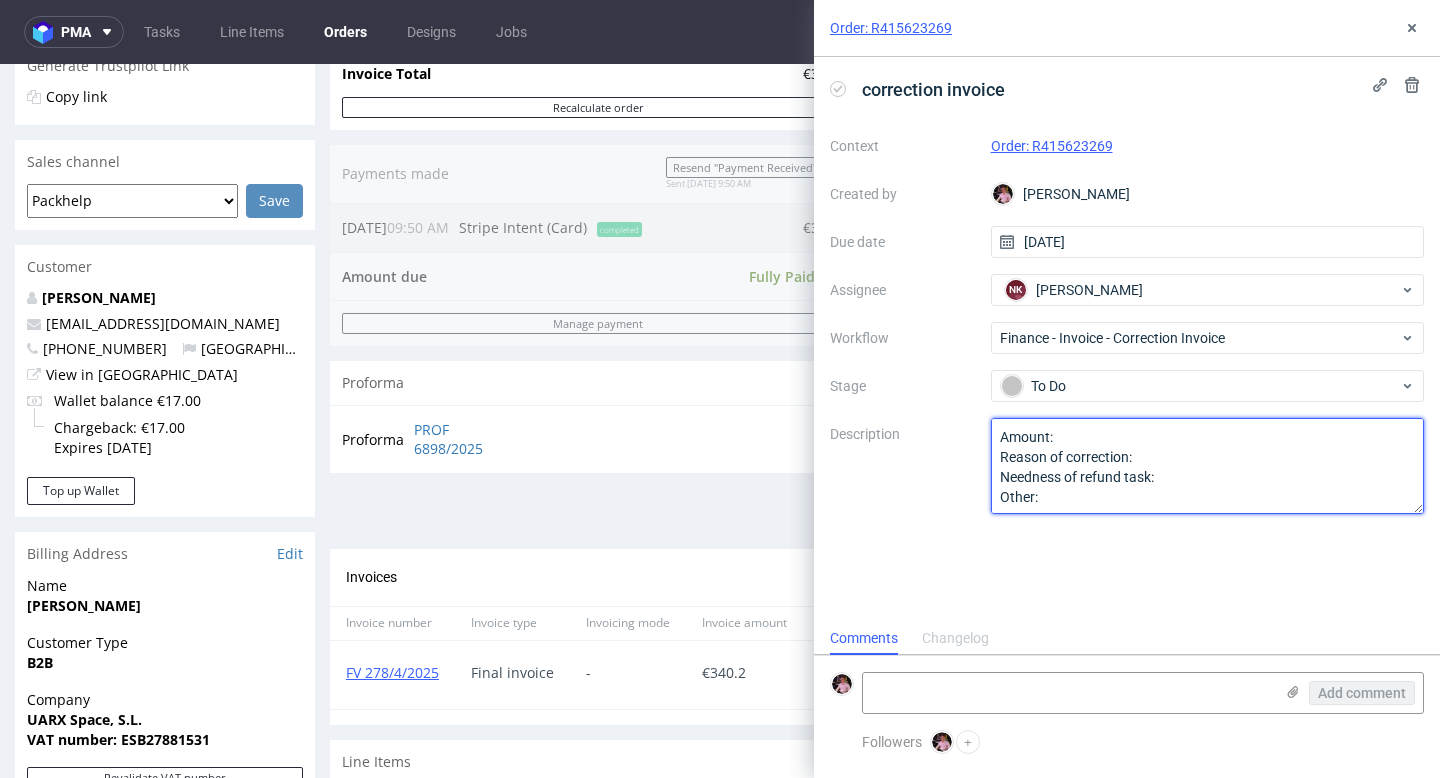 click on "Amount:
Reason of correction:
Needness of refund task:
Other:" at bounding box center (1208, 466) 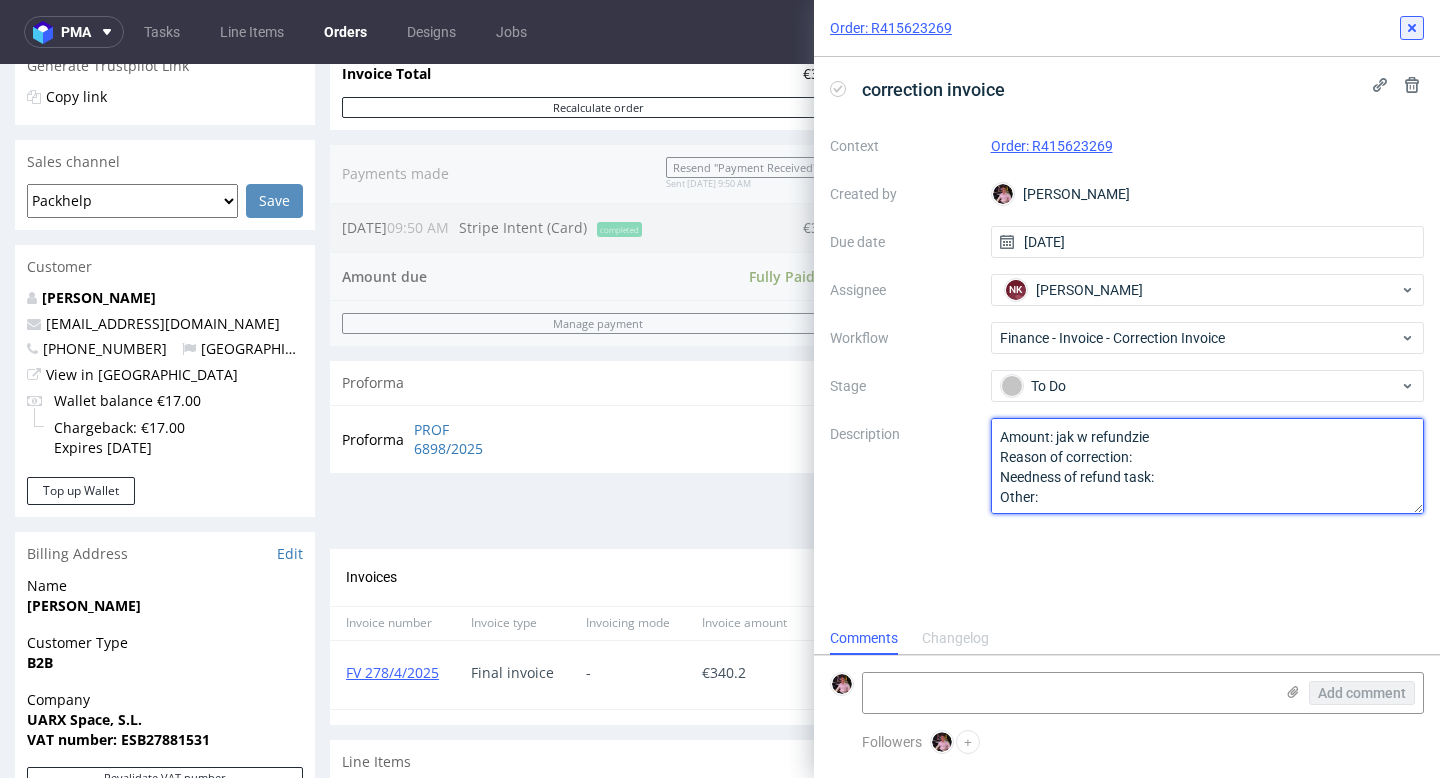 type on "Amount: jak w refundzie
Reason of correction:
Needness of refund task:
Other:" 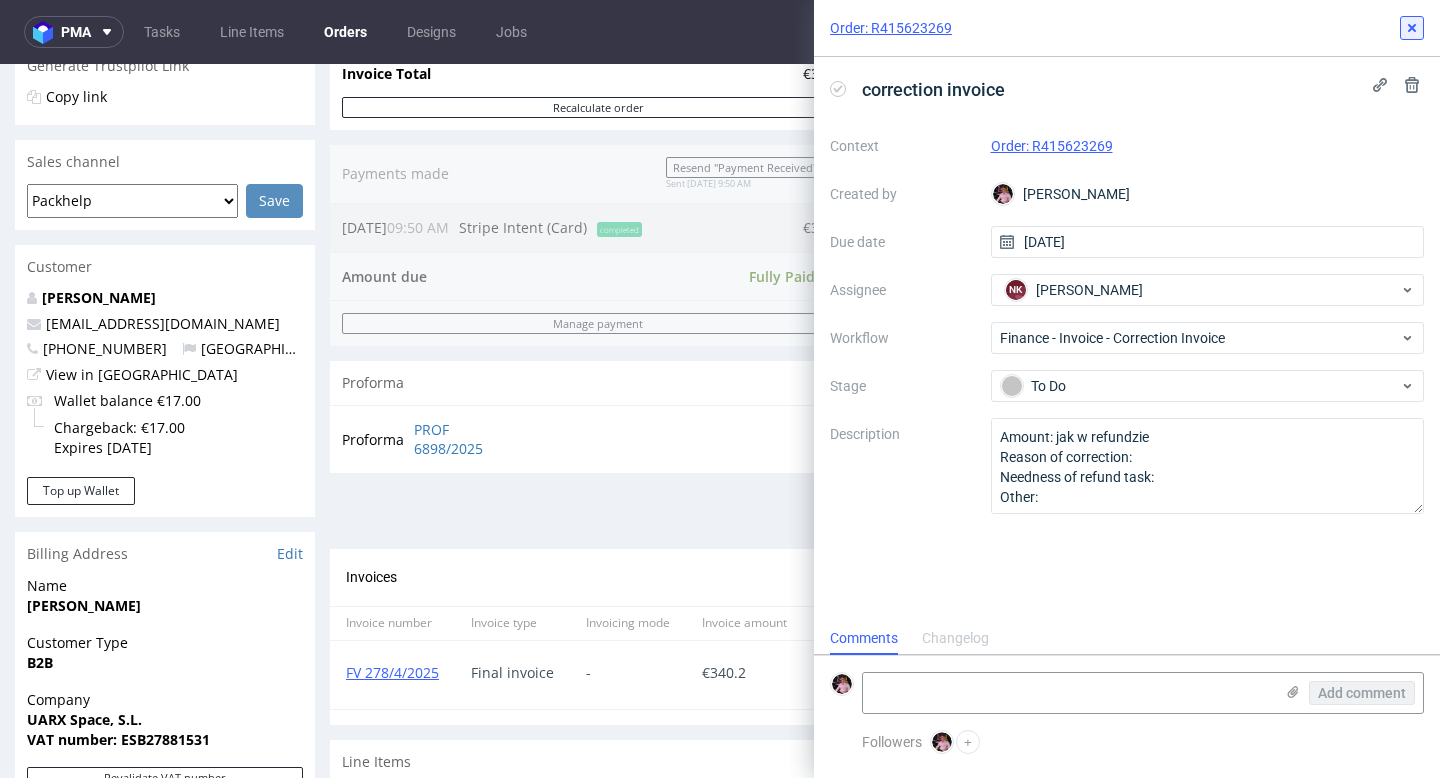 click 